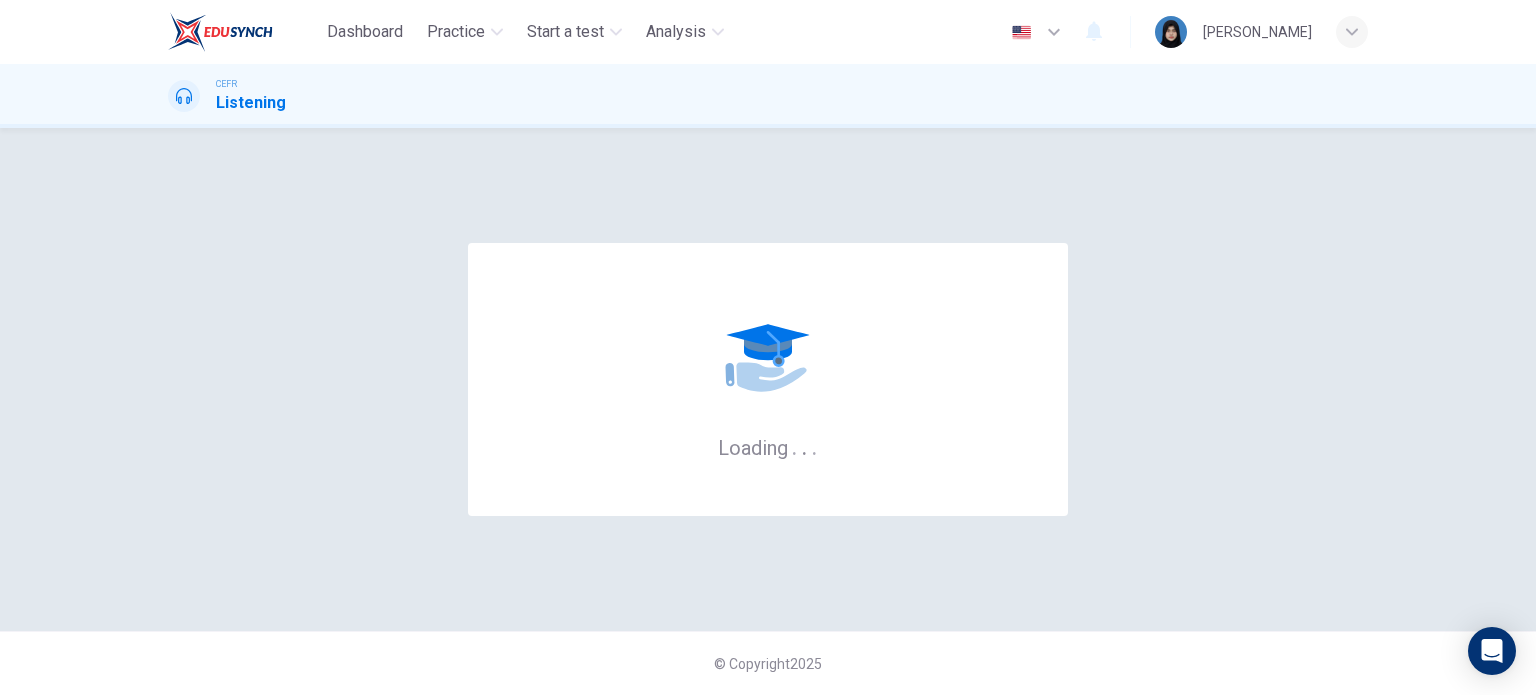 scroll, scrollTop: 0, scrollLeft: 0, axis: both 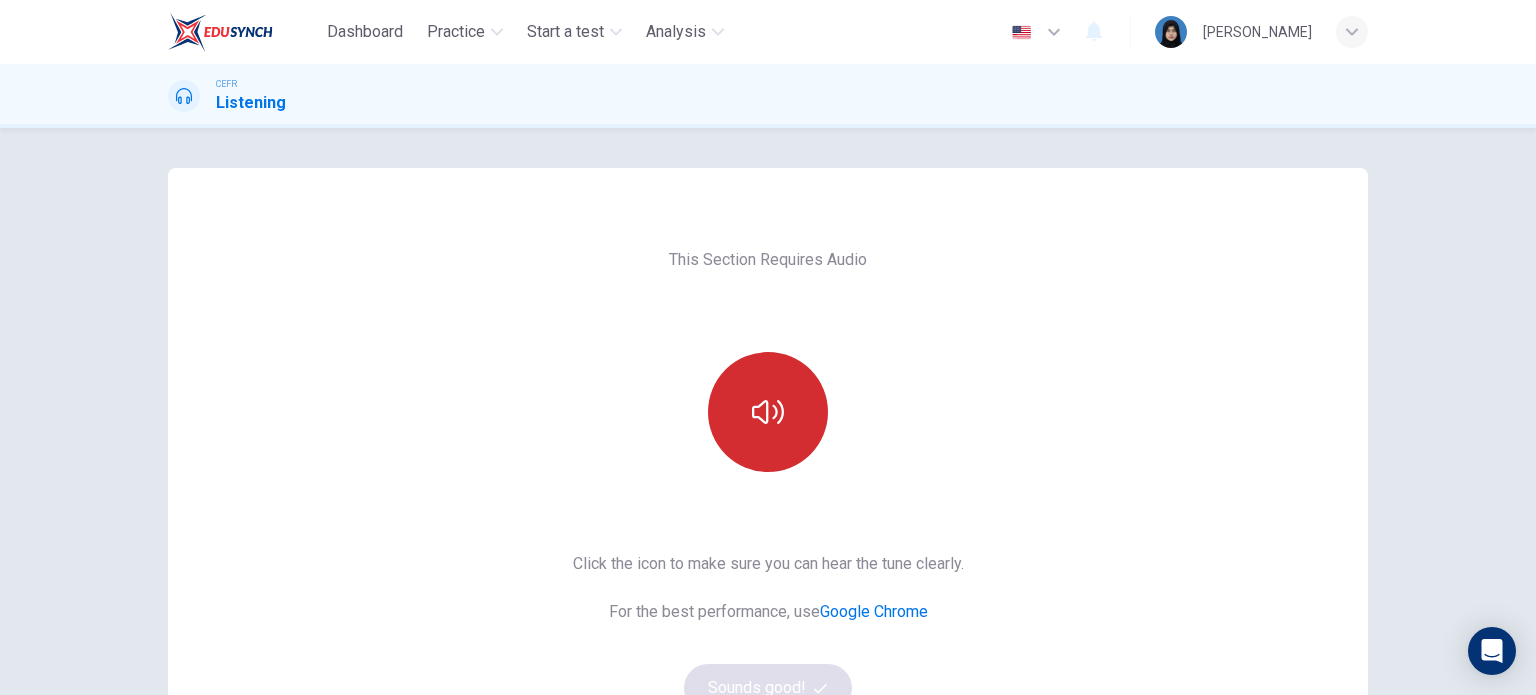 click 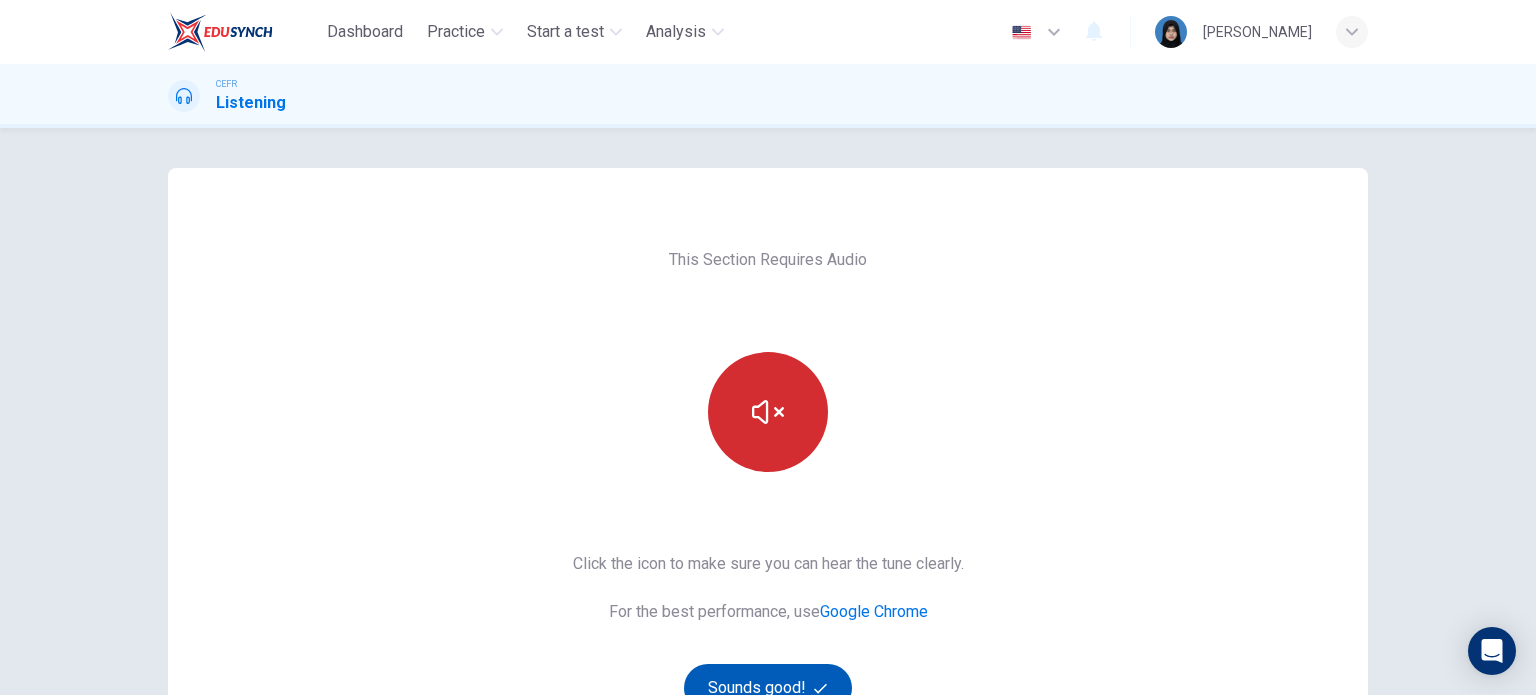 click on "Sounds good!" at bounding box center (768, 688) 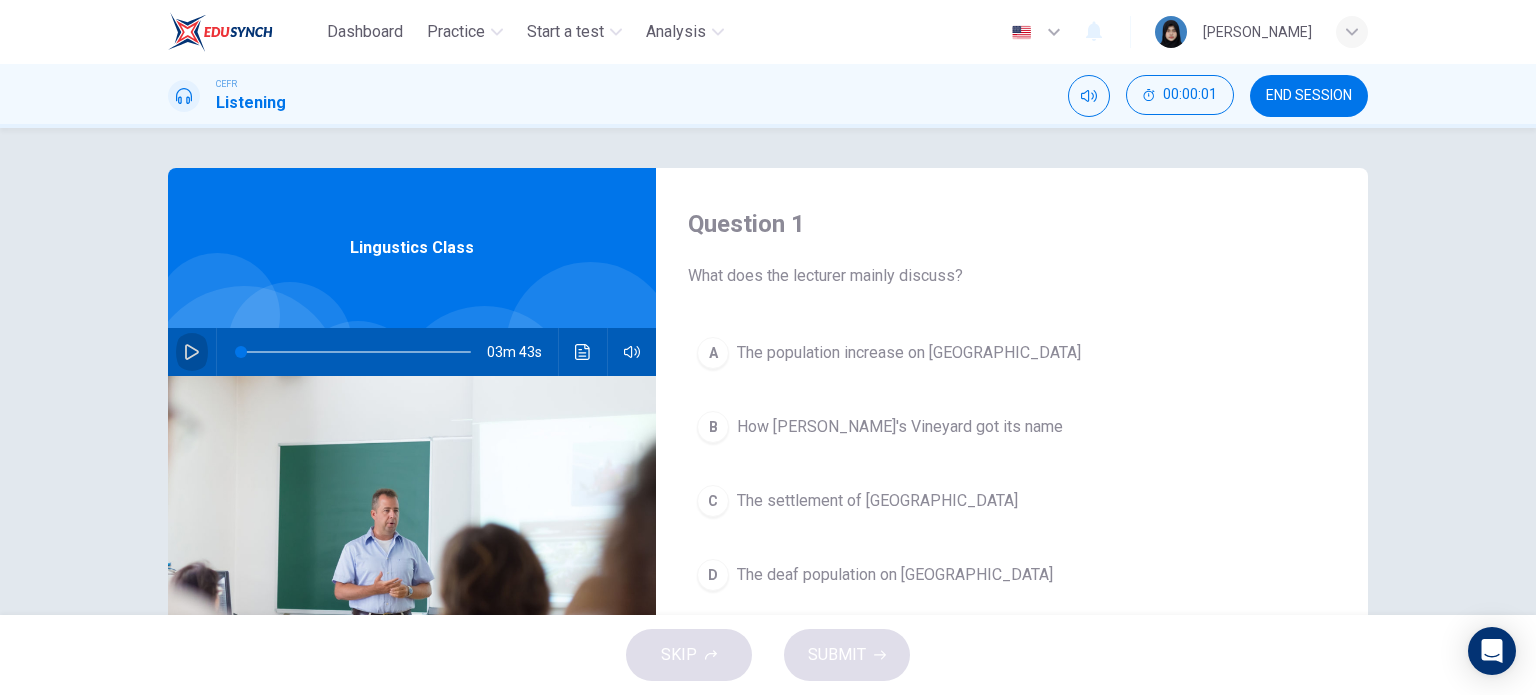 click 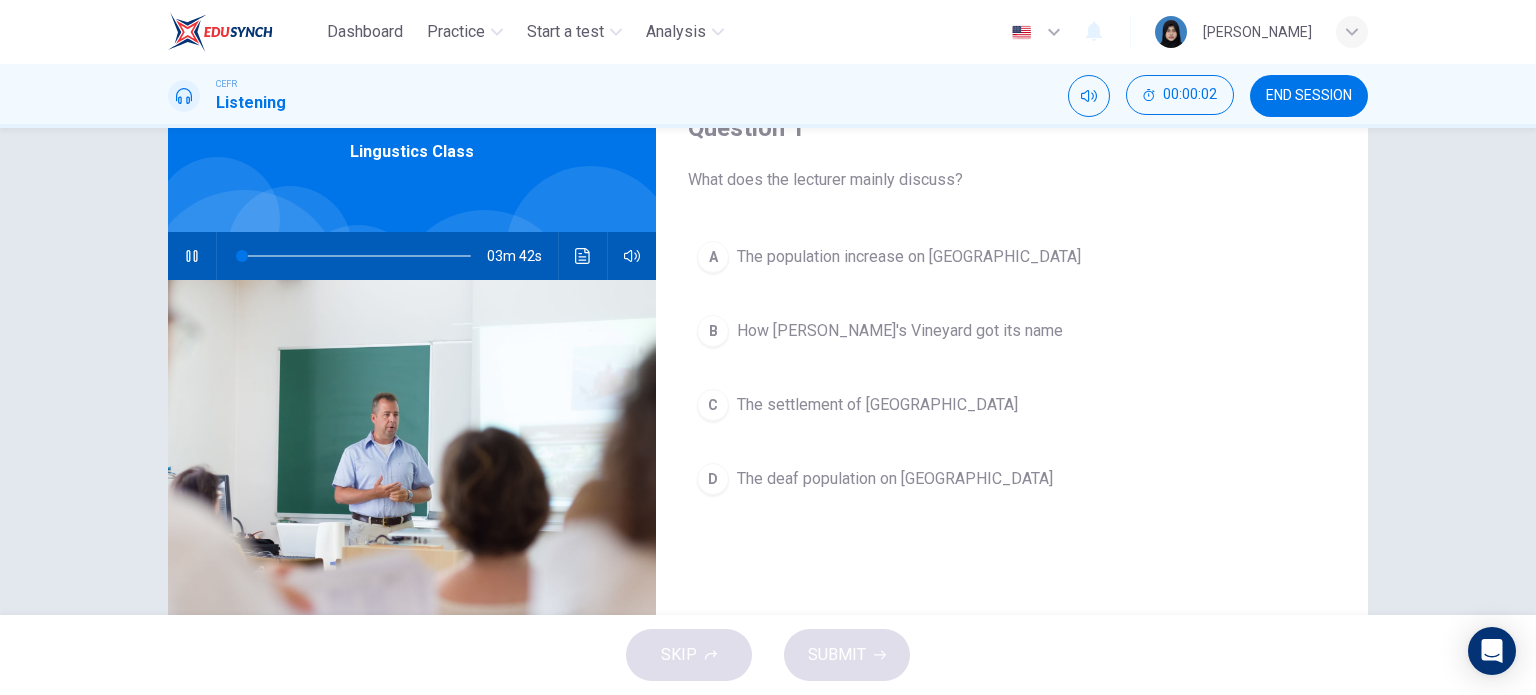 scroll, scrollTop: 100, scrollLeft: 0, axis: vertical 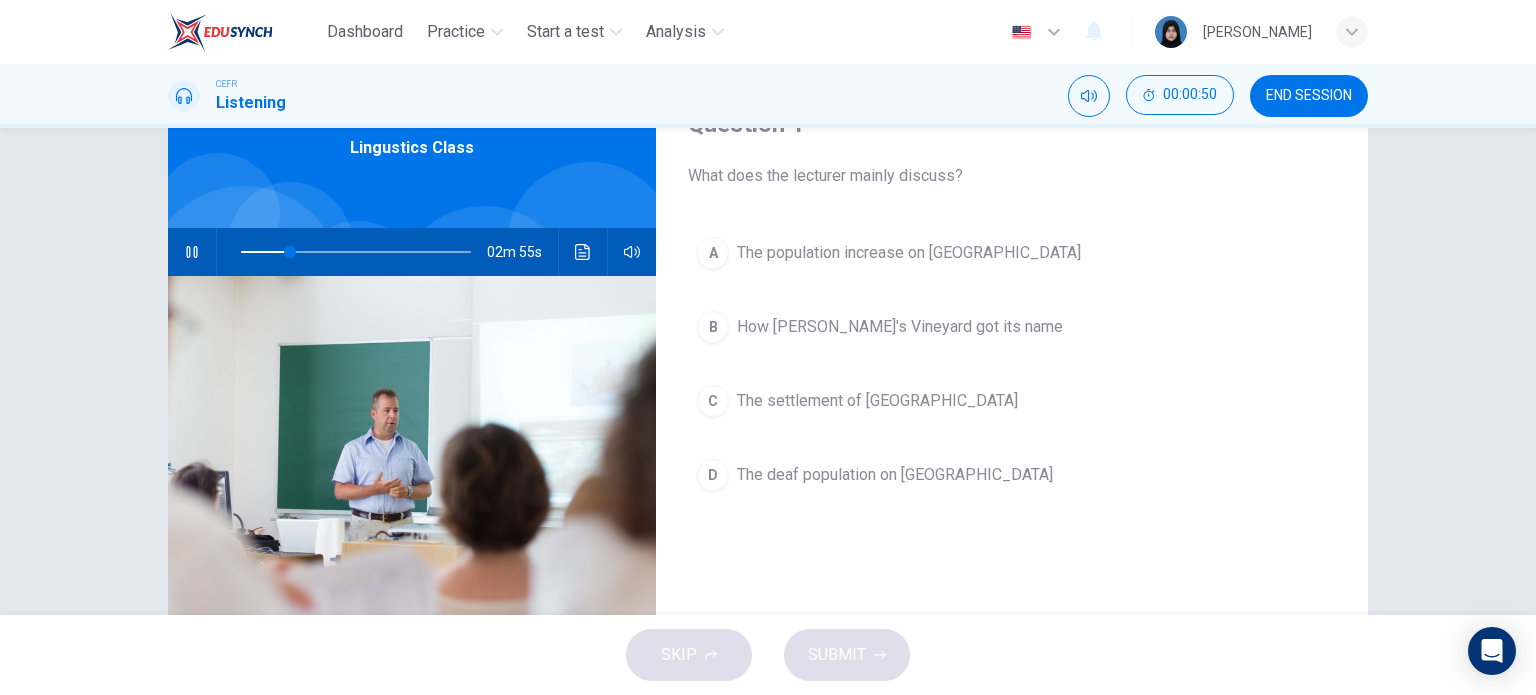 click on "D The deaf population on [PERSON_NAME][GEOGRAPHIC_DATA]" at bounding box center (1012, 475) 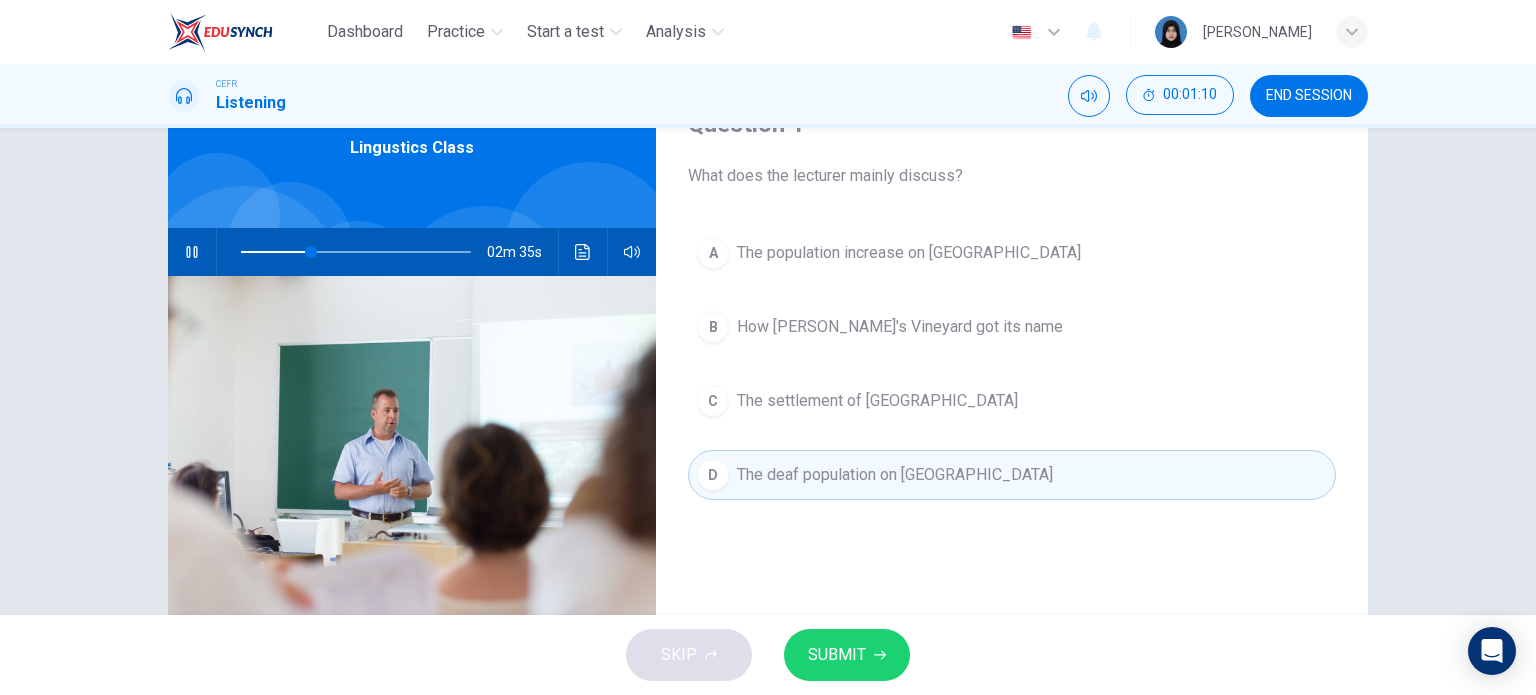 click on "02m 35s" at bounding box center [412, 252] 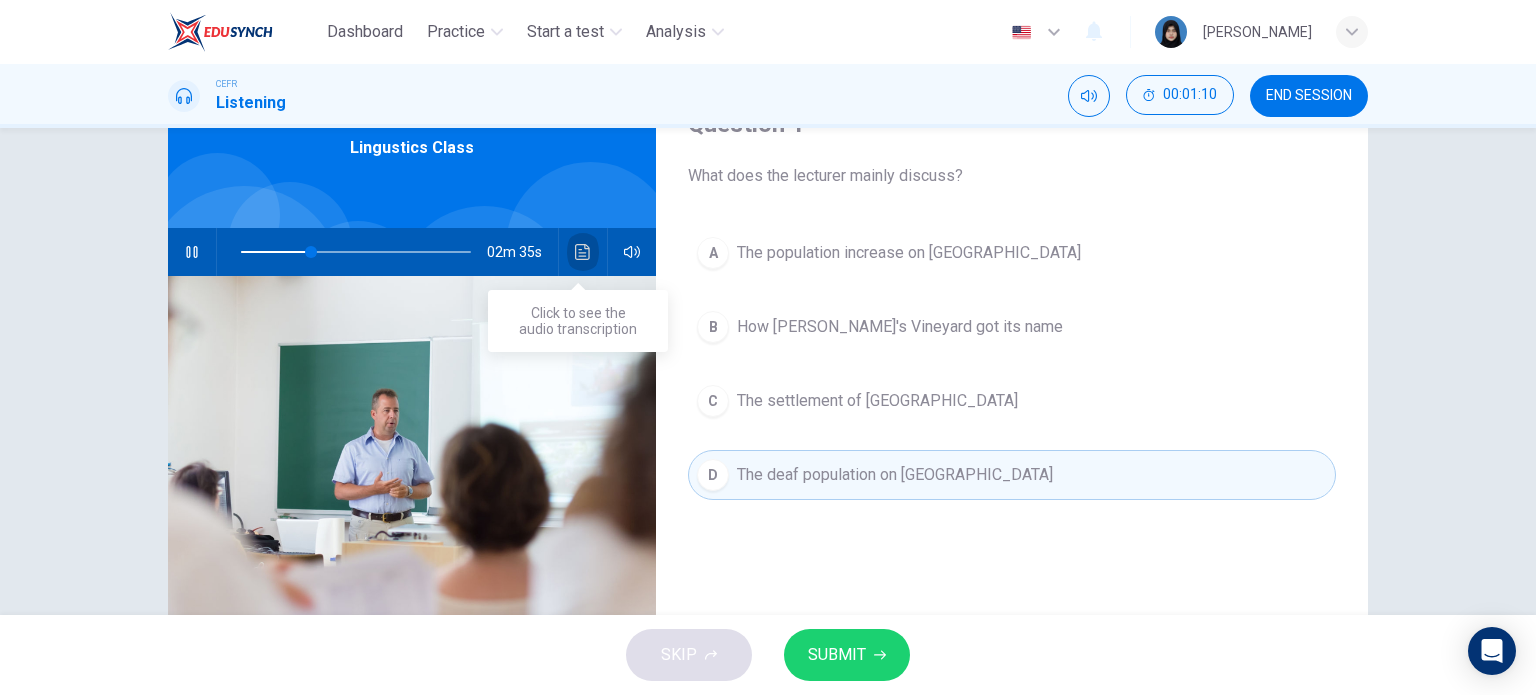 click 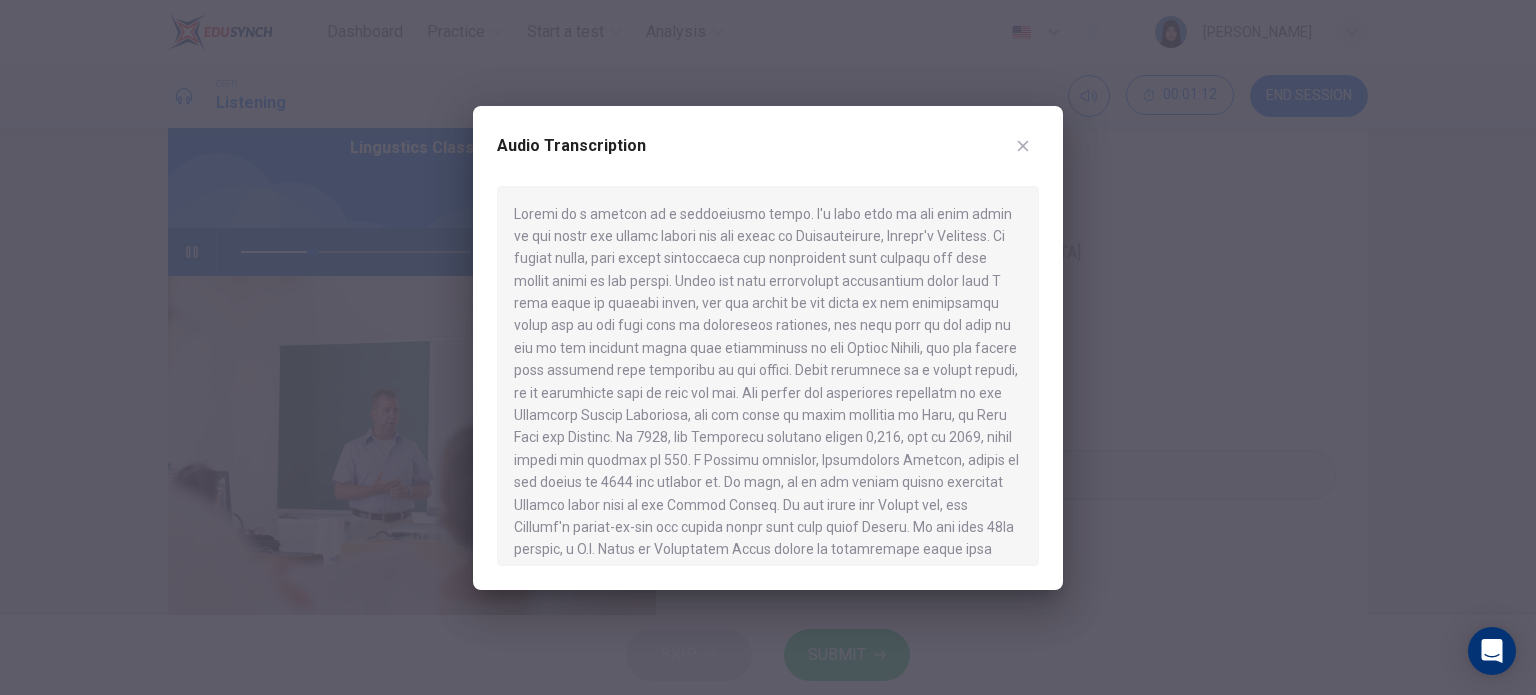 click at bounding box center [768, 347] 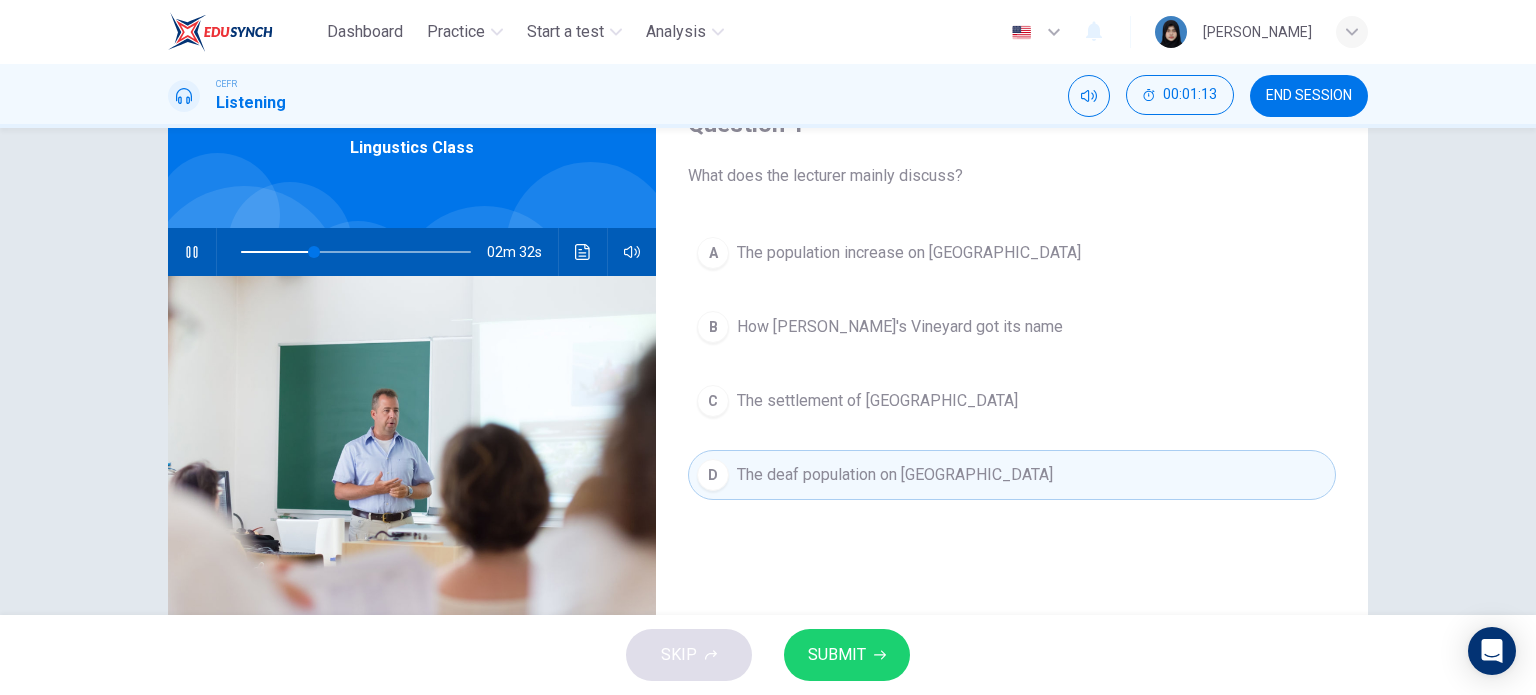 click on "SUBMIT" at bounding box center [847, 655] 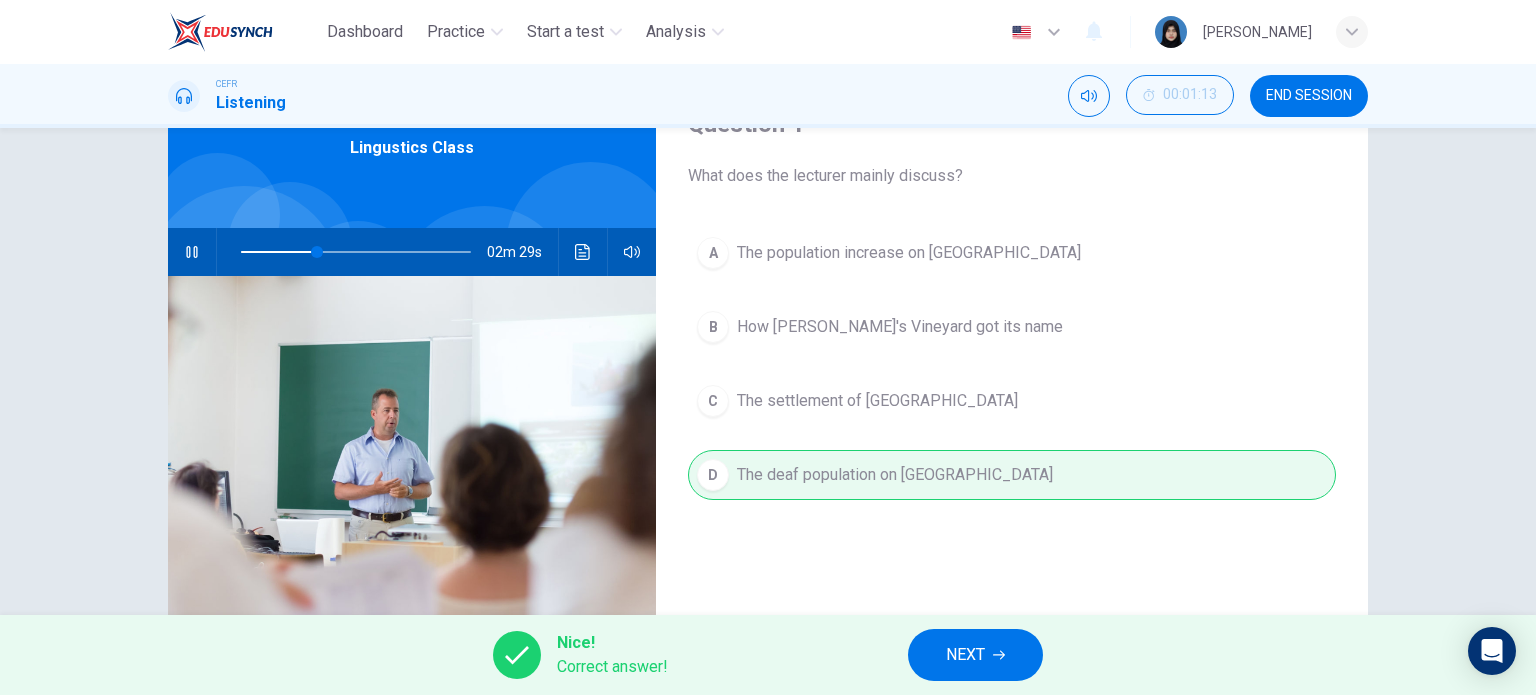 click 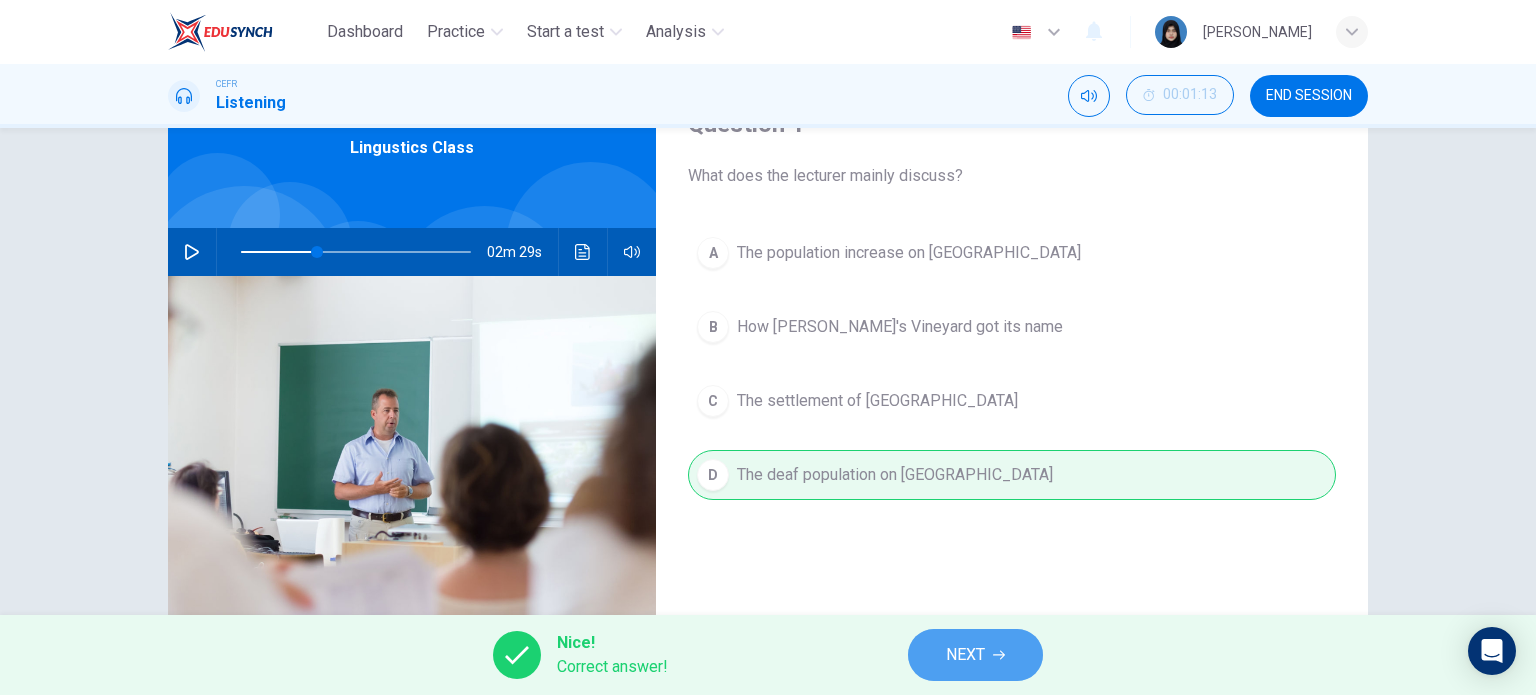 click on "NEXT" at bounding box center (965, 655) 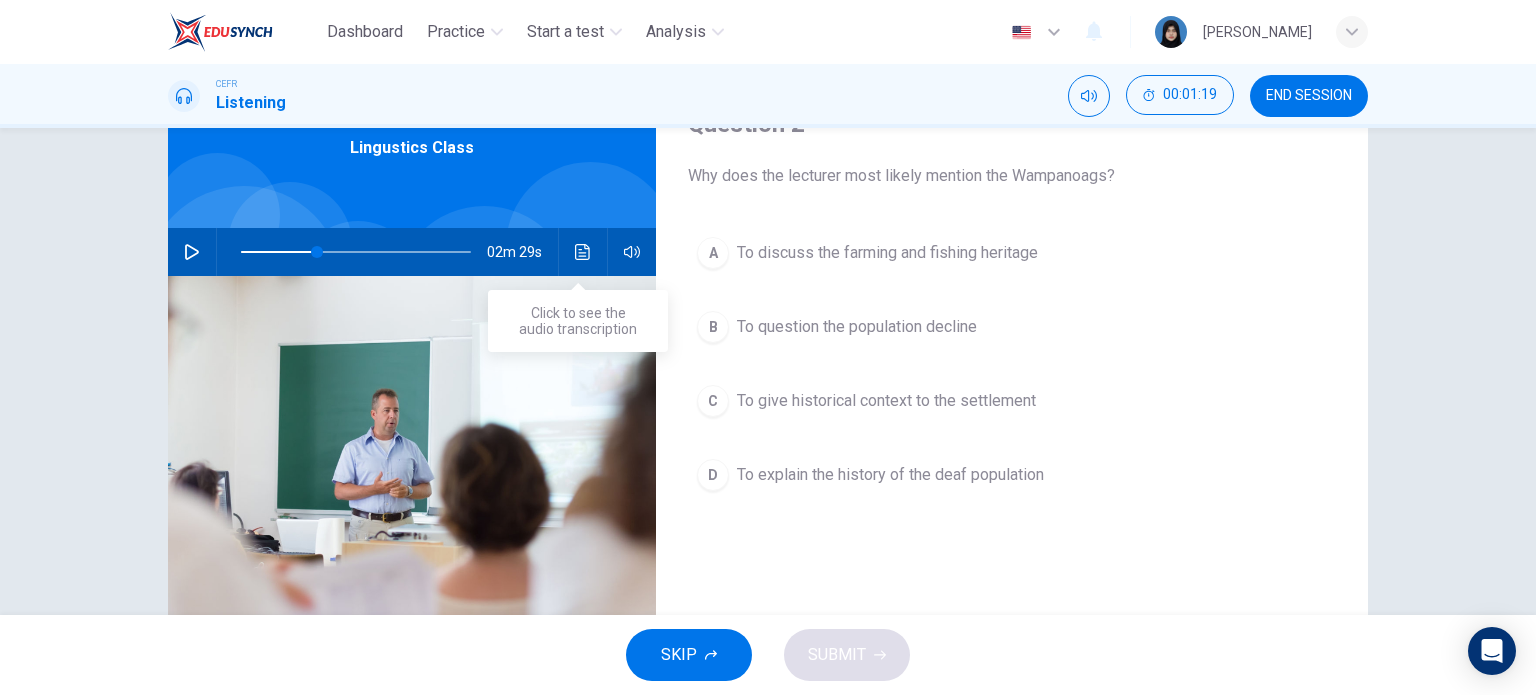 click 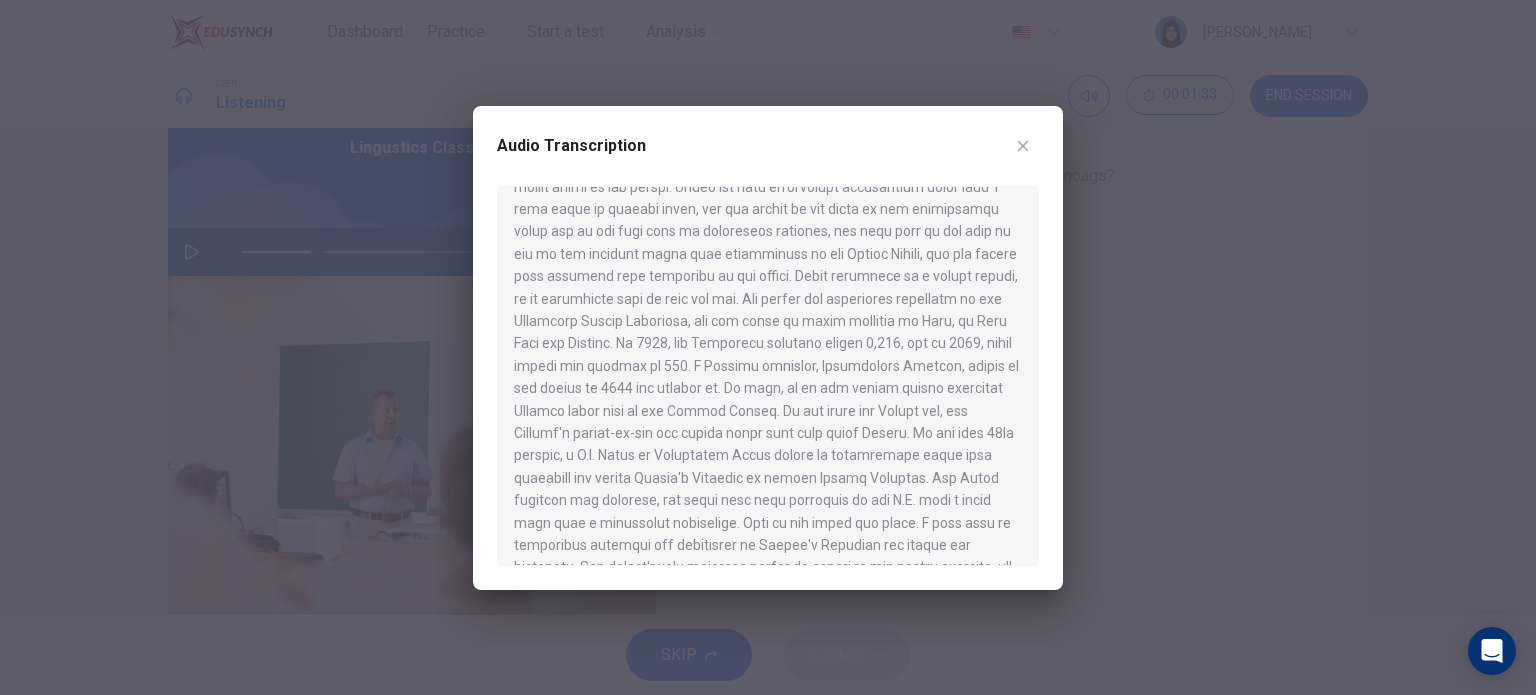 scroll, scrollTop: 100, scrollLeft: 0, axis: vertical 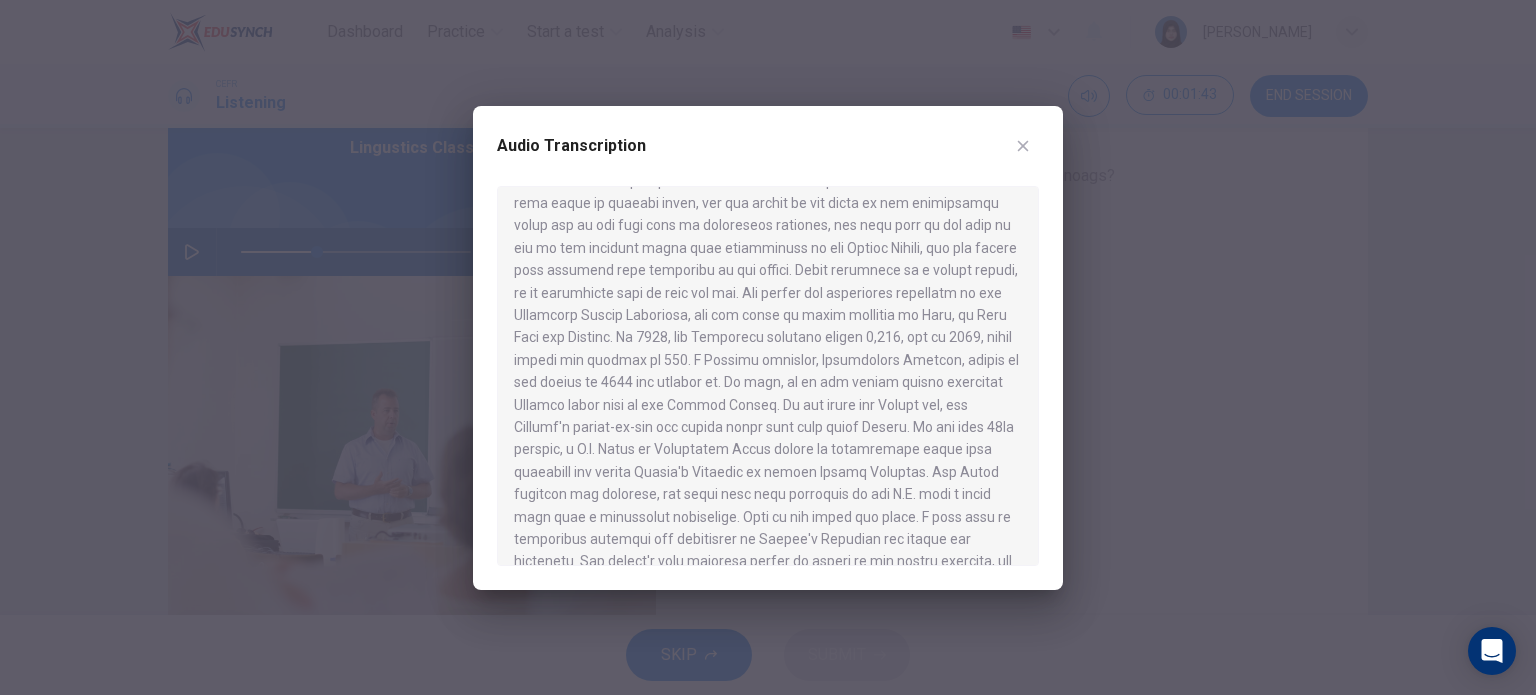 click at bounding box center (768, 347) 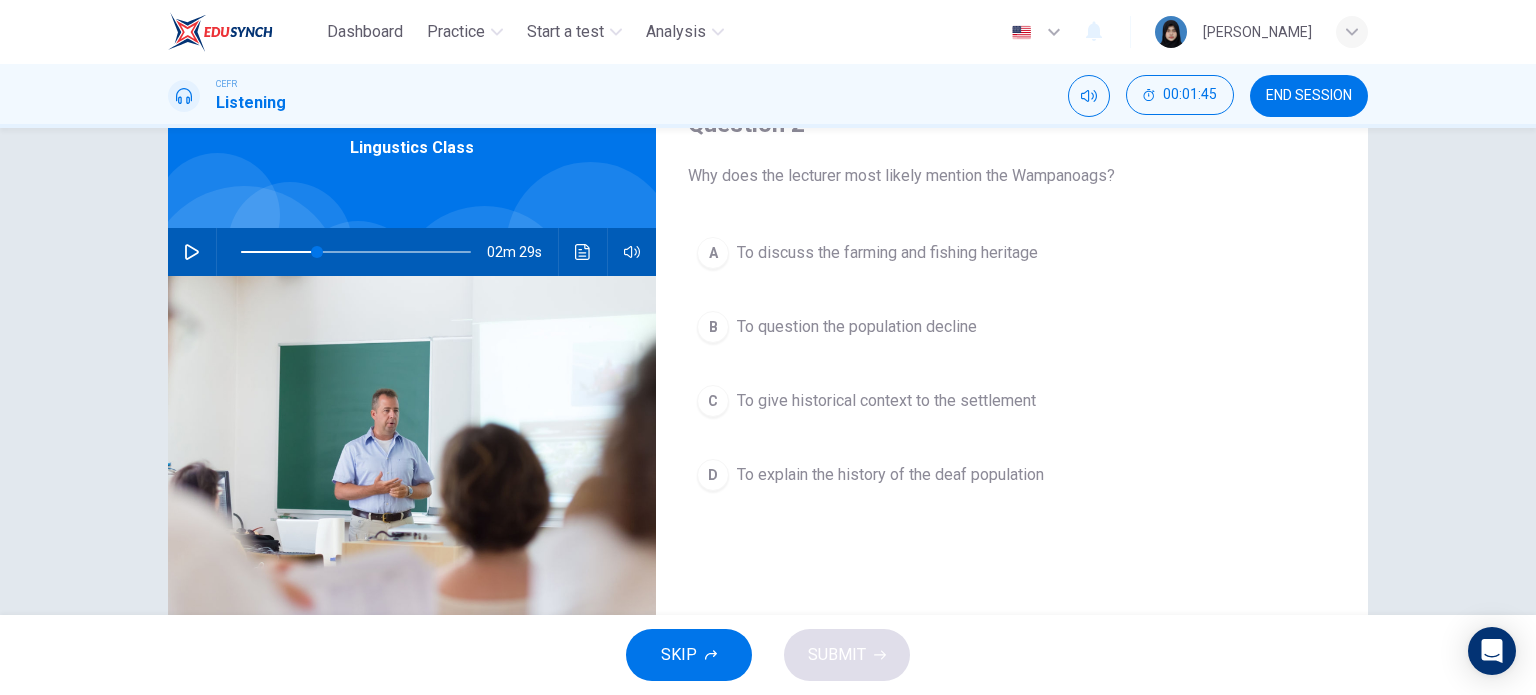 click at bounding box center [192, 252] 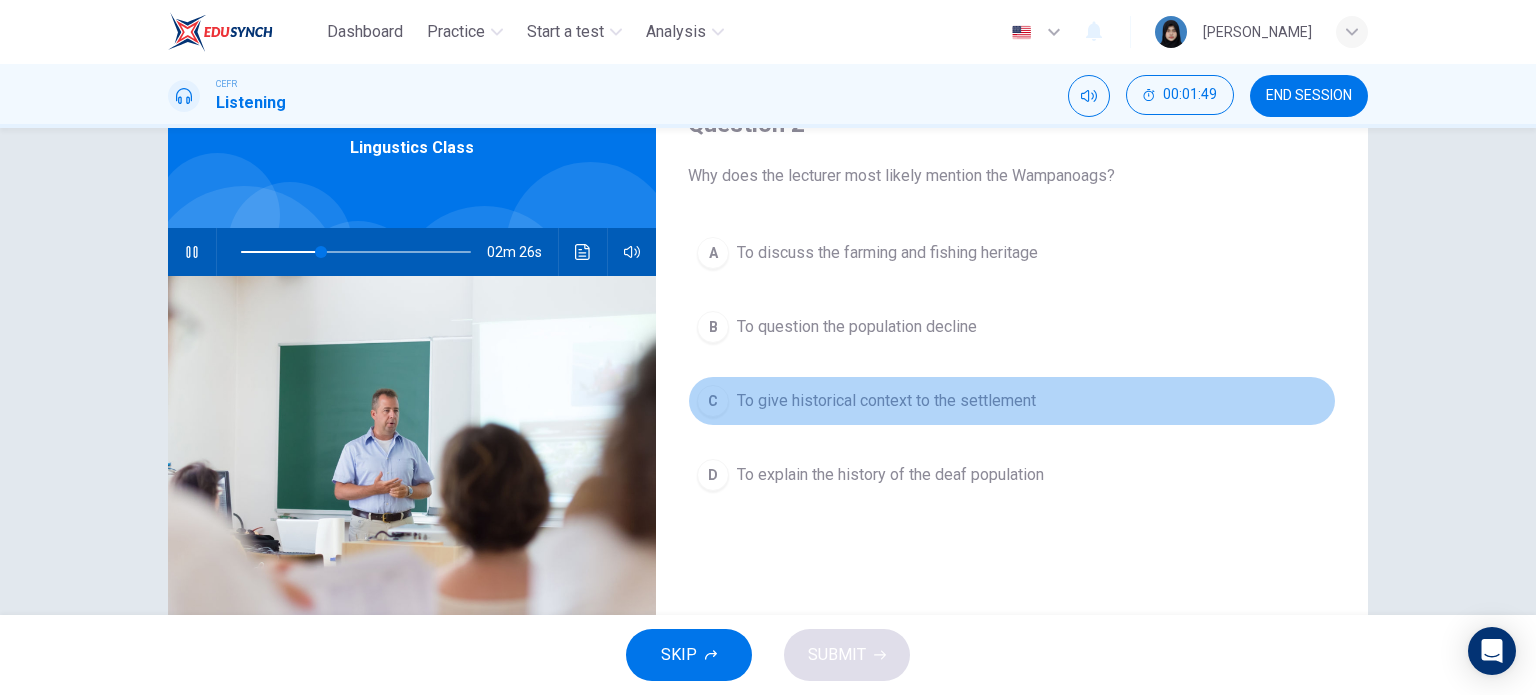 click on "C To give historical context to the settlement" at bounding box center [1012, 401] 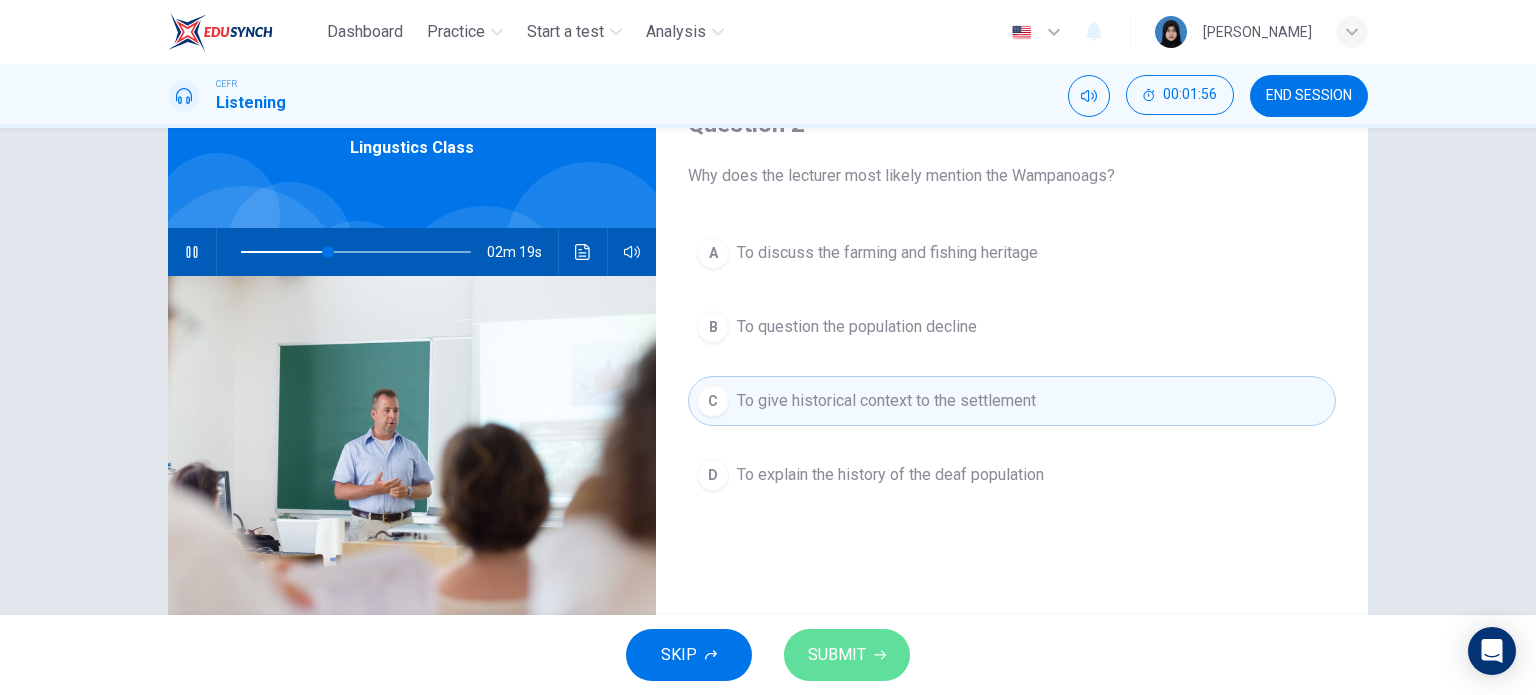 click on "SUBMIT" at bounding box center [837, 655] 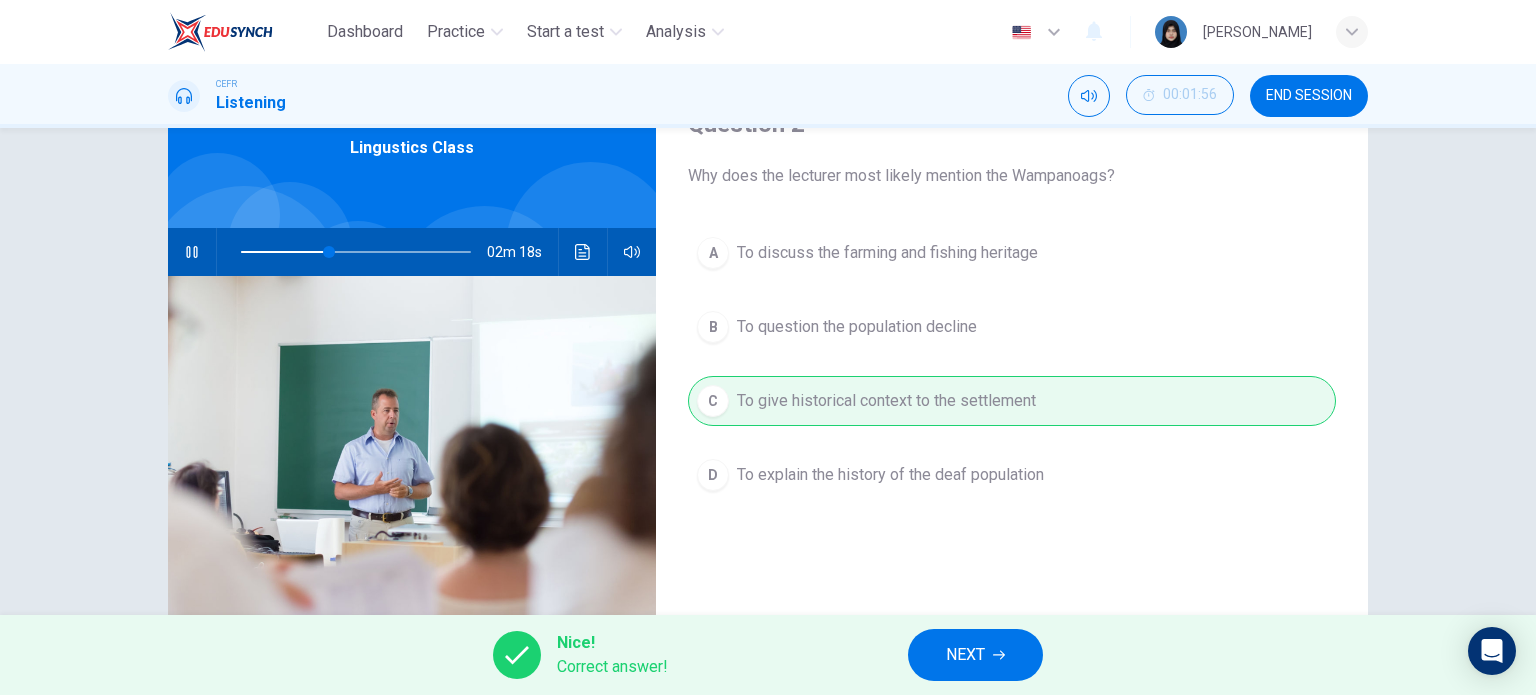 click on "NEXT" at bounding box center [965, 655] 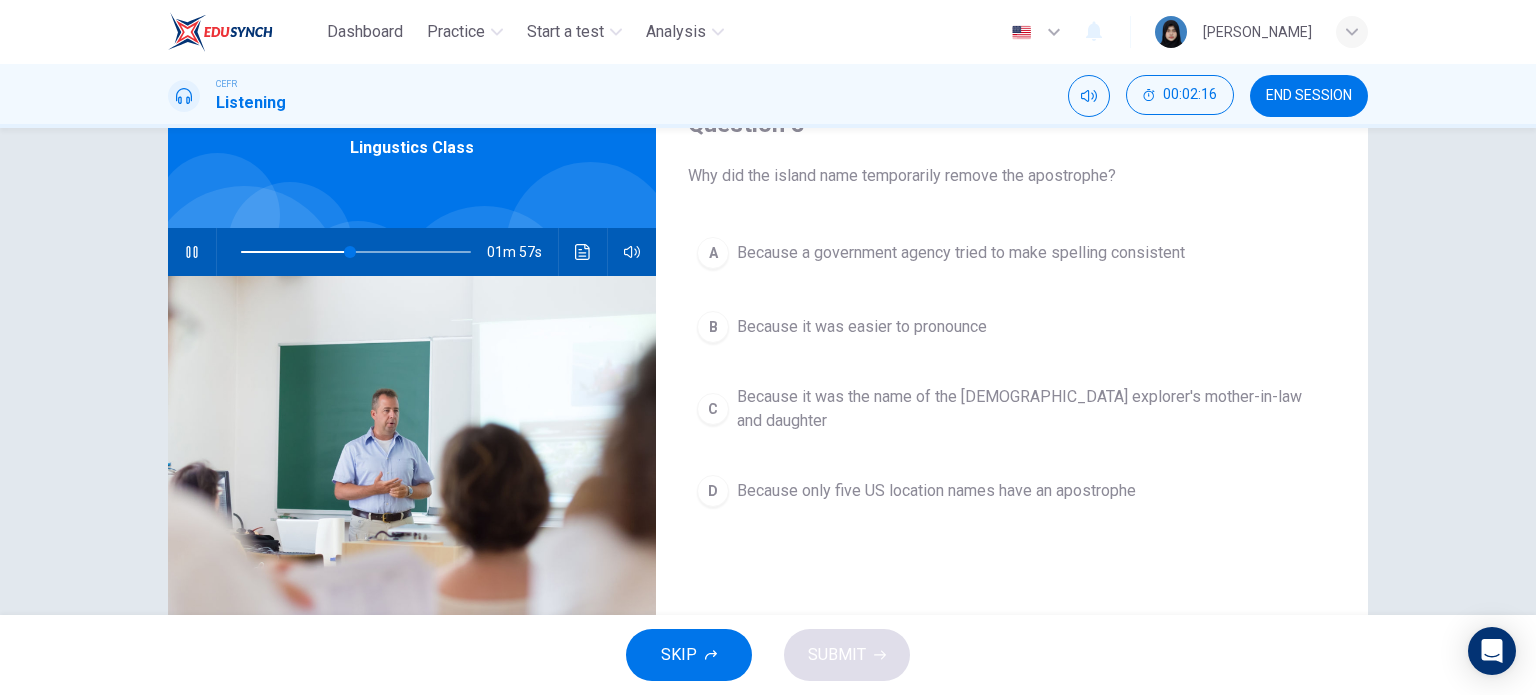 click on "Because a government agency tried to make spelling consistent" at bounding box center [961, 253] 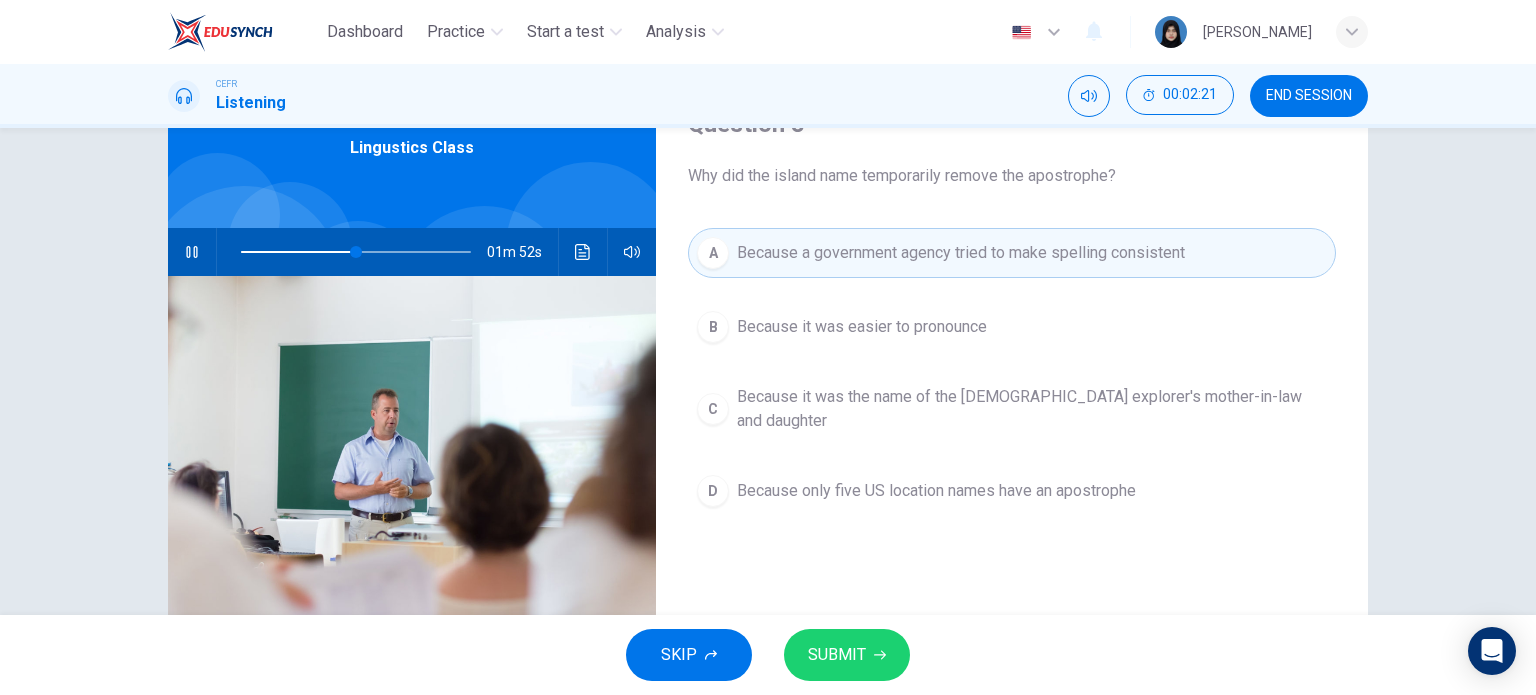 click on "SUBMIT" at bounding box center (837, 655) 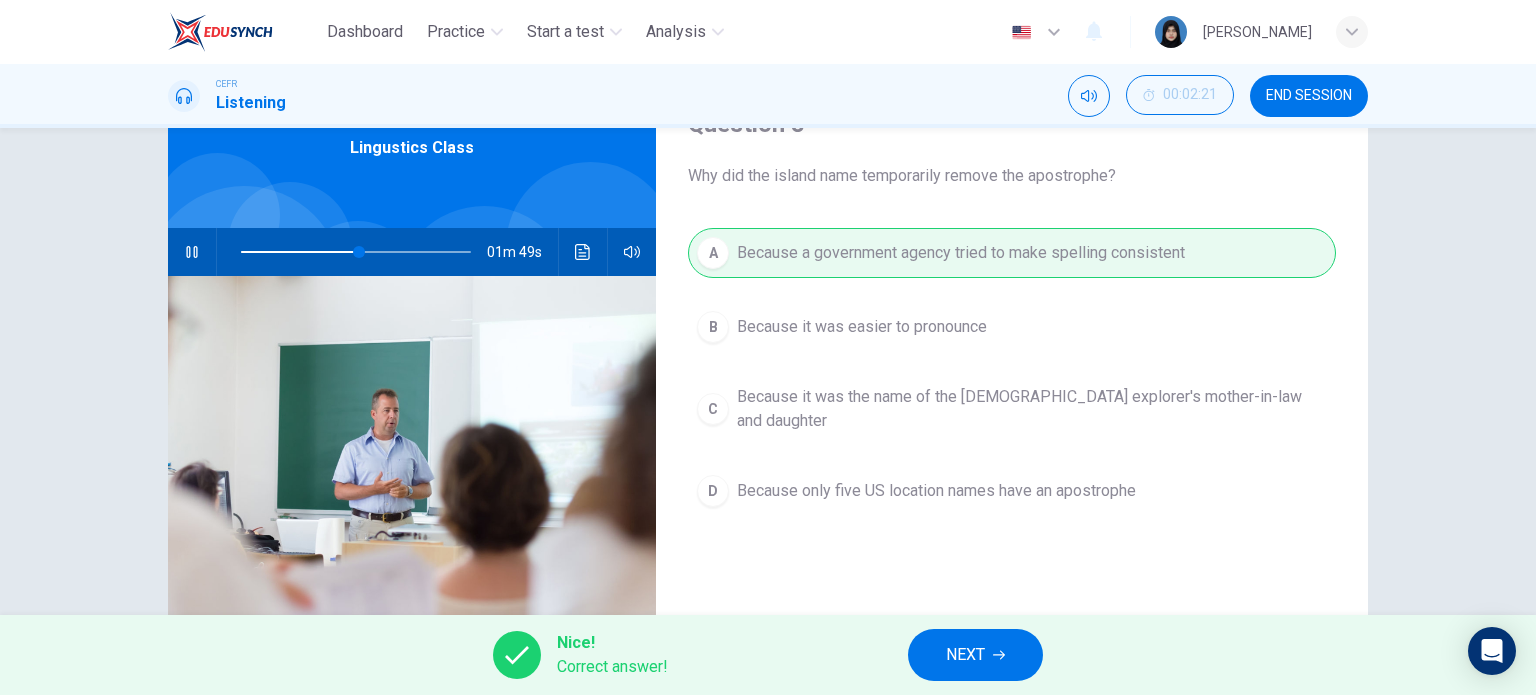 click 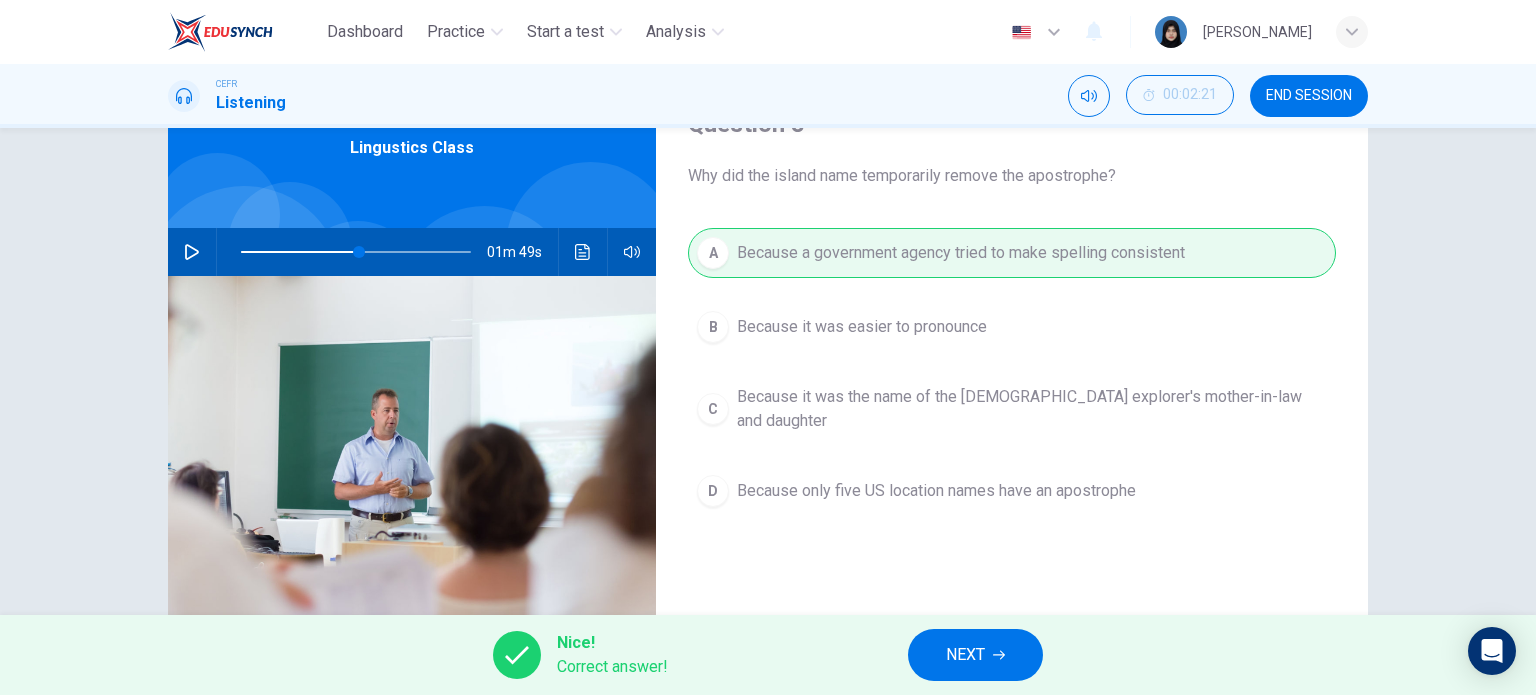 click at bounding box center [192, 252] 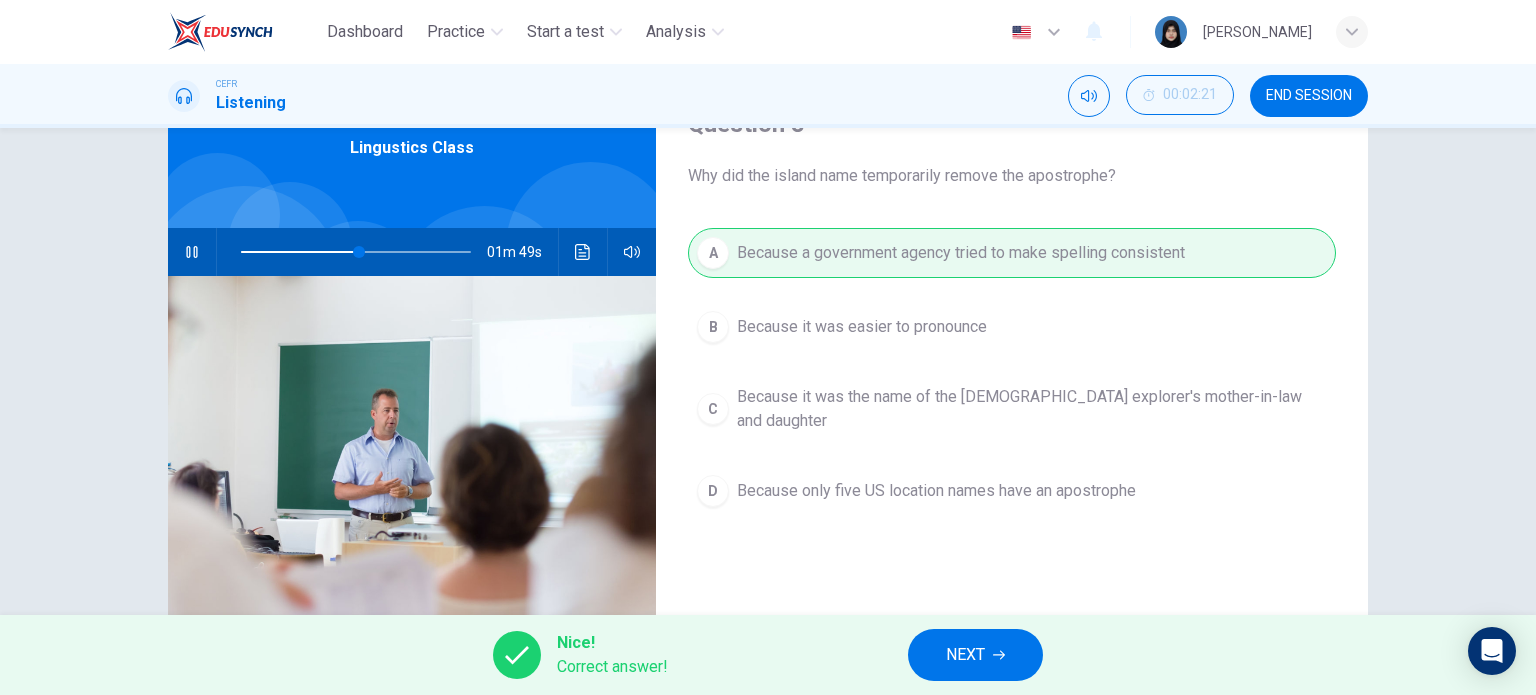 click on "NEXT" at bounding box center (975, 655) 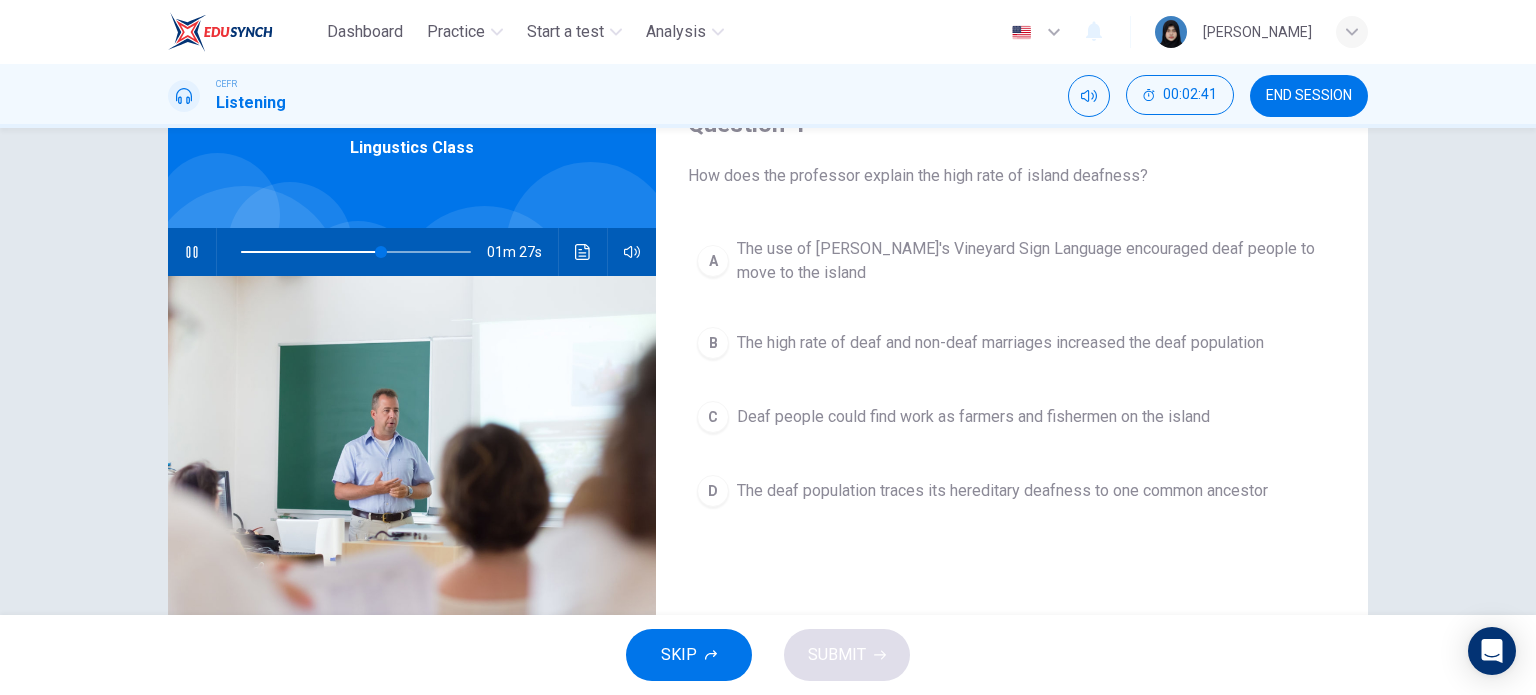 click on "The high rate of deaf and non-deaf marriages increased the deaf population" at bounding box center [1000, 343] 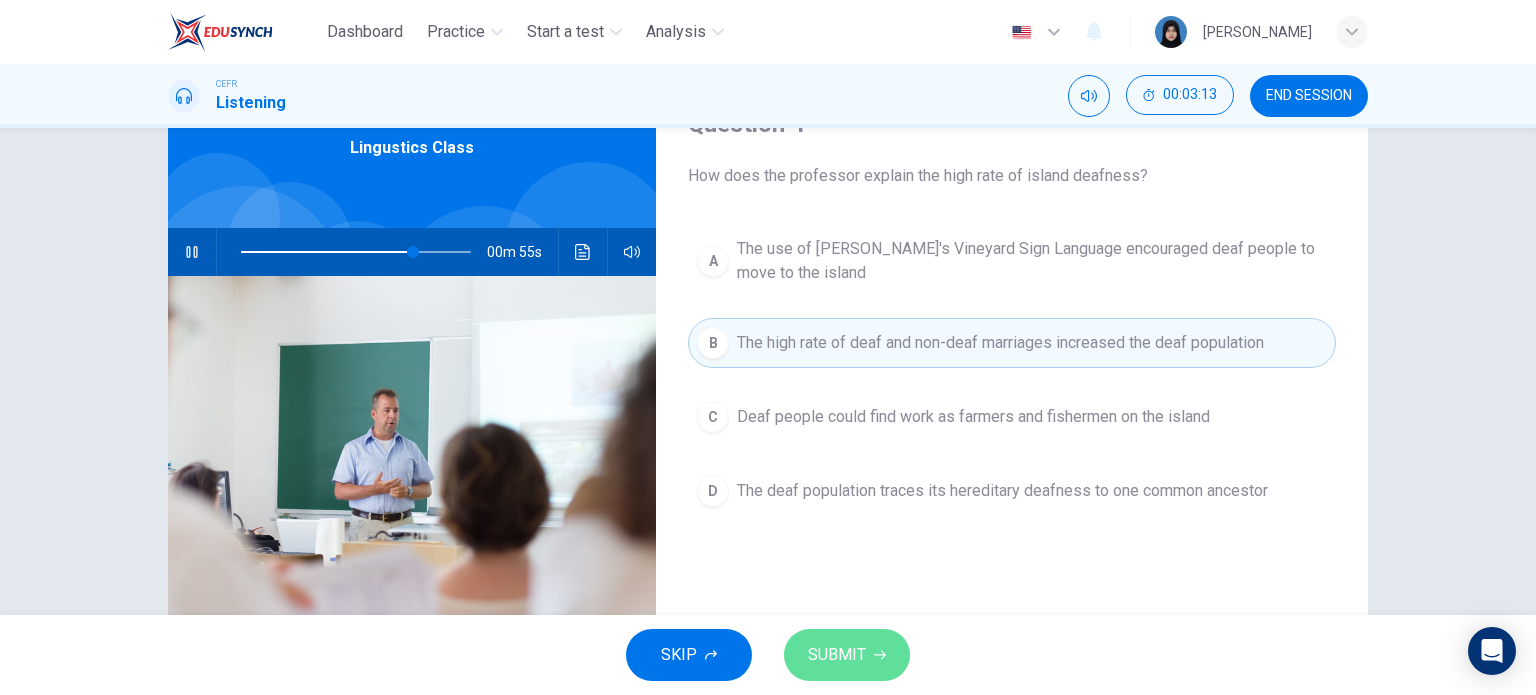 click on "SUBMIT" at bounding box center (837, 655) 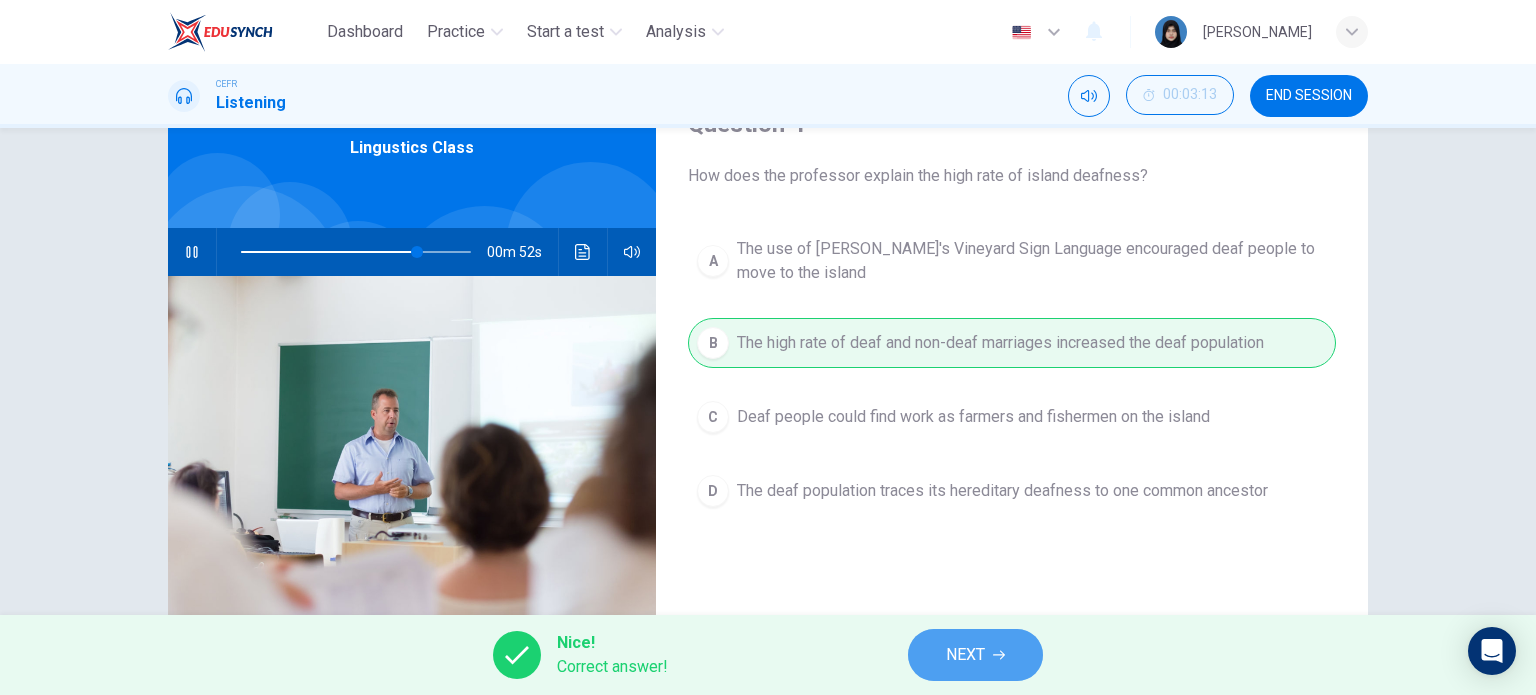 click on "NEXT" at bounding box center (975, 655) 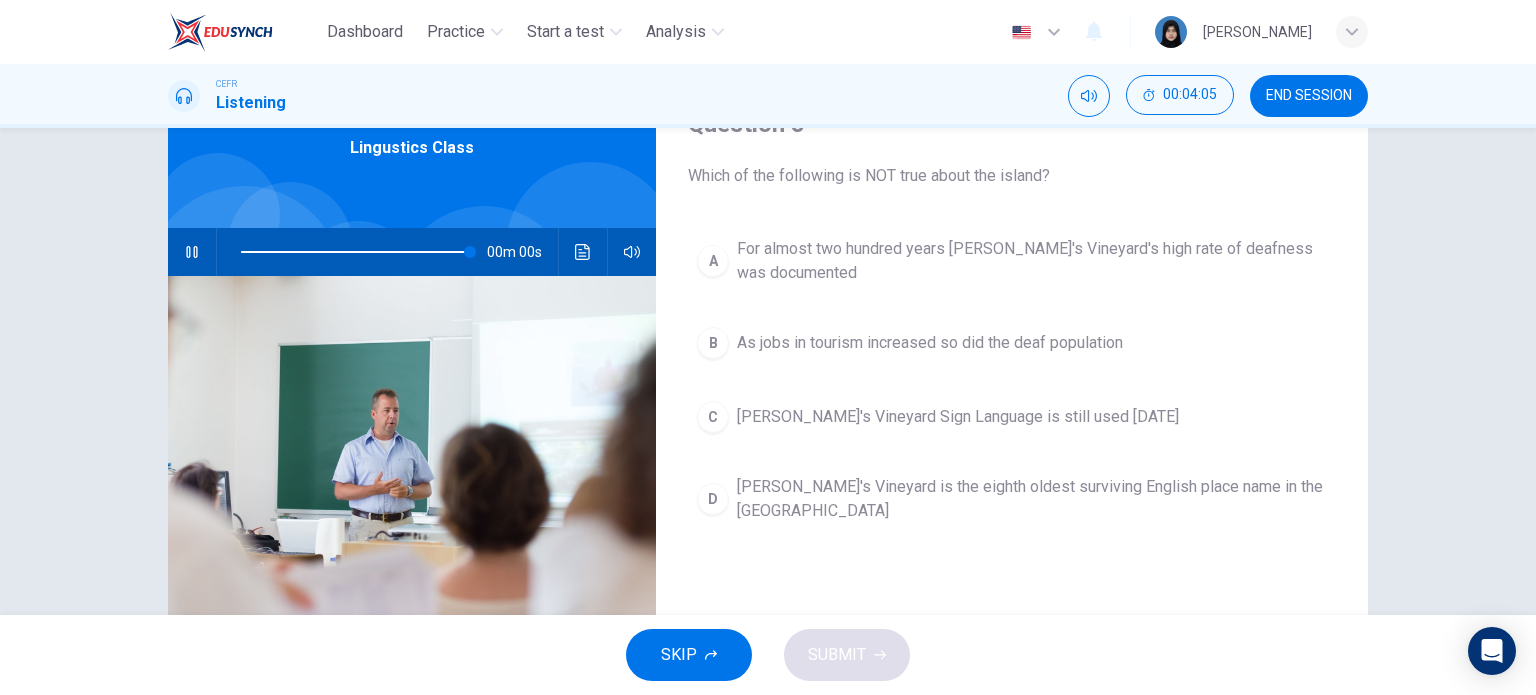 type on "0" 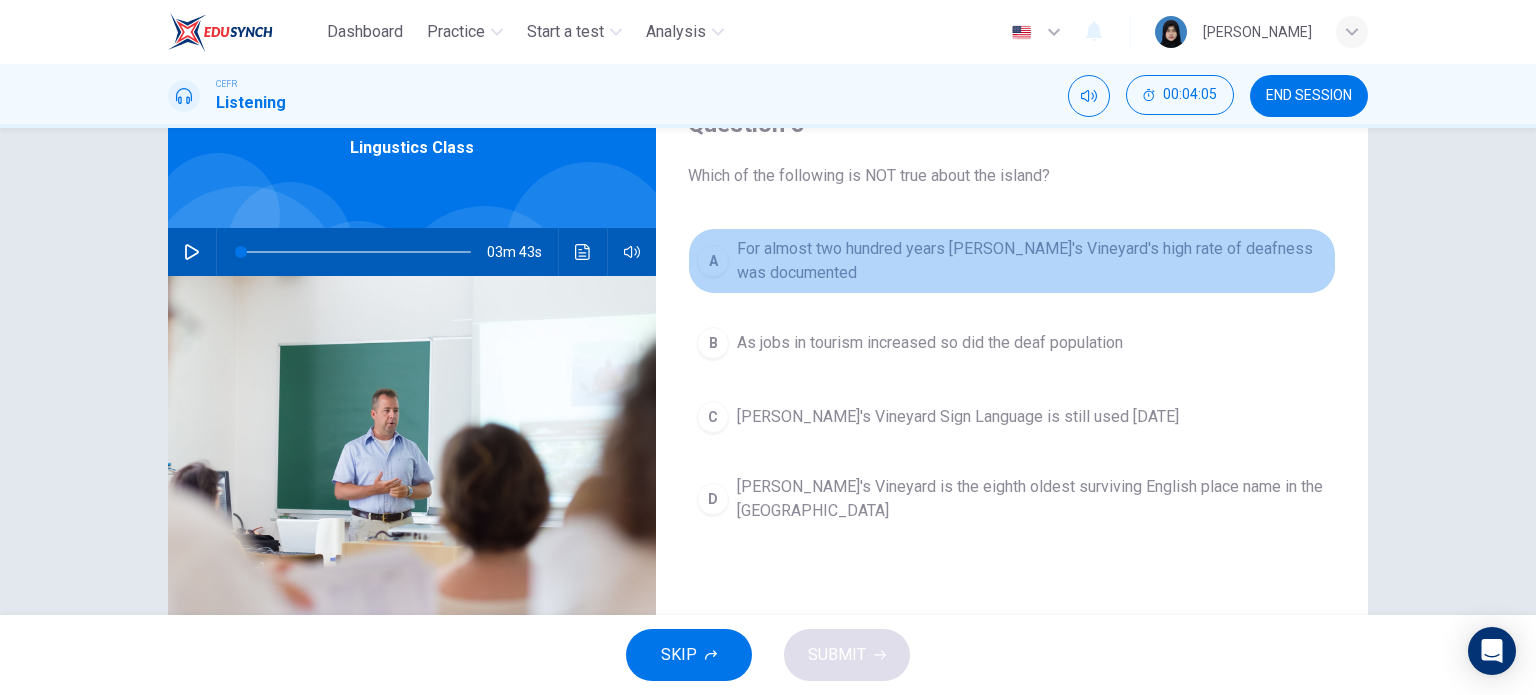 click on "For almost two hundred years [PERSON_NAME]'s Vineyard's high rate of deafness was documented" at bounding box center (1032, 261) 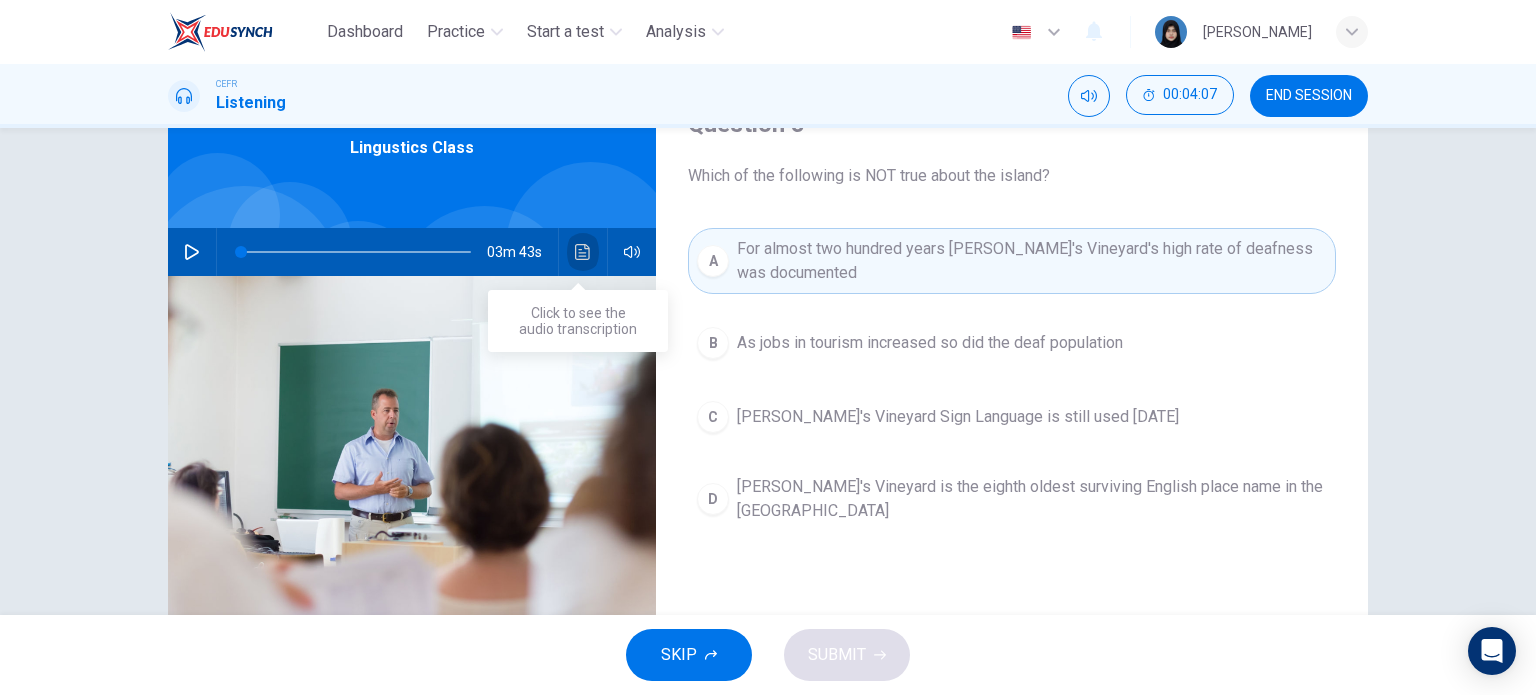 click at bounding box center (583, 252) 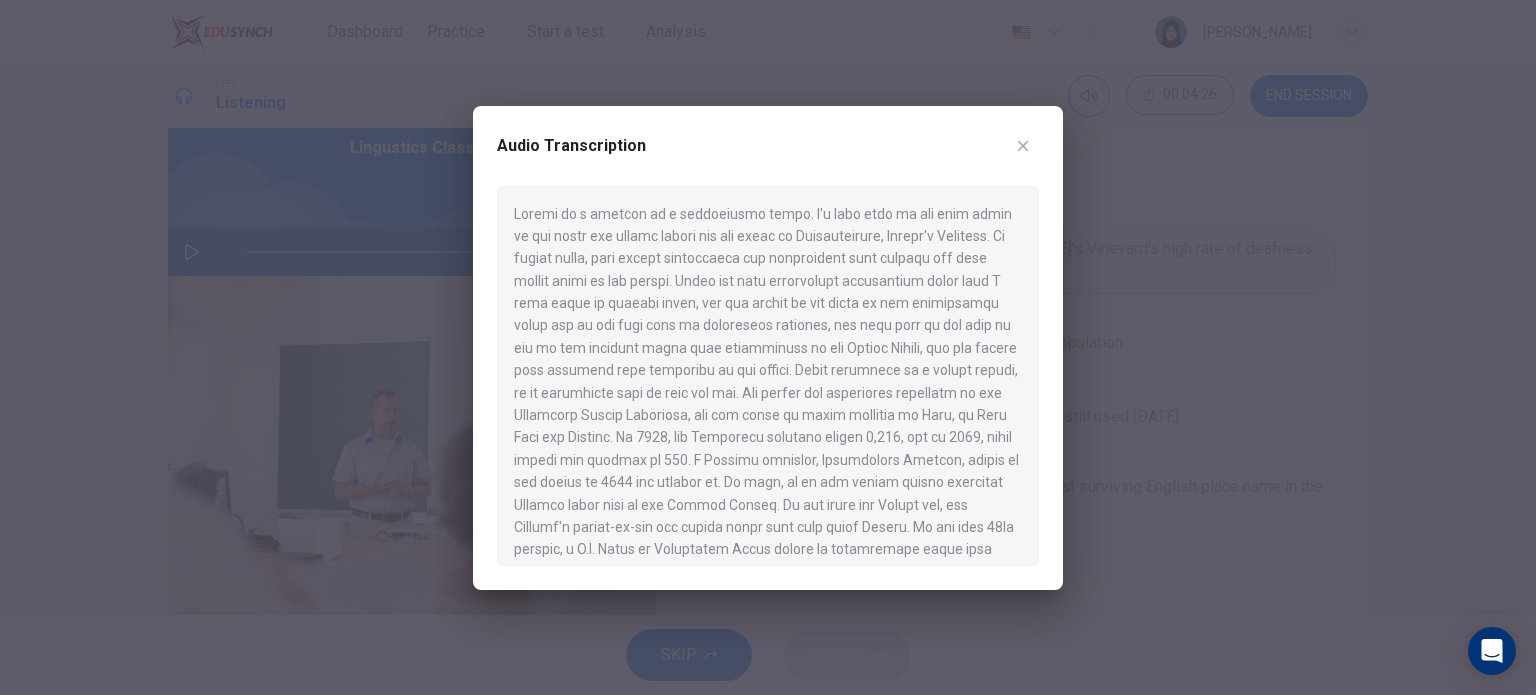 click at bounding box center [768, 347] 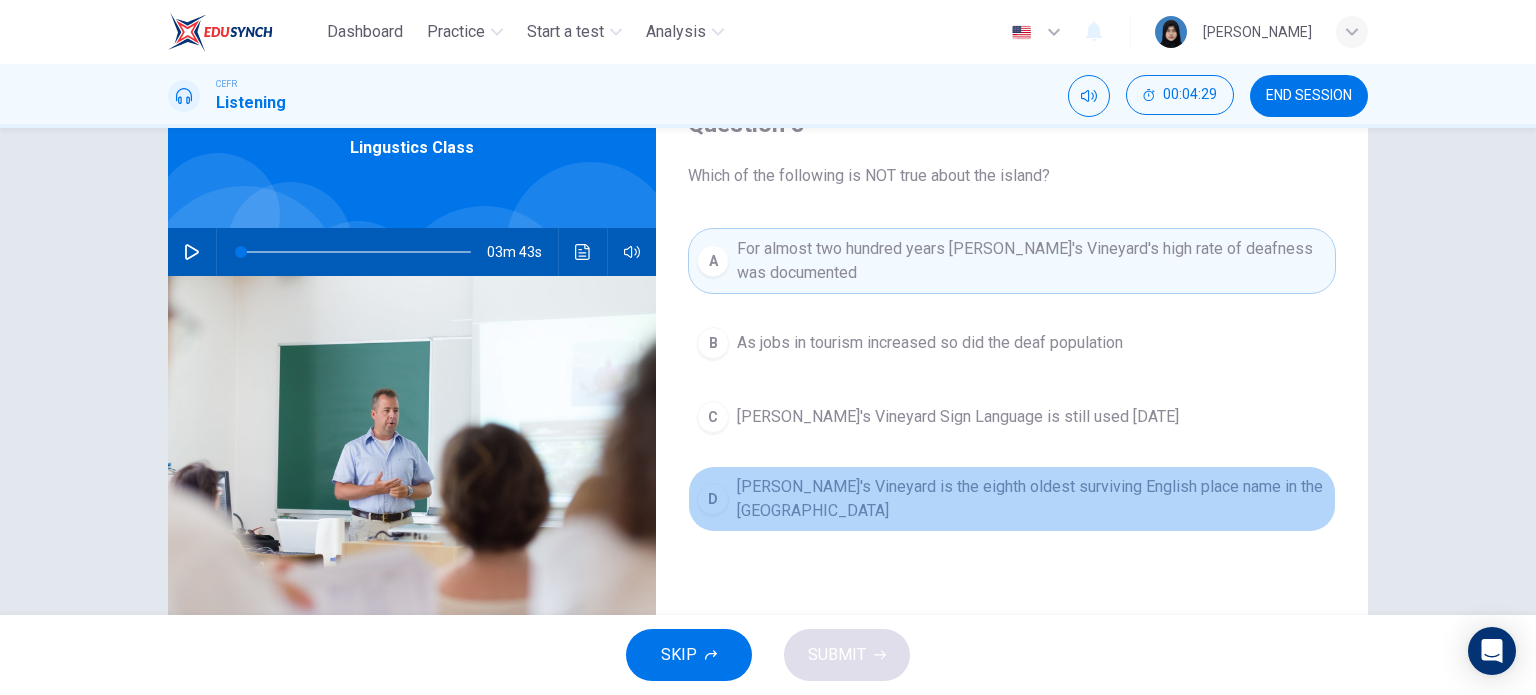 drag, startPoint x: 833, startPoint y: 486, endPoint x: 844, endPoint y: 510, distance: 26.400757 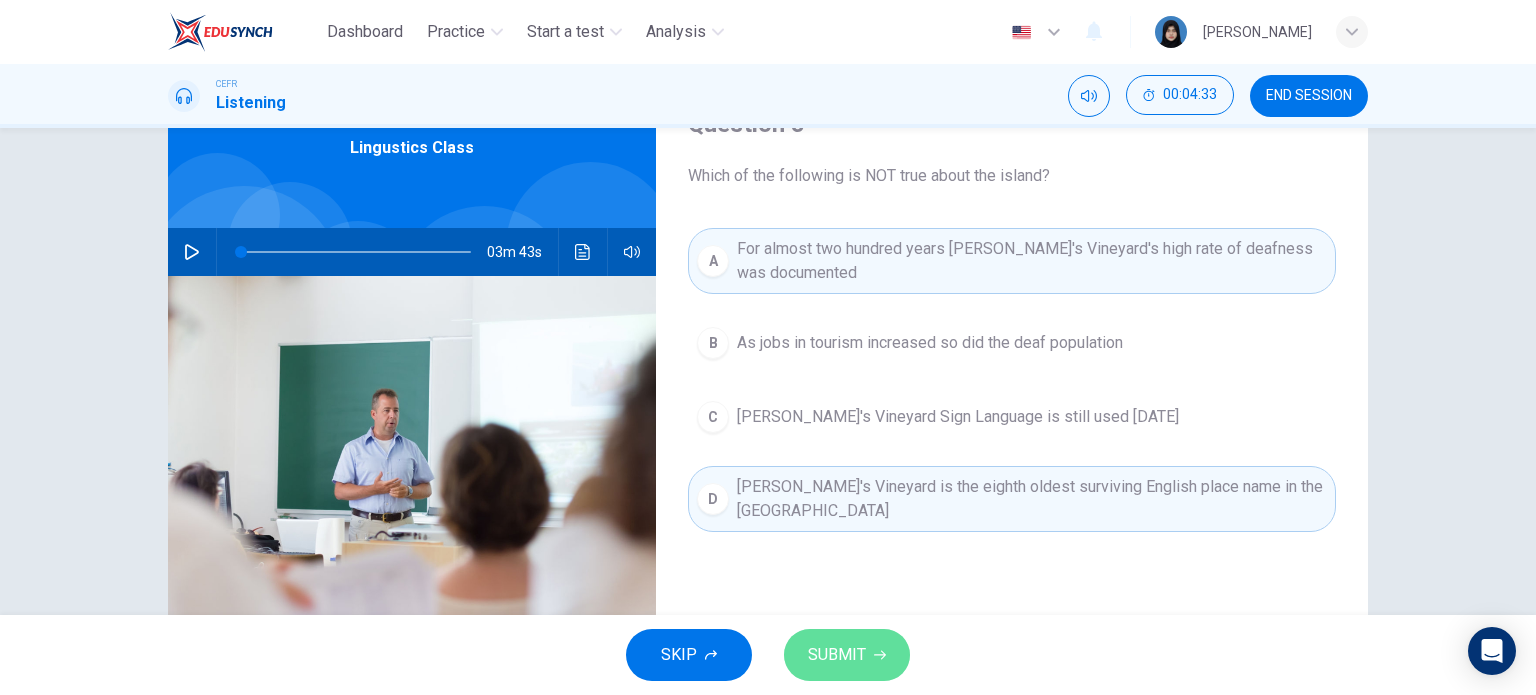 click on "SUBMIT" at bounding box center (837, 655) 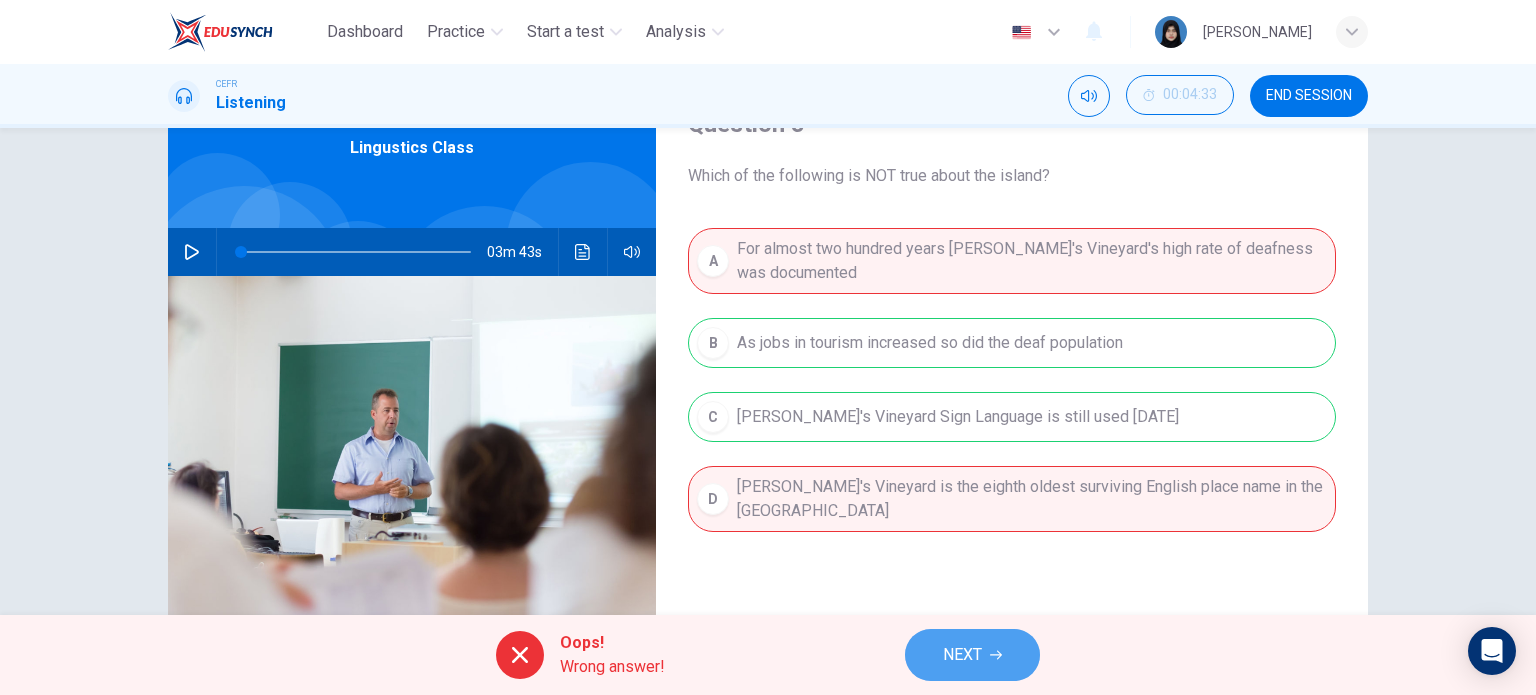 click on "NEXT" at bounding box center (962, 655) 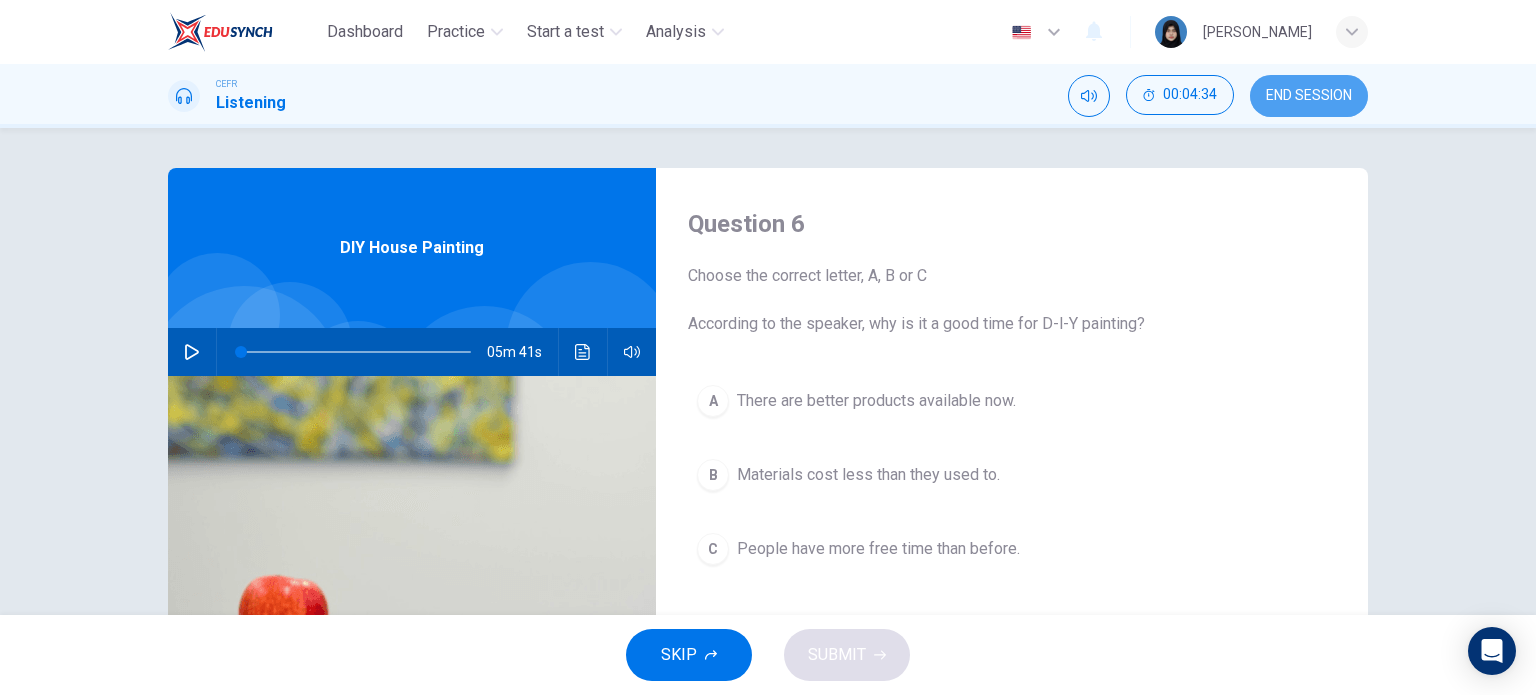 click on "END SESSION" at bounding box center [1309, 96] 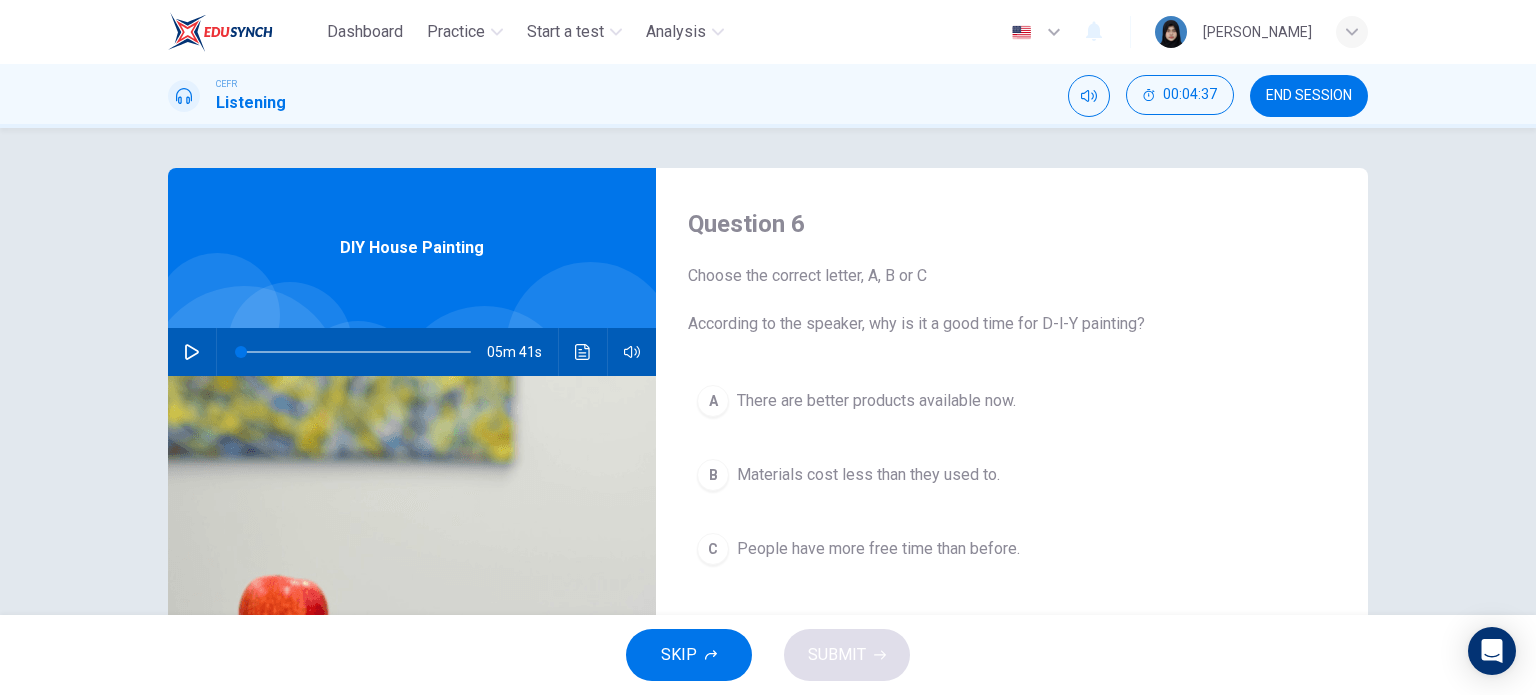 click 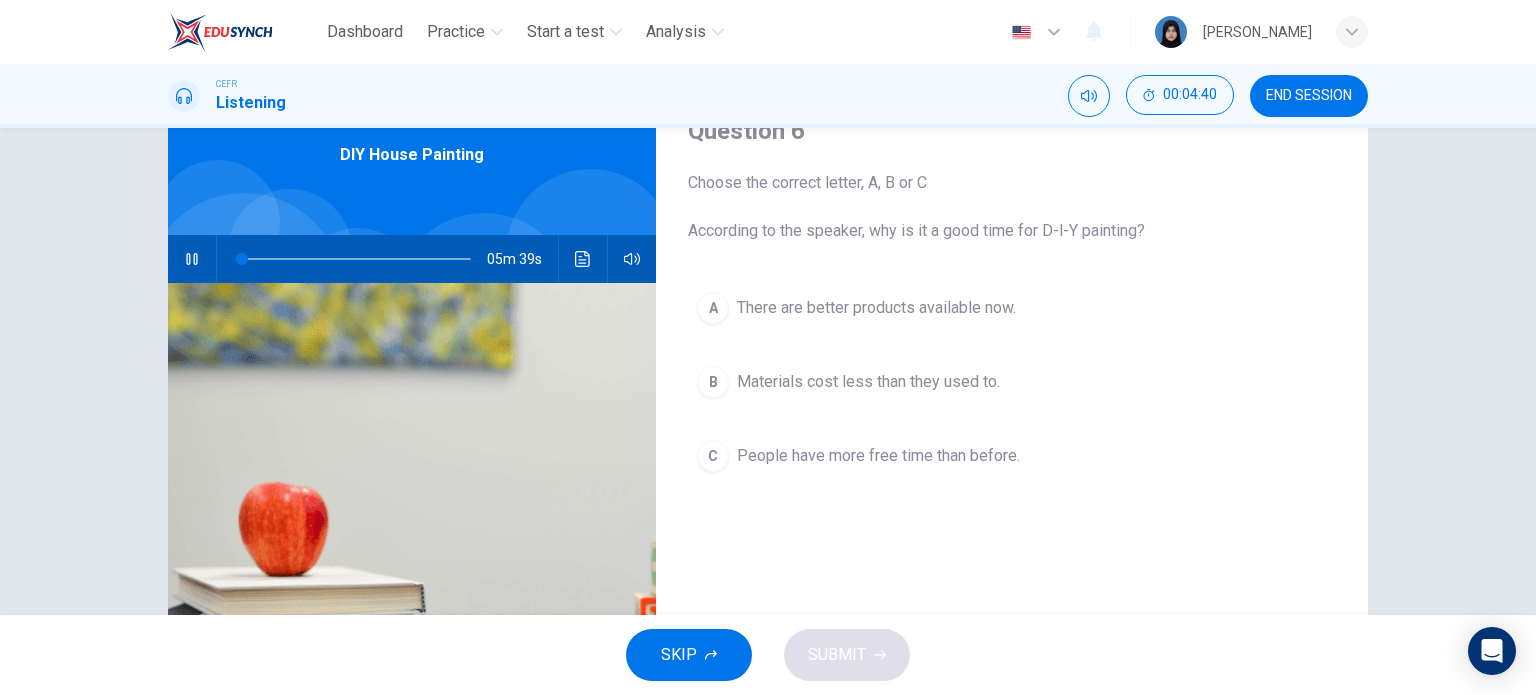 scroll, scrollTop: 100, scrollLeft: 0, axis: vertical 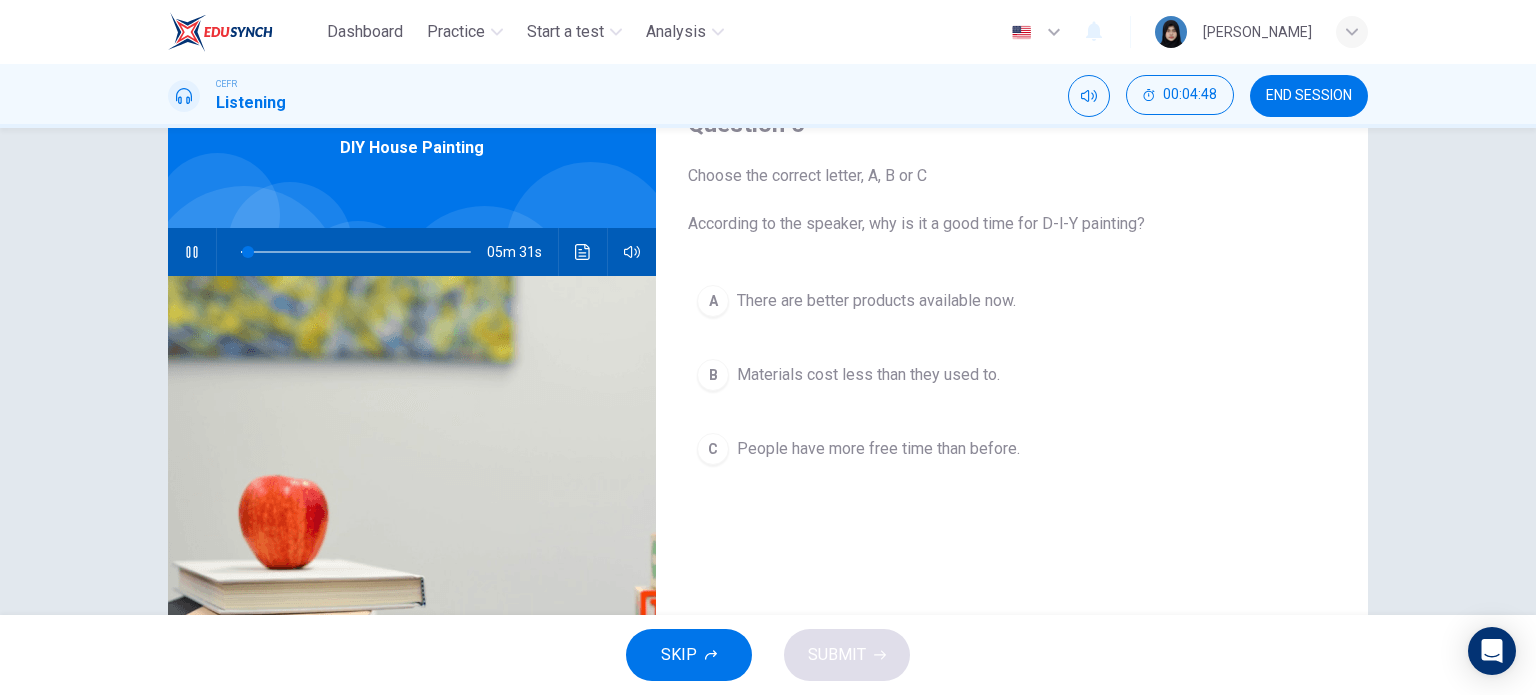 click on "Materials cost less than they used to." at bounding box center (868, 375) 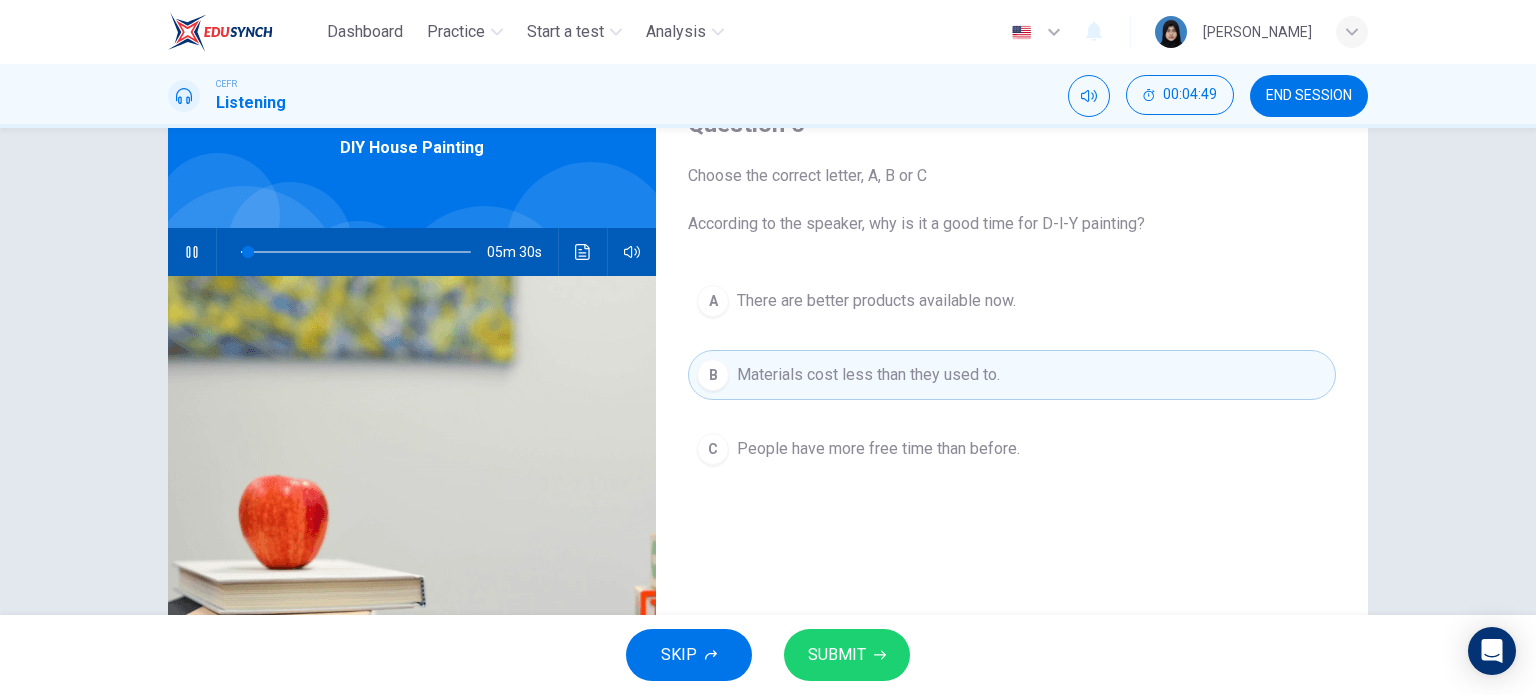 click on "SUBMIT" at bounding box center [837, 655] 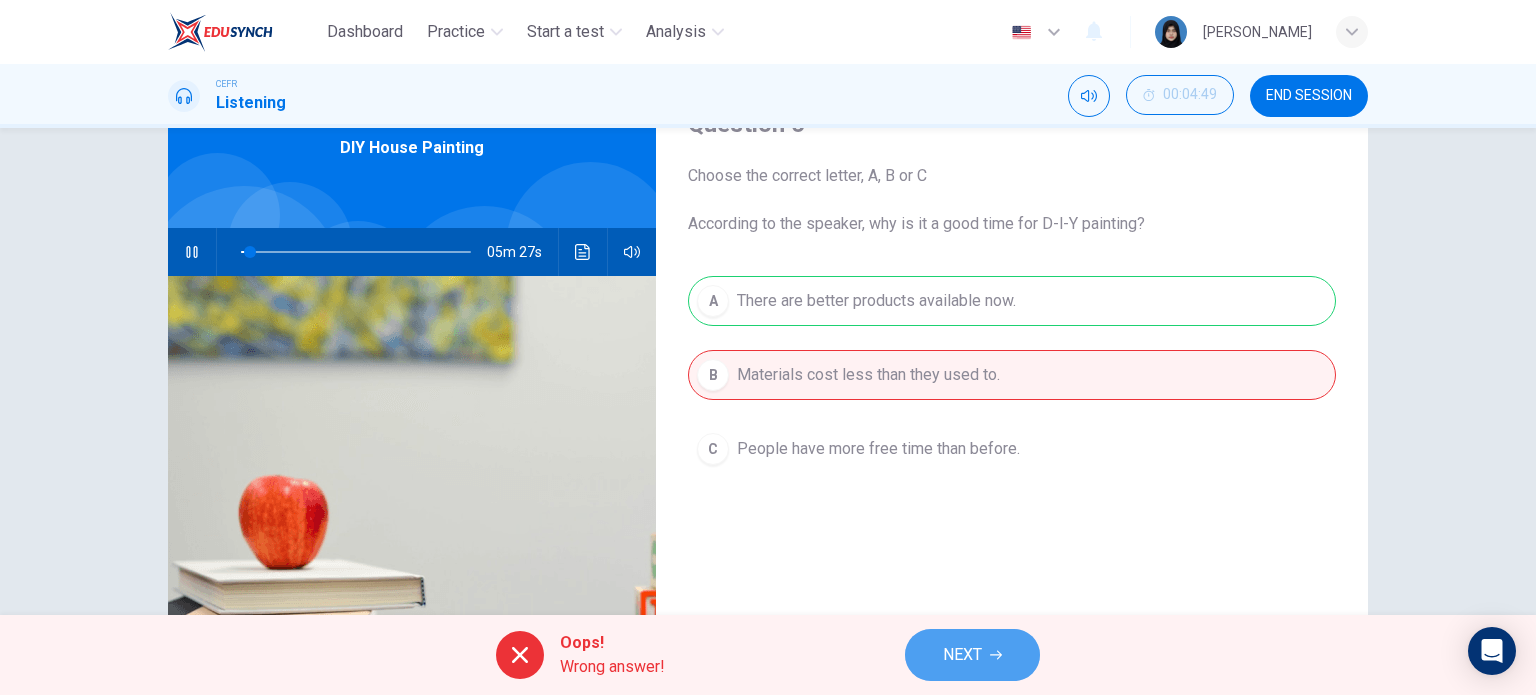 click on "NEXT" at bounding box center (962, 655) 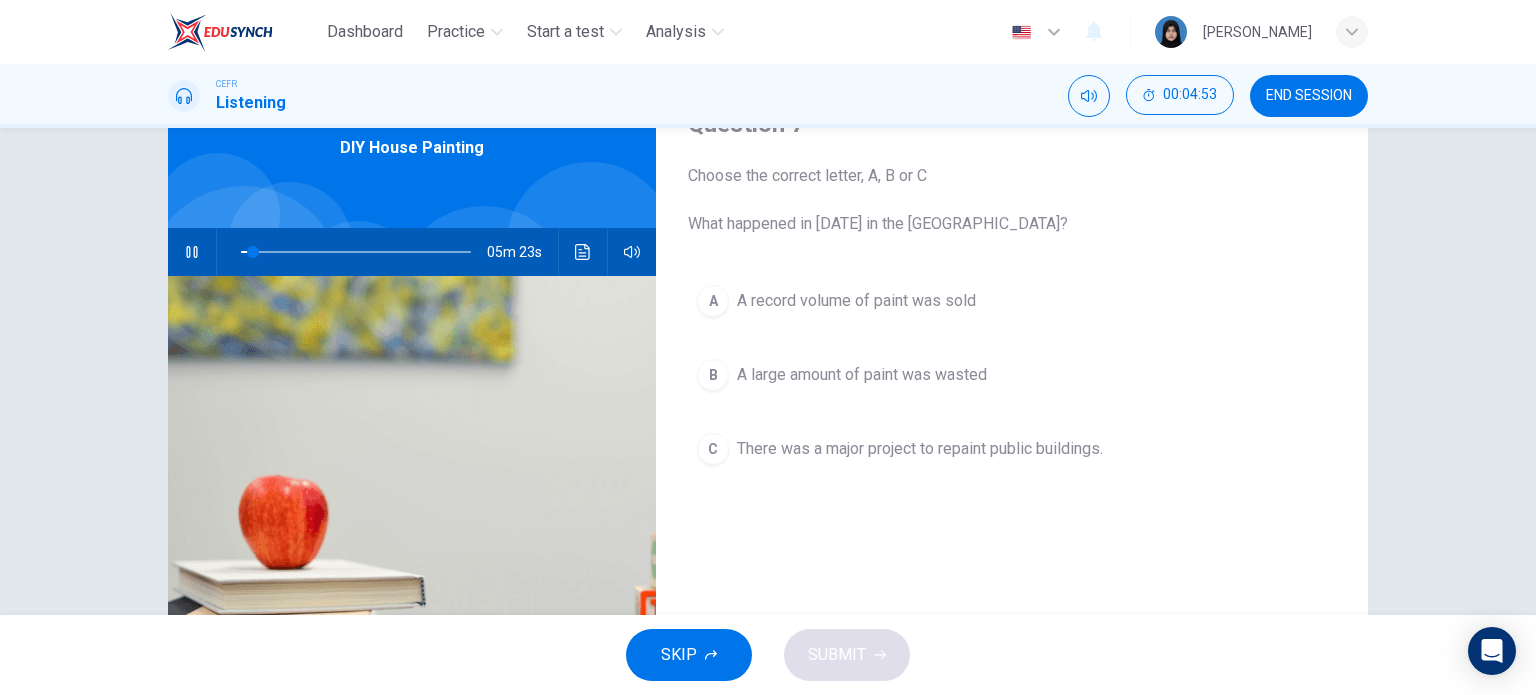 click on "A large amount of paint was wasted" at bounding box center [862, 375] 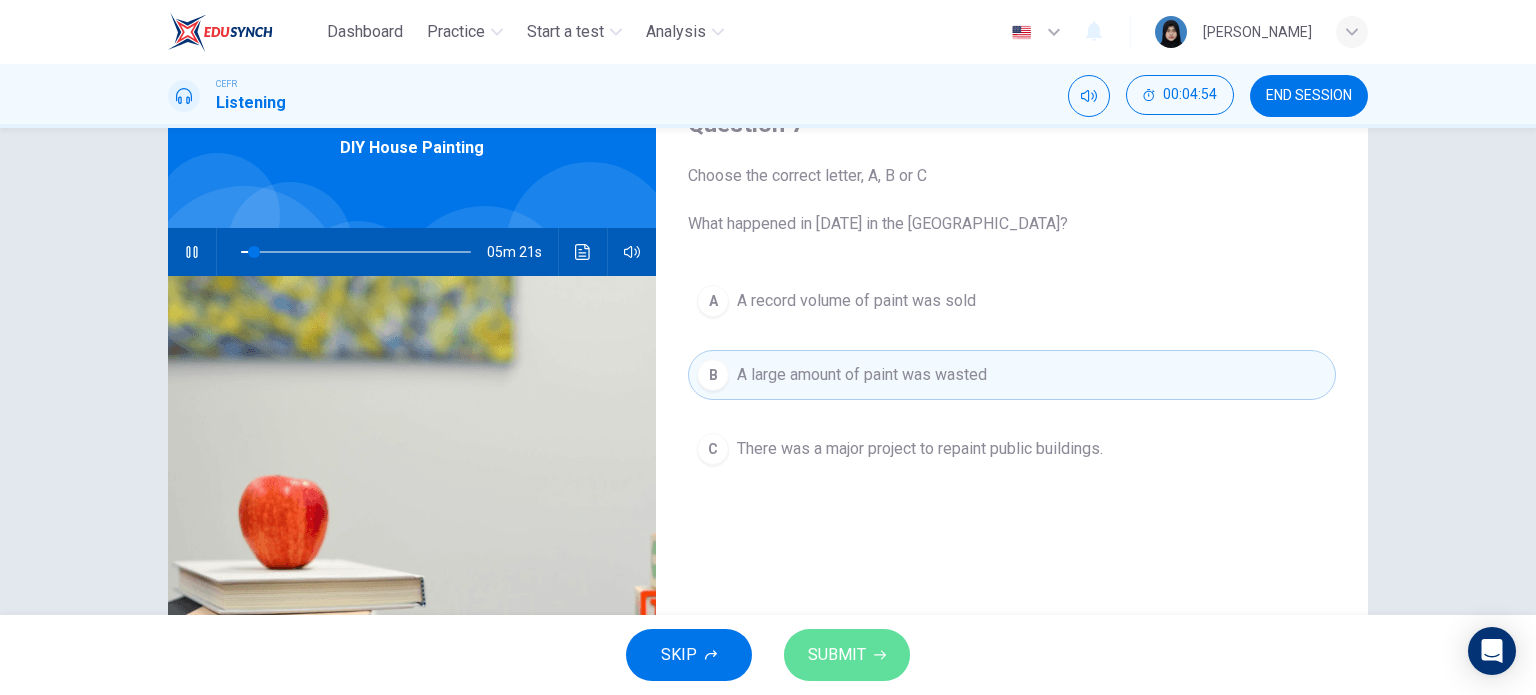 click on "SUBMIT" at bounding box center (837, 655) 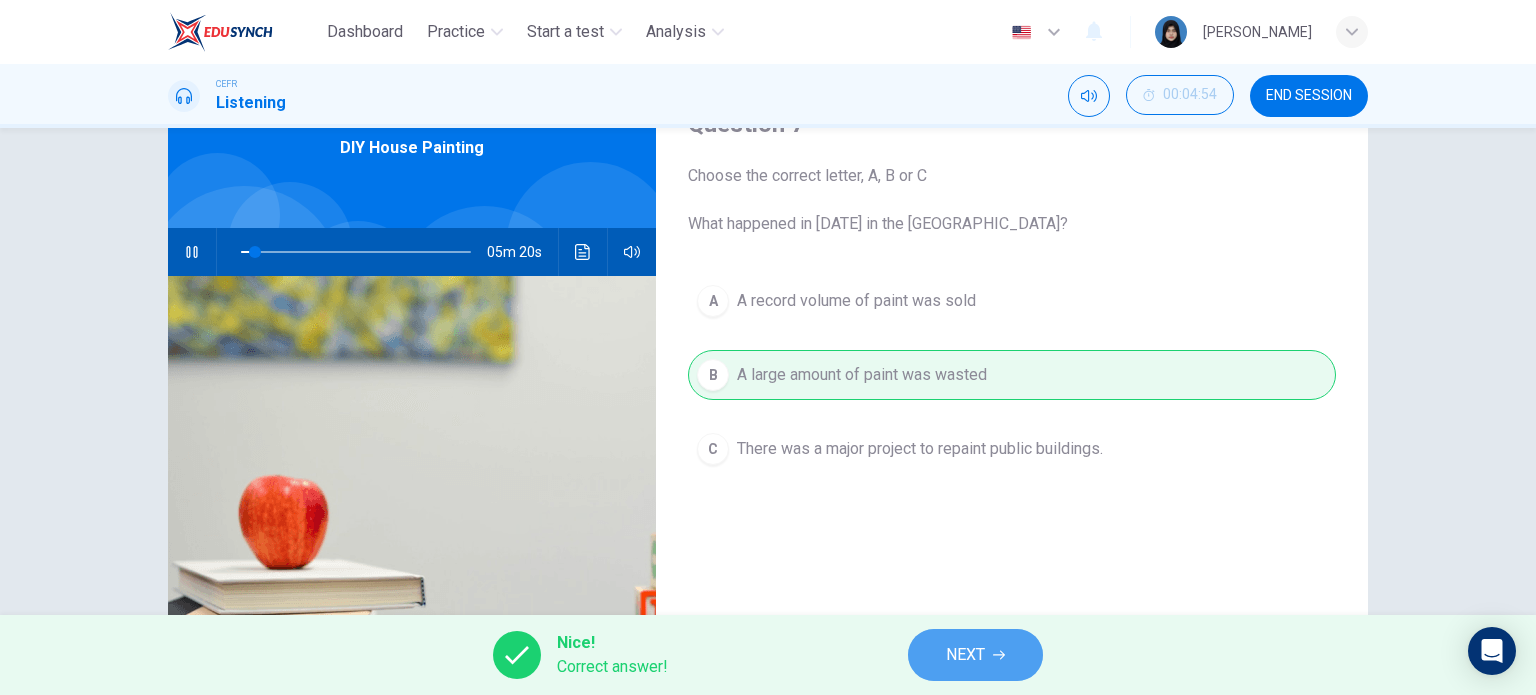 drag, startPoint x: 962, startPoint y: 652, endPoint x: 938, endPoint y: 555, distance: 99.92497 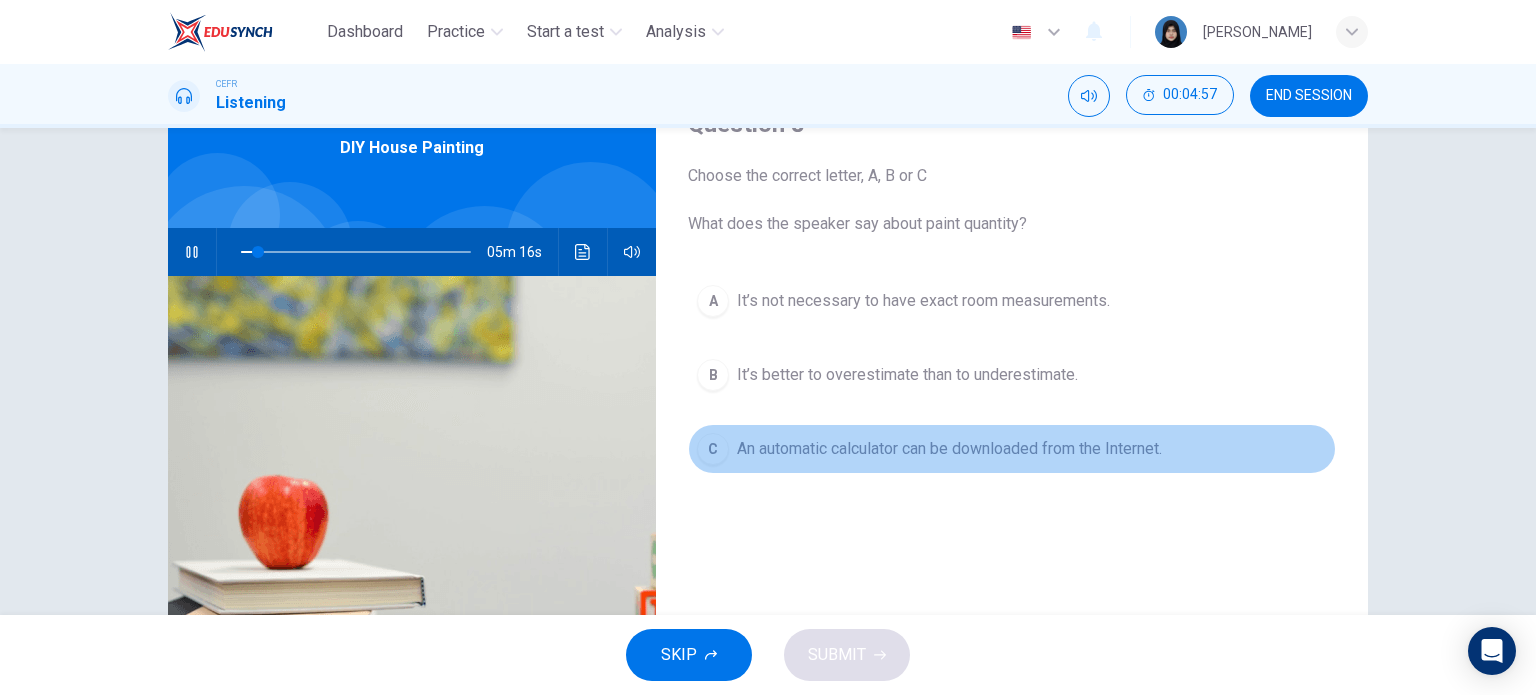 click on "An automatic calculator can be downloaded from the Internet." at bounding box center [949, 449] 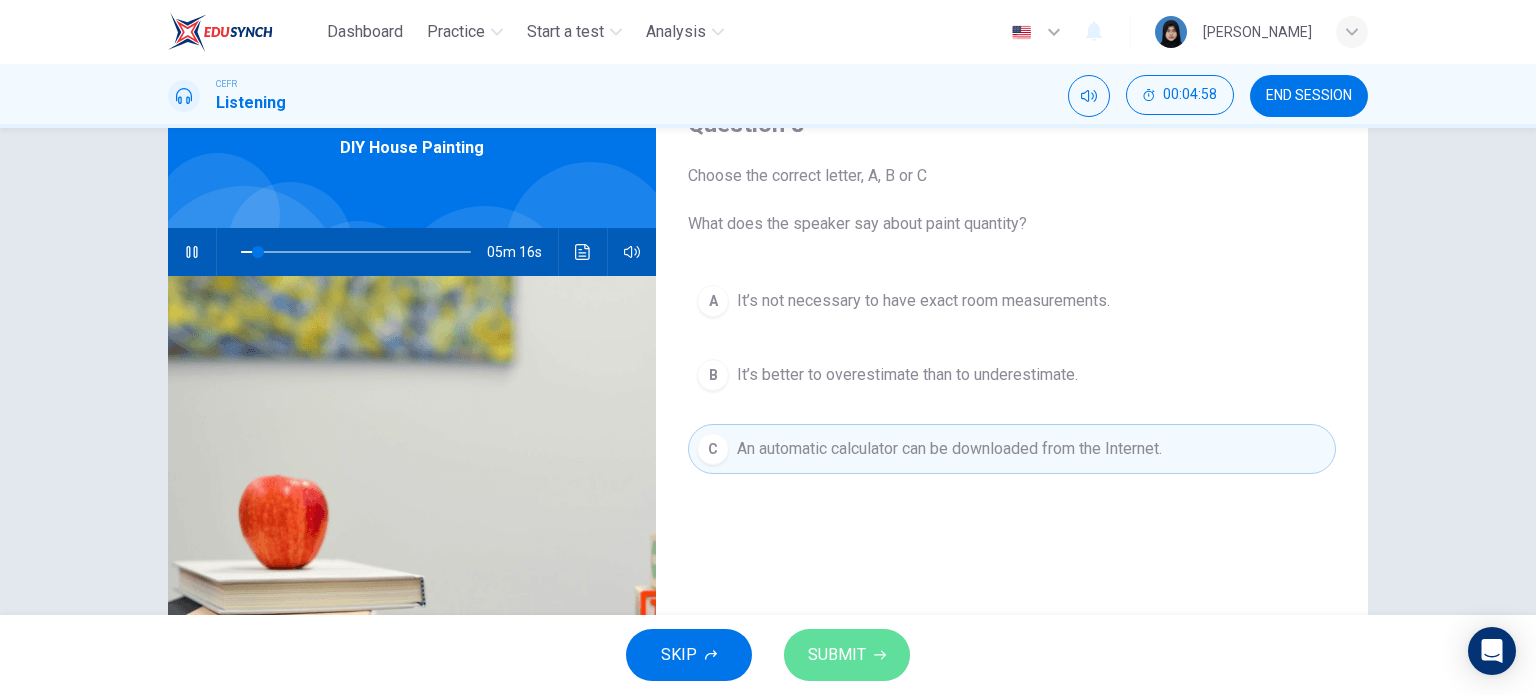 drag, startPoint x: 872, startPoint y: 647, endPoint x: 876, endPoint y: 547, distance: 100.07997 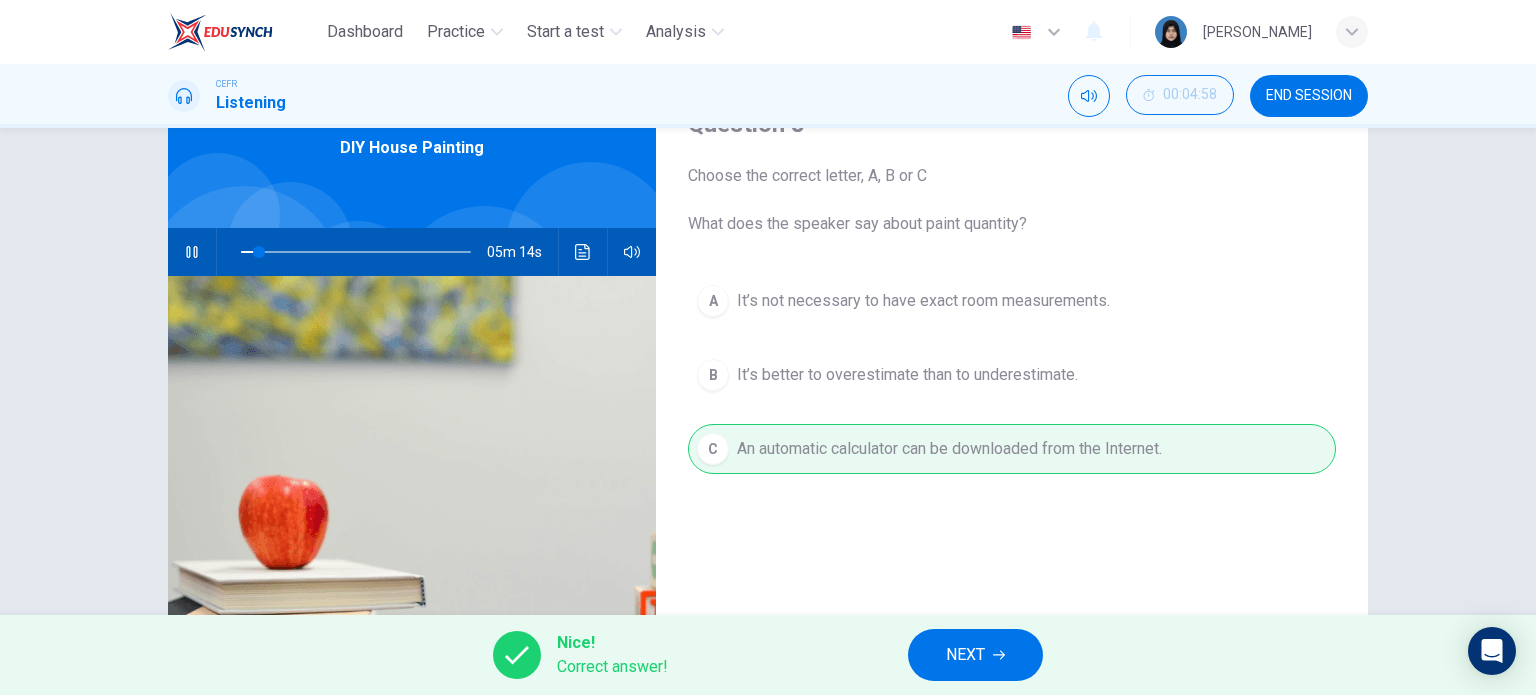 drag, startPoint x: 947, startPoint y: 647, endPoint x: 945, endPoint y: 615, distance: 32.06244 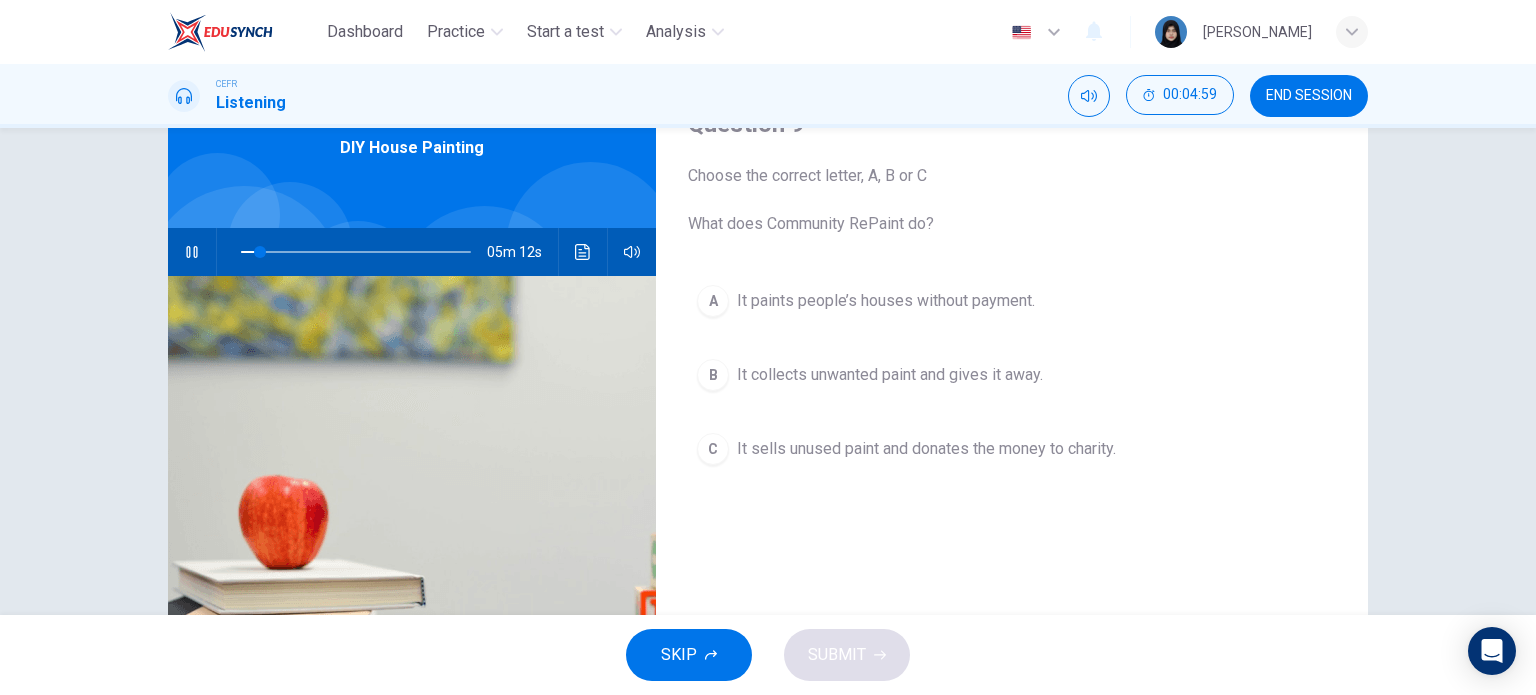 click on "B It collects unwanted paint and gives it away." at bounding box center [1012, 375] 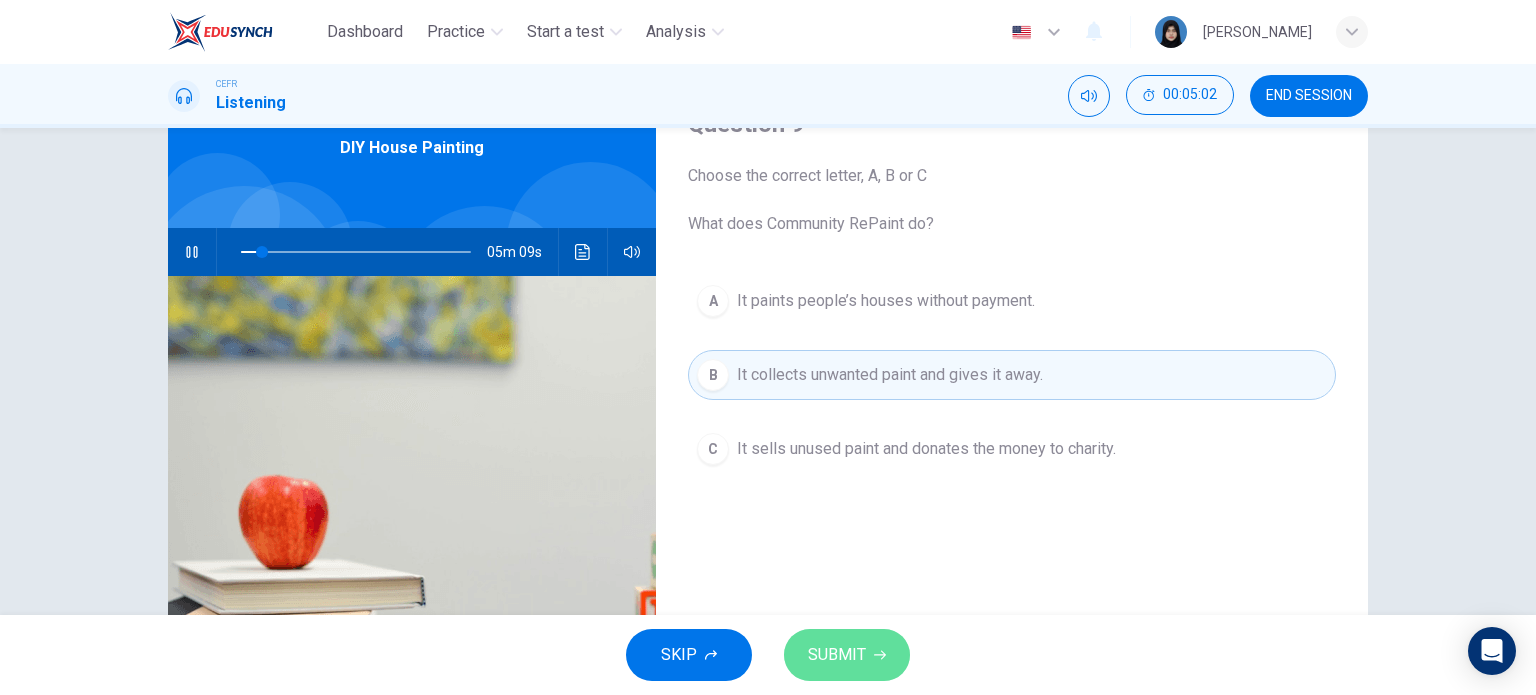 click on "SUBMIT" at bounding box center (847, 655) 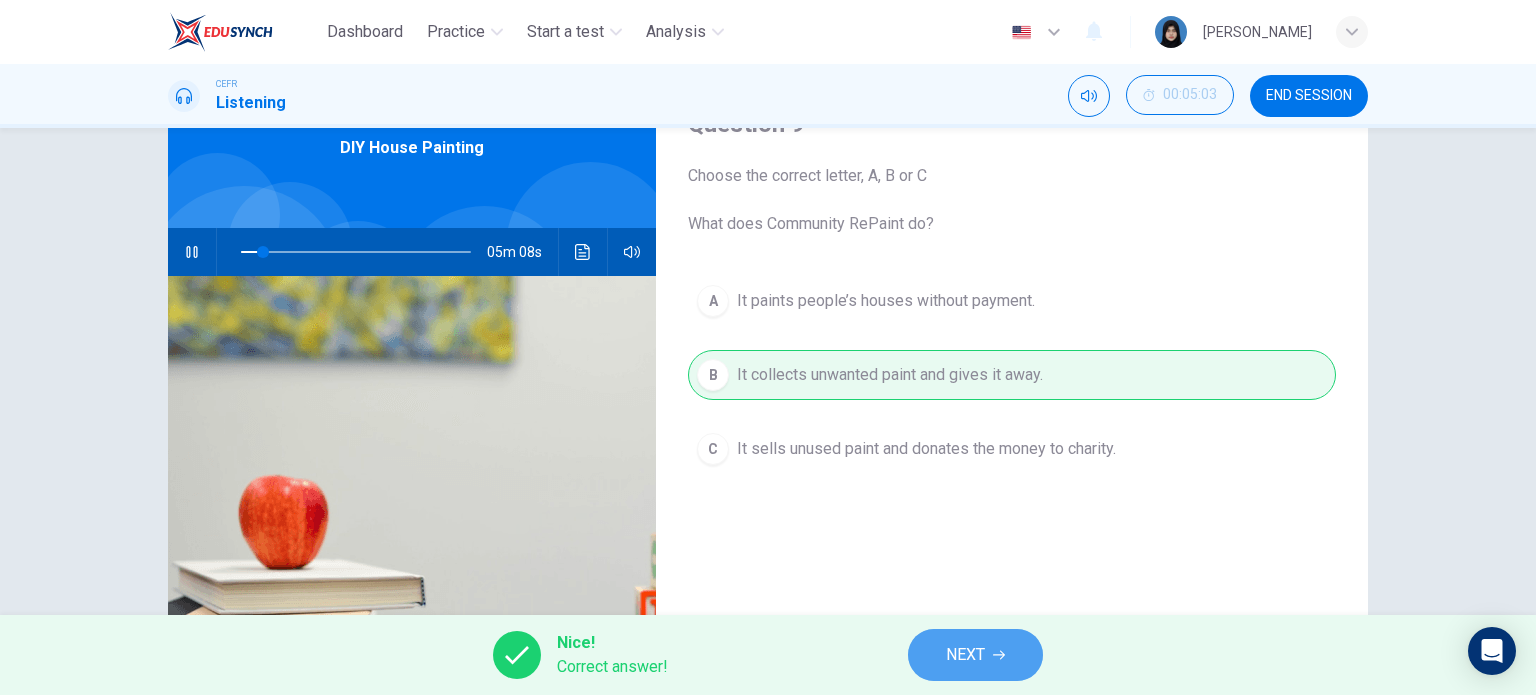 drag, startPoint x: 965, startPoint y: 658, endPoint x: 947, endPoint y: 633, distance: 30.805843 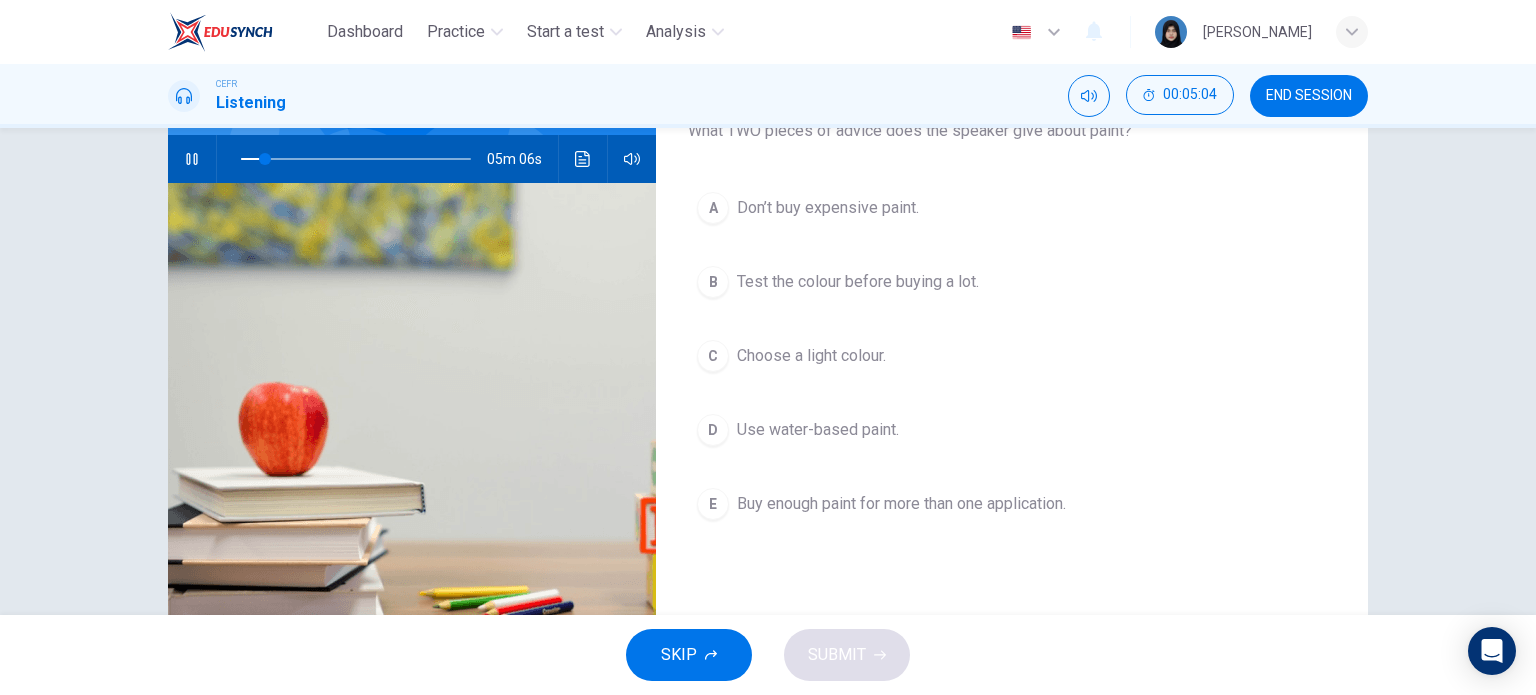 scroll, scrollTop: 188, scrollLeft: 0, axis: vertical 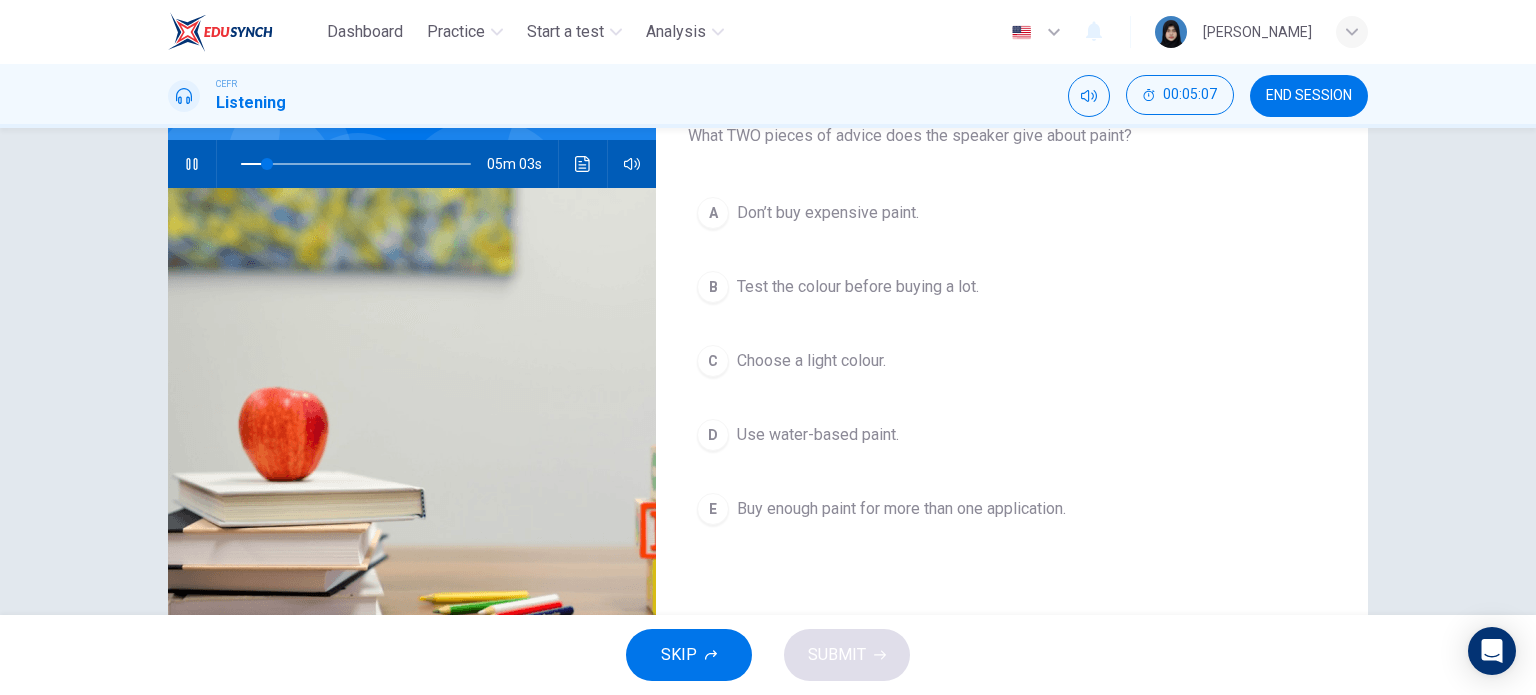 click on "Test the colour before buying a lot." at bounding box center [858, 287] 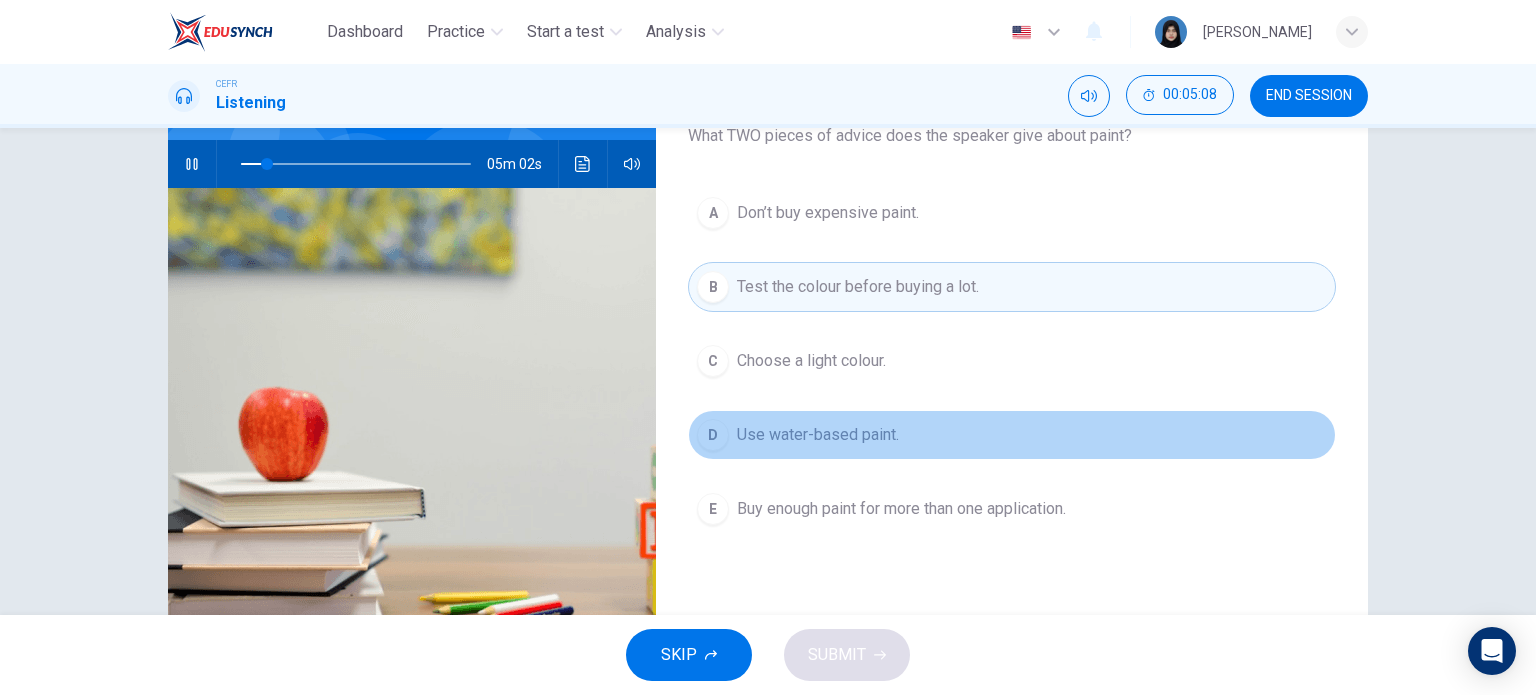 click on "Use water-based paint." at bounding box center [818, 435] 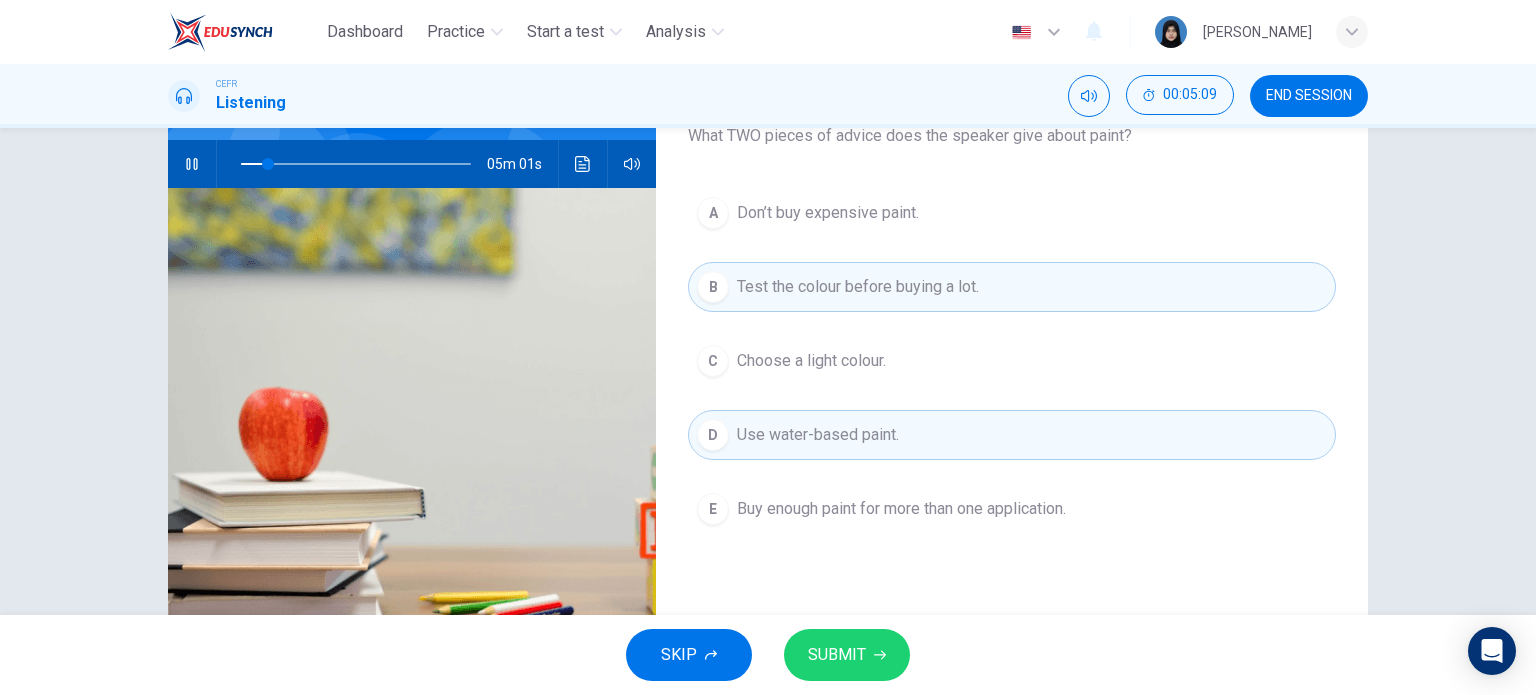 click on "SUBMIT" at bounding box center [847, 655] 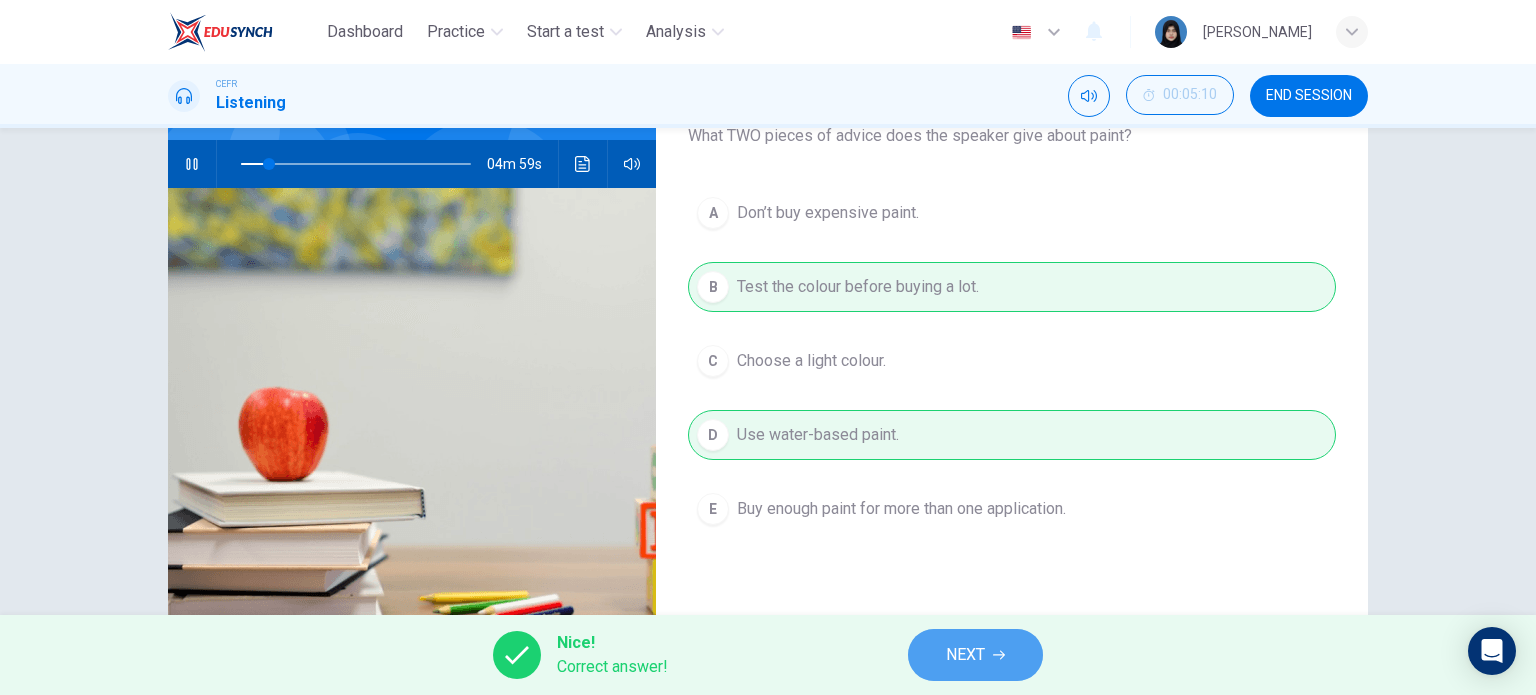 click on "NEXT" at bounding box center [975, 655] 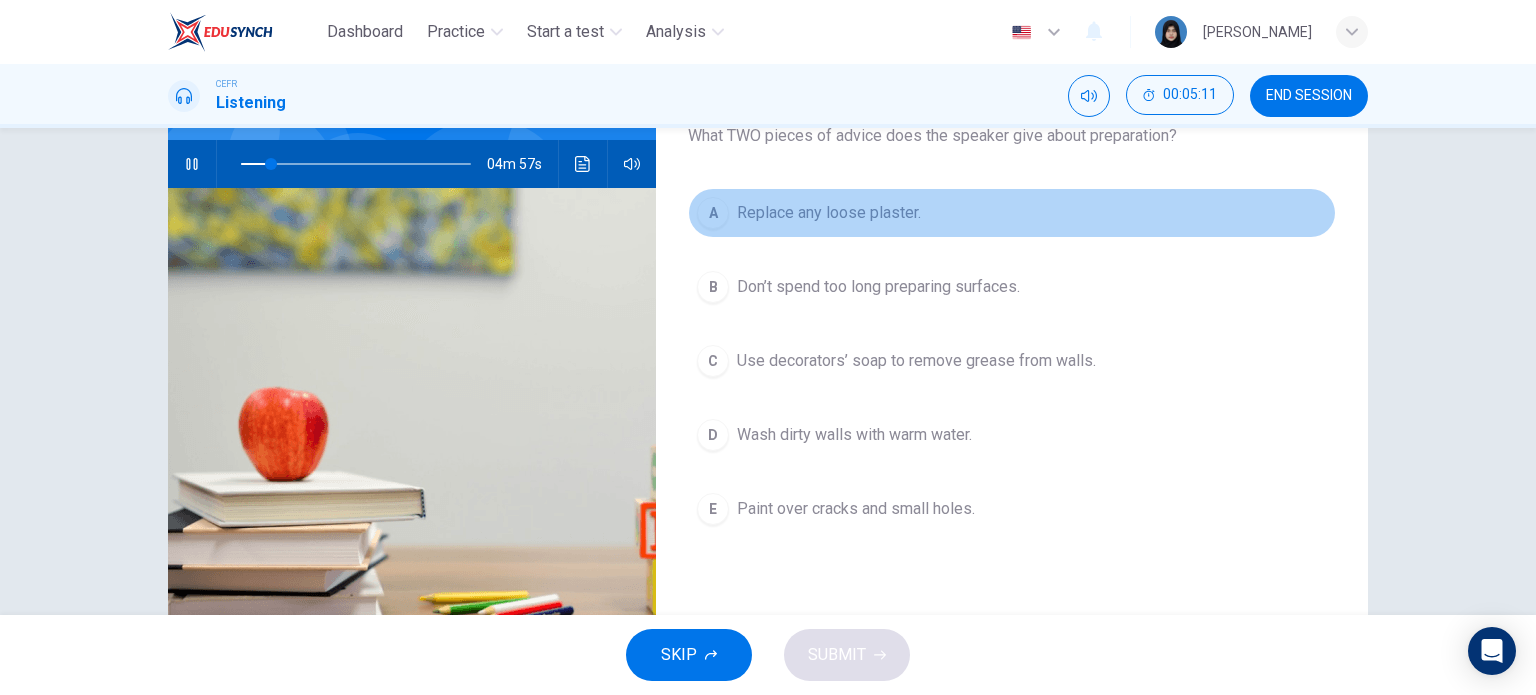 click on "Replace any loose plaster." at bounding box center (829, 213) 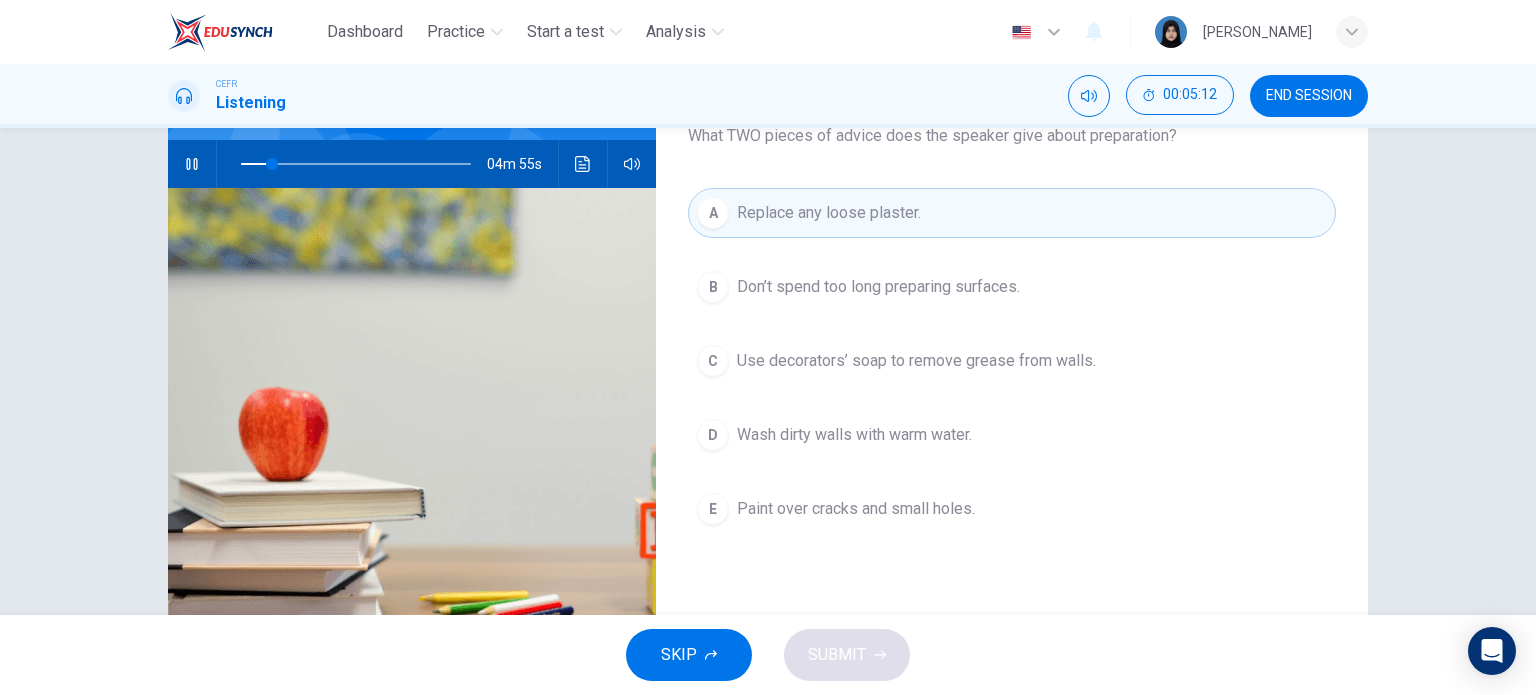 click on "C Use decorators’ soap to remove grease from walls." at bounding box center (1012, 361) 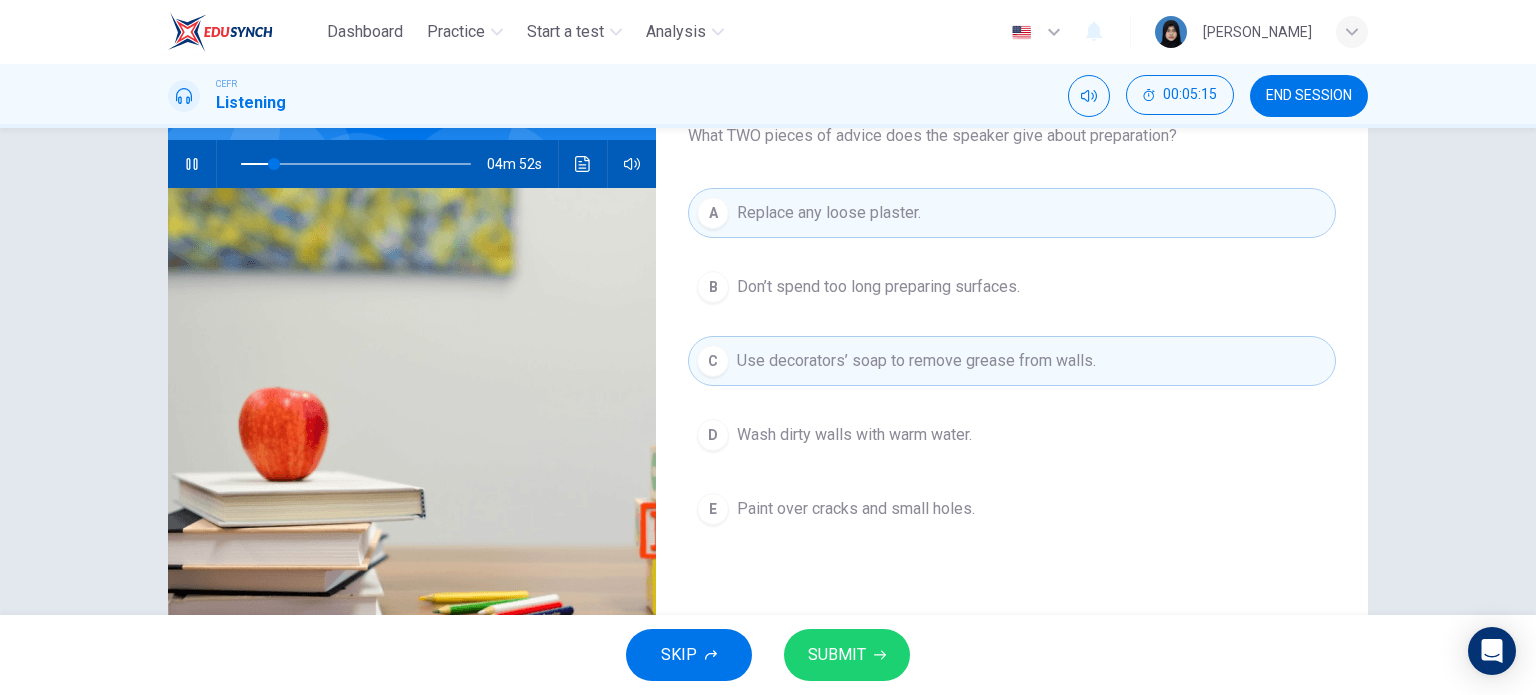 click on "Wash dirty walls with warm water." at bounding box center [854, 435] 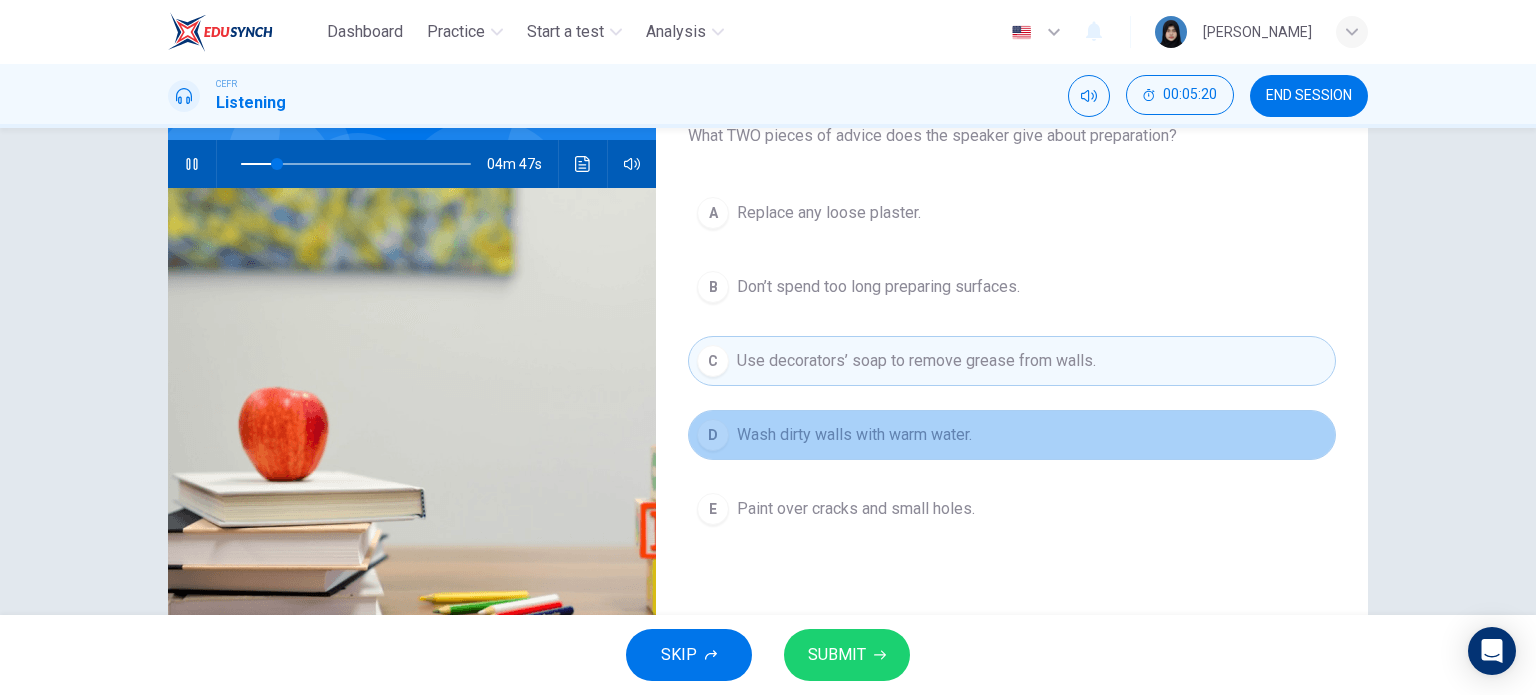 click on "D Wash dirty walls with warm water." at bounding box center [1012, 435] 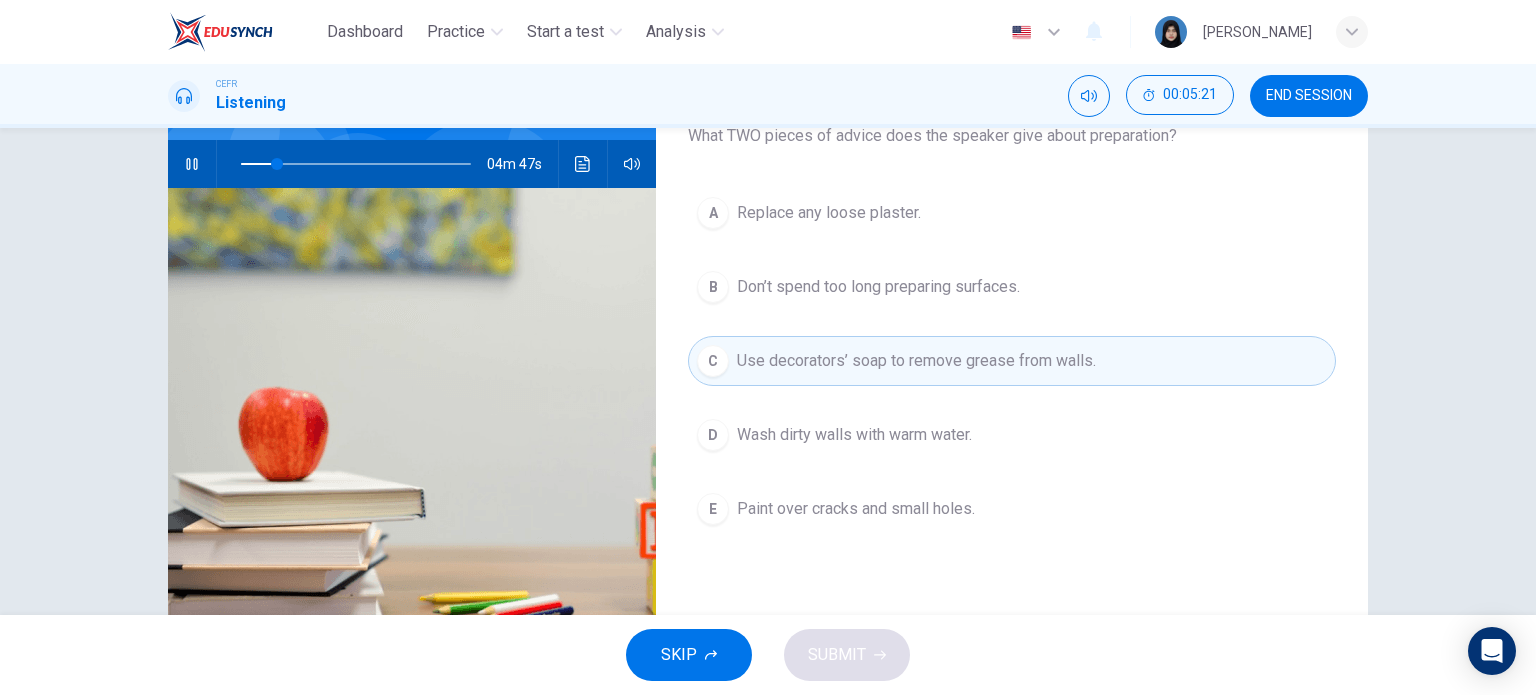 click on "A Replace any loose plaster." at bounding box center [1012, 213] 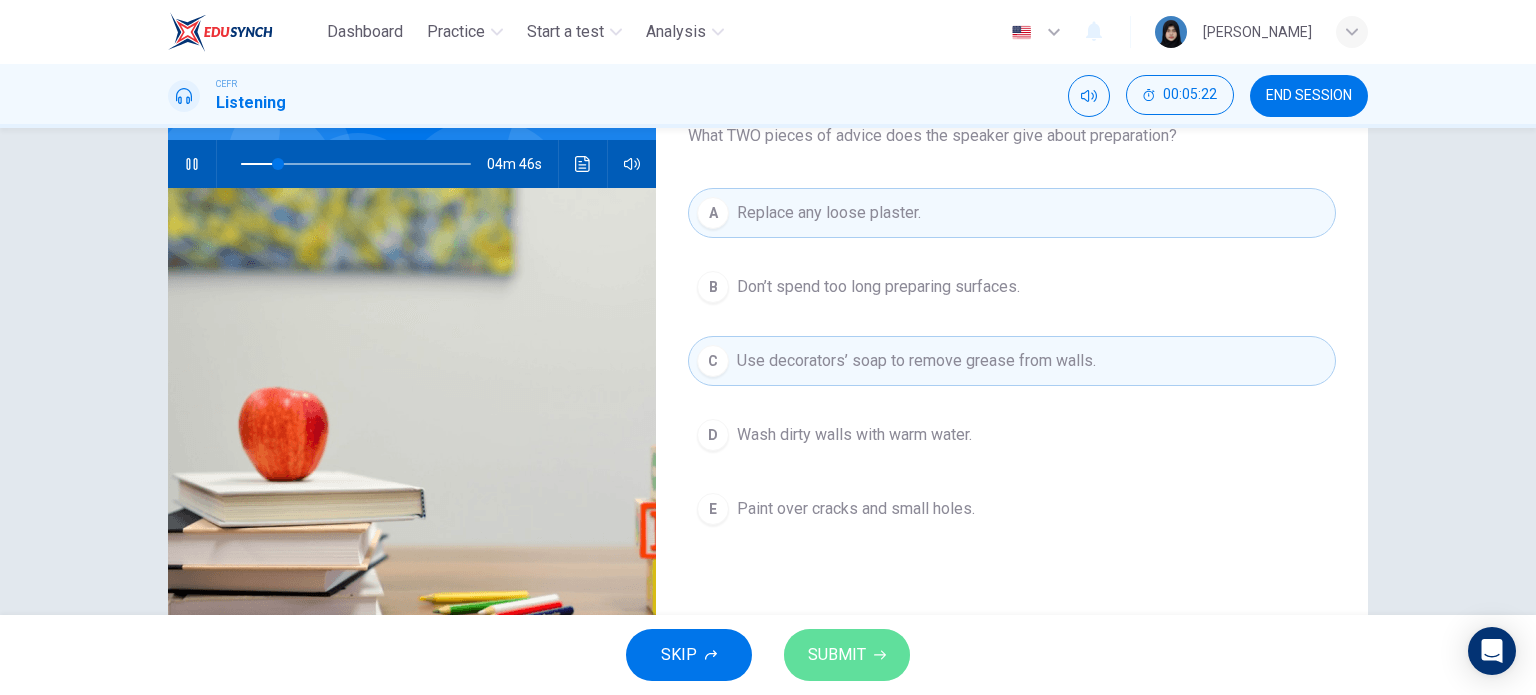 click on "SUBMIT" at bounding box center (837, 655) 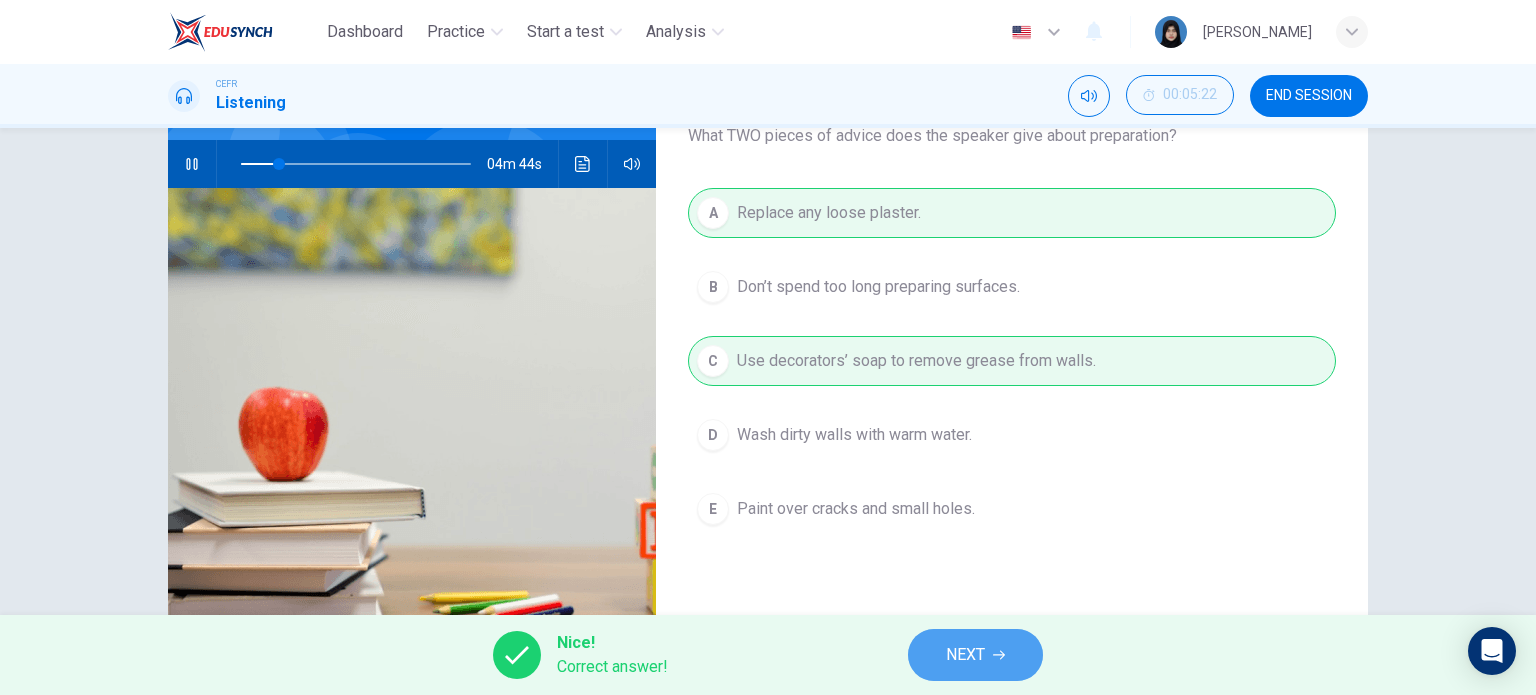 drag, startPoint x: 932, startPoint y: 655, endPoint x: 900, endPoint y: 609, distance: 56.0357 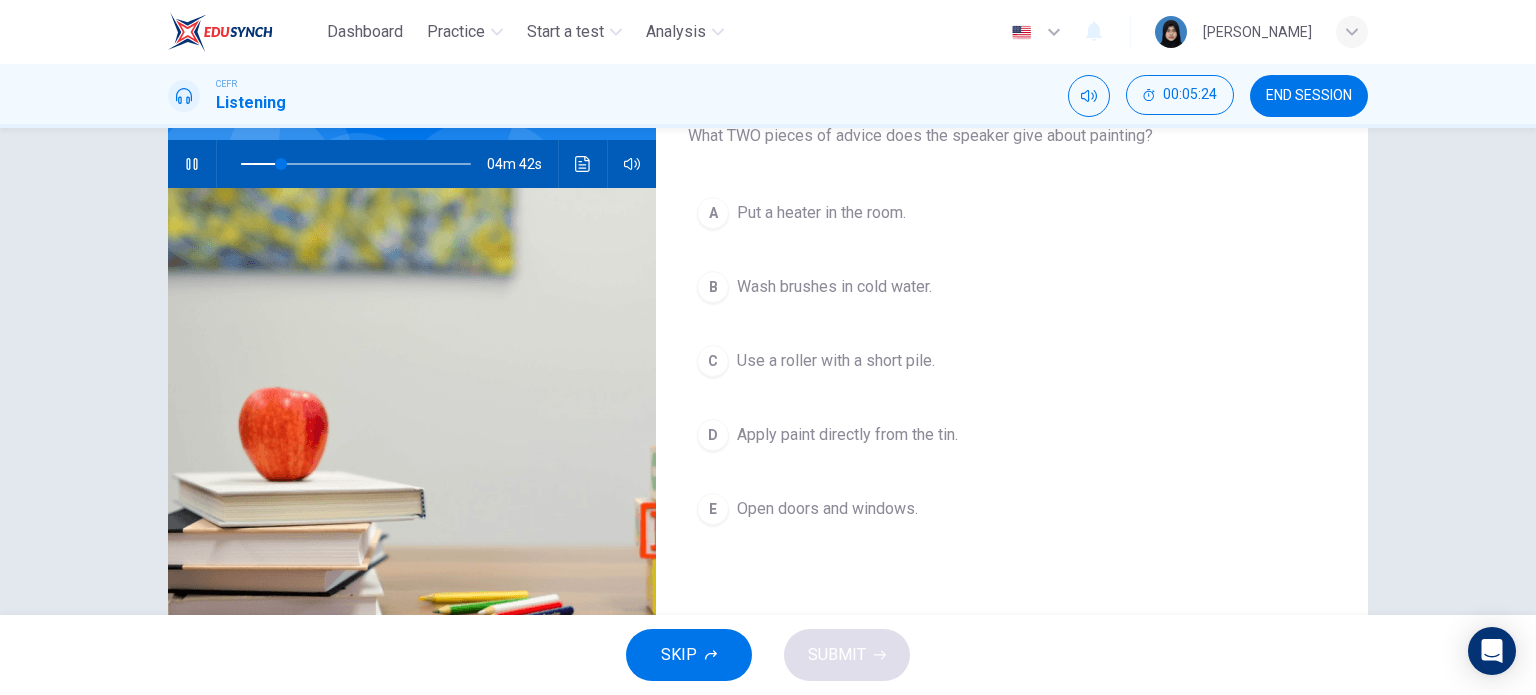 drag, startPoint x: 855, startPoint y: 494, endPoint x: 845, endPoint y: 526, distance: 33.526108 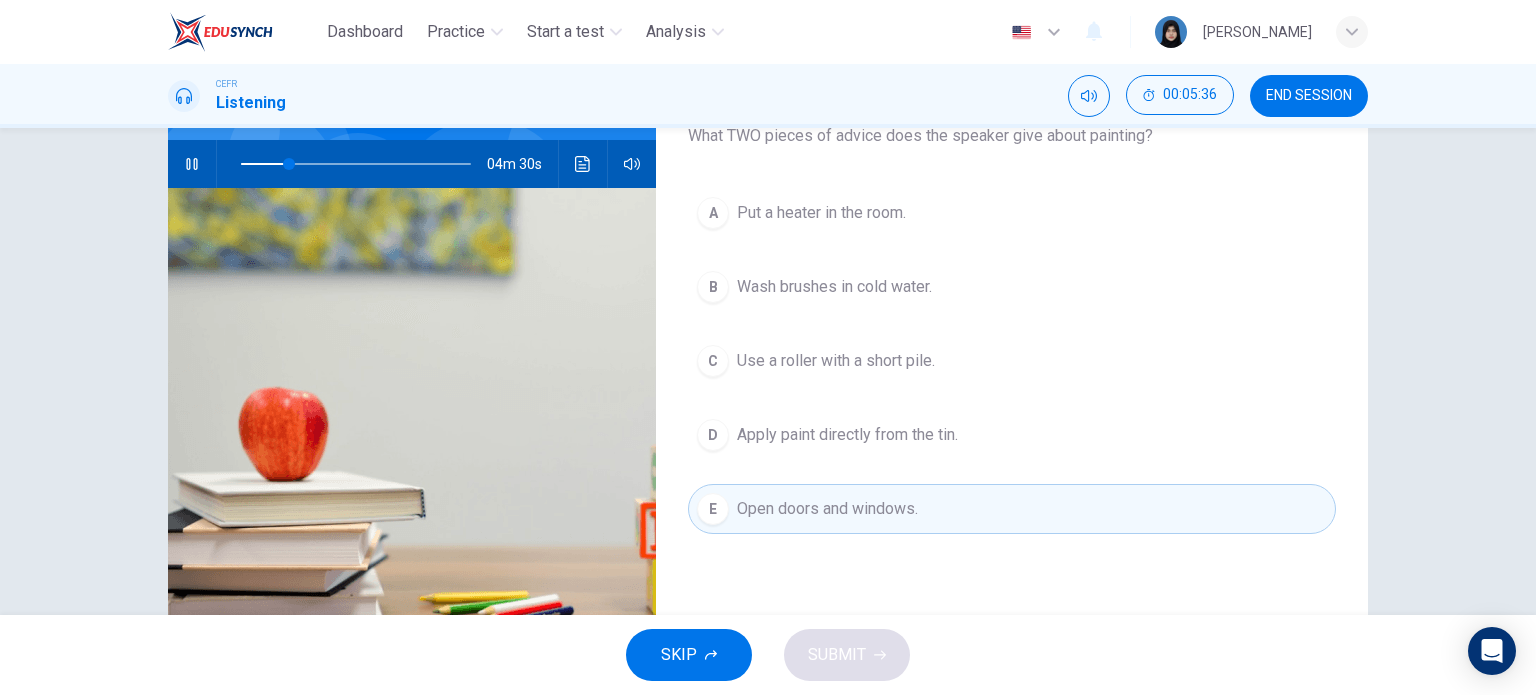 click on "Wash brushes in cold water." at bounding box center [834, 287] 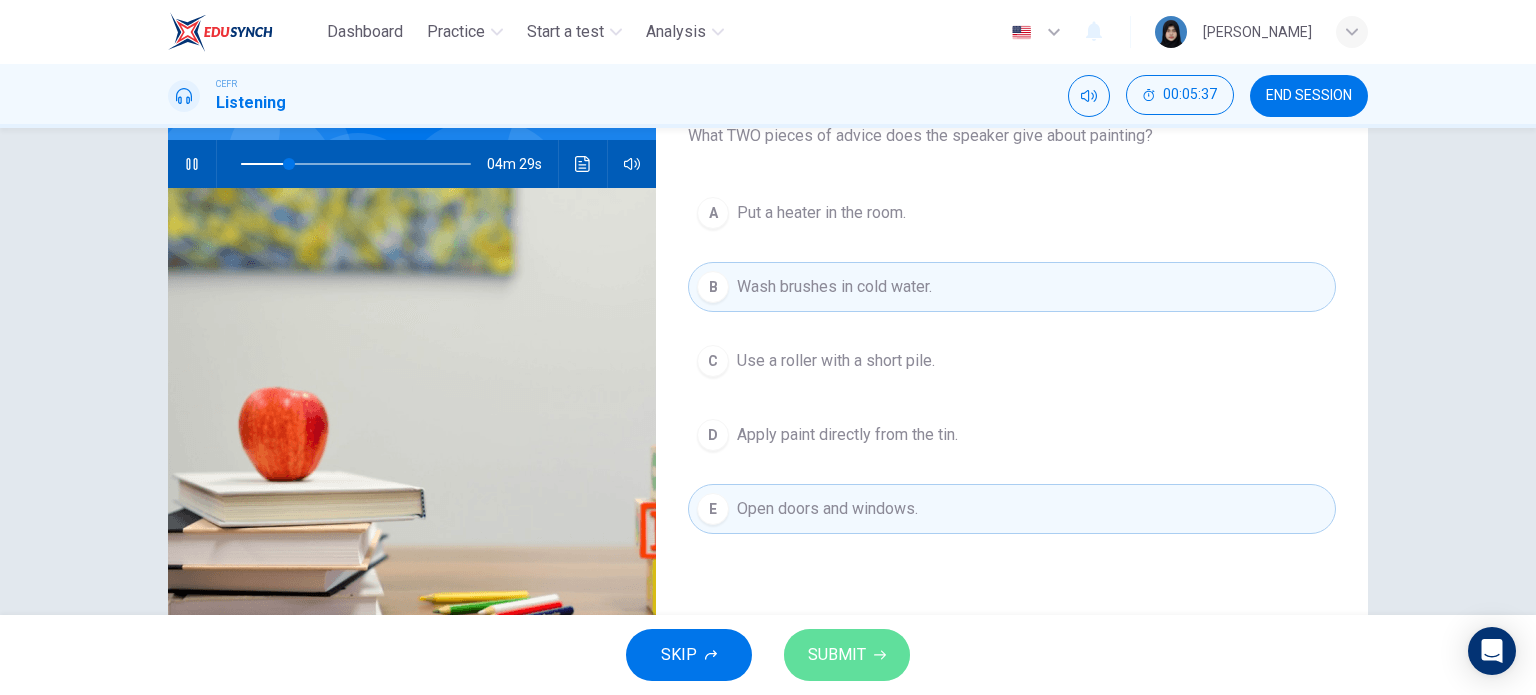 click on "SUBMIT" at bounding box center (837, 655) 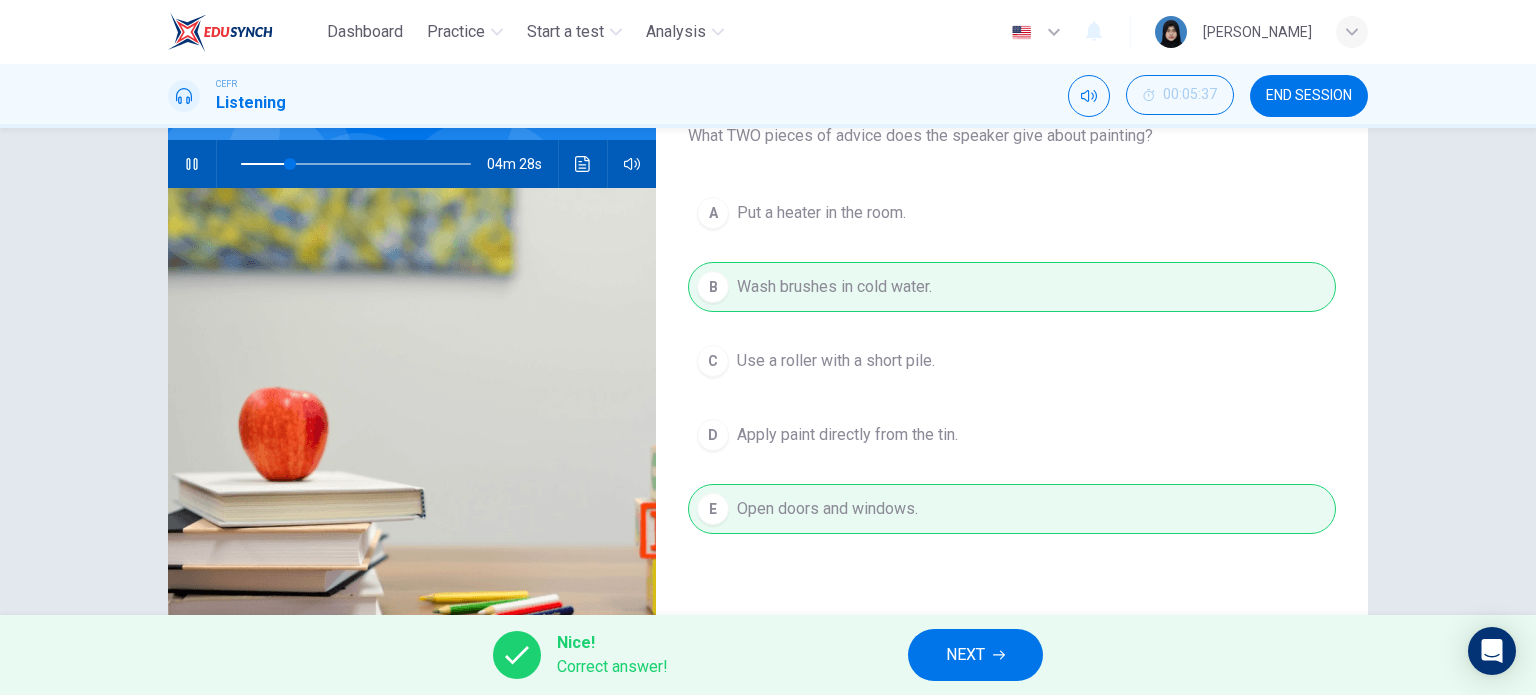type on "22" 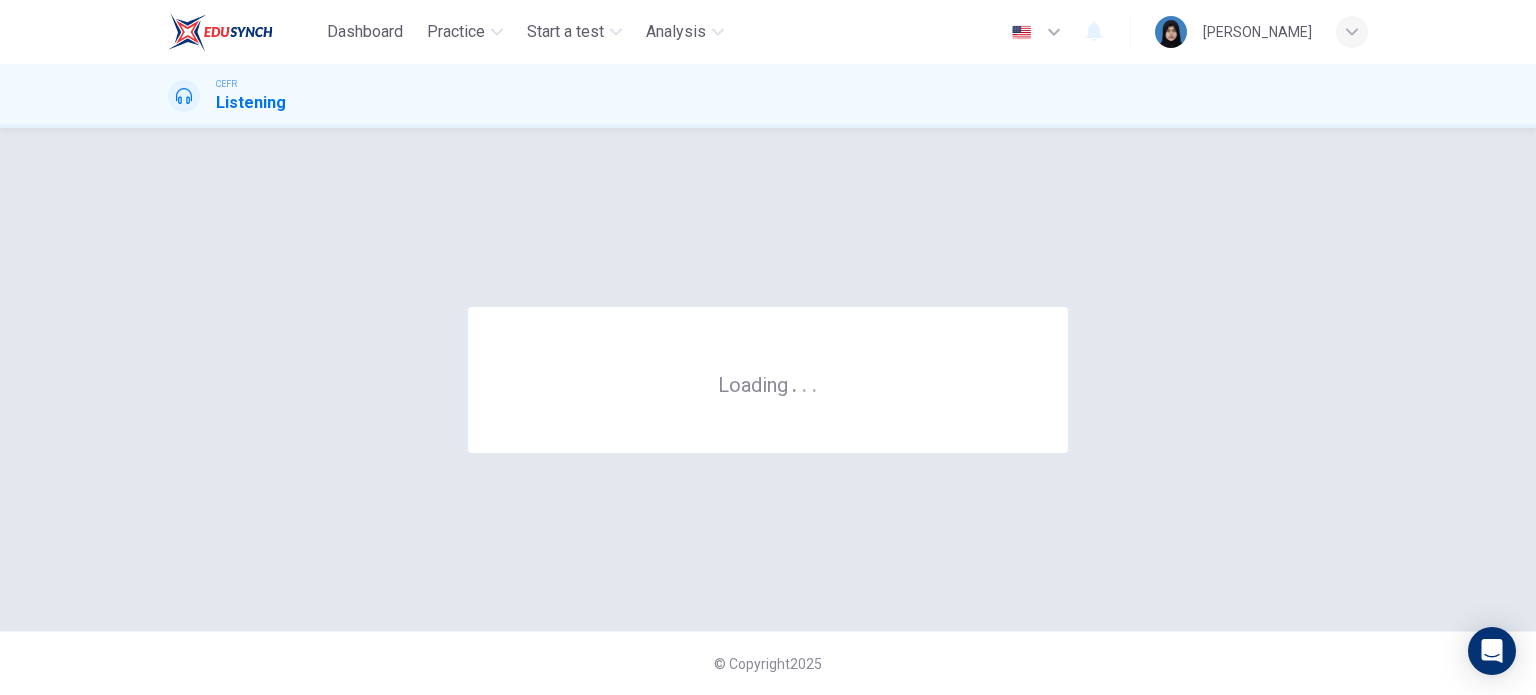 scroll, scrollTop: 0, scrollLeft: 0, axis: both 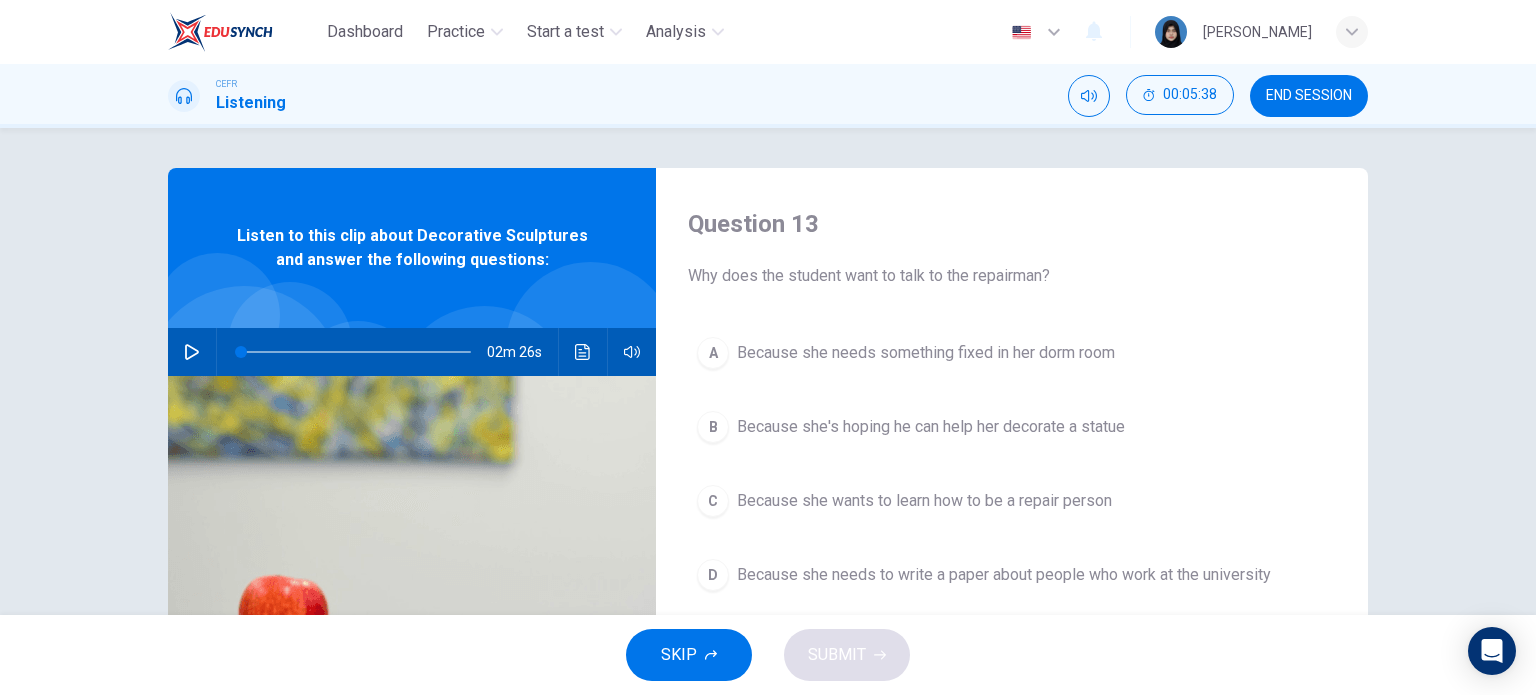 click at bounding box center [192, 352] 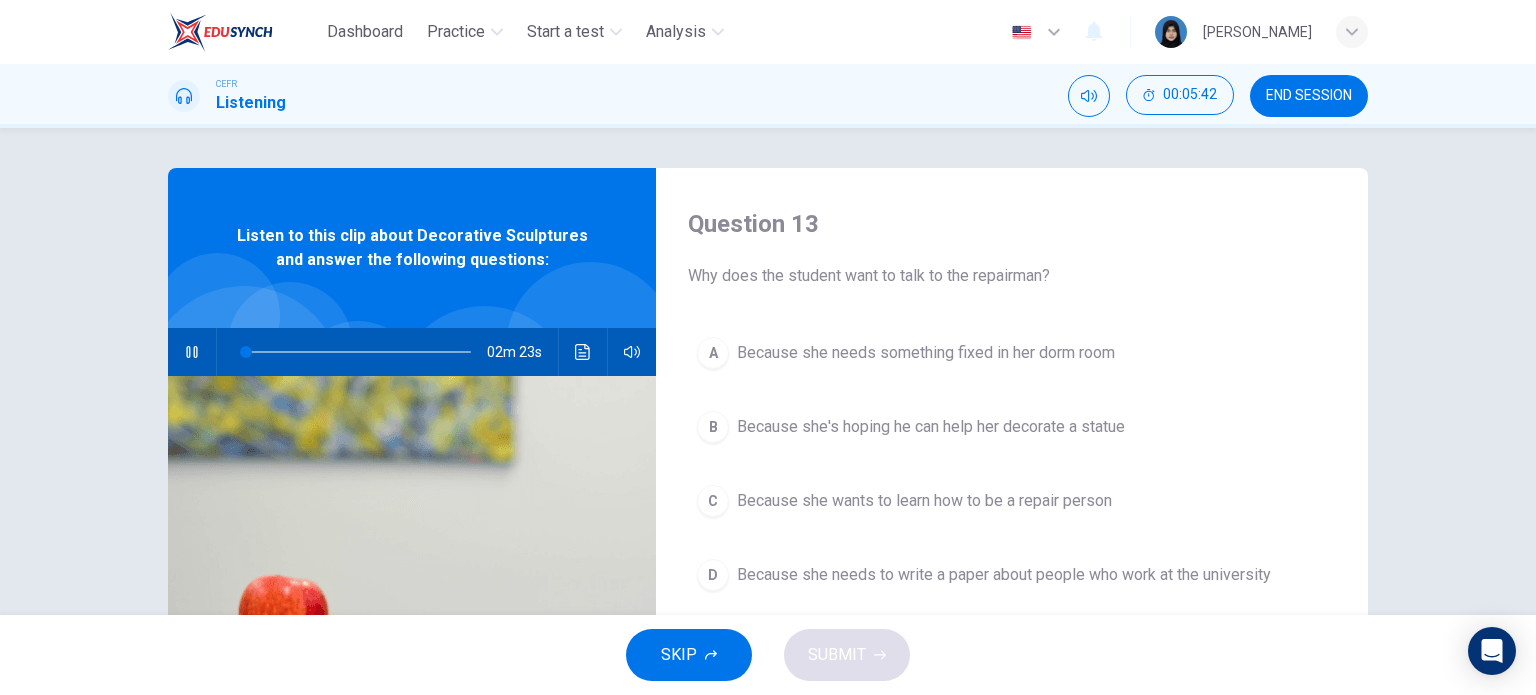 scroll, scrollTop: 0, scrollLeft: 0, axis: both 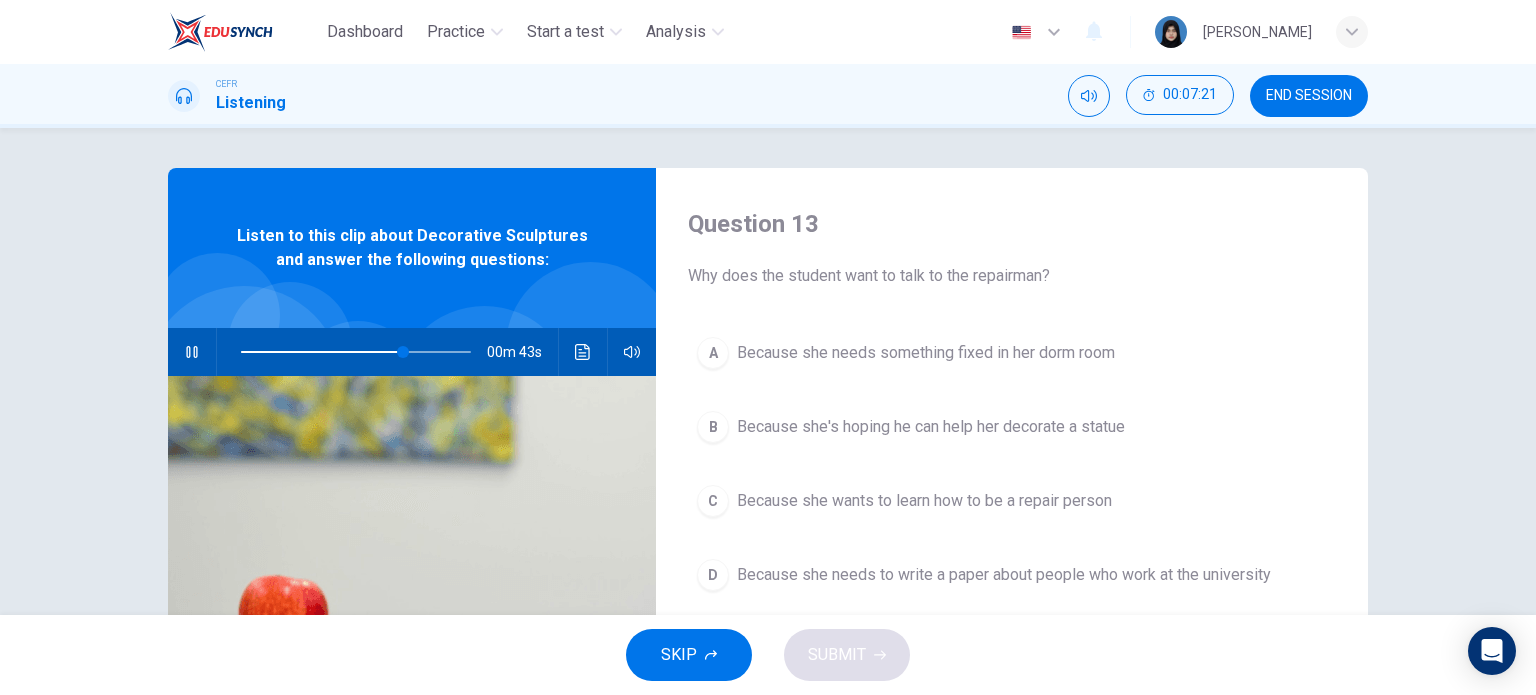 click on "A Because she needs something fixed in her dorm room B Because she's hoping he can help her decorate a statue C Because she wants to learn how to be a repair person D Because she needs to write a paper about people who work at the university" at bounding box center (1012, 484) 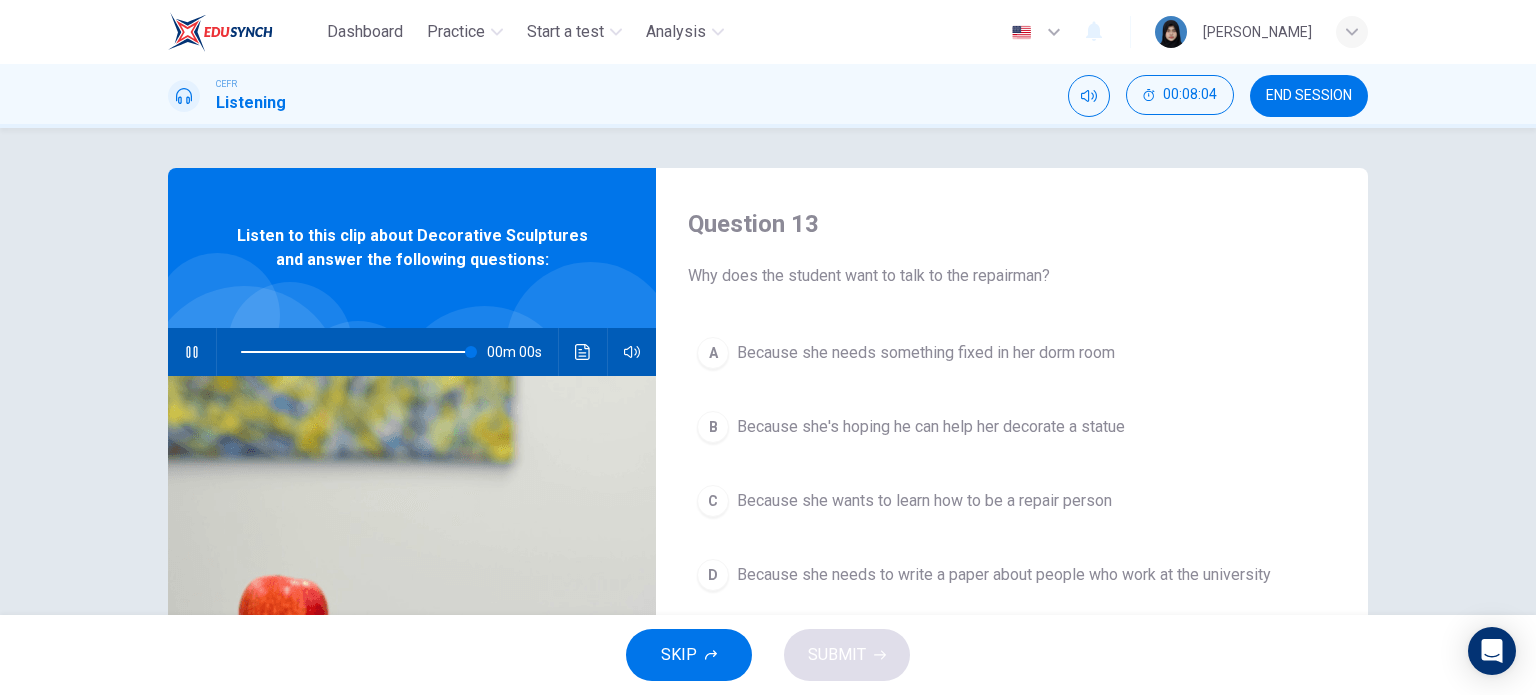type on "0" 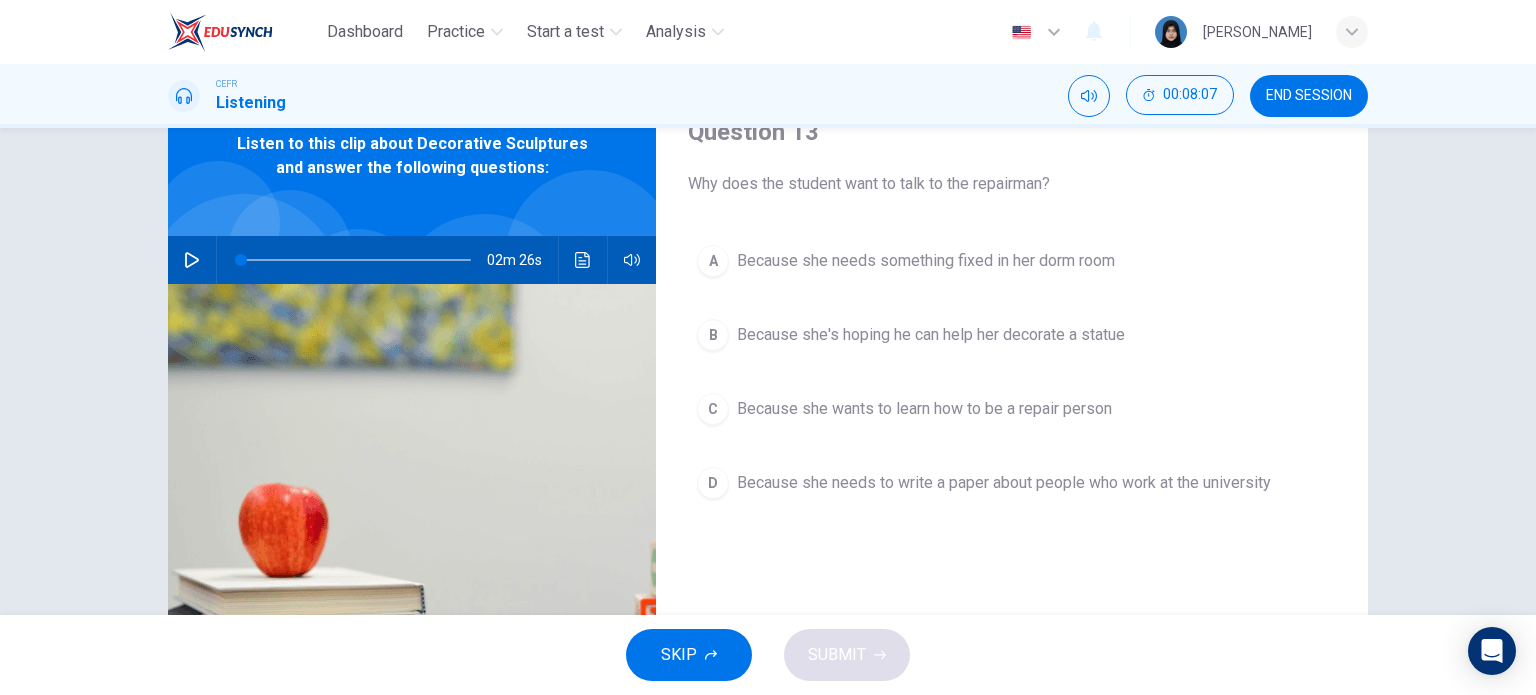 scroll, scrollTop: 100, scrollLeft: 0, axis: vertical 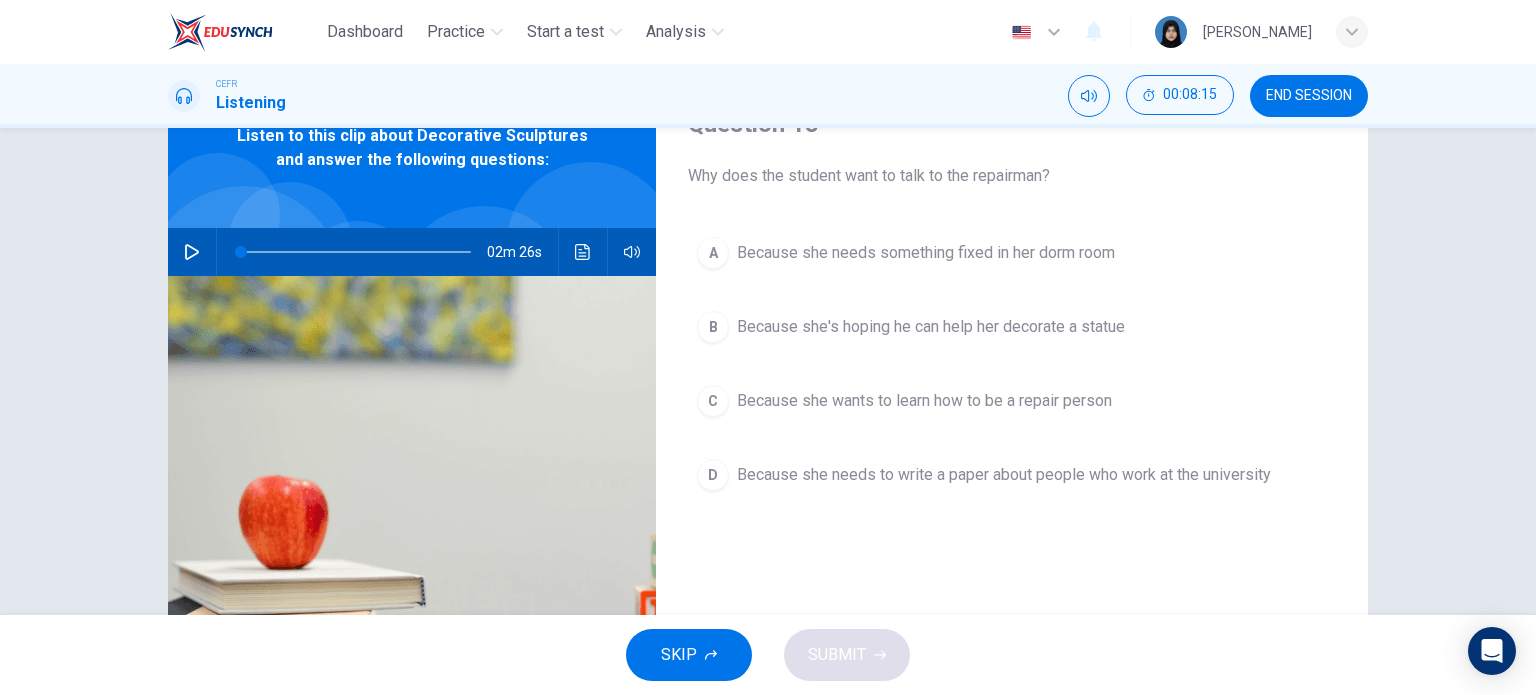 click on "Because she's hoping he can help her decorate a statue" at bounding box center [931, 327] 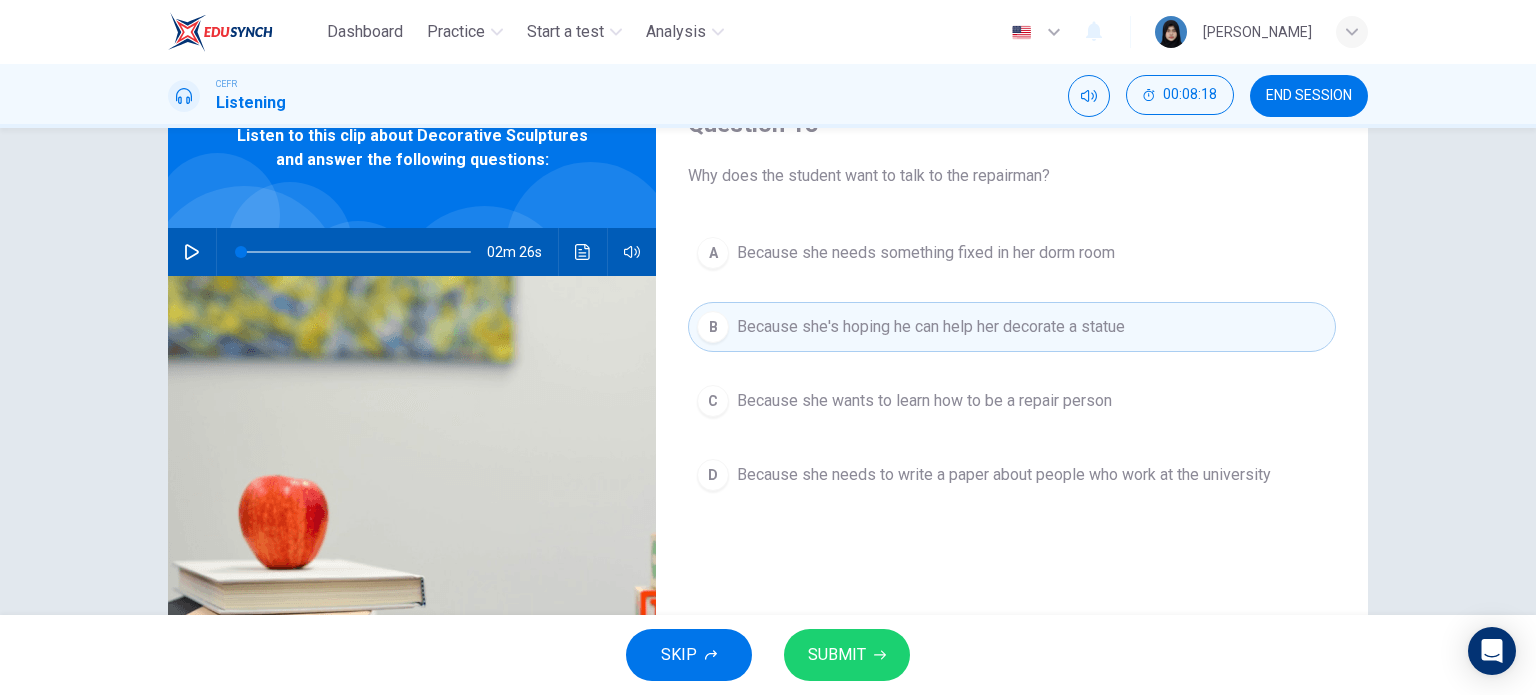 click on "SUBMIT" at bounding box center (837, 655) 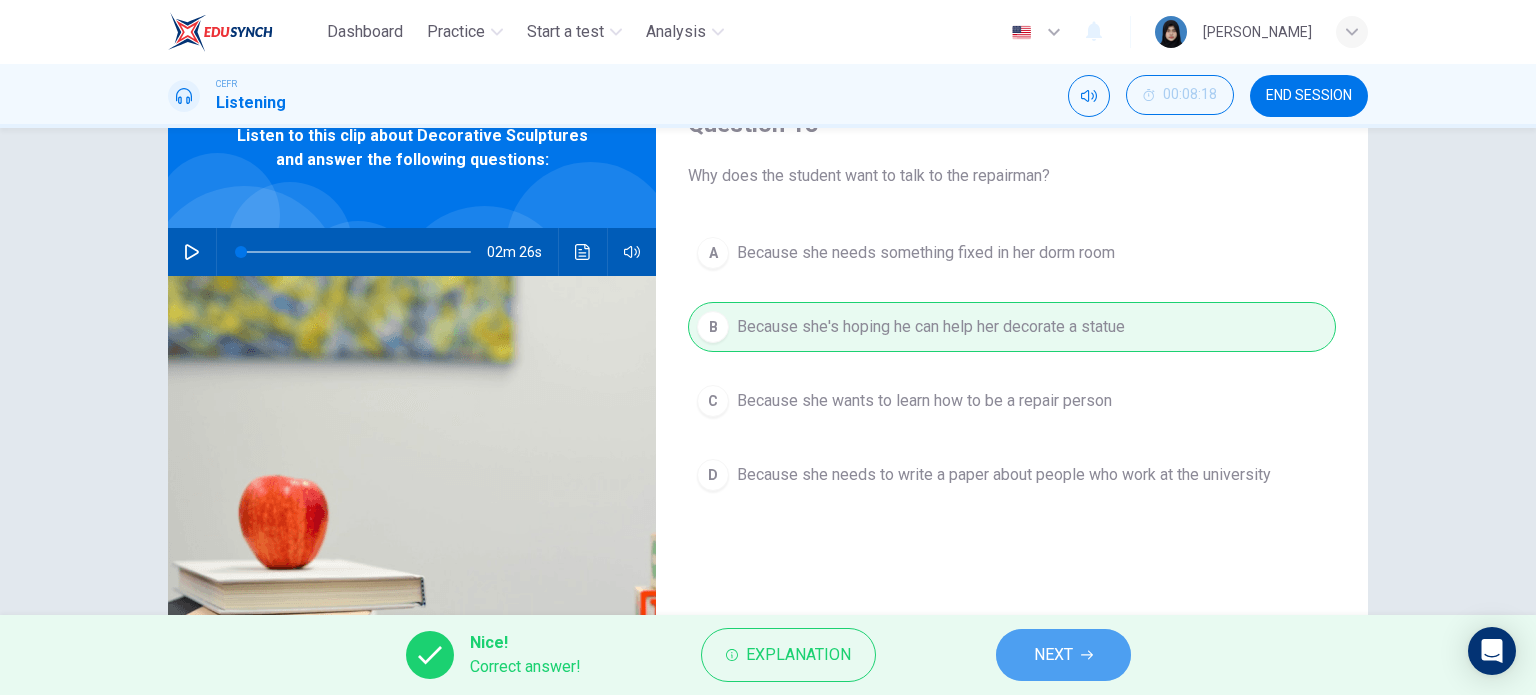 click on "NEXT" at bounding box center (1063, 655) 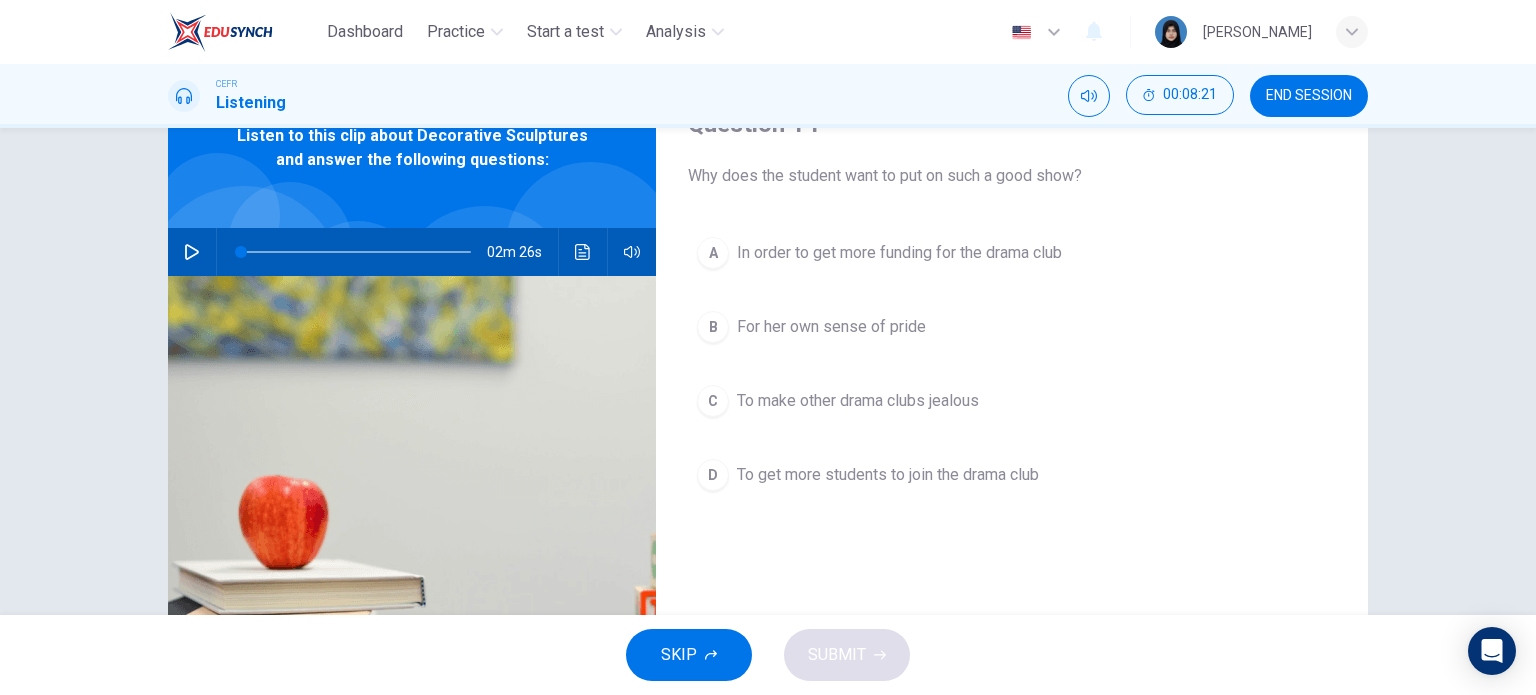 click on "To get more students to join the drama club" at bounding box center (888, 475) 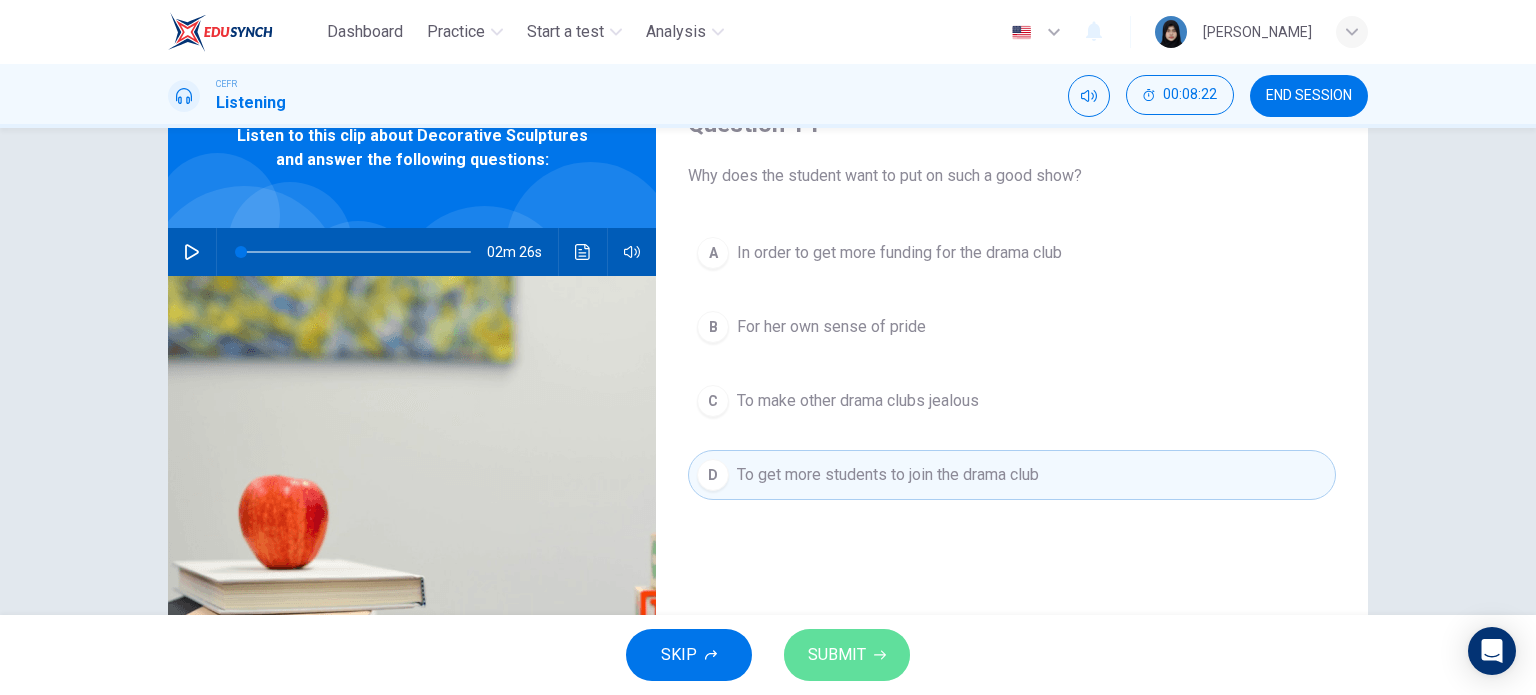 click on "SUBMIT" at bounding box center (837, 655) 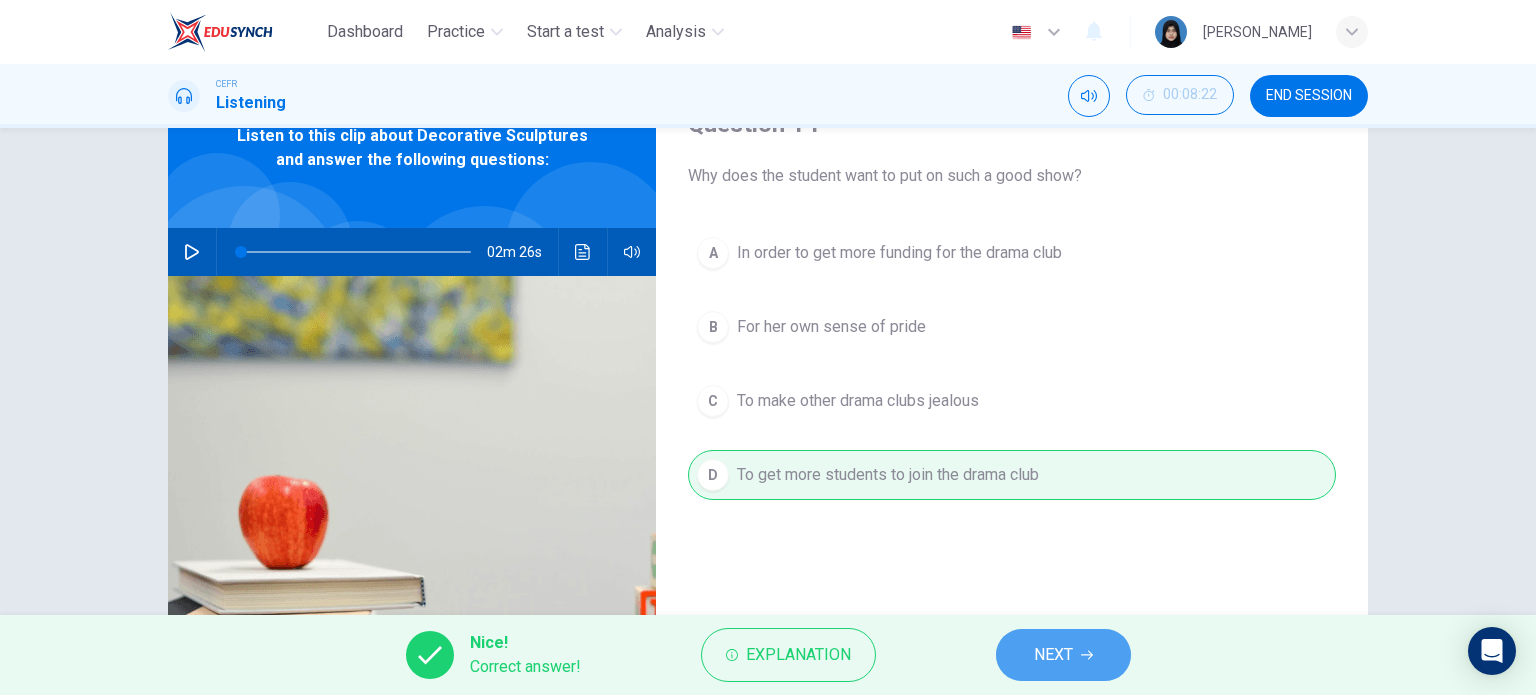 click on "NEXT" at bounding box center (1063, 655) 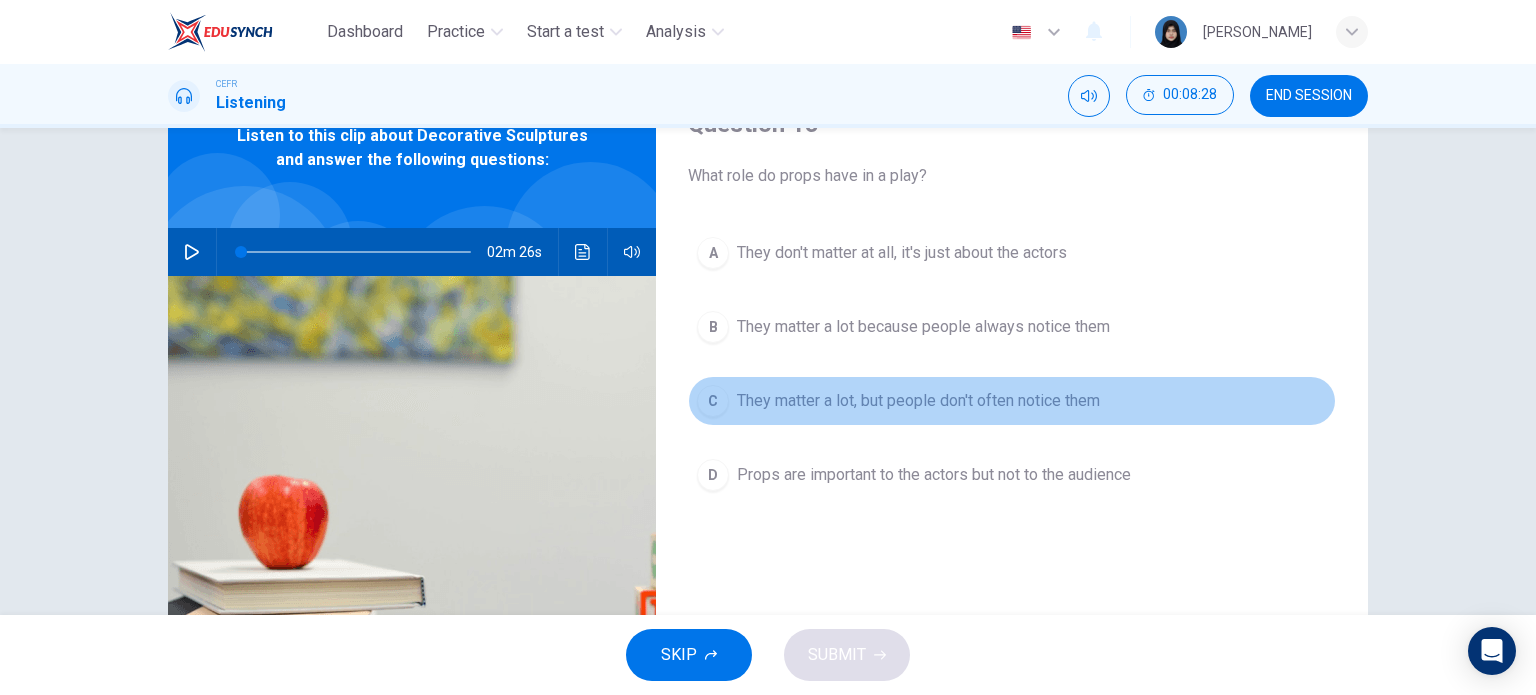 click on "They matter a lot, but people don't often notice them" at bounding box center (918, 401) 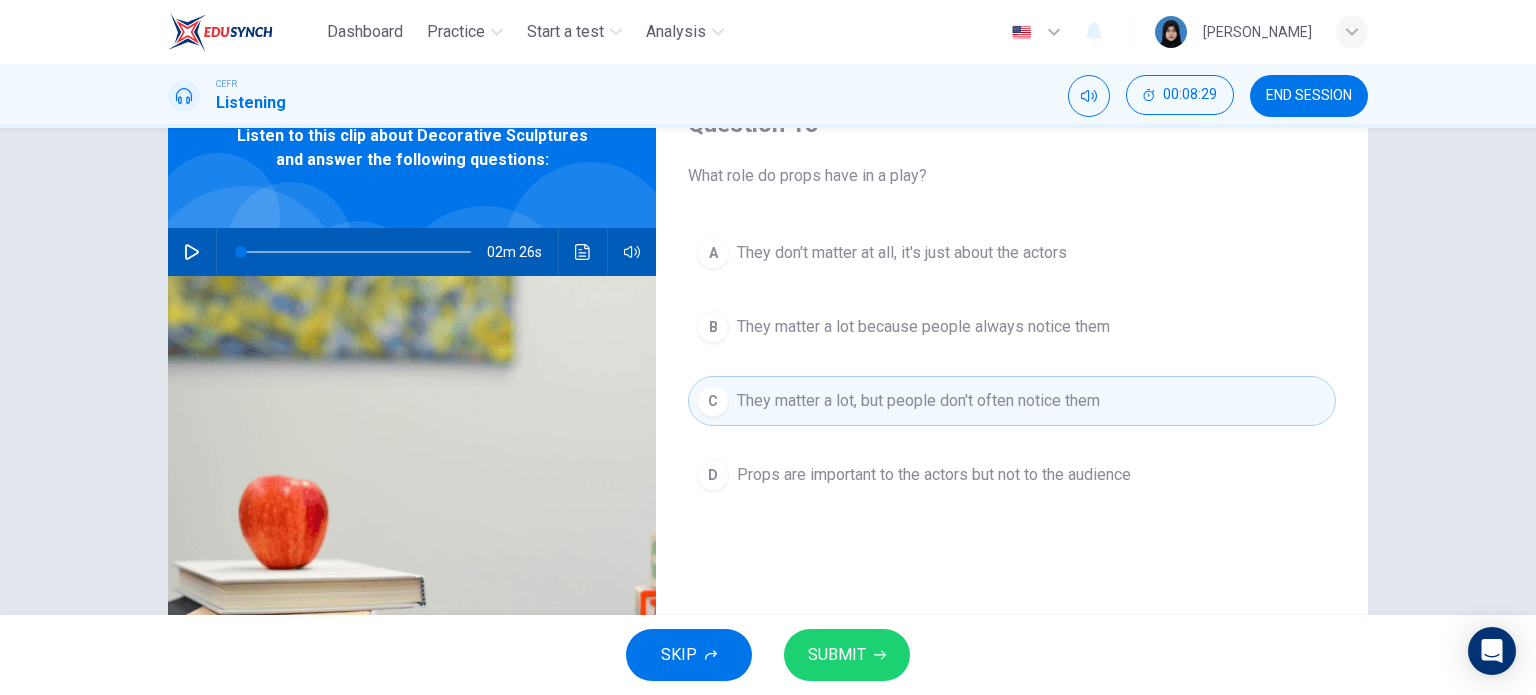 click on "SUBMIT" at bounding box center (837, 655) 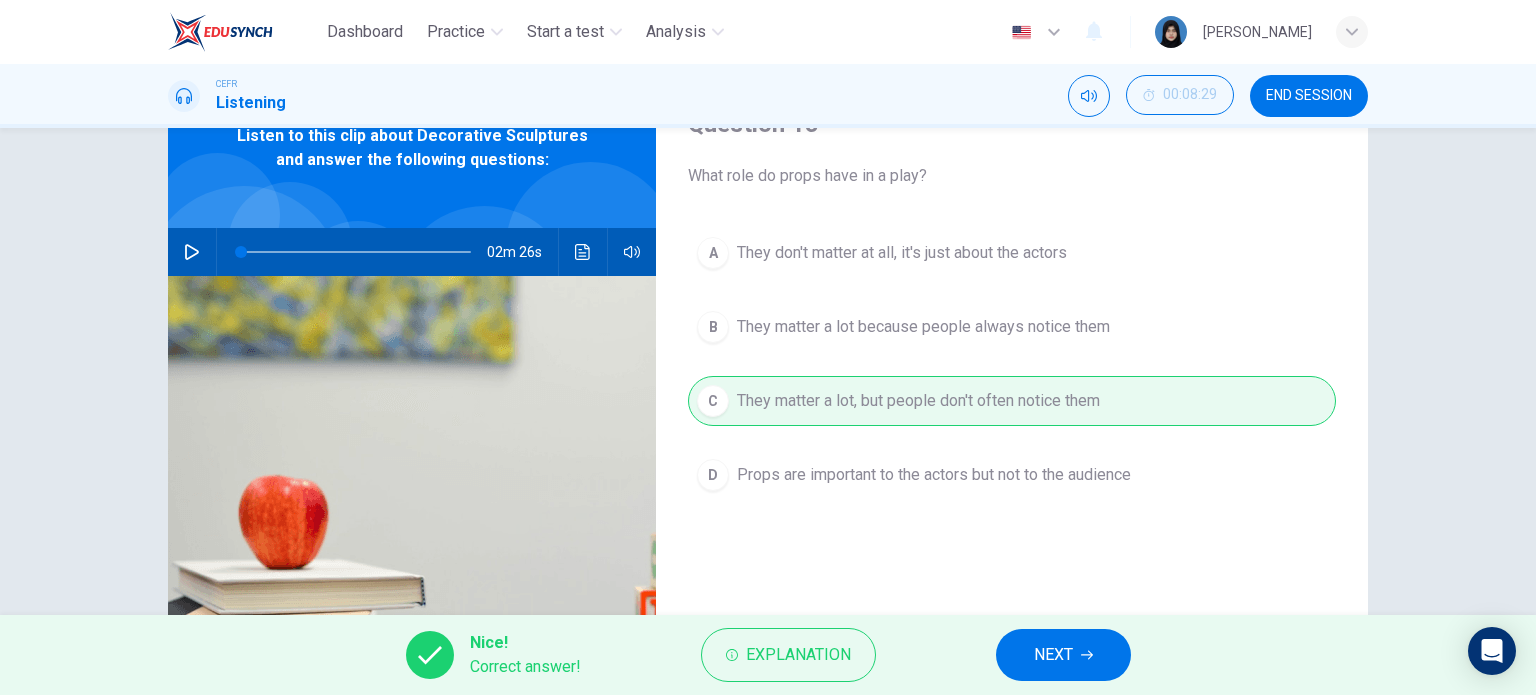 drag, startPoint x: 1058, startPoint y: 651, endPoint x: 989, endPoint y: 606, distance: 82.37718 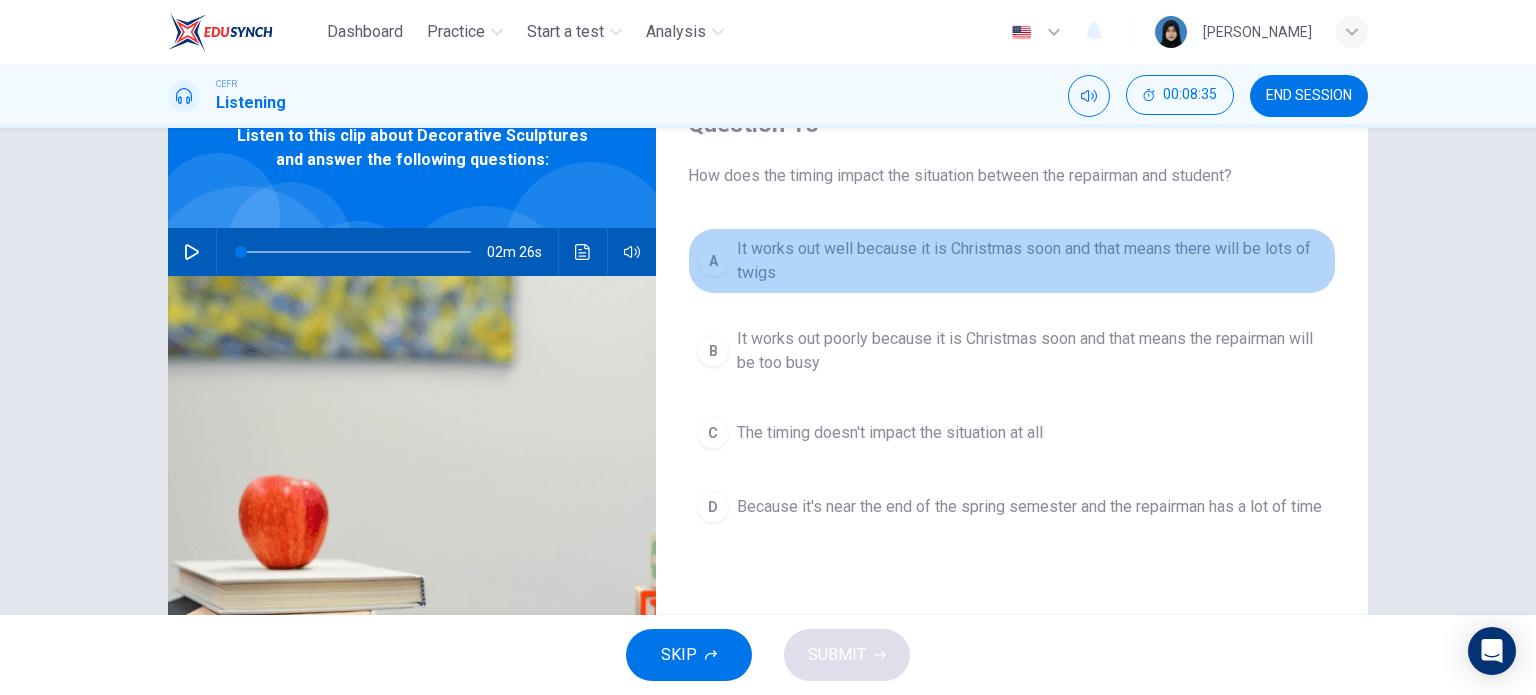 click on "It works out well because it is Christmas soon and that means there will be lots of twigs" at bounding box center [1032, 261] 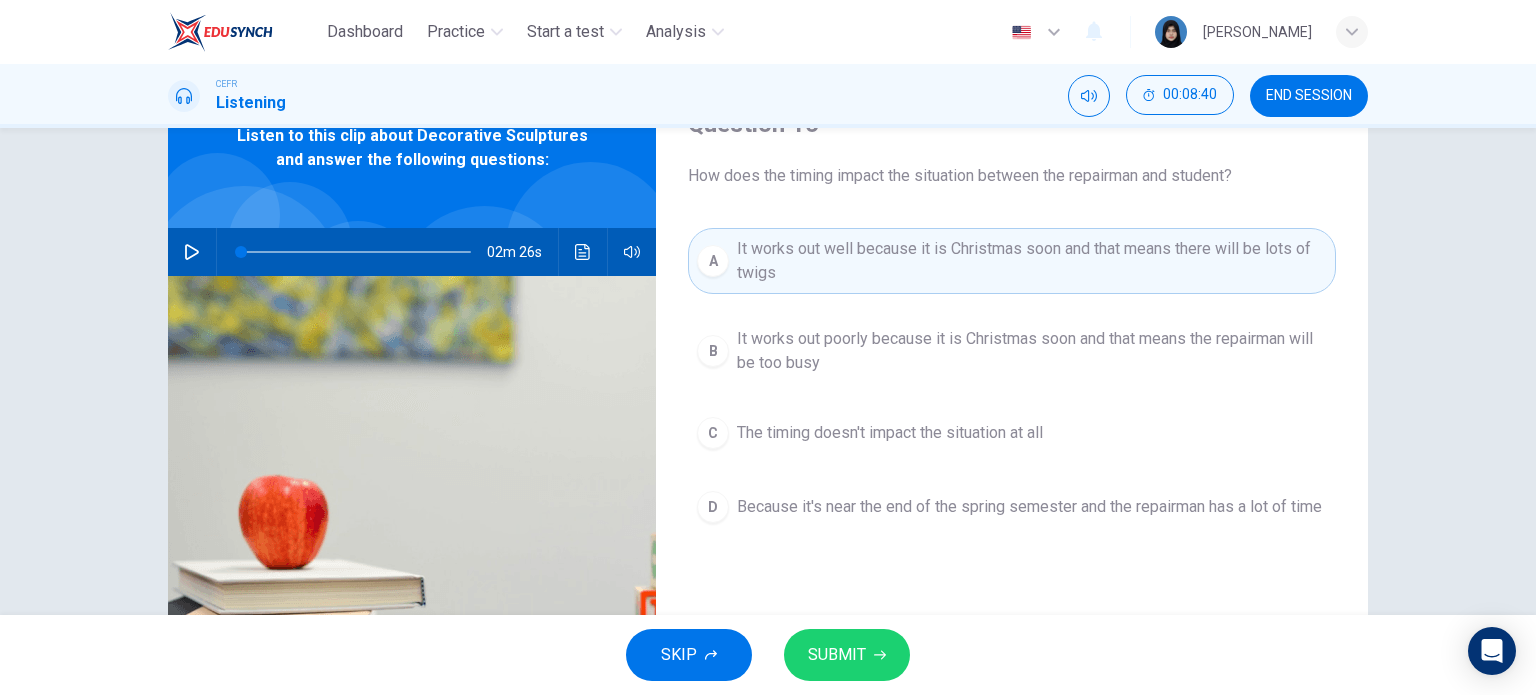 click on "Because it's near the end of the spring semester and the repairman has a lot of time" at bounding box center (1029, 507) 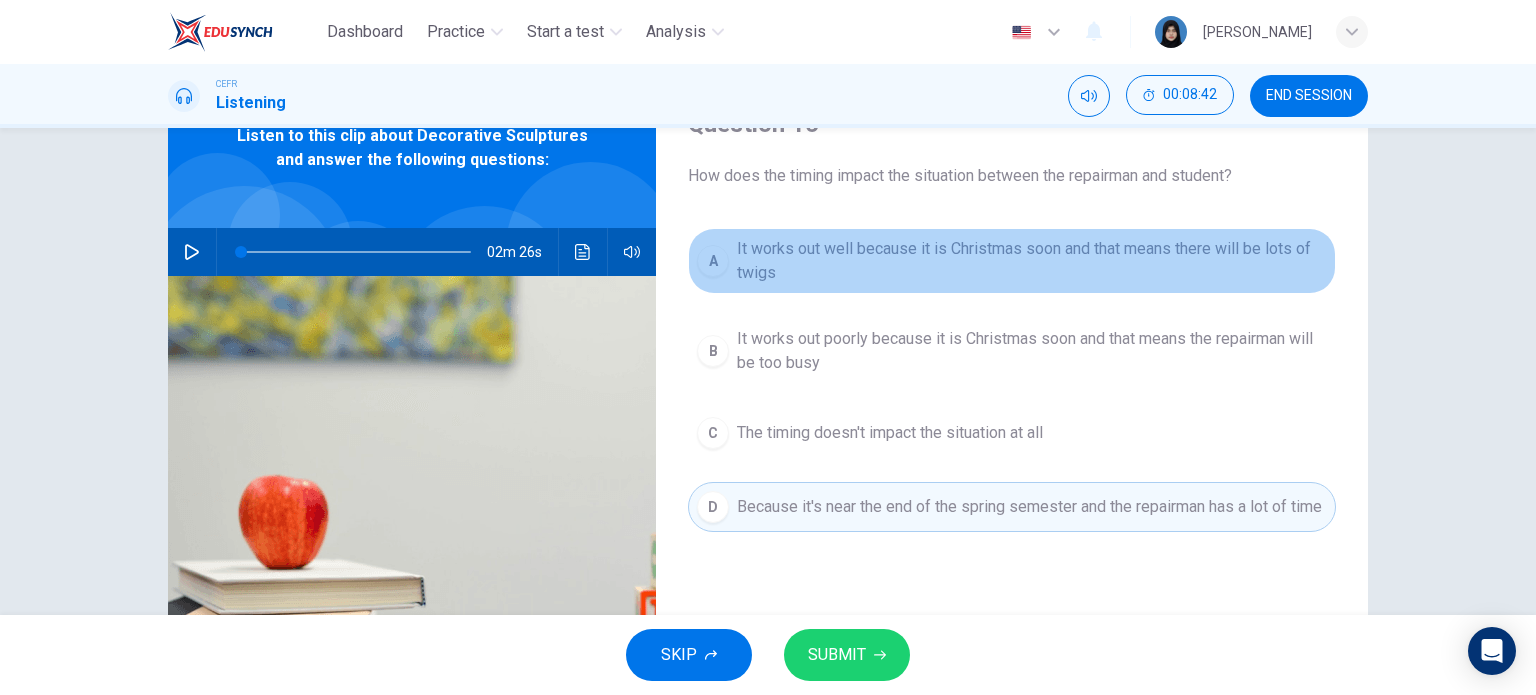 click on "It works out well because it is Christmas soon and that means there will be lots of twigs" at bounding box center (1032, 261) 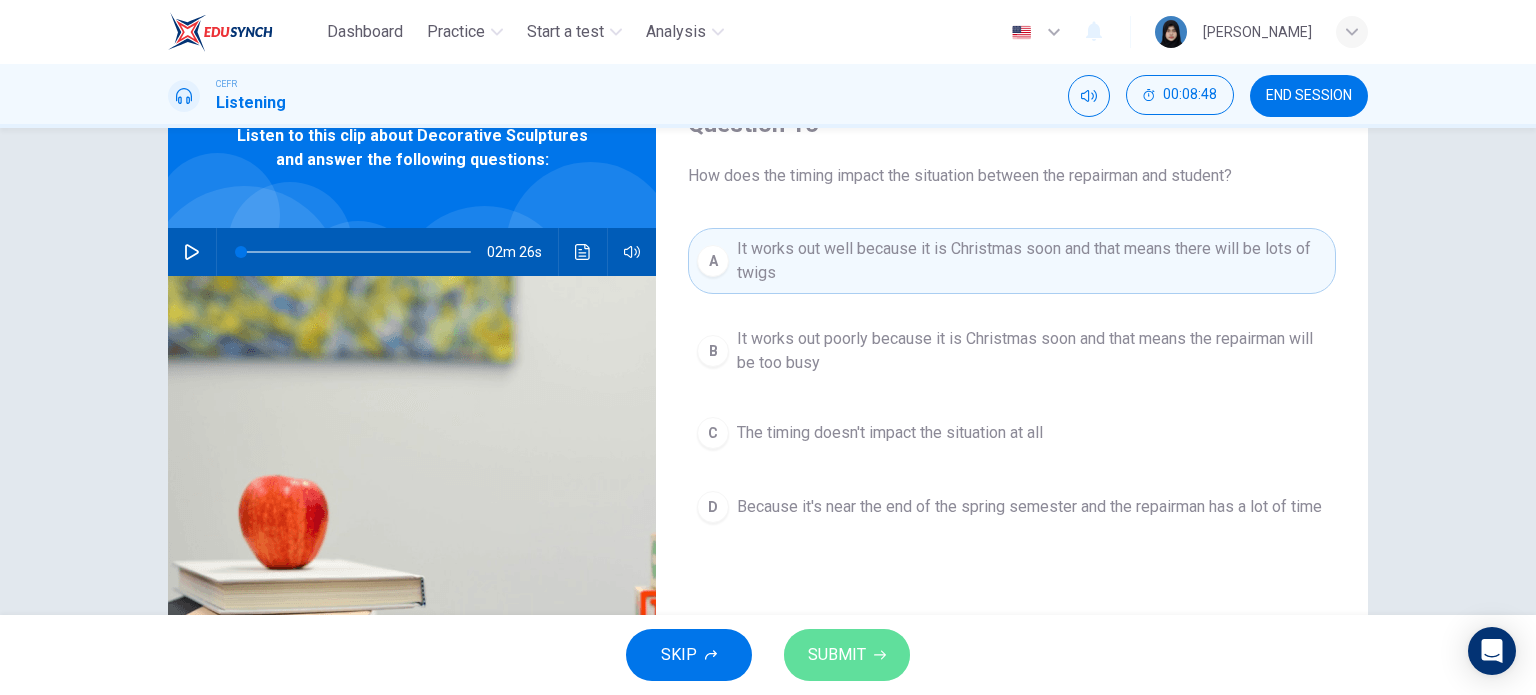 click on "SUBMIT" at bounding box center (837, 655) 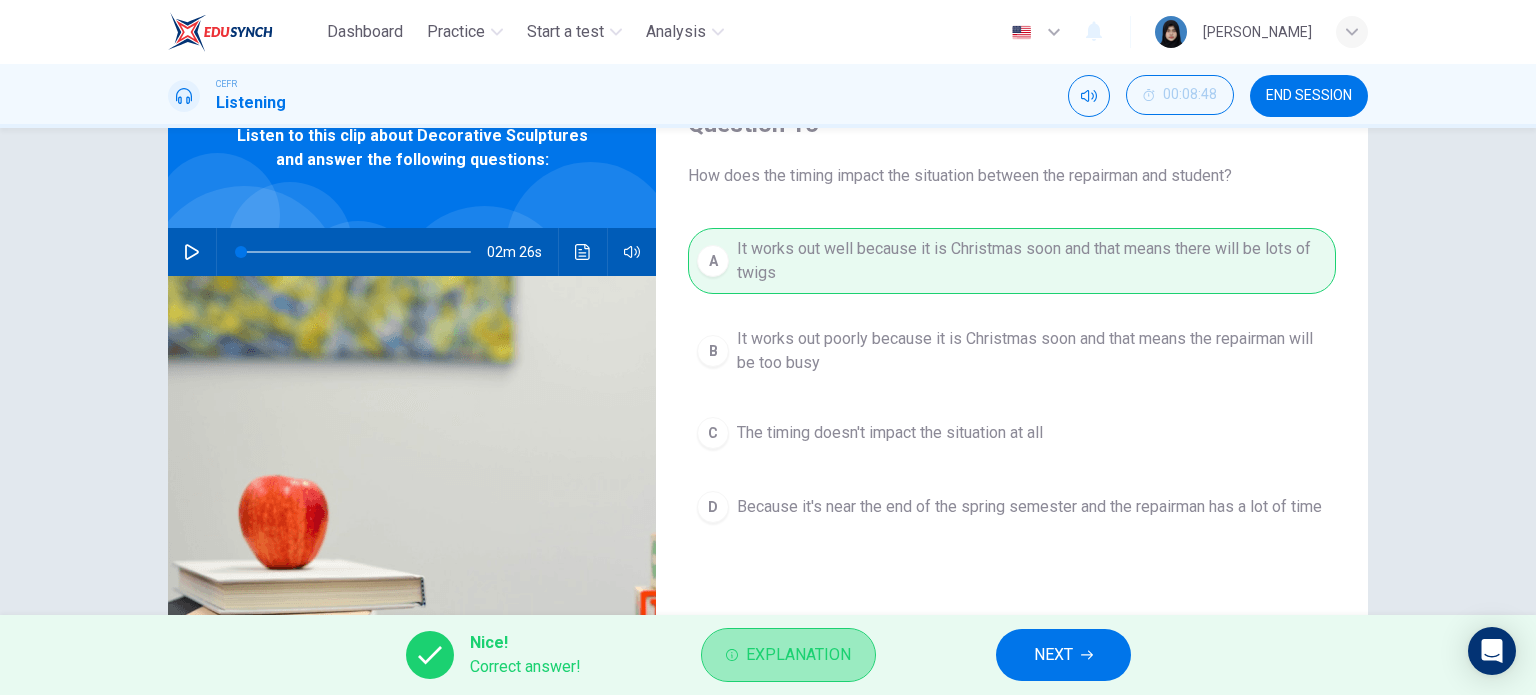click on "Explanation" at bounding box center [788, 655] 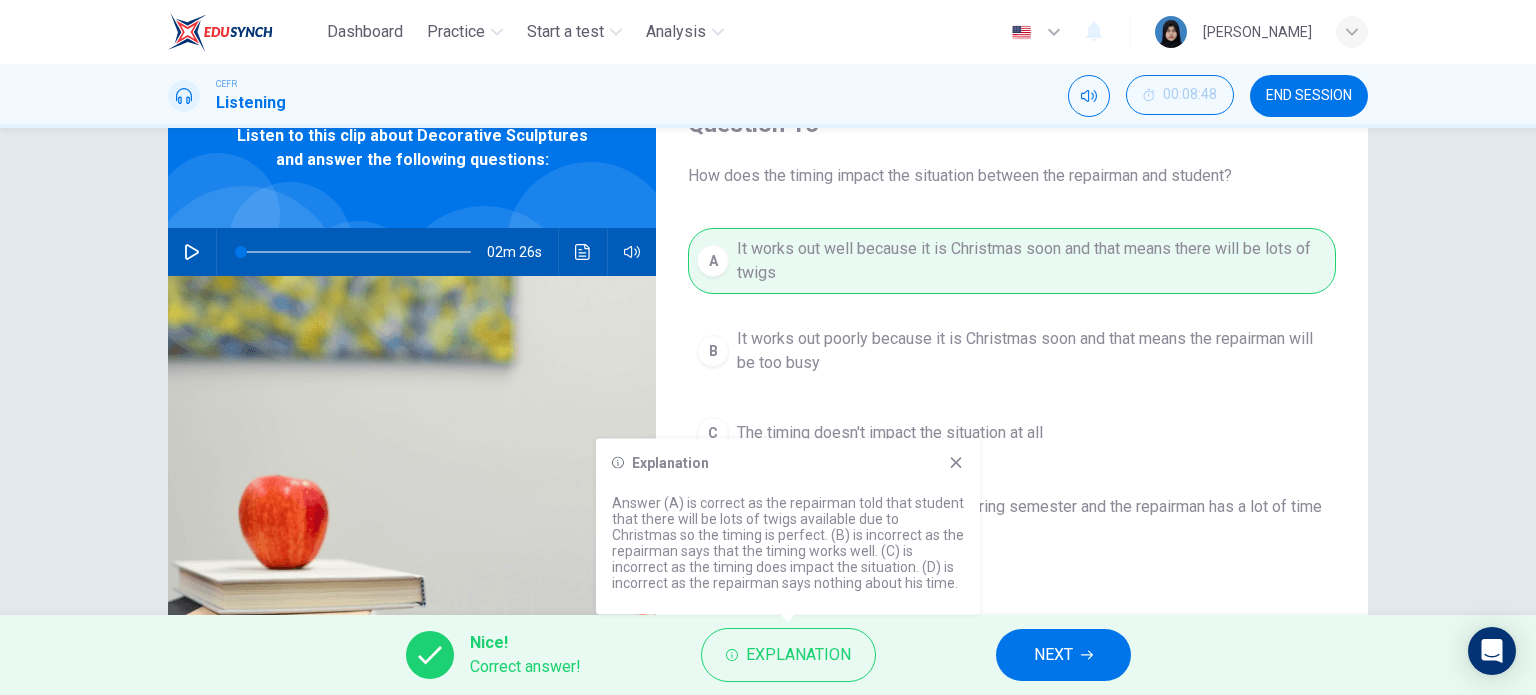 click on "A It works out well because it is Christmas soon and that means there will be lots of twigs B It works out poorly because it is Christmas soon and that means the repairman will be too busy C The timing doesn't impact the situation at all D Because it's near the end of the spring semester and the repairman has a lot of time" at bounding box center [1012, 400] 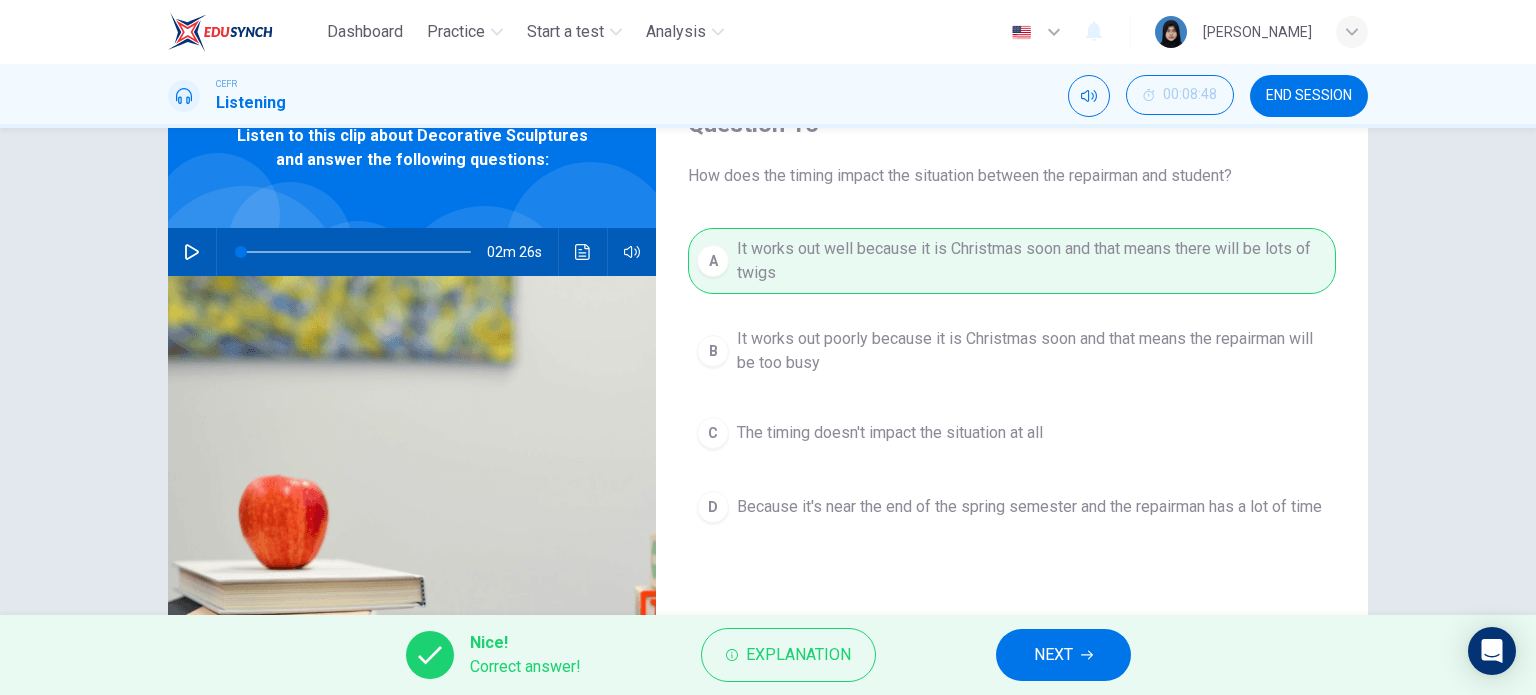 click on "NEXT" at bounding box center (1053, 655) 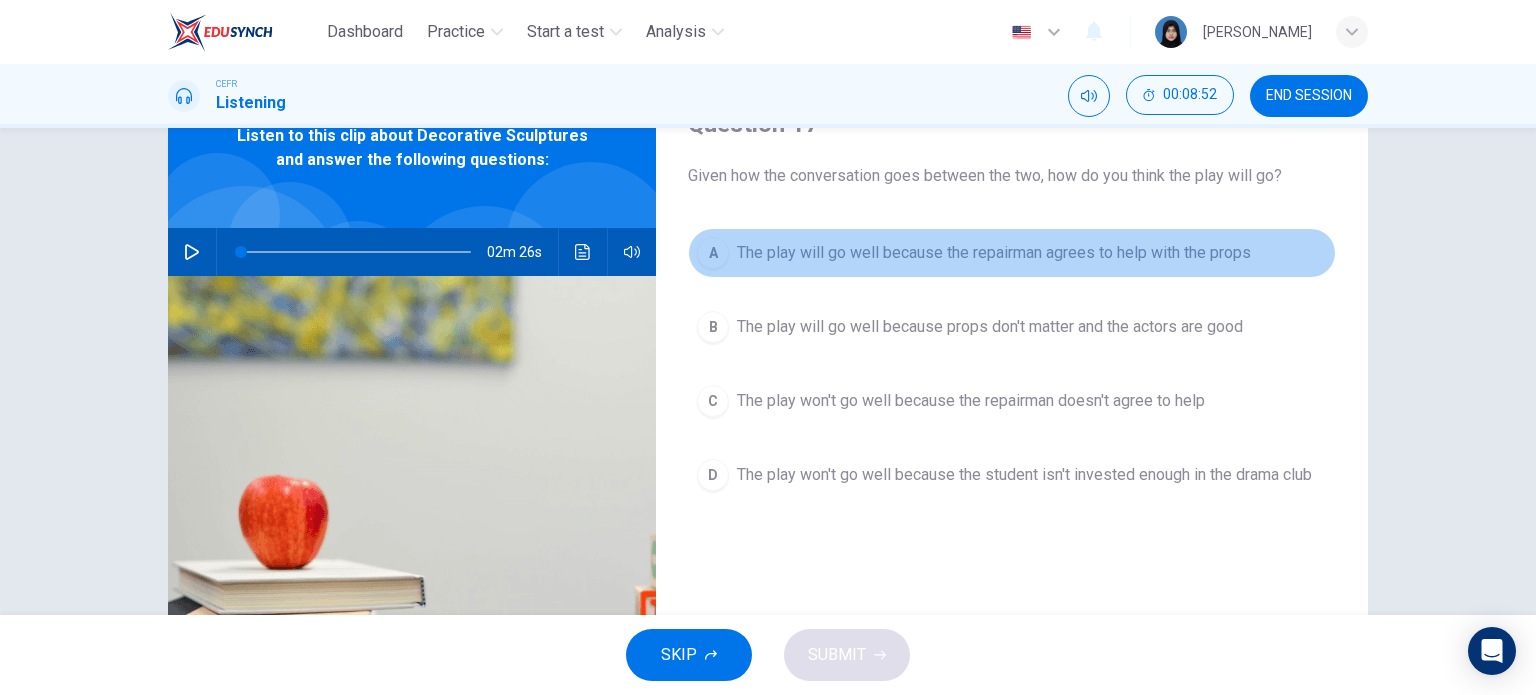 click on "The play will go well because the repairman agrees to help with the props" at bounding box center [994, 253] 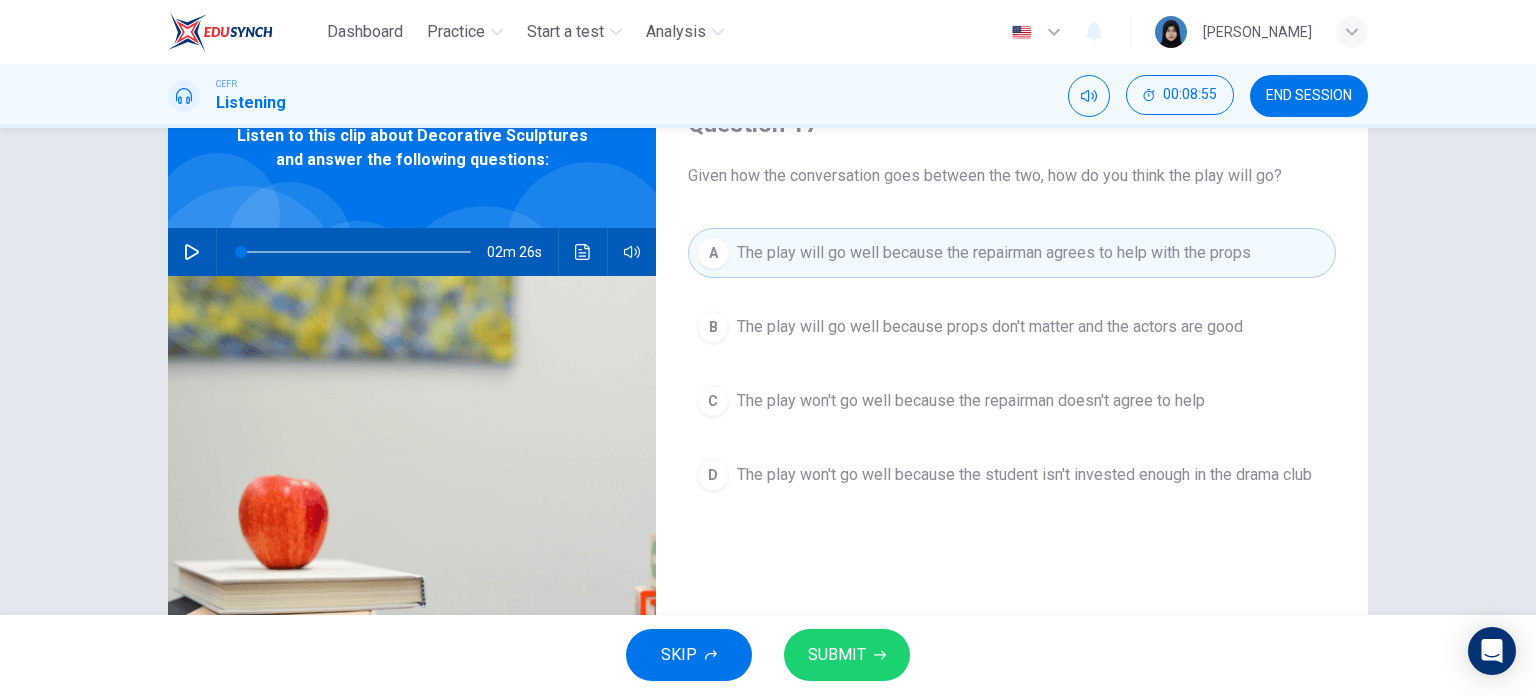 click on "SUBMIT" at bounding box center (837, 655) 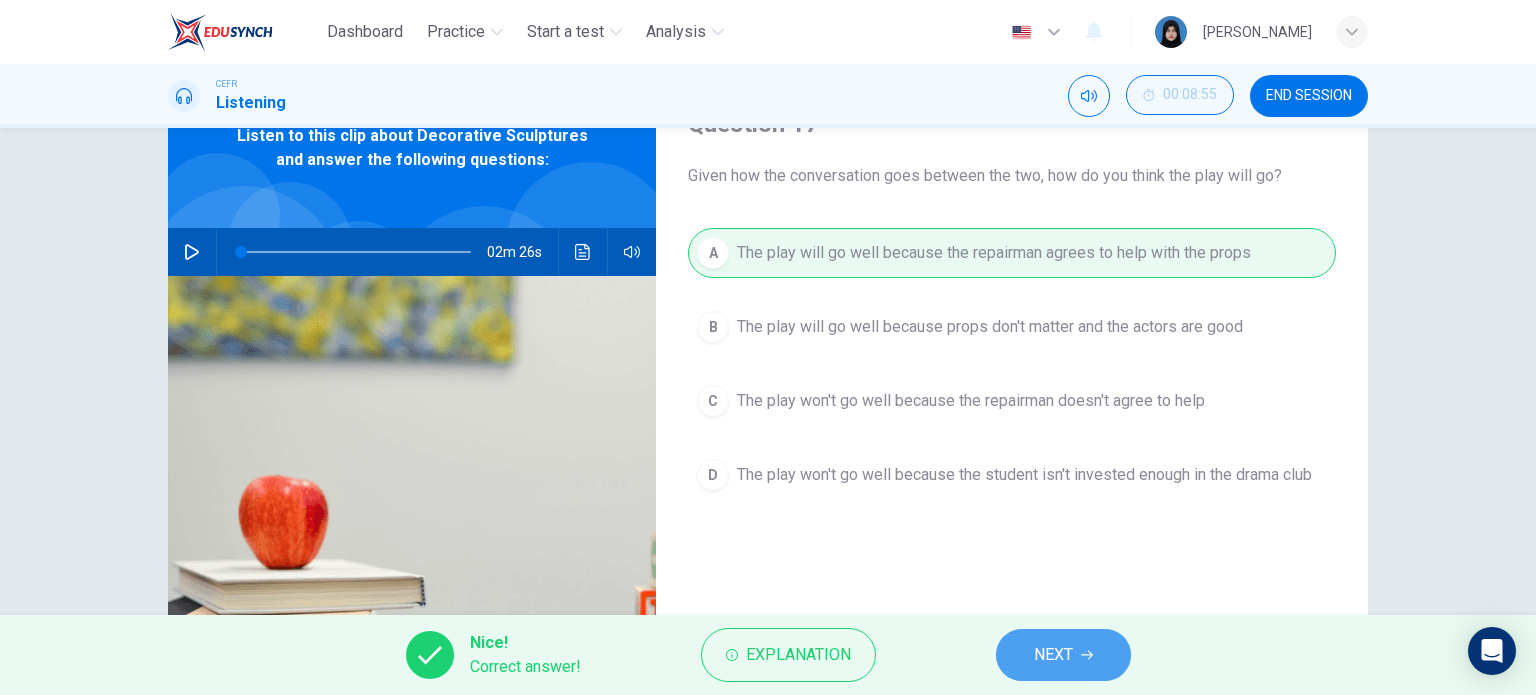 drag, startPoint x: 1047, startPoint y: 647, endPoint x: 993, endPoint y: 599, distance: 72.249565 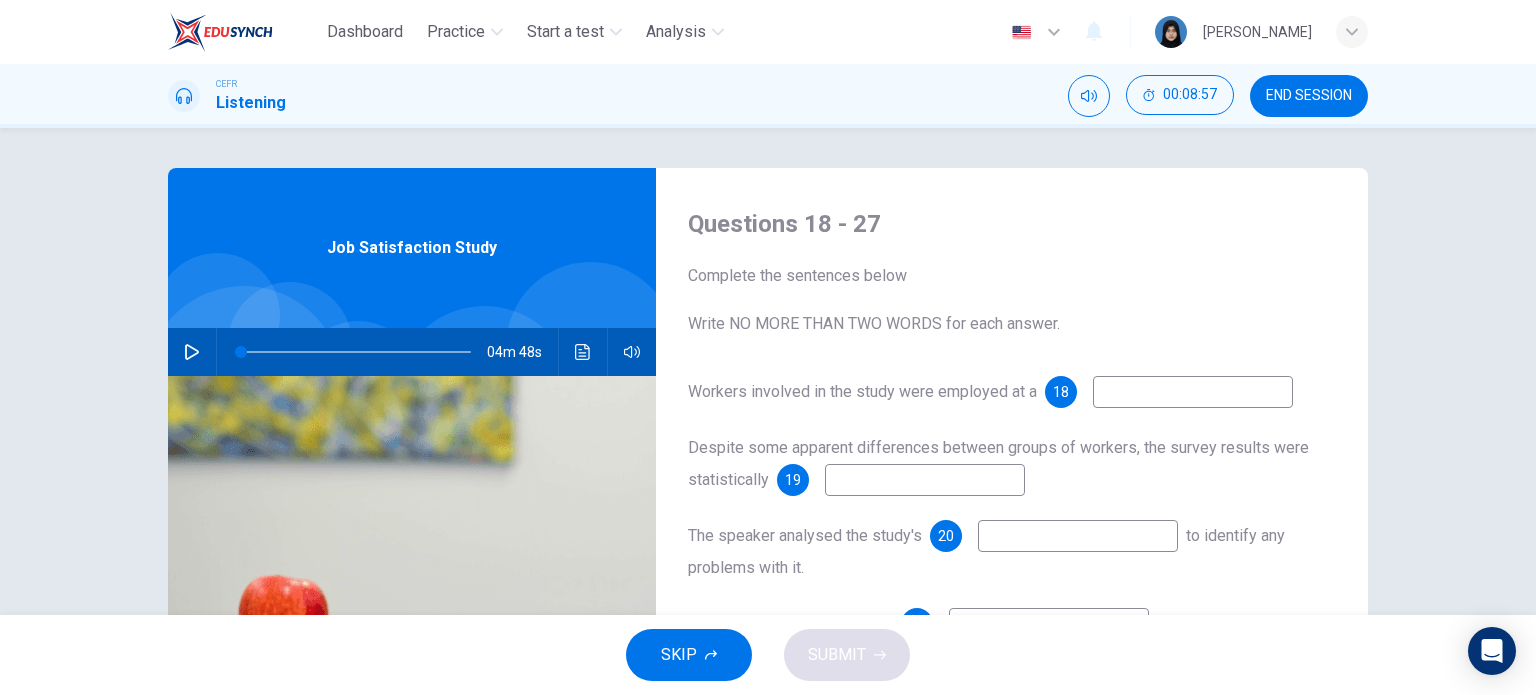 click 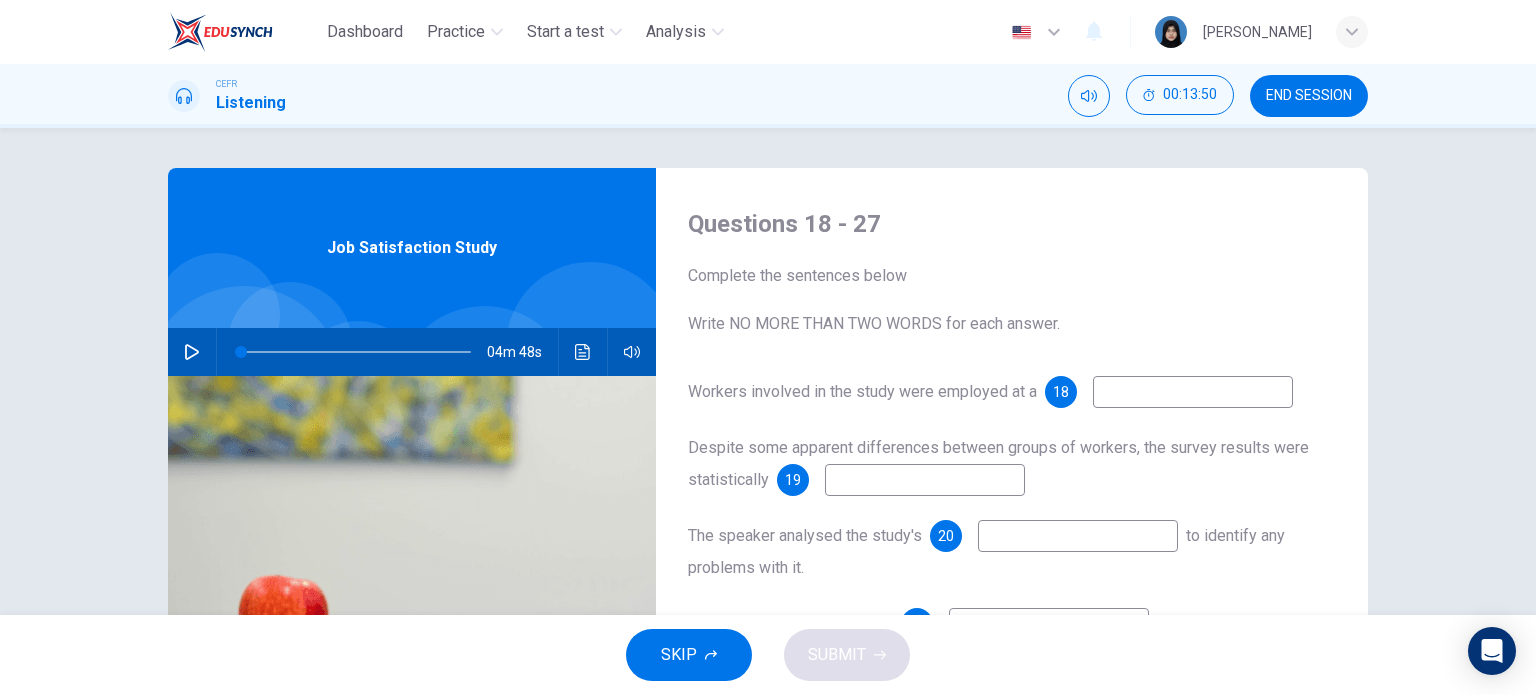 click at bounding box center (192, 352) 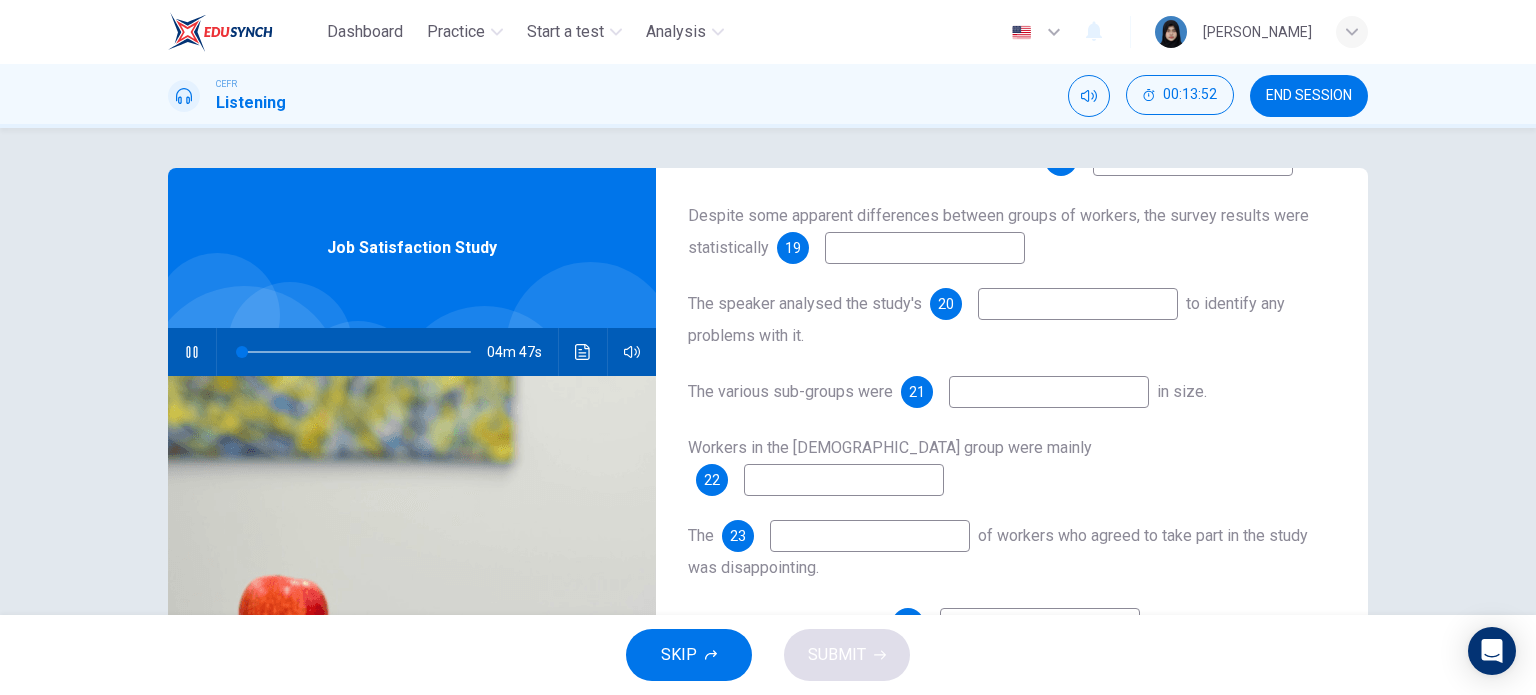 scroll, scrollTop: 287, scrollLeft: 0, axis: vertical 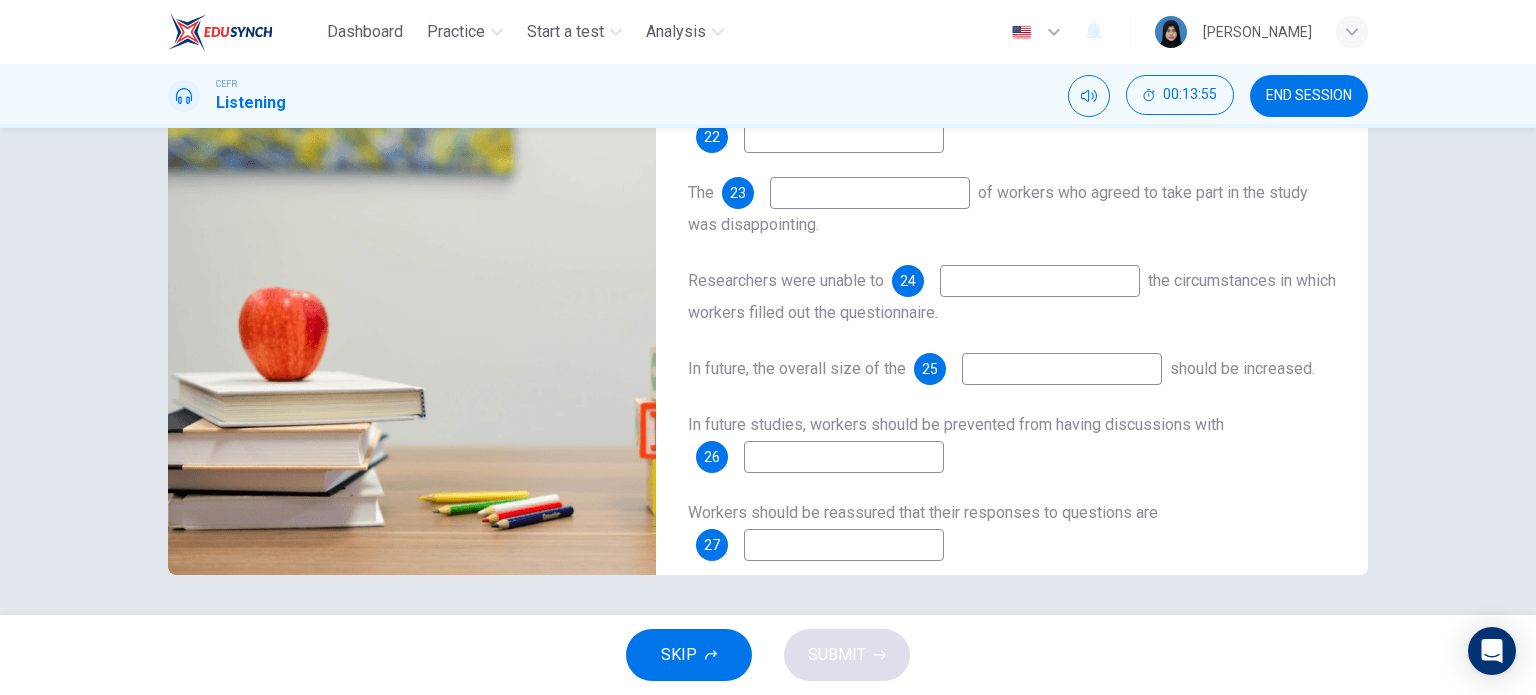 click at bounding box center [844, 545] 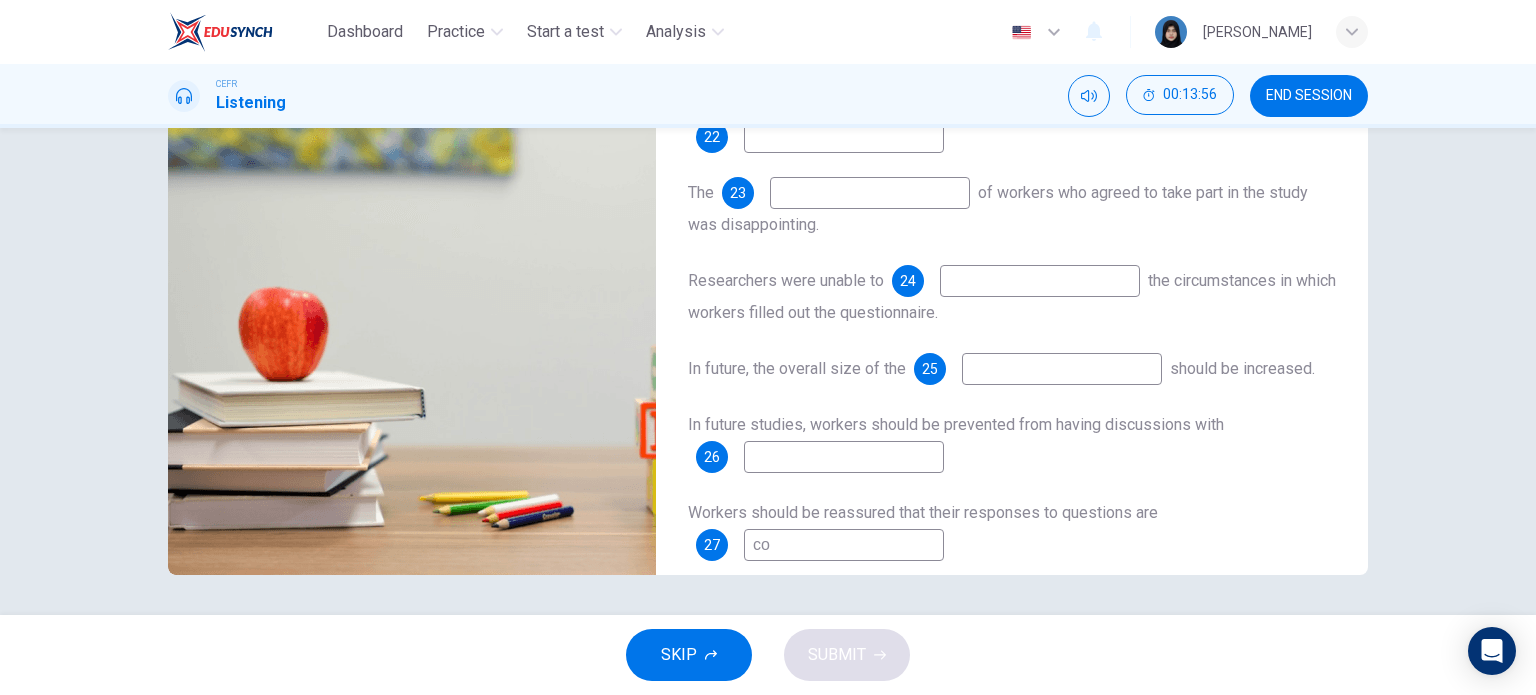 type on "con" 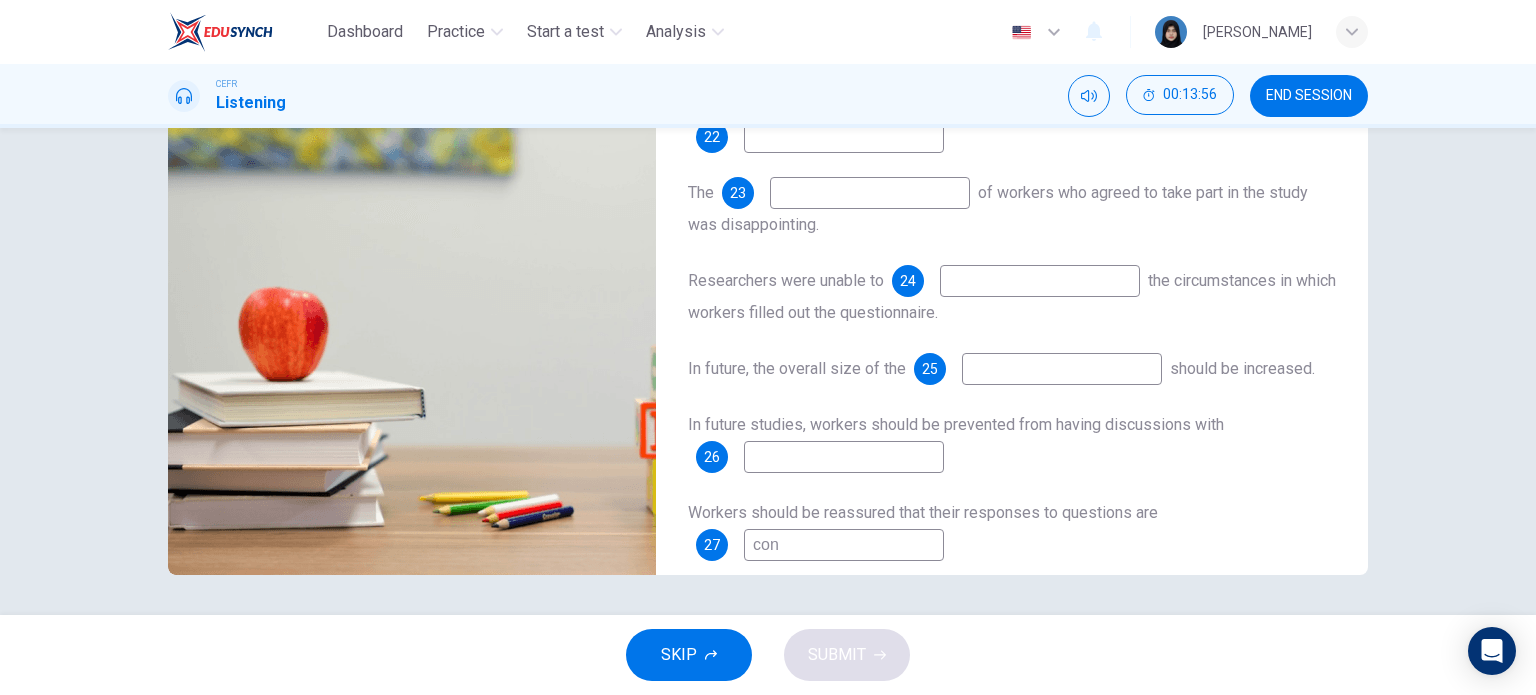 type on "2" 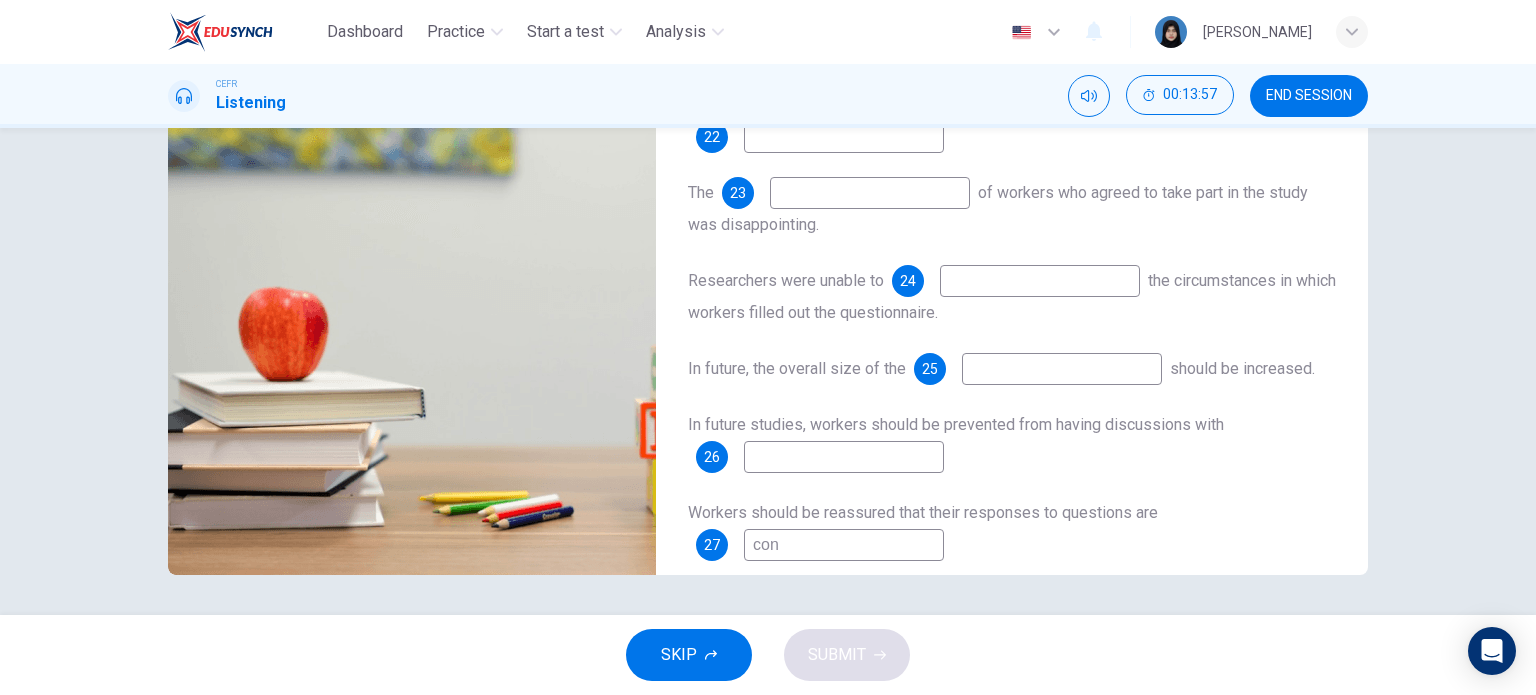 type on "conf" 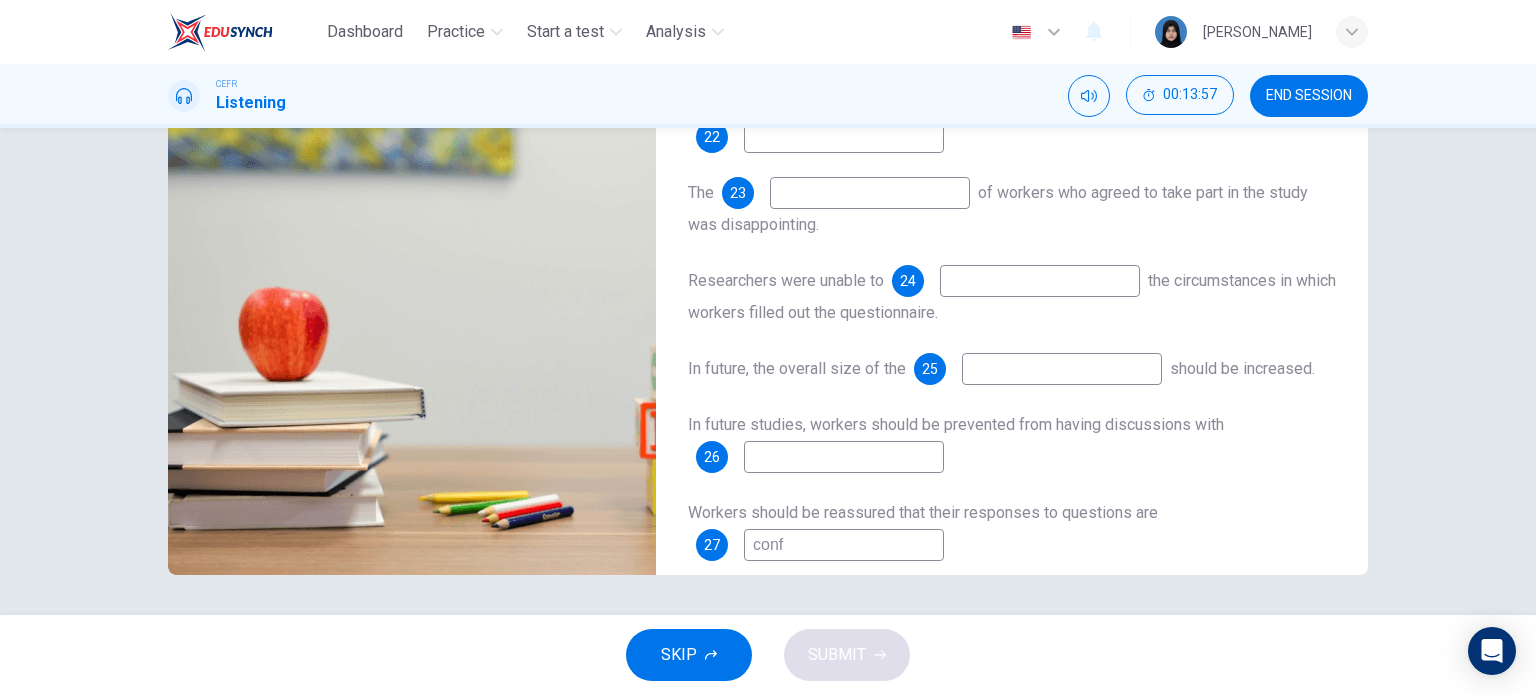type on "2" 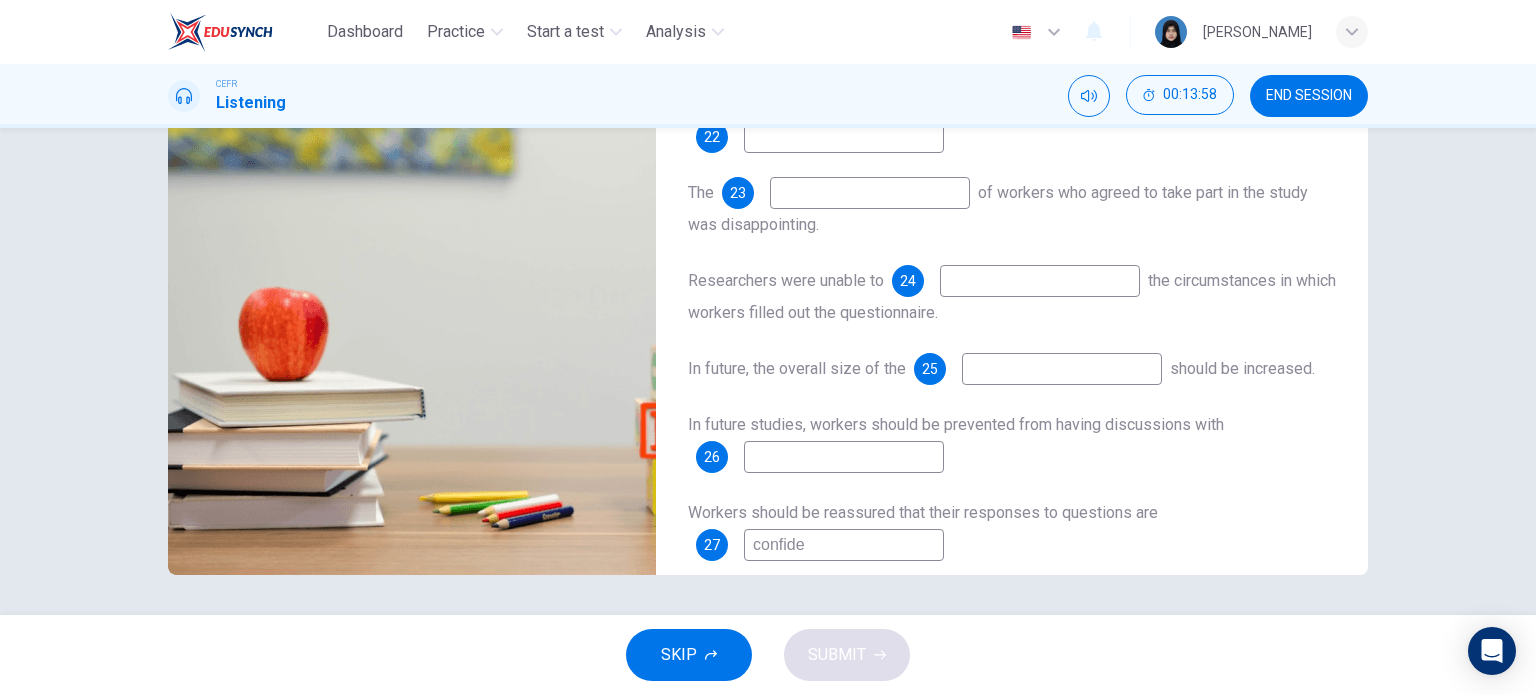 type on "confiden" 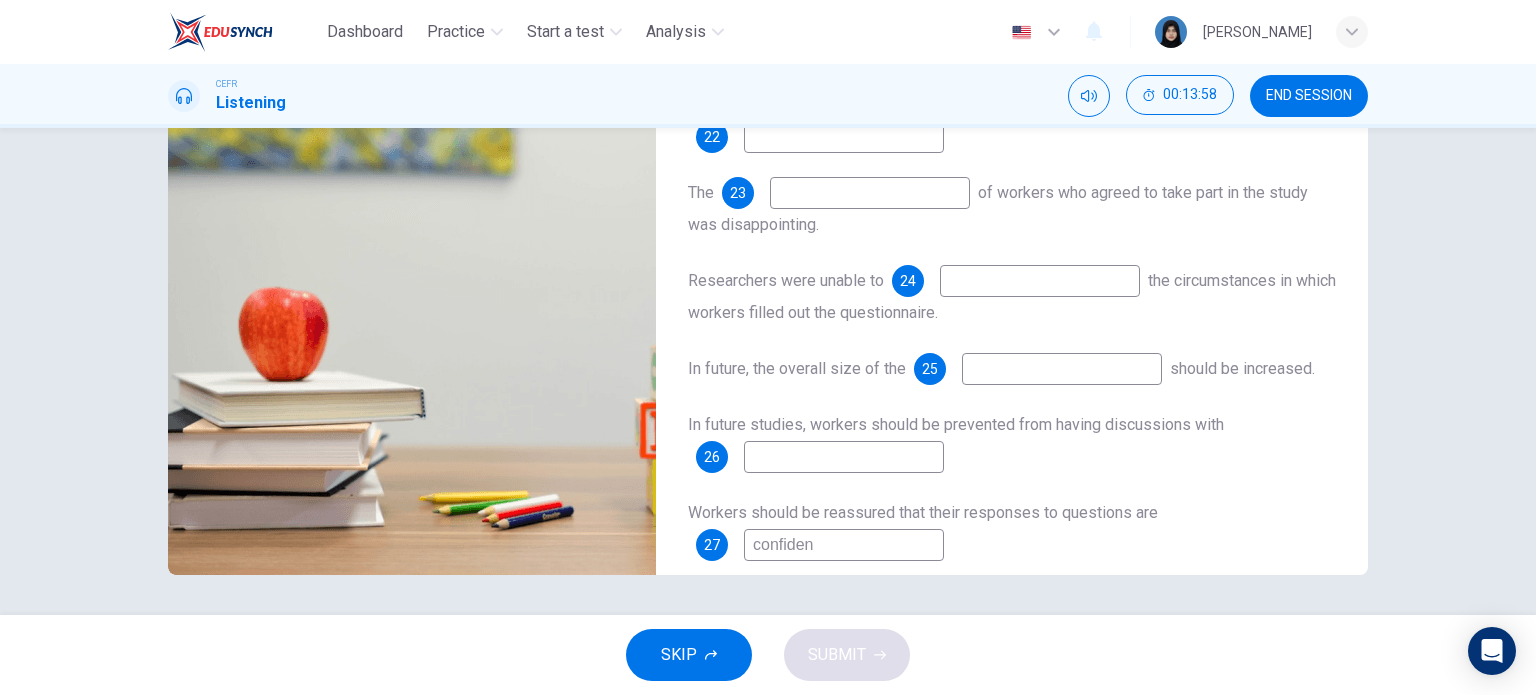 type on "3" 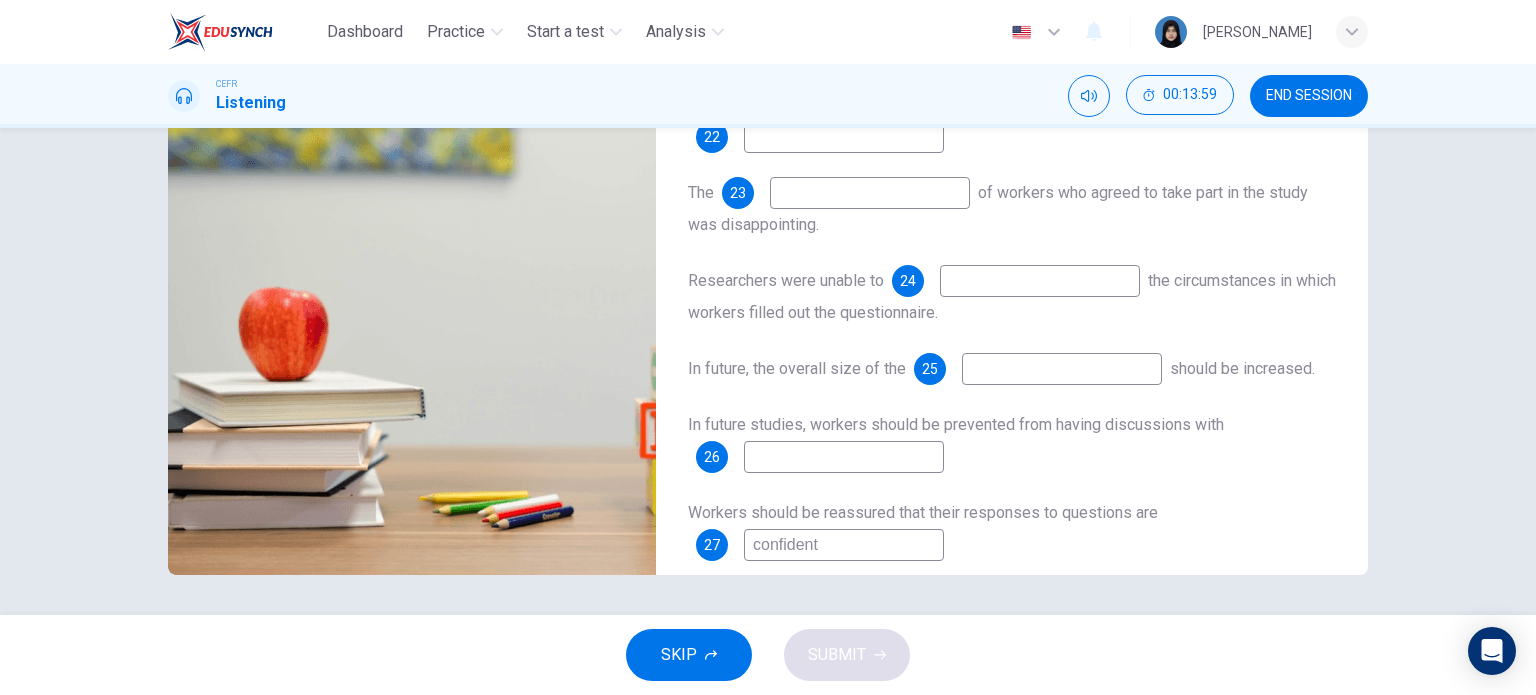 type on "confidenti" 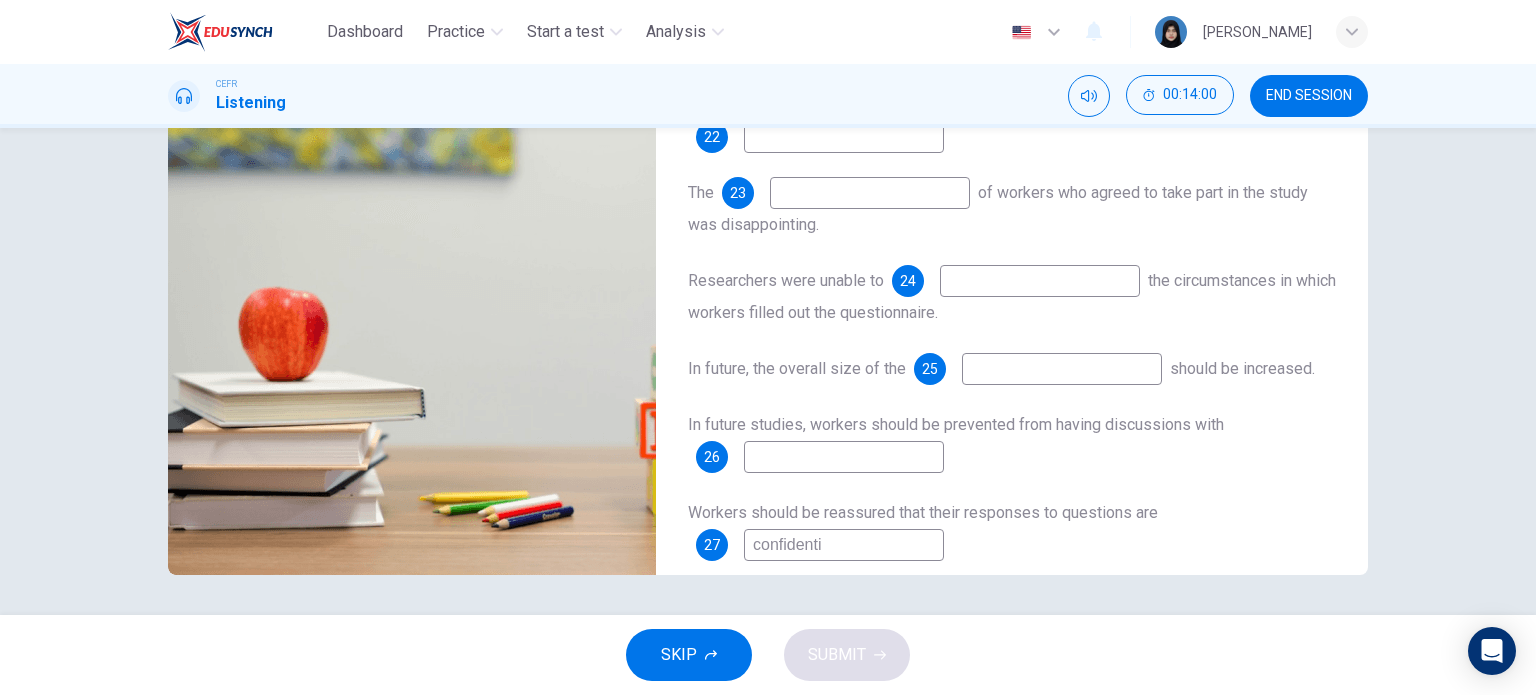 type on "3" 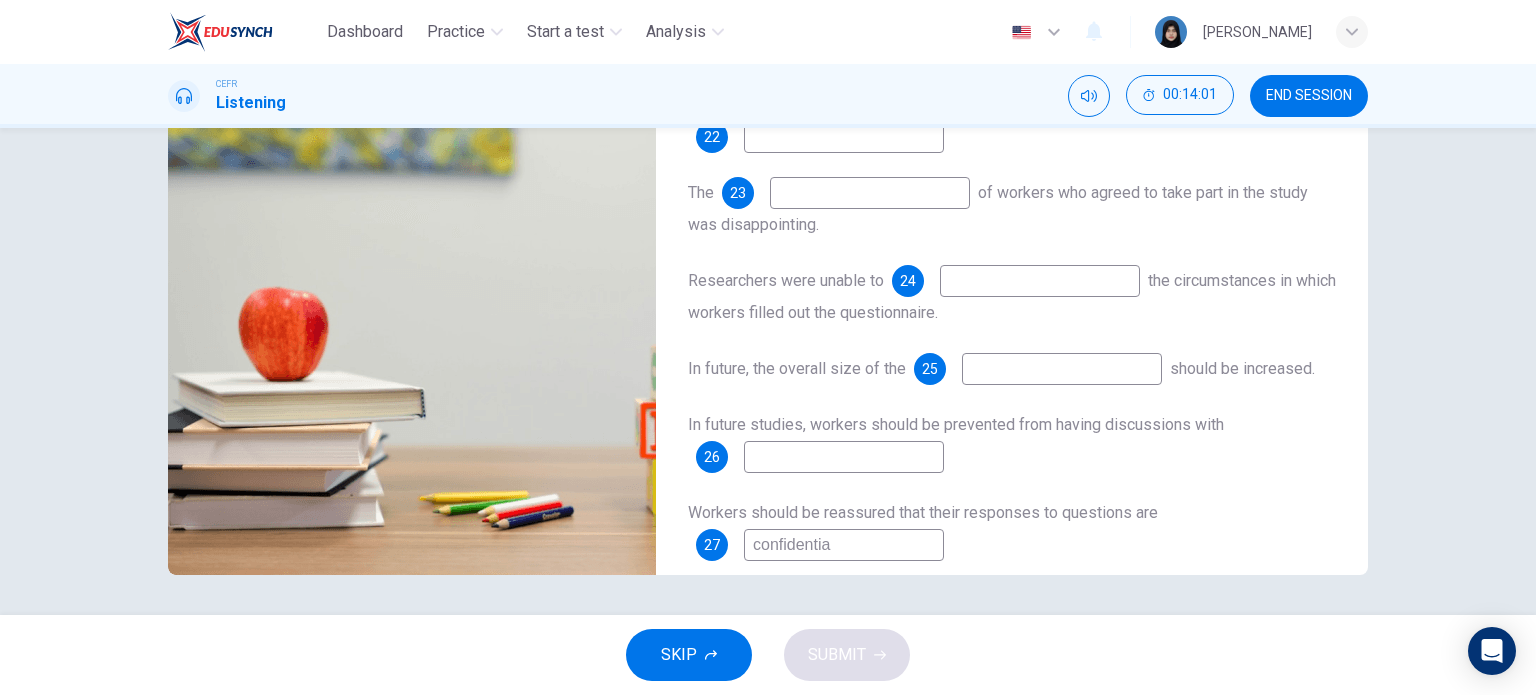 type on "confidential" 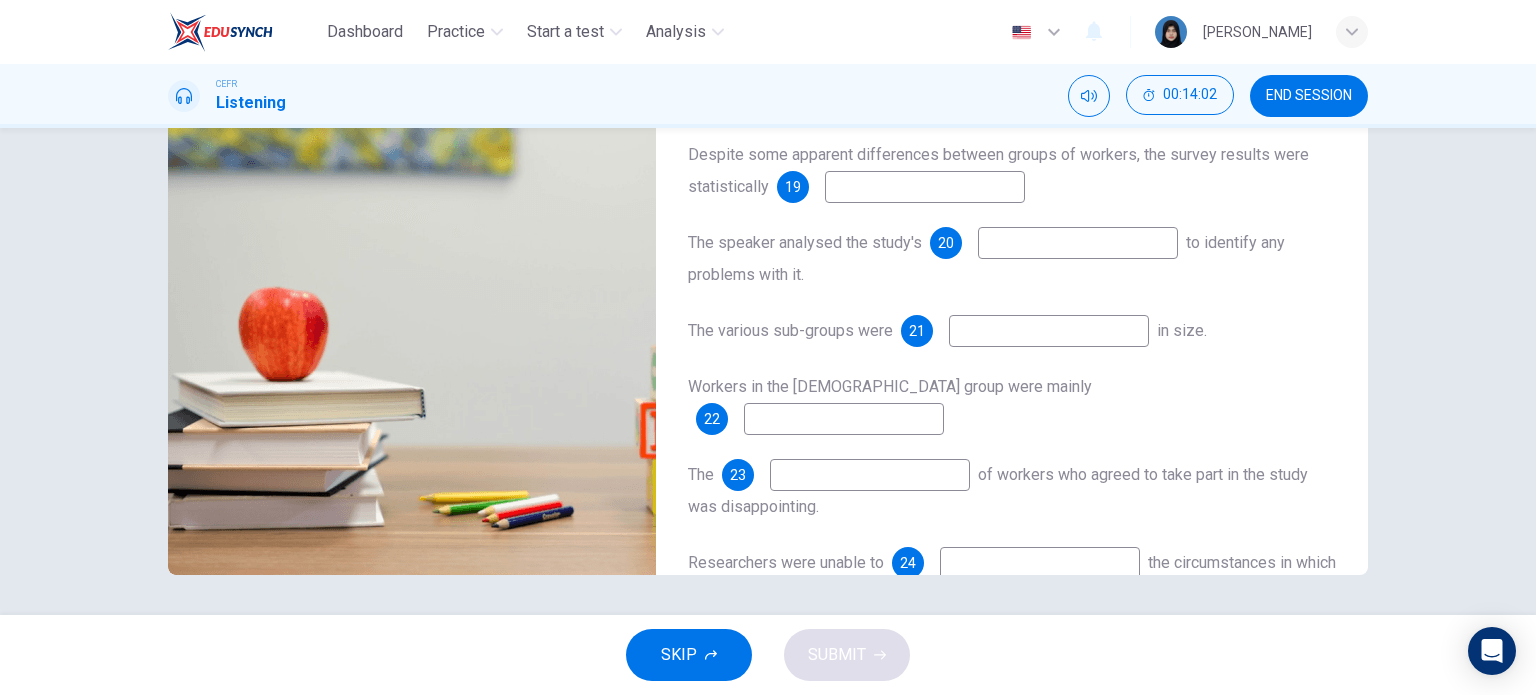 scroll, scrollTop: 0, scrollLeft: 0, axis: both 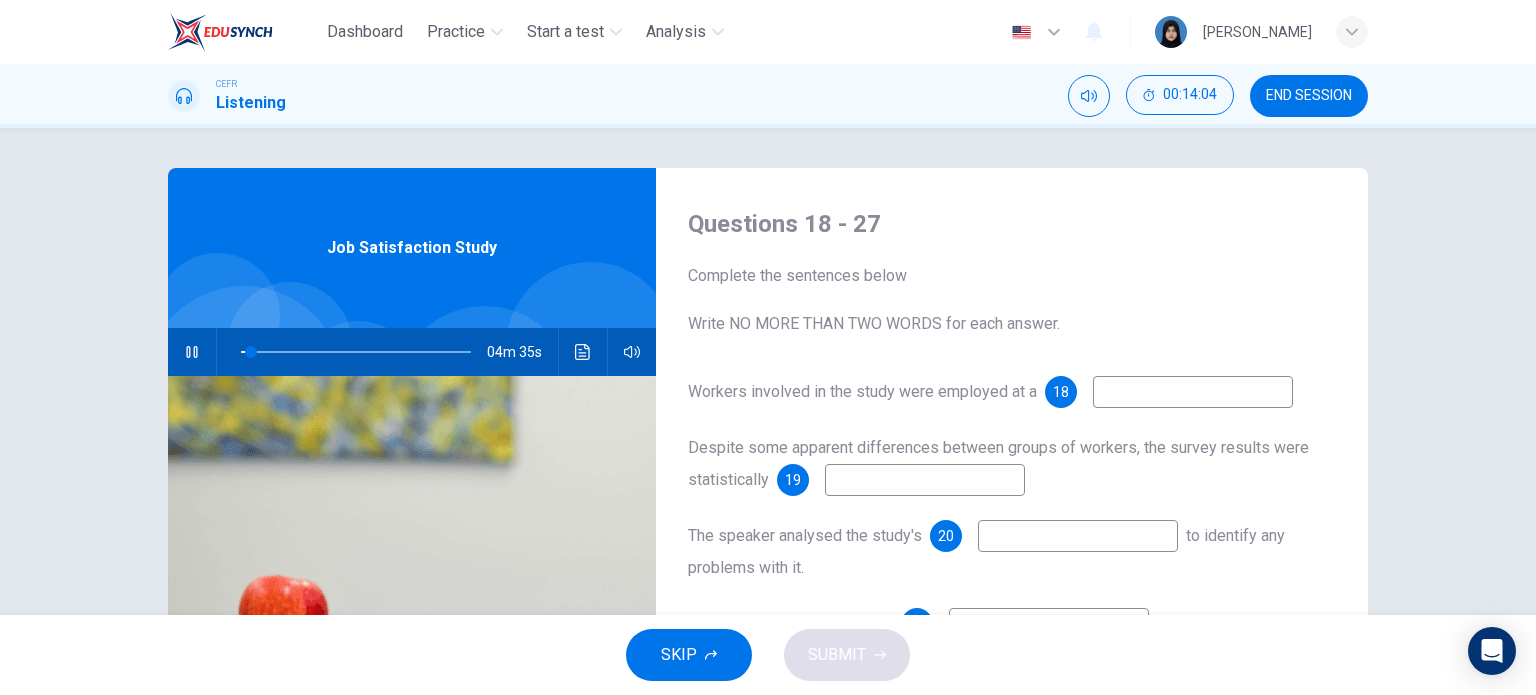 type on "5" 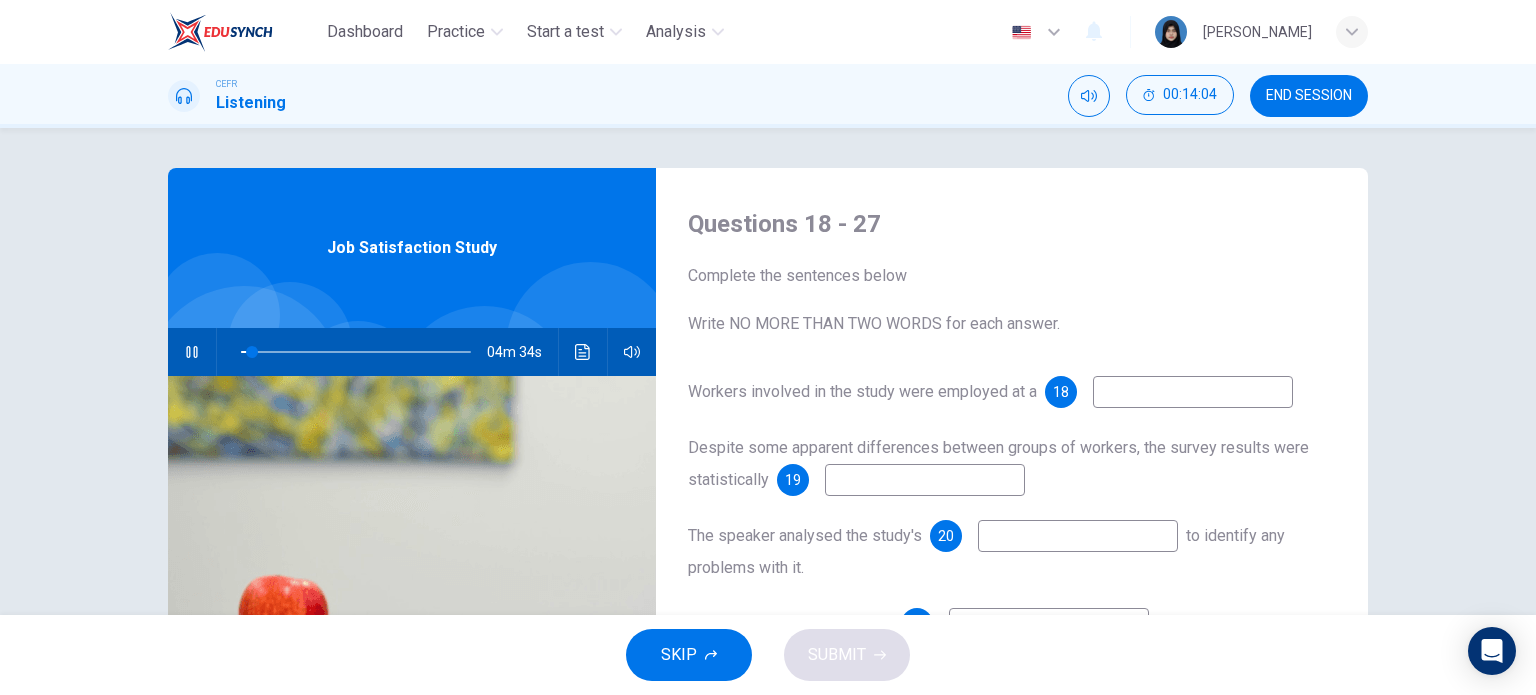 click at bounding box center [1193, 392] 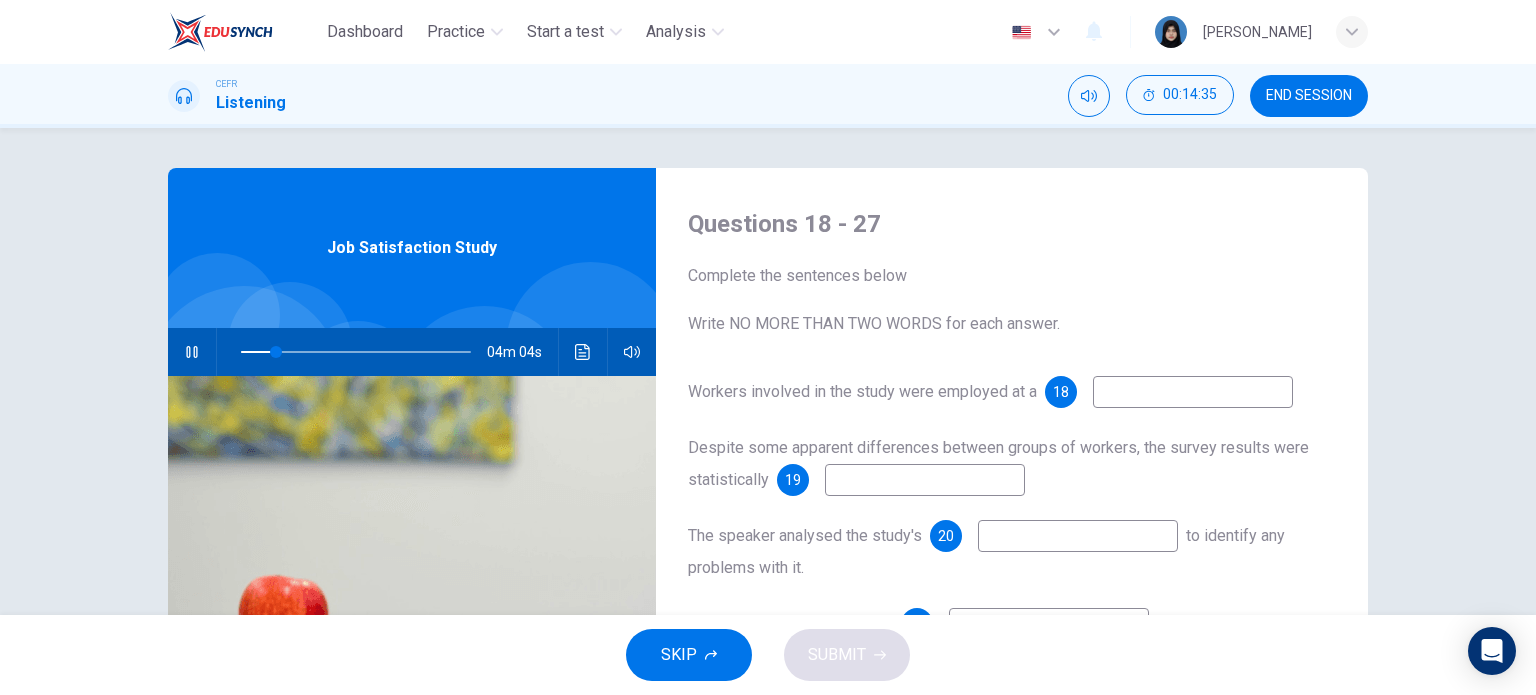type on "16" 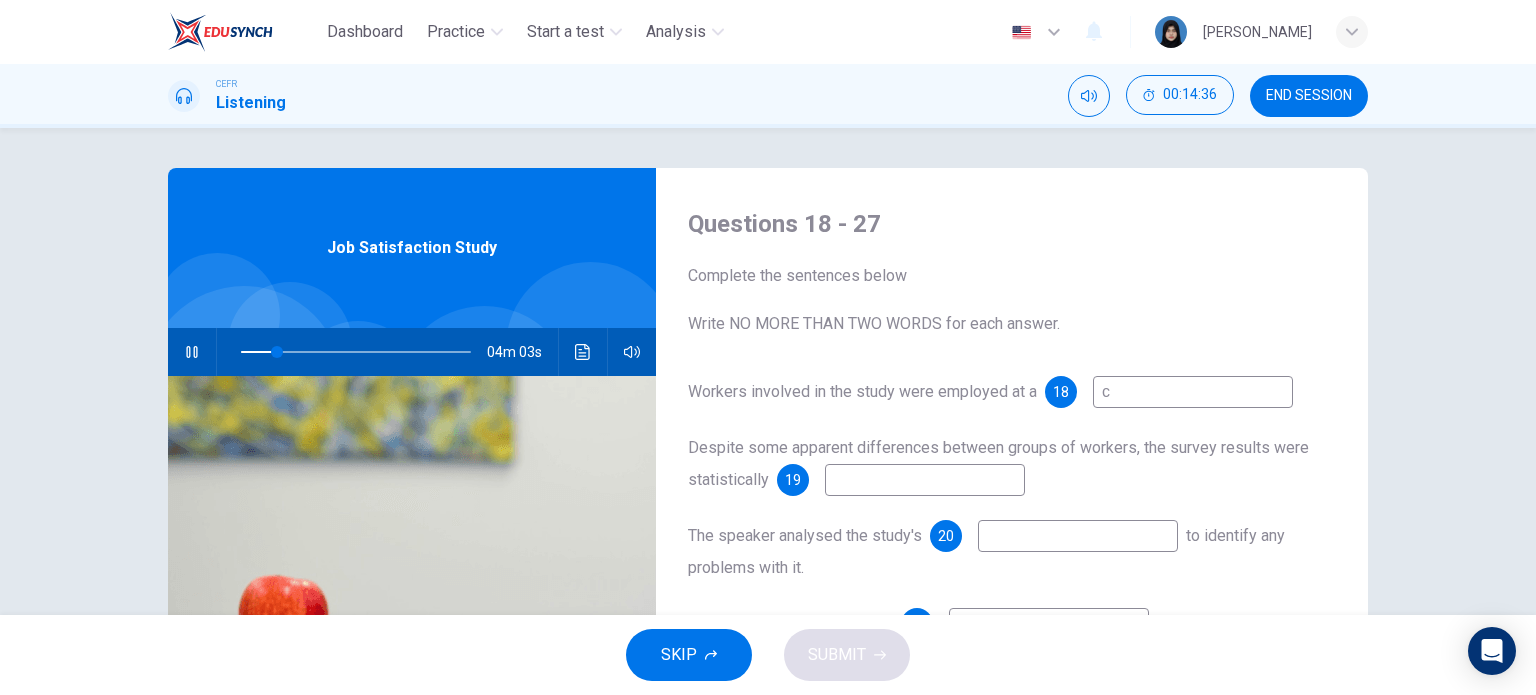 type on "ca" 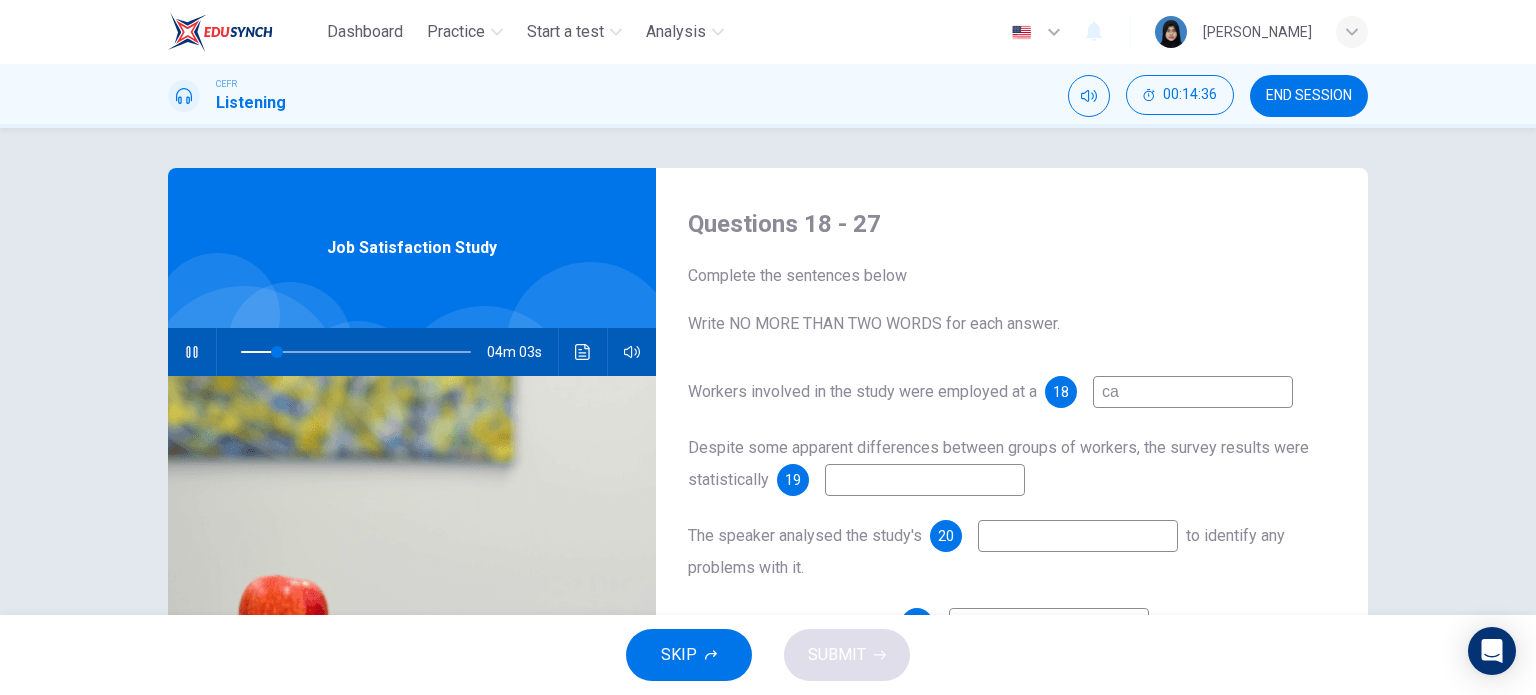 type on "16" 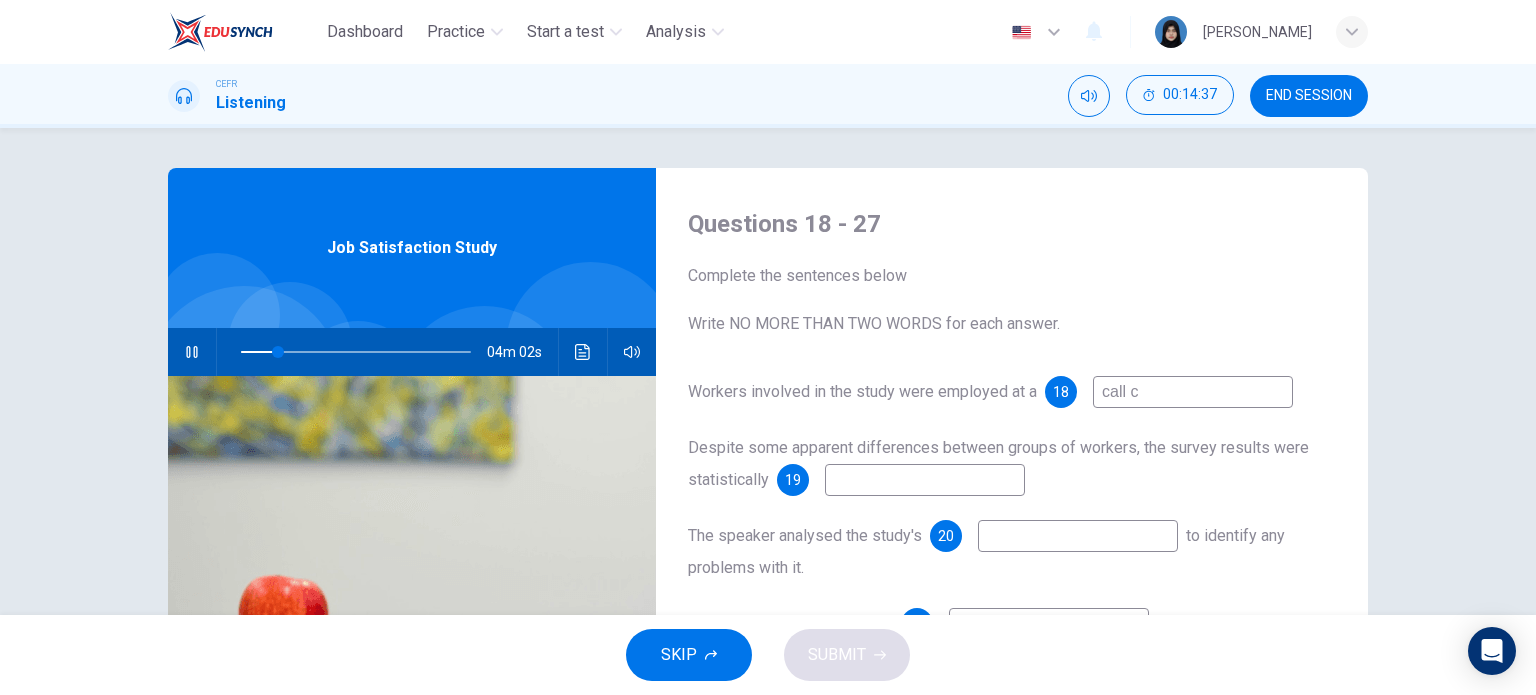 type on "call ce" 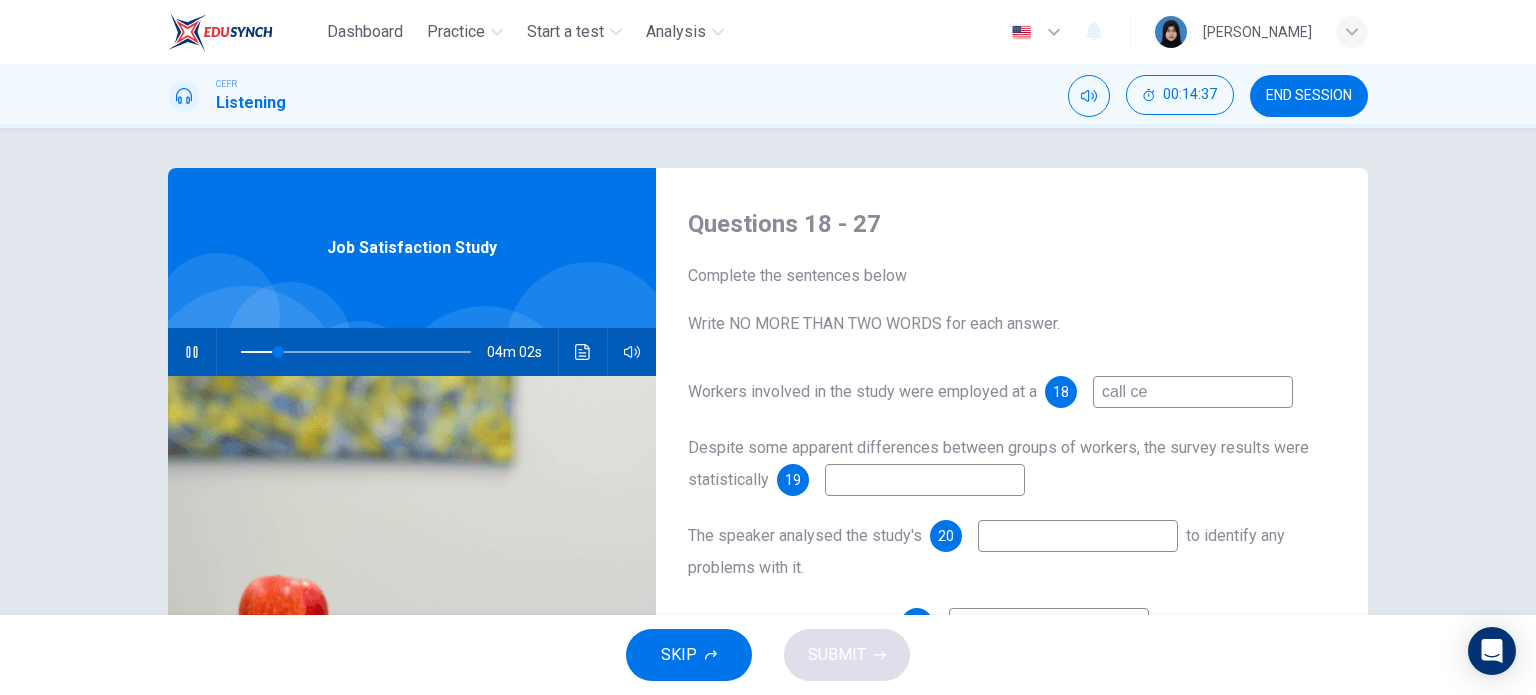 type on "16" 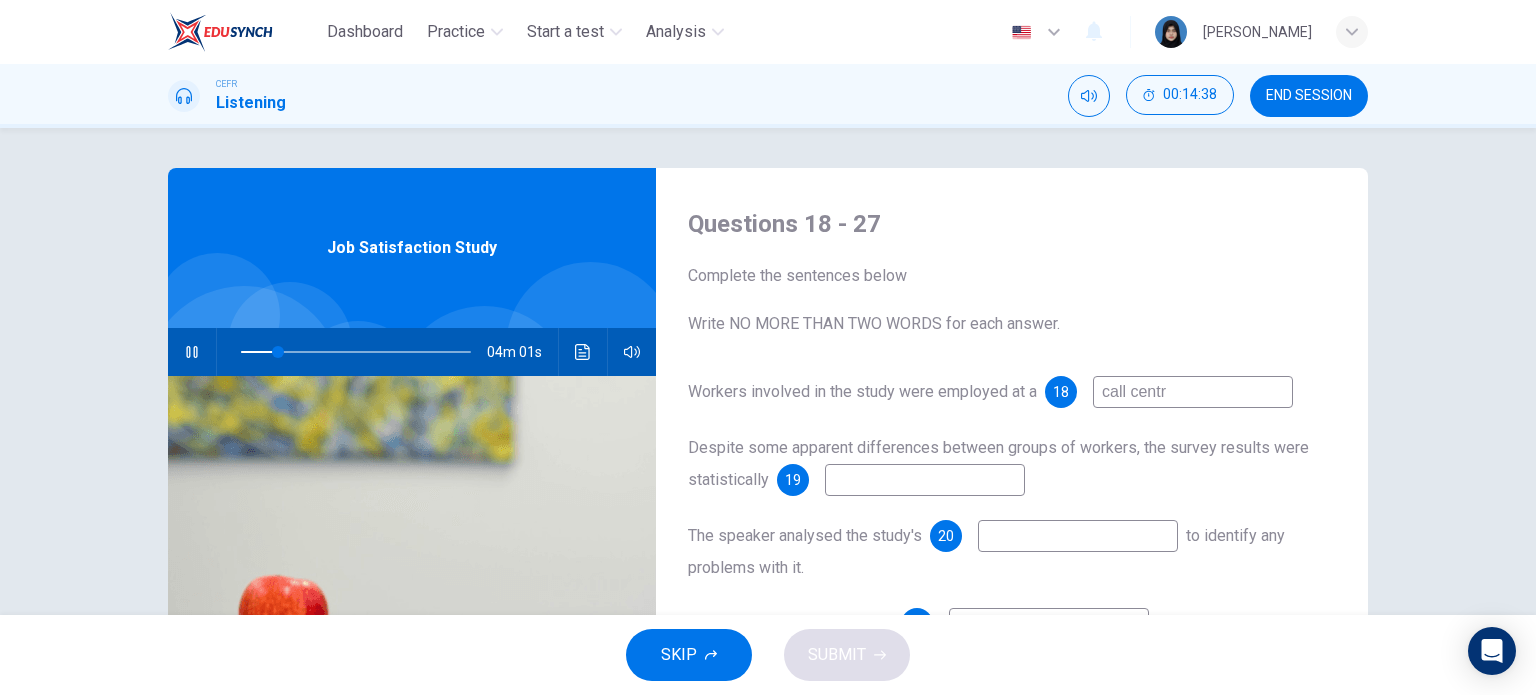 type on "call centre" 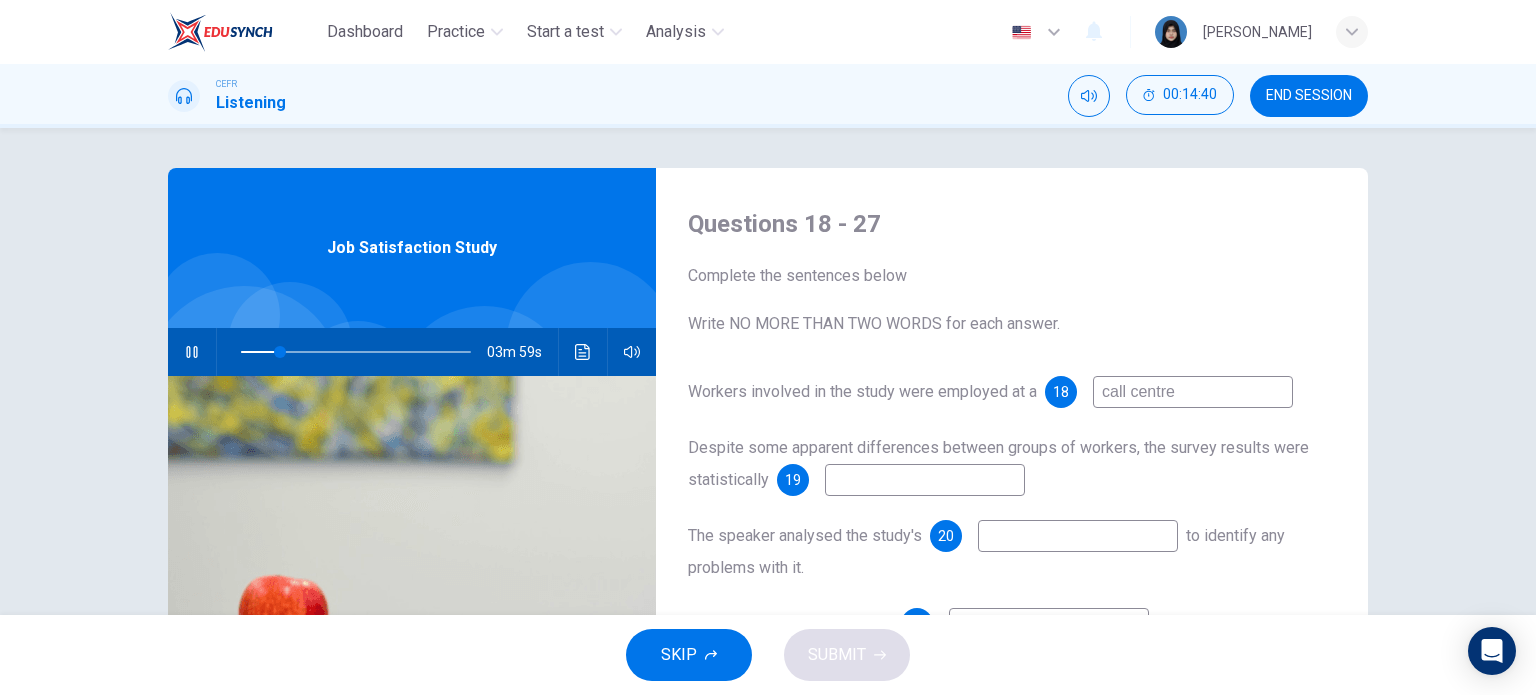type on "17" 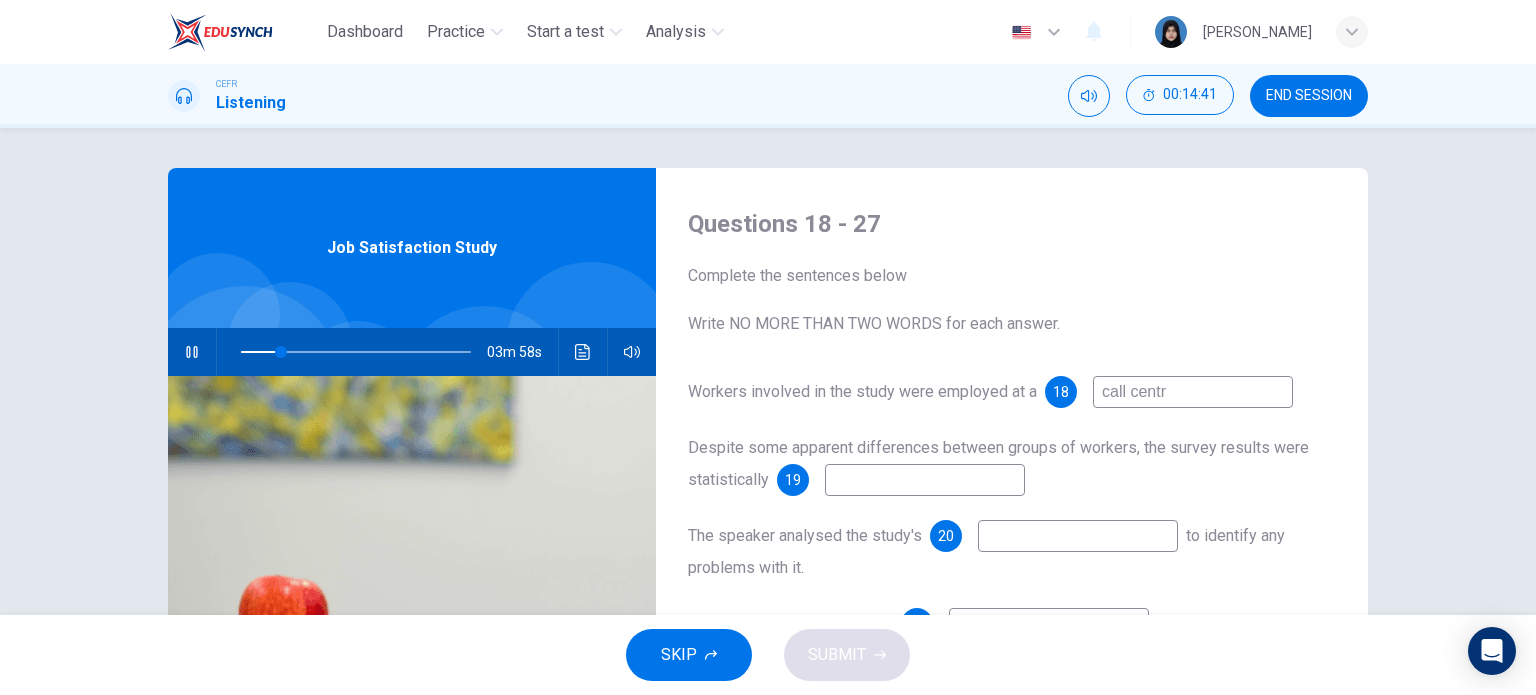 type on "call cent" 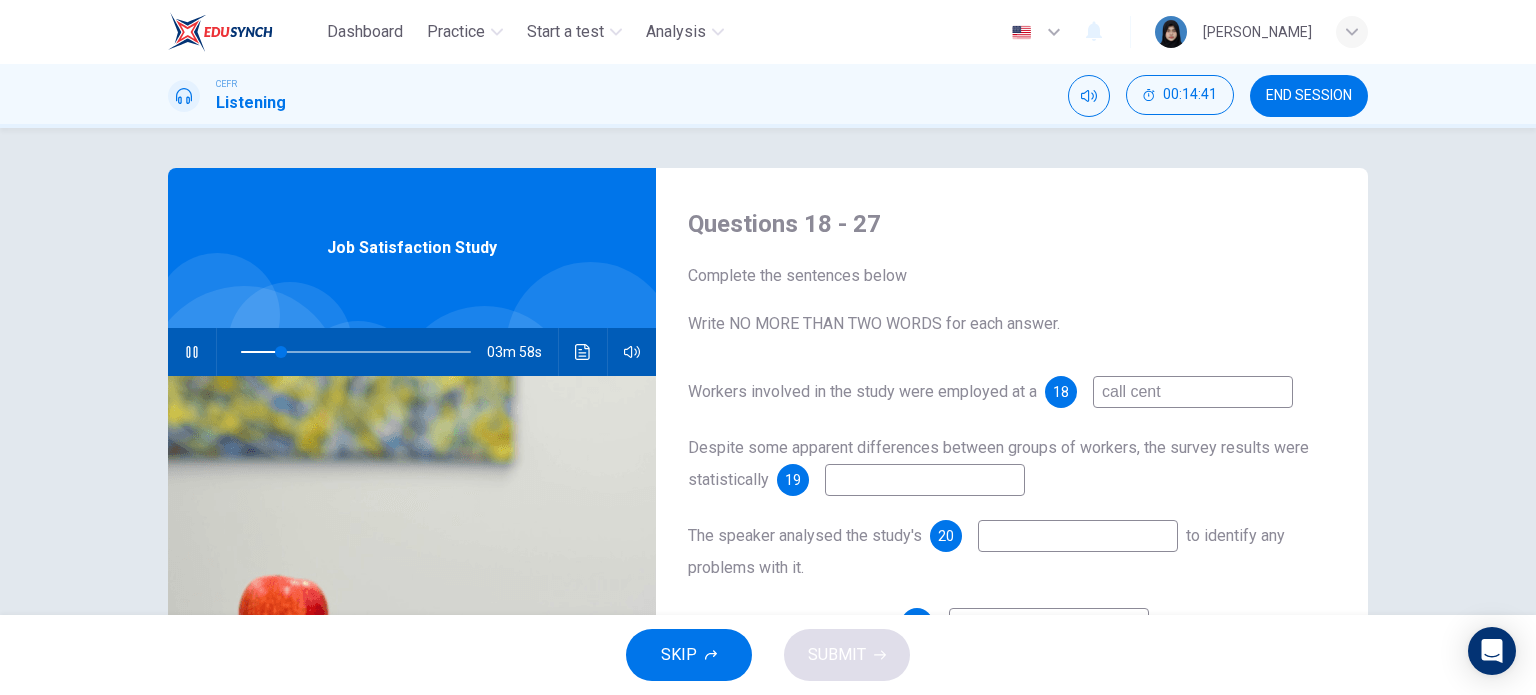 type on "18" 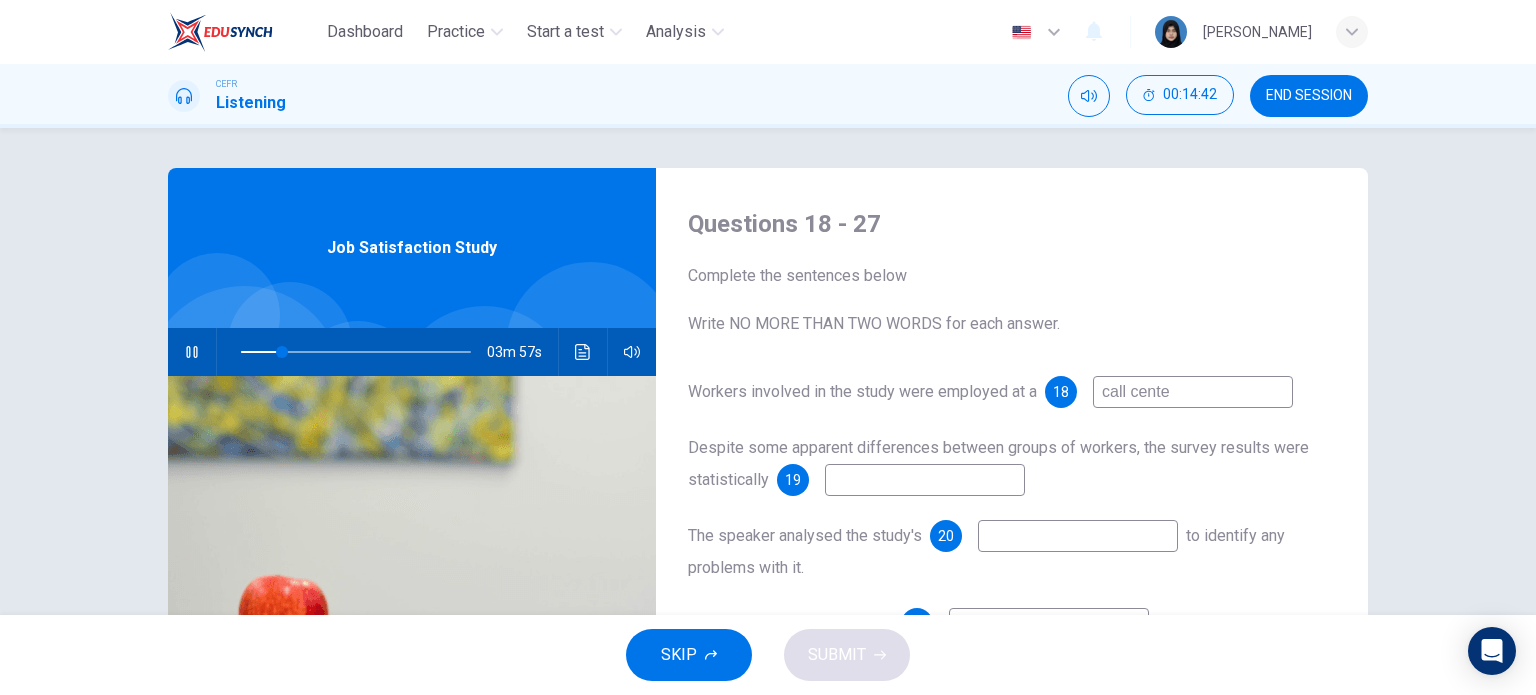 type on "call center" 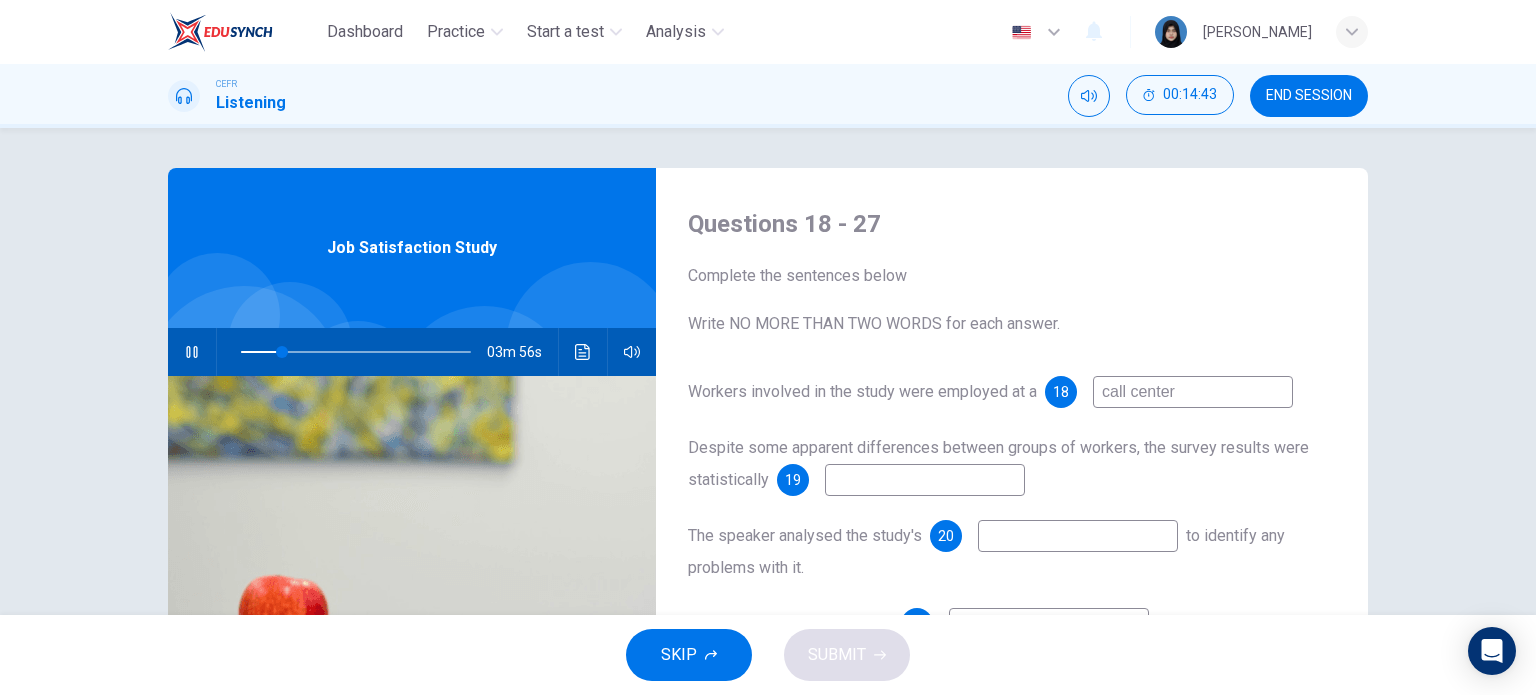 type on "18" 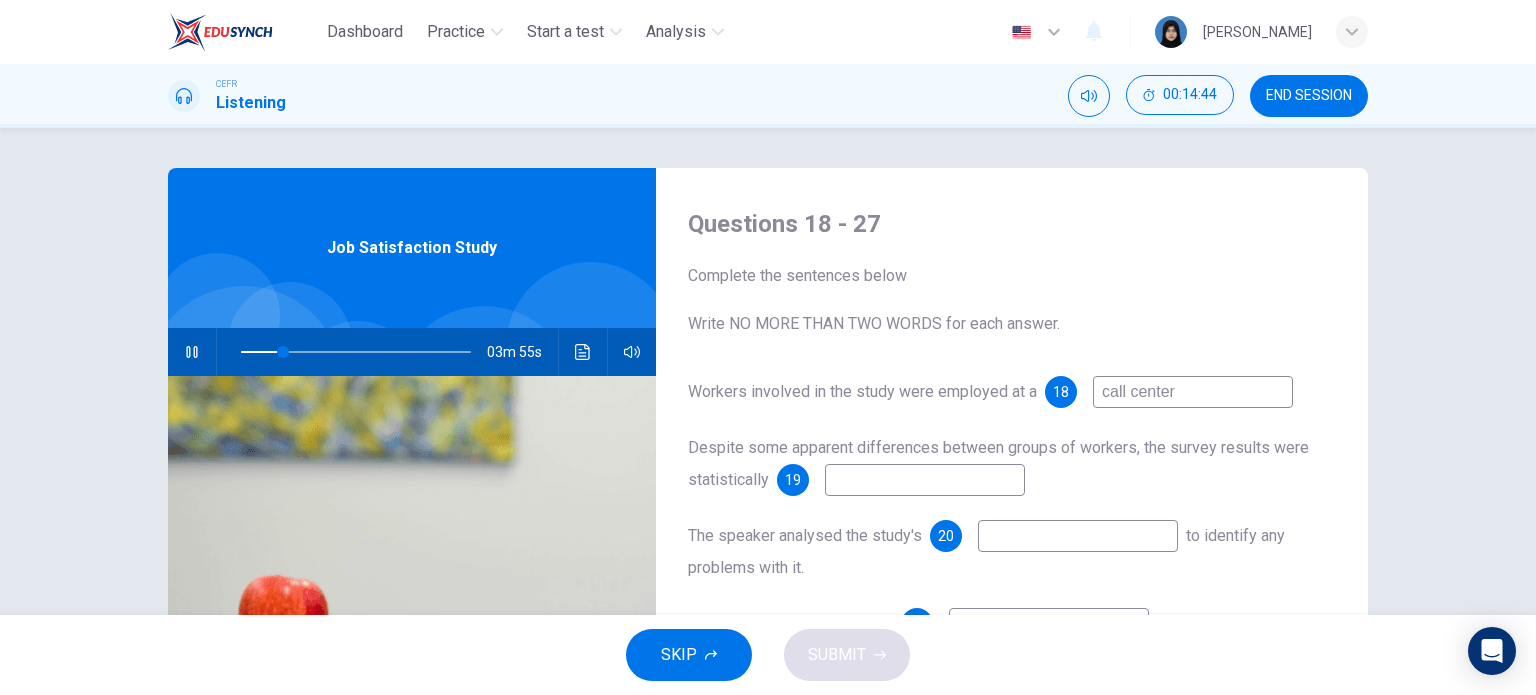 type on "call center" 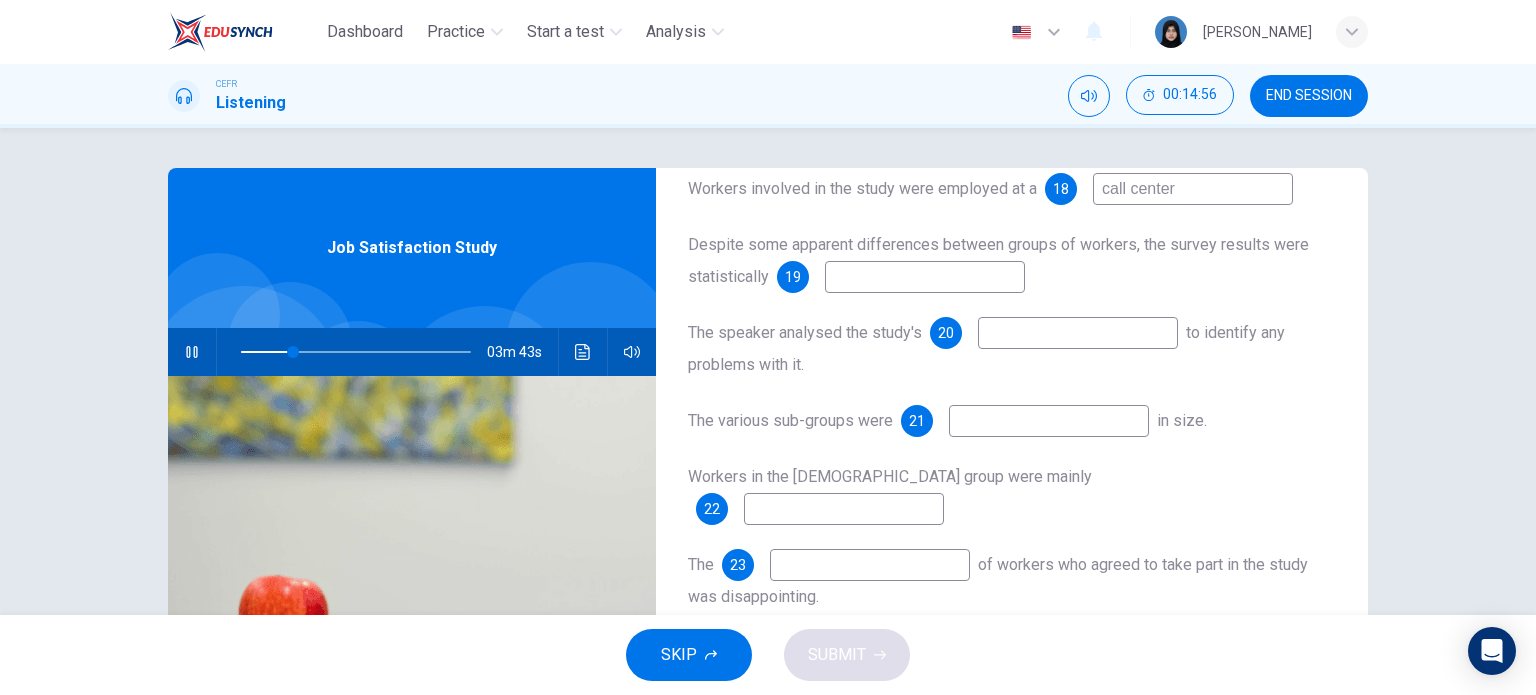 scroll, scrollTop: 287, scrollLeft: 0, axis: vertical 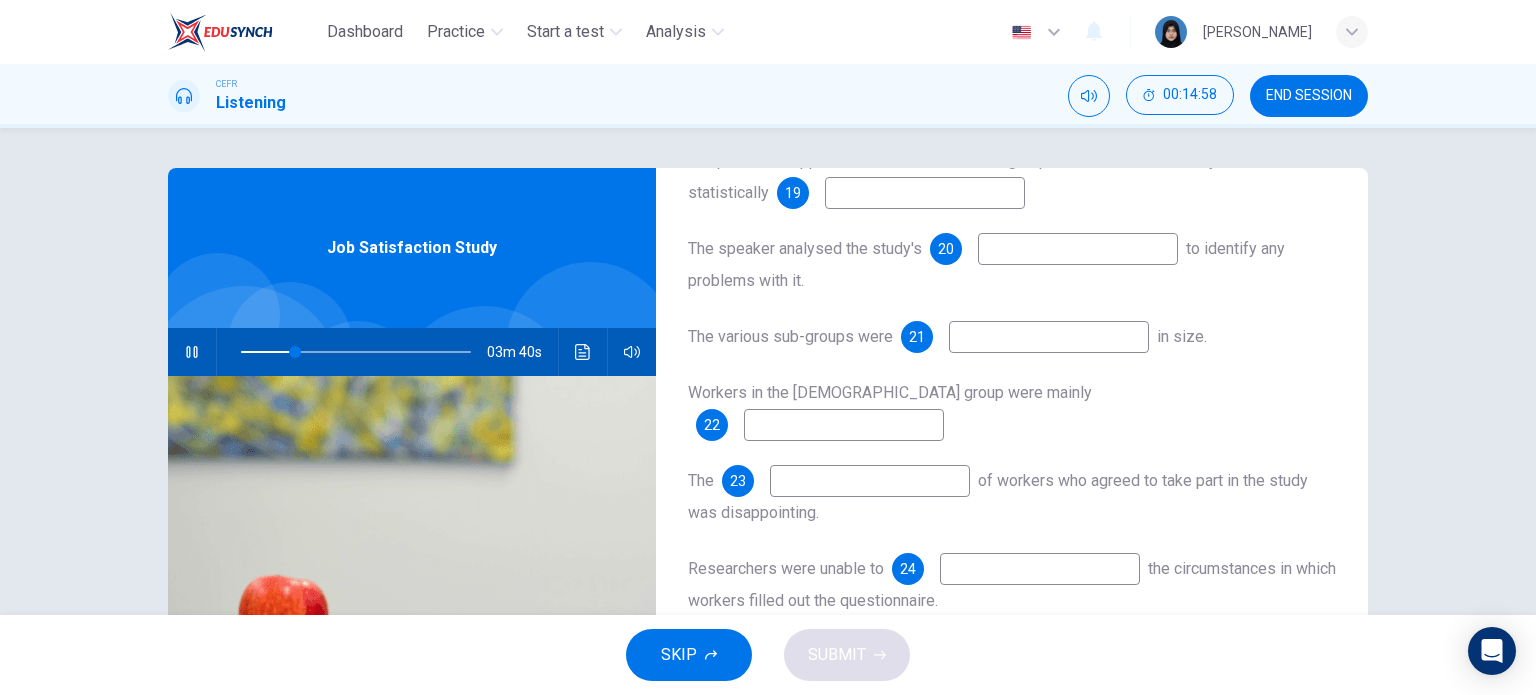 click at bounding box center [844, 425] 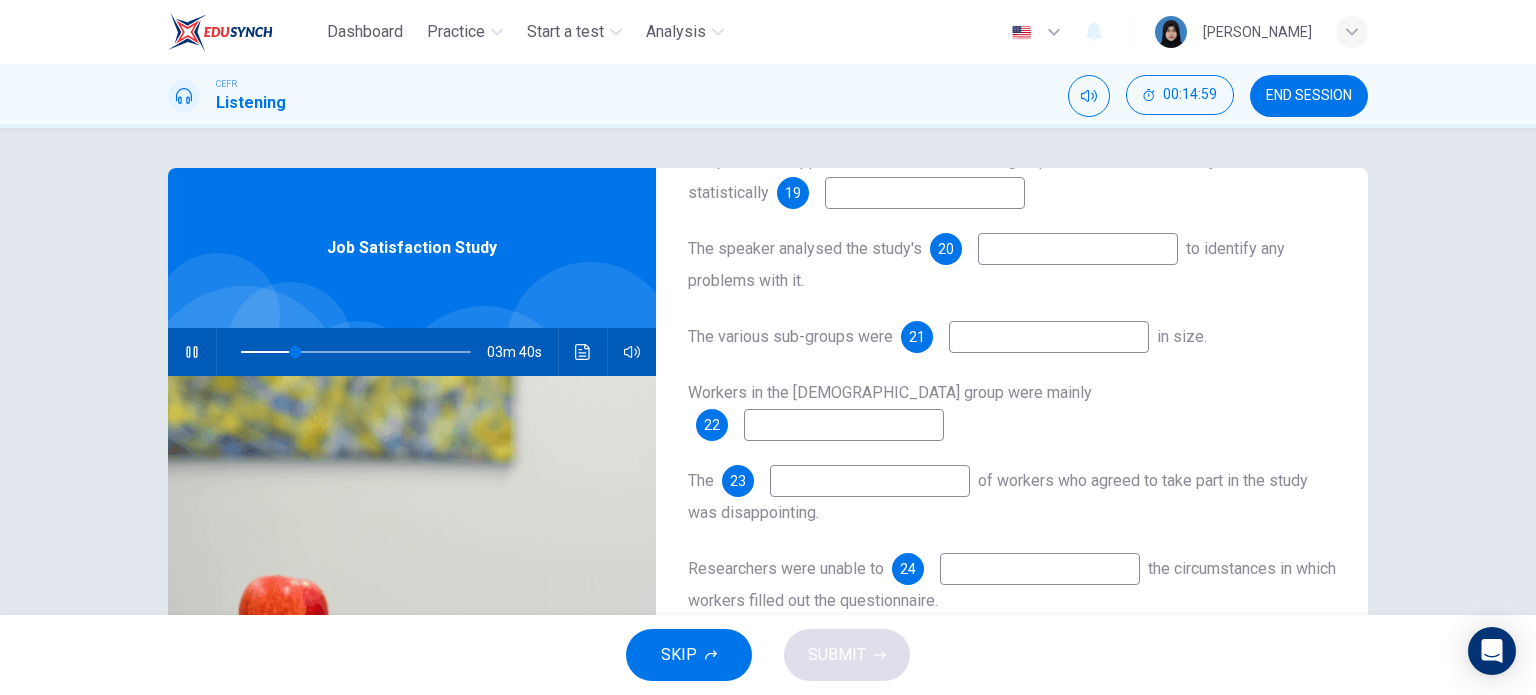 type on "24" 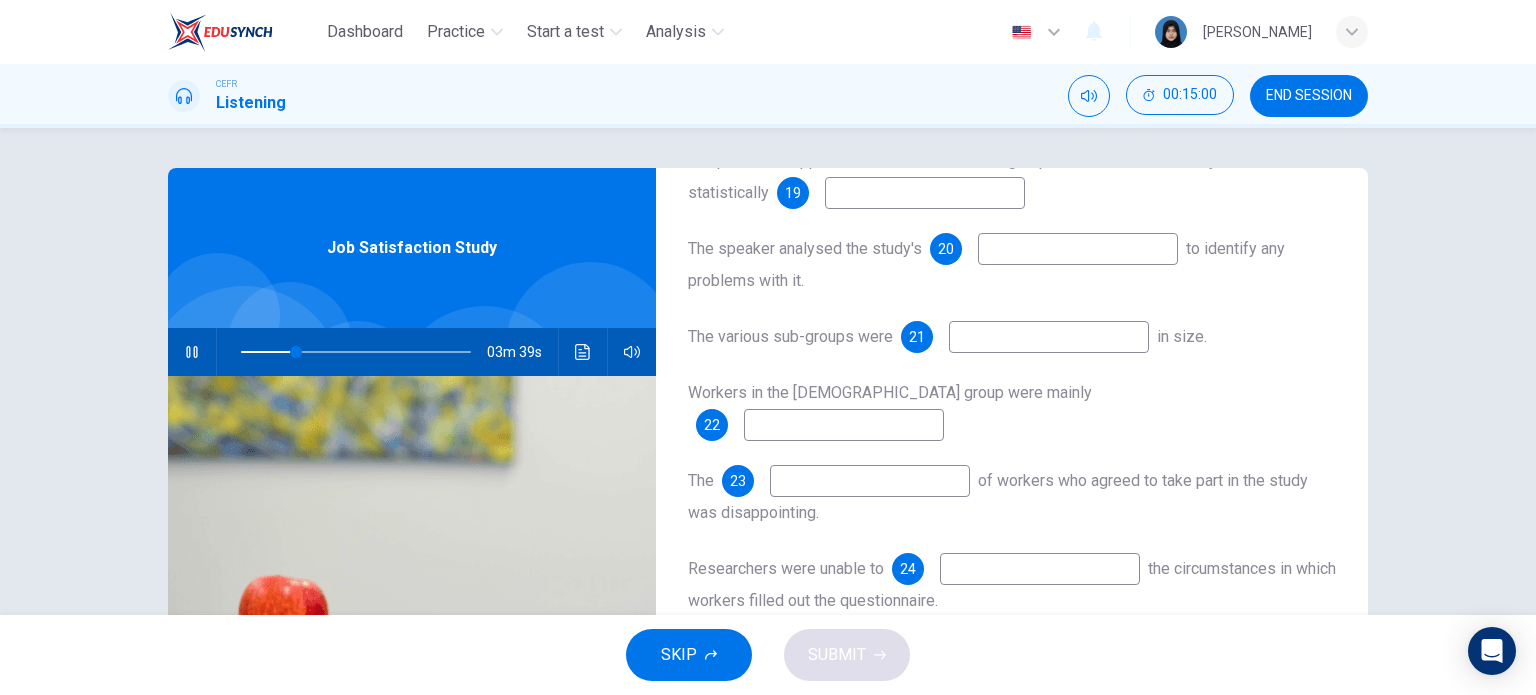 type on "f" 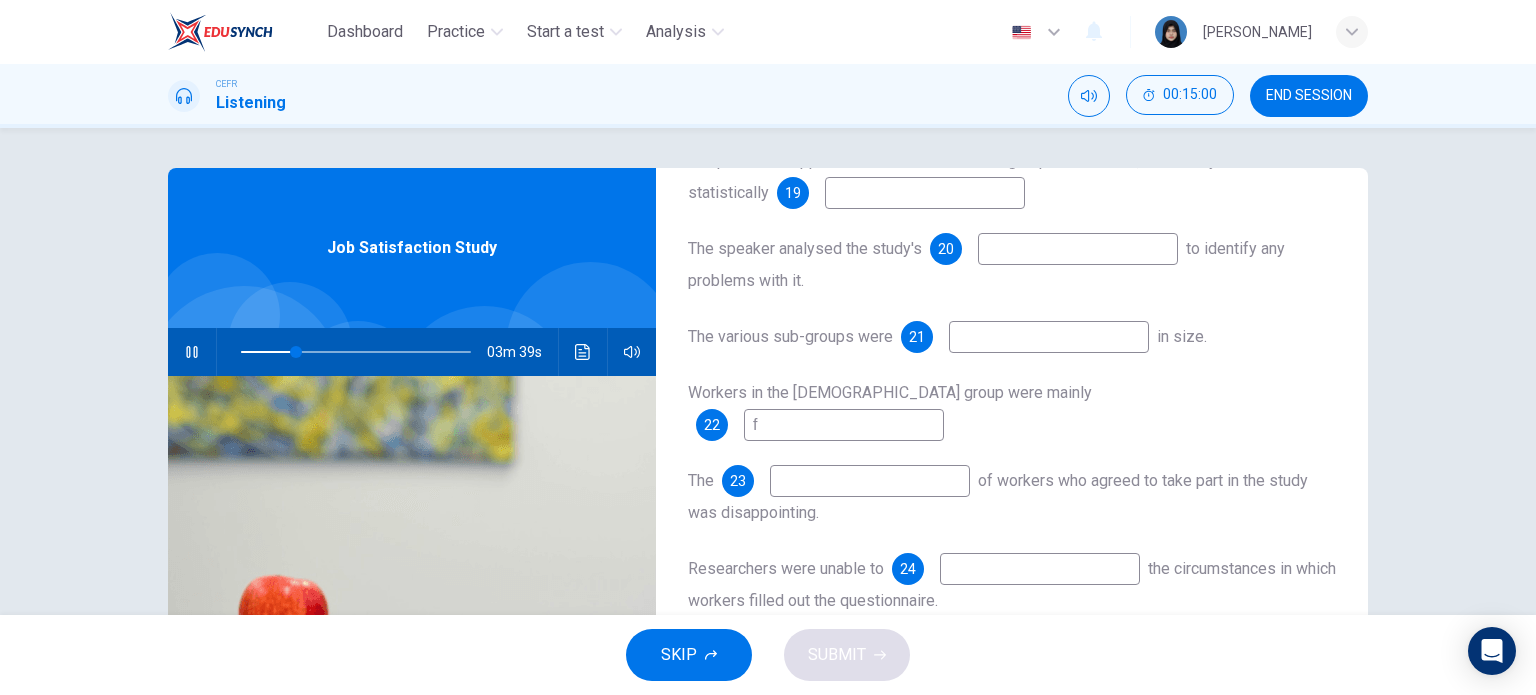 type on "24" 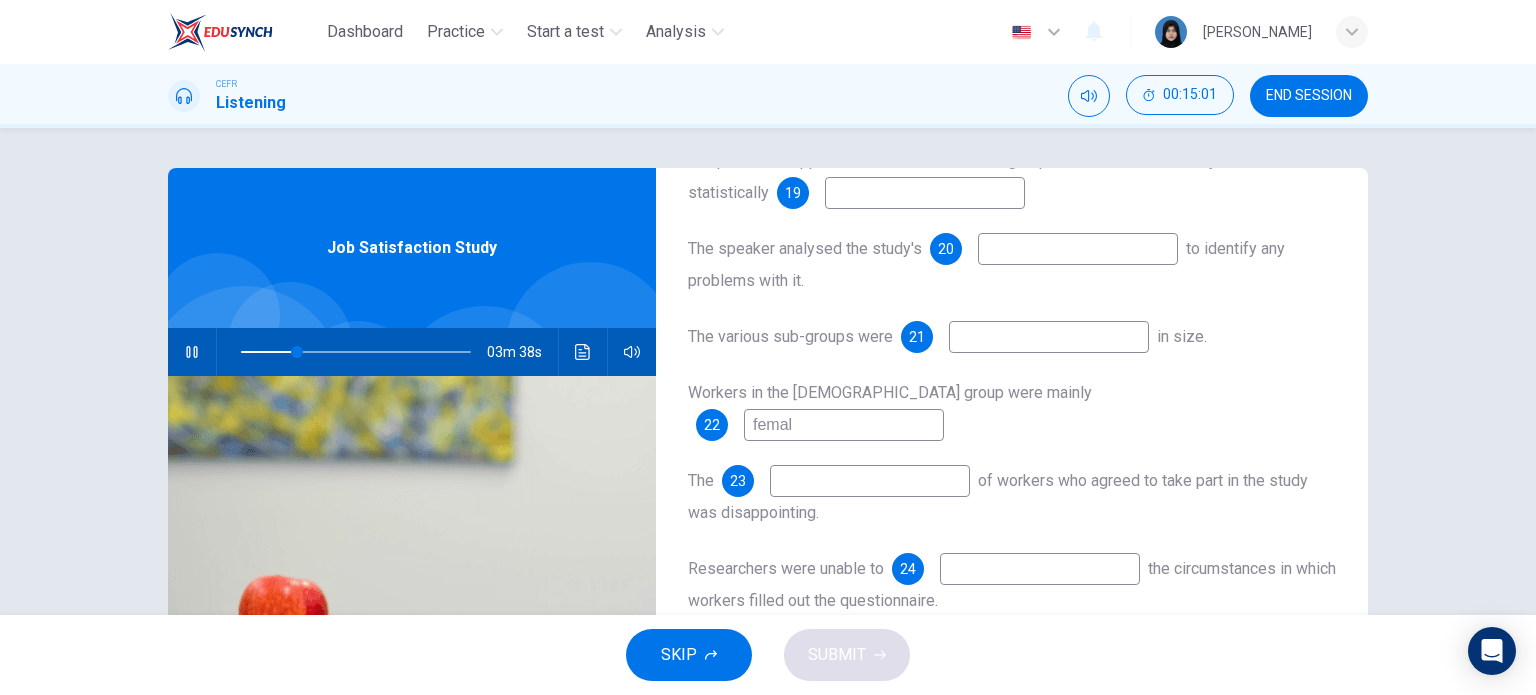 type on "[DEMOGRAPHIC_DATA]" 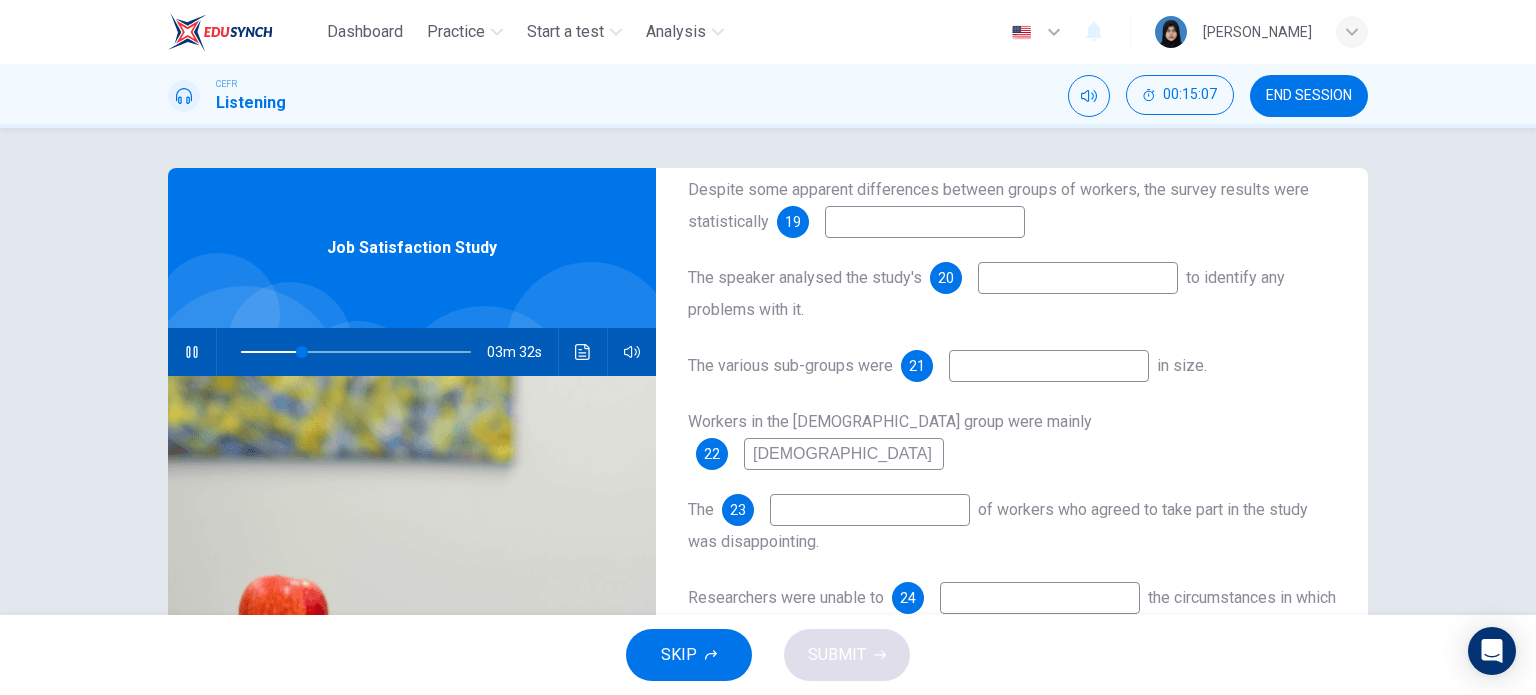 scroll, scrollTop: 287, scrollLeft: 0, axis: vertical 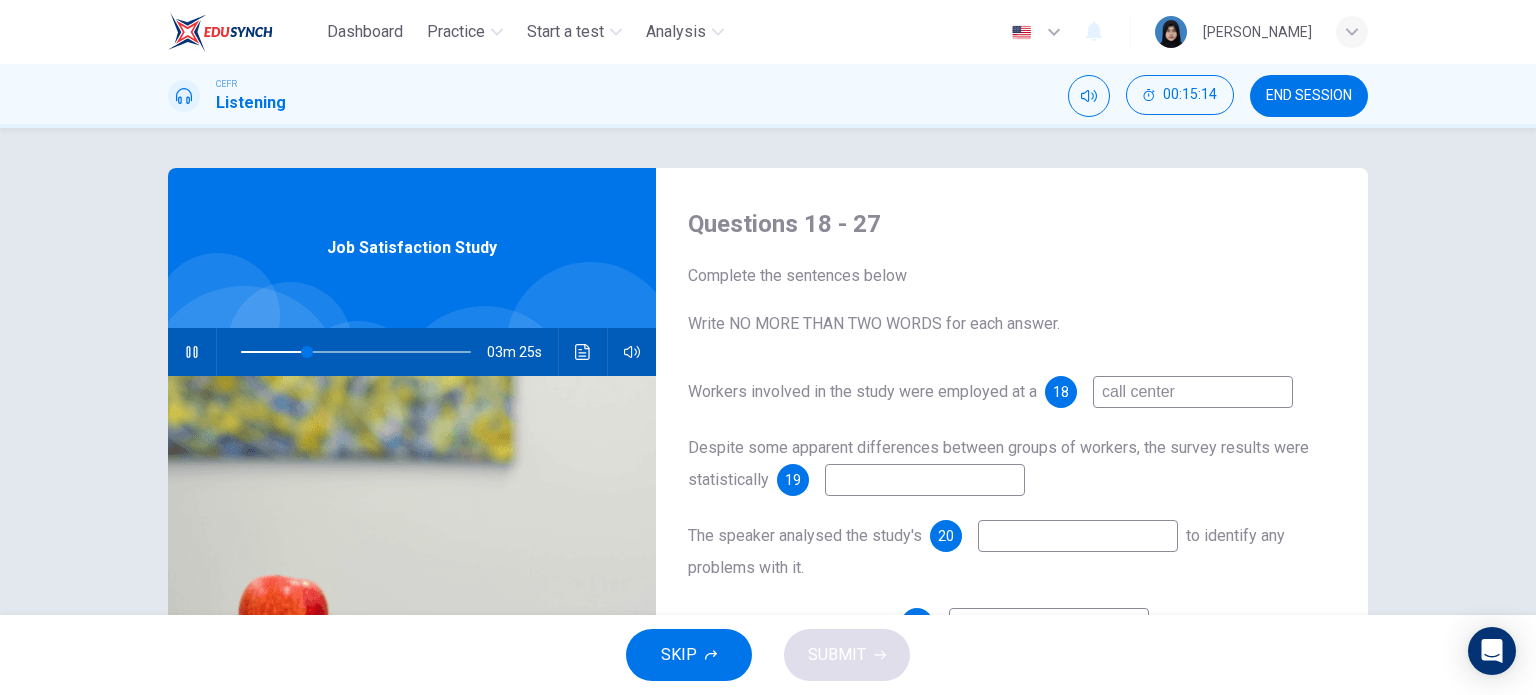 type on "29" 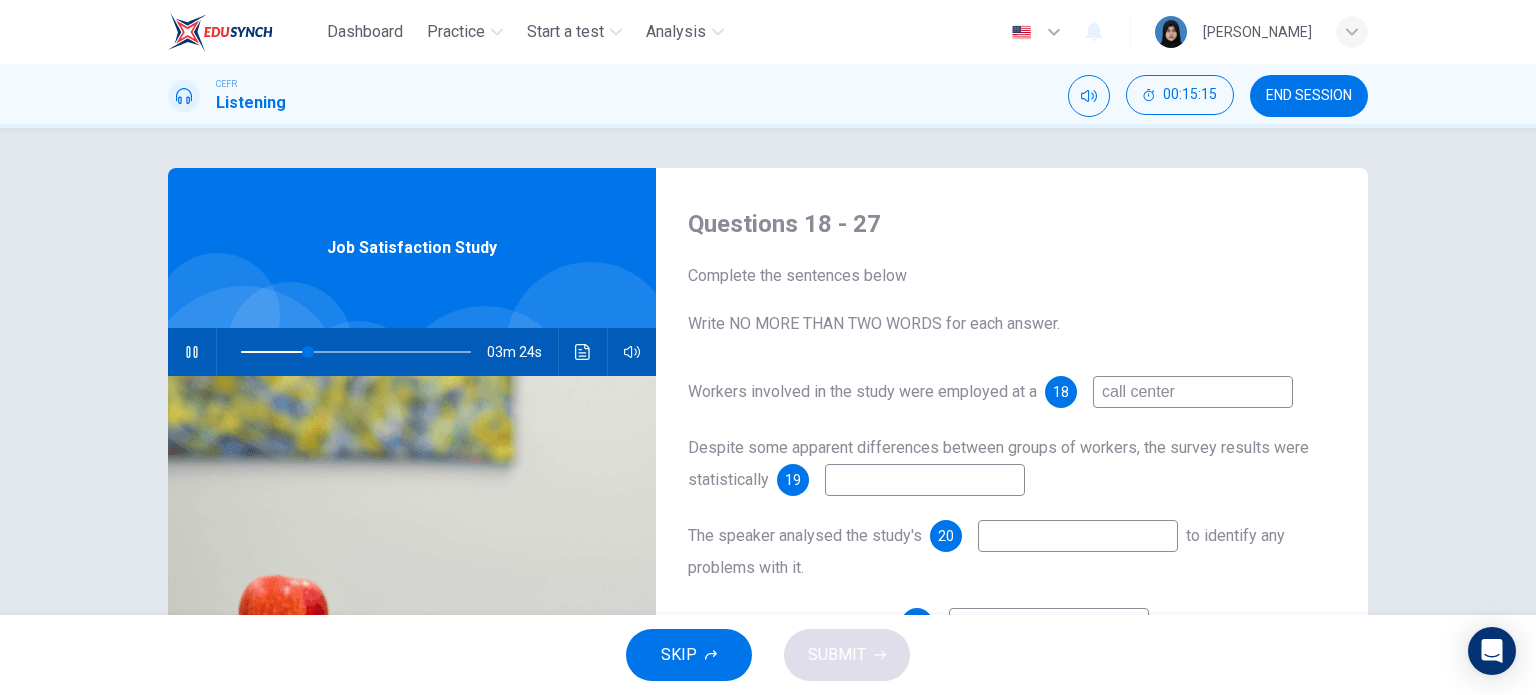 type on "[DEMOGRAPHIC_DATA]" 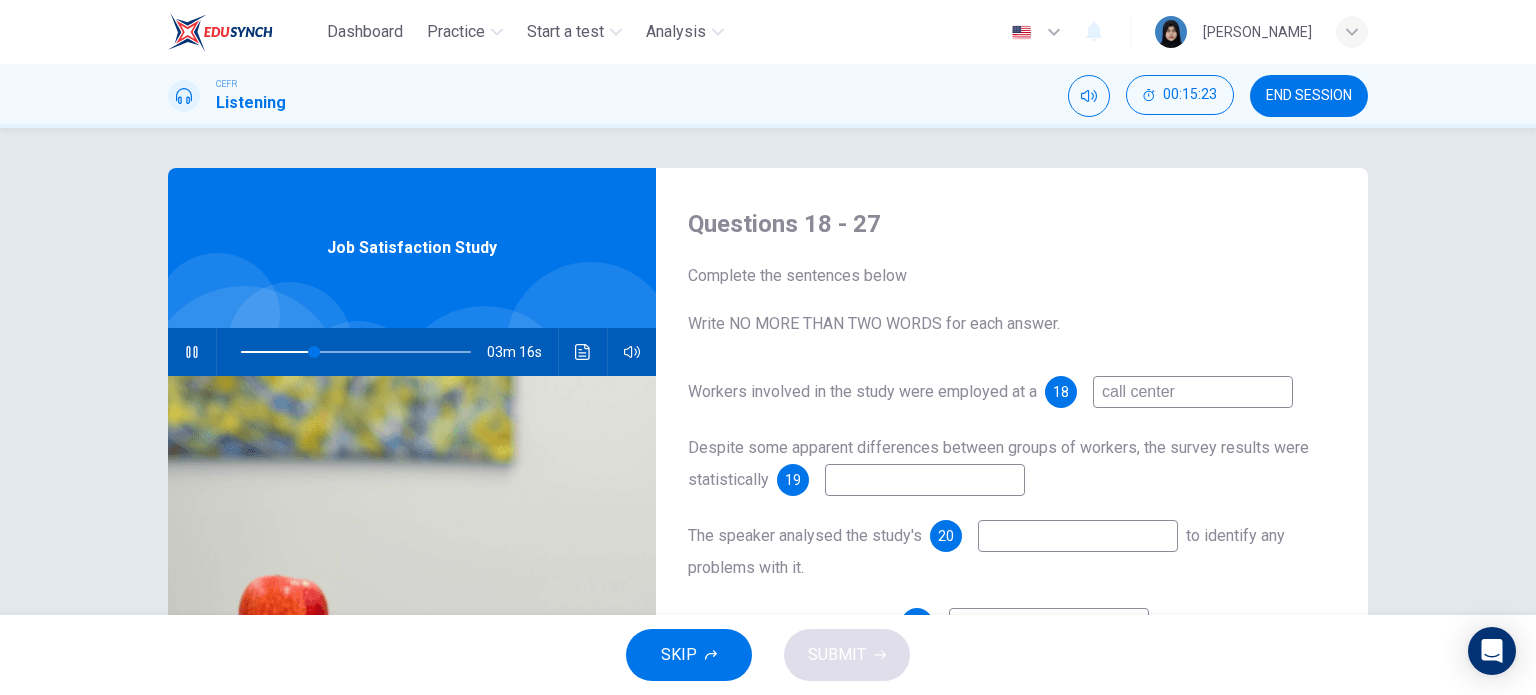 type on "32" 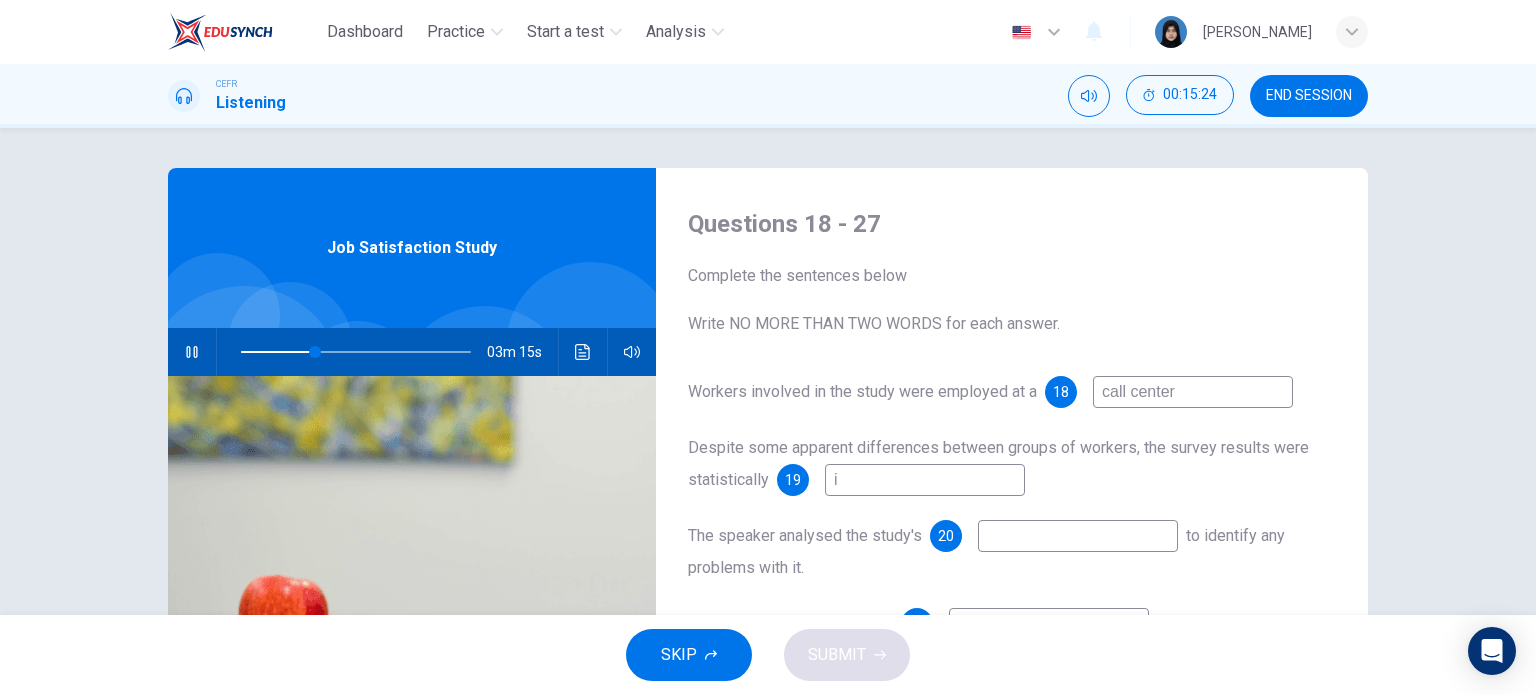 type on "in" 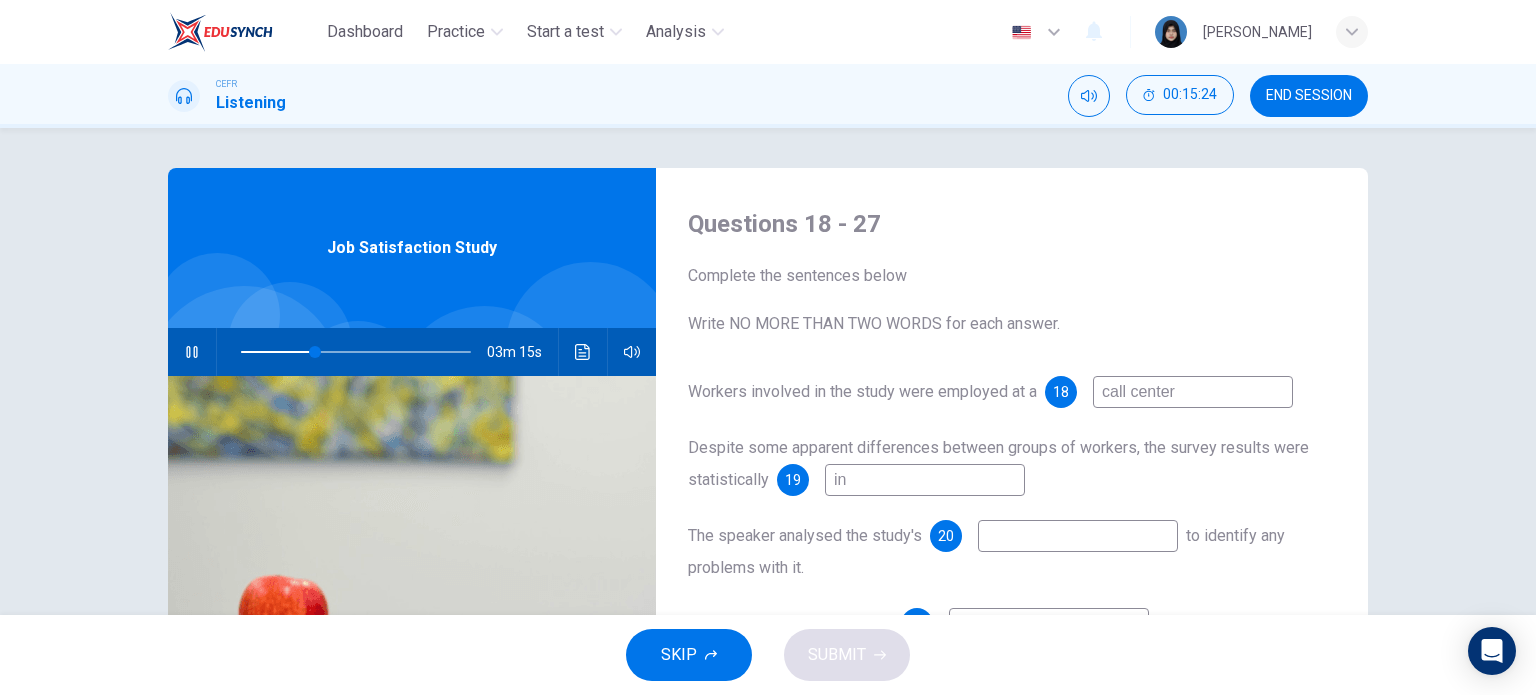 type on "33" 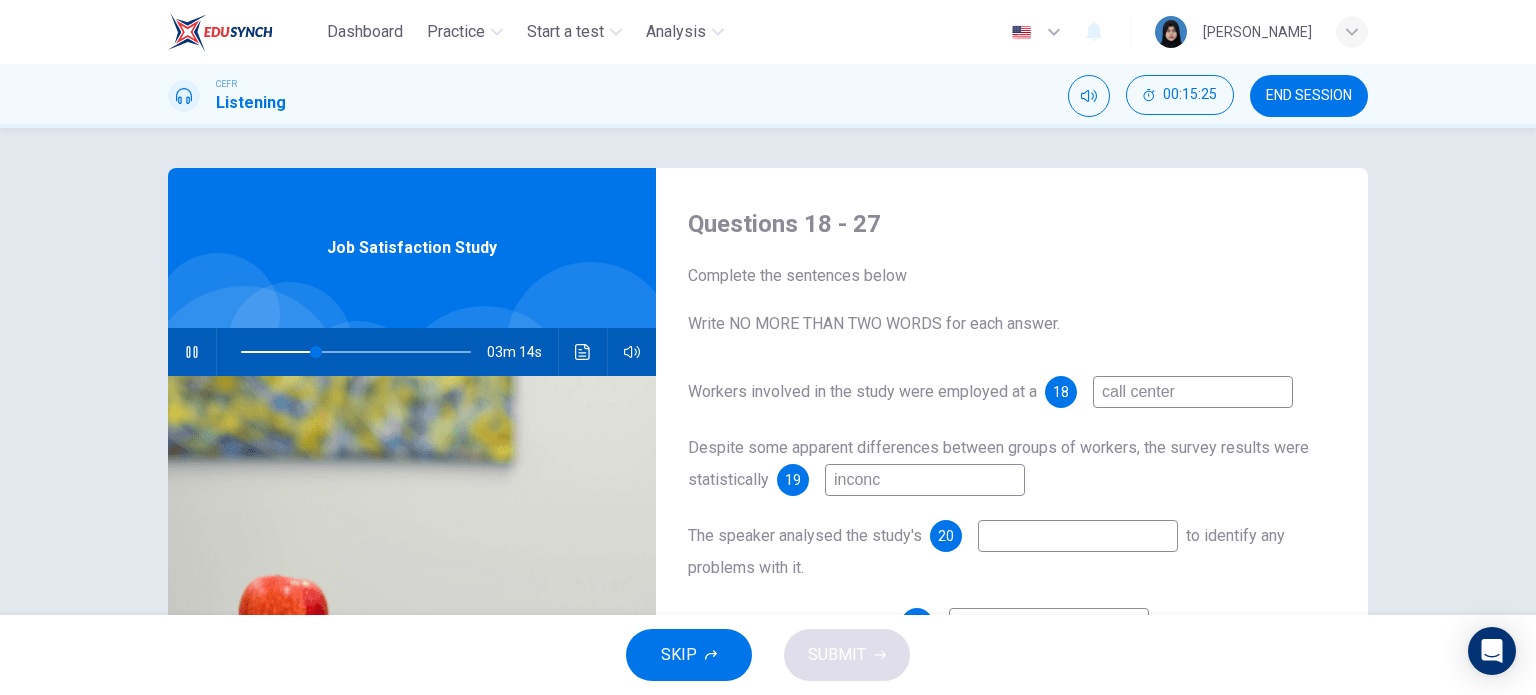 type on "inconcl" 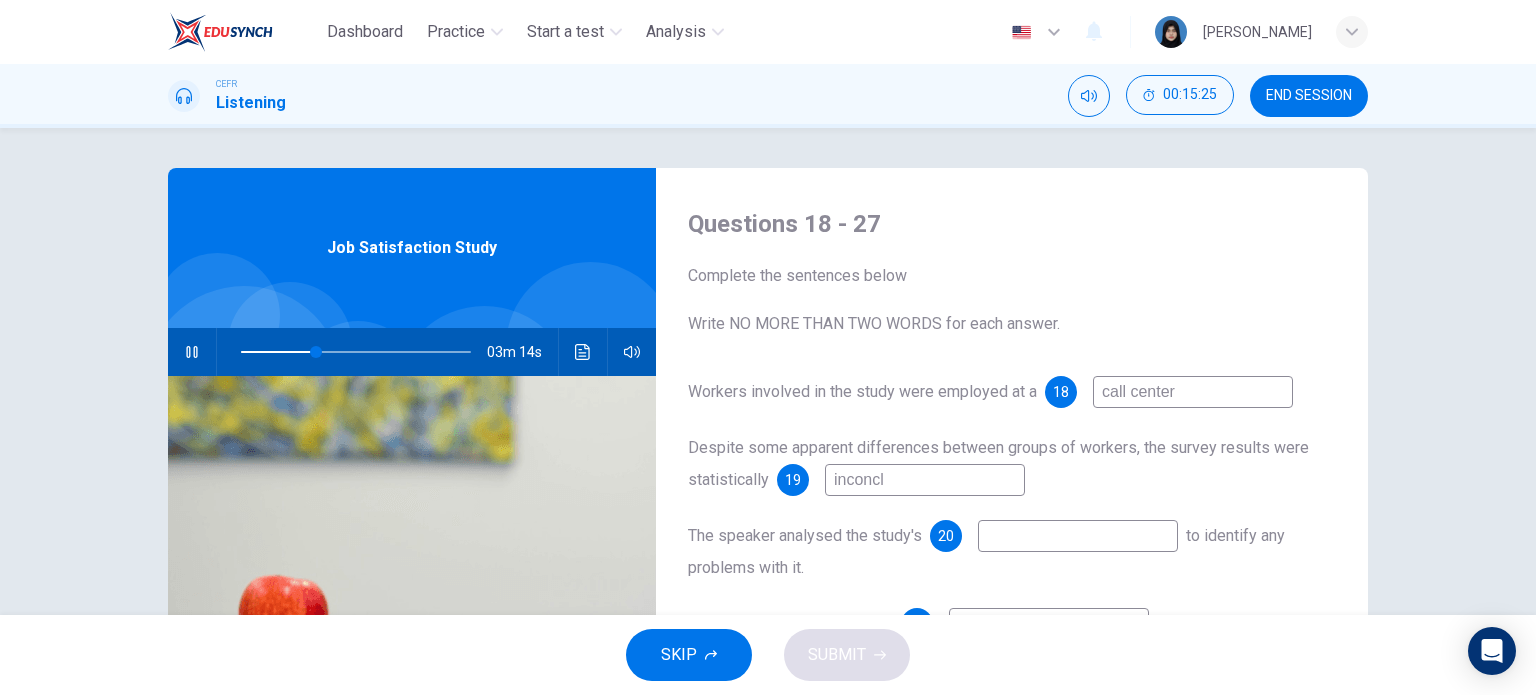 type on "33" 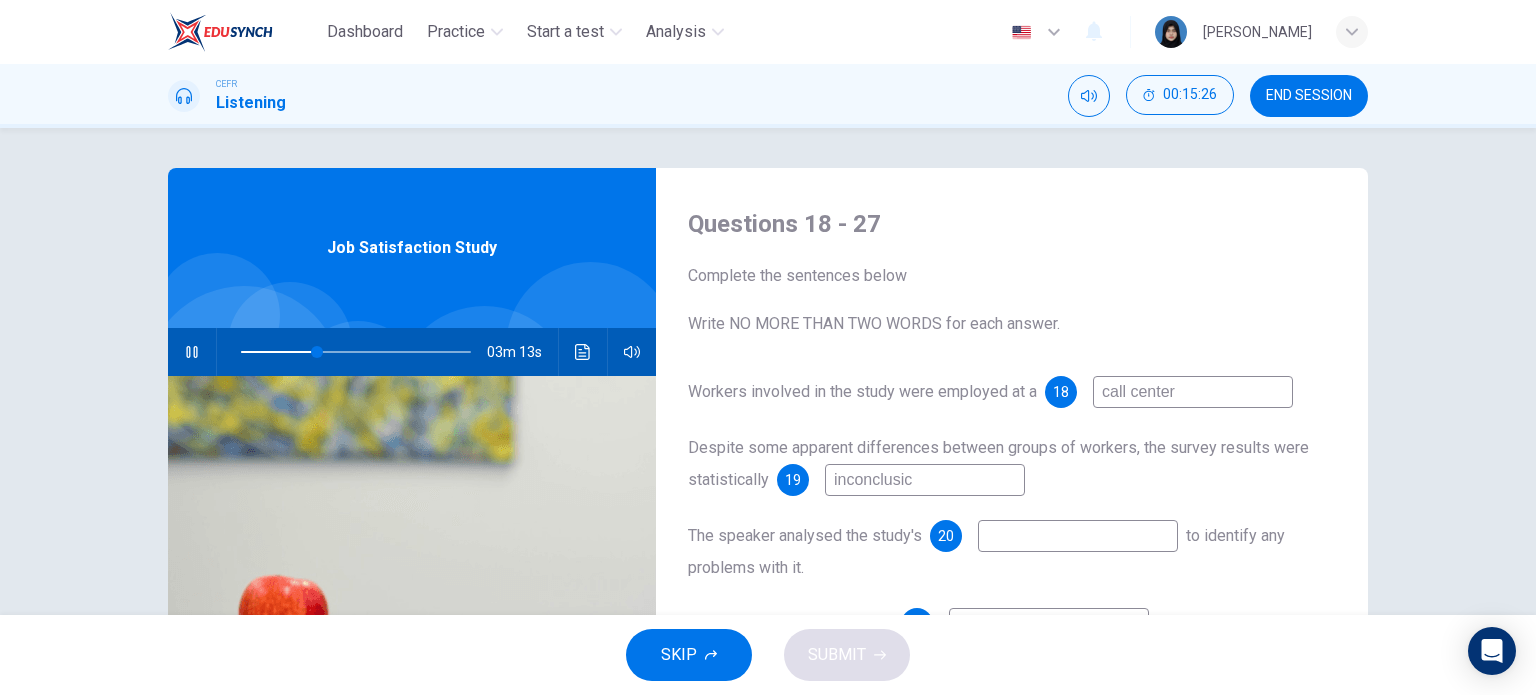 type on "inconclusice" 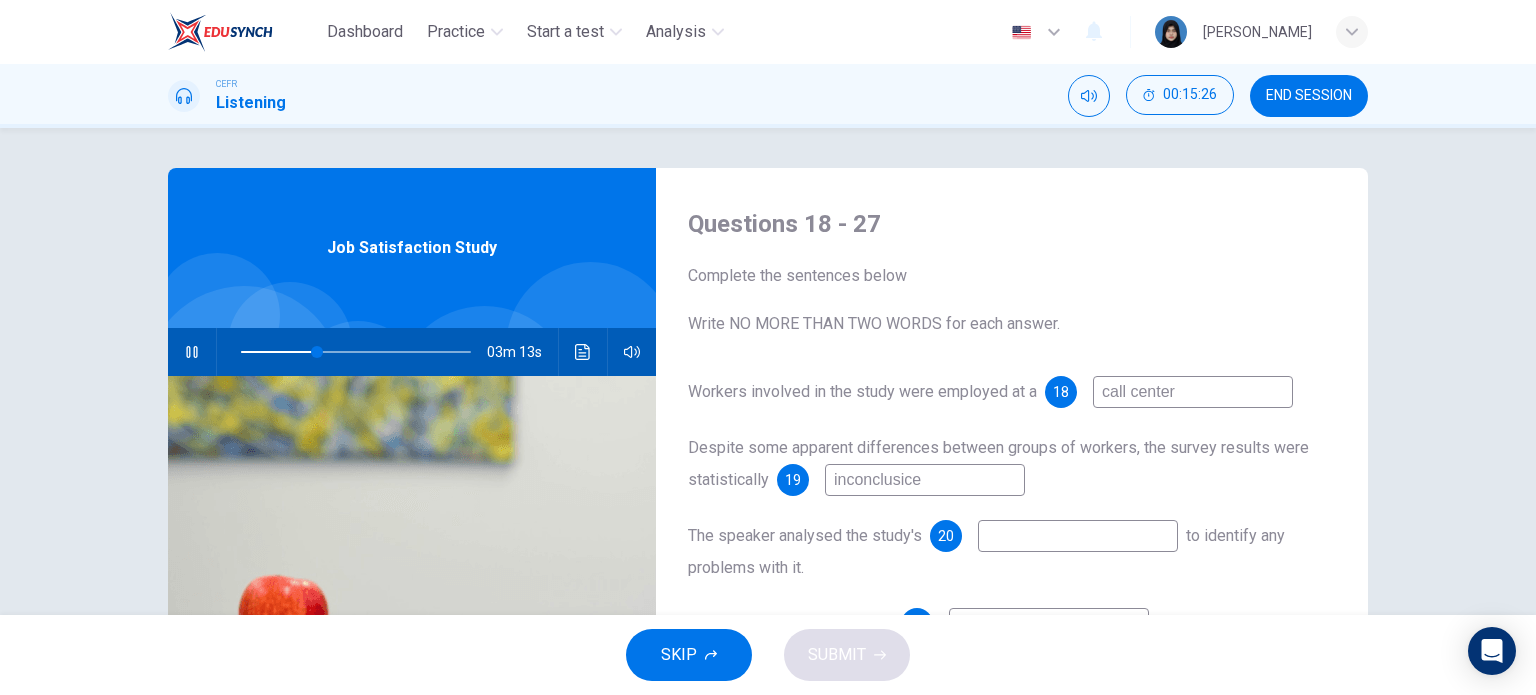 type on "33" 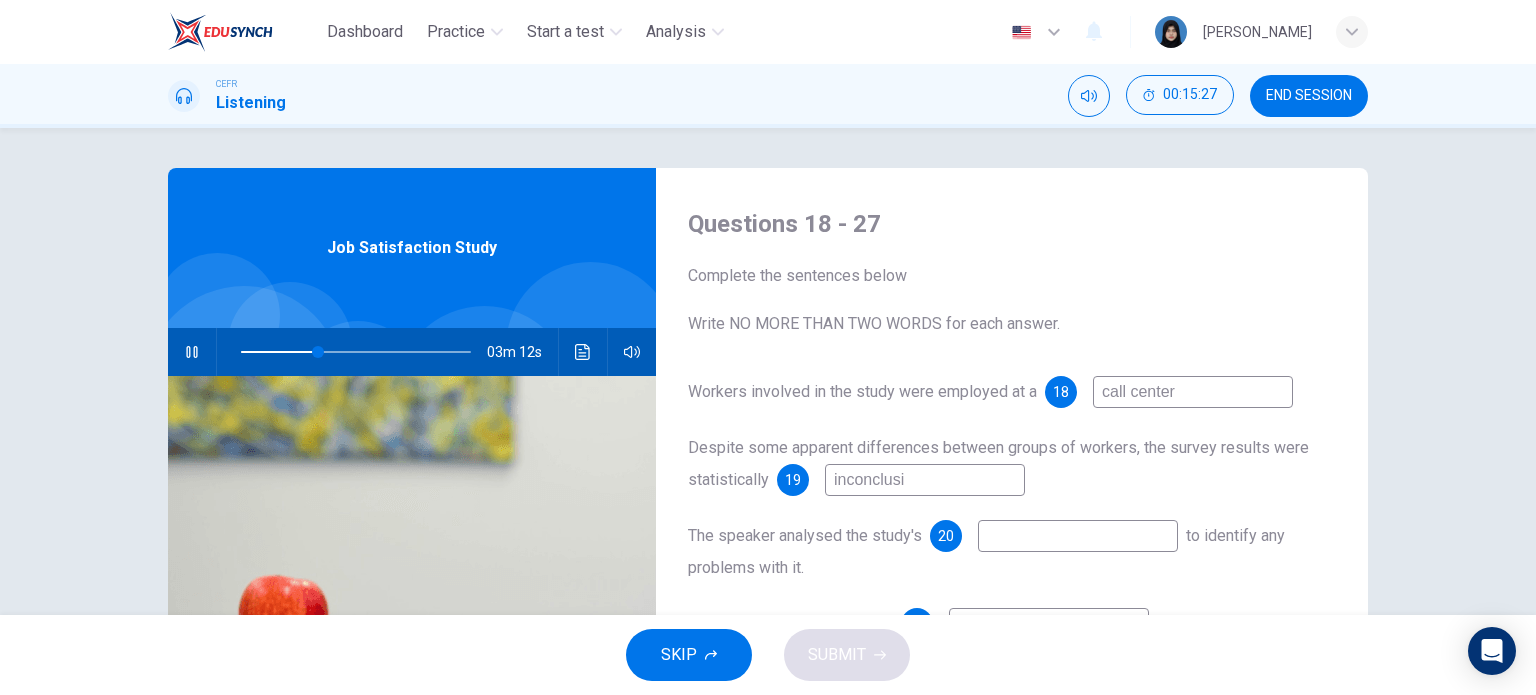 type on "inconclusiv" 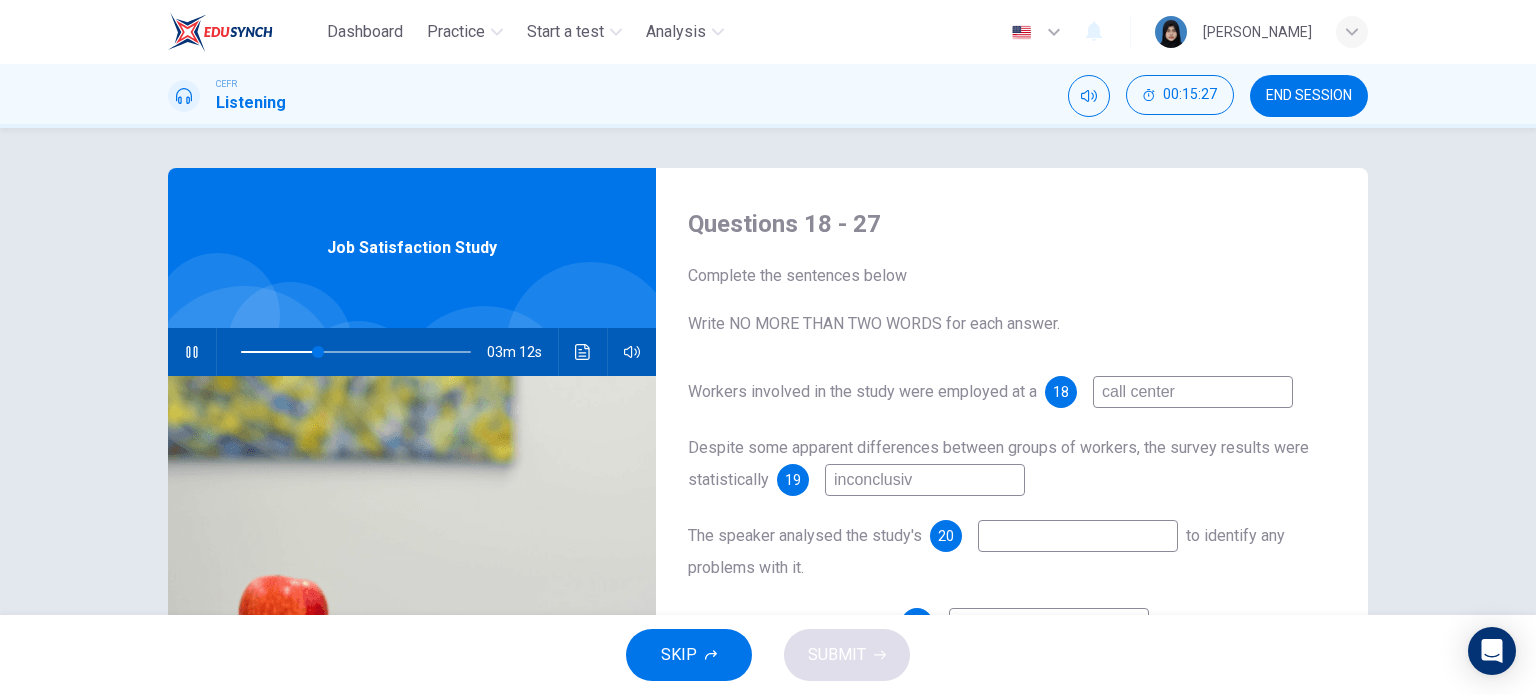 type on "34" 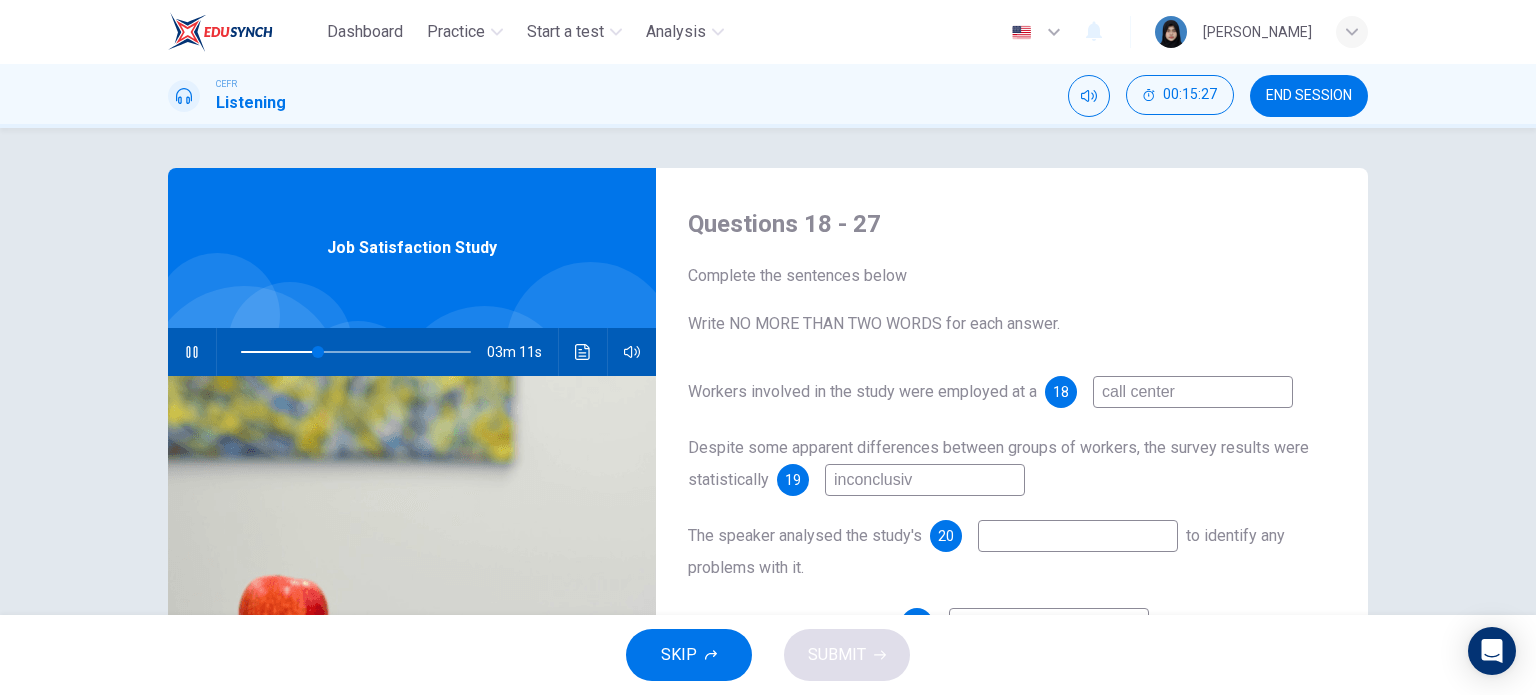 type on "inconclusive" 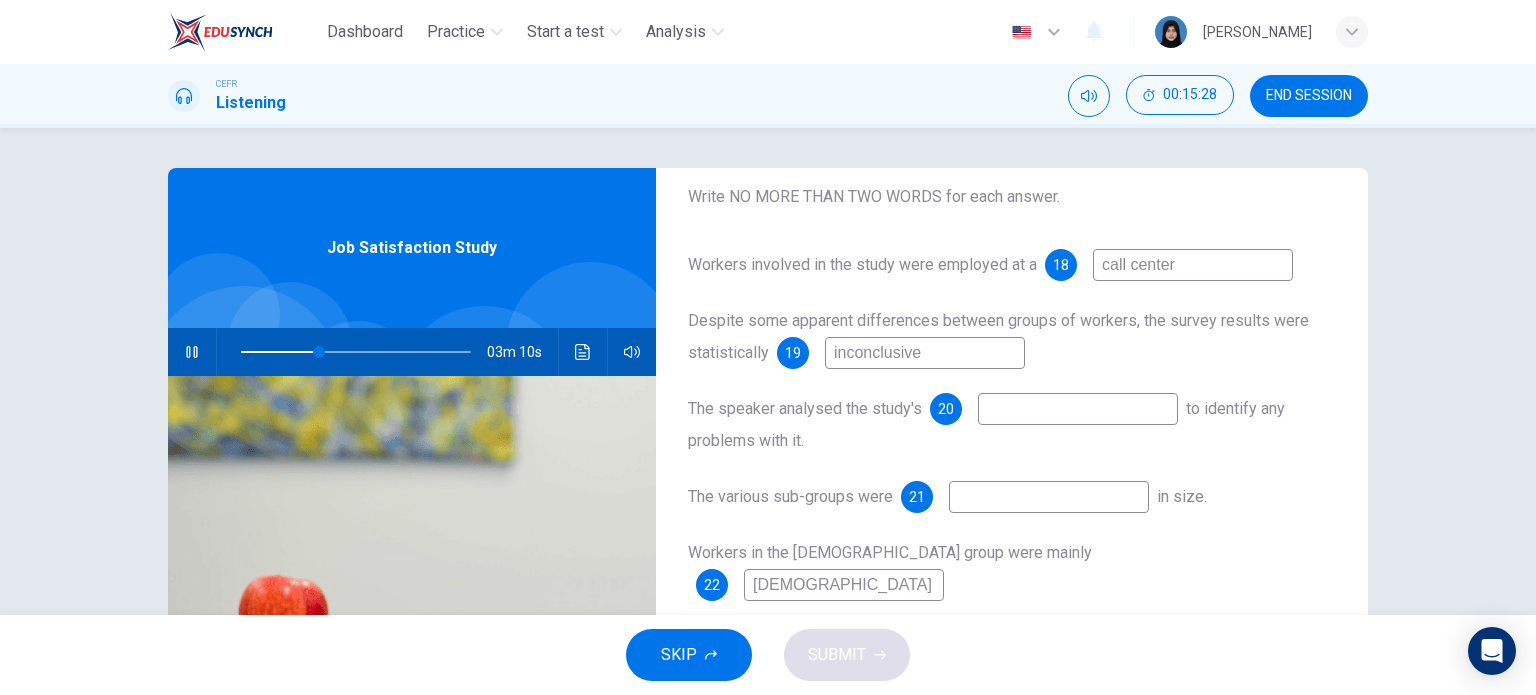 scroll, scrollTop: 138, scrollLeft: 0, axis: vertical 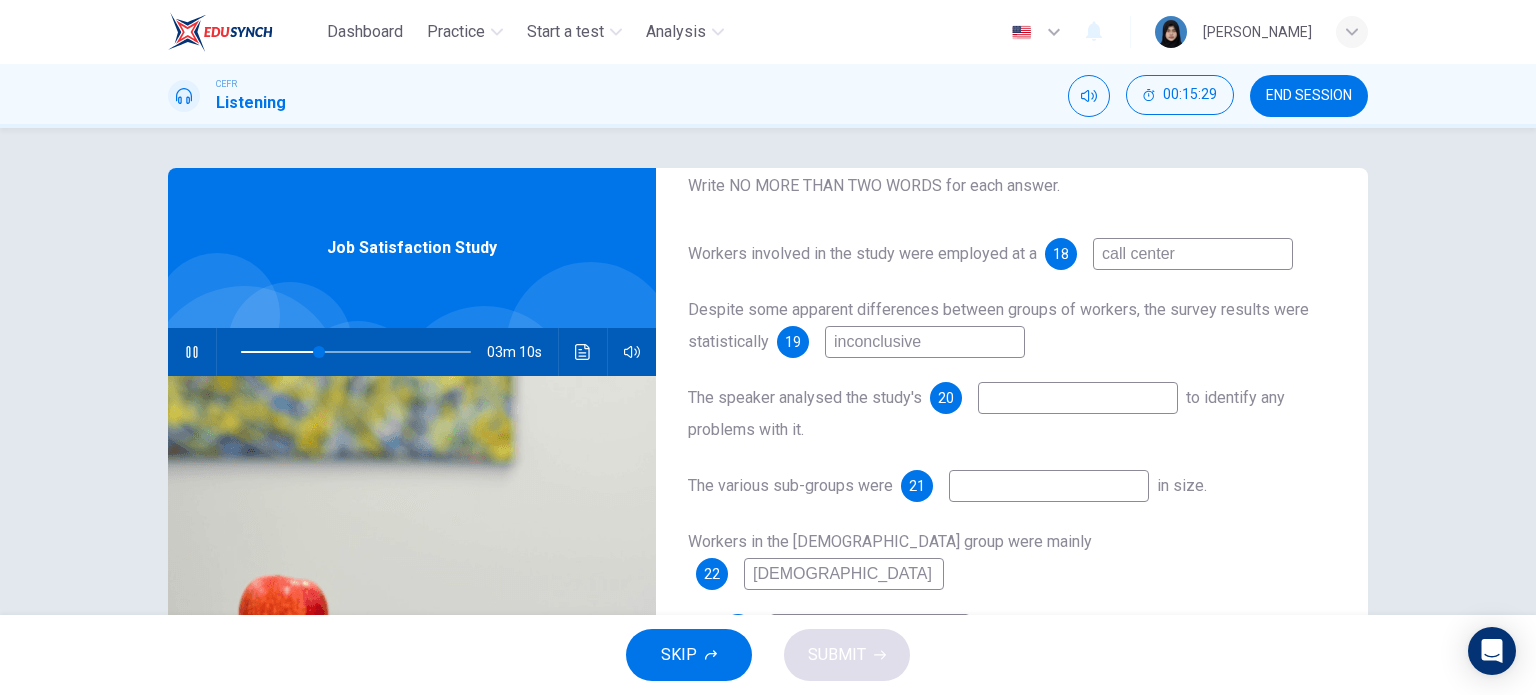 type on "34" 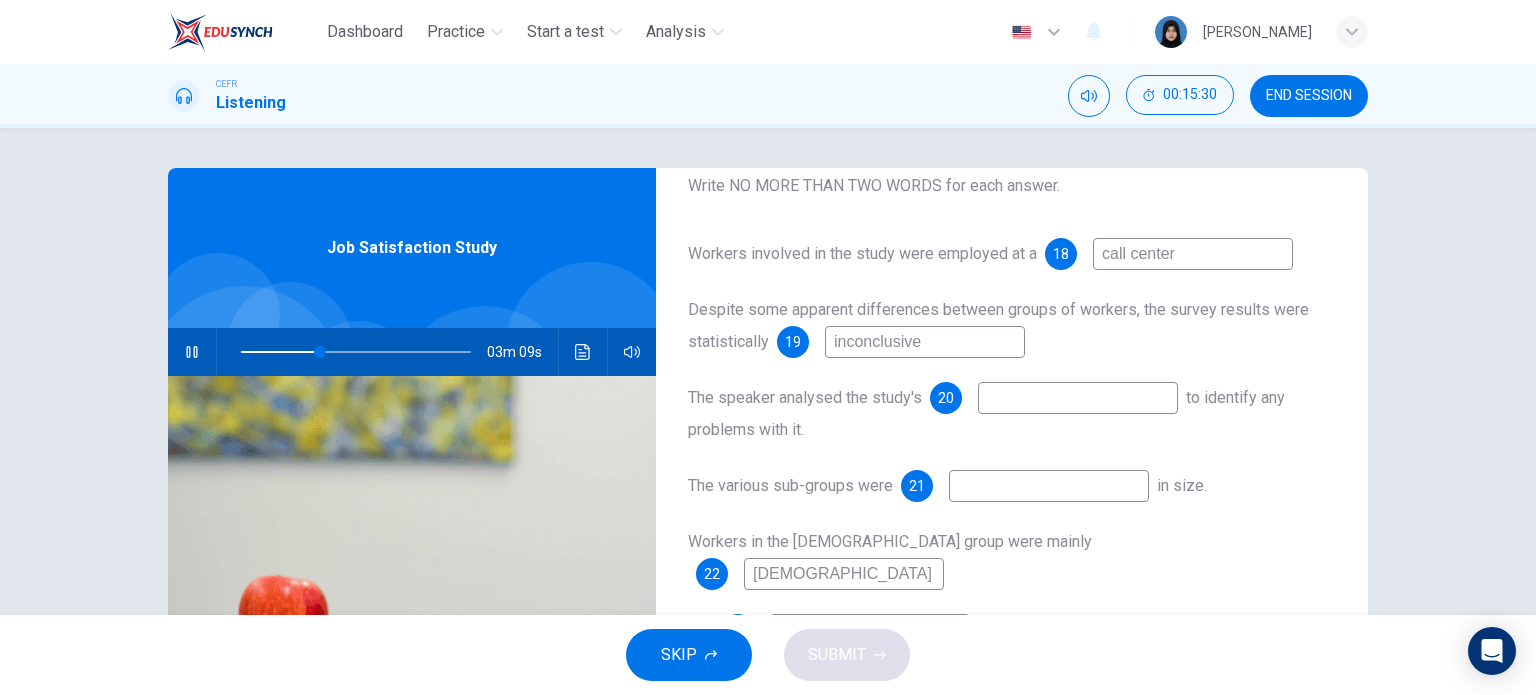 type on "inconclusive" 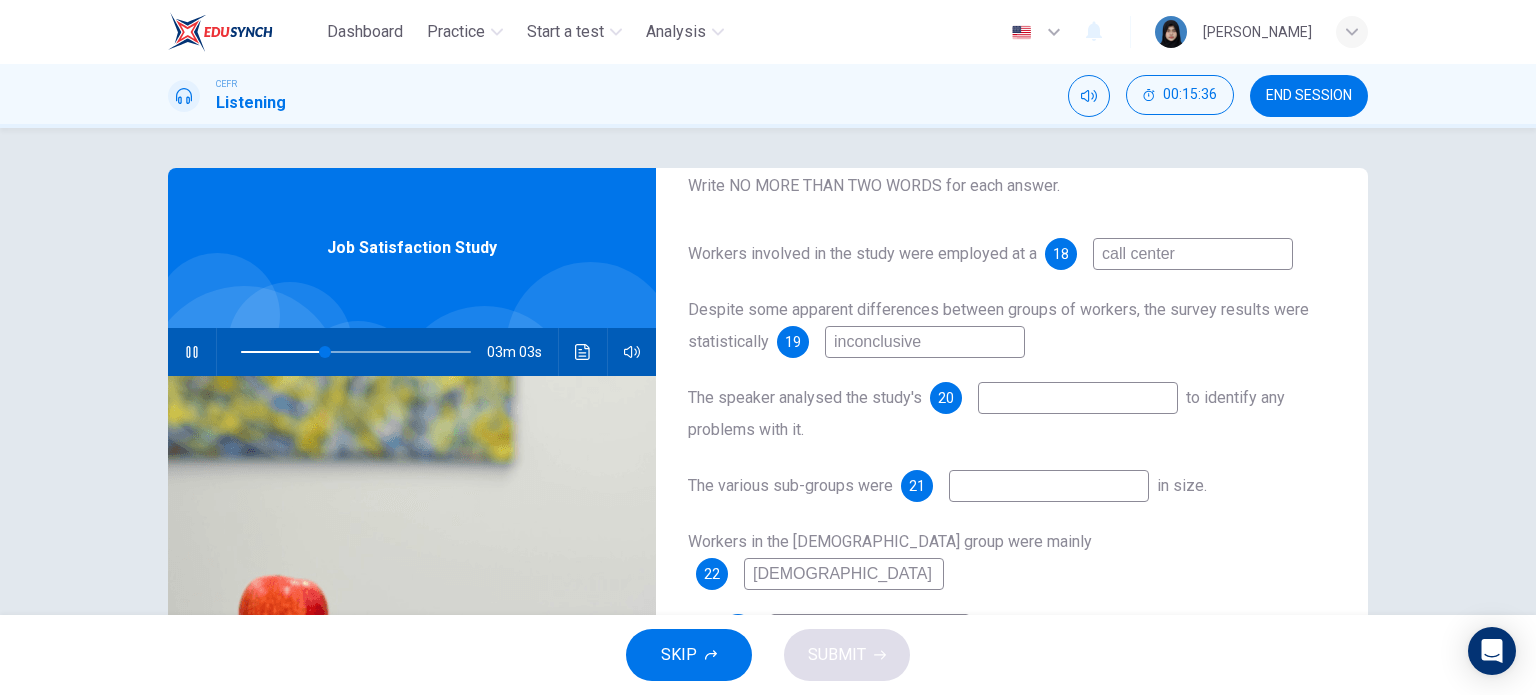 type on "37" 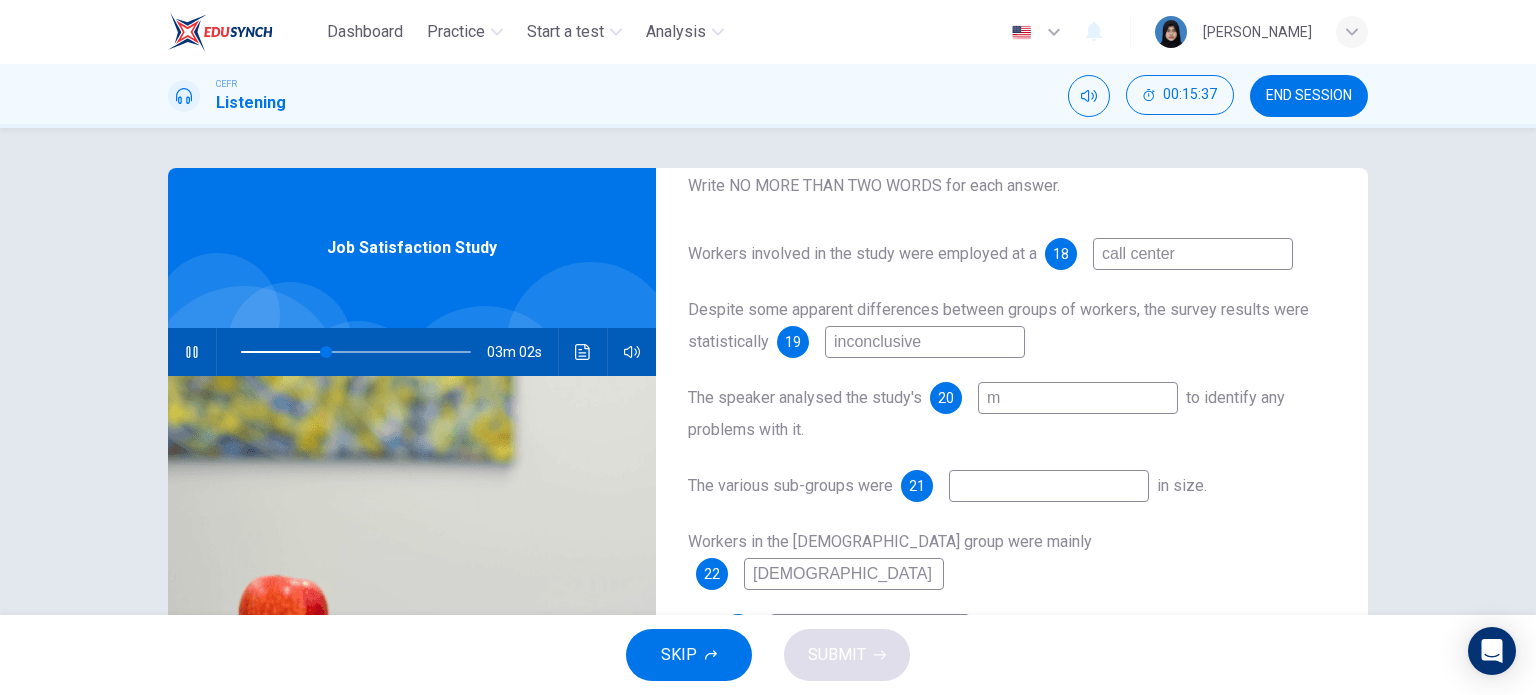 type on "me" 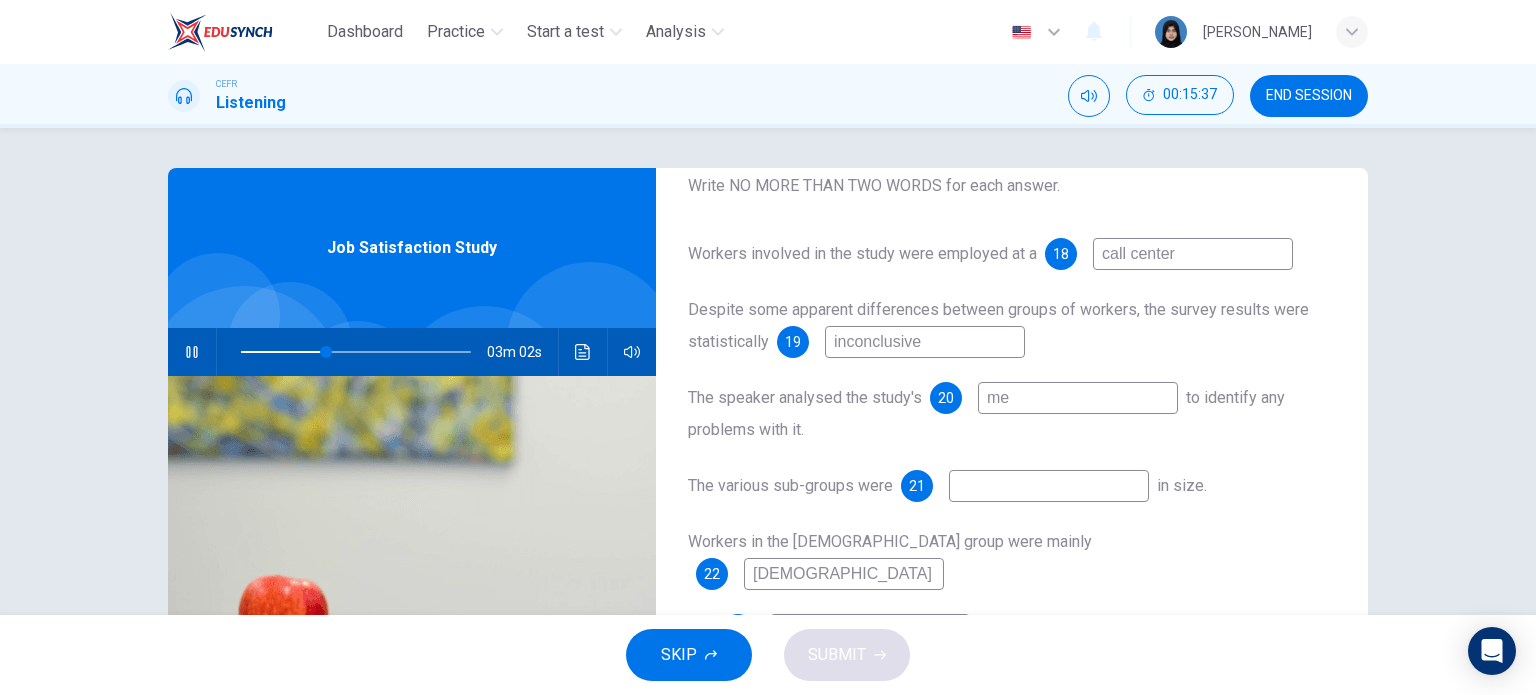 type on "37" 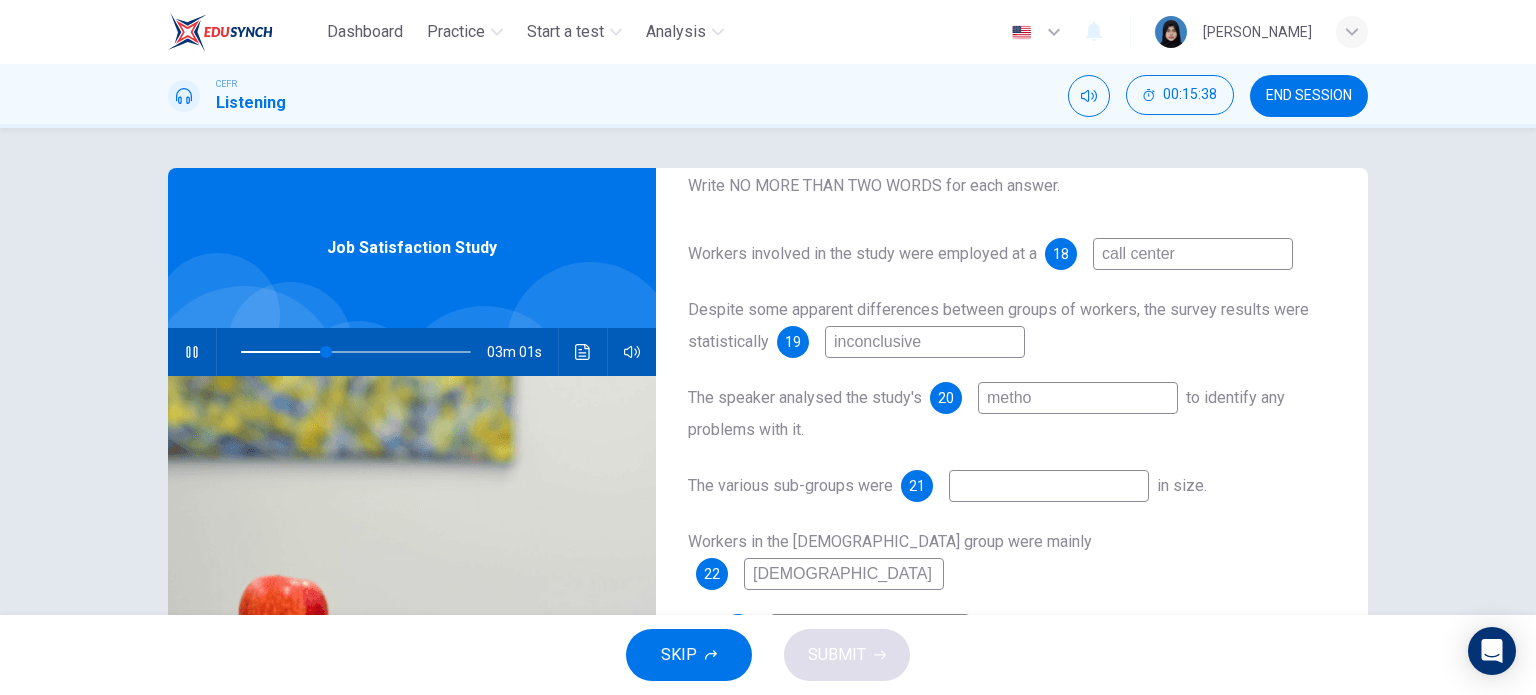 type on "method" 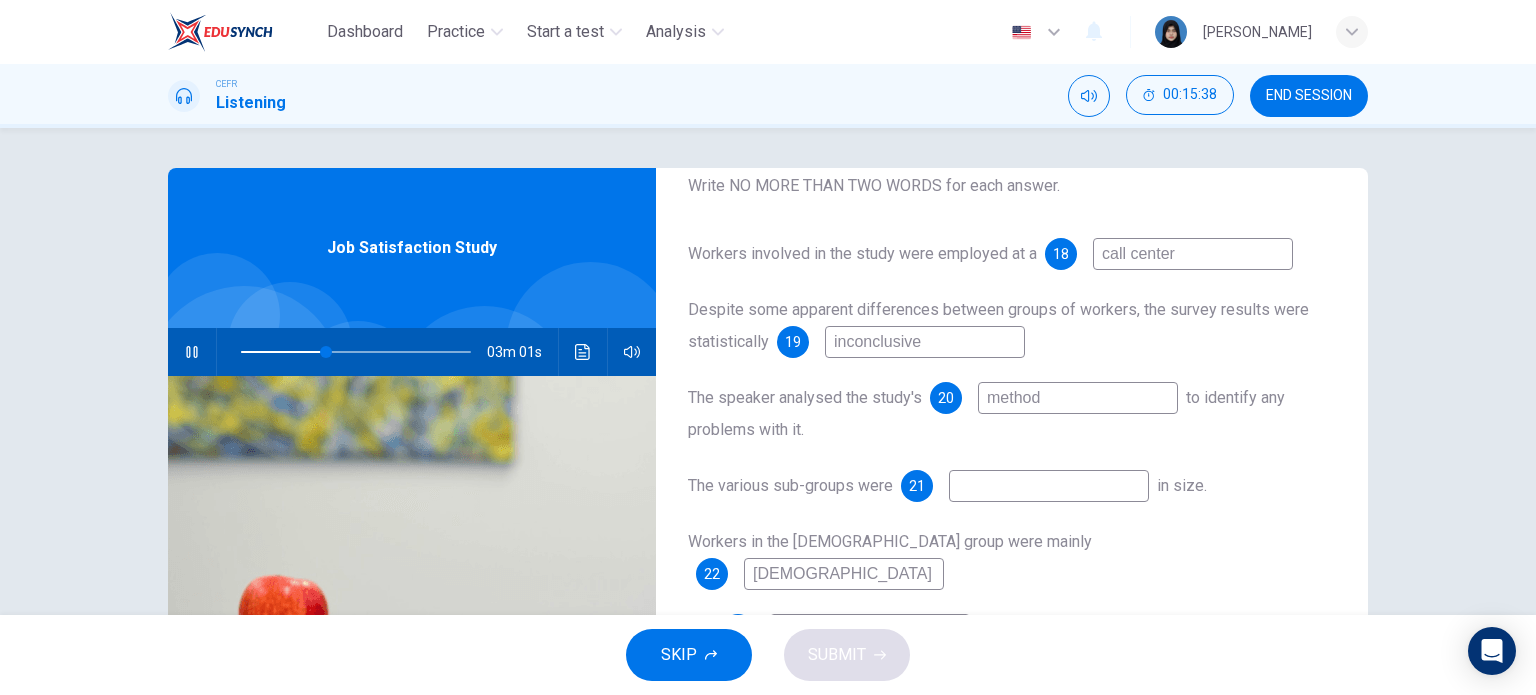 type on "37" 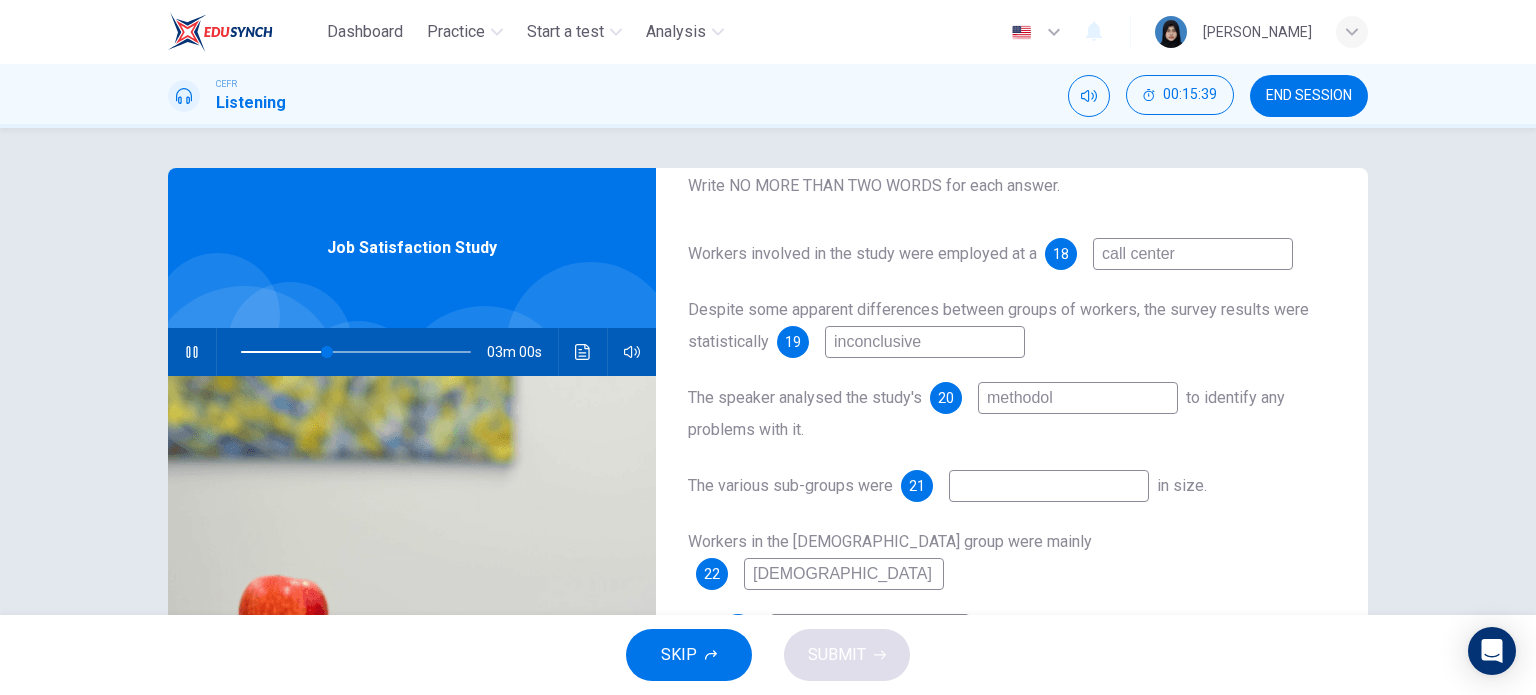 type on "methodolo" 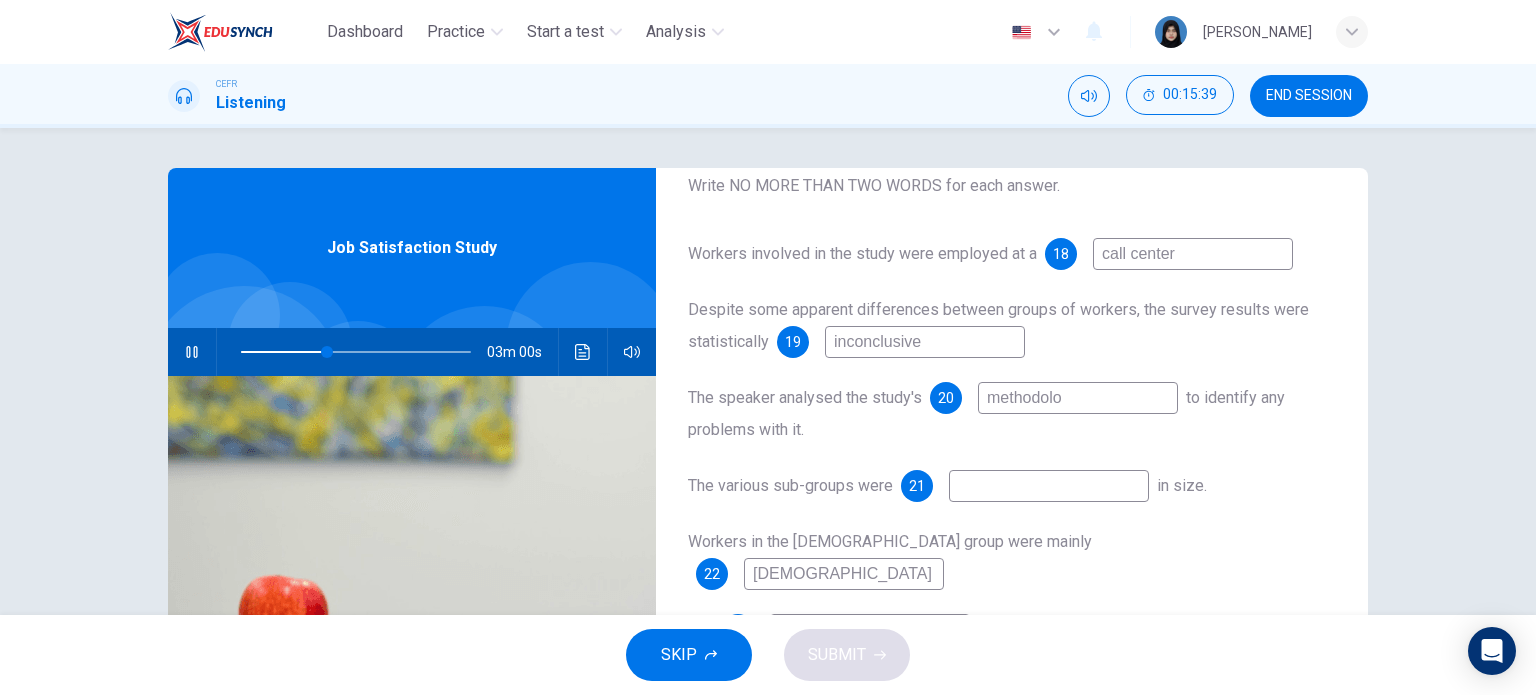 type on "38" 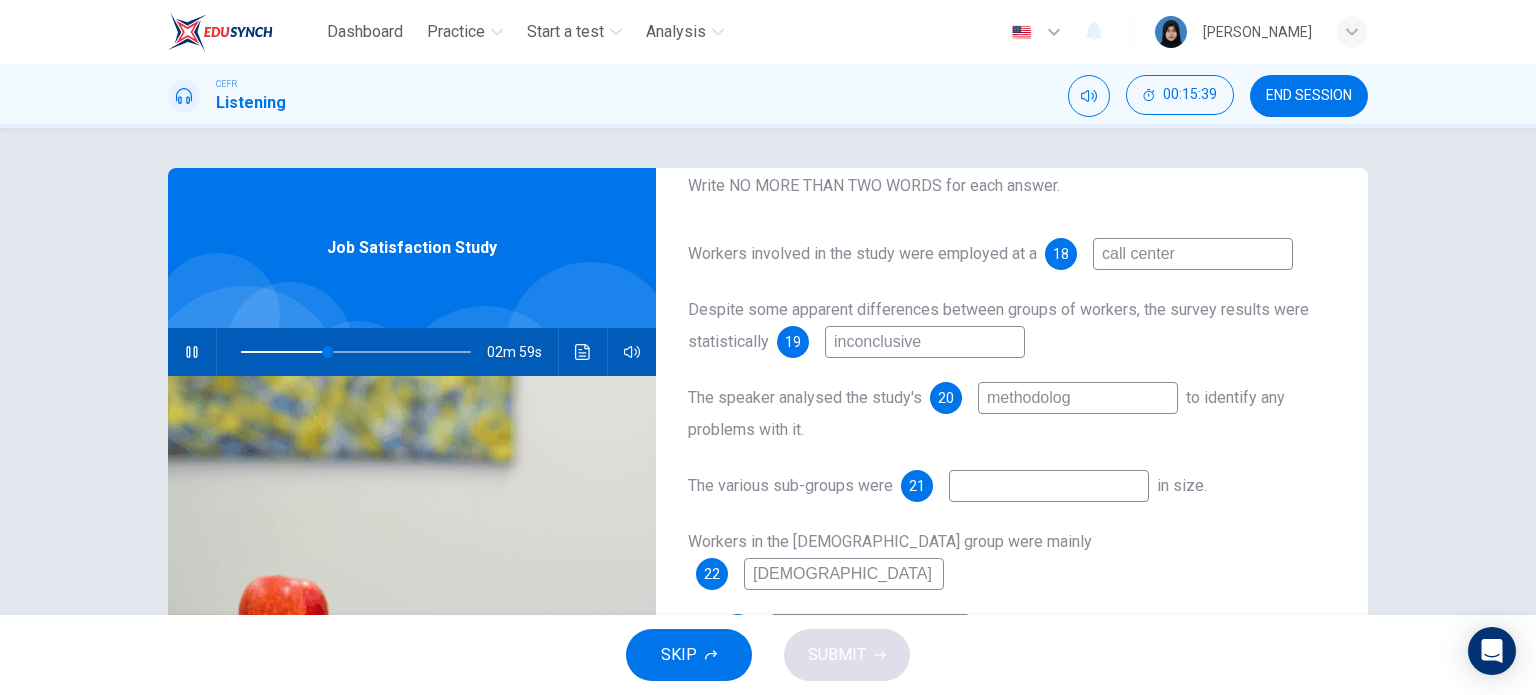 type on "methodology" 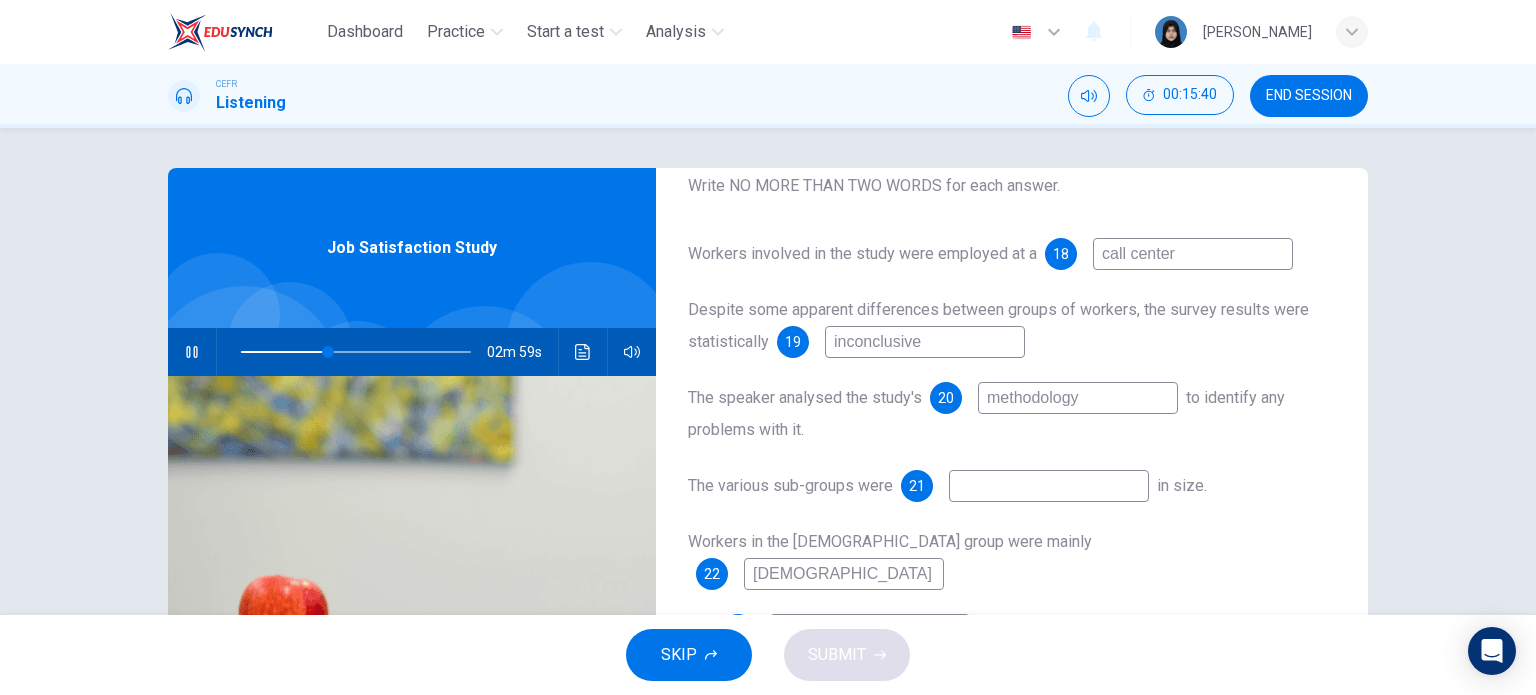 type on "38" 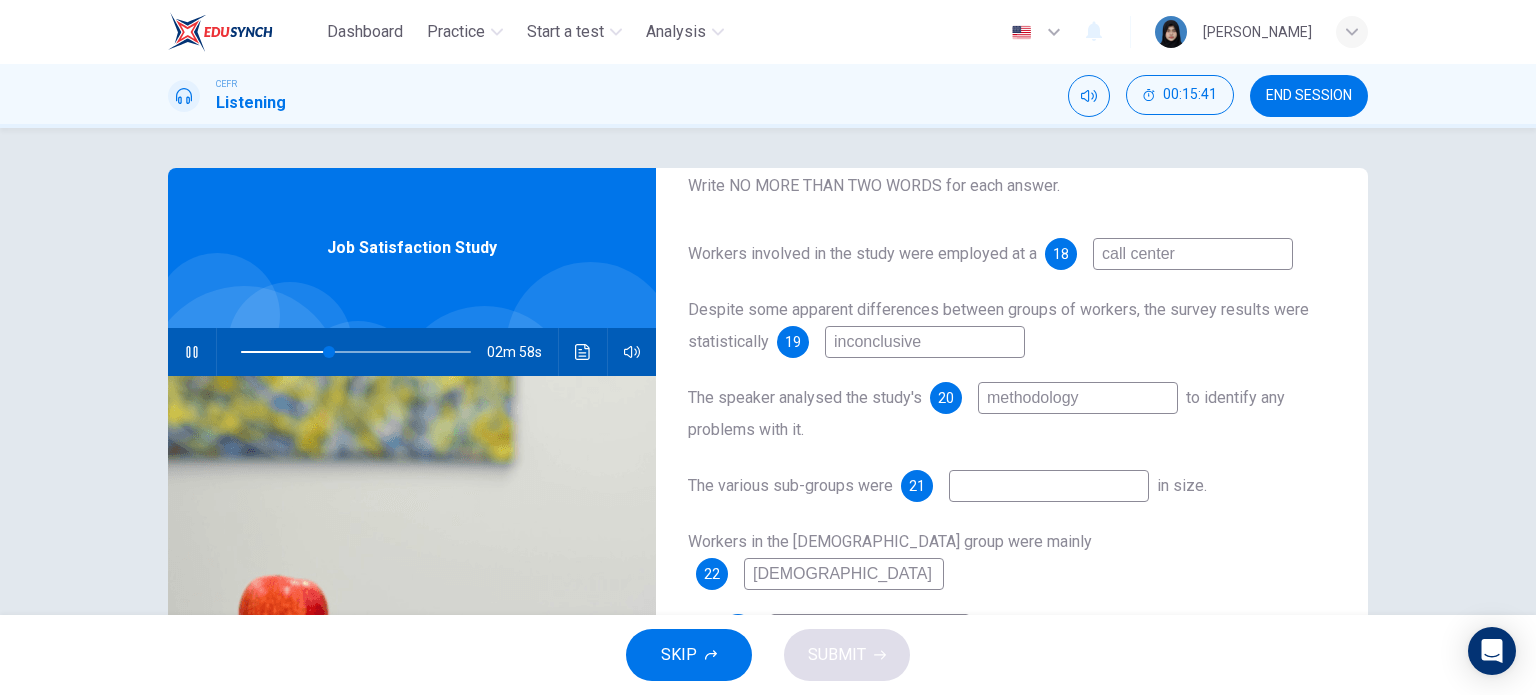 type on "methodology" 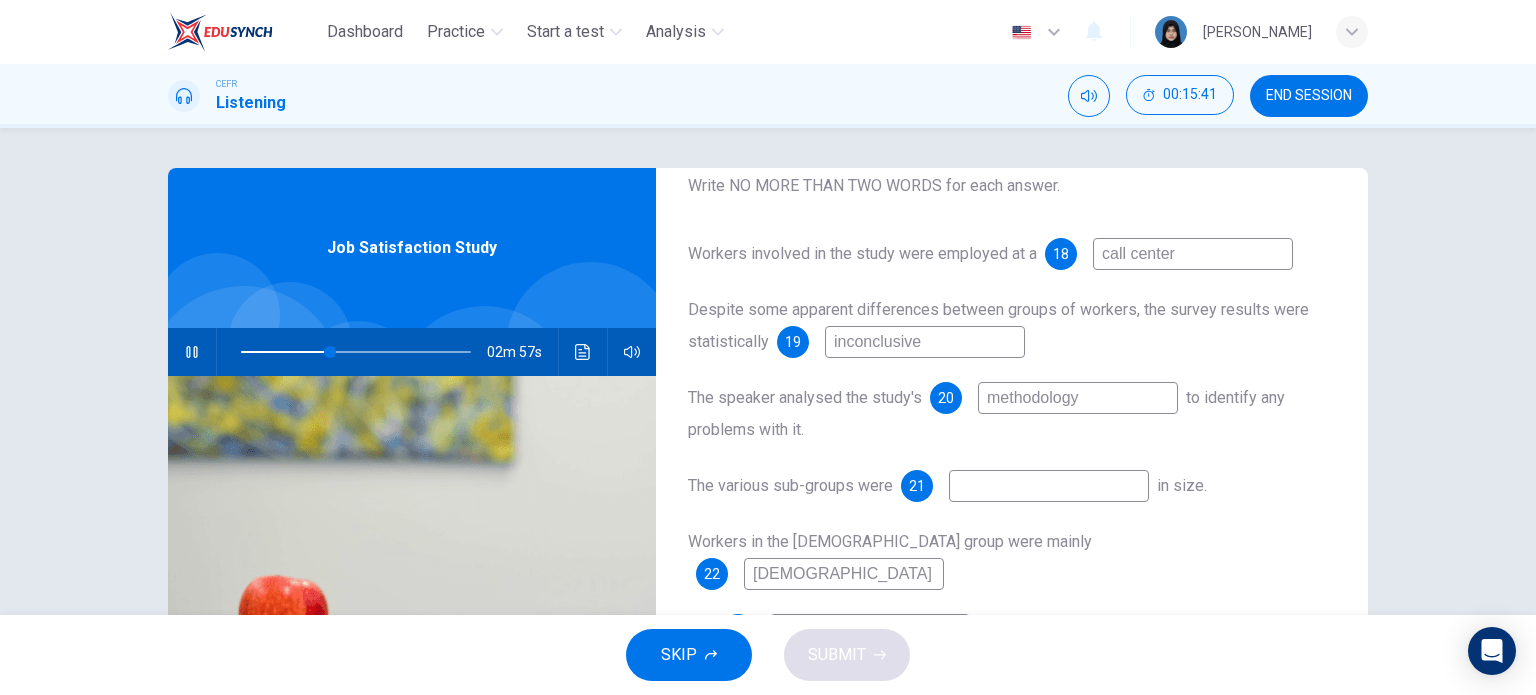 click at bounding box center (1049, 486) 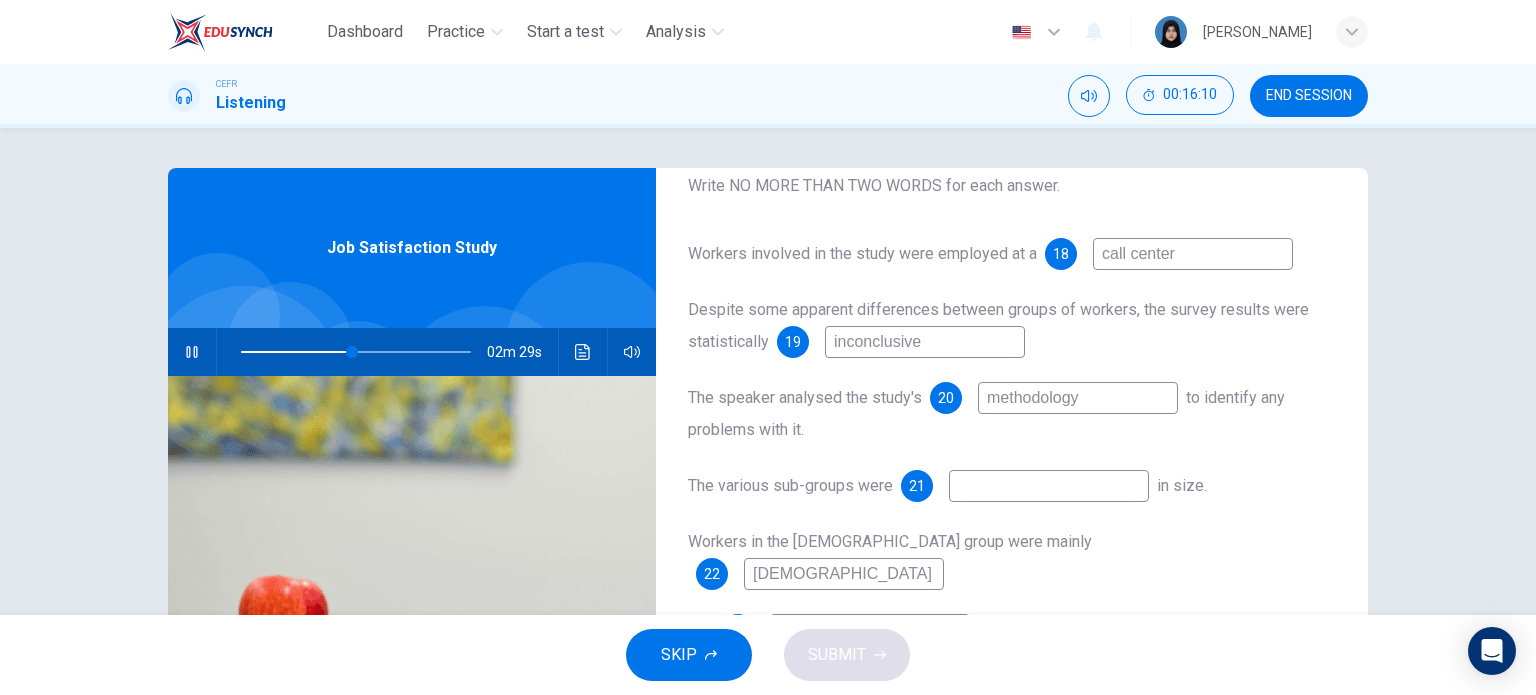 type on "49" 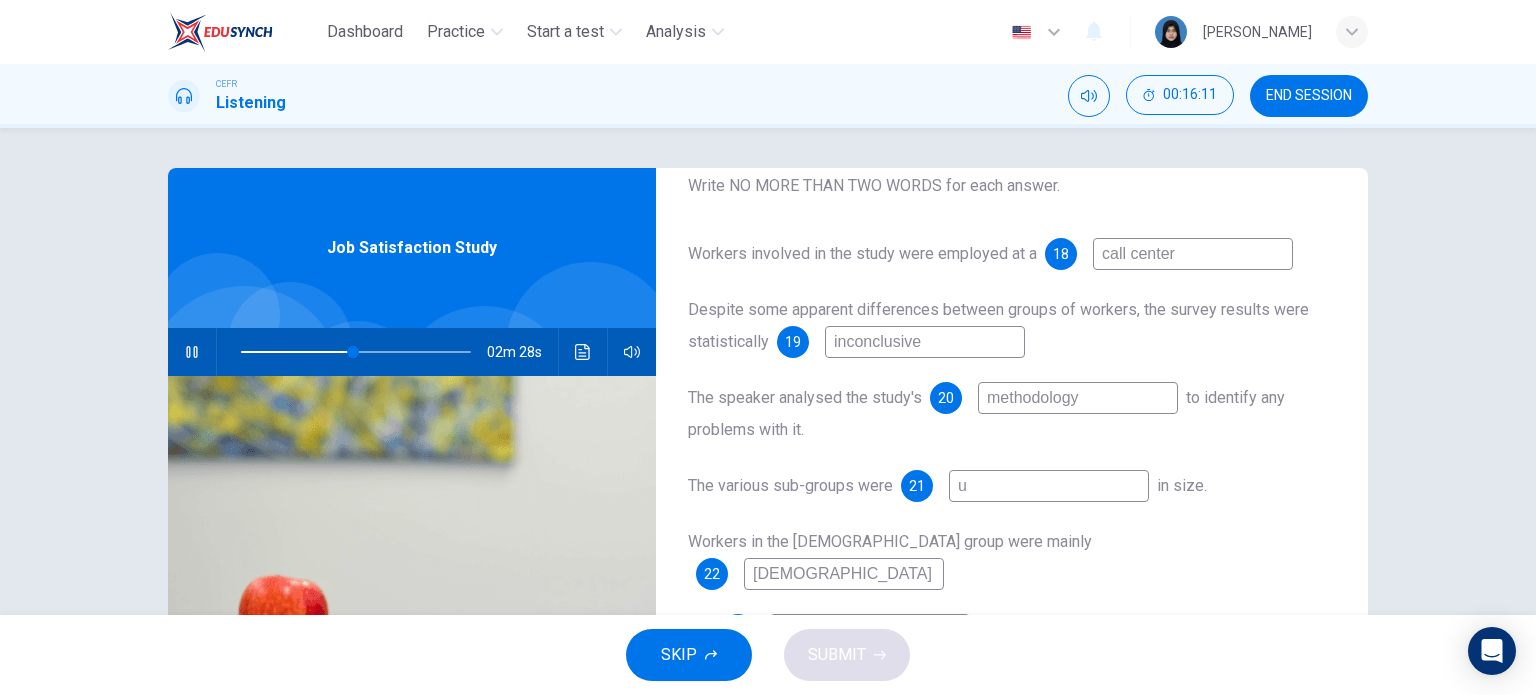 type on "un" 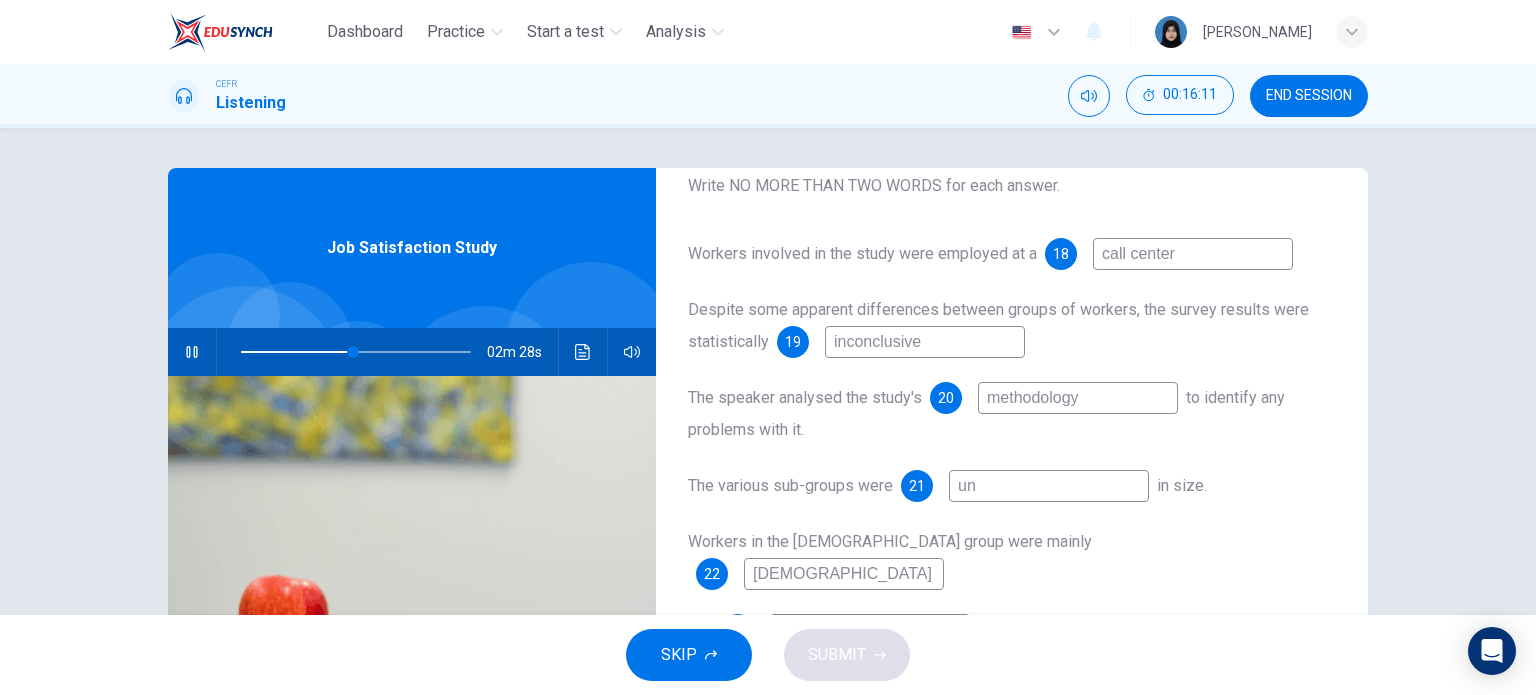 type on "49" 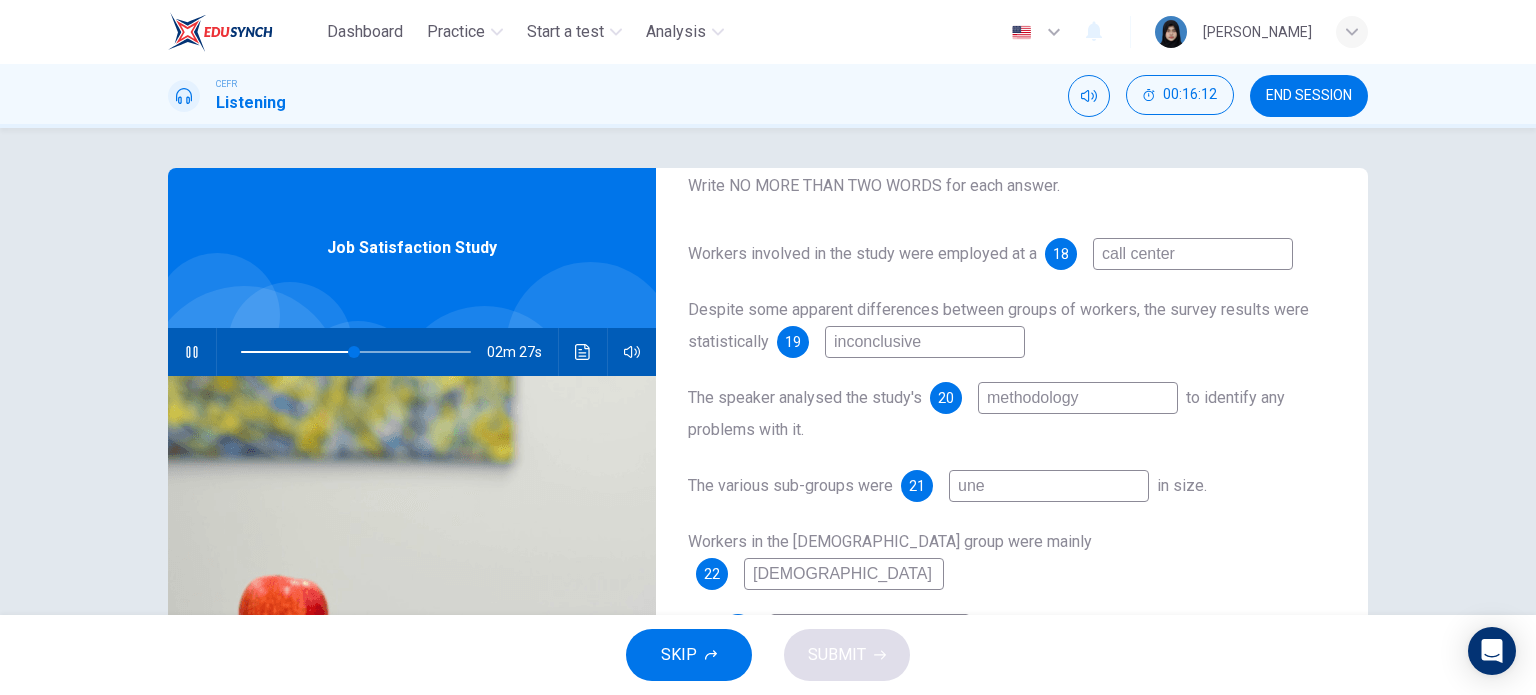 type on "uneq" 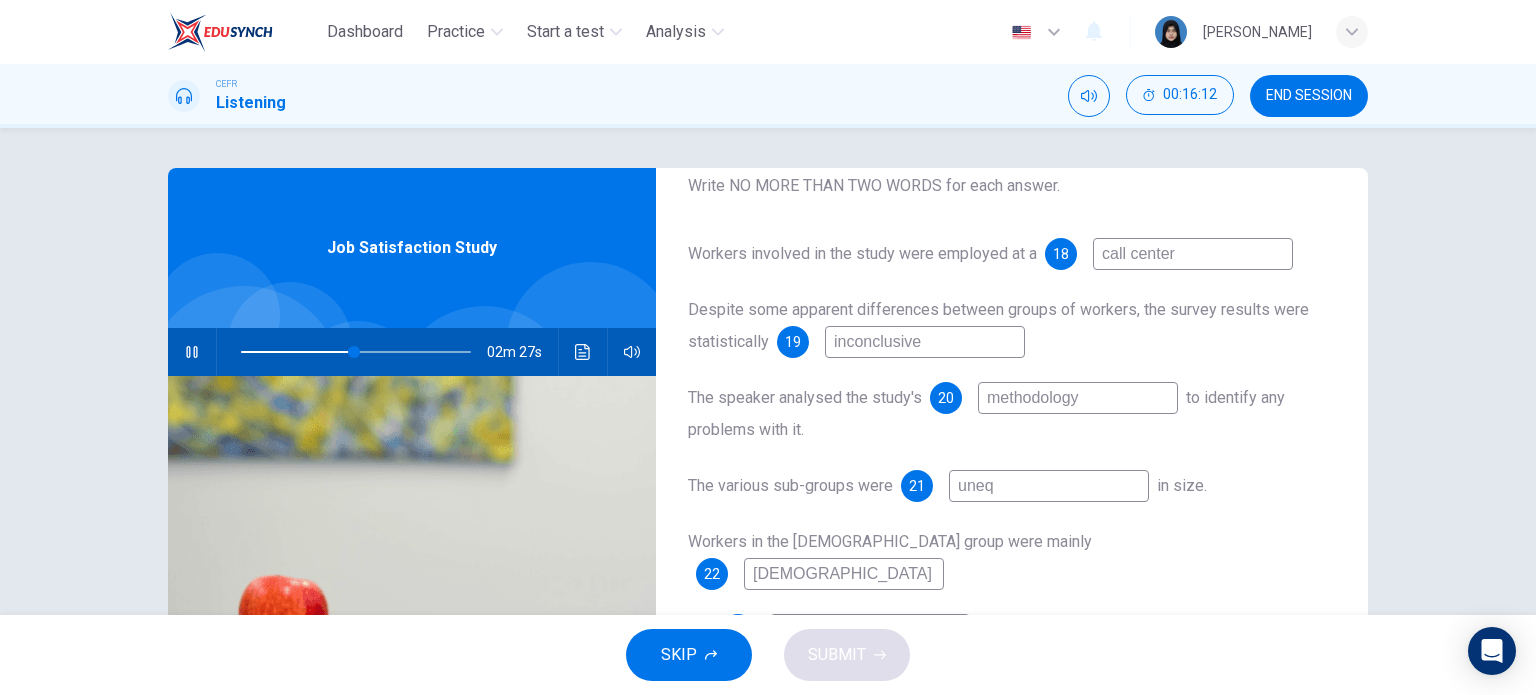 type on "49" 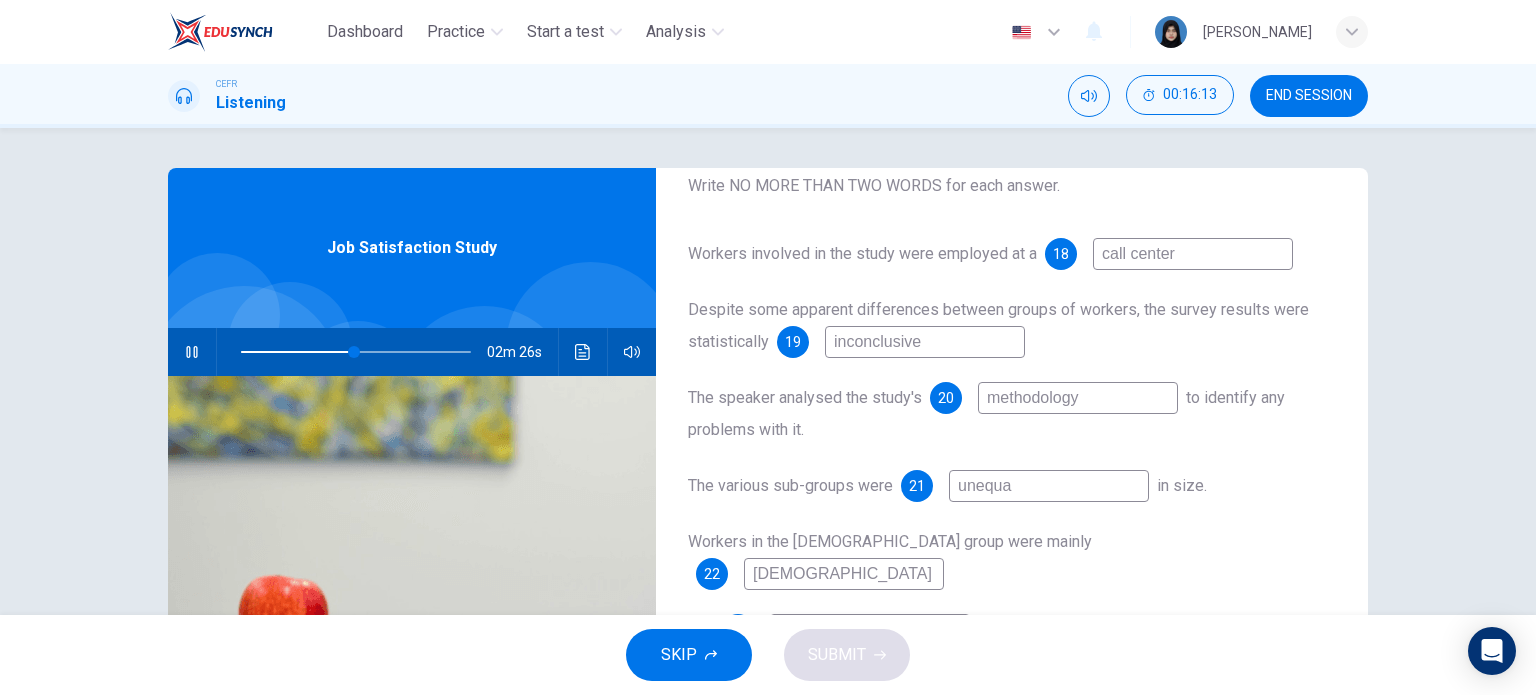 type on "unequal" 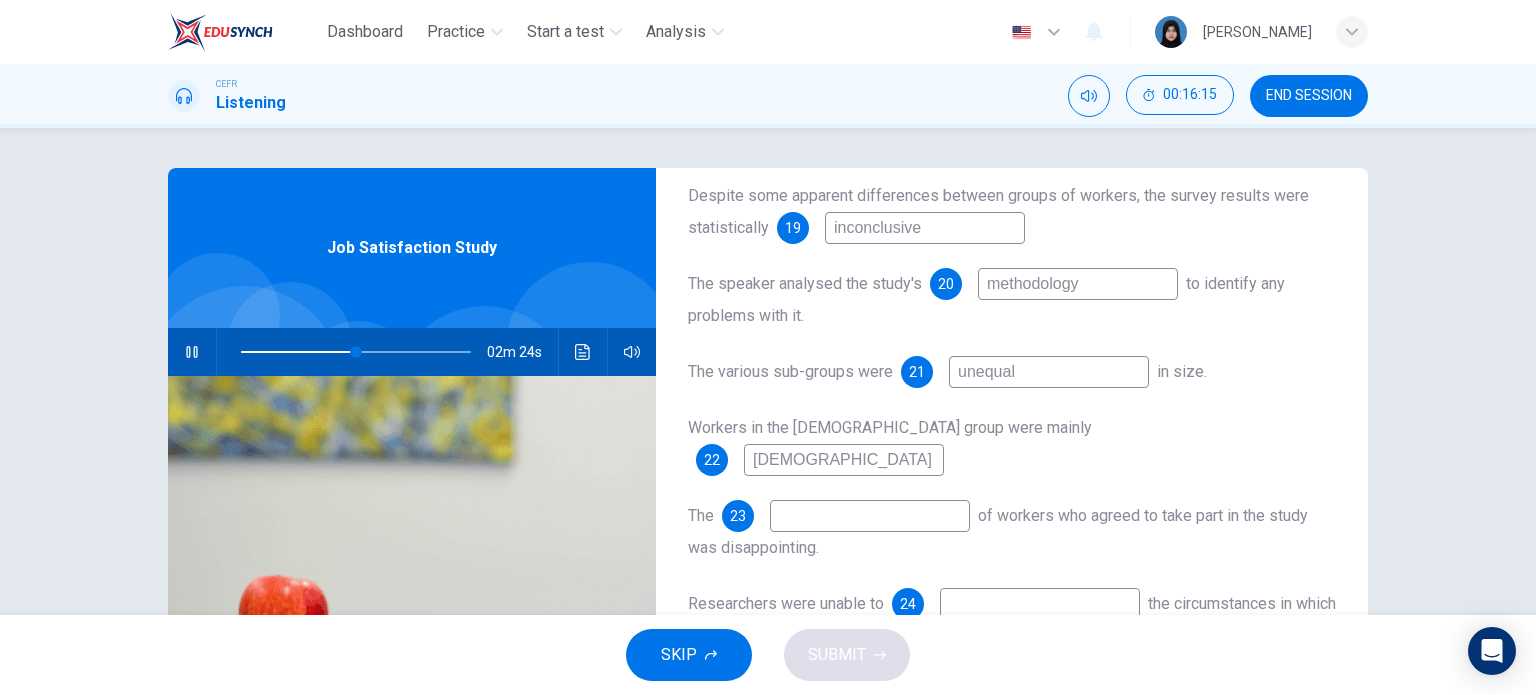 scroll, scrollTop: 252, scrollLeft: 0, axis: vertical 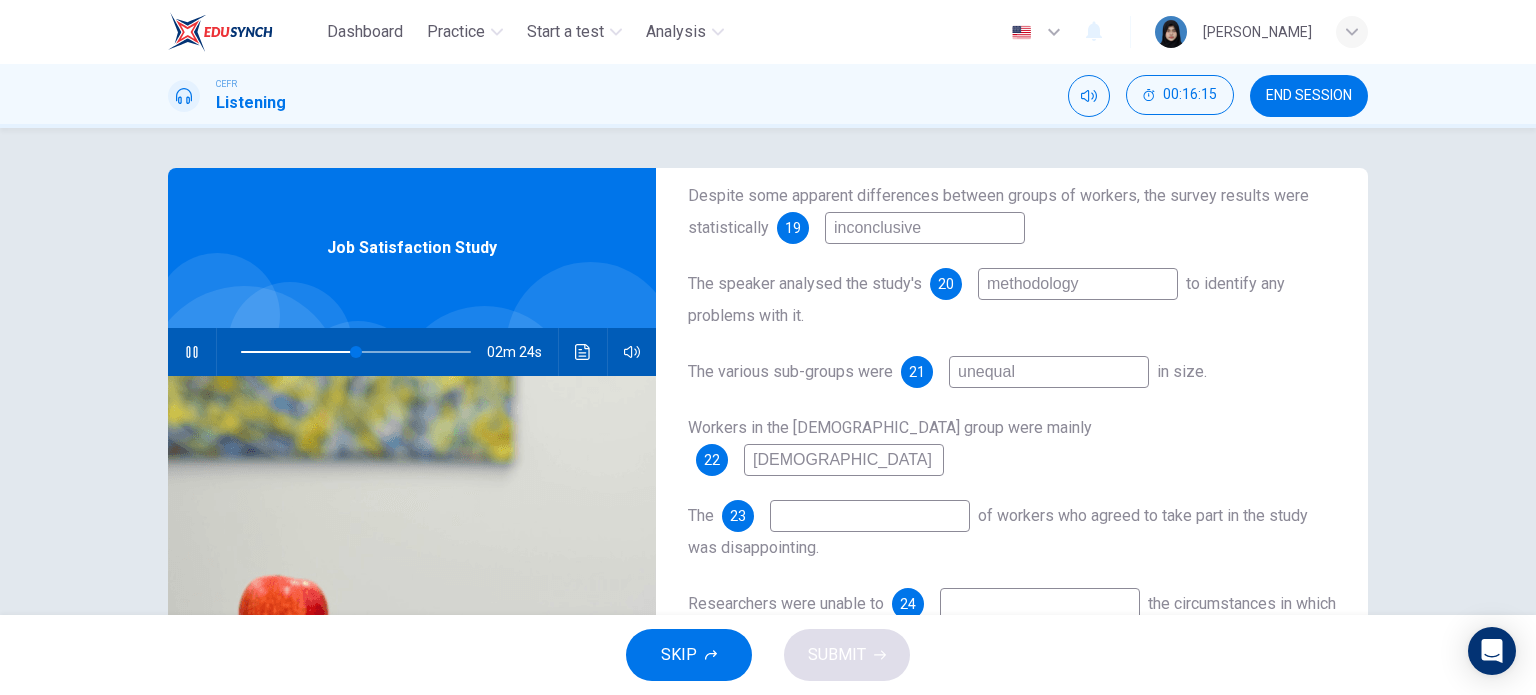 type on "50" 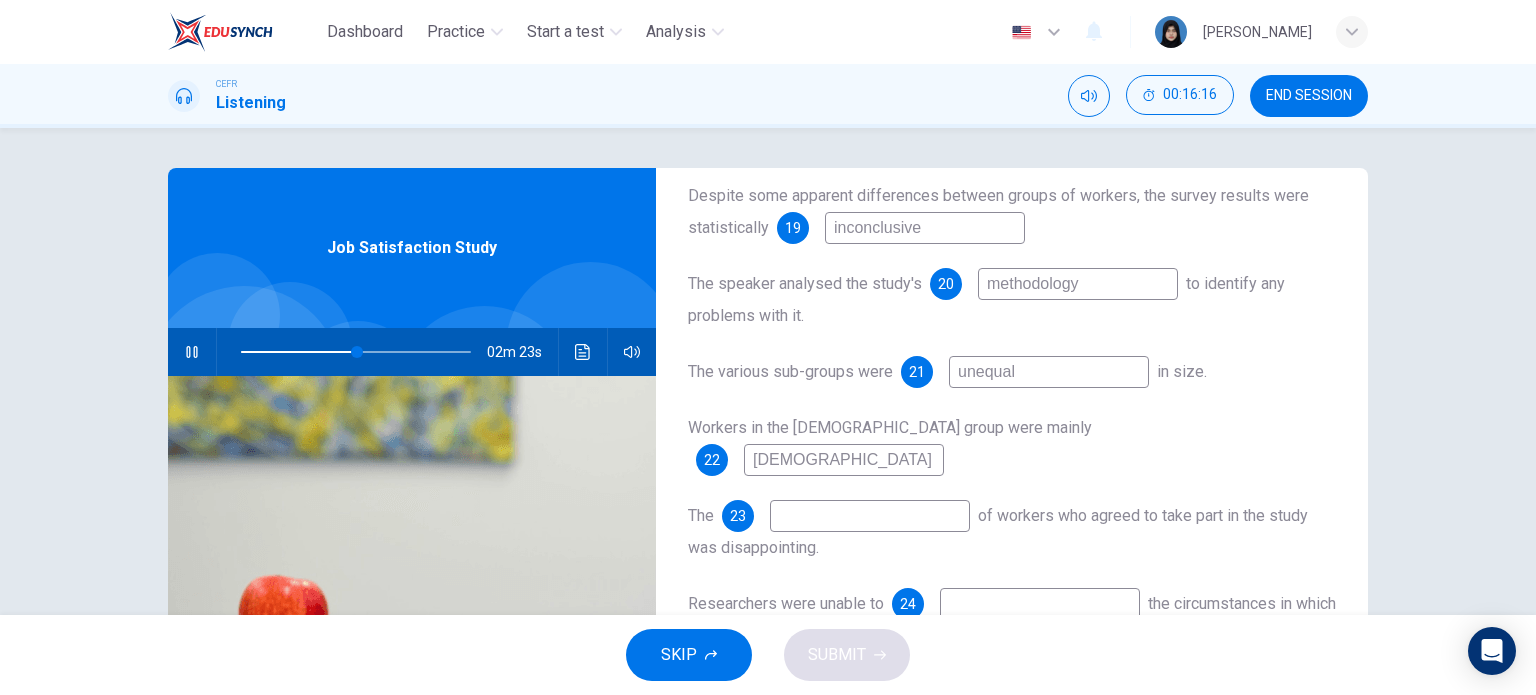 type on "unequal" 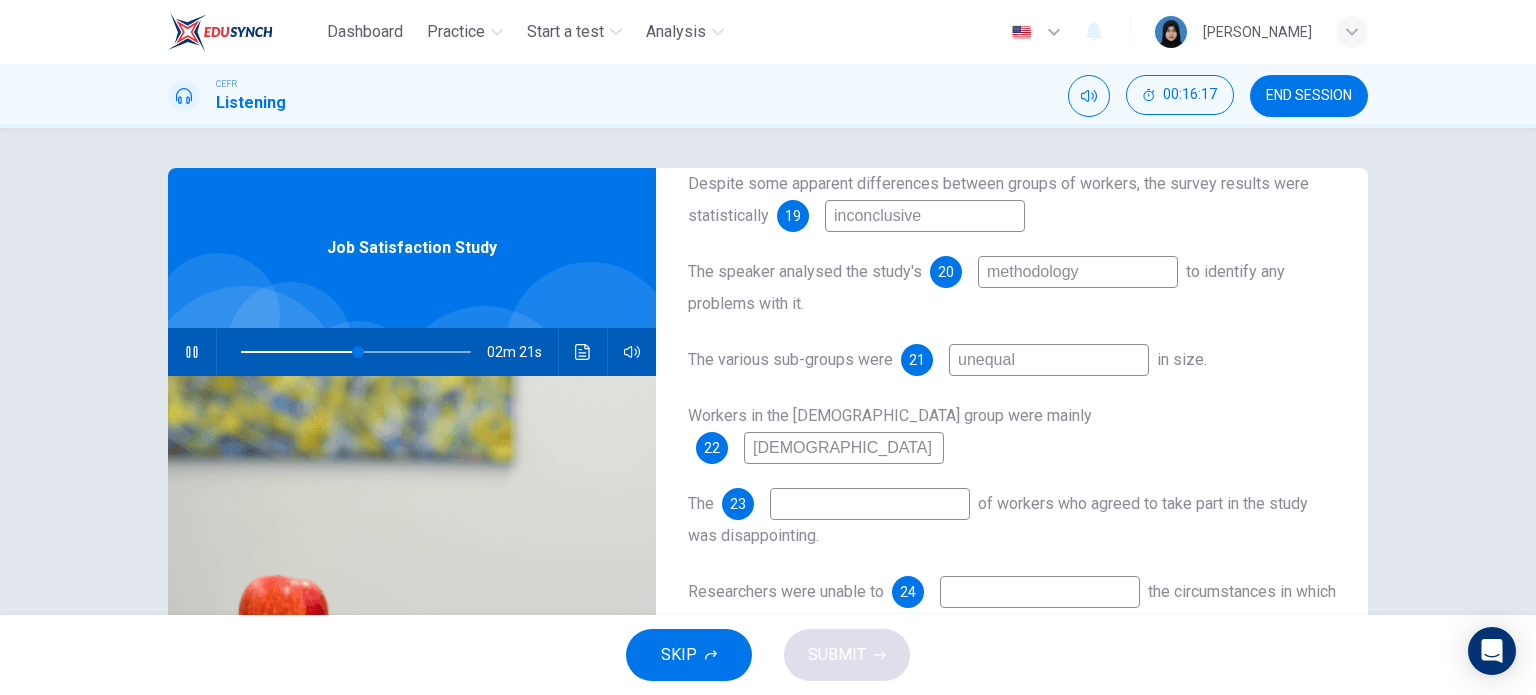 scroll, scrollTop: 267, scrollLeft: 0, axis: vertical 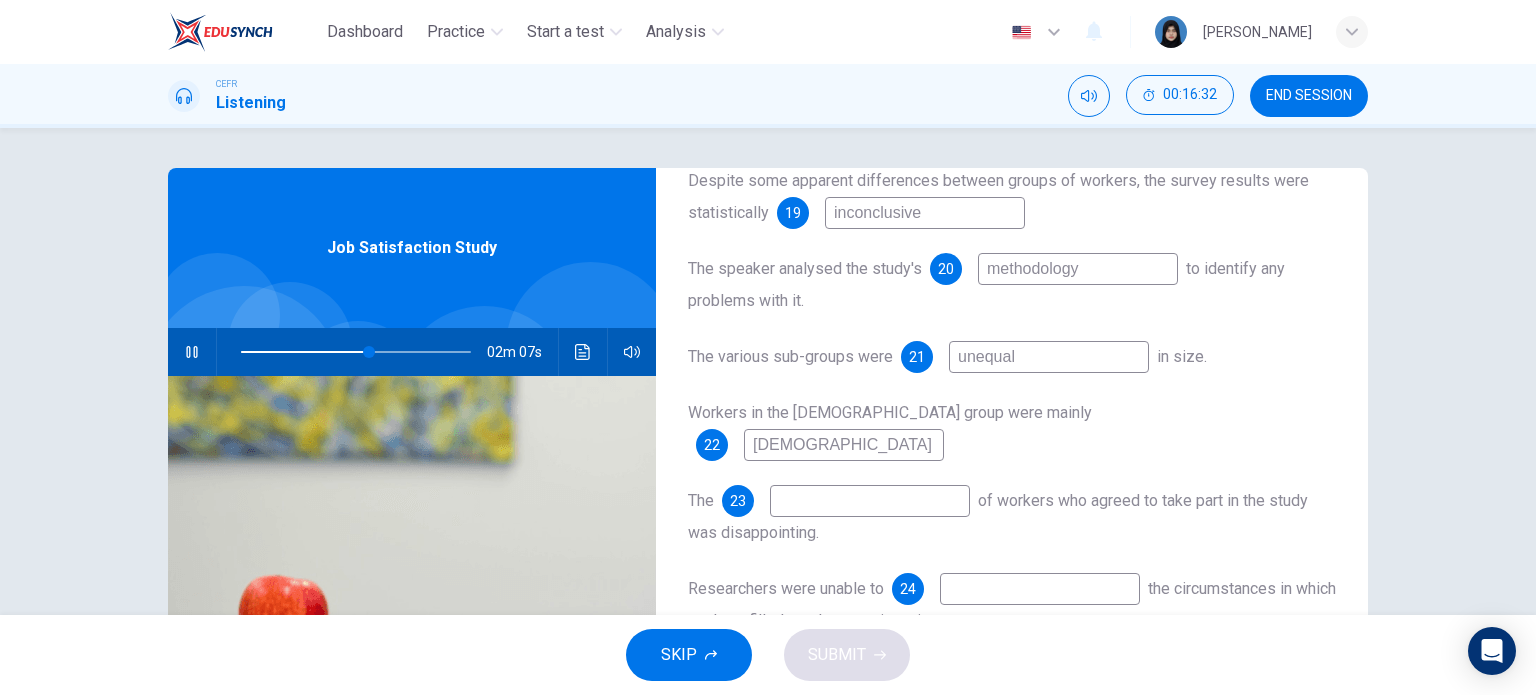 type on "56" 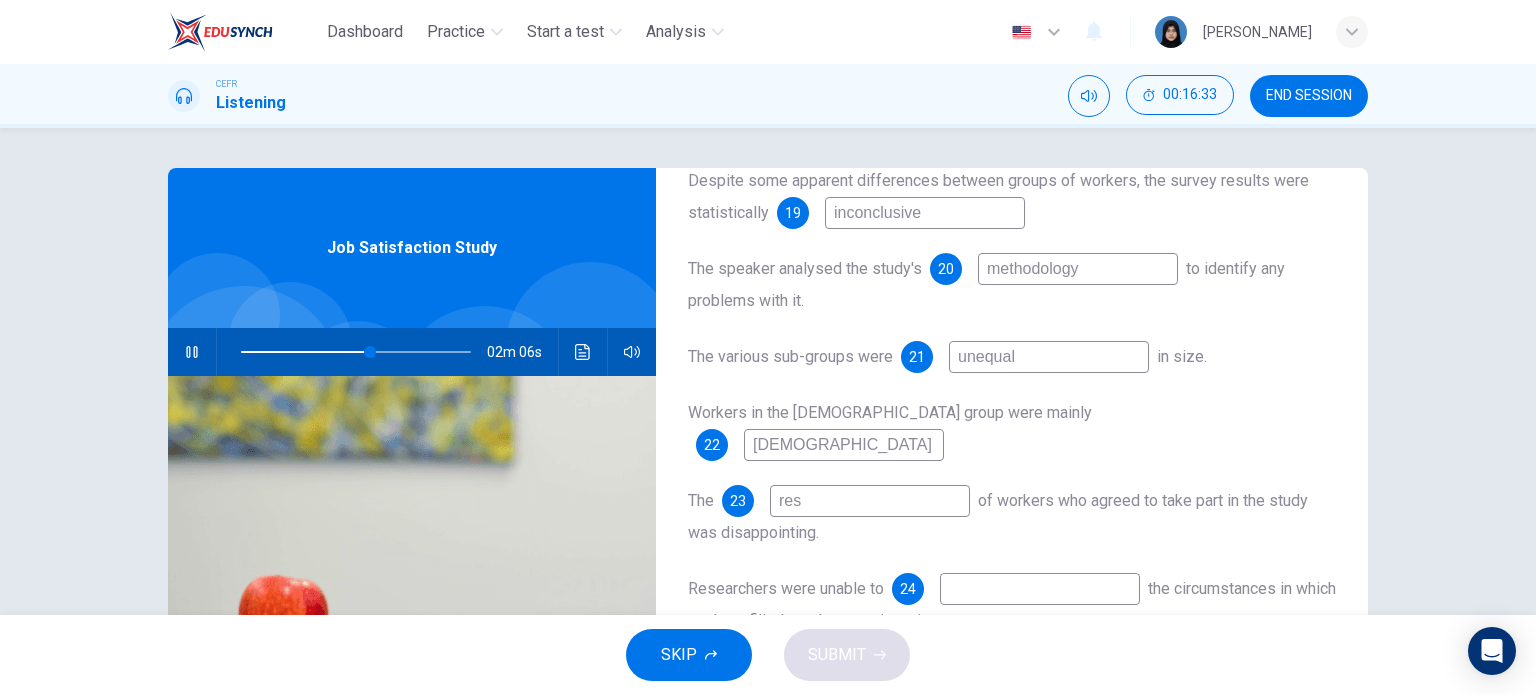 type on "resp" 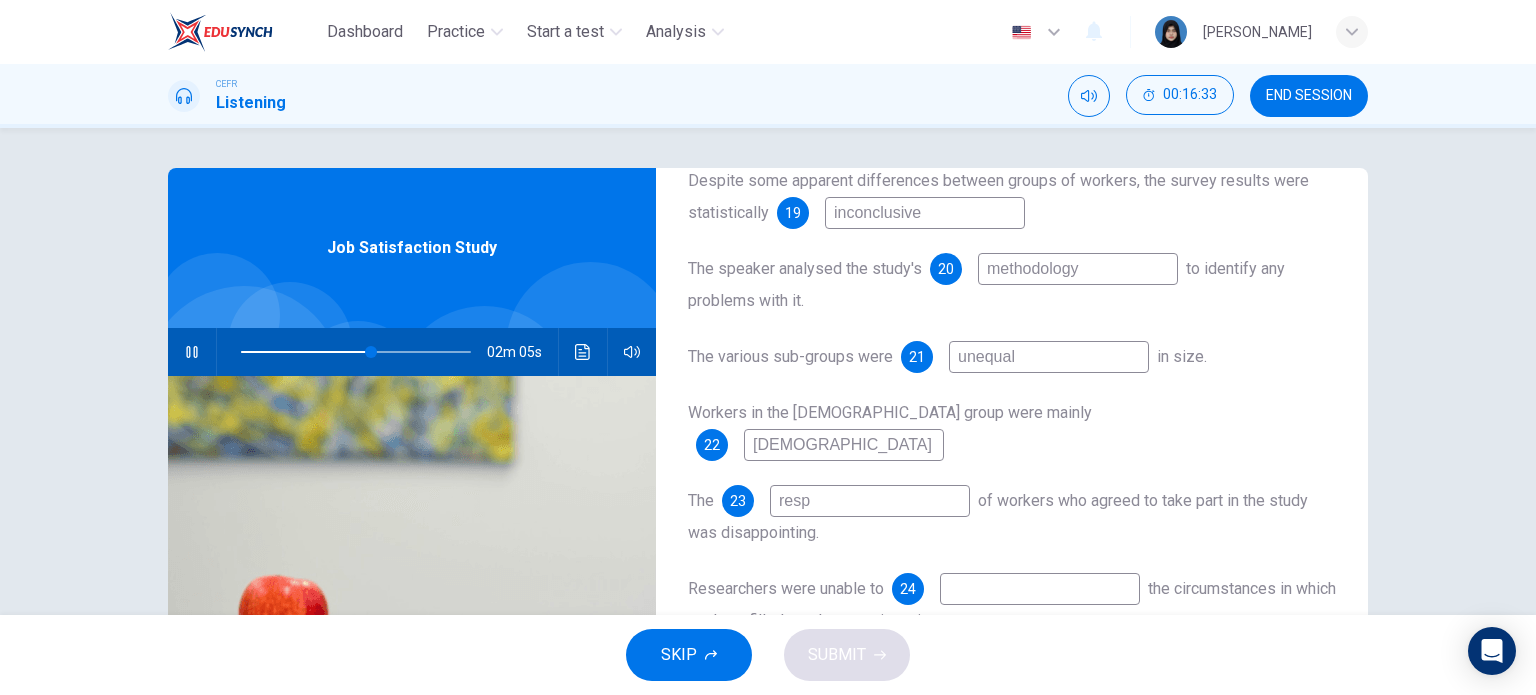 type on "57" 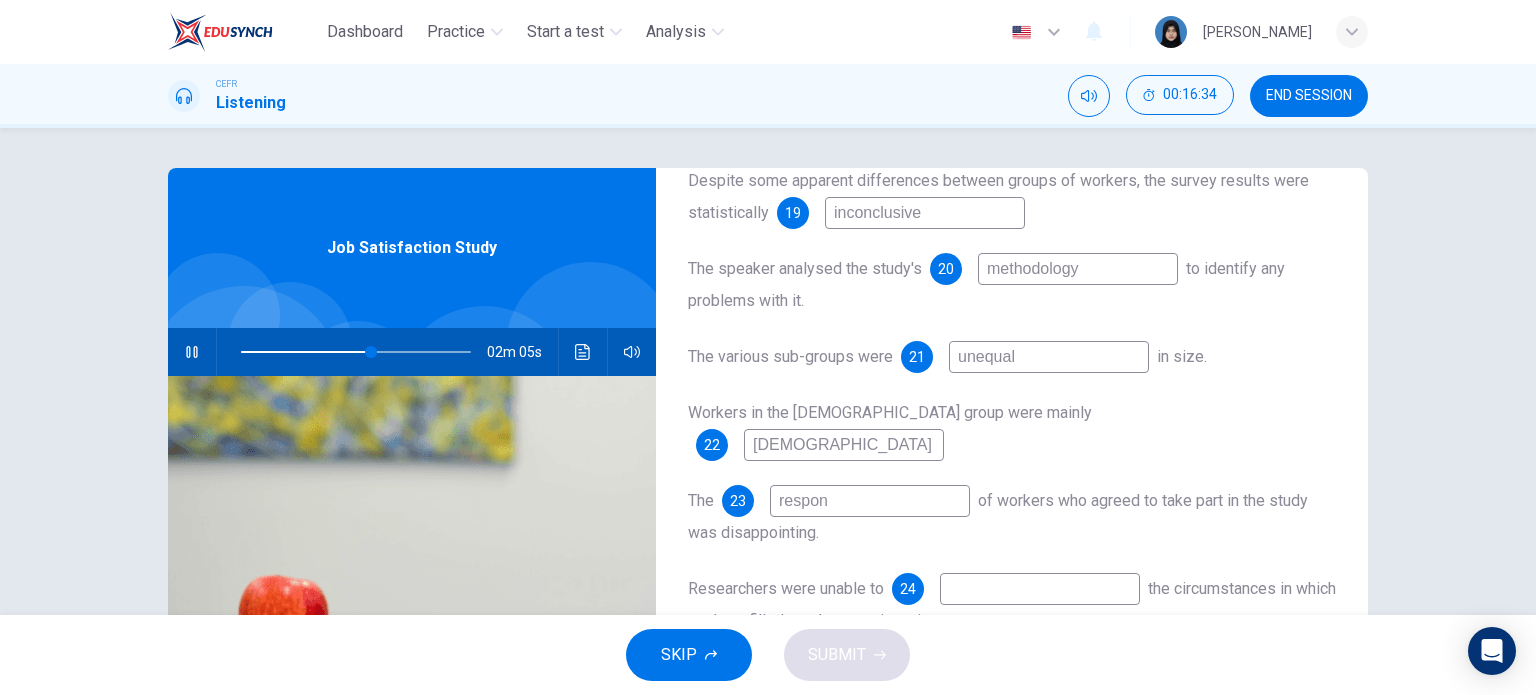 type on "respons" 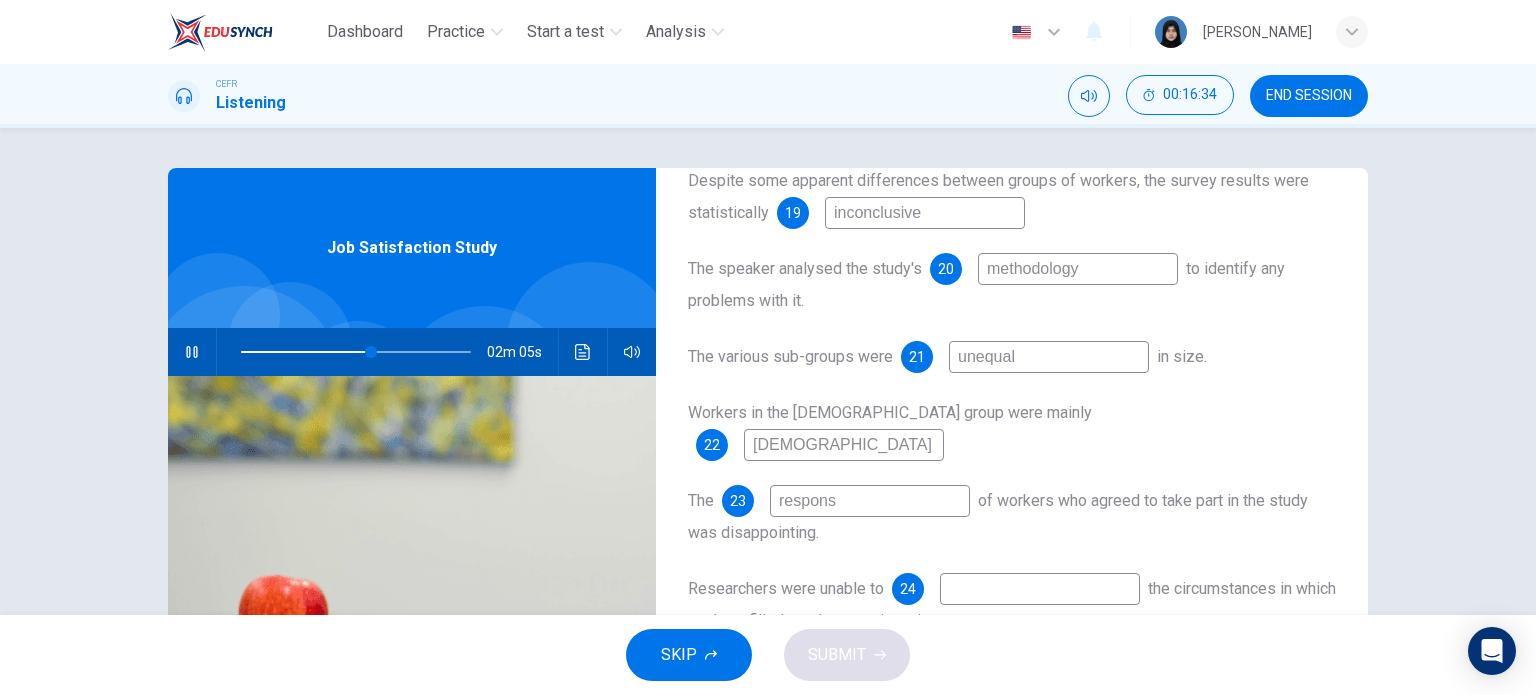 type on "57" 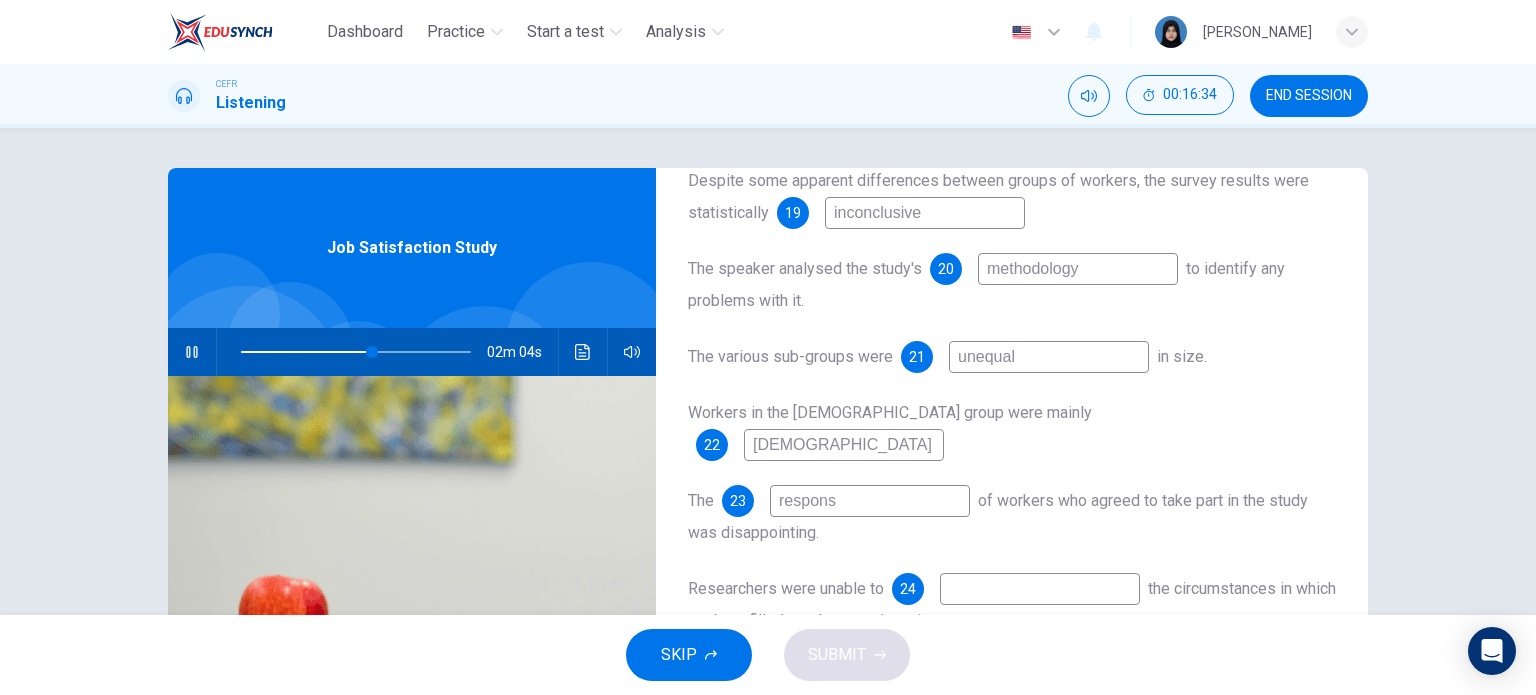 type on "response" 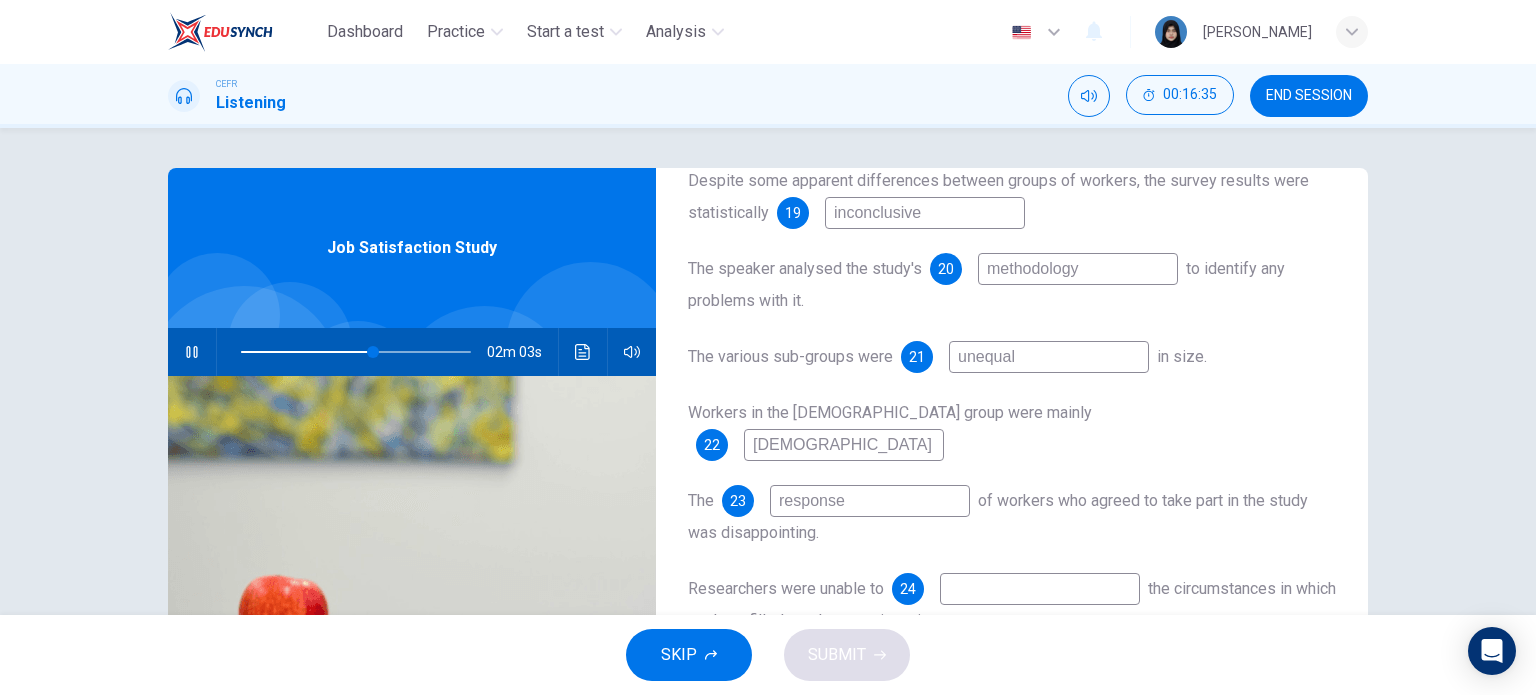 scroll, scrollTop: 287, scrollLeft: 0, axis: vertical 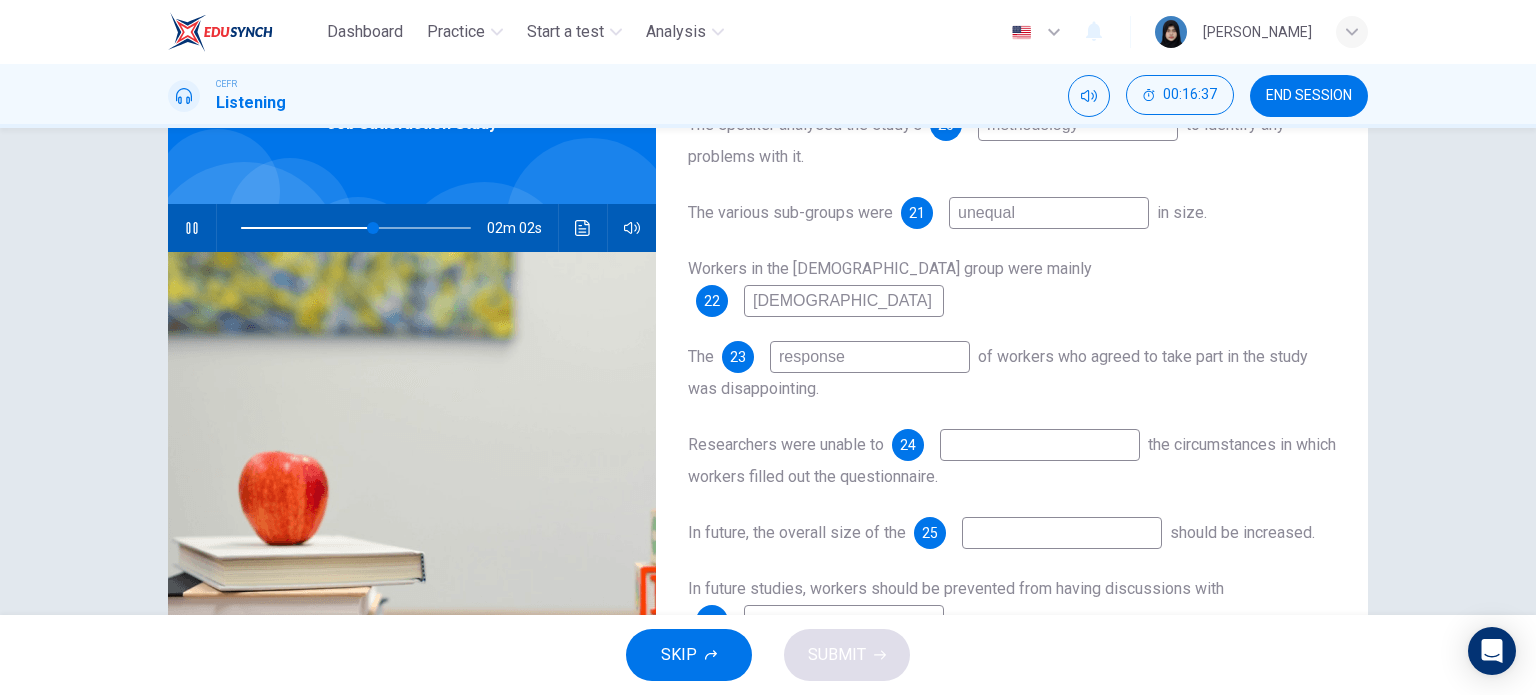 type on "58" 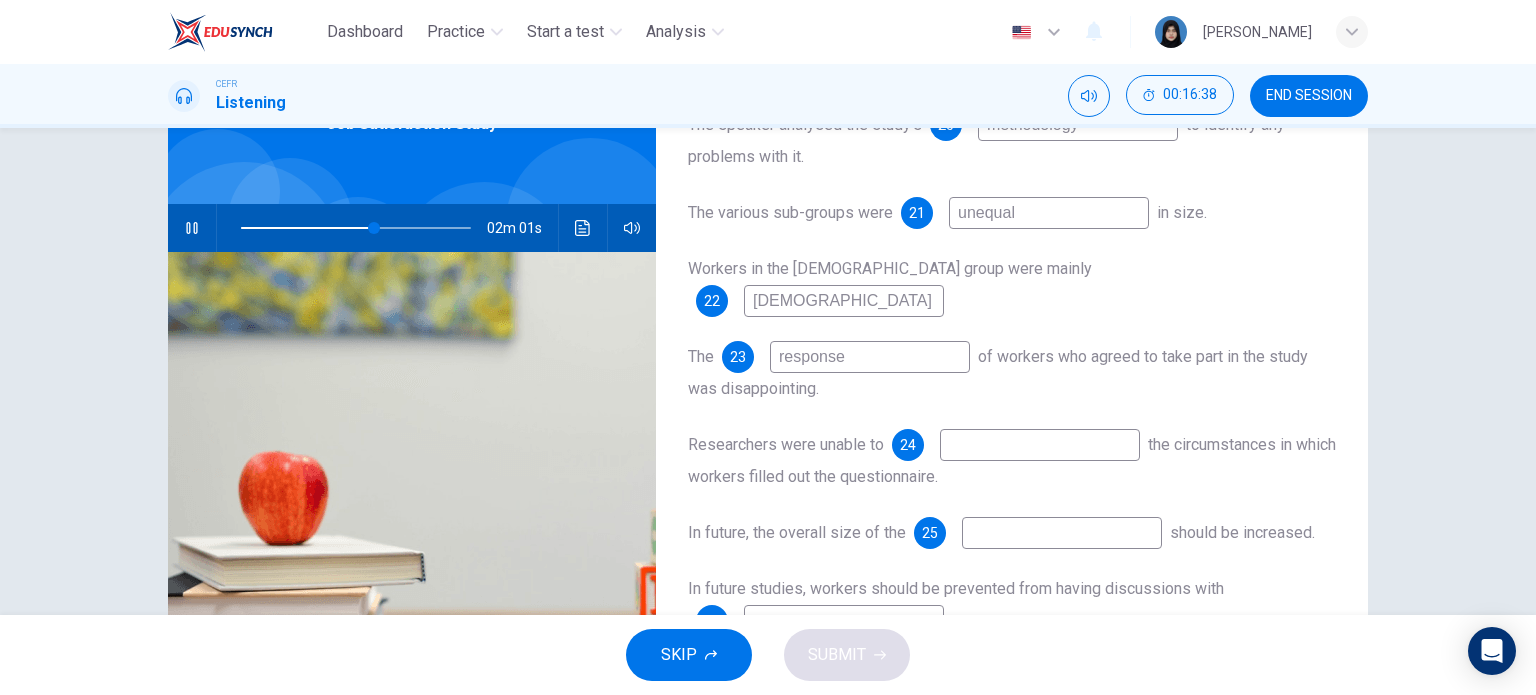 type on "response" 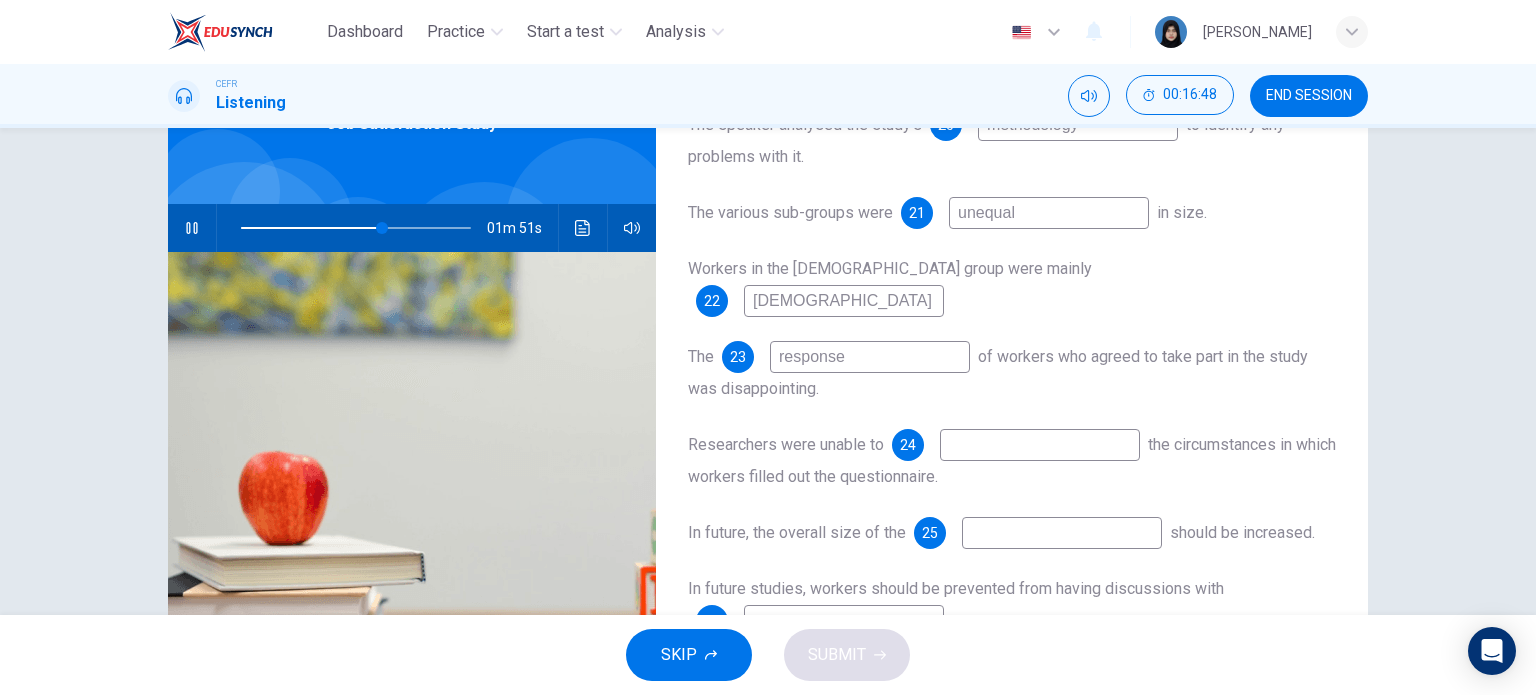 click at bounding box center [1062, 533] 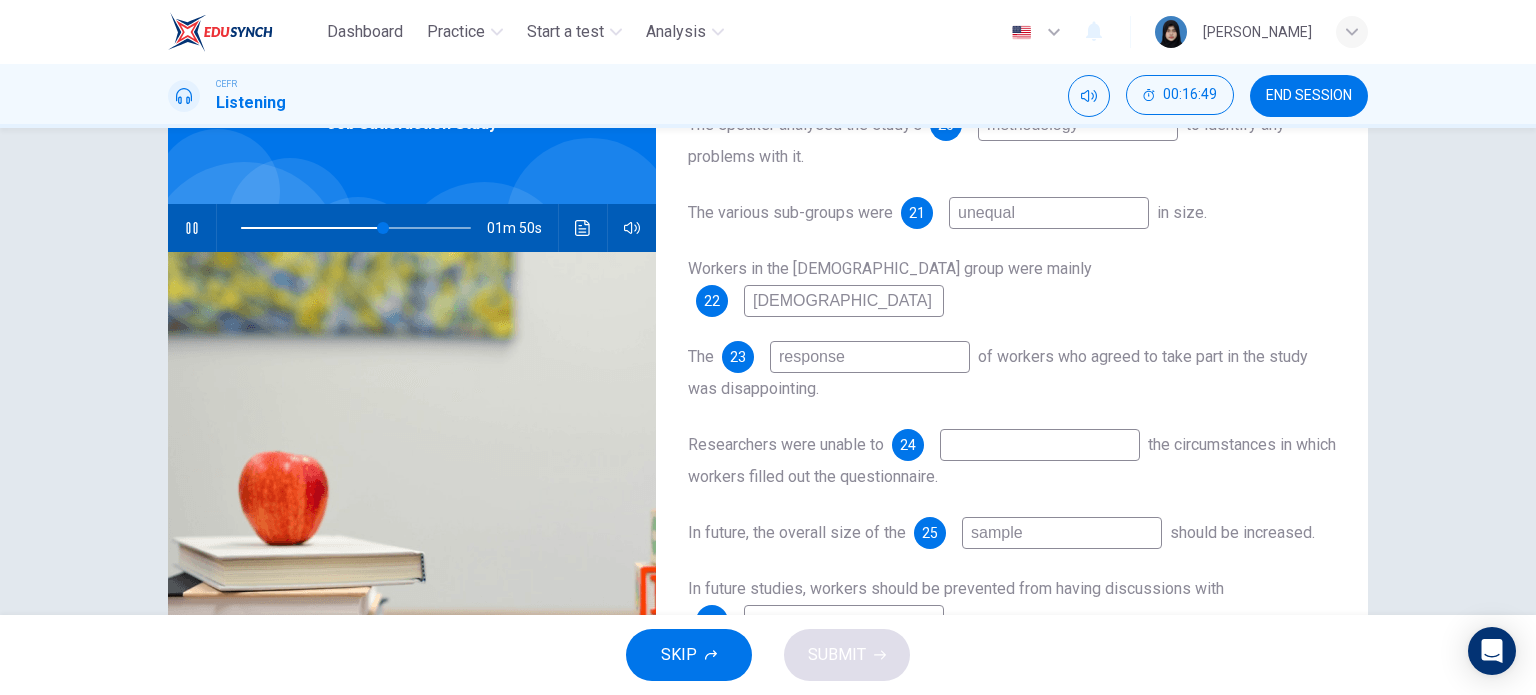 type on "sample" 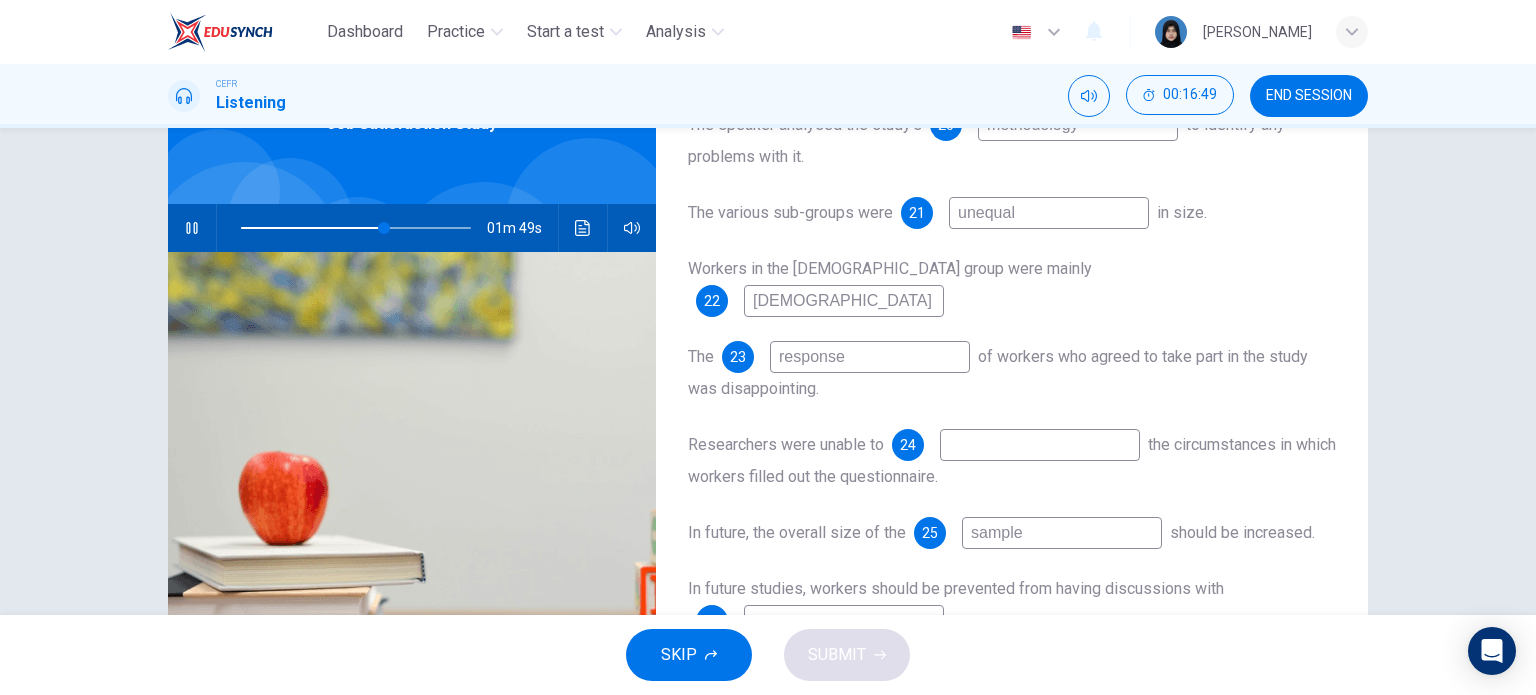type on "62" 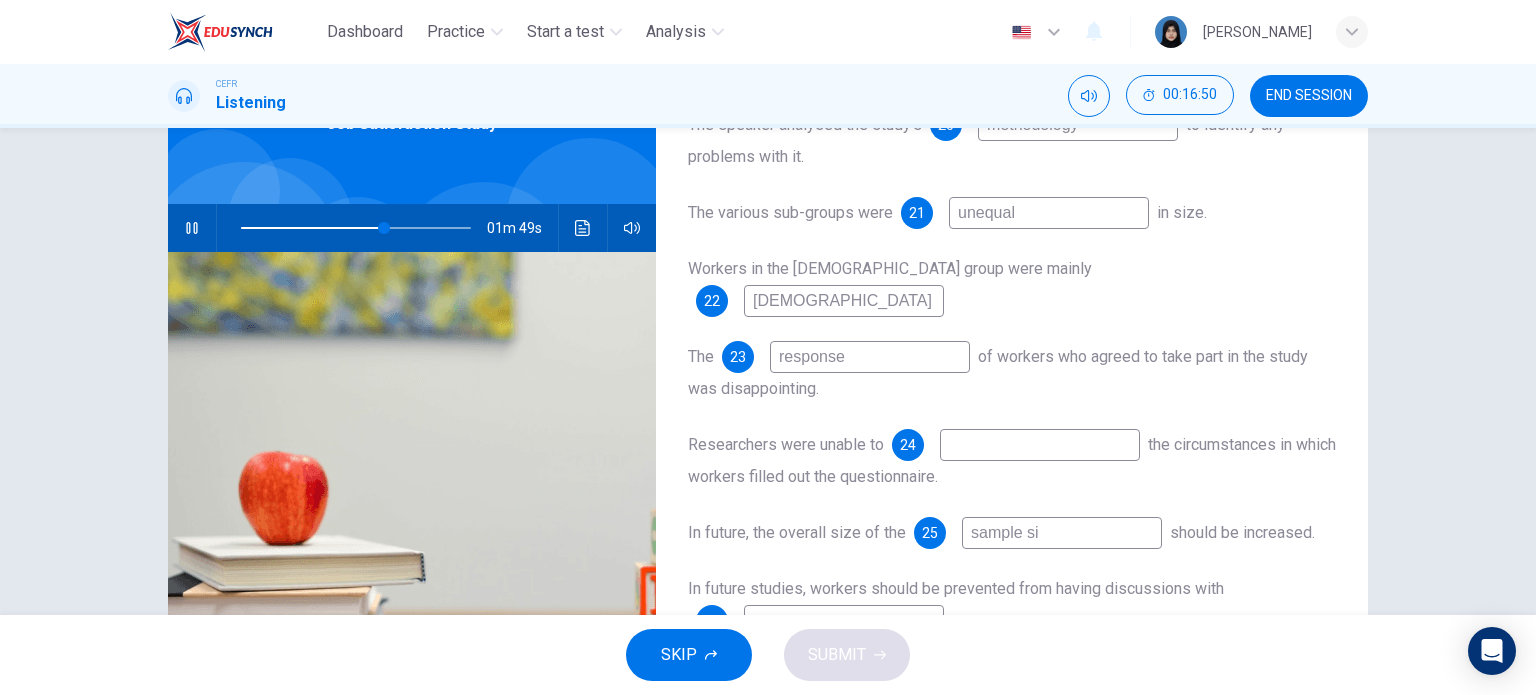 type on "sample siz" 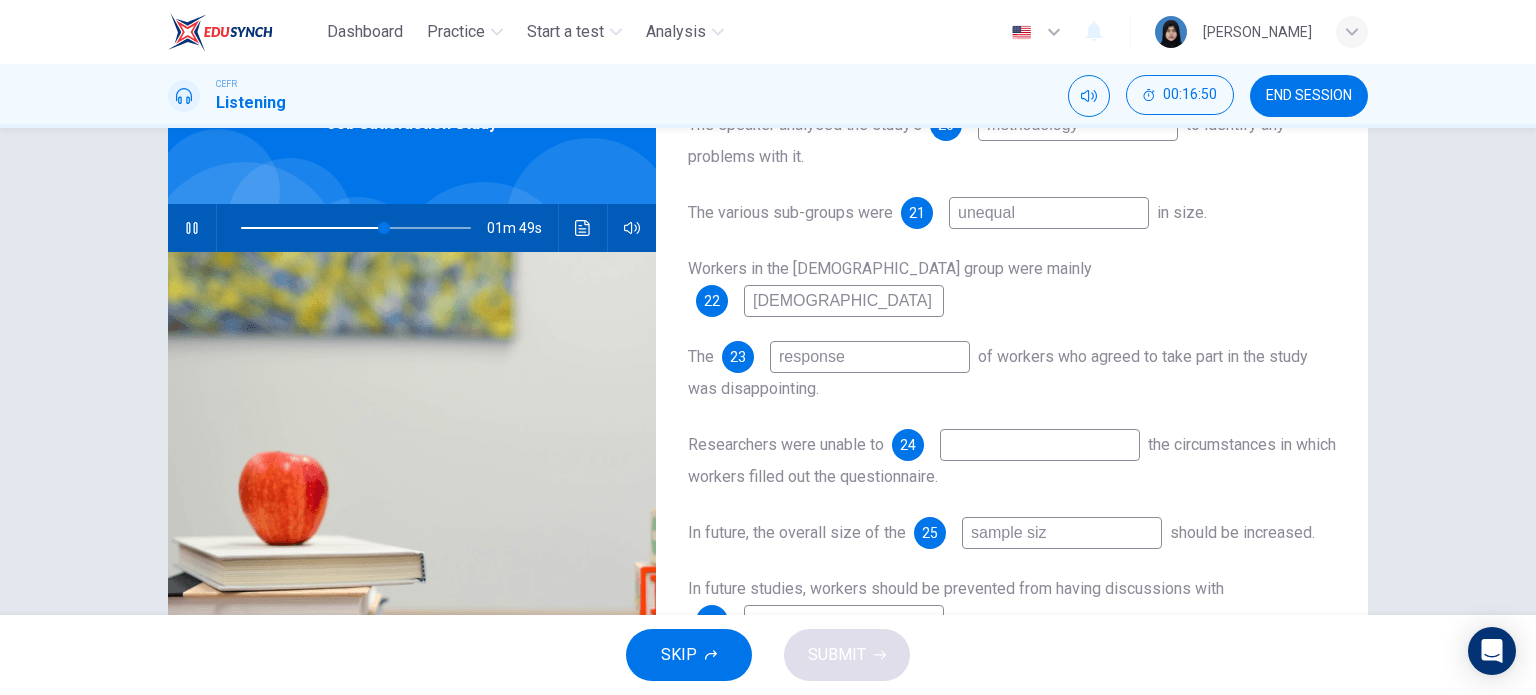 type on "62" 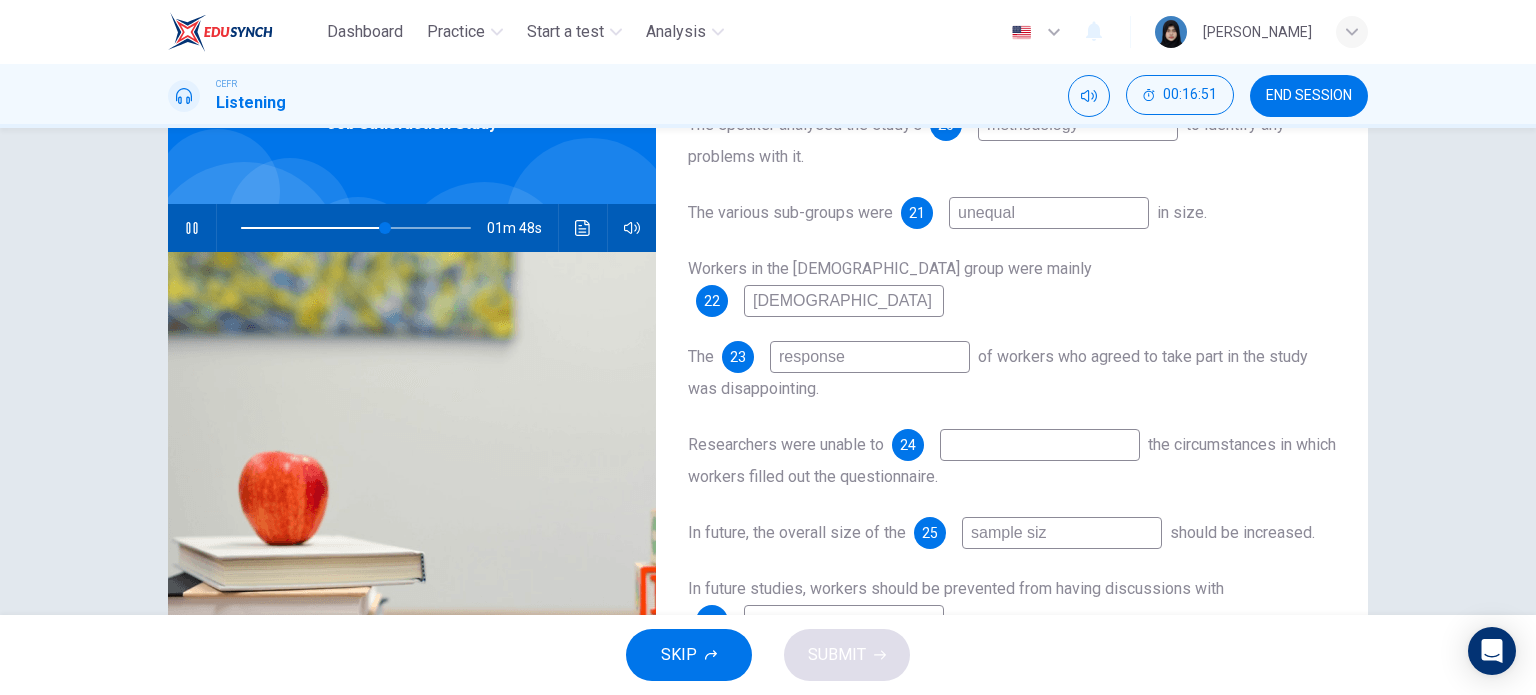 type on "sample size" 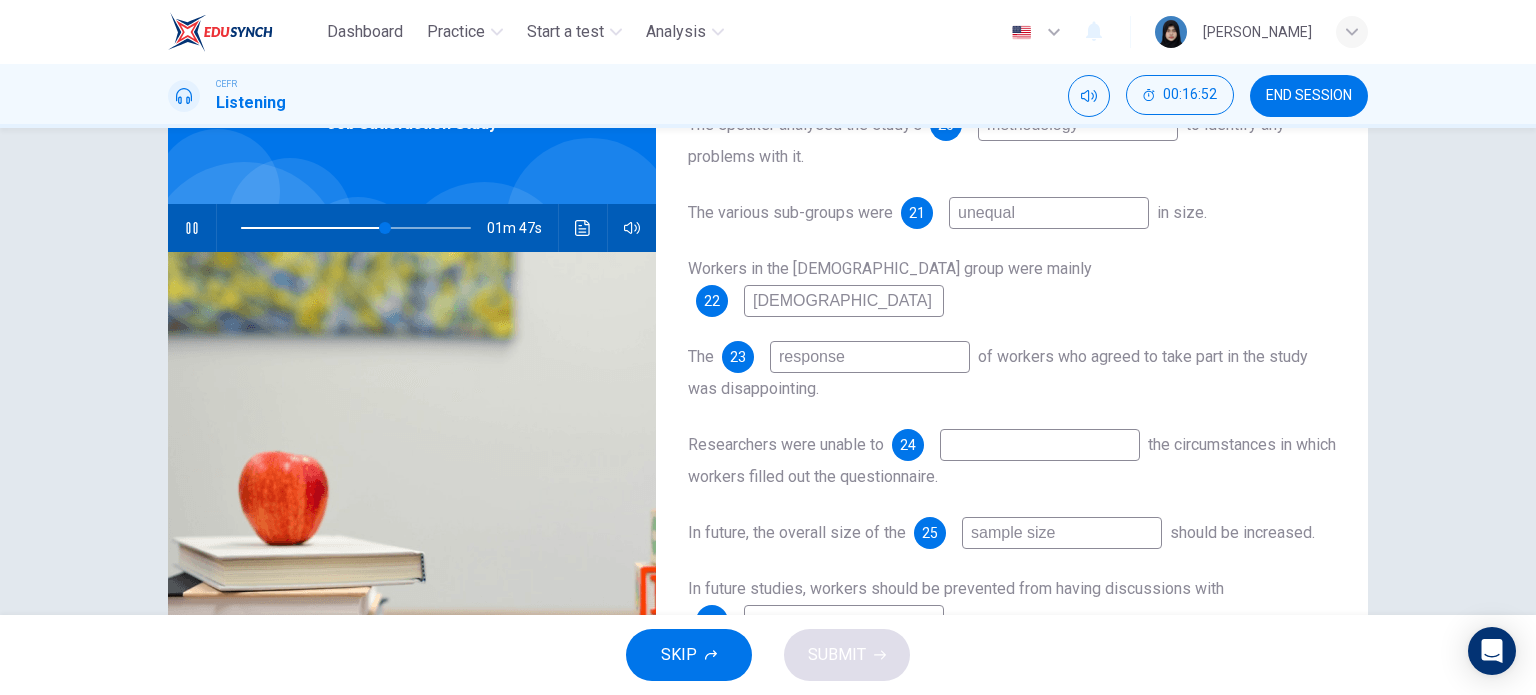 type on "63" 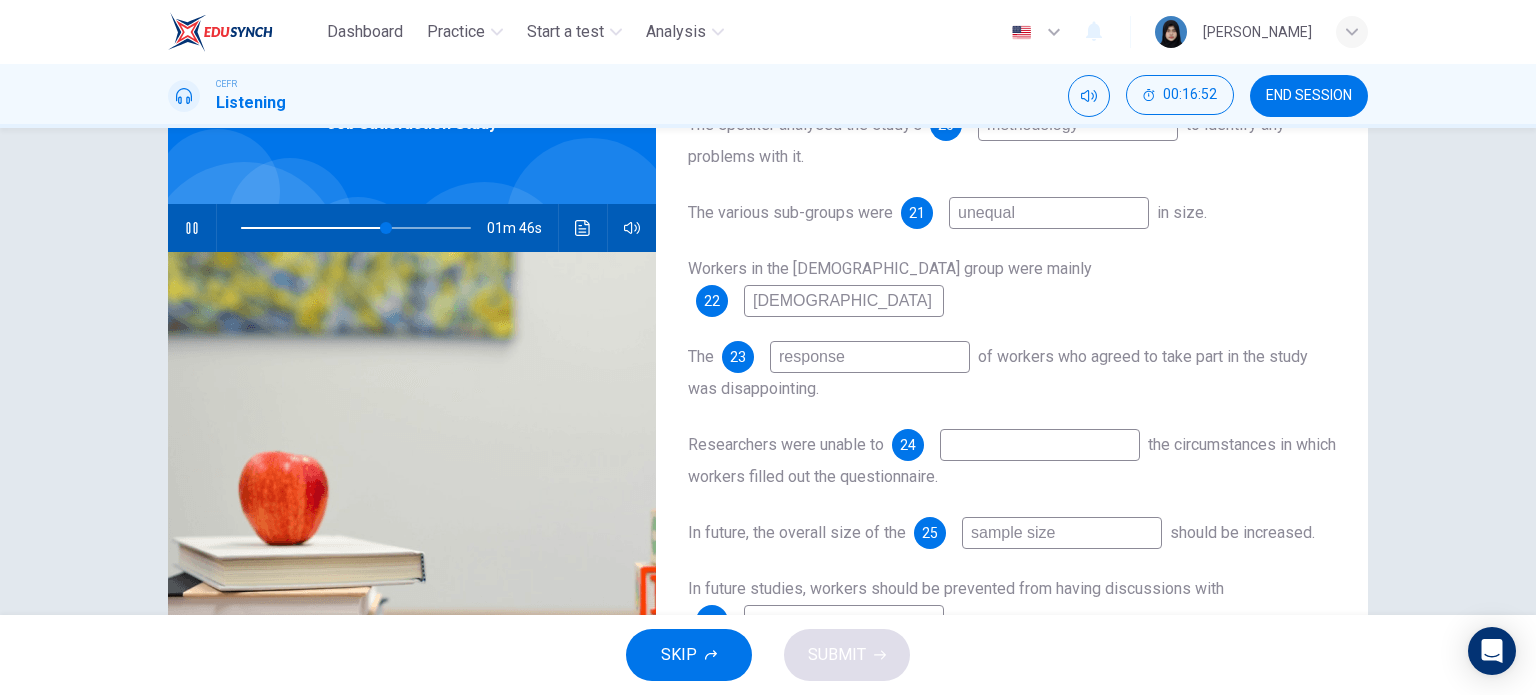 type on "sample size" 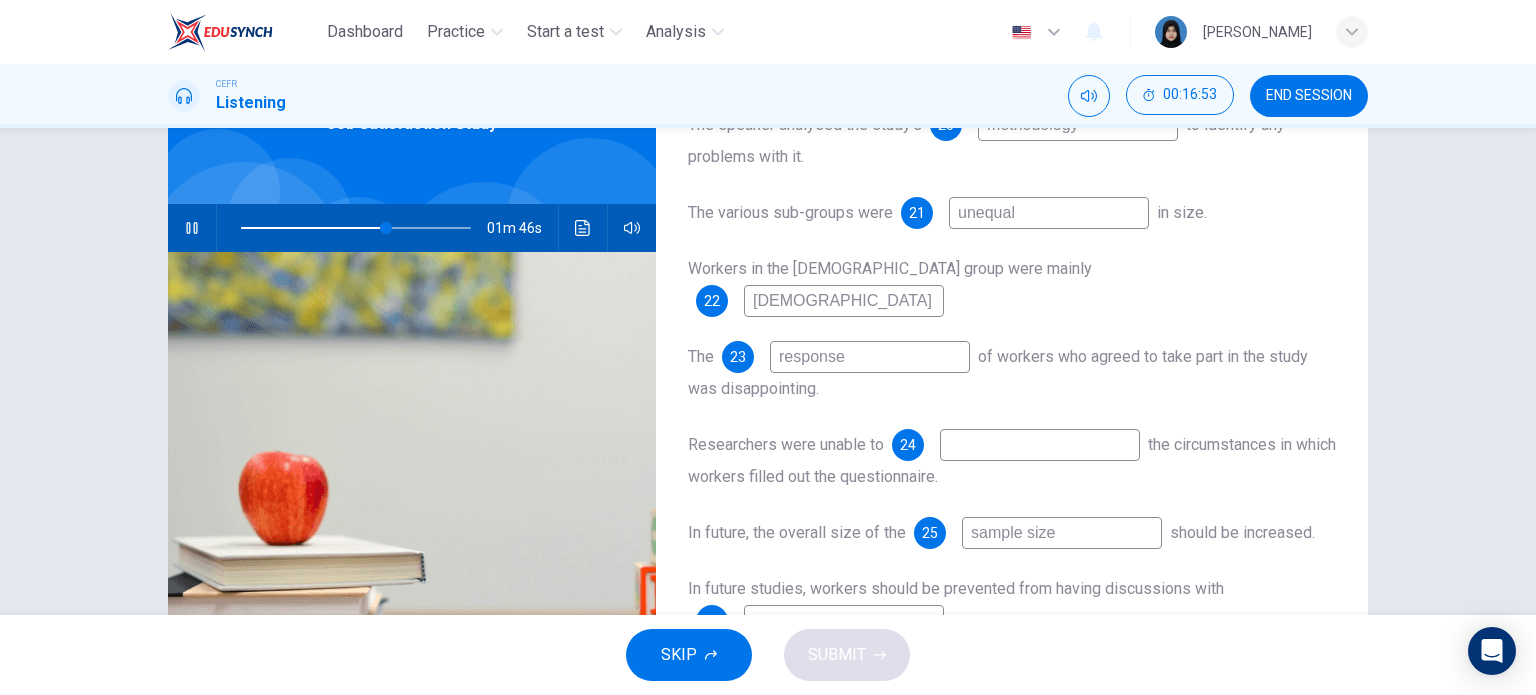 click at bounding box center (1040, 445) 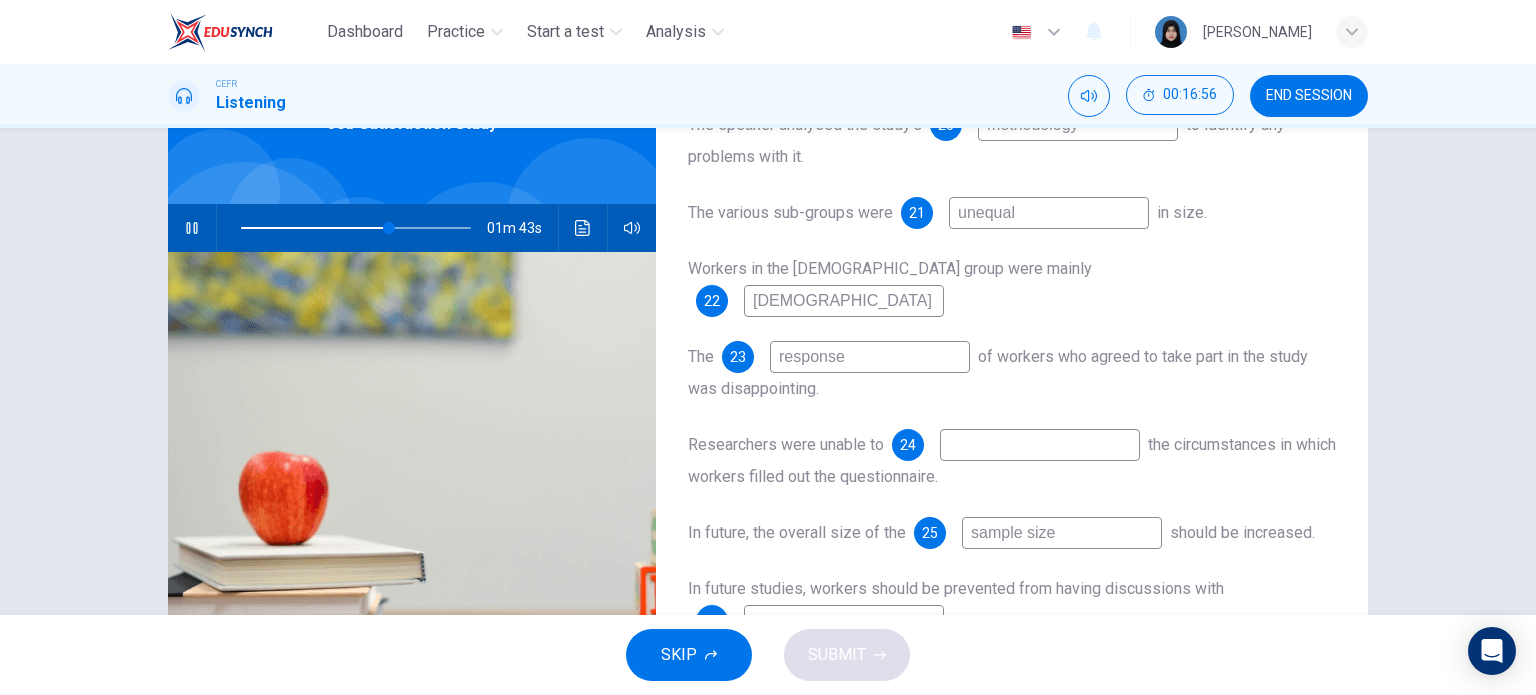 type on "65" 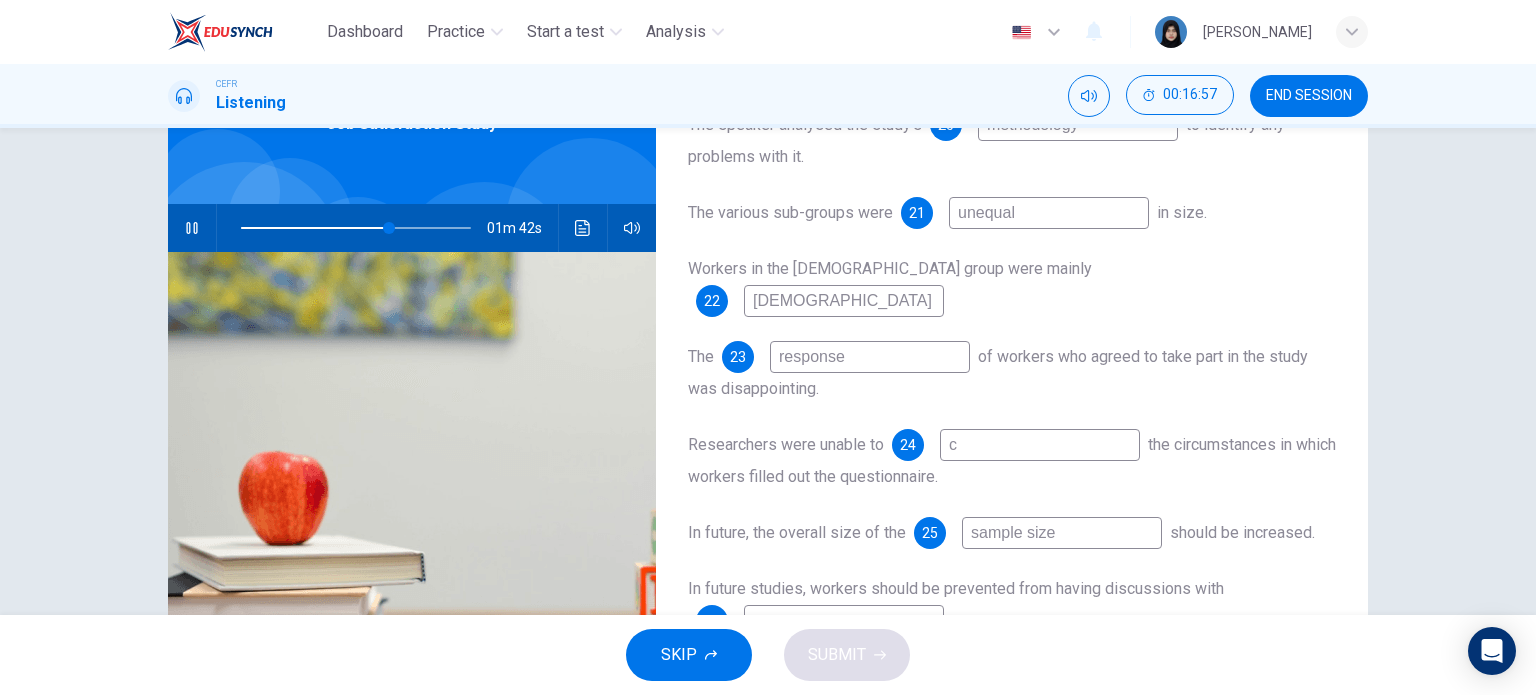 type on "co" 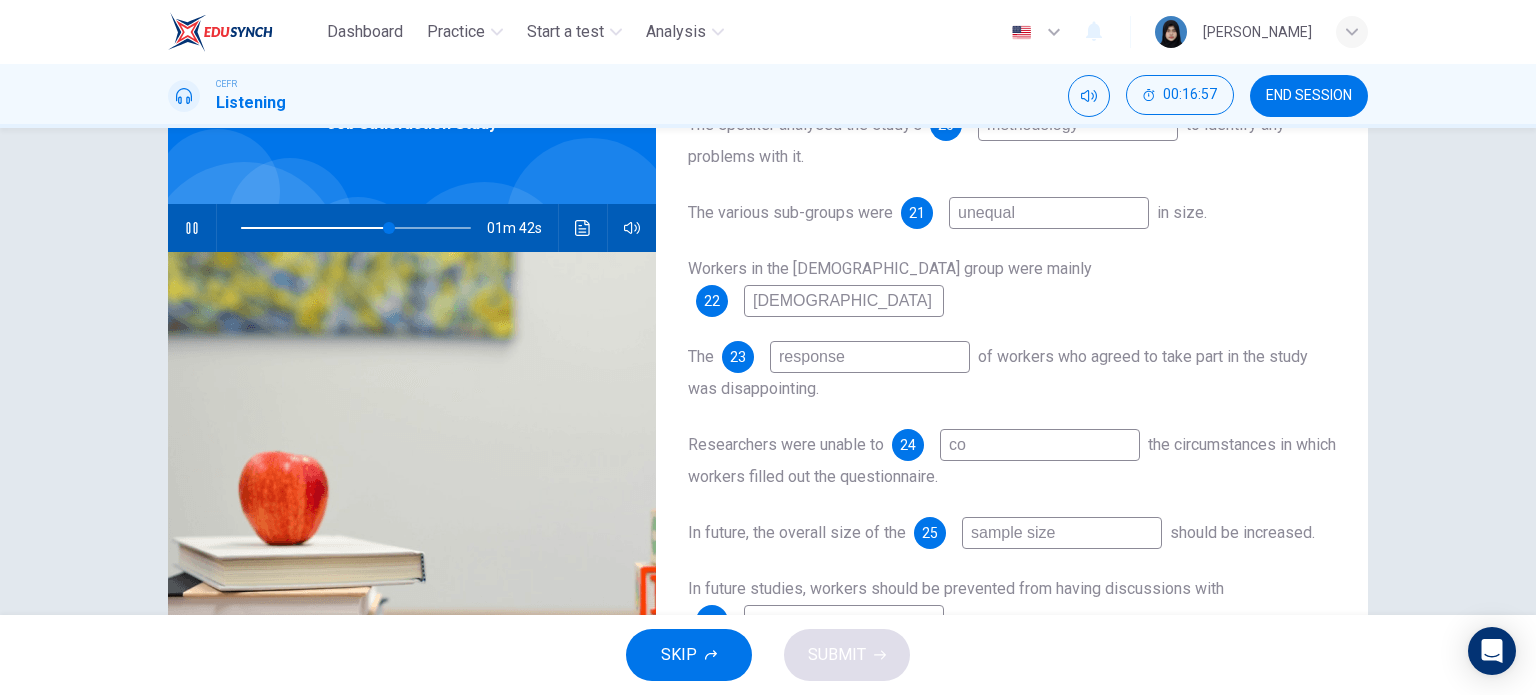 type on "65" 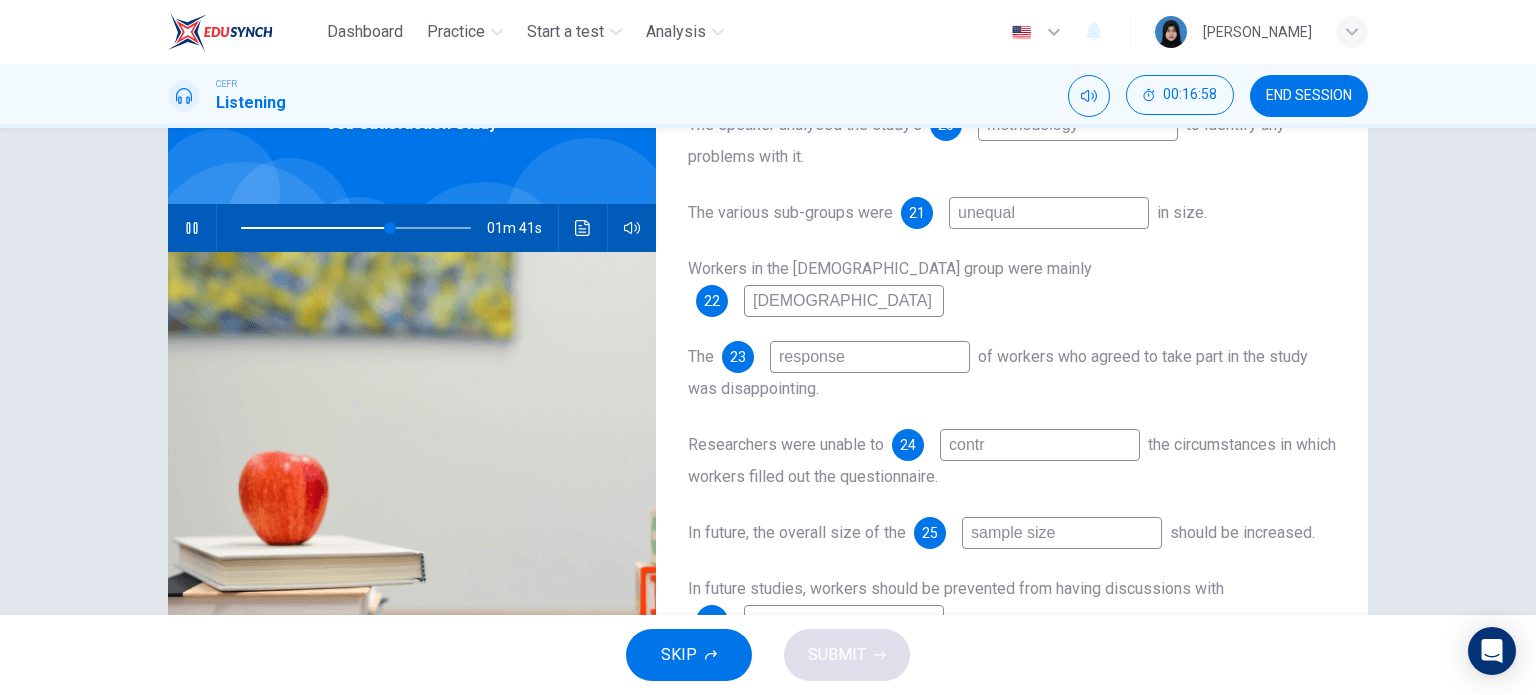 type on "contro" 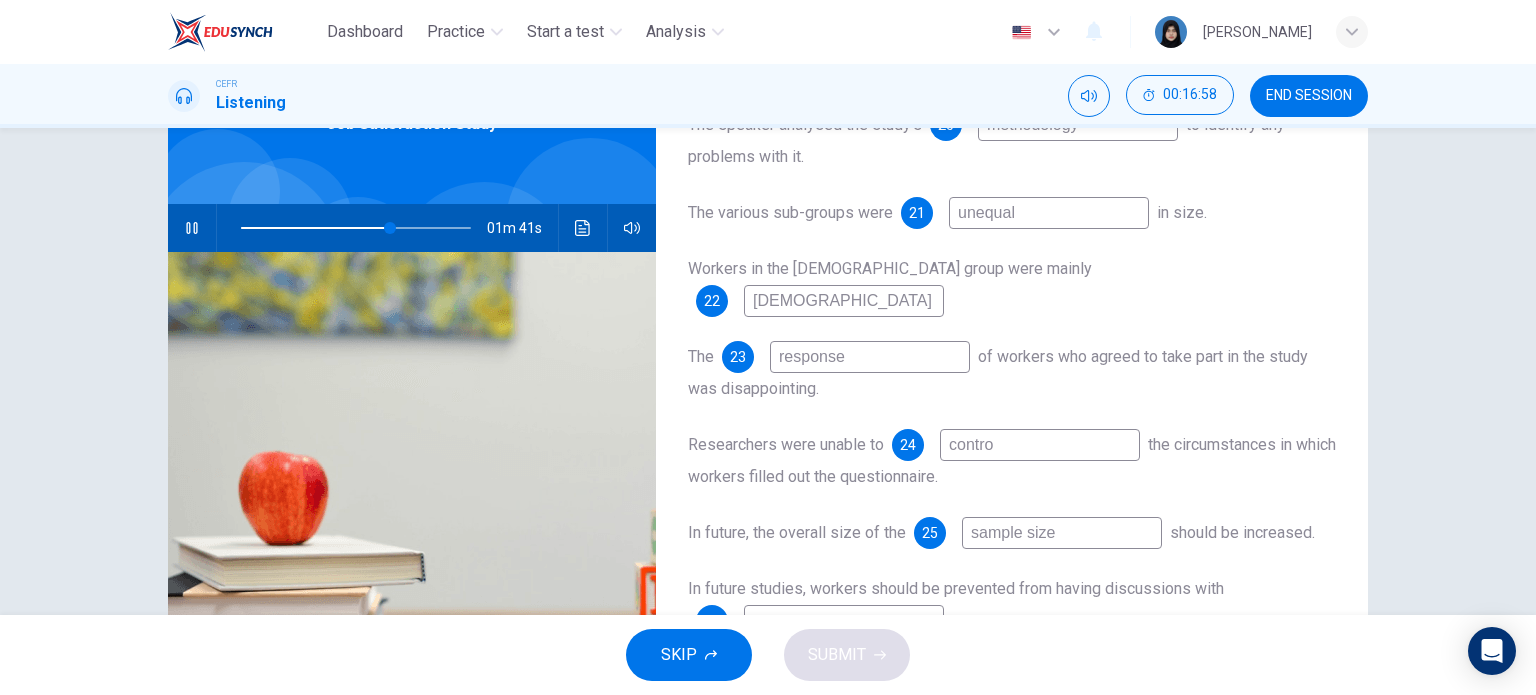 type on "65" 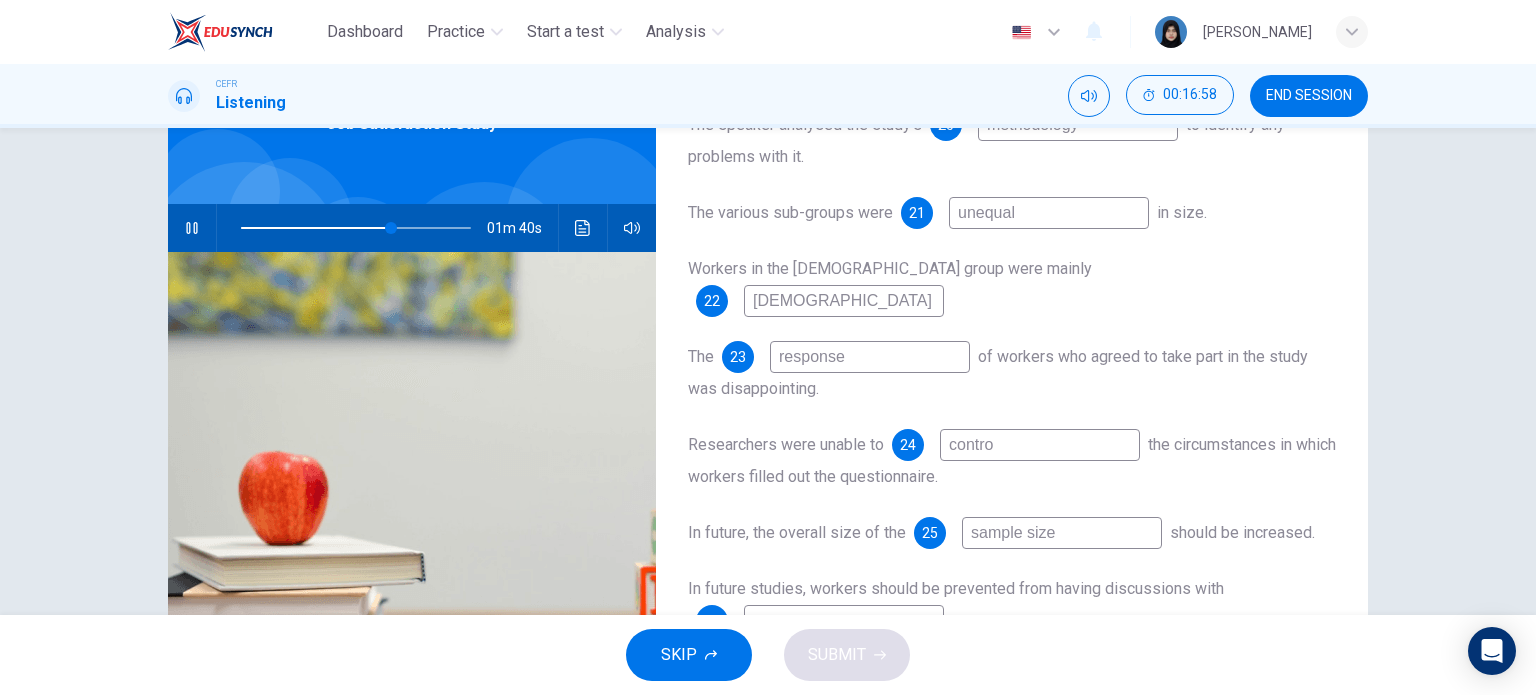 type on "control" 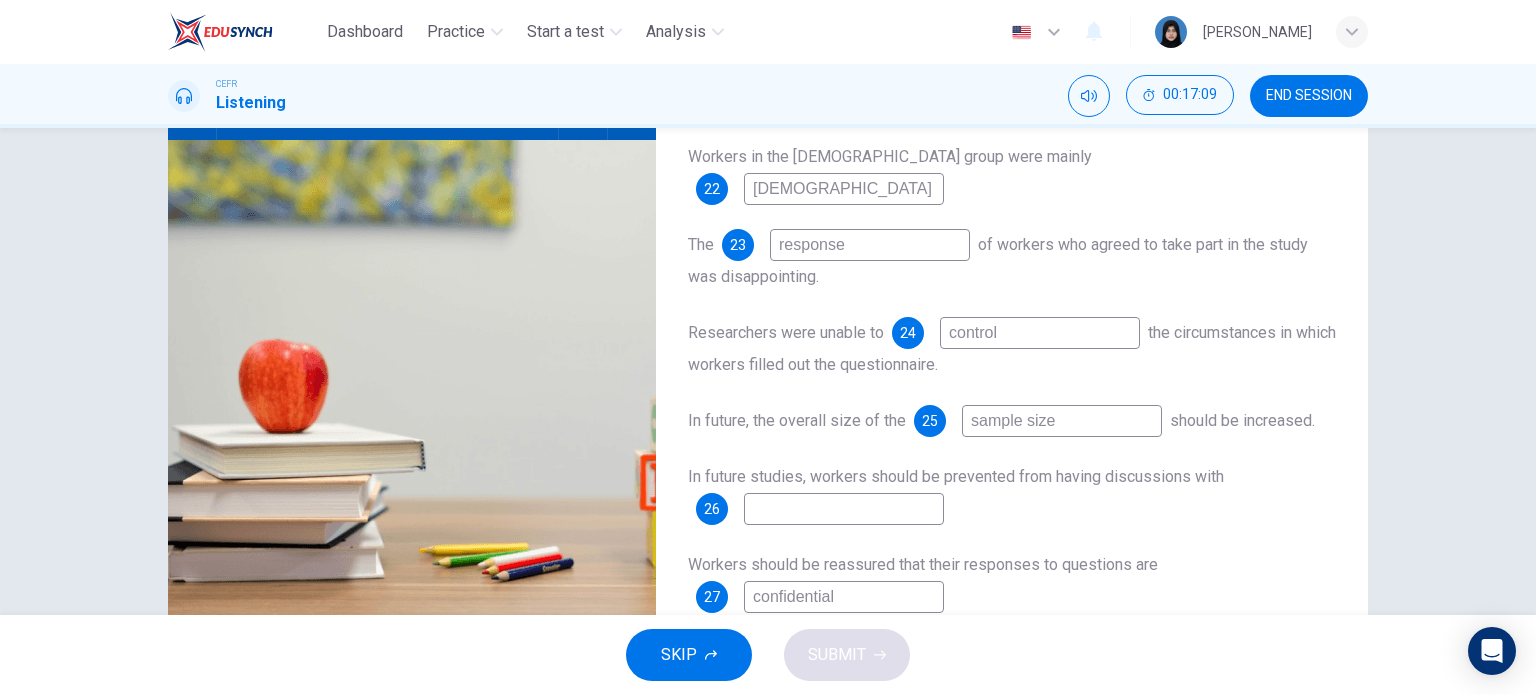 scroll, scrollTop: 238, scrollLeft: 0, axis: vertical 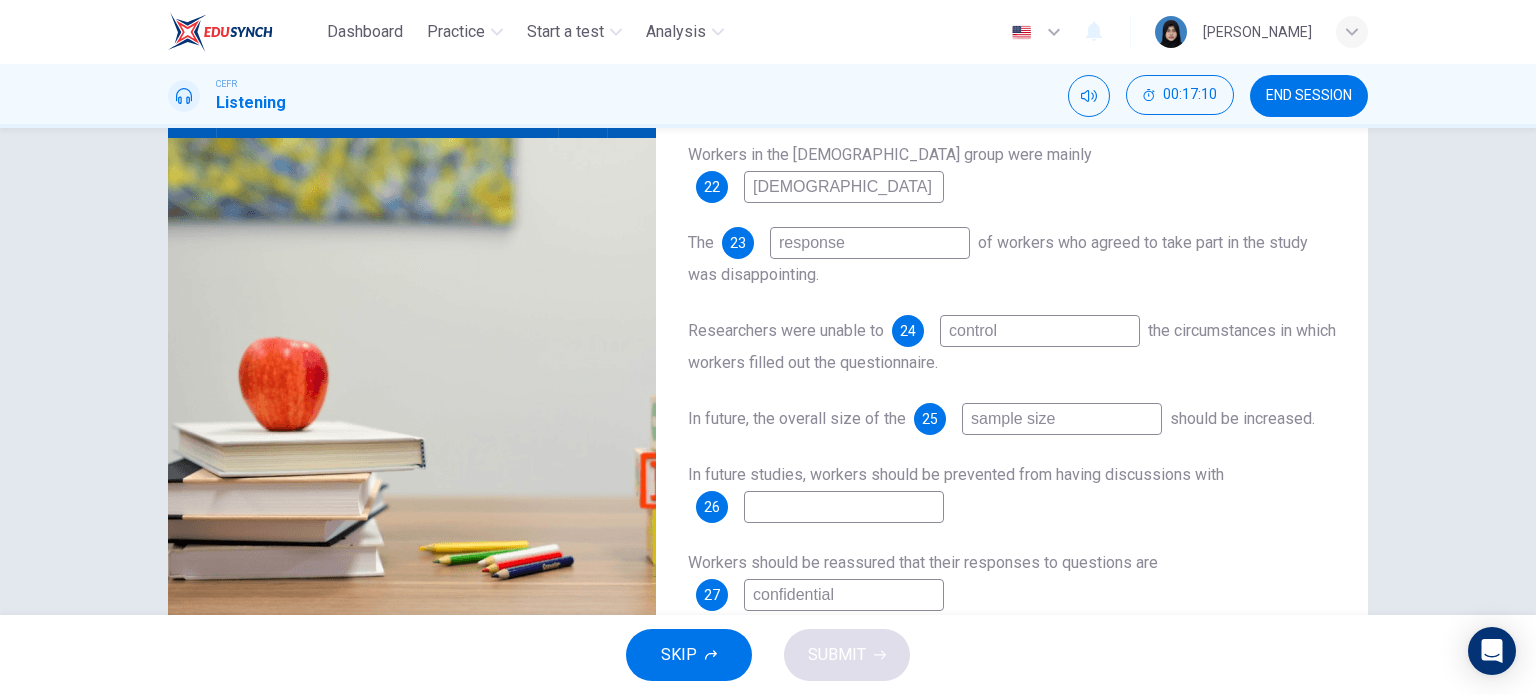 type on "69" 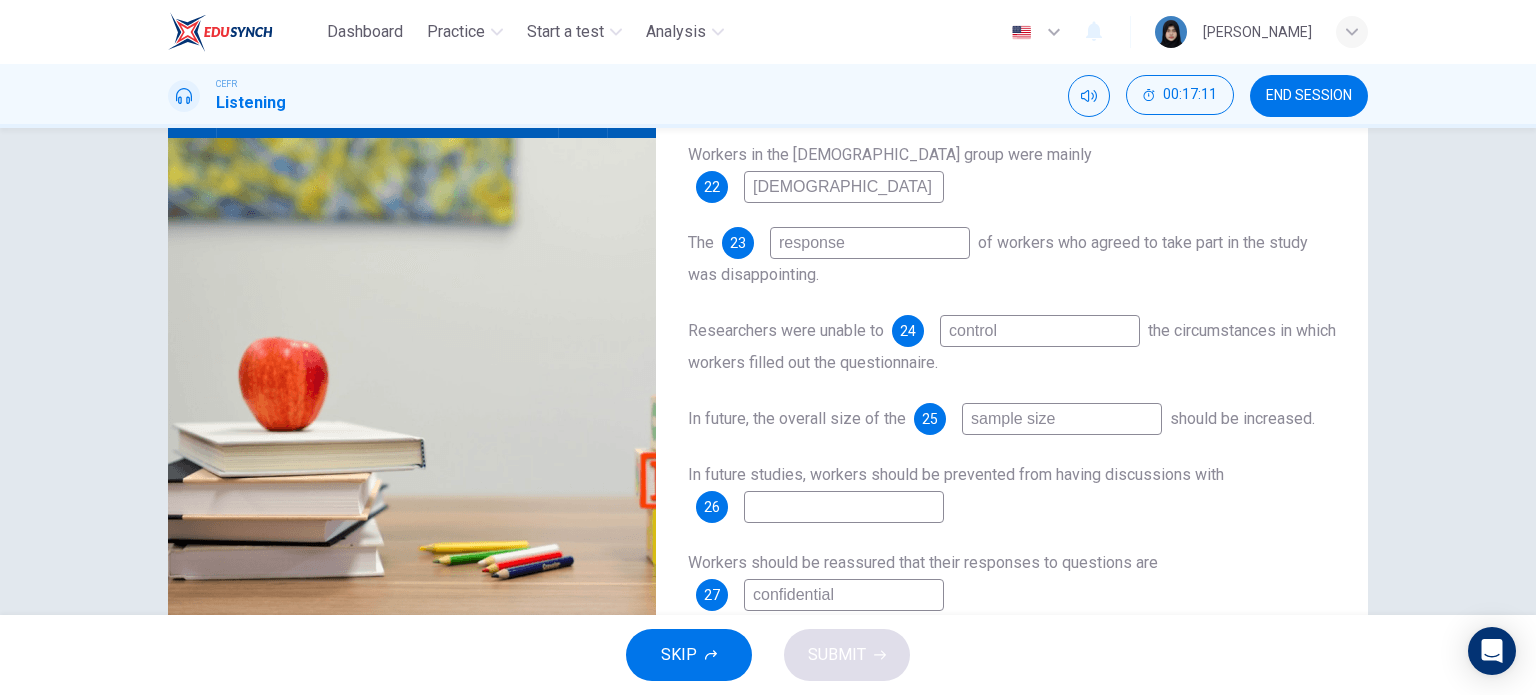 type on "control" 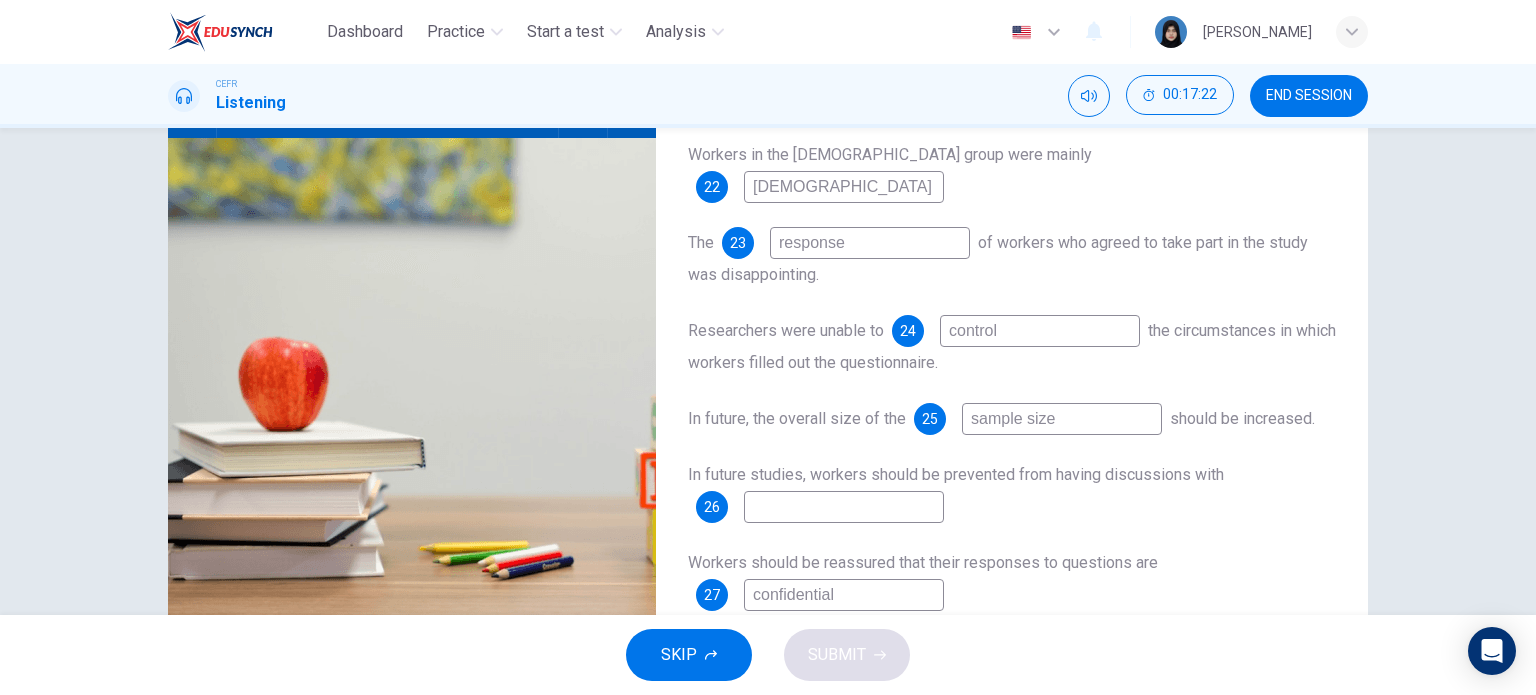 scroll, scrollTop: 0, scrollLeft: 0, axis: both 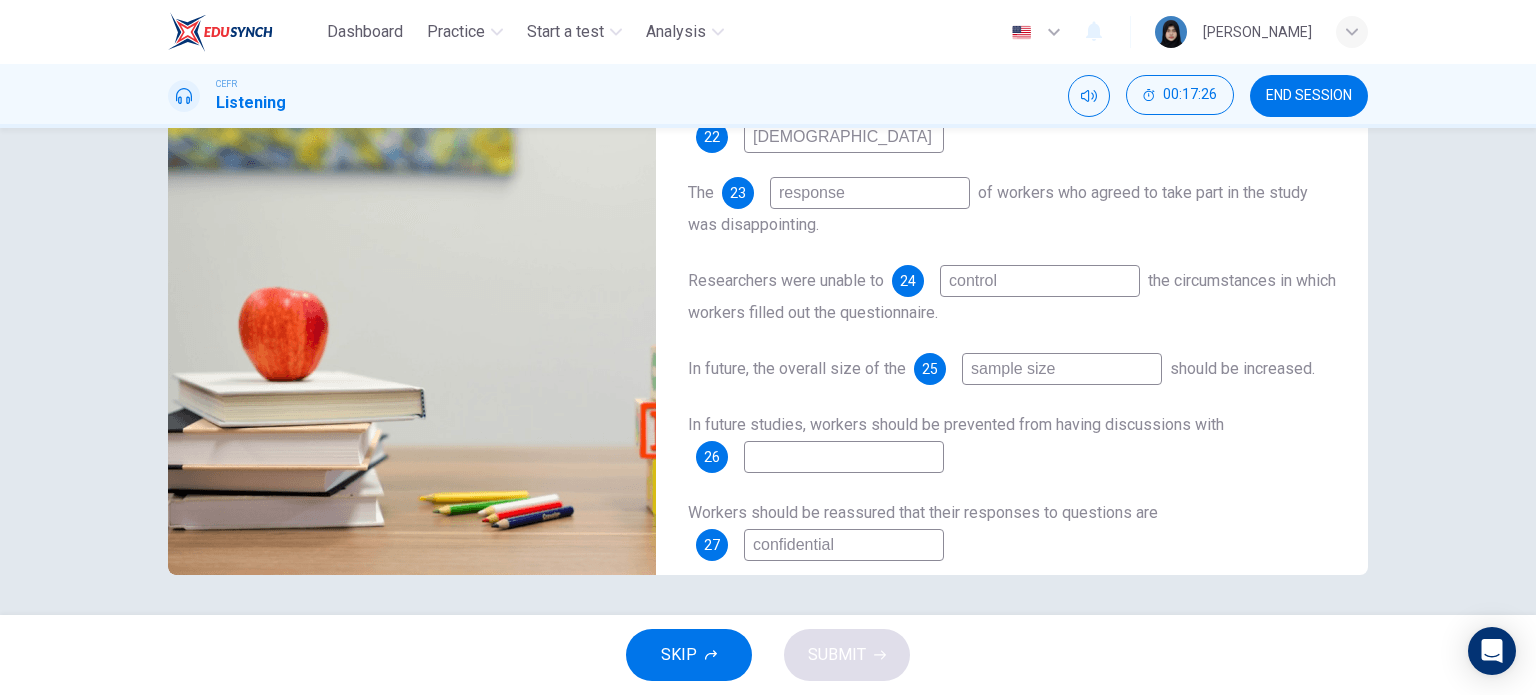 click at bounding box center (844, 457) 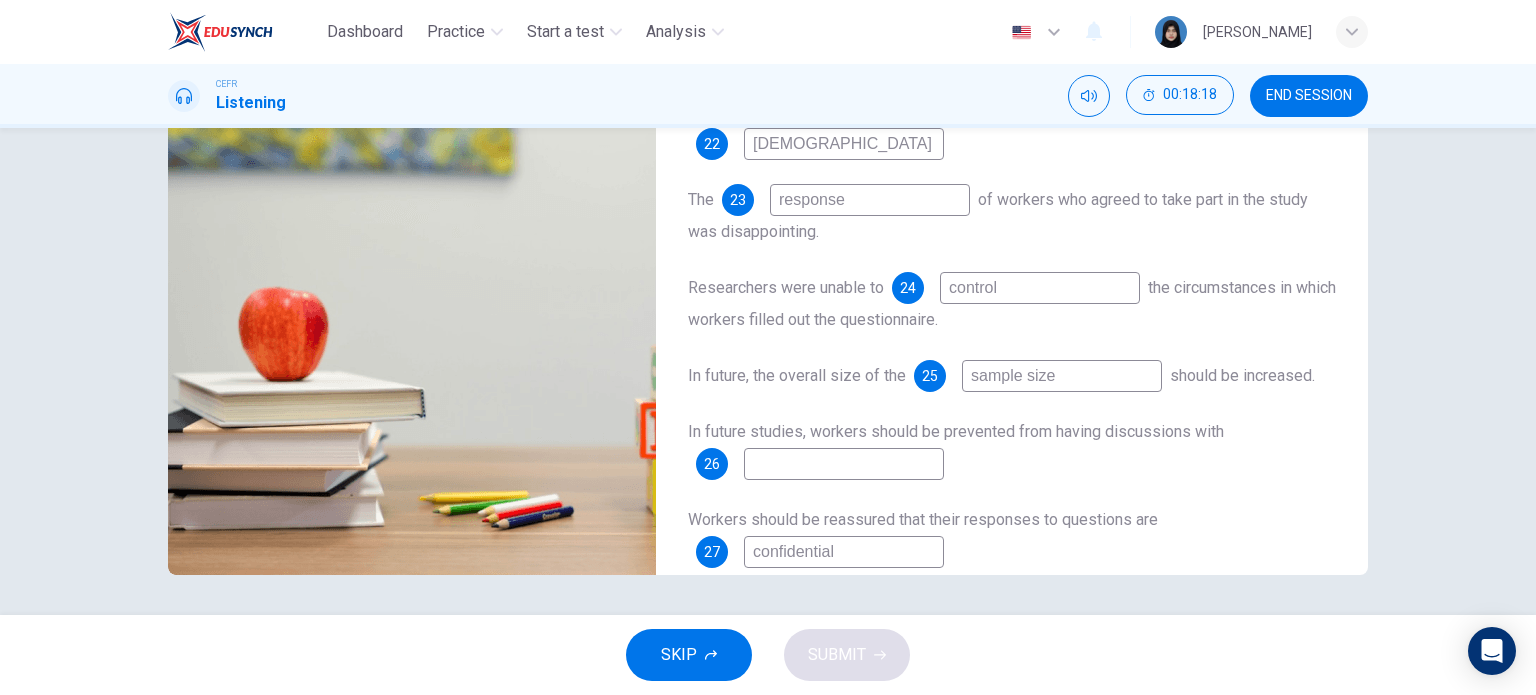 scroll, scrollTop: 287, scrollLeft: 0, axis: vertical 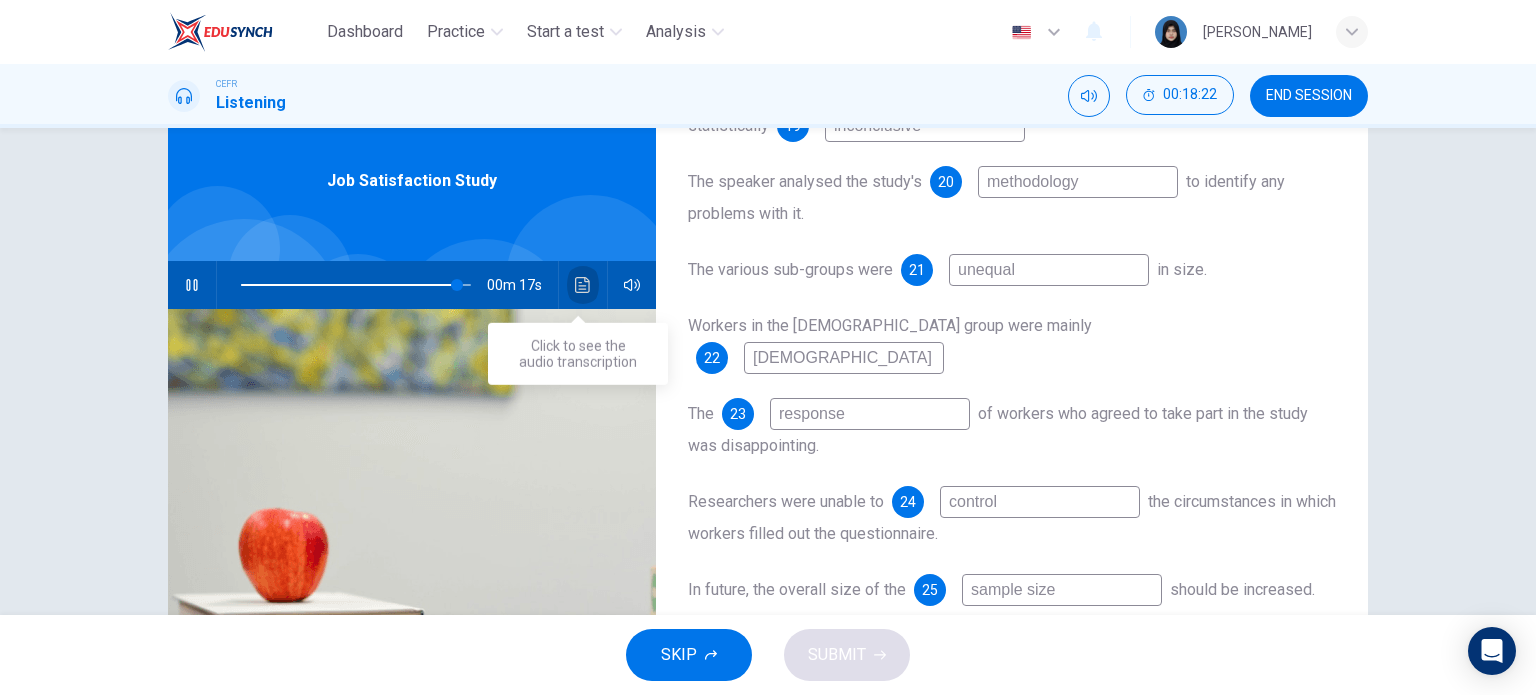 click at bounding box center (583, 285) 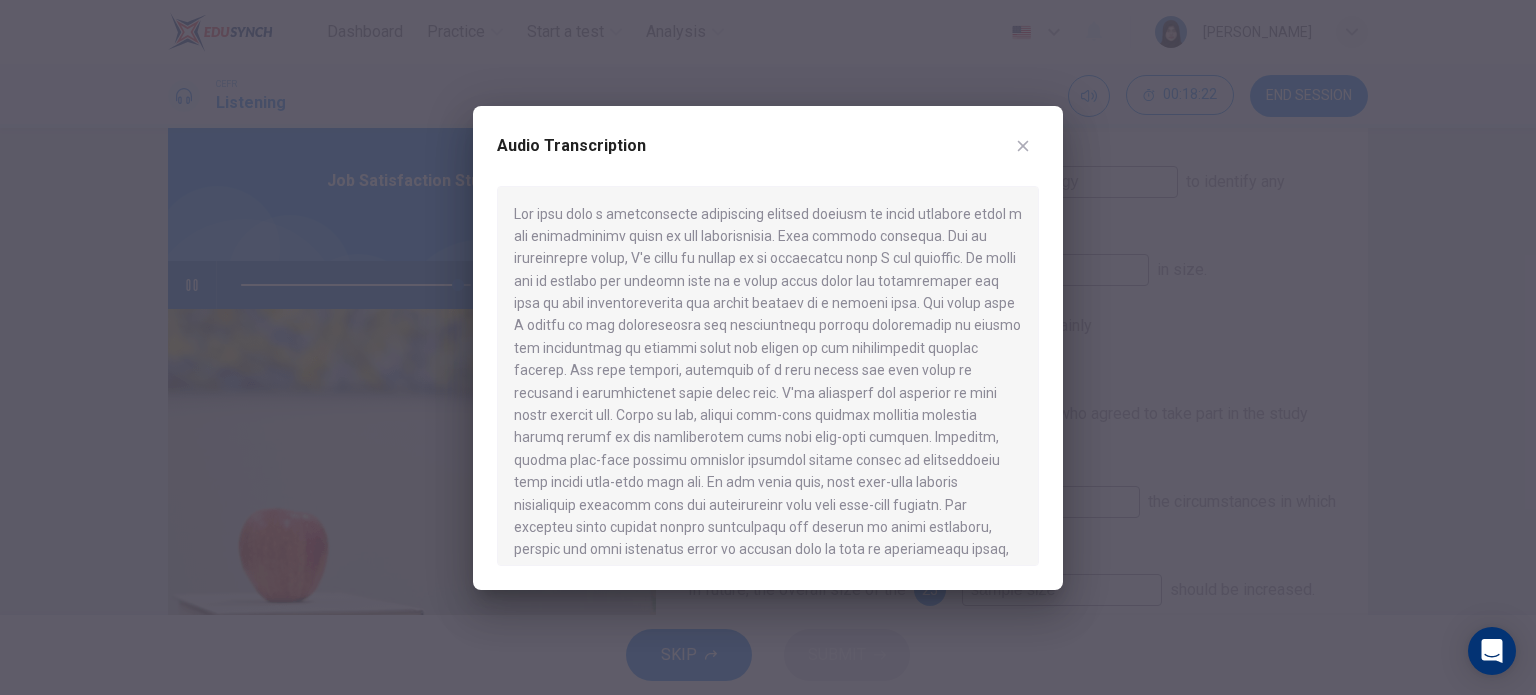 scroll, scrollTop: 751, scrollLeft: 0, axis: vertical 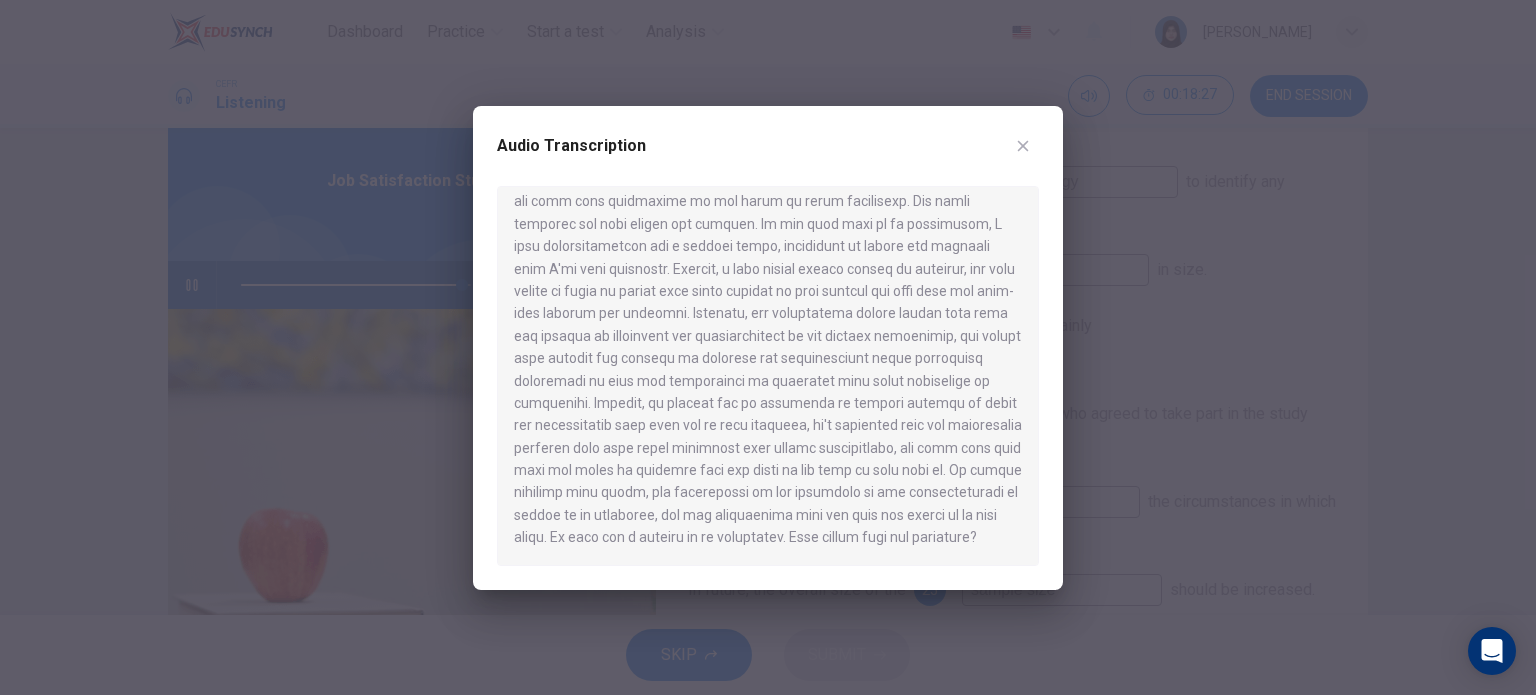 click at bounding box center (768, 347) 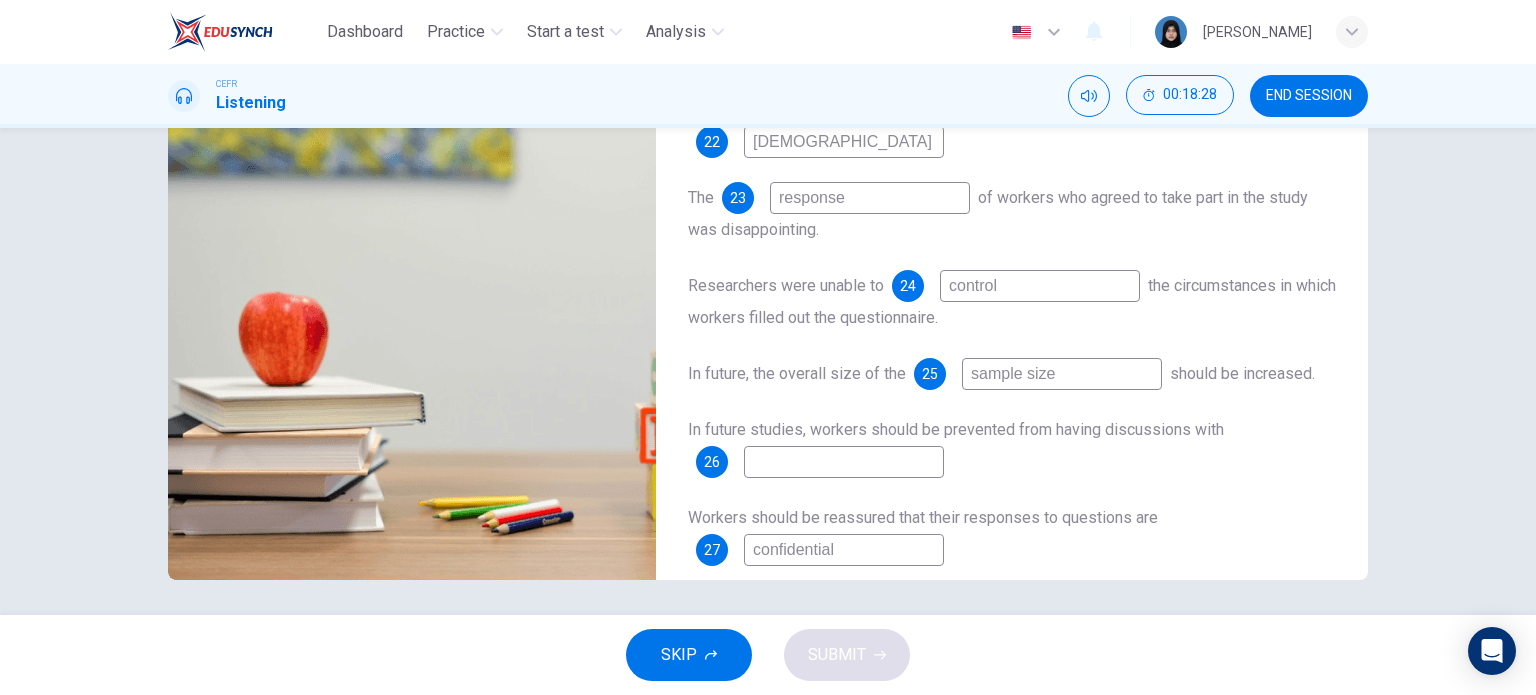 scroll, scrollTop: 288, scrollLeft: 0, axis: vertical 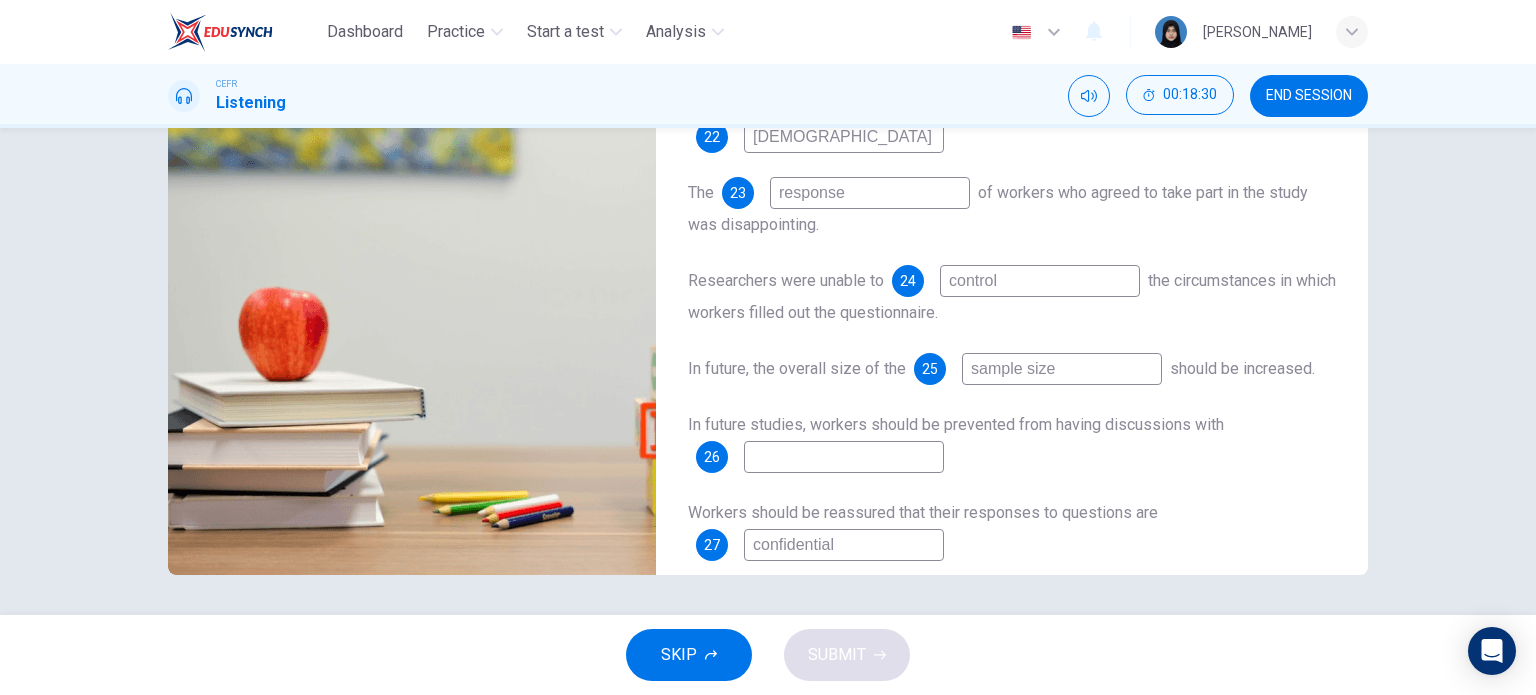 click at bounding box center (844, 457) 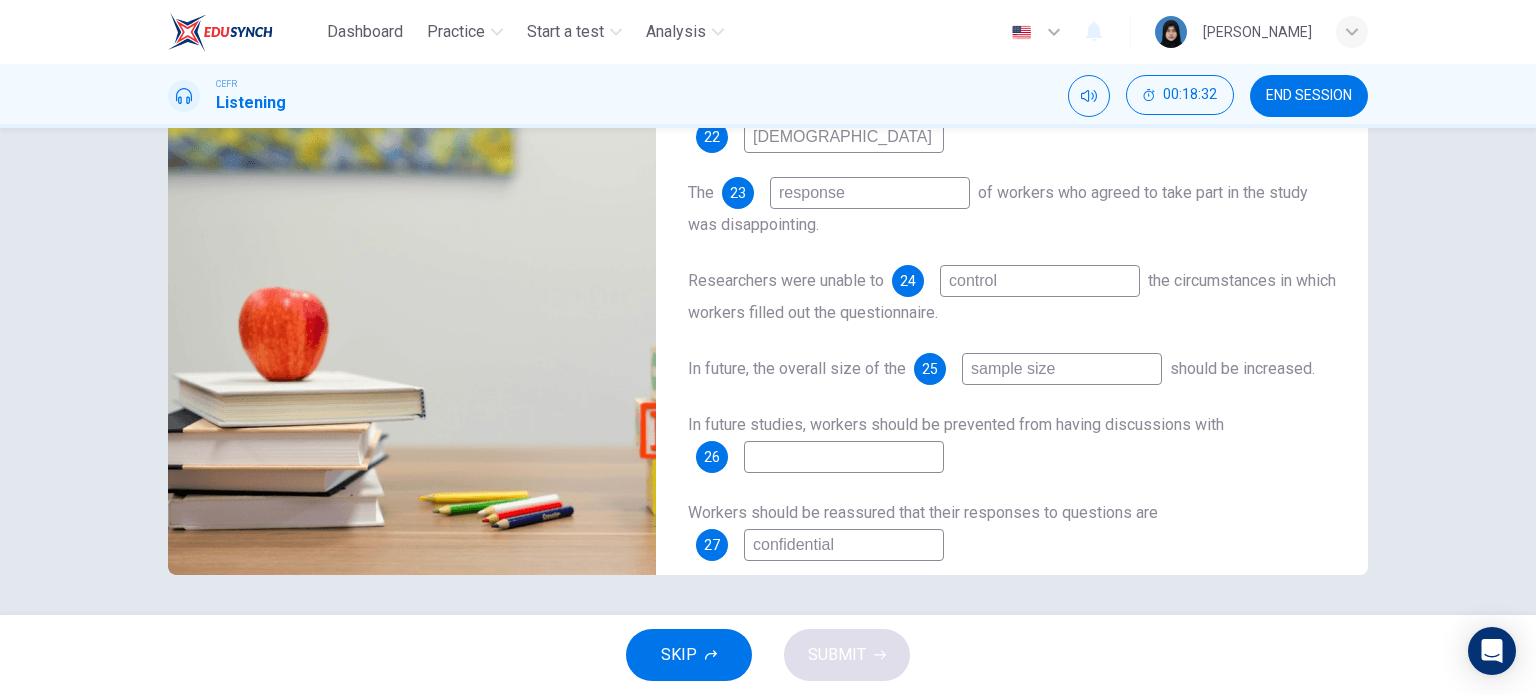 type on "98" 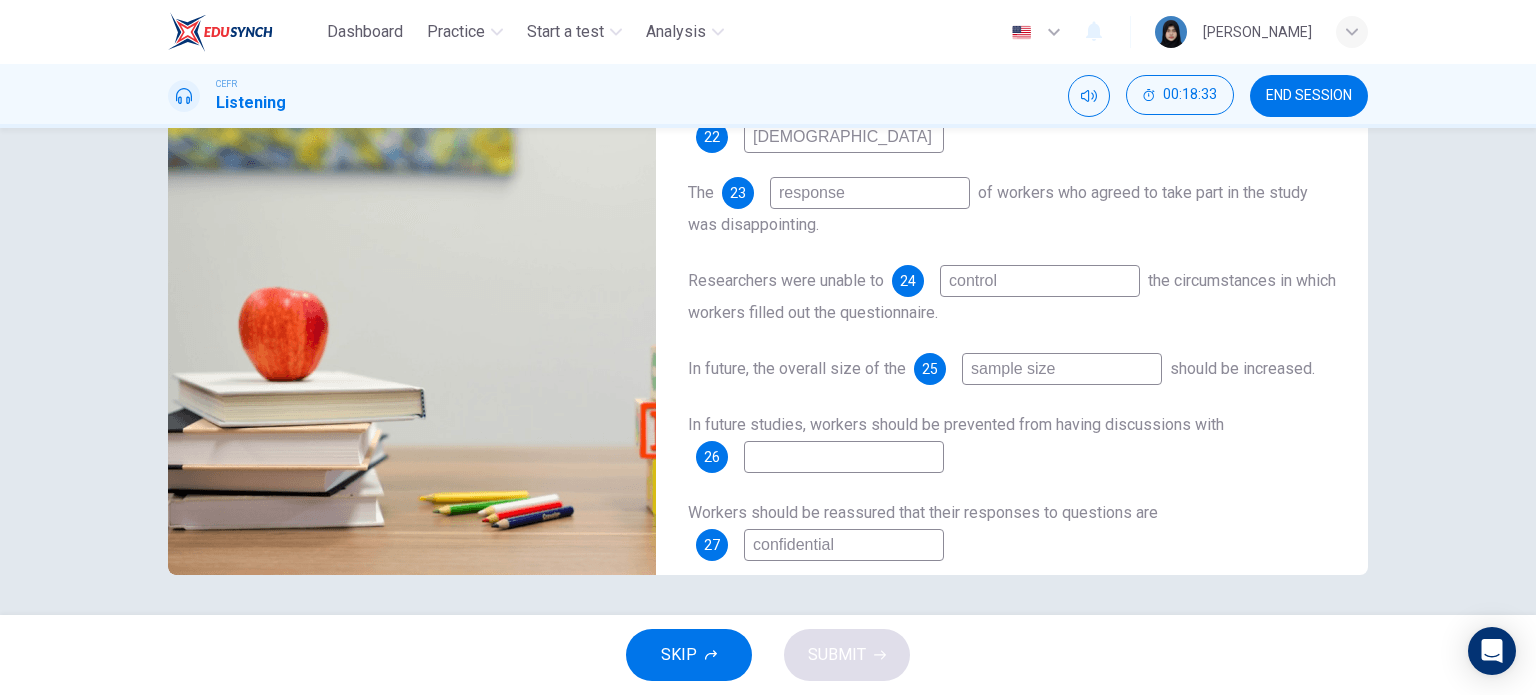 type on "c" 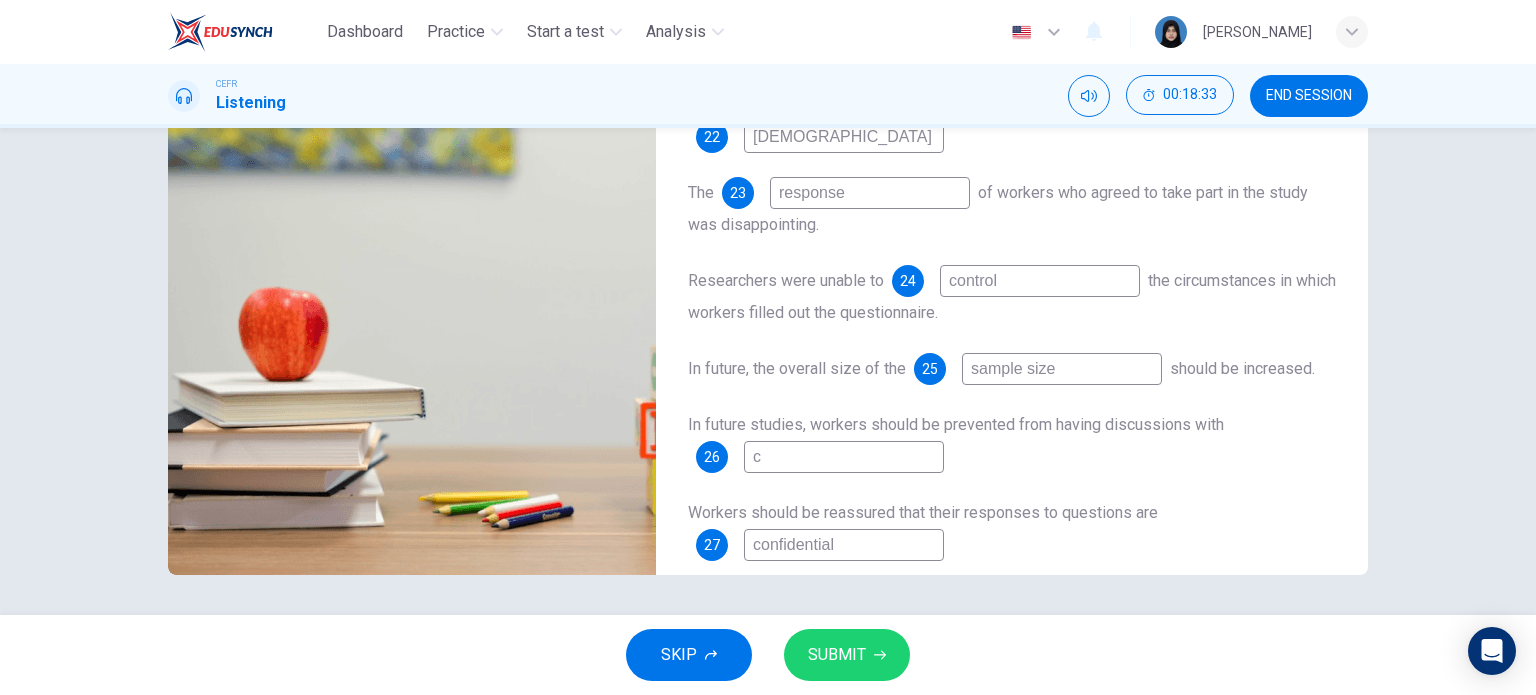 type on "co" 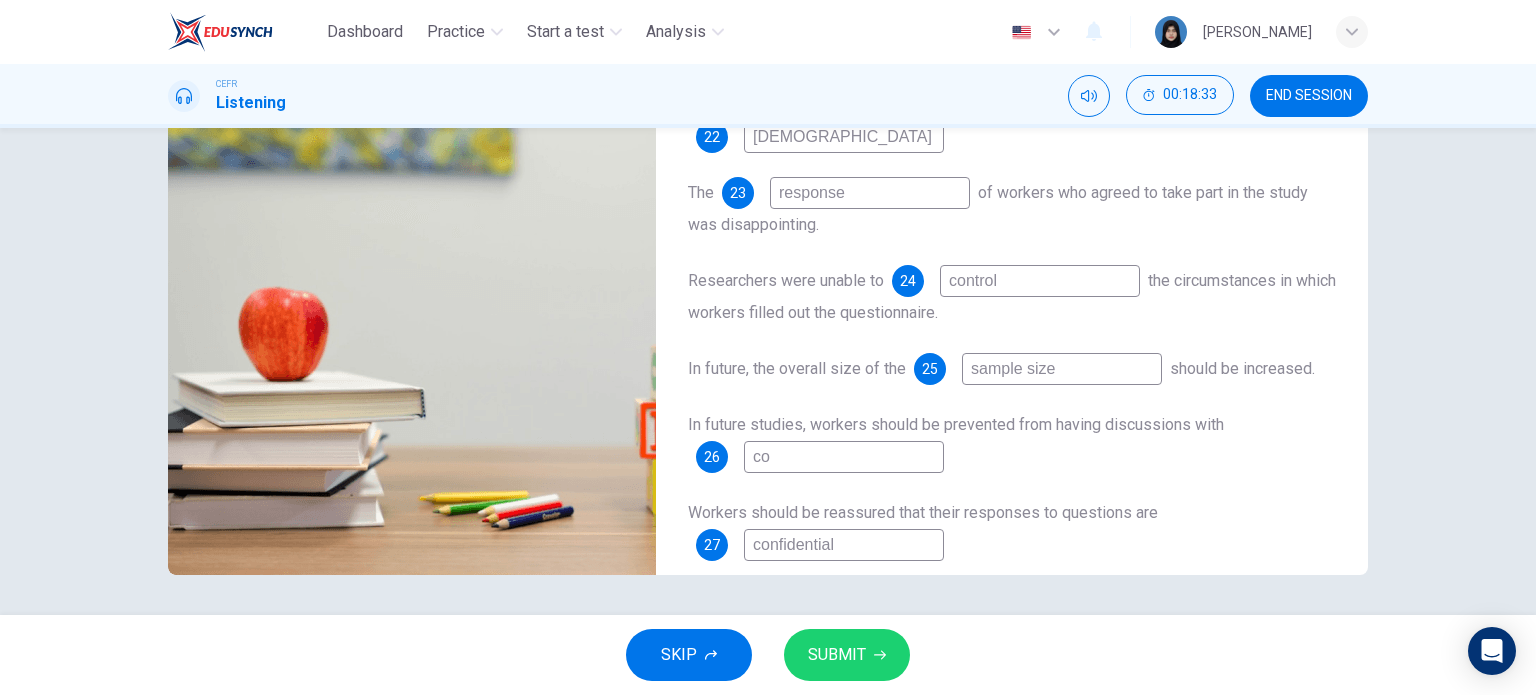type on "98" 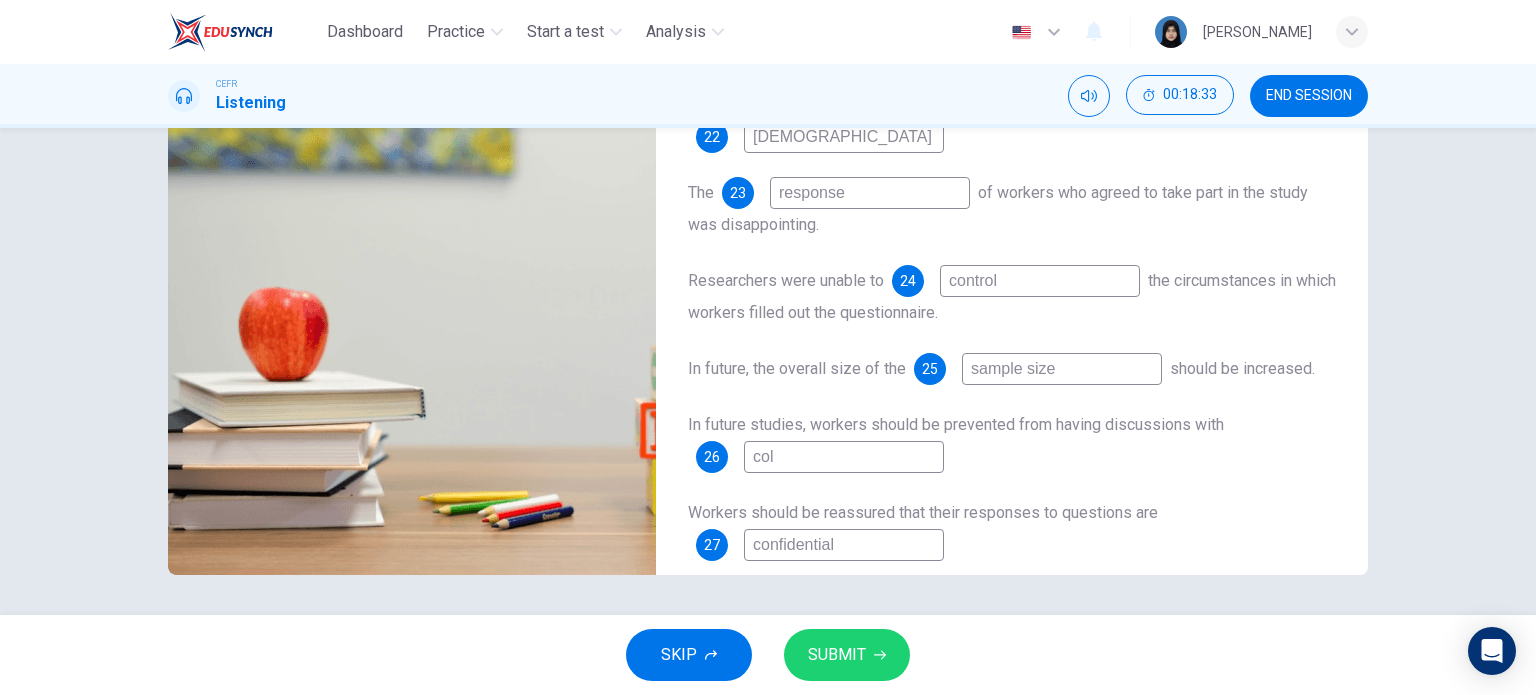 type on "98" 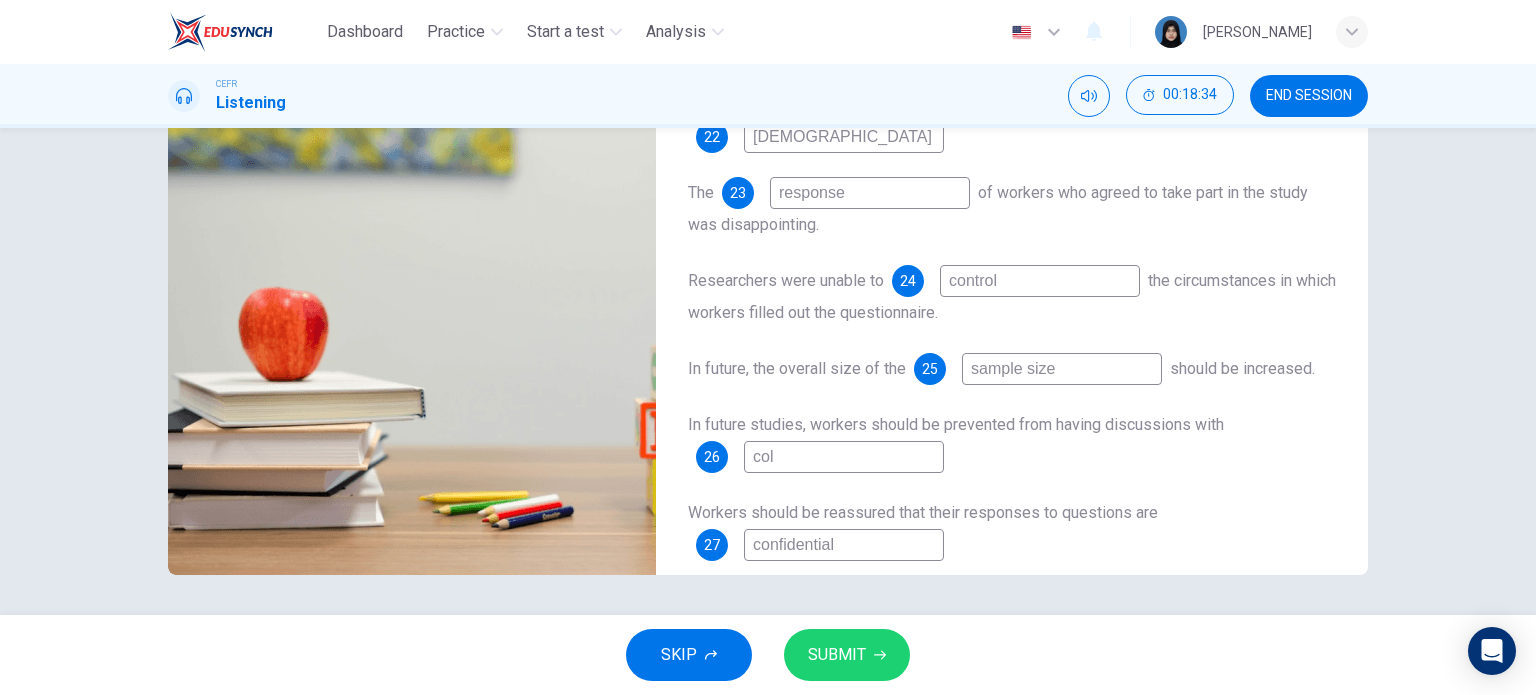 type on "coll" 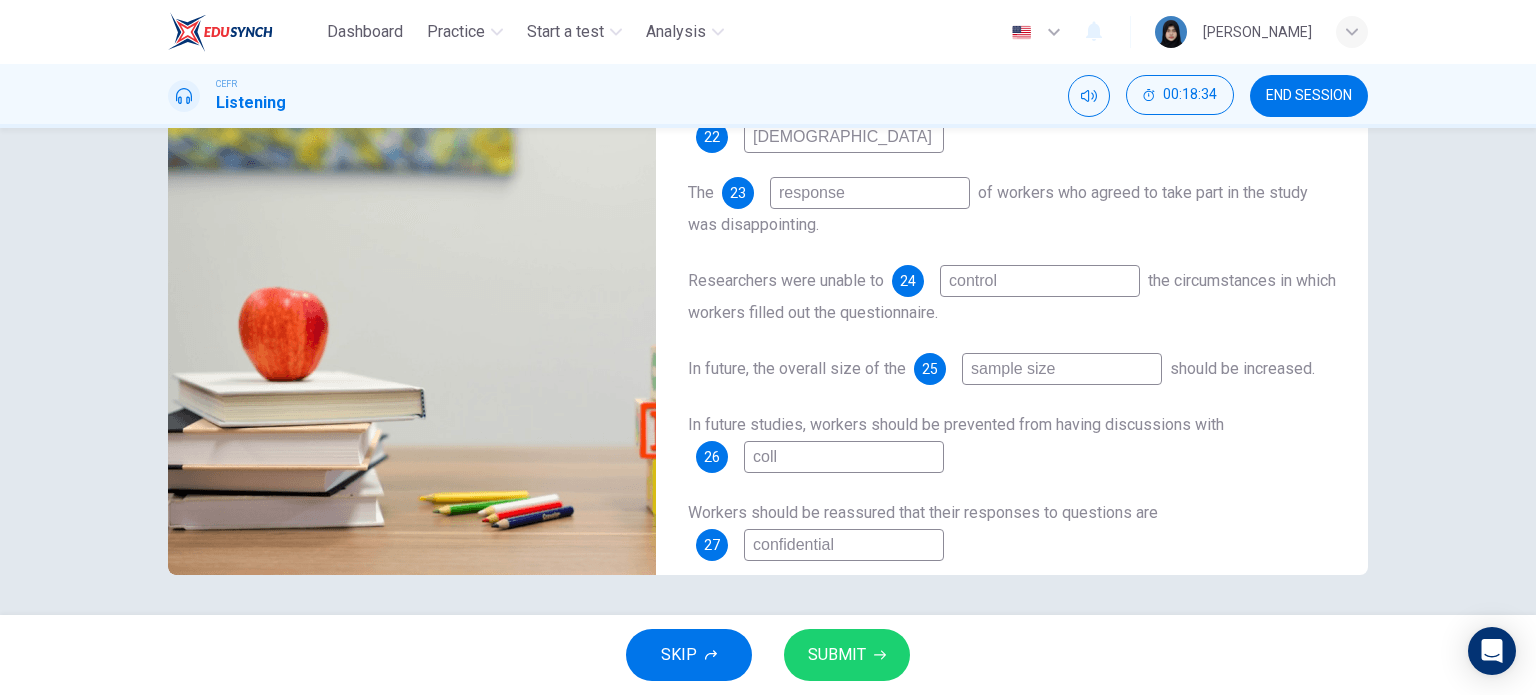 type on "99" 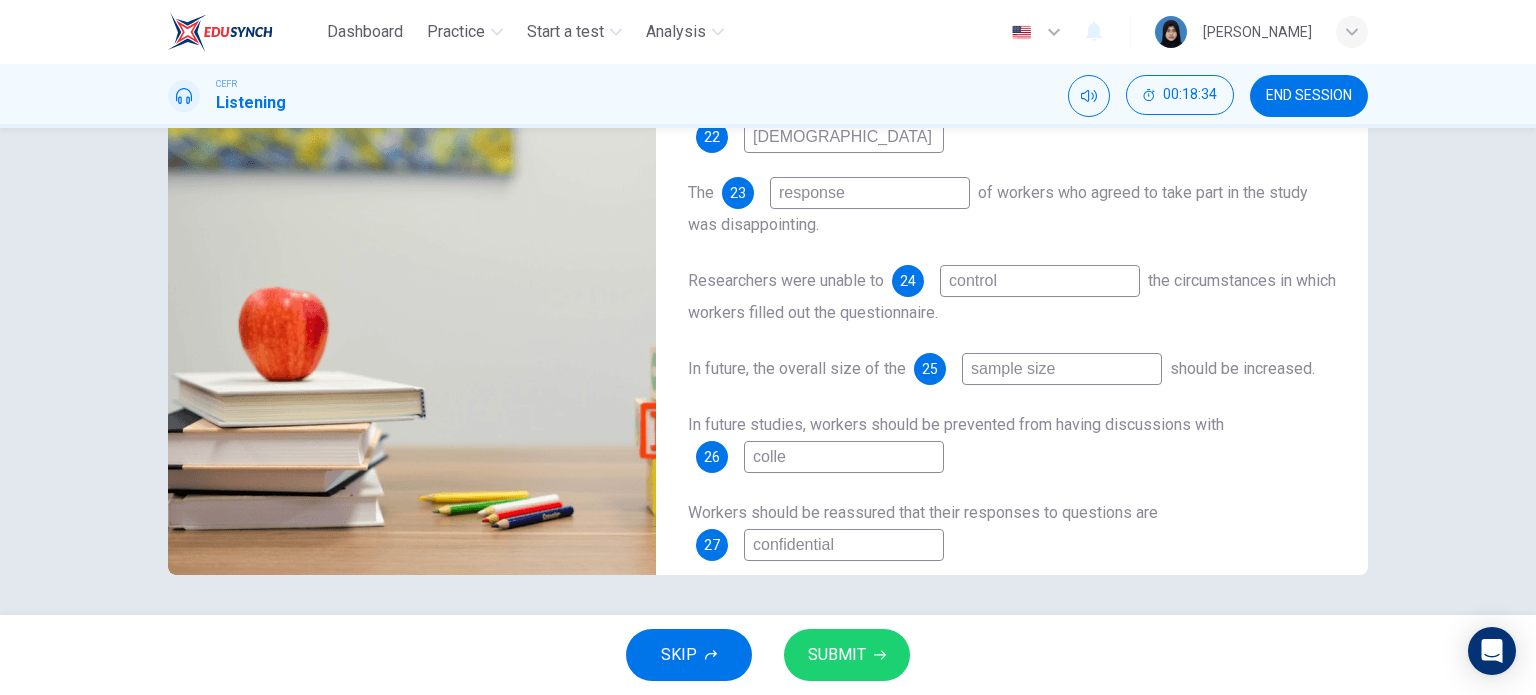 type on "collea" 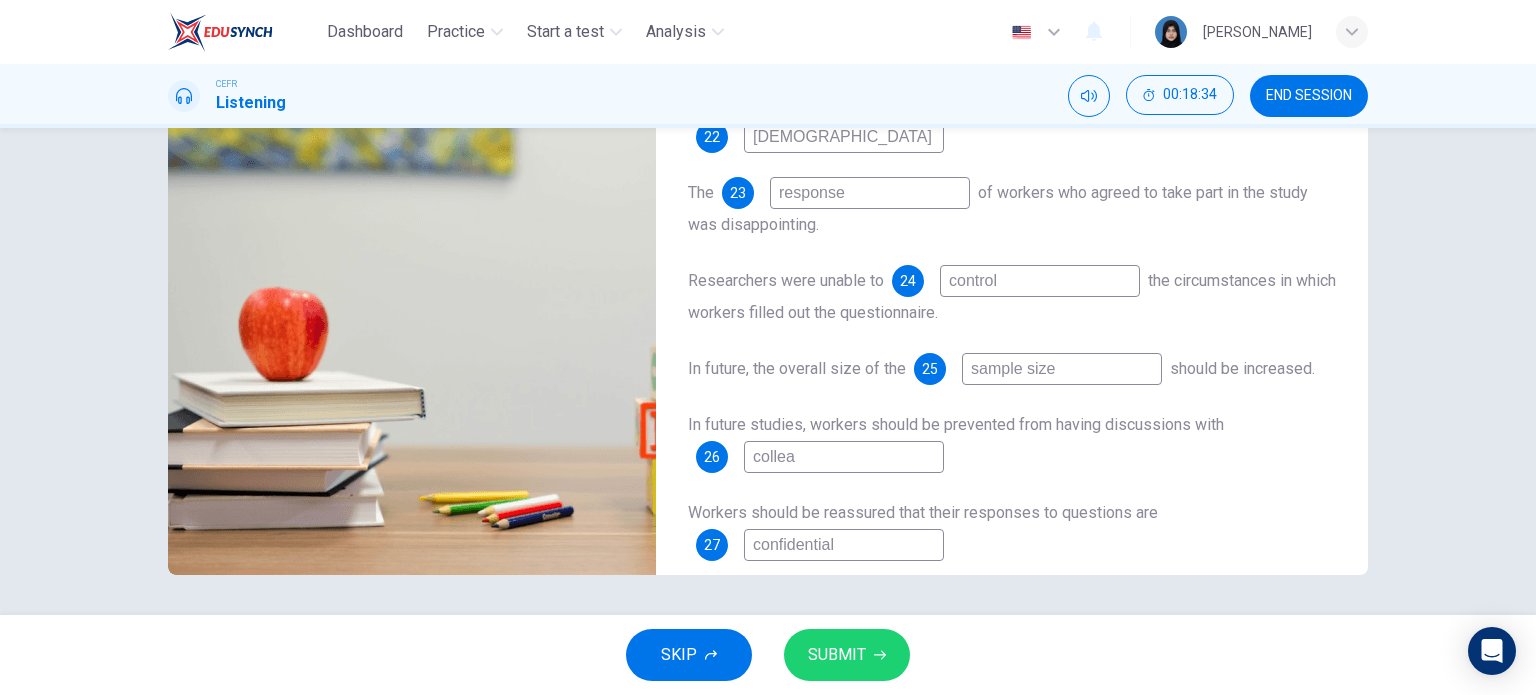 type on "99" 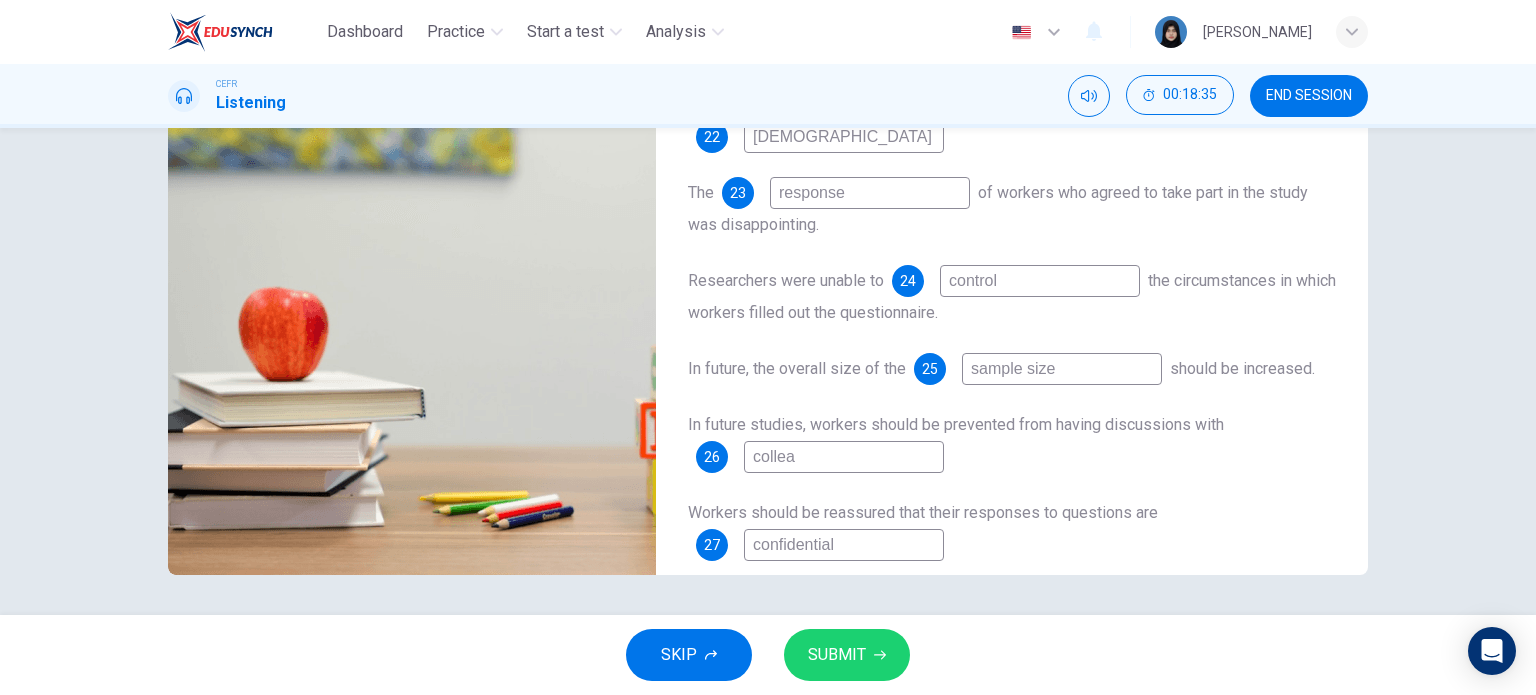 type on "colleag" 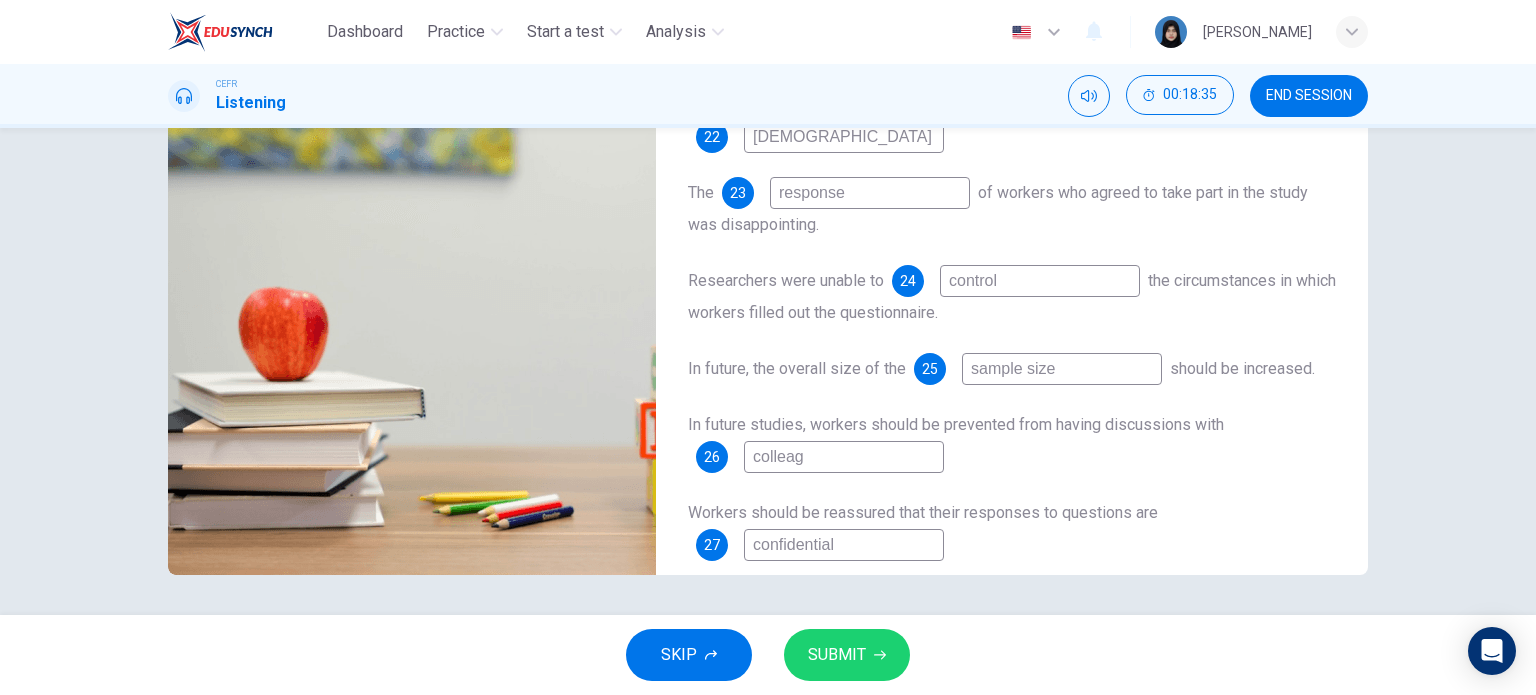 type on "99" 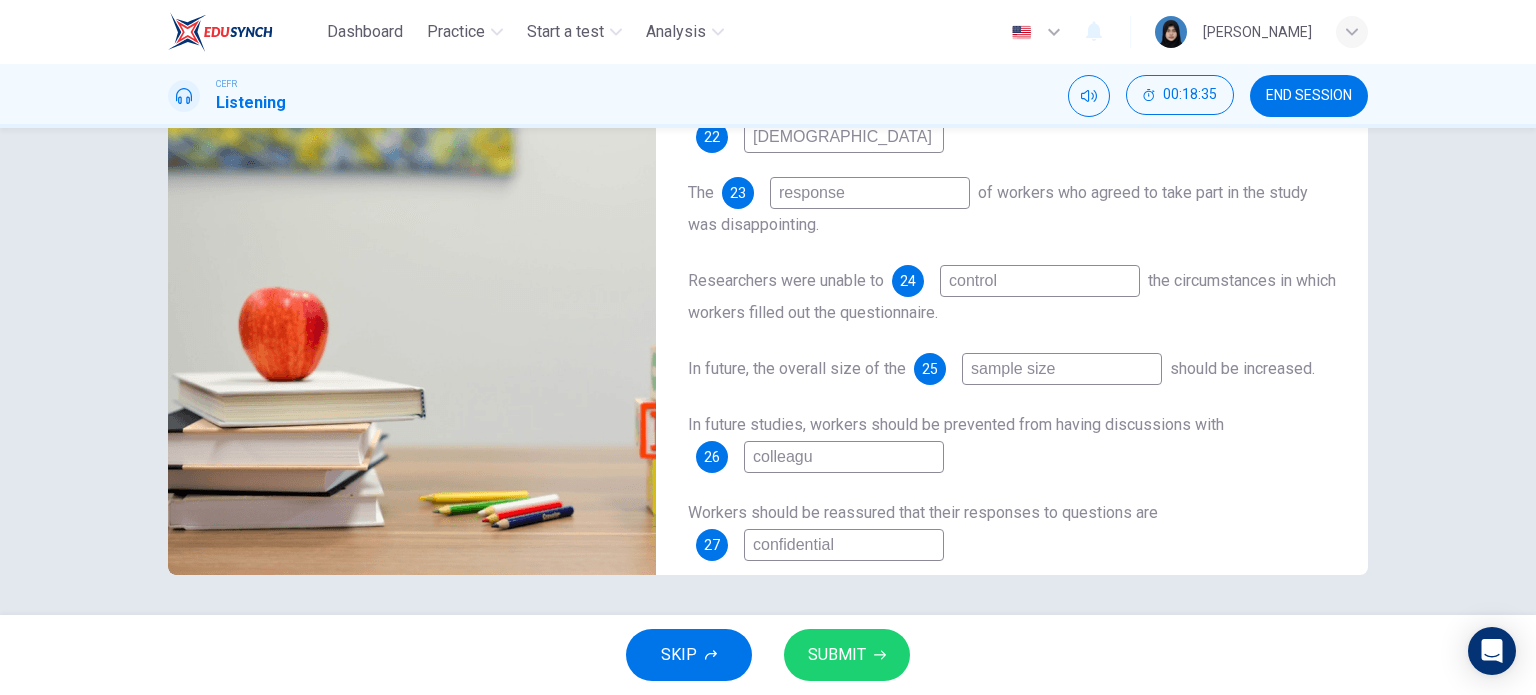 type on "99" 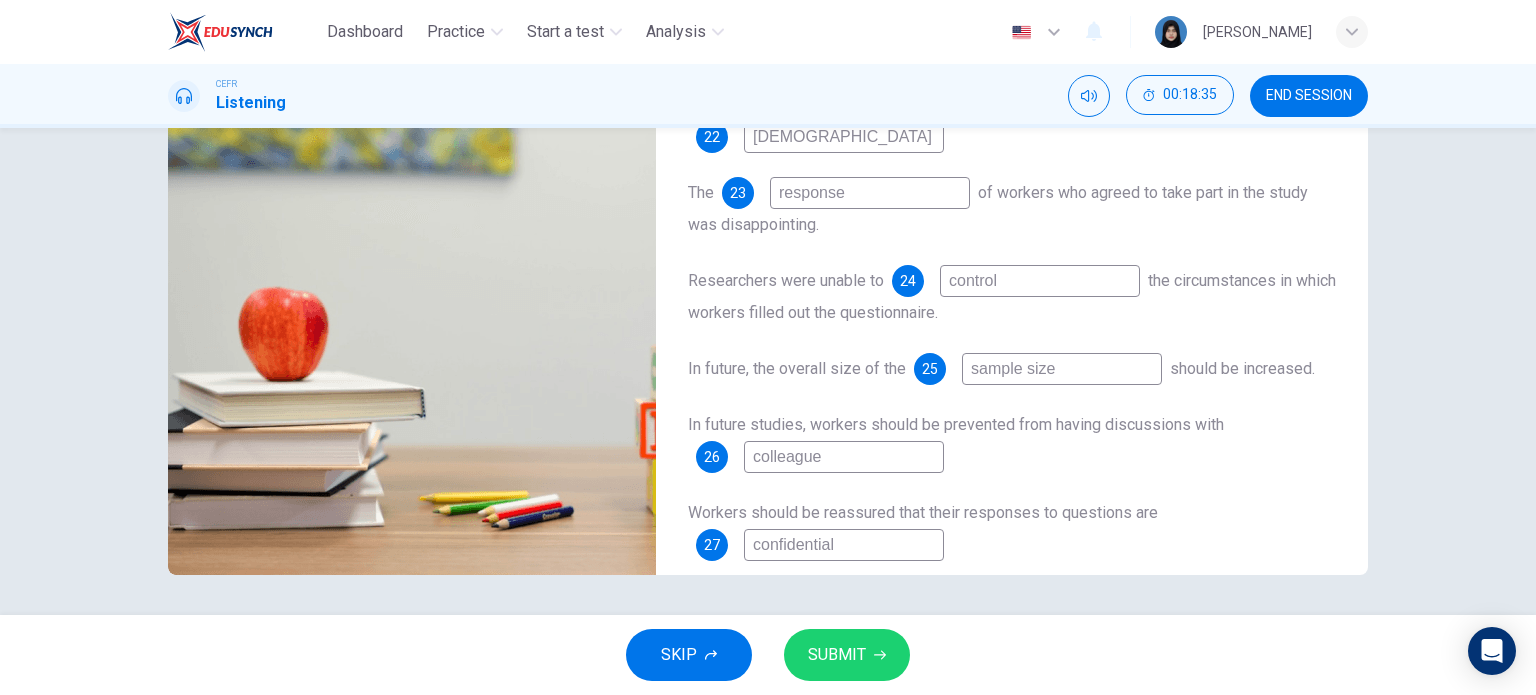 type on "99" 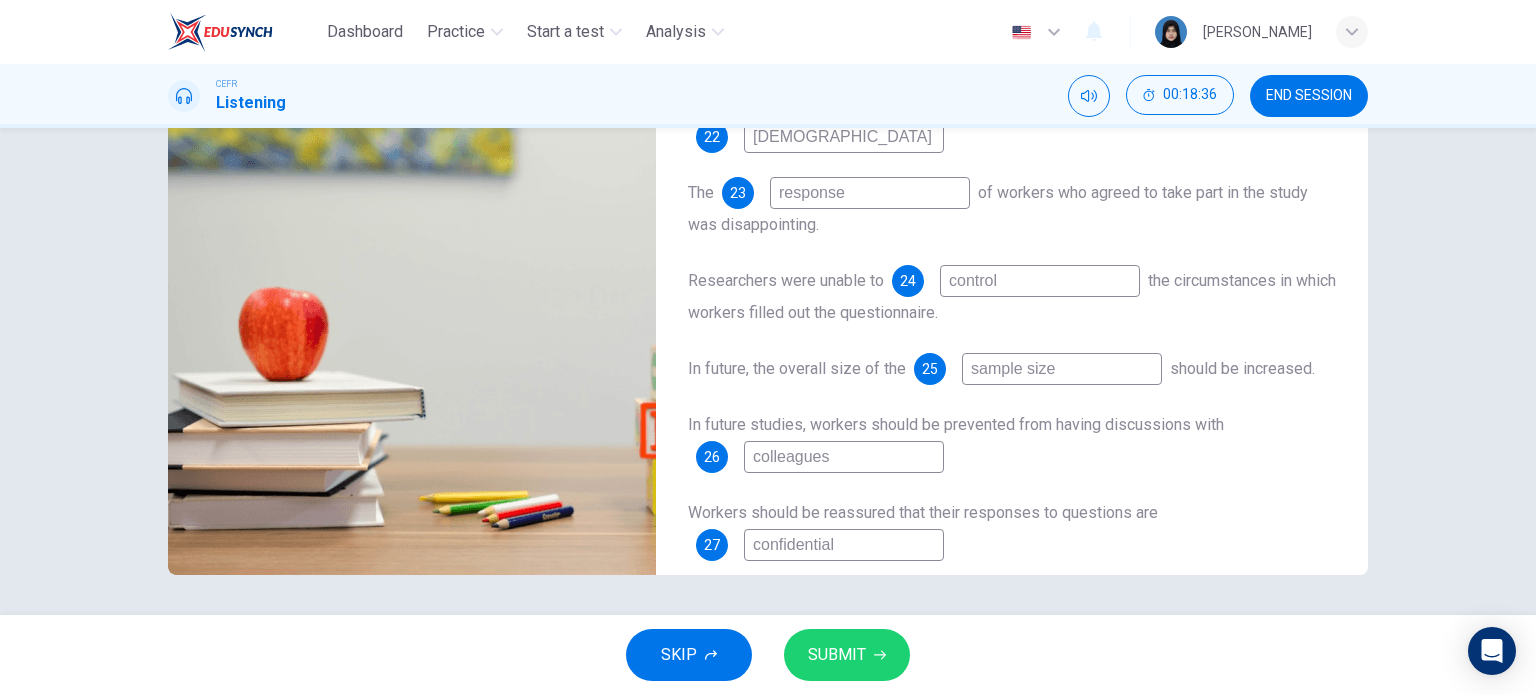 type on "99" 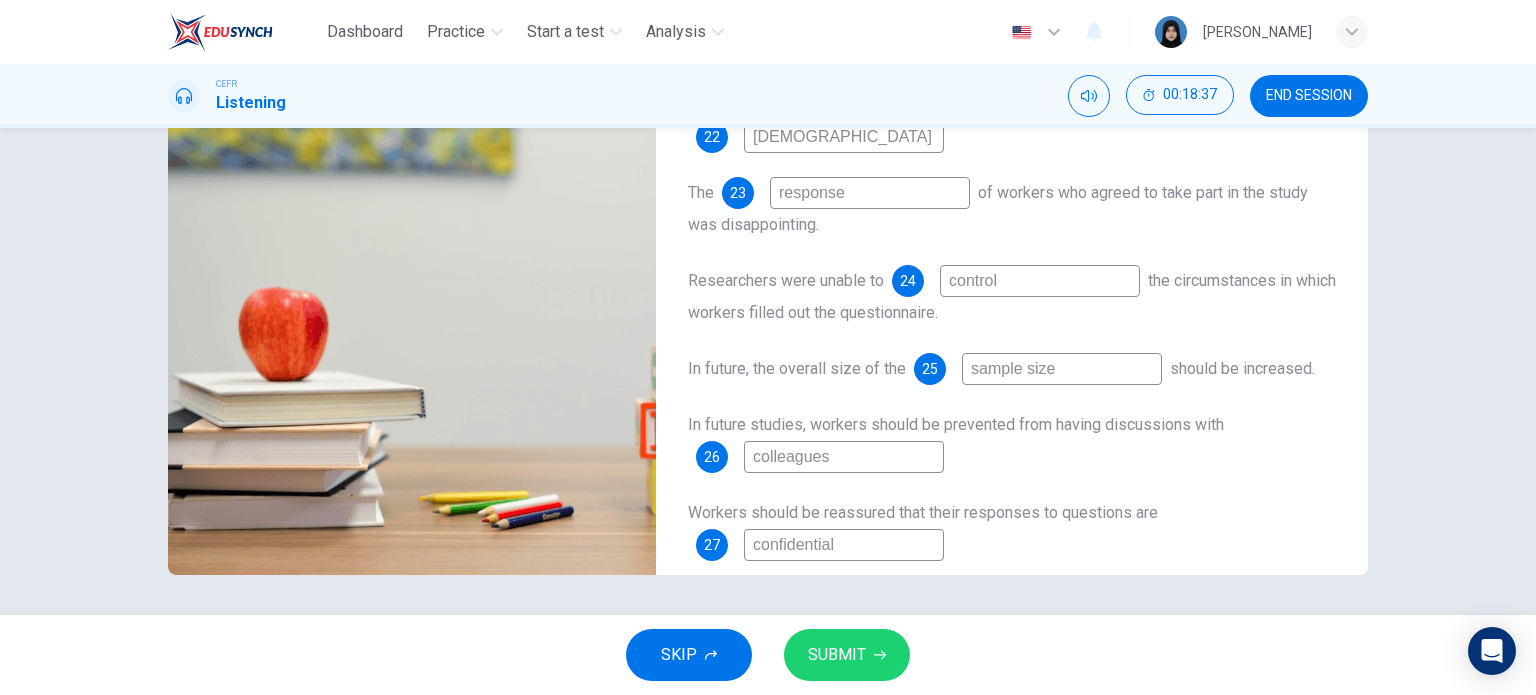type on "colleagues" 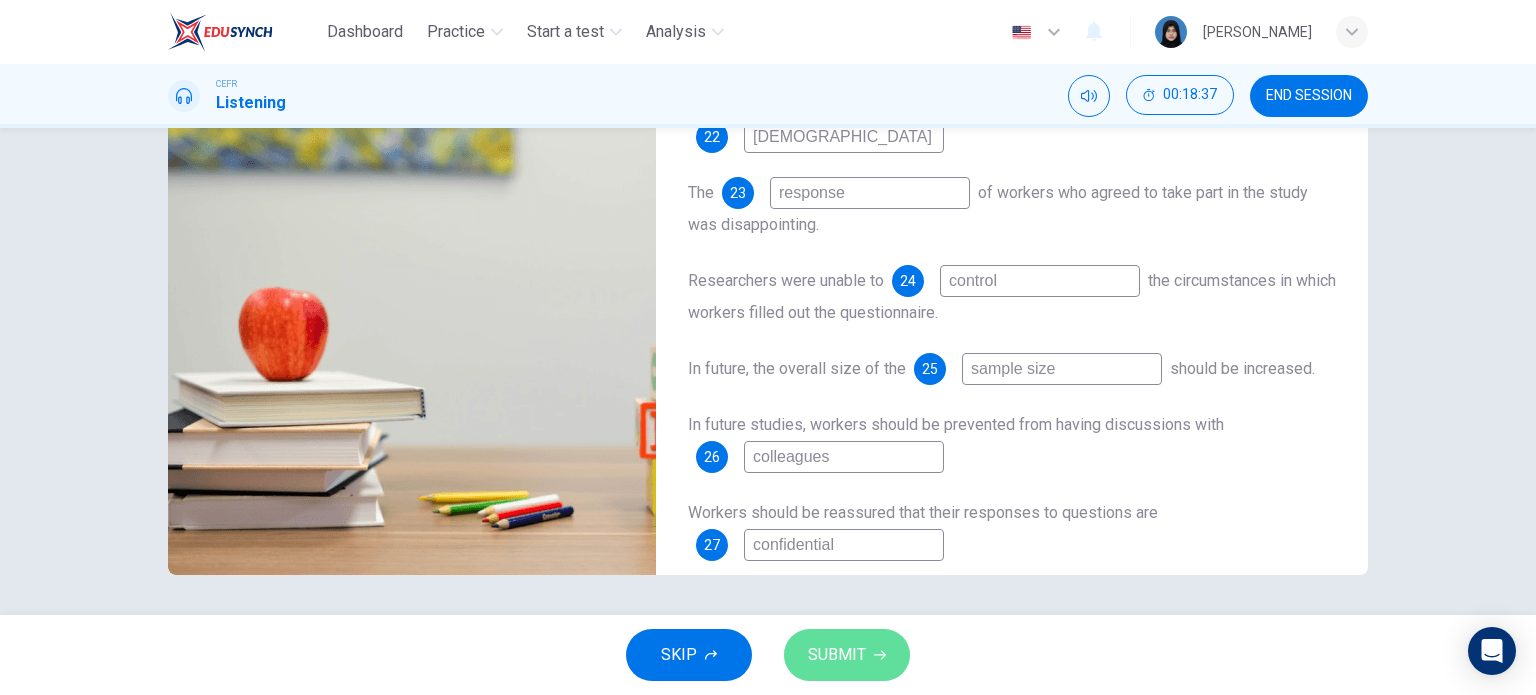 click on "SUBMIT" at bounding box center [837, 655] 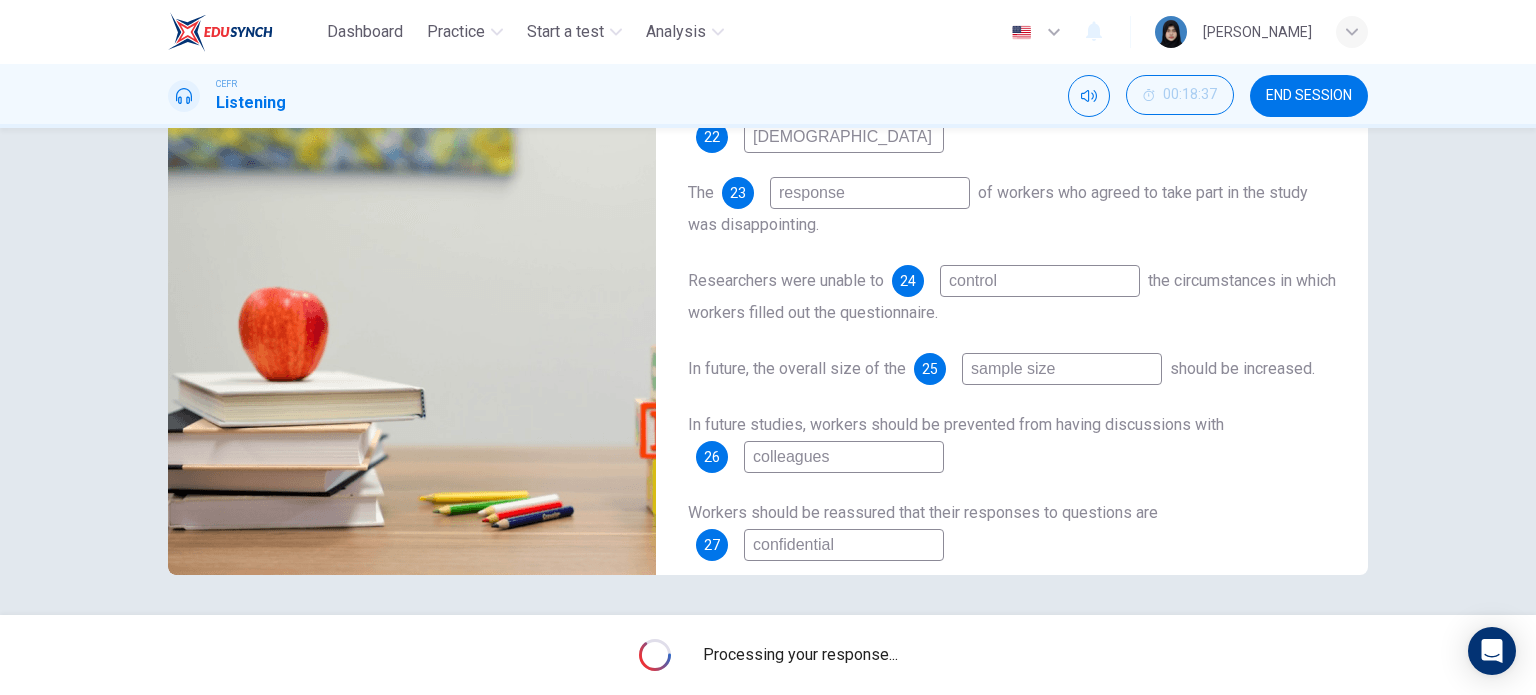 type on "0" 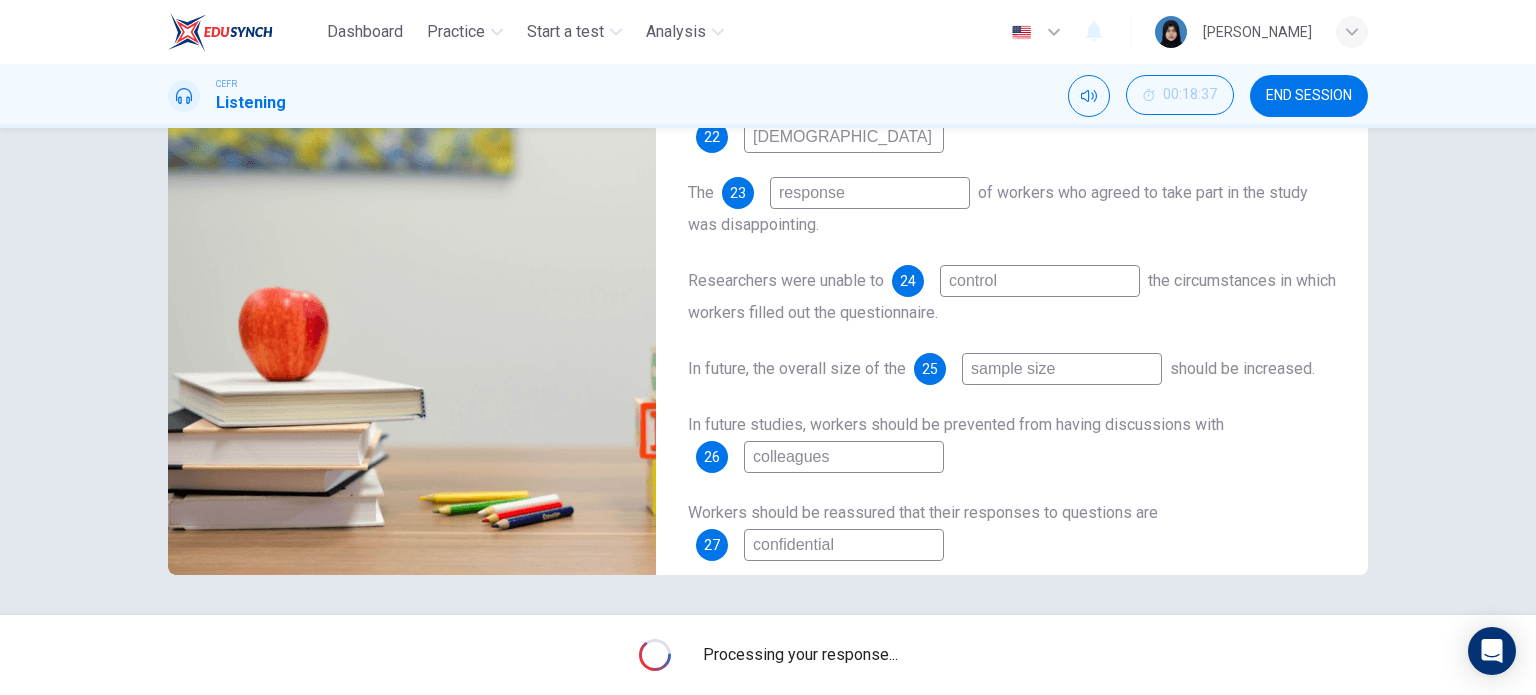 click on "Processing your response..." at bounding box center (768, 655) 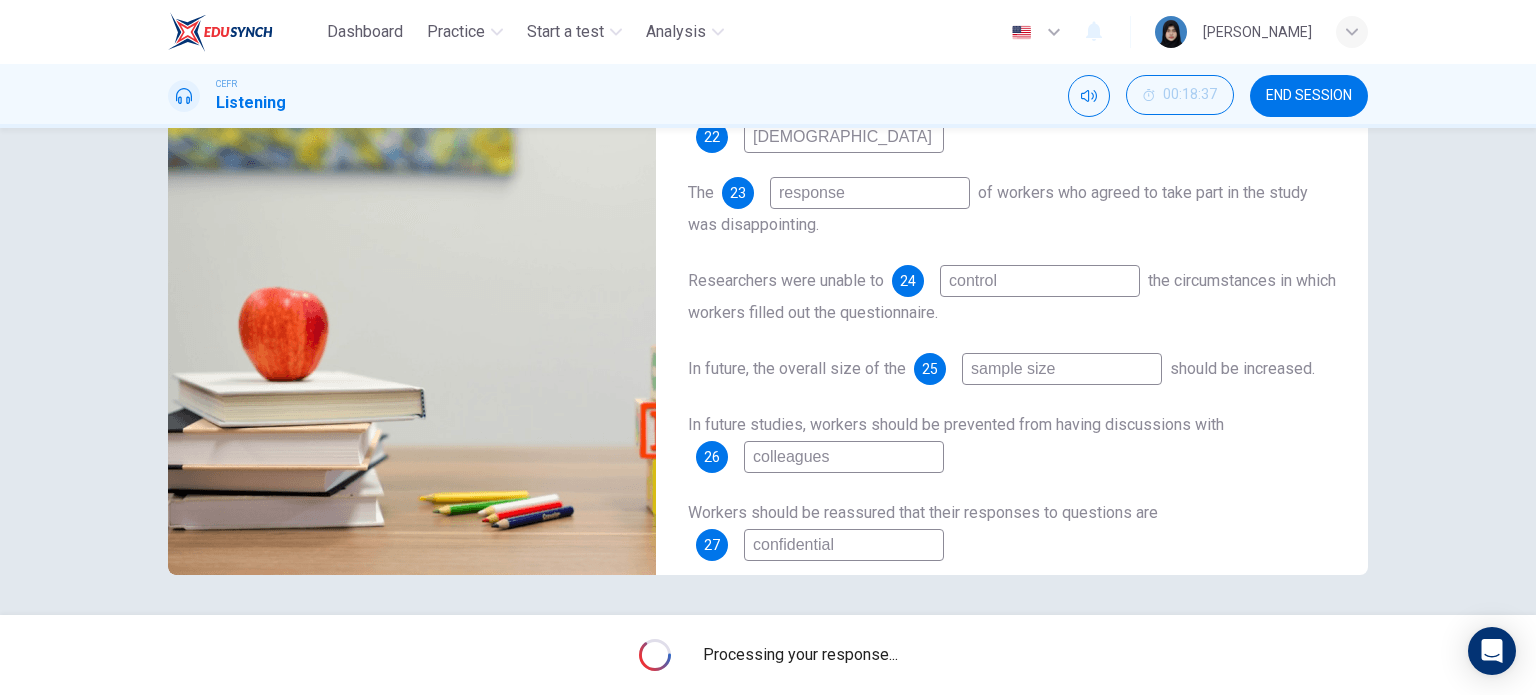scroll, scrollTop: 0, scrollLeft: 0, axis: both 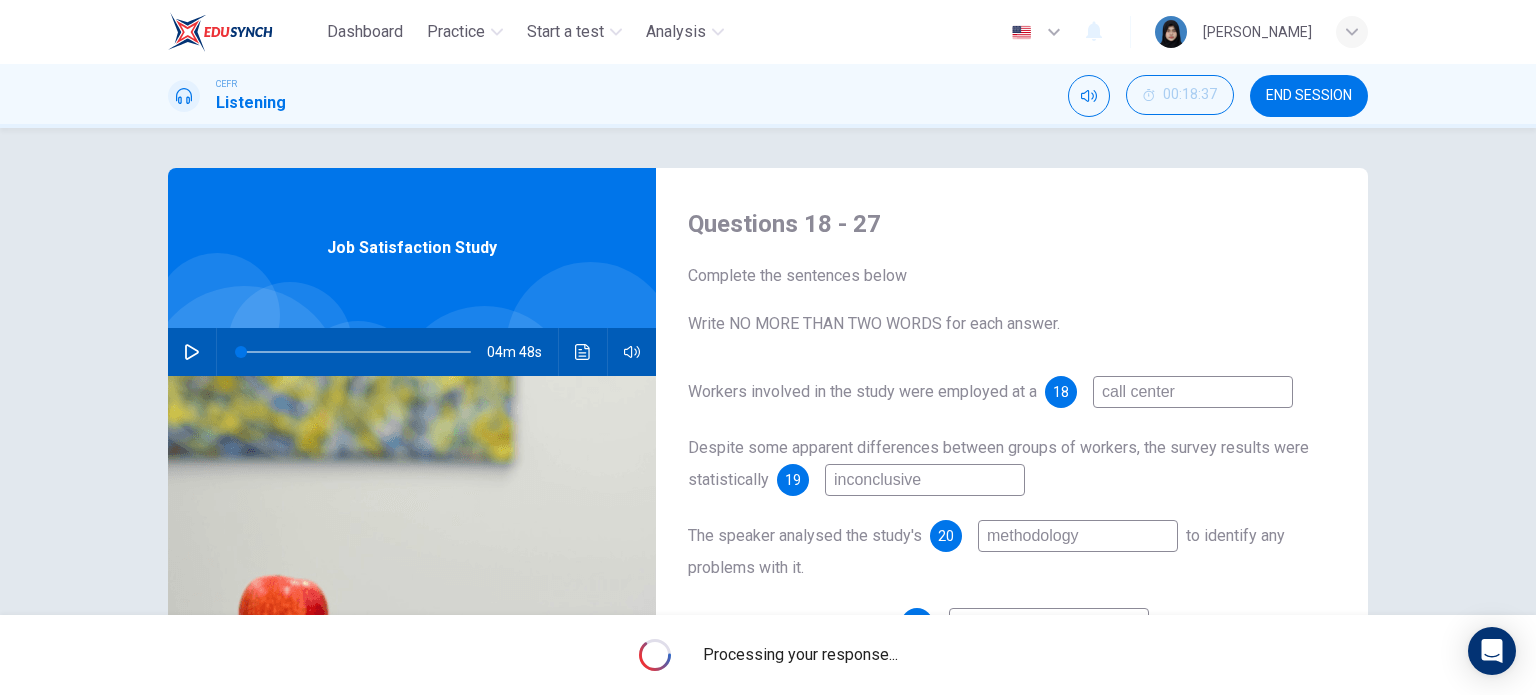 click on "Workers involved in the study were employed at a" at bounding box center (862, 391) 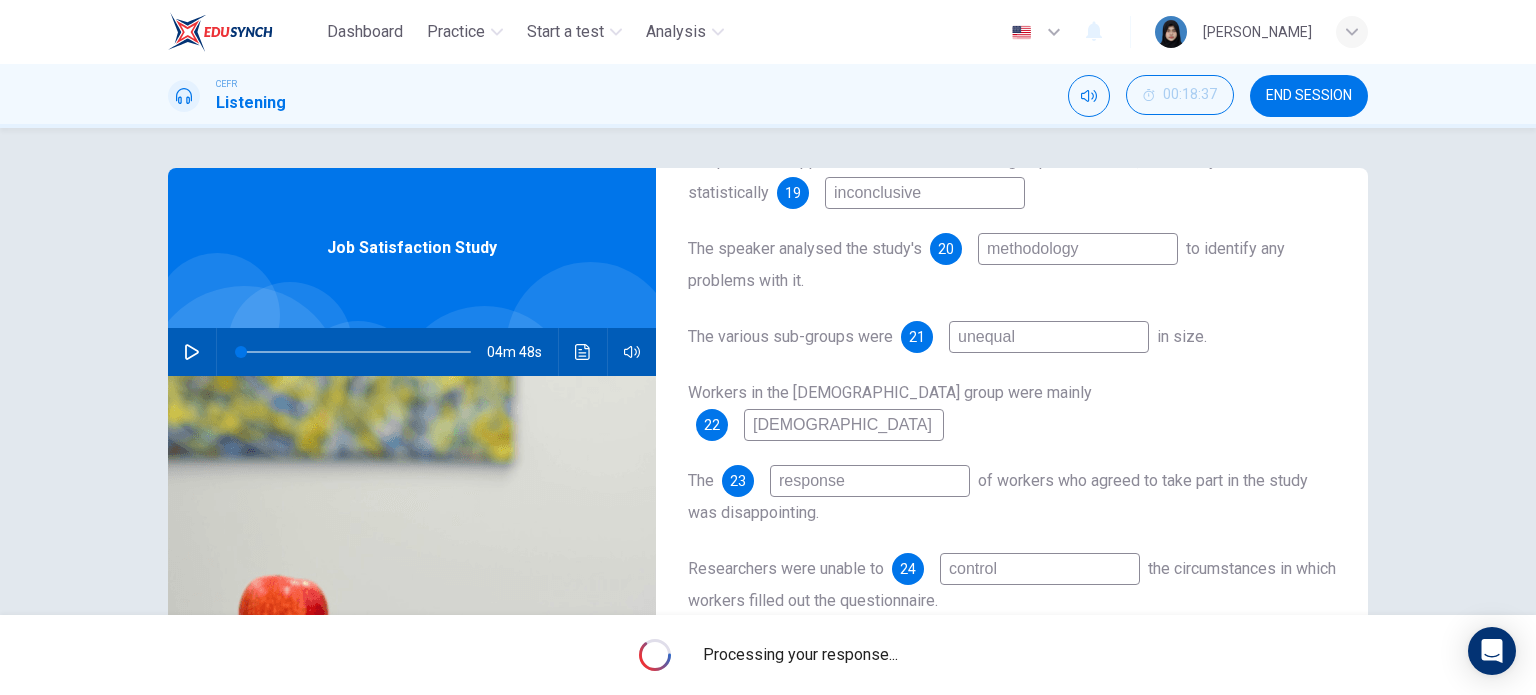 click on "control" at bounding box center (1040, 569) 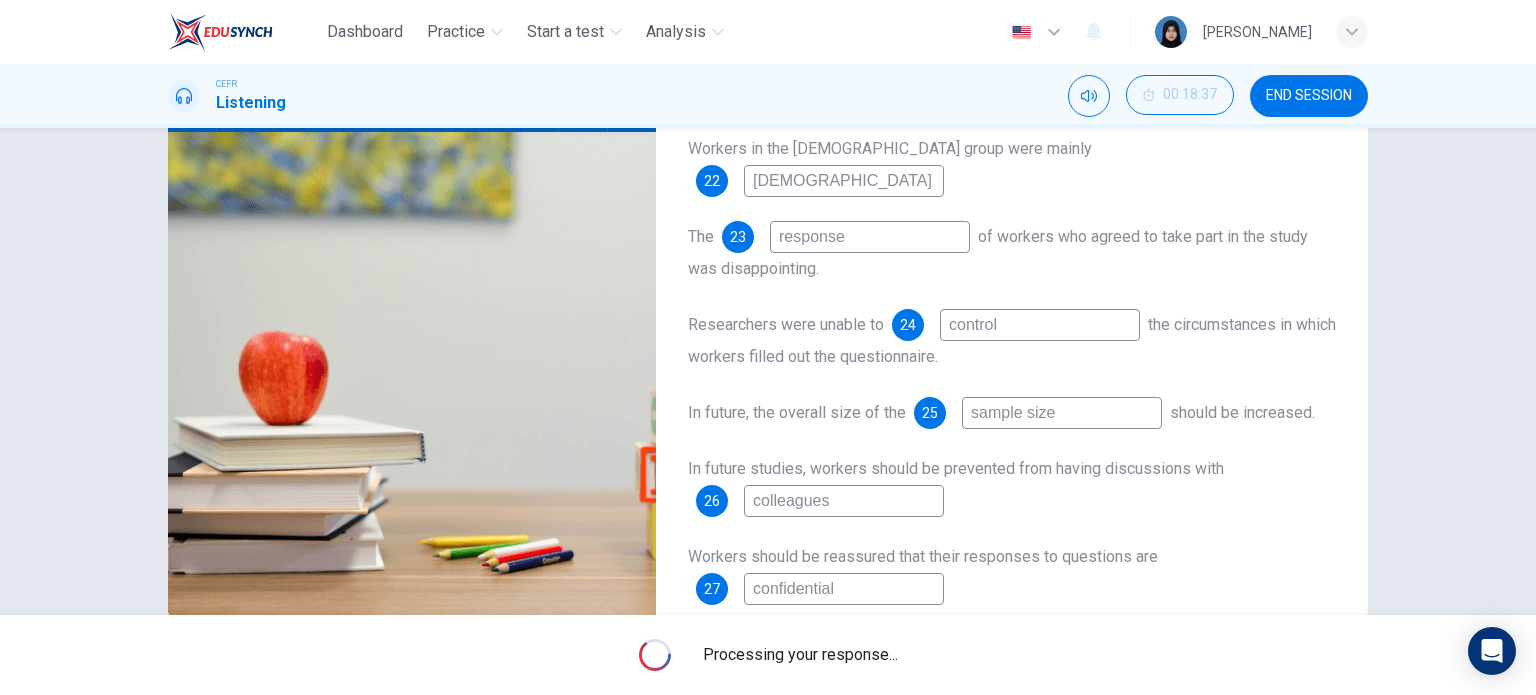 scroll, scrollTop: 288, scrollLeft: 0, axis: vertical 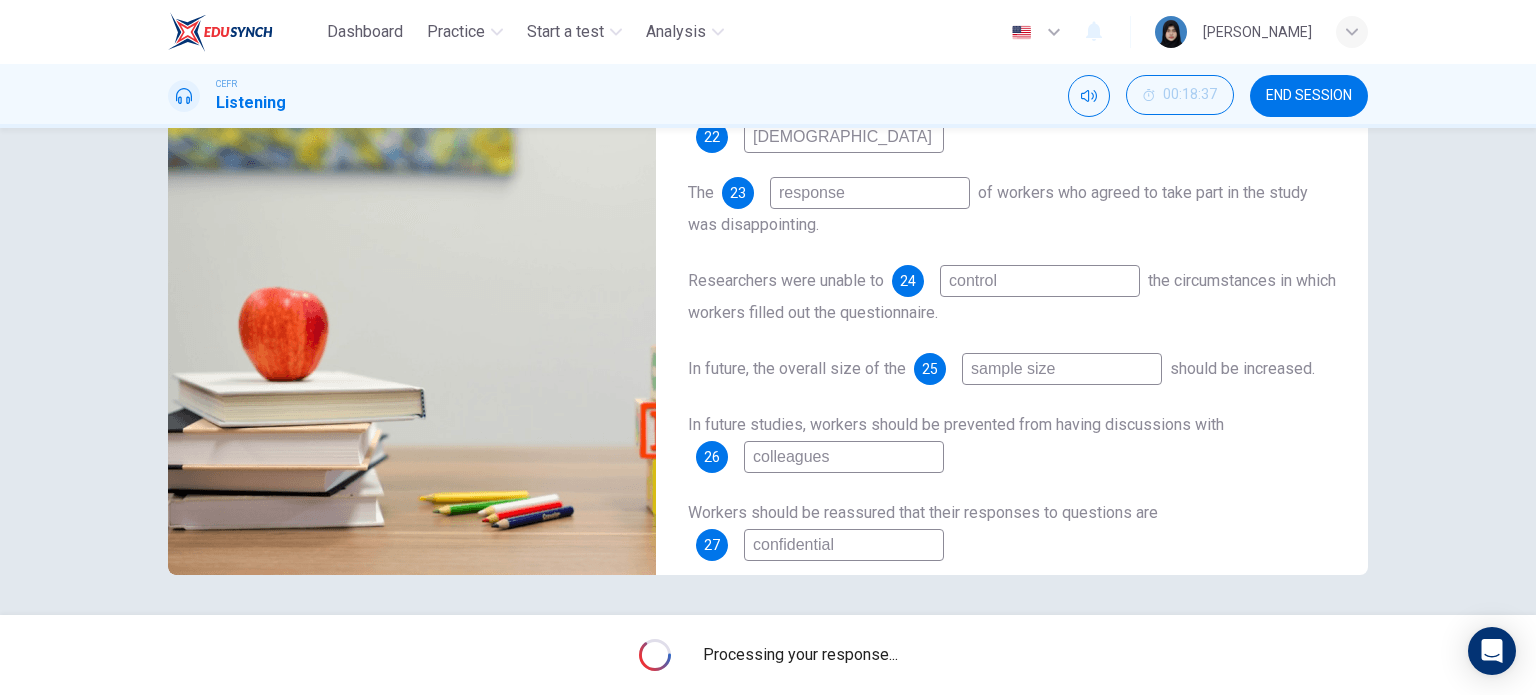 click on "confidential" at bounding box center [844, 545] 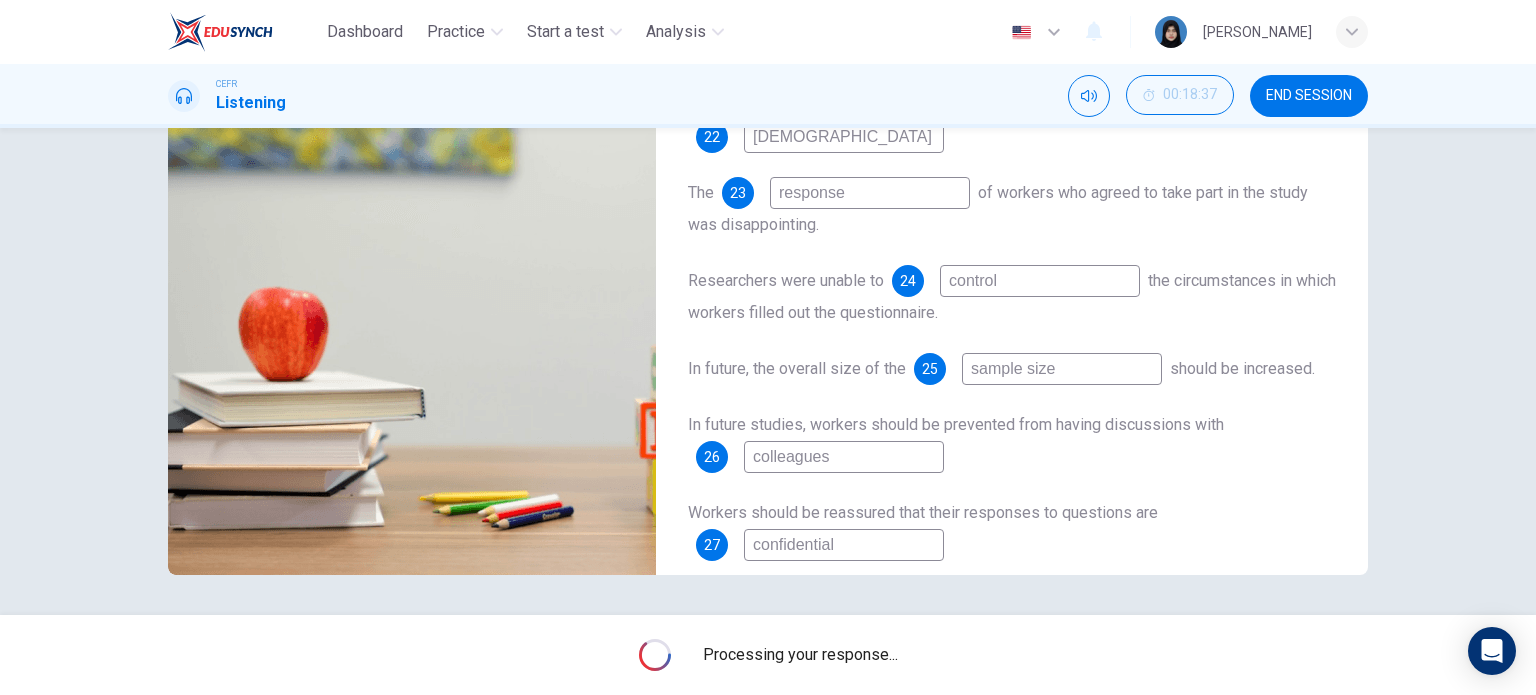 scroll, scrollTop: 0, scrollLeft: 0, axis: both 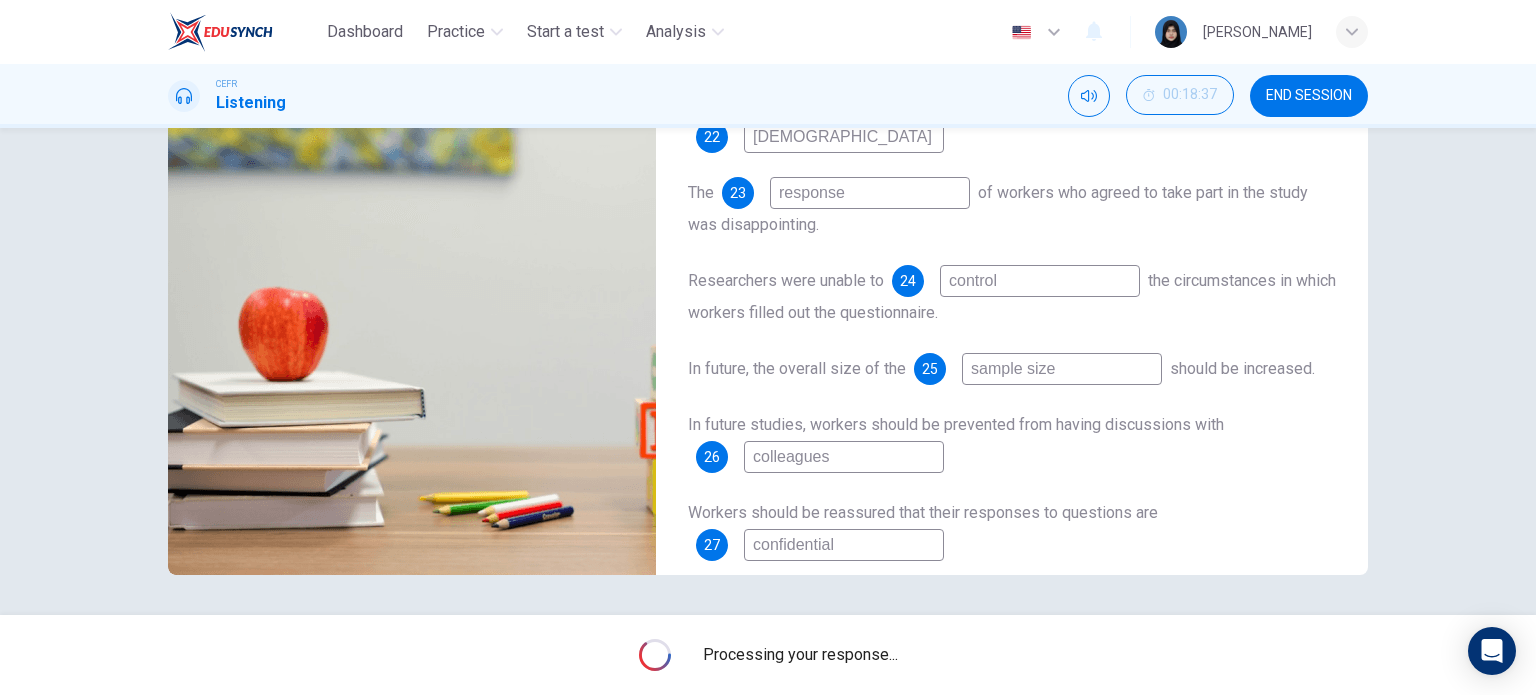 click 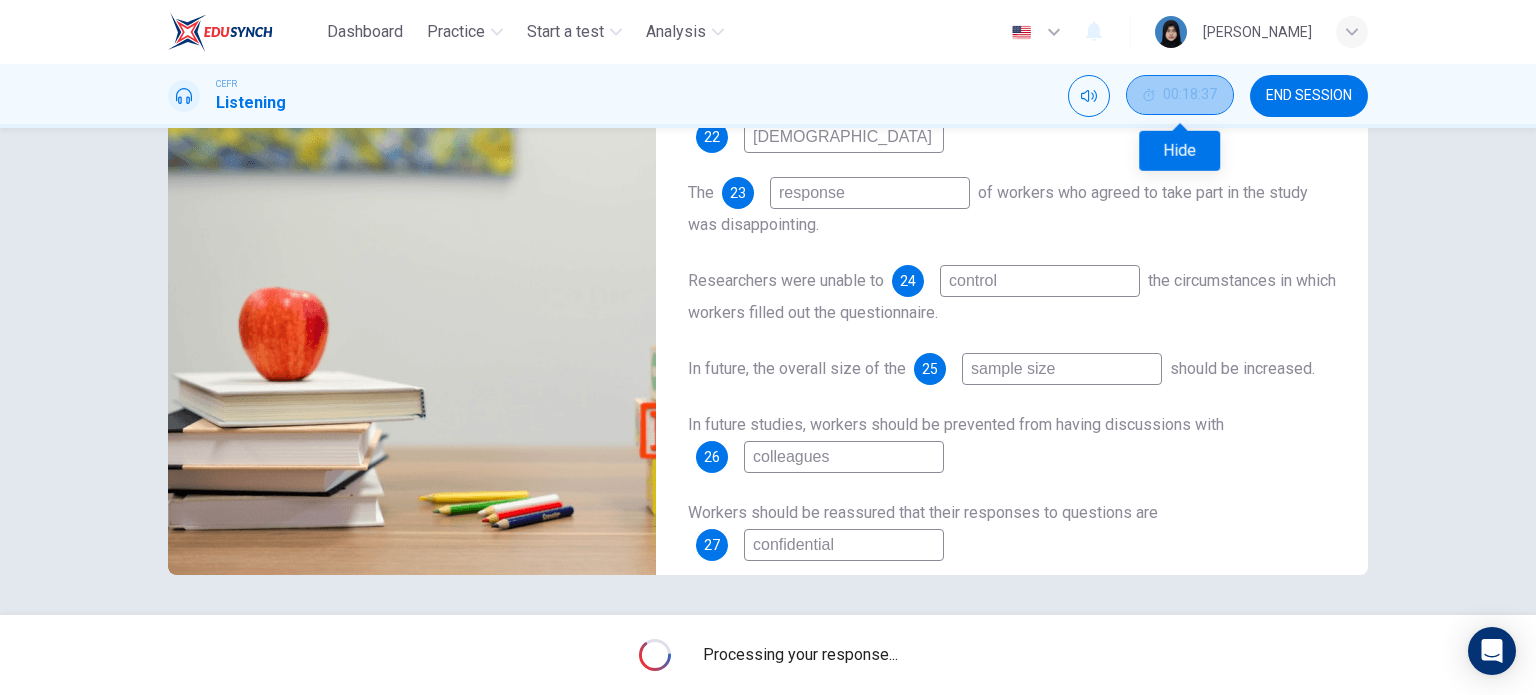 click on "00:18:37" at bounding box center [1190, 95] 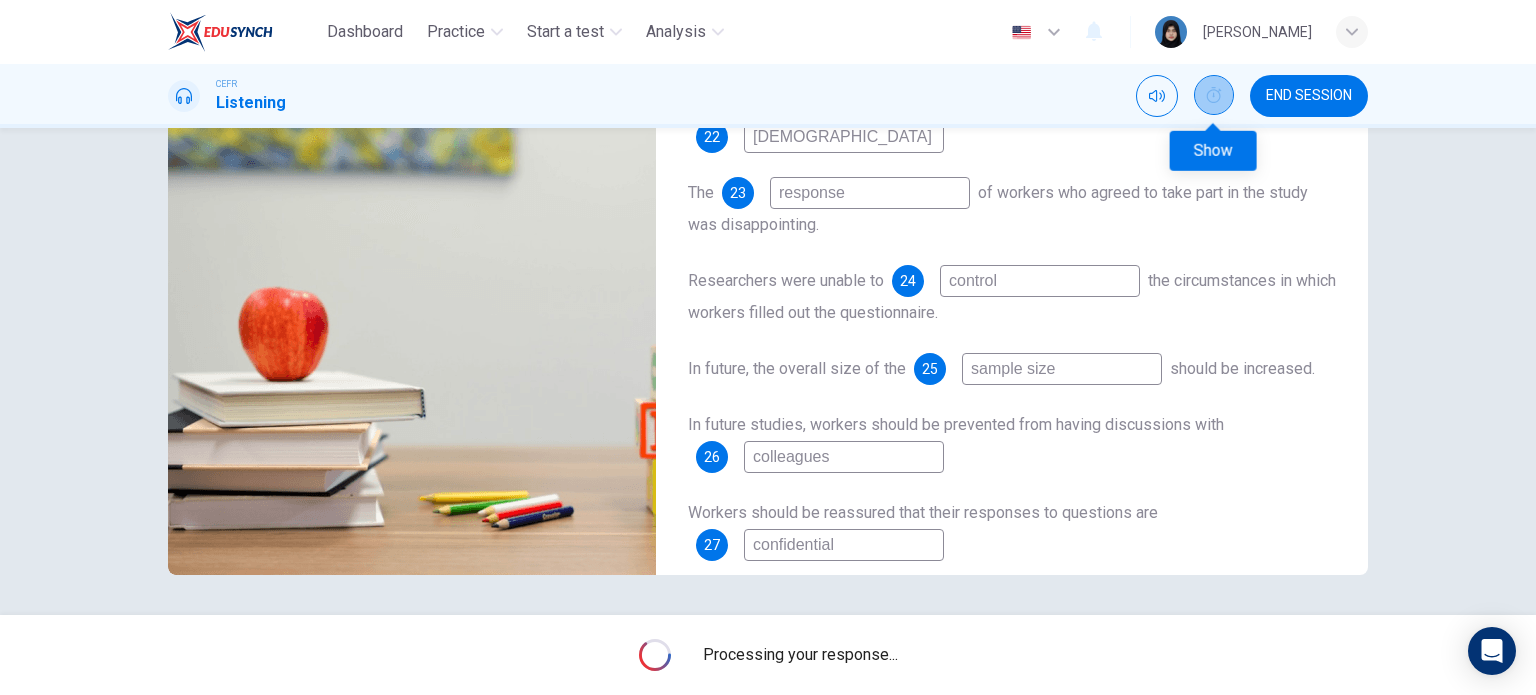 click 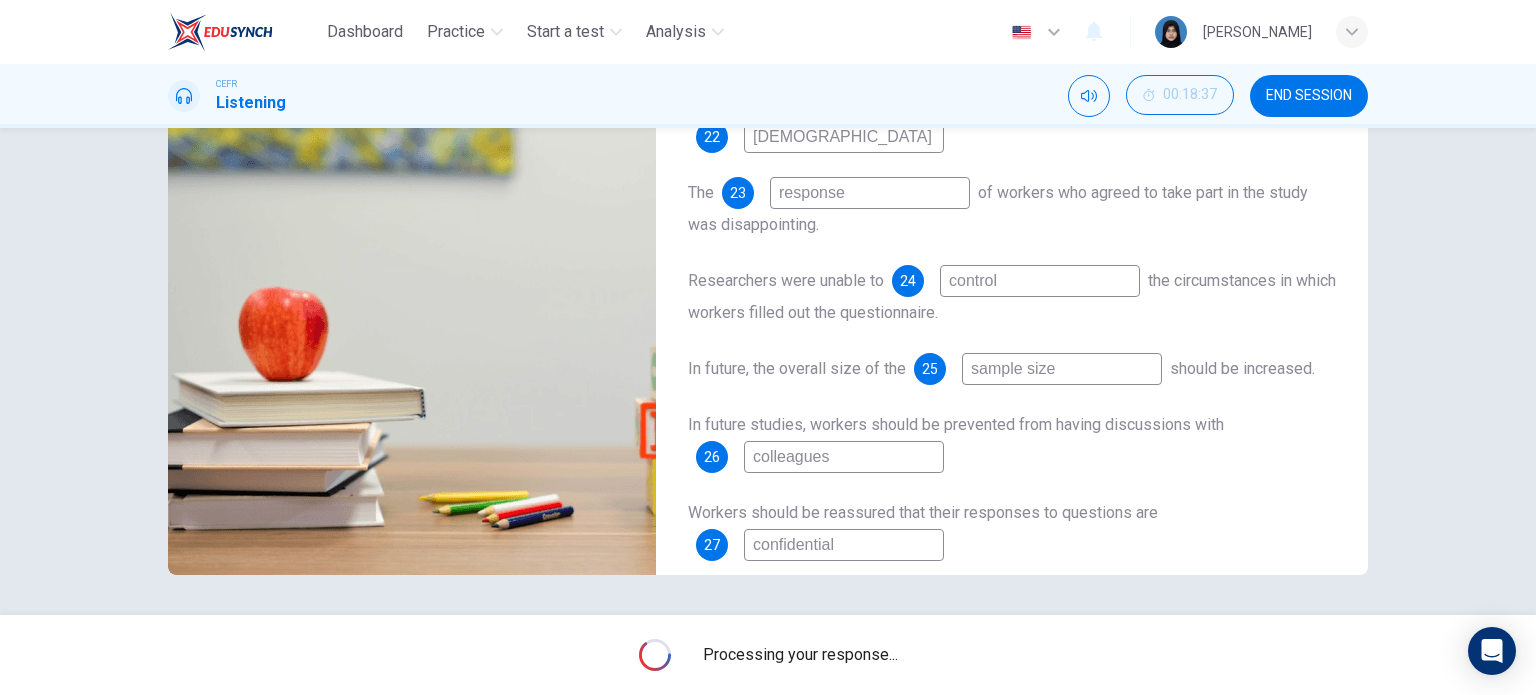scroll, scrollTop: 0, scrollLeft: 0, axis: both 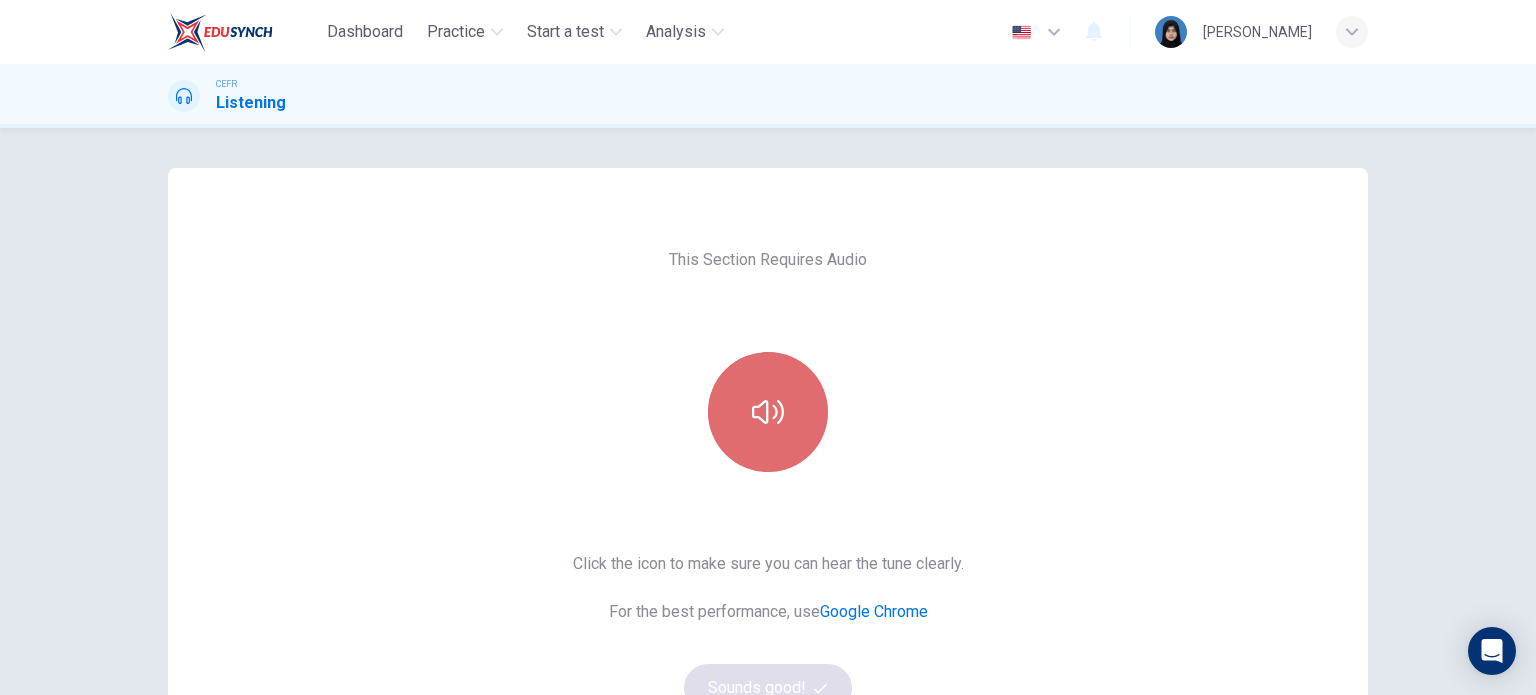 click at bounding box center (768, 412) 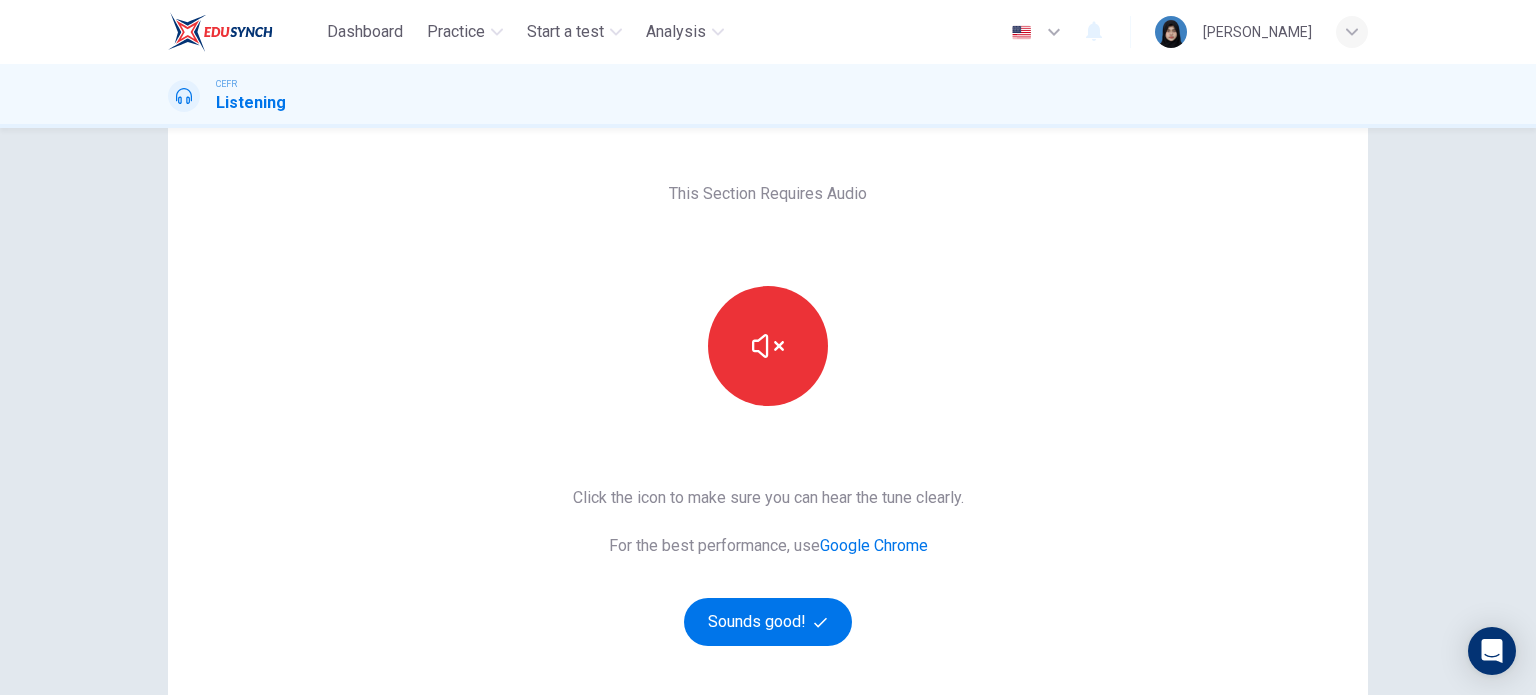 scroll, scrollTop: 67, scrollLeft: 0, axis: vertical 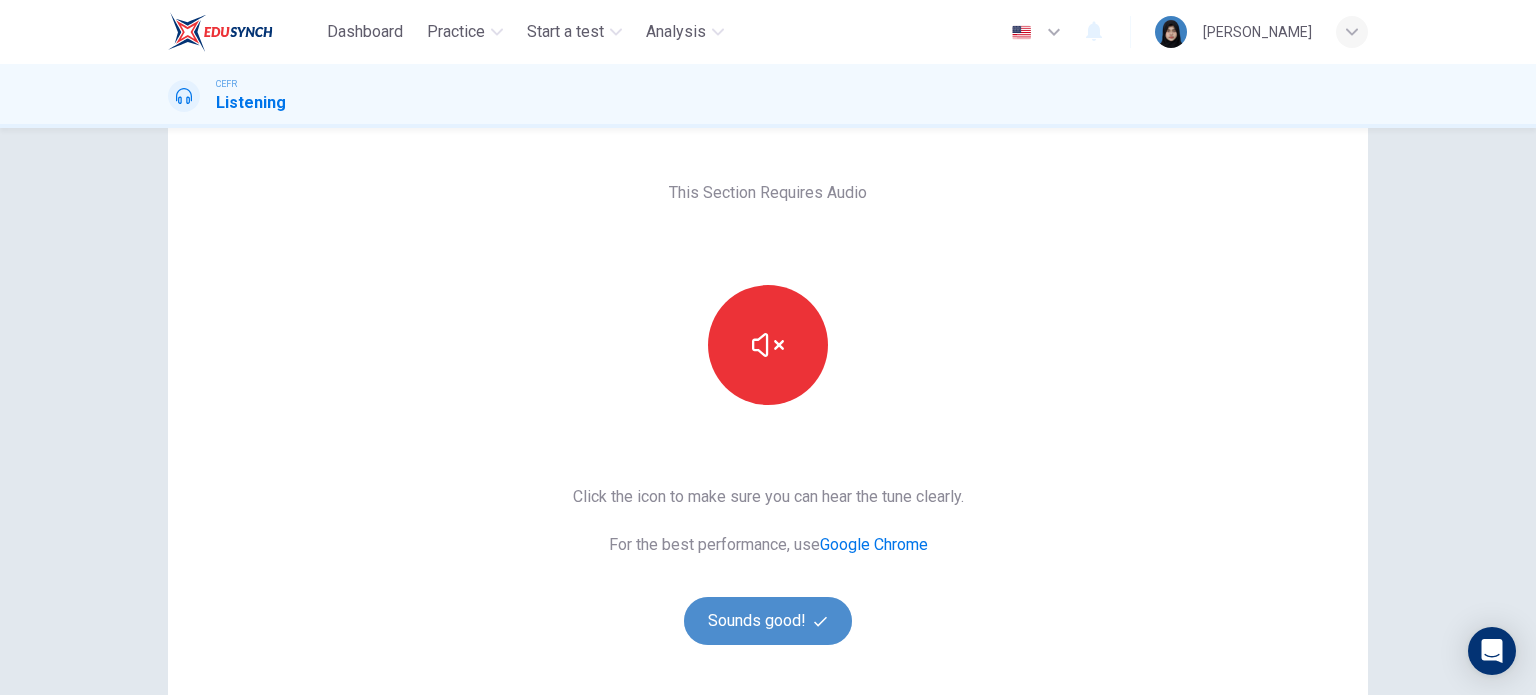 click on "Sounds good!" at bounding box center [768, 621] 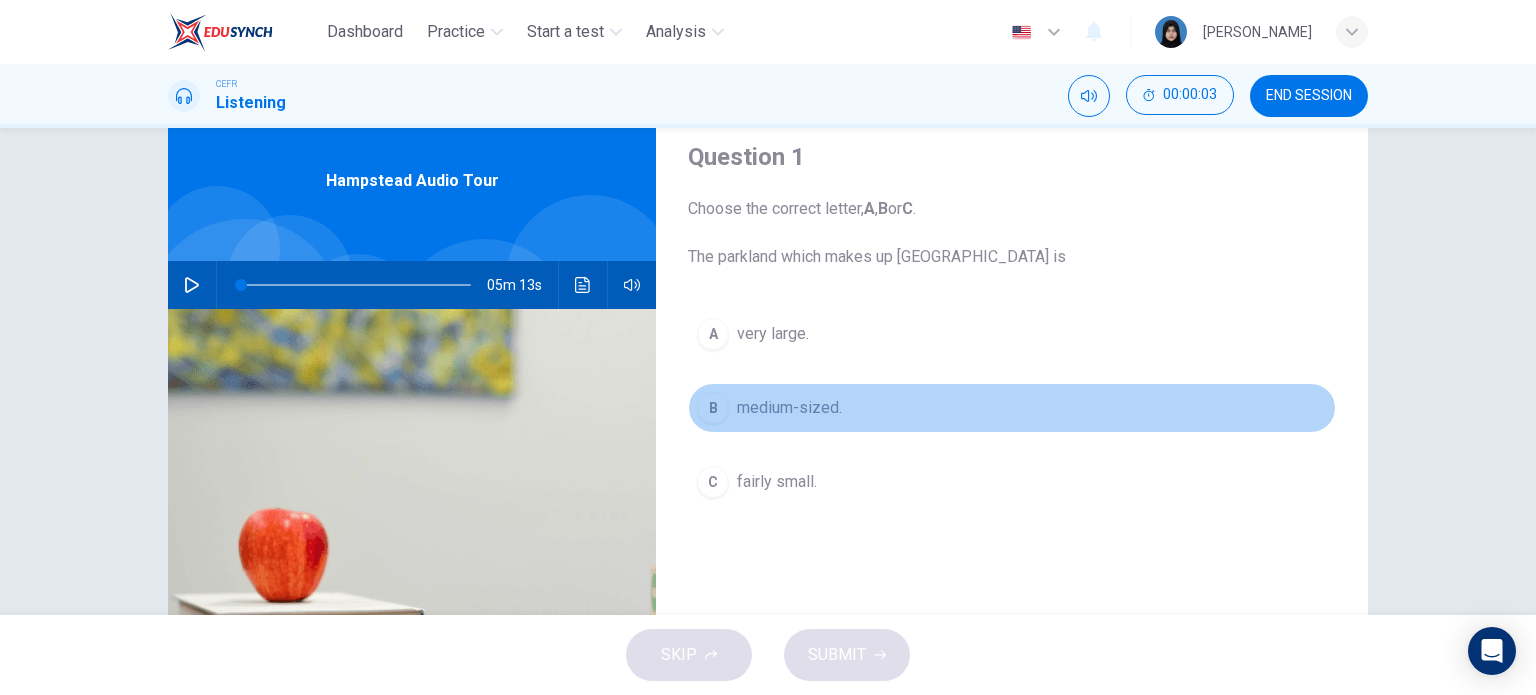 click on "B" at bounding box center [713, 408] 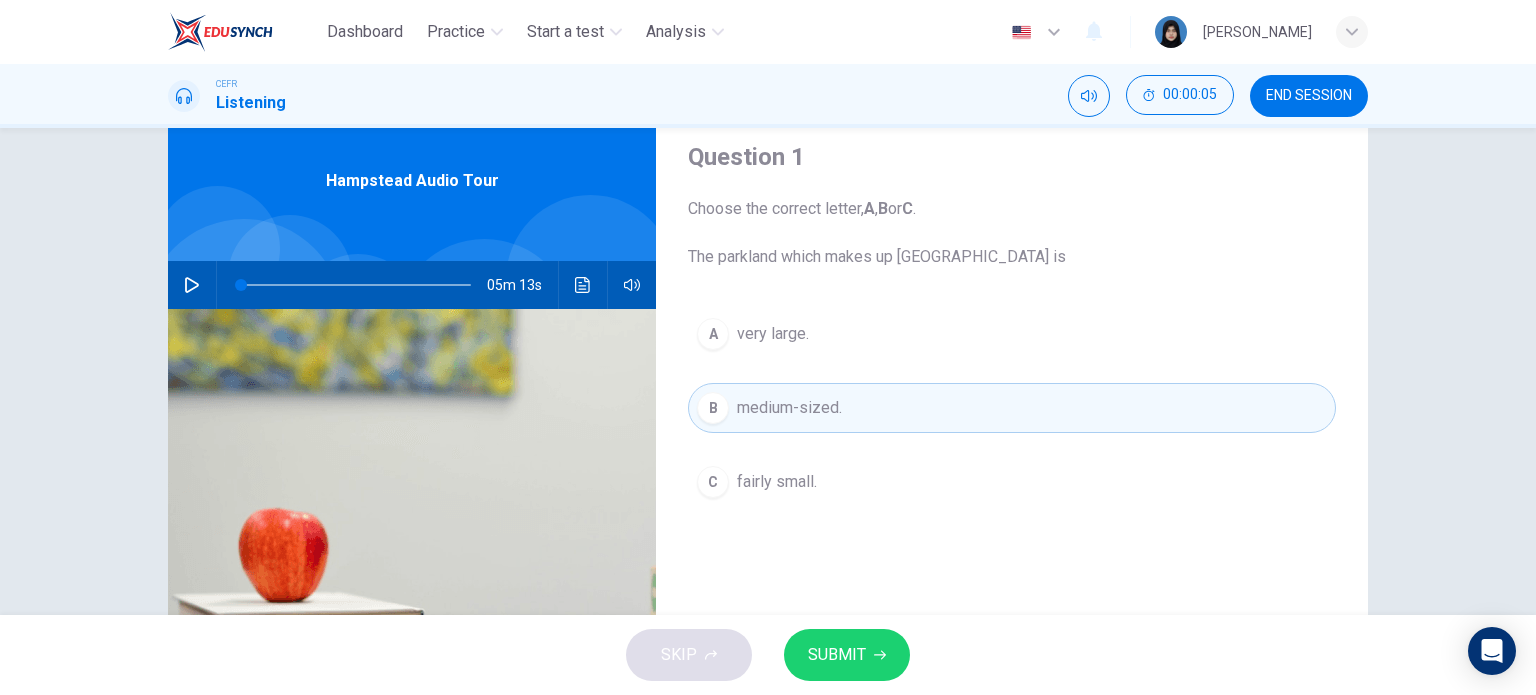 click on "A very large." at bounding box center [1012, 334] 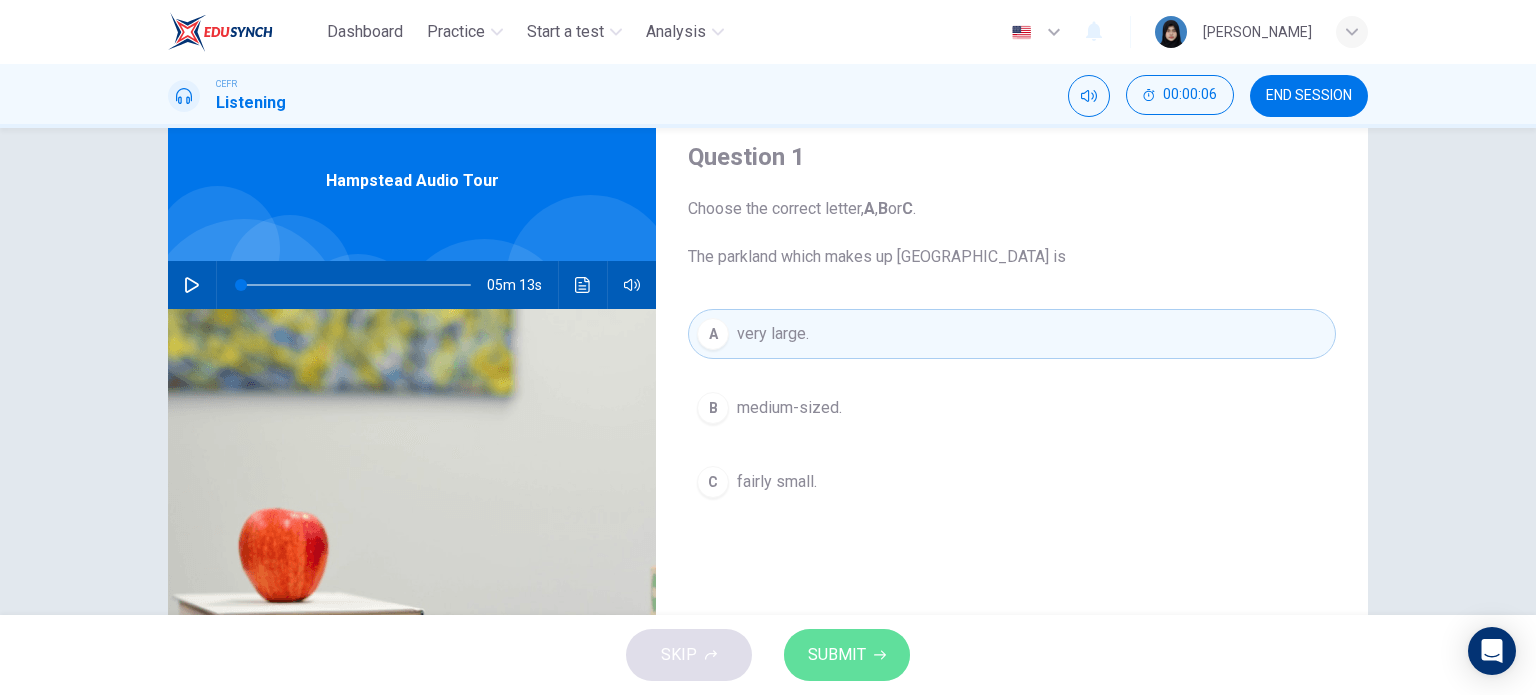 click on "SUBMIT" at bounding box center (837, 655) 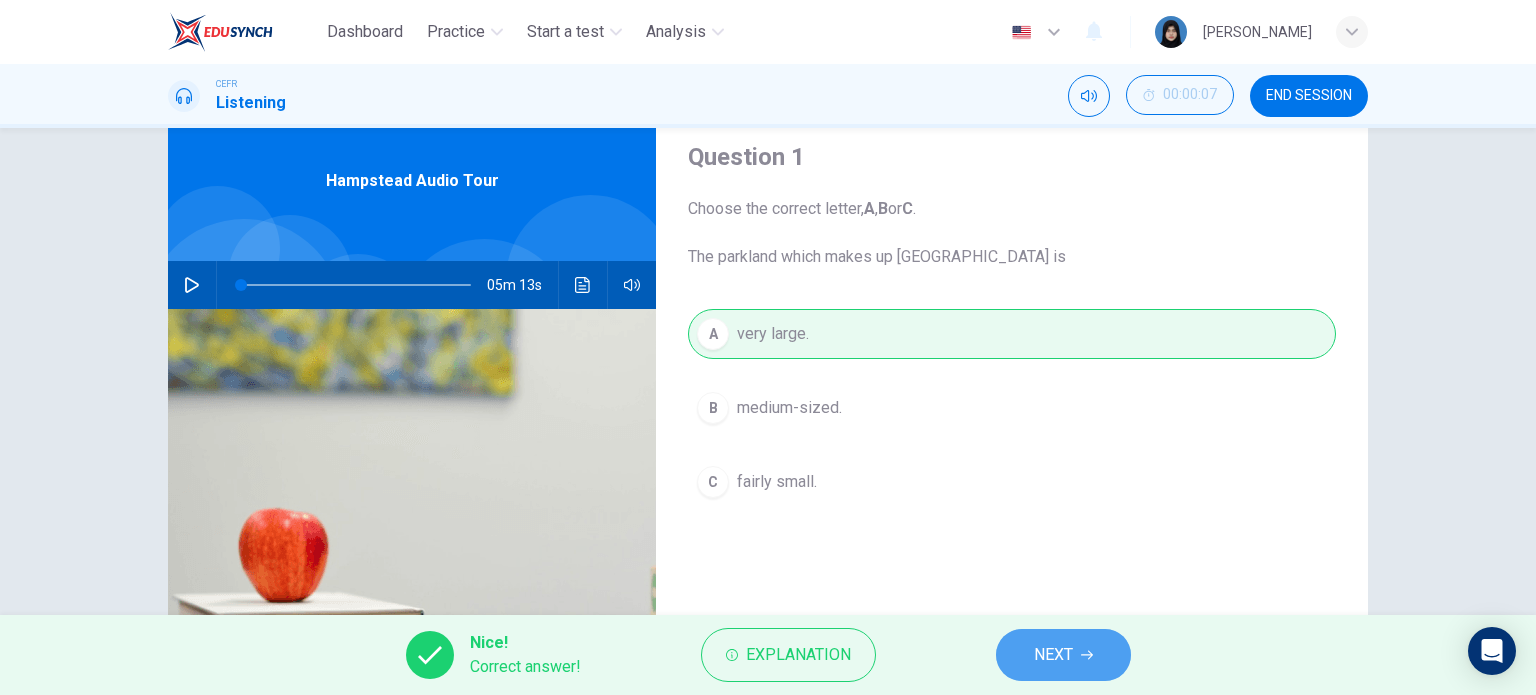 click on "NEXT" at bounding box center [1063, 655] 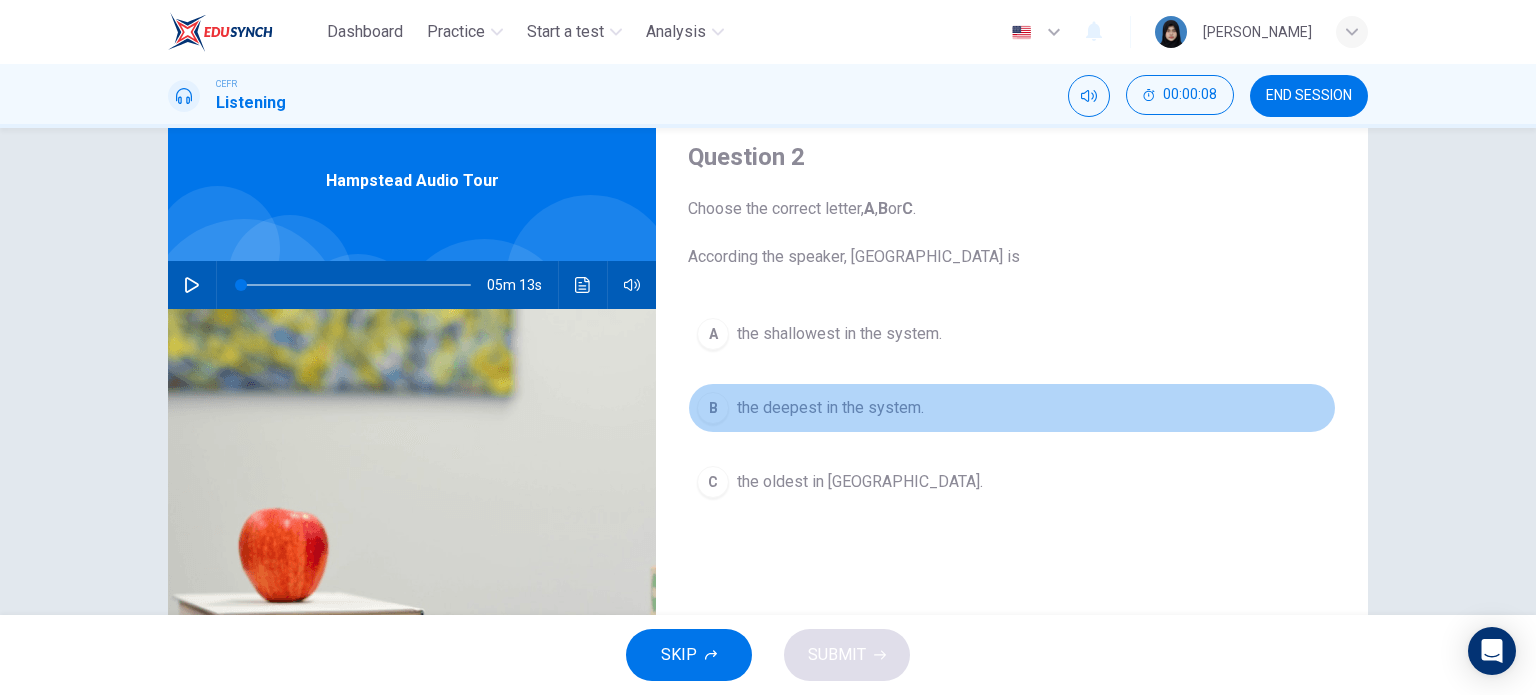 click on "the deepest in the system." at bounding box center (830, 408) 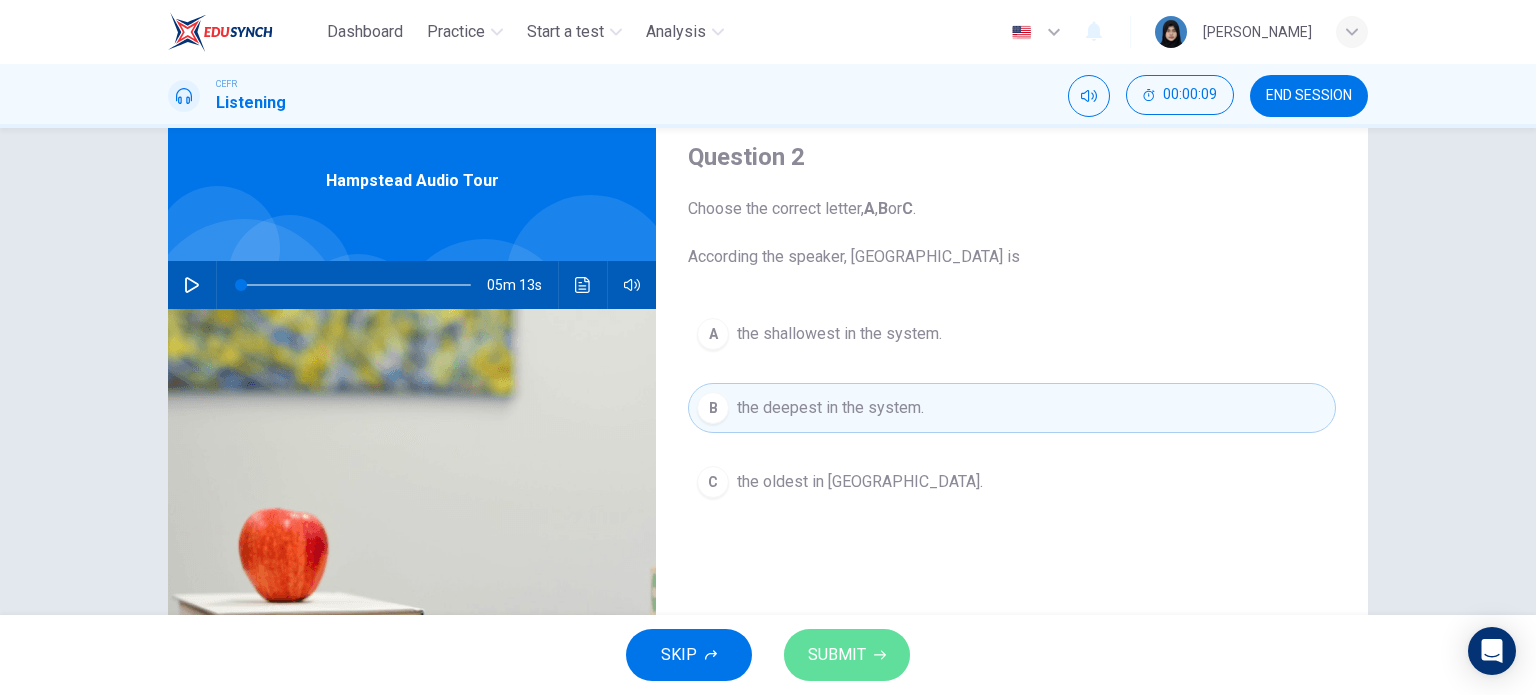click on "SUBMIT" at bounding box center [847, 655] 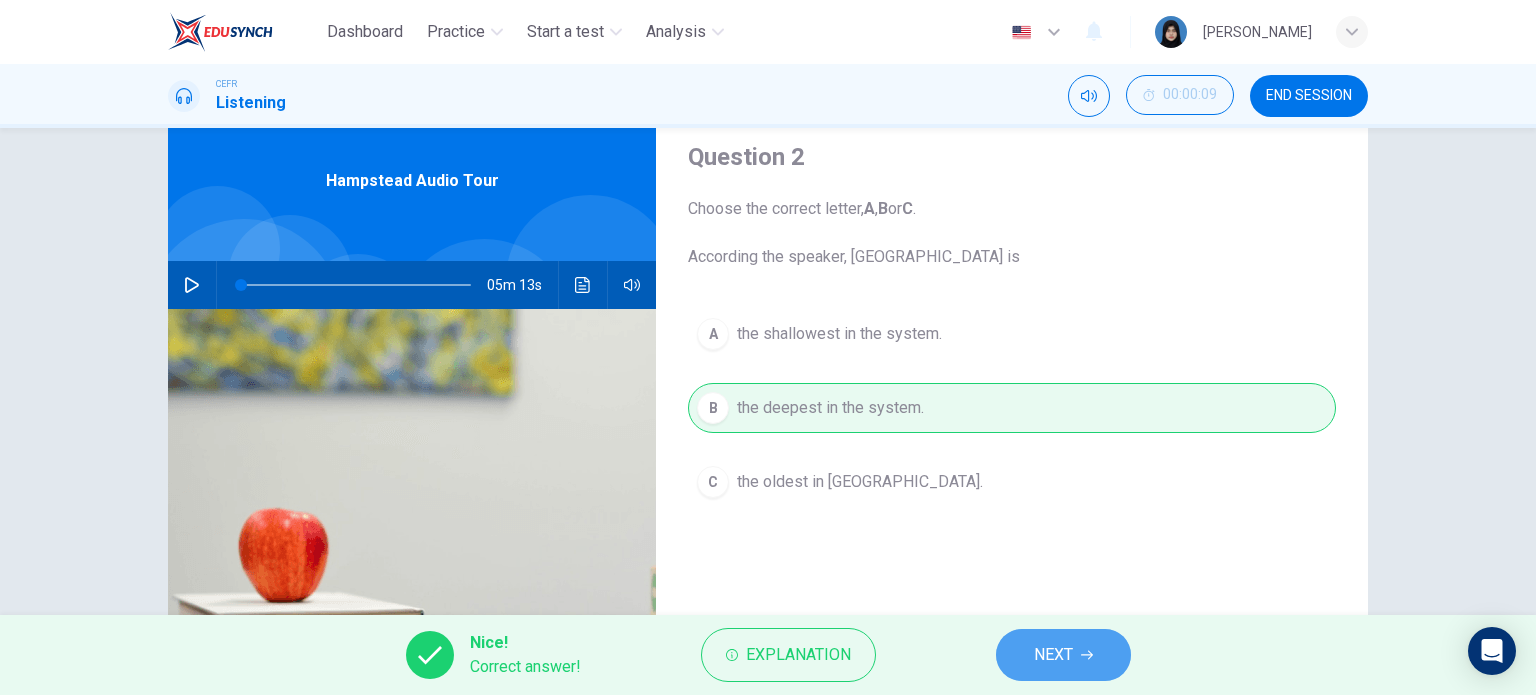 click on "NEXT" at bounding box center (1053, 655) 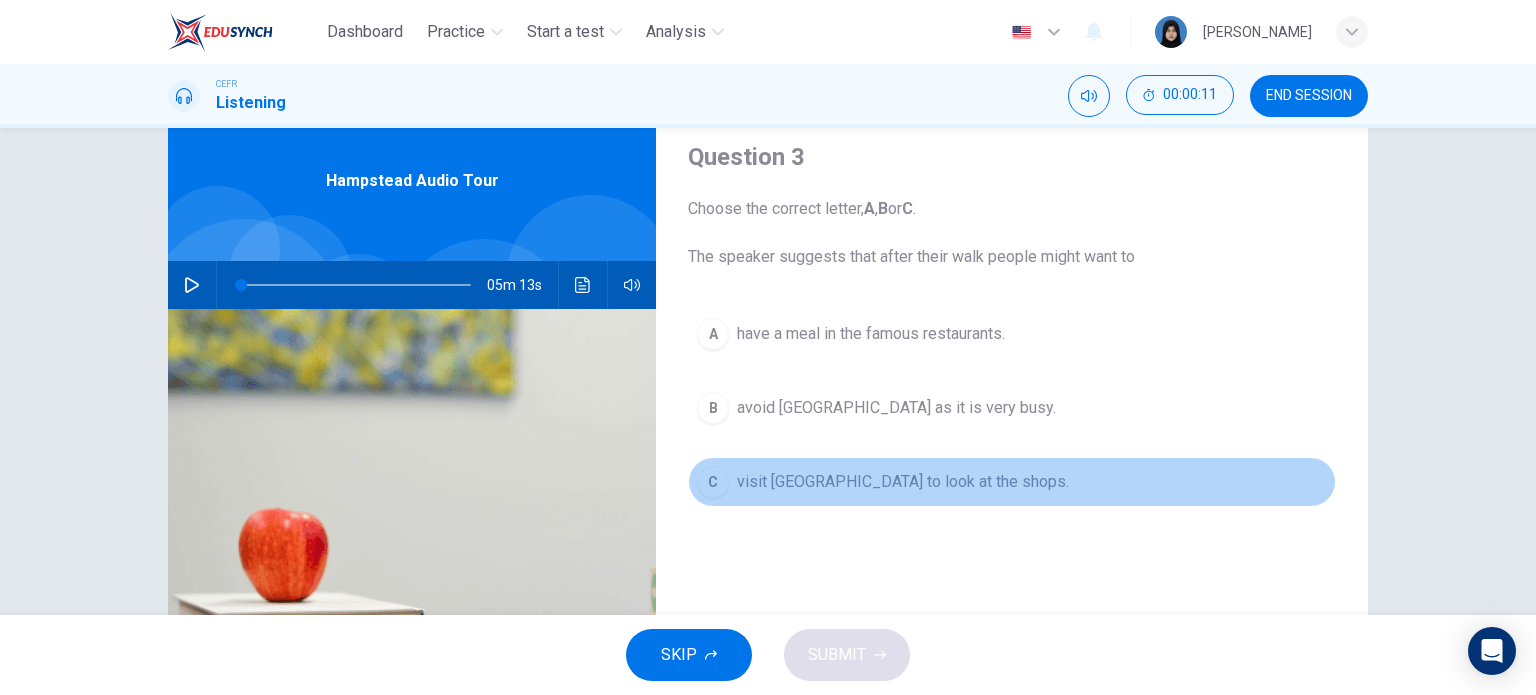 click on "visit Hampstead village to look at the shops." at bounding box center [903, 482] 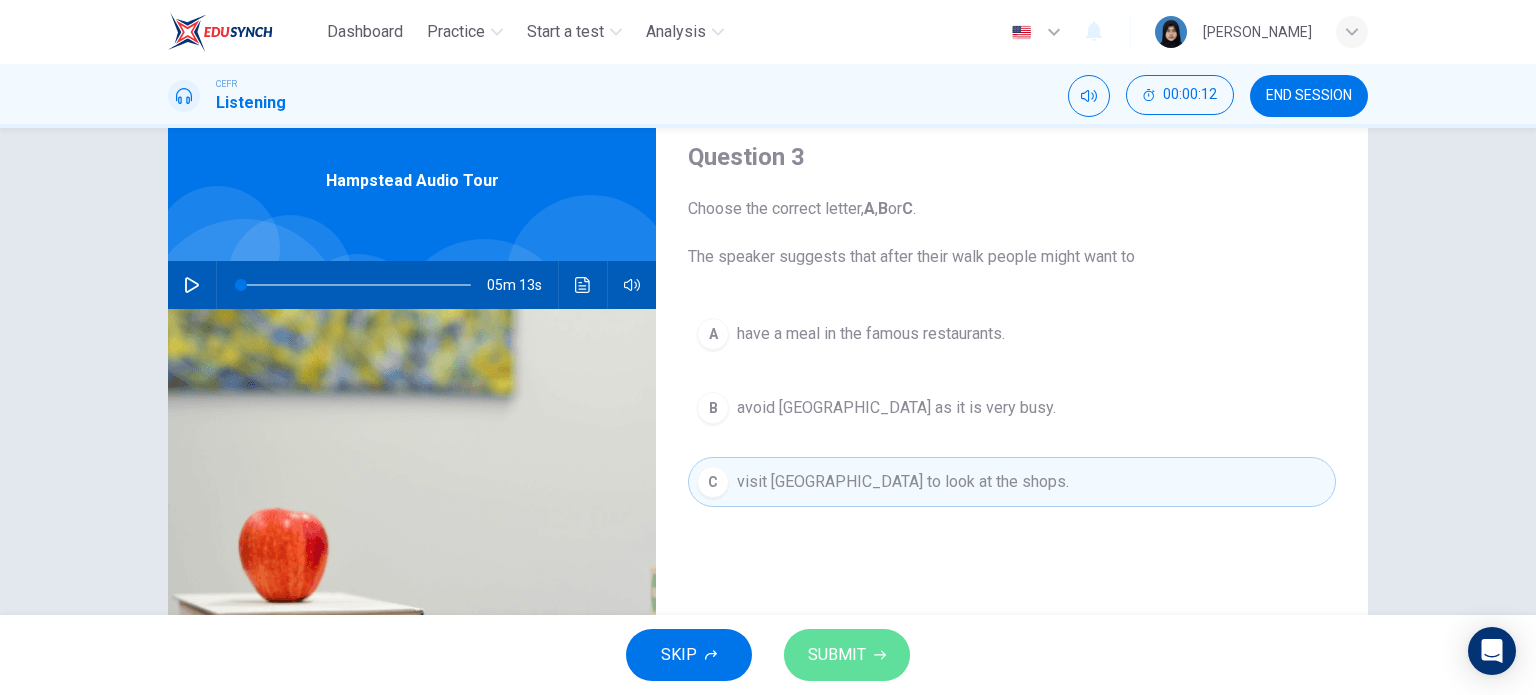 click on "SUBMIT" at bounding box center [847, 655] 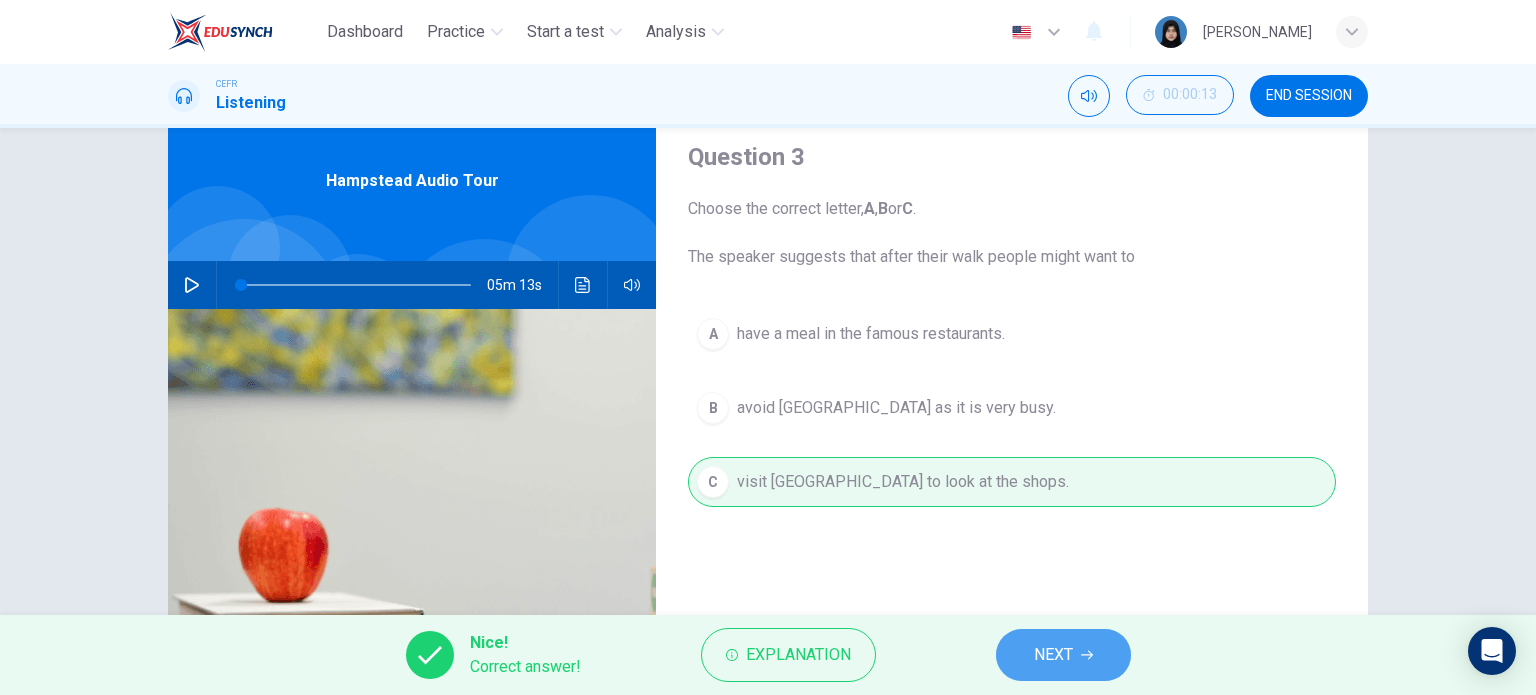 click on "NEXT" at bounding box center [1063, 655] 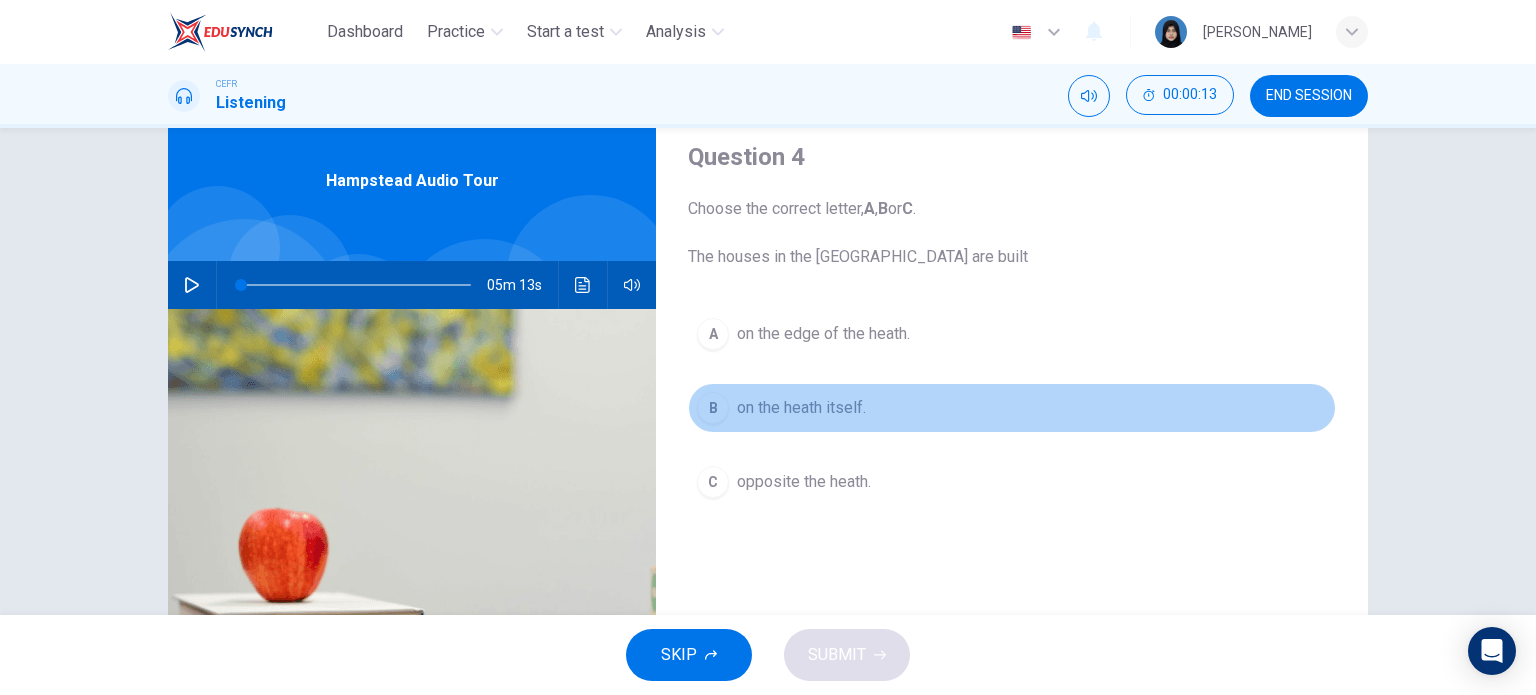 click on "on the heath itself." at bounding box center [801, 408] 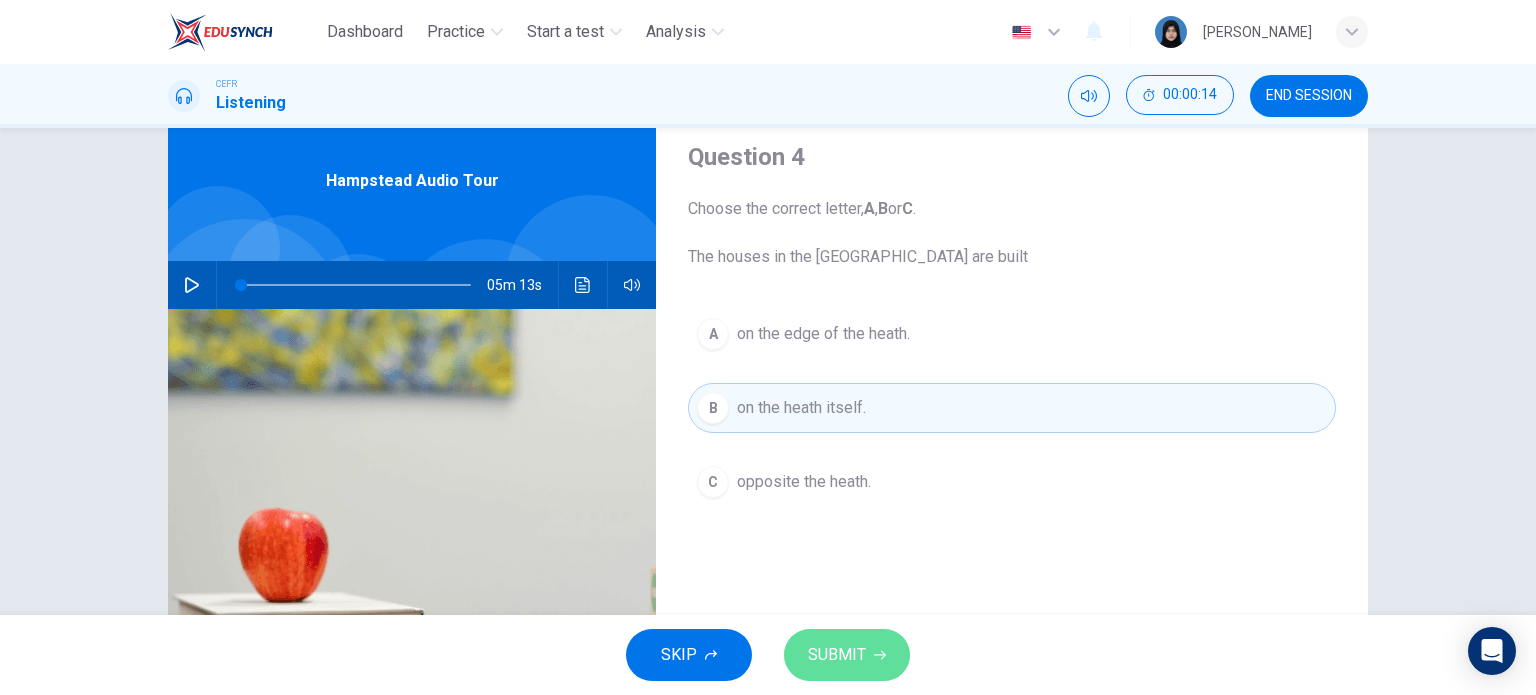 click on "SUBMIT" at bounding box center [837, 655] 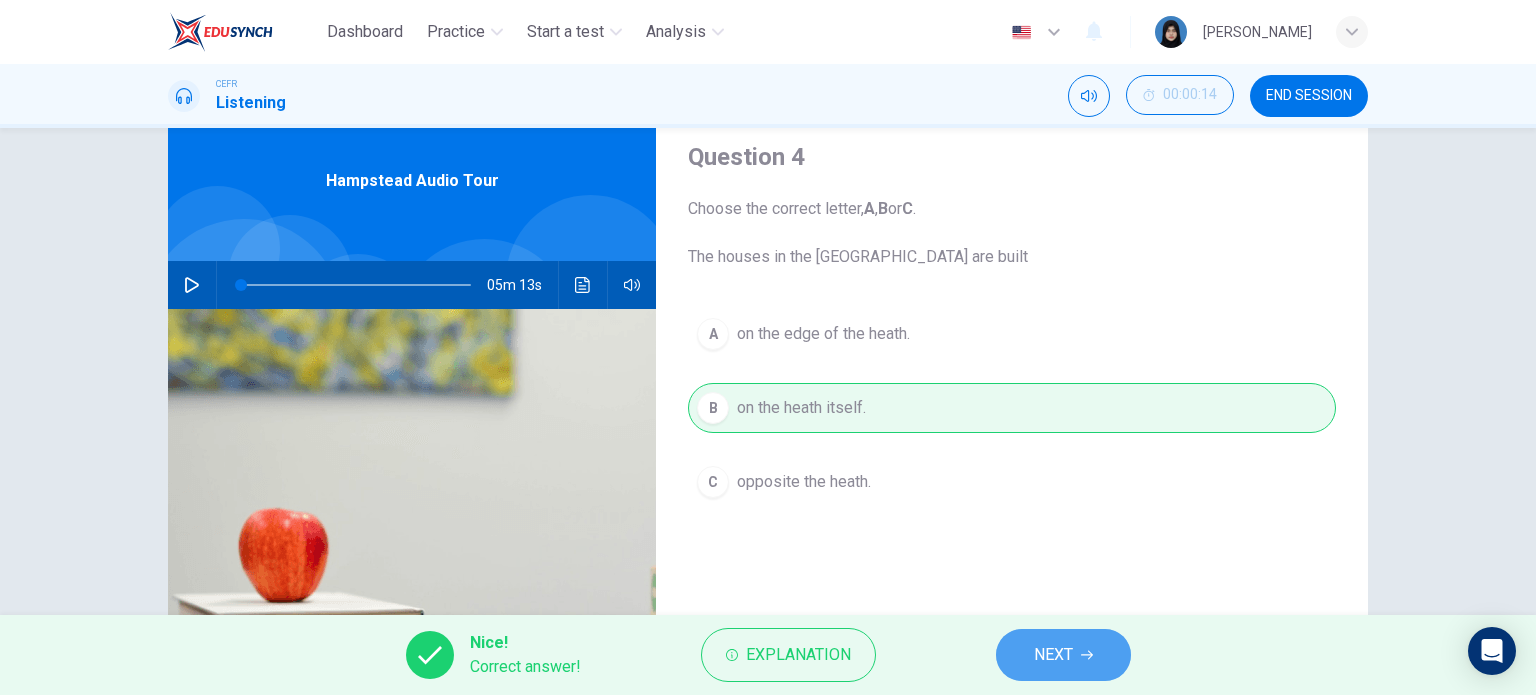 click on "NEXT" at bounding box center [1063, 655] 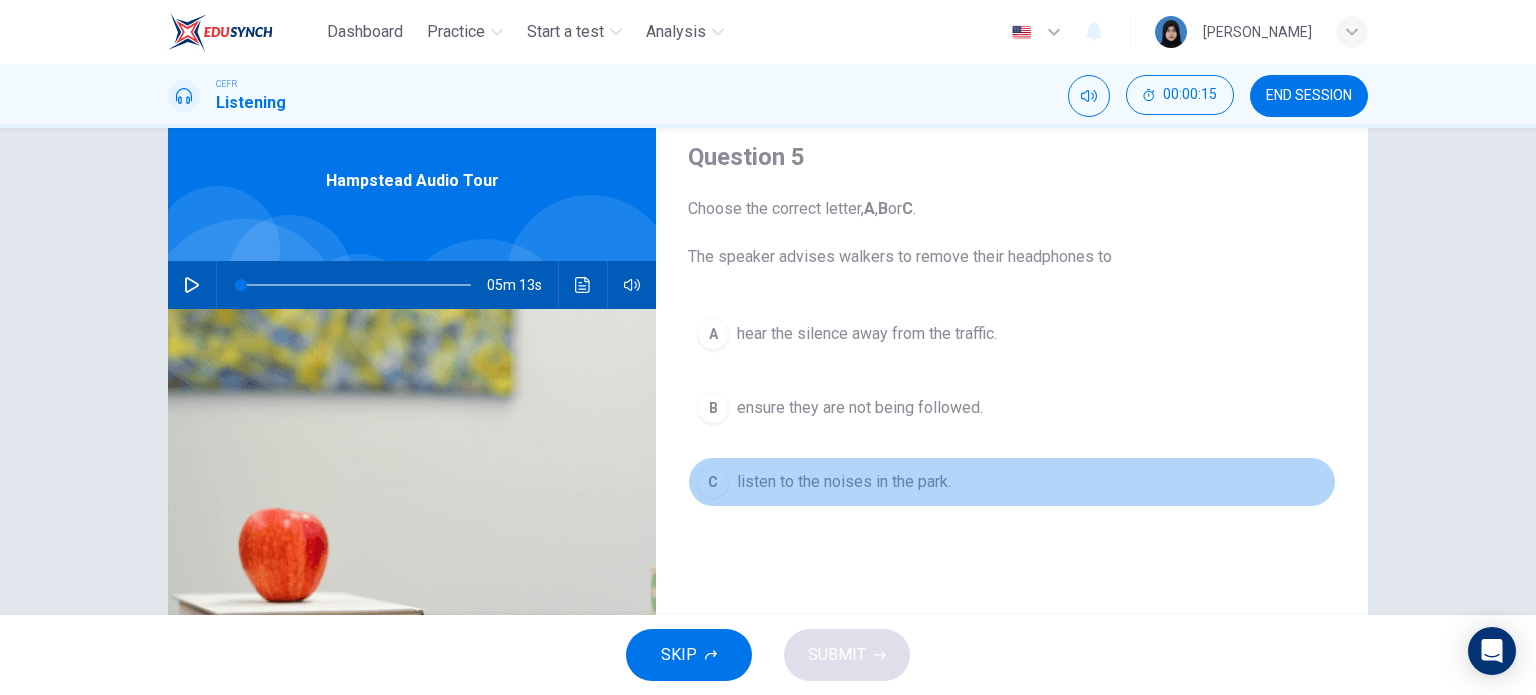 click on "listen to the noises in the park." at bounding box center [844, 482] 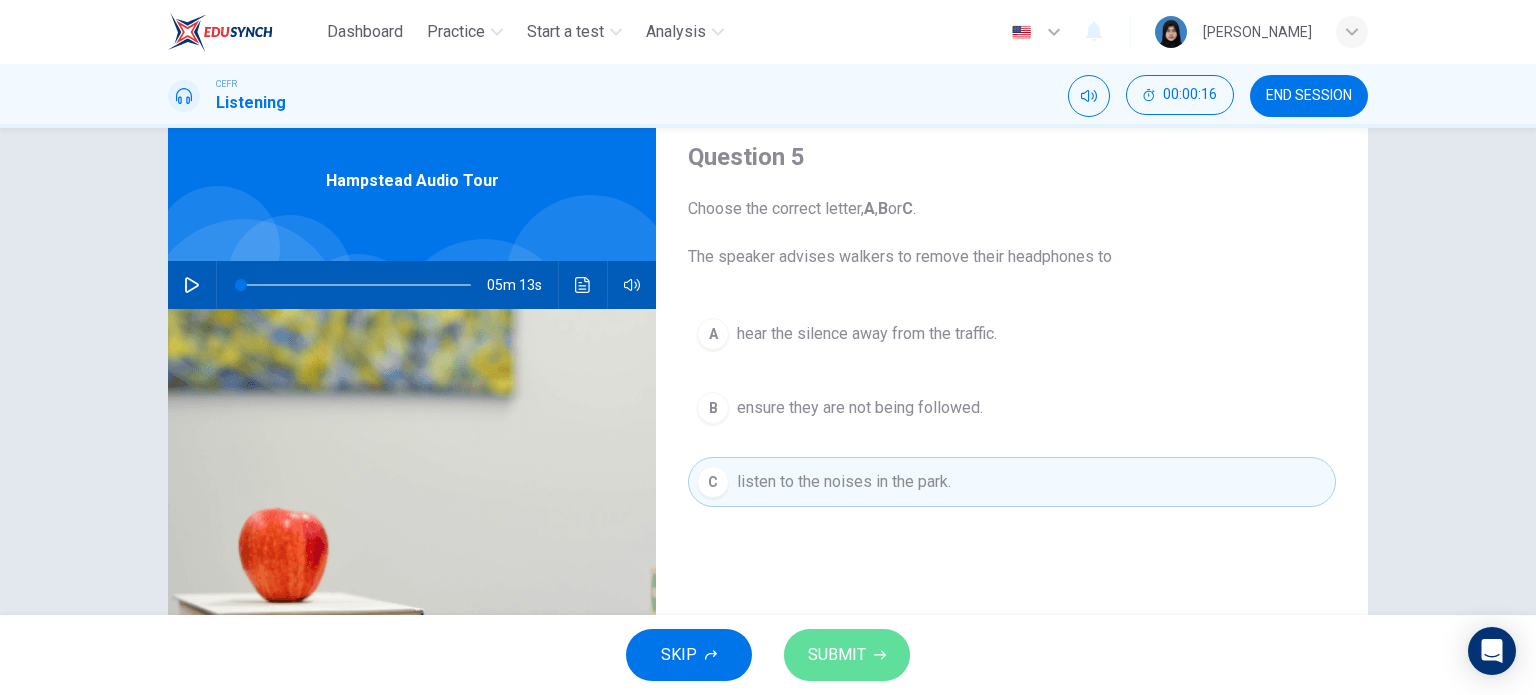click on "SUBMIT" at bounding box center (847, 655) 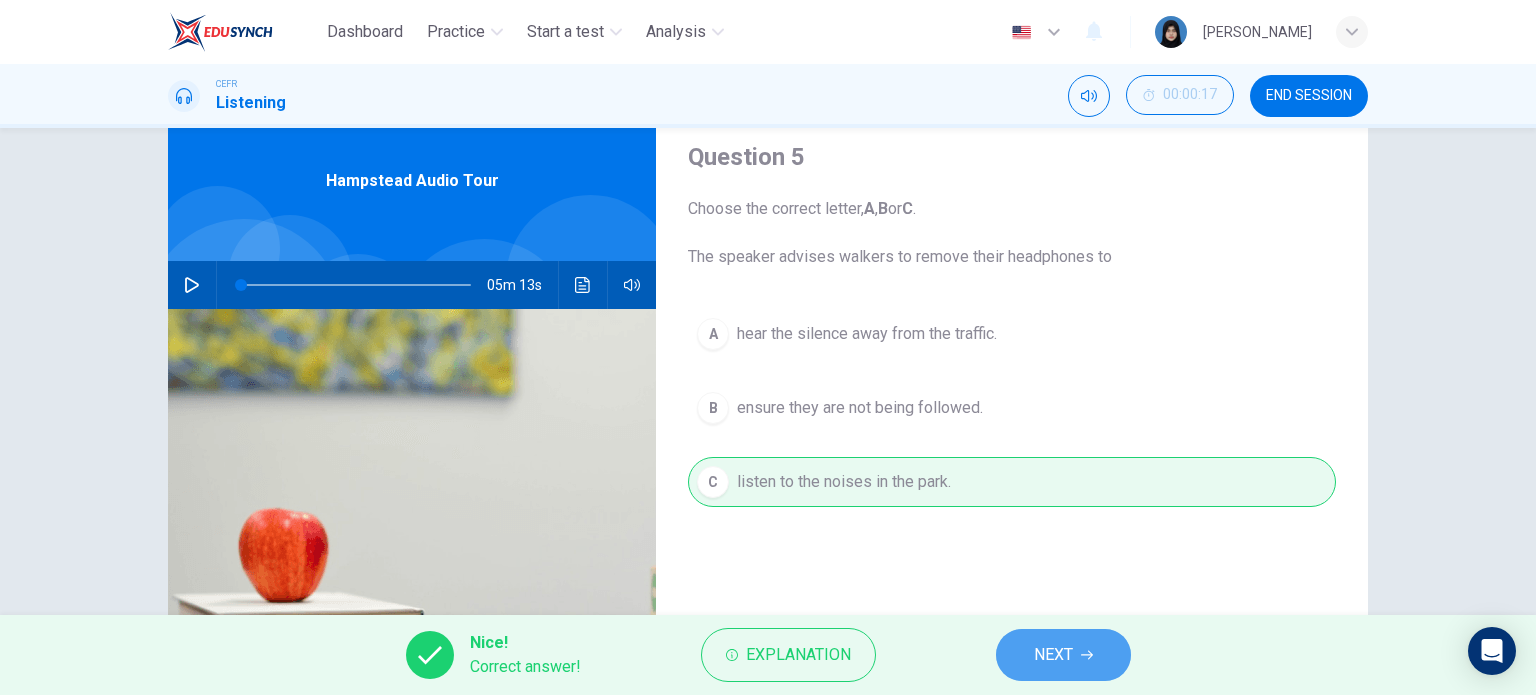 click on "NEXT" at bounding box center [1063, 655] 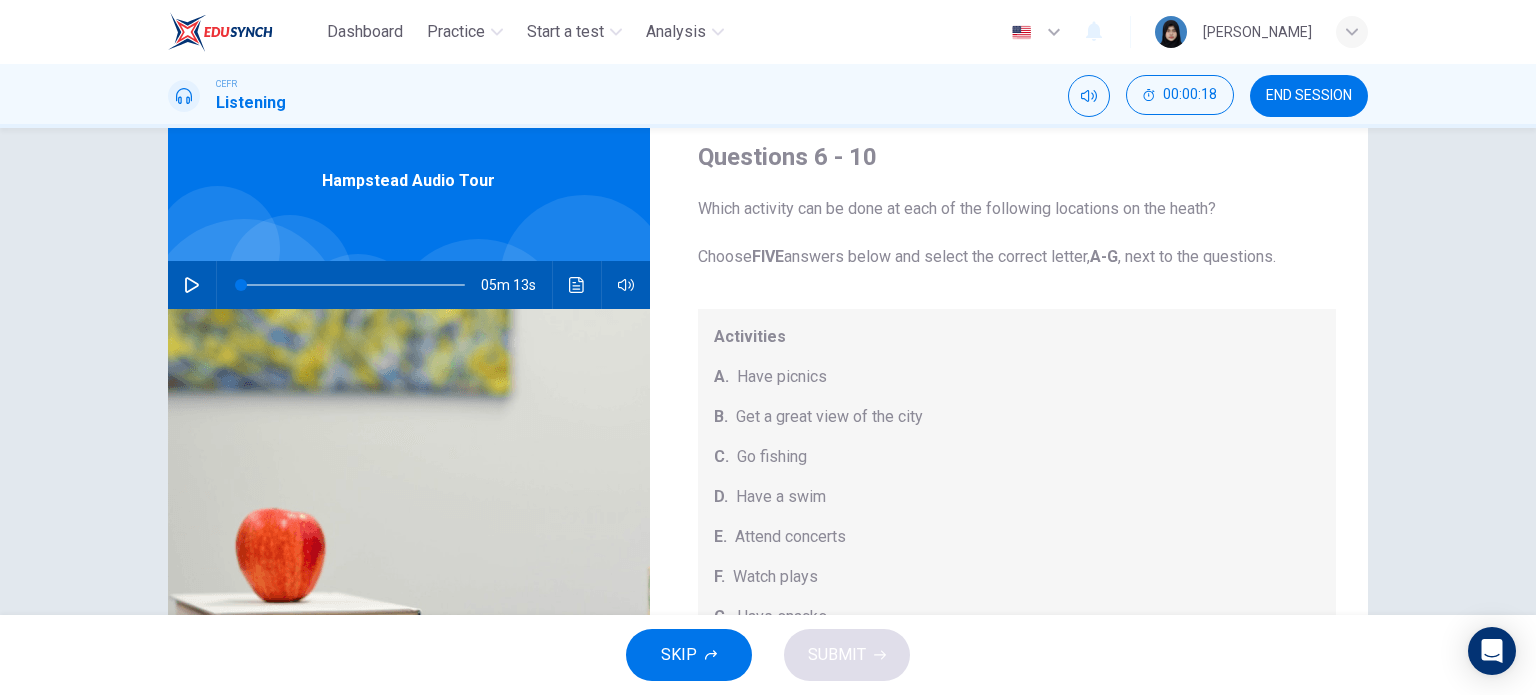 scroll, scrollTop: 184, scrollLeft: 0, axis: vertical 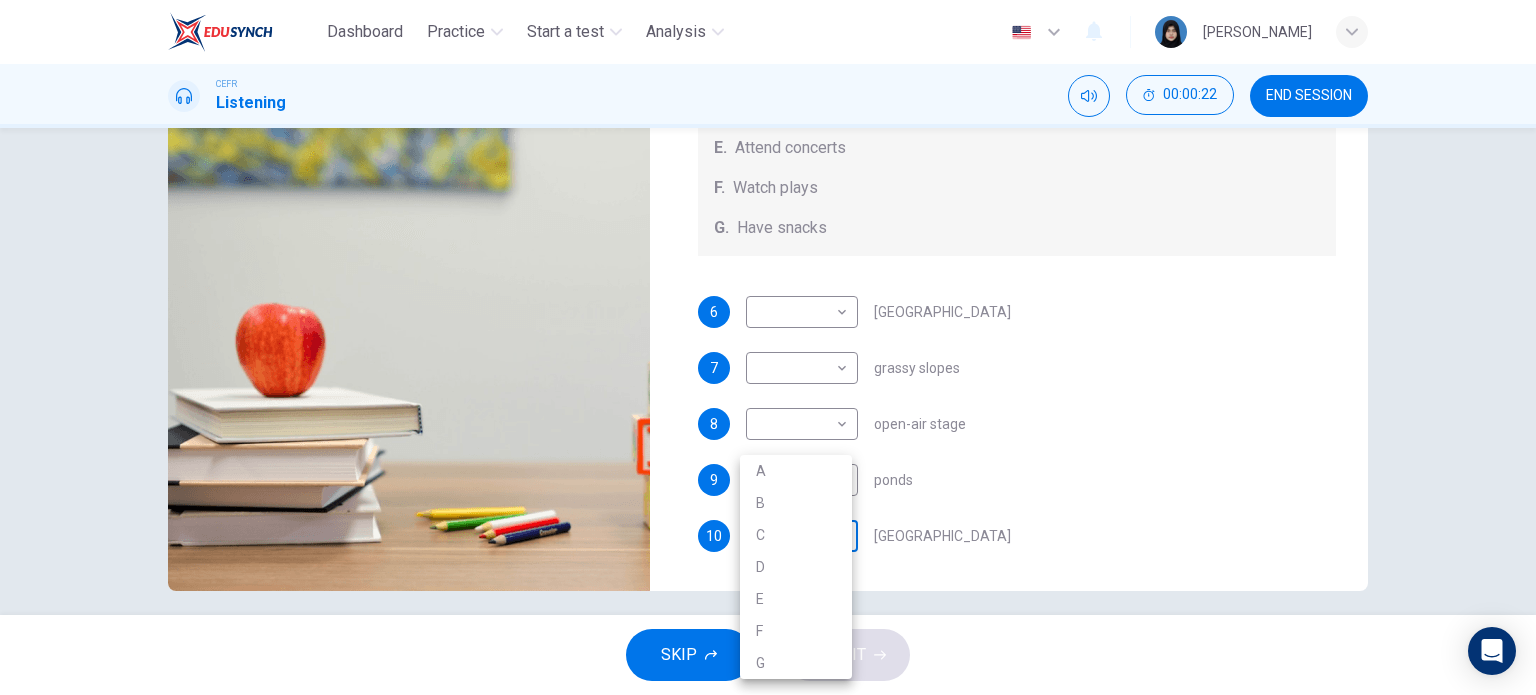 click on "Dashboard Practice Start a test Analysis English en ​ AUNI QISTINA BINTI AZRUL CEFR Listening 00:00:22 END SESSION Questions 6 - 10 Which activity can be done at each of the following locations on the heath? Choose  FIVE  answers below and select the correct letter,  A-G , next to the questions. Activities A. Have picnics B. Get a great view of the city C. Go fishing D. Have a swim E. Attend concerts F. Watch plays G. Have snacks 6 ​ ​ Kenwood House 7 ​ ​ grassy slopes 8 ​ ​ open-air stage 9 ​ ​ ponds 10 ​ ​ Parliament Hill Hampstead Audio Tour 05m 13s SKIP SUBMIT Dashboard Practice Start a test Analysis Notifications © Copyright  2025
A B C D E F G" at bounding box center (768, 347) 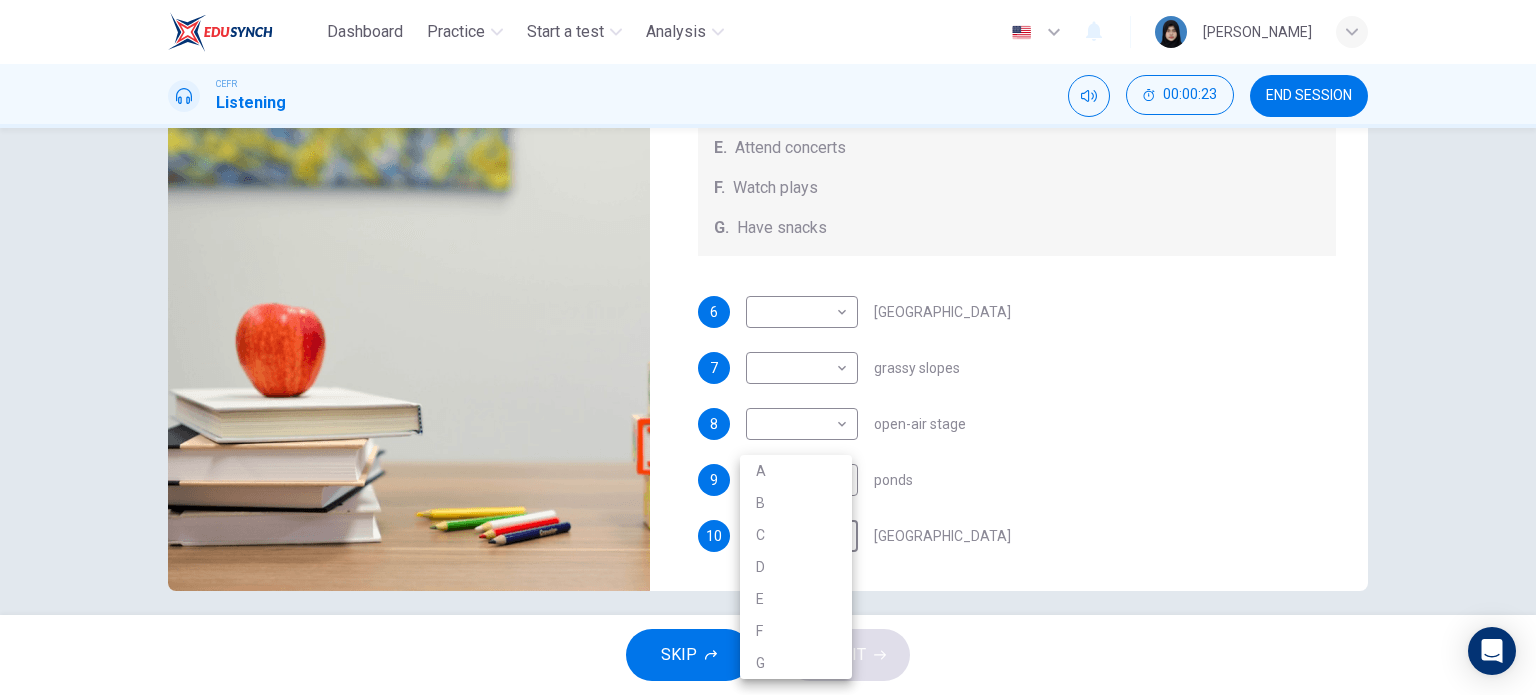 click at bounding box center [768, 347] 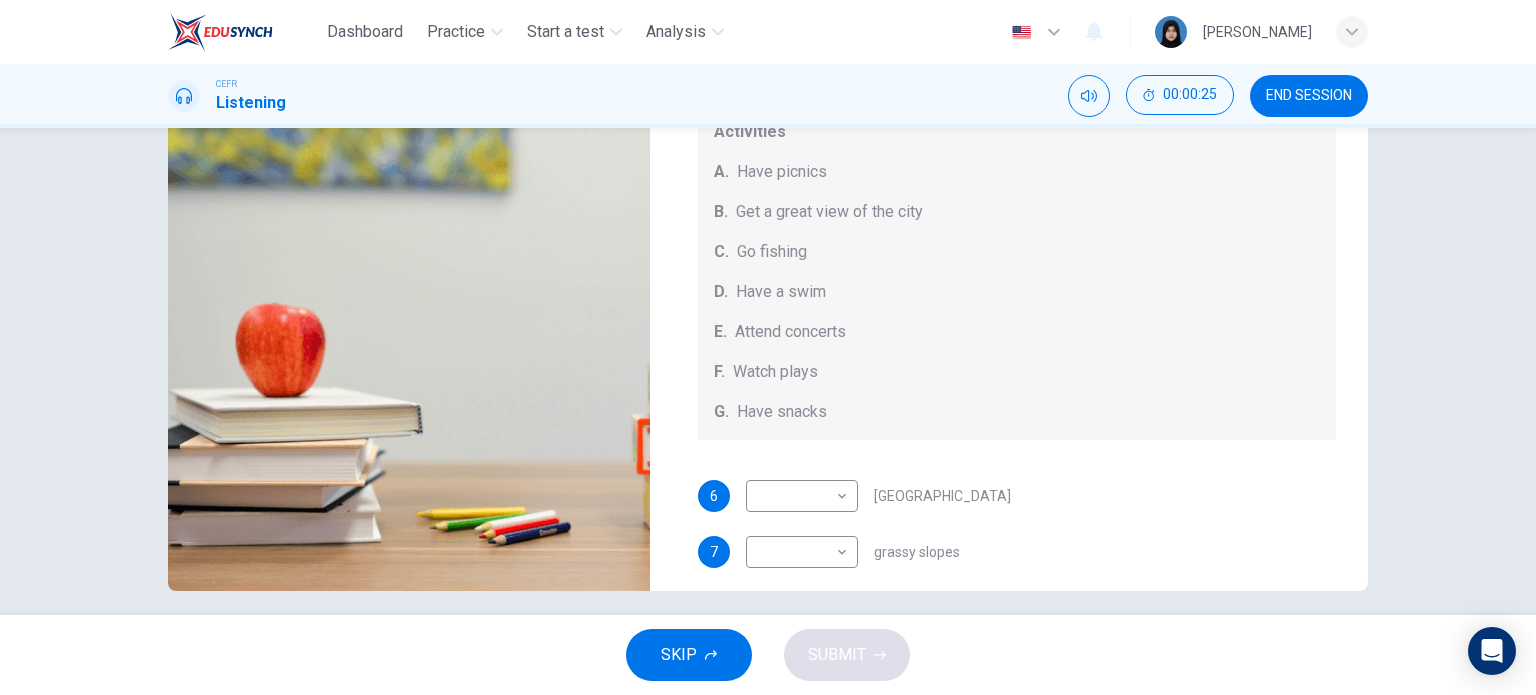 scroll, scrollTop: 184, scrollLeft: 0, axis: vertical 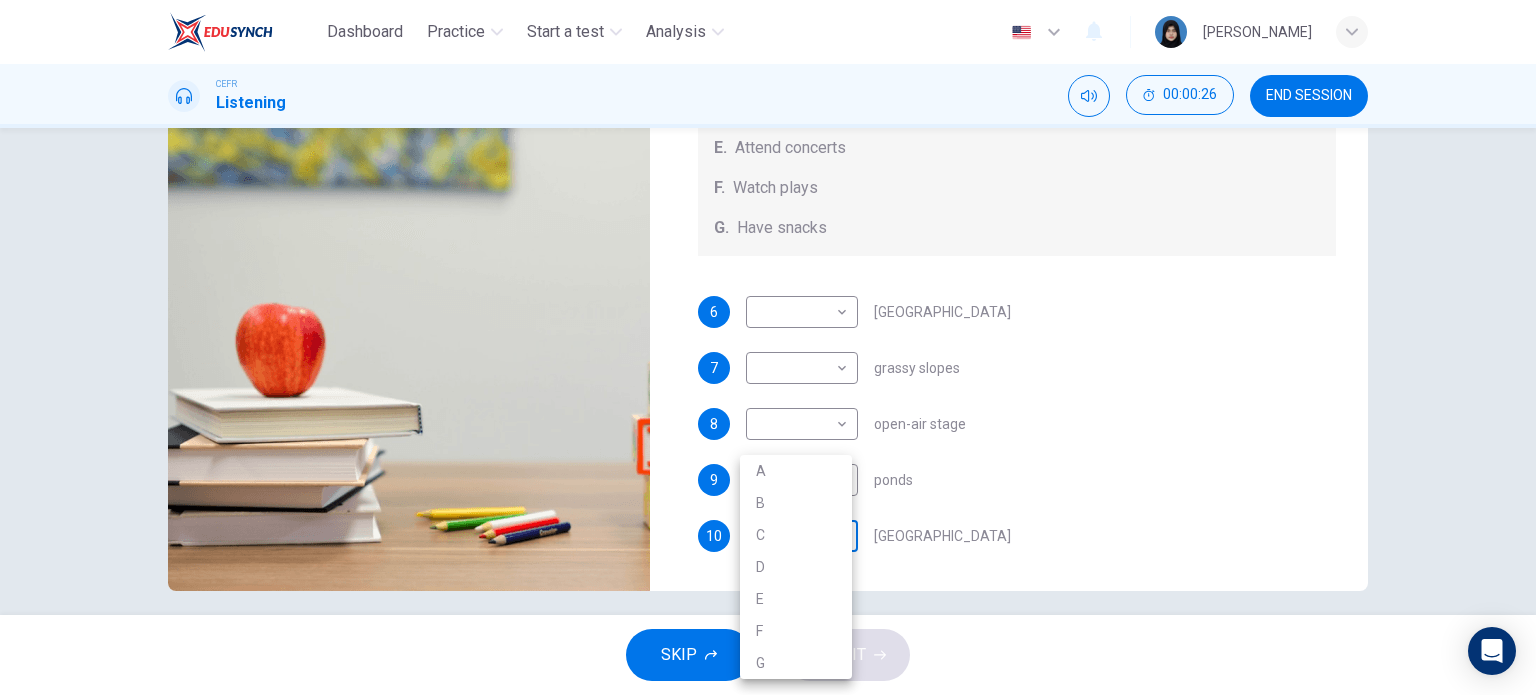click on "Dashboard Practice Start a test Analysis English en ​ AUNI QISTINA BINTI AZRUL CEFR Listening 00:00:26 END SESSION Questions 6 - 10 Which activity can be done at each of the following locations on the heath? Choose  FIVE  answers below and select the correct letter,  A-G , next to the questions. Activities A. Have picnics B. Get a great view of the city C. Go fishing D. Have a swim E. Attend concerts F. Watch plays G. Have snacks 6 ​ ​ Kenwood House 7 ​ ​ grassy slopes 8 ​ ​ open-air stage 9 ​ ​ ponds 10 ​ ​ Parliament Hill Hampstead Audio Tour 05m 13s SKIP SUBMIT Dashboard Practice Start a test Analysis Notifications © Copyright  2025
A B C D E F G" at bounding box center [768, 347] 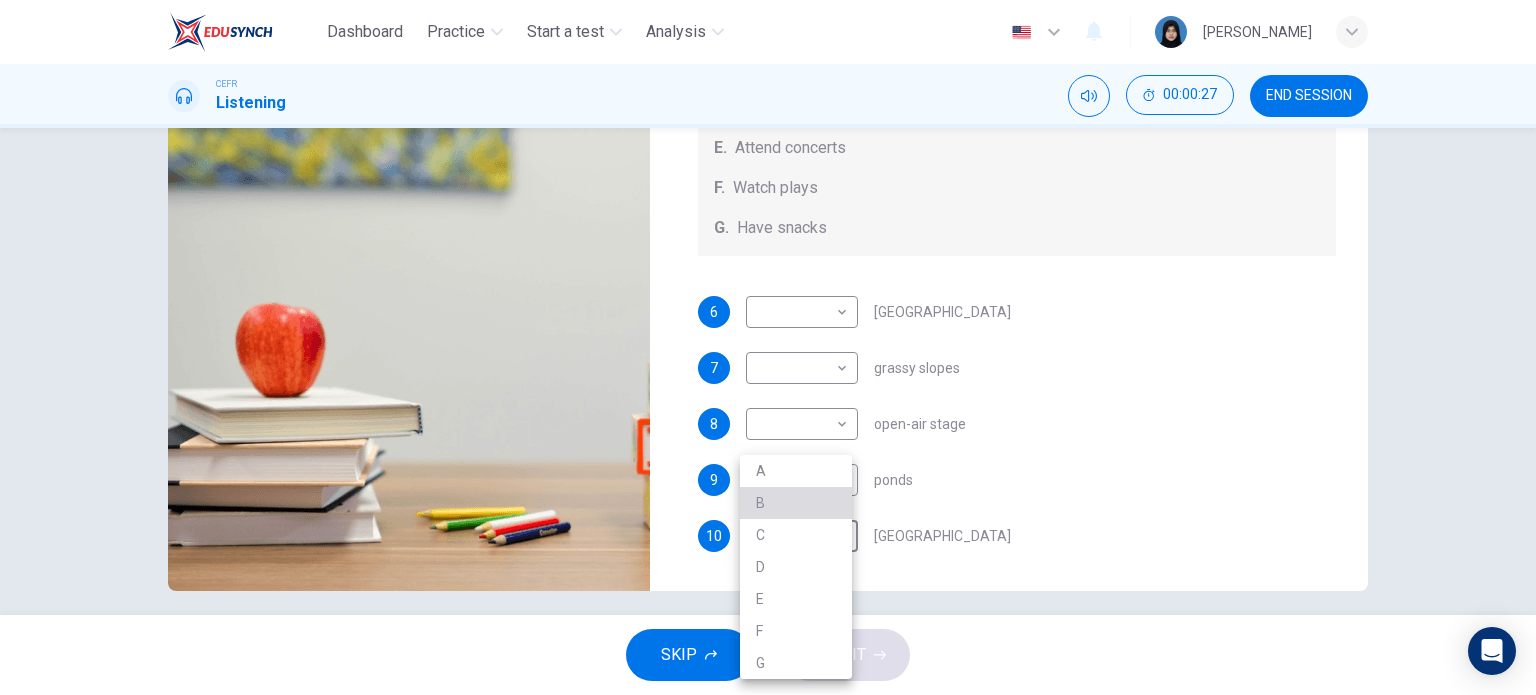 click on "B" at bounding box center (796, 503) 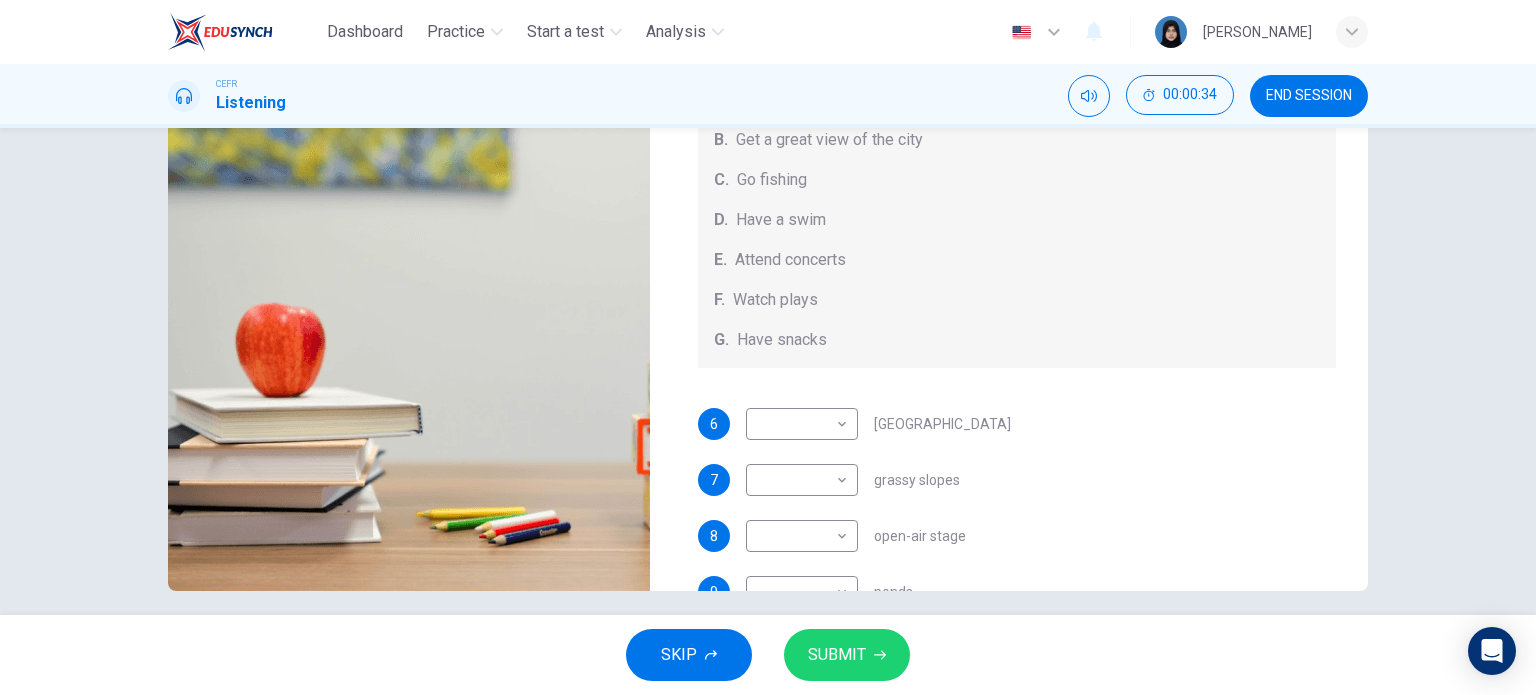scroll, scrollTop: 72, scrollLeft: 0, axis: vertical 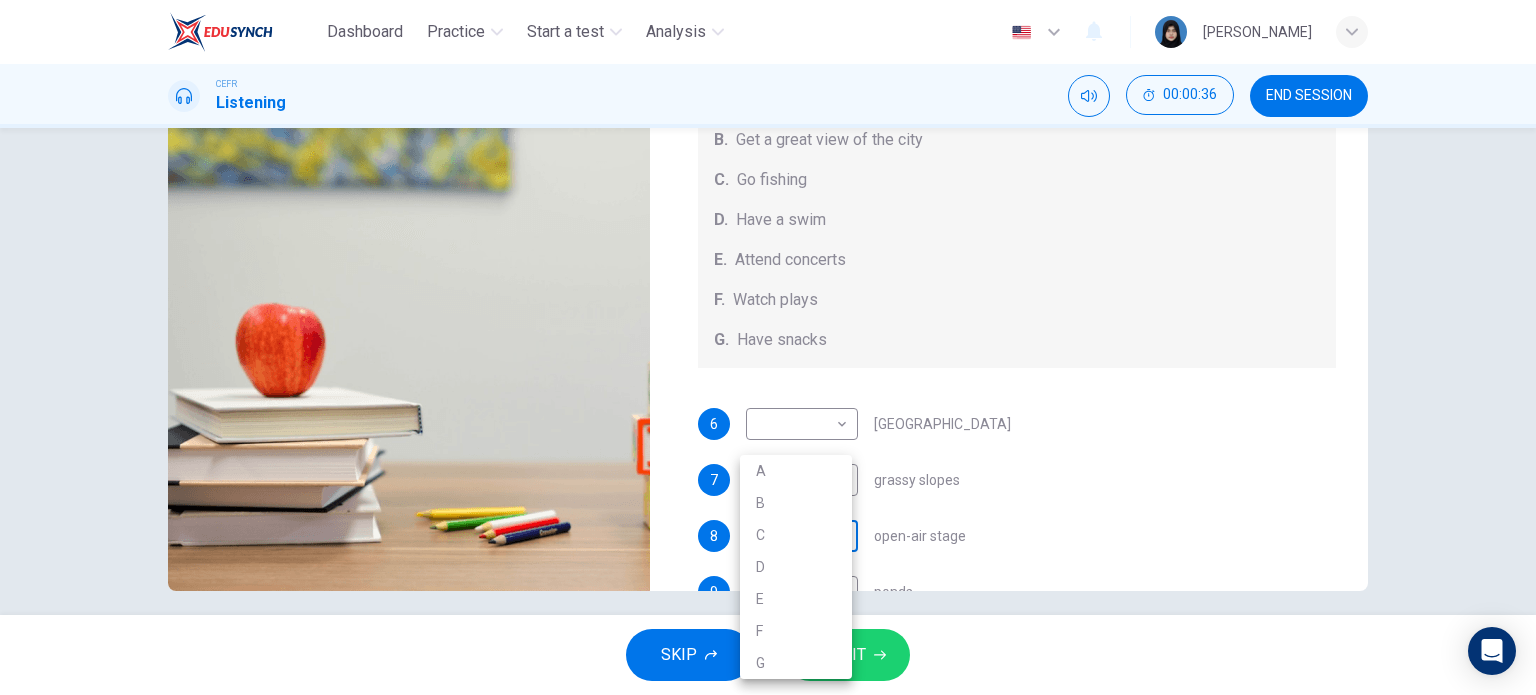 click on "Dashboard Practice Start a test Analysis English en ​ AUNI QISTINA BINTI AZRUL CEFR Listening 00:00:36 END SESSION Questions 6 - 10 Which activity can be done at each of the following locations on the heath? Choose  FIVE  answers below and select the correct letter,  A-G , next to the questions. Activities A. Have picnics B. Get a great view of the city C. Go fishing D. Have a swim E. Attend concerts F. Watch plays G. Have snacks 6 ​ ​ Kenwood House 7 ​ ​ grassy slopes 8 ​ ​ open-air stage 9 ​ ​ ponds 10 B B ​ Parliament Hill Hampstead Audio Tour 05m 13s SKIP SUBMIT Dashboard Practice Start a test Analysis Notifications © Copyright  2025
A B C D E F G" at bounding box center [768, 347] 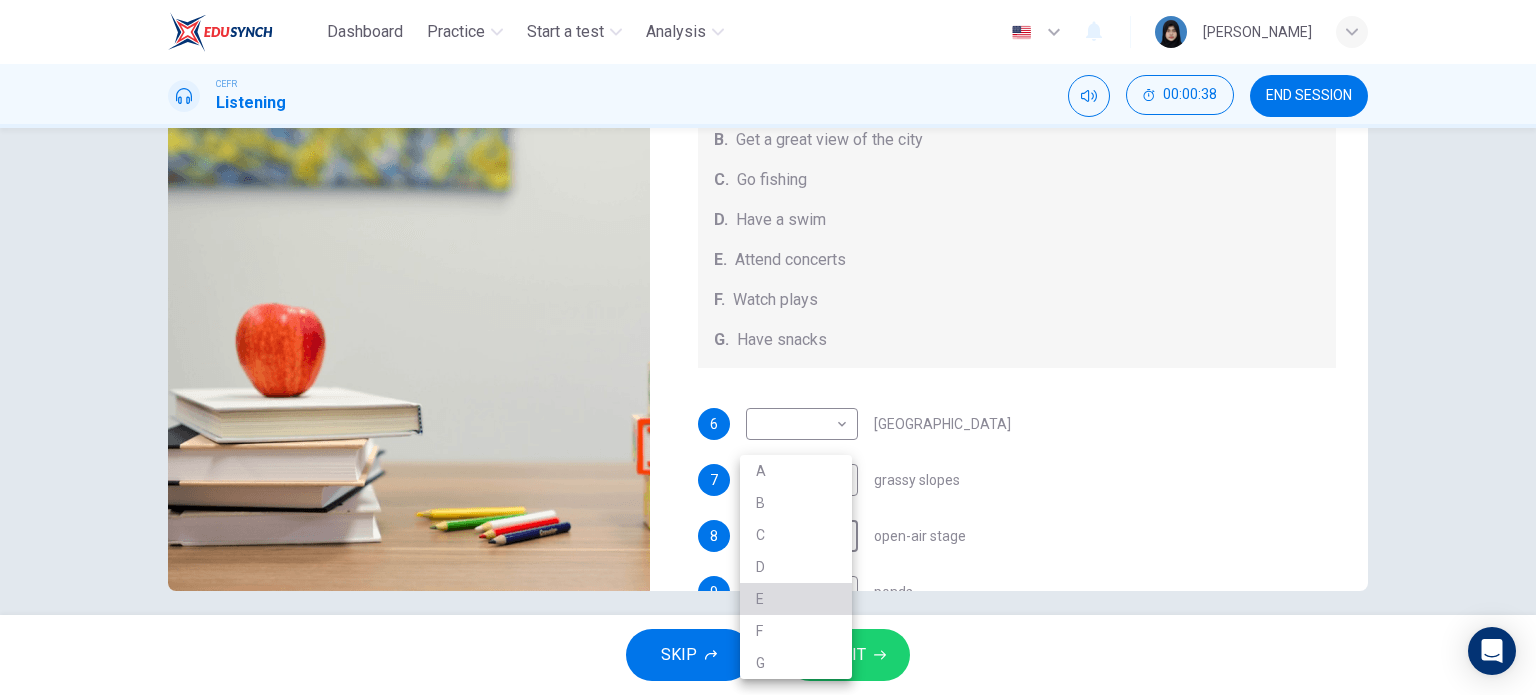 click on "E" at bounding box center [796, 599] 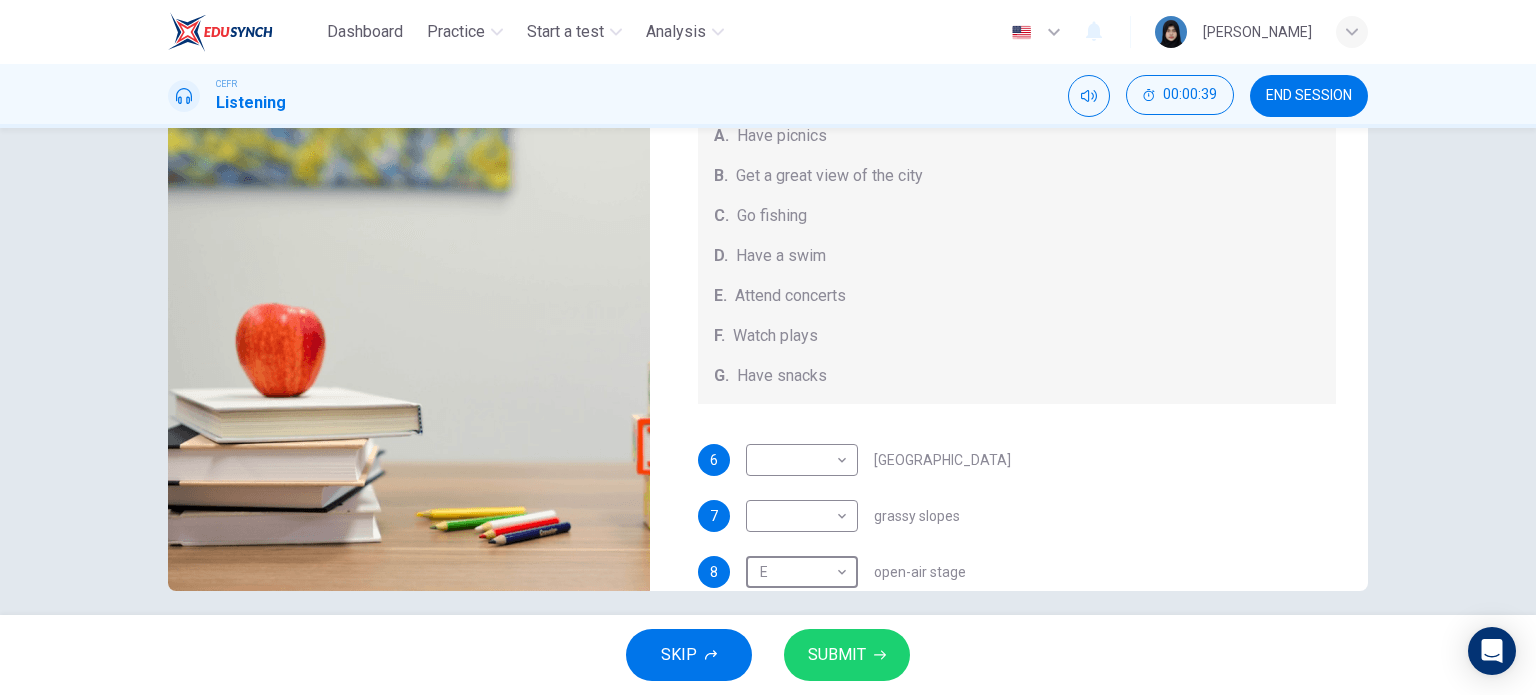 scroll, scrollTop: 27, scrollLeft: 0, axis: vertical 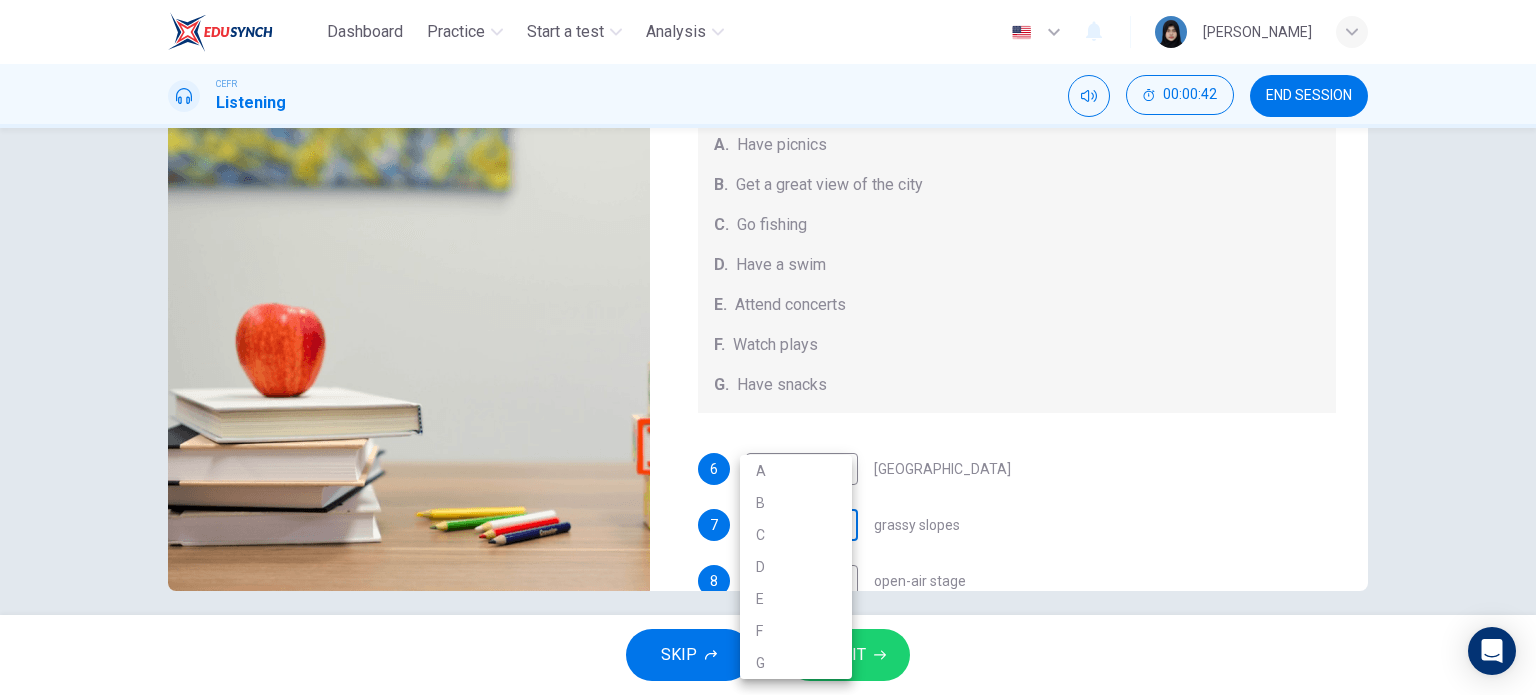 click on "Dashboard Practice Start a test Analysis English en ​ AUNI QISTINA BINTI AZRUL CEFR Listening 00:00:42 END SESSION Questions 6 - 10 Which activity can be done at each of the following locations on the heath? Choose  FIVE  answers below and select the correct letter,  A-G , next to the questions. Activities A. Have picnics B. Get a great view of the city C. Go fishing D. Have a swim E. Attend concerts F. Watch plays G. Have snacks 6 ​ ​ Kenwood House 7 ​ ​ grassy slopes 8 E E ​ open-air stage 9 ​ ​ ponds 10 B B ​ Parliament Hill Hampstead Audio Tour 05m 13s SKIP SUBMIT Dashboard Practice Start a test Analysis Notifications © Copyright  2025
A B C D E F G" at bounding box center (768, 347) 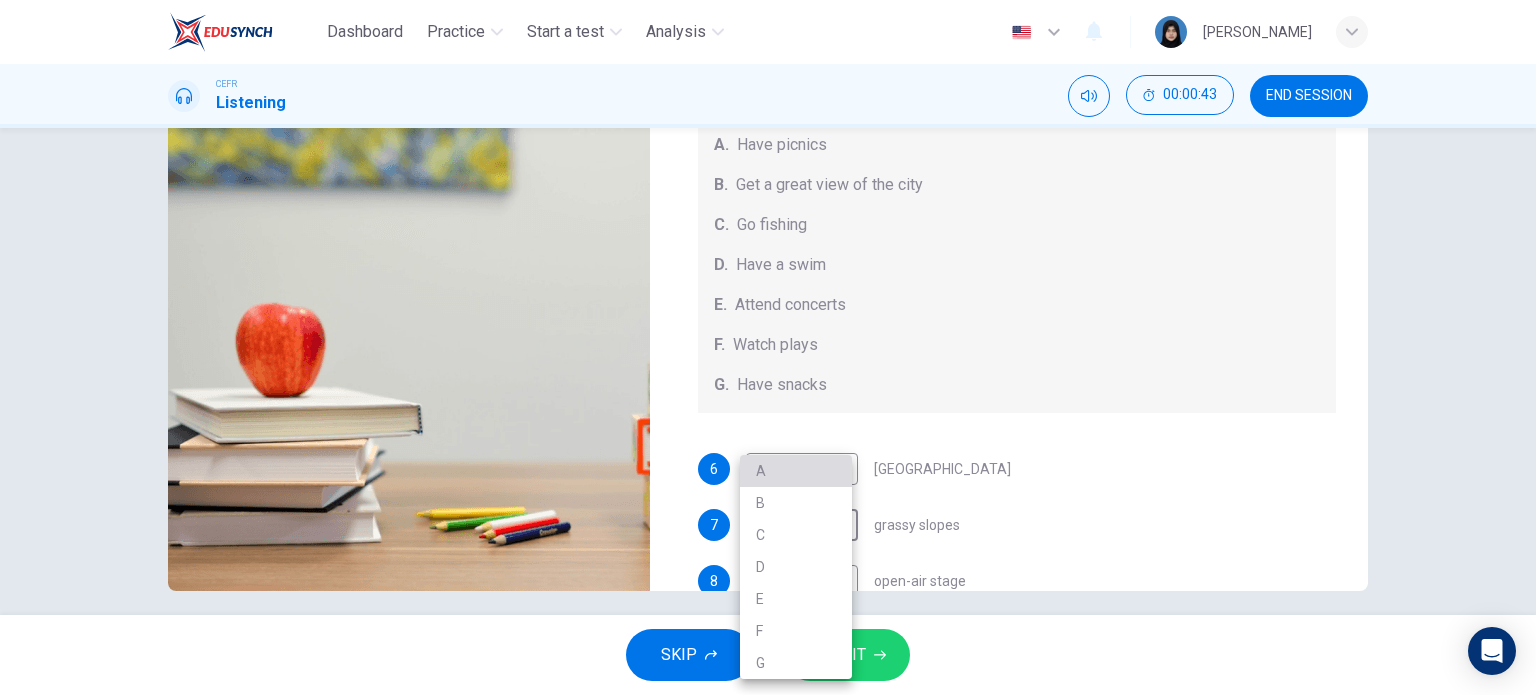 click on "A" at bounding box center [796, 471] 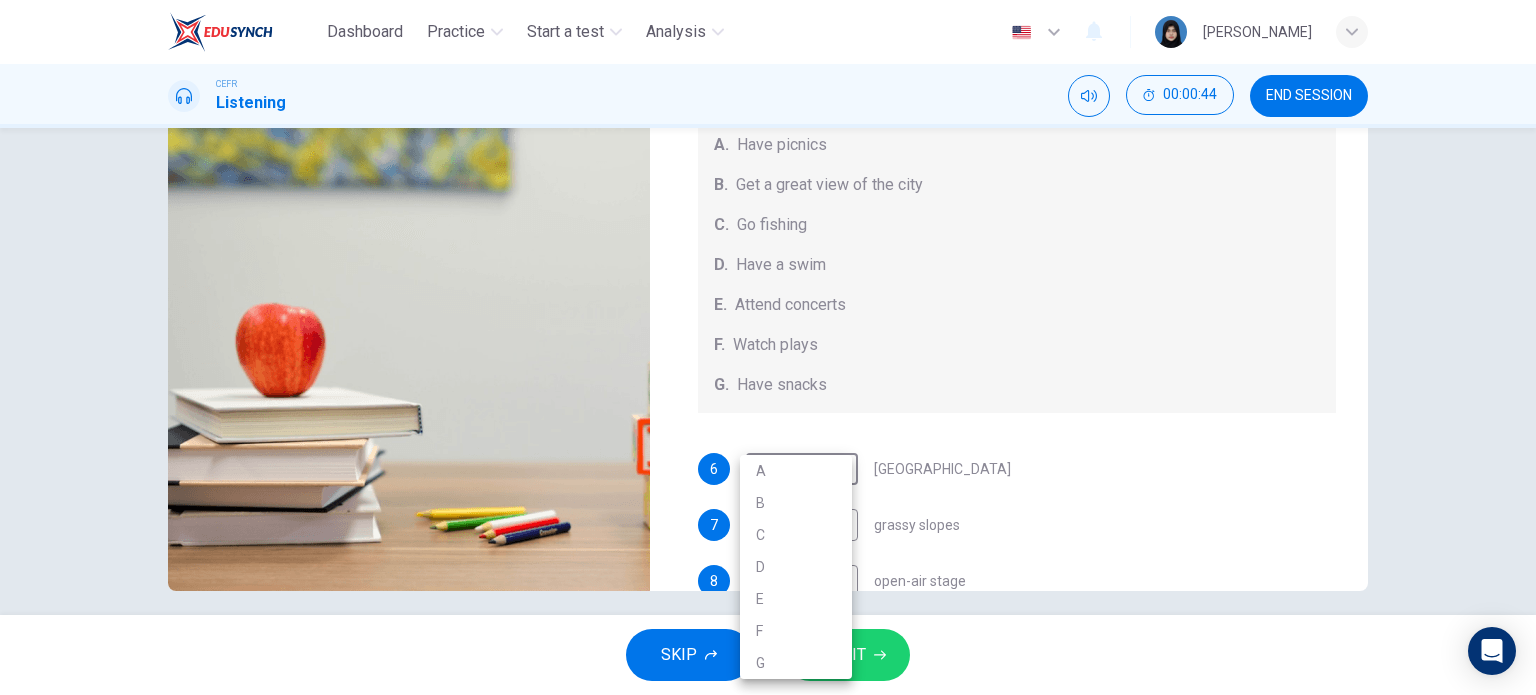 click on "Dashboard Practice Start a test Analysis English en ​ AUNI QISTINA BINTI AZRUL CEFR Listening 00:00:44 END SESSION Questions 6 - 10 Which activity can be done at each of the following locations on the heath? Choose  FIVE  answers below and select the correct letter,  A-G , next to the questions. Activities A. Have picnics B. Get a great view of the city C. Go fishing D. Have a swim E. Attend concerts F. Watch plays G. Have snacks 6 ​ ​ Kenwood House 7 A A ​ grassy slopes 8 E E ​ open-air stage 9 ​ ​ ponds 10 B B ​ Parliament Hill Hampstead Audio Tour 05m 13s SKIP SUBMIT Dashboard Practice Start a test Analysis Notifications © Copyright  2025
A B C D E F G" at bounding box center [768, 347] 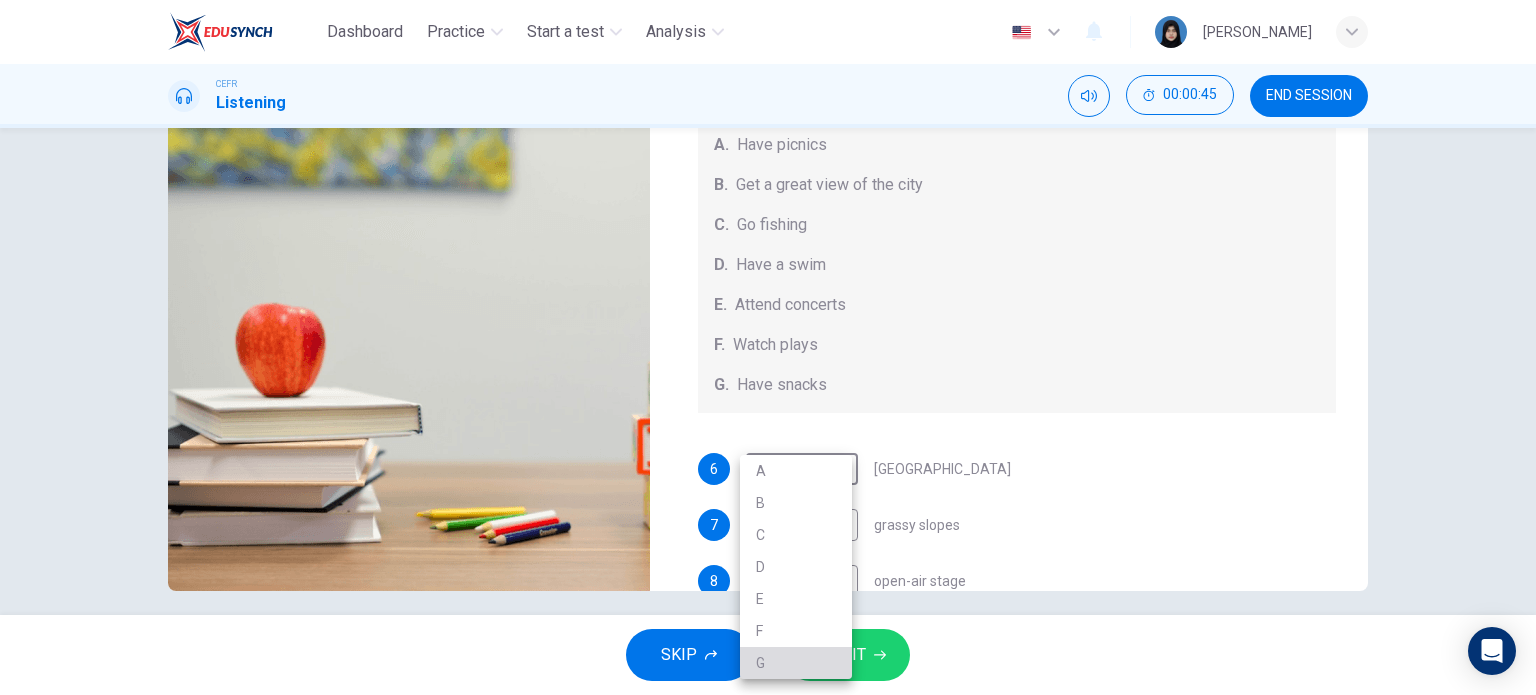click on "G" at bounding box center (796, 663) 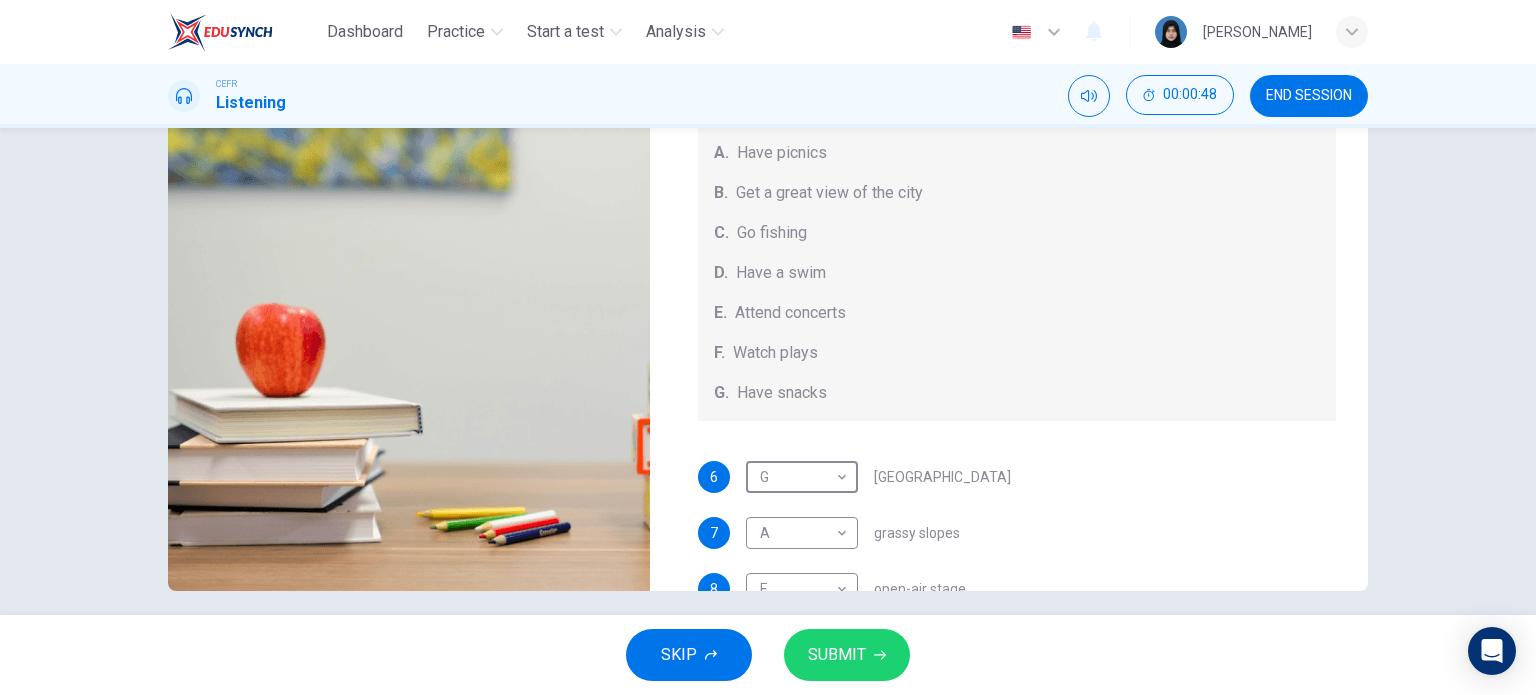 scroll, scrollTop: 16, scrollLeft: 0, axis: vertical 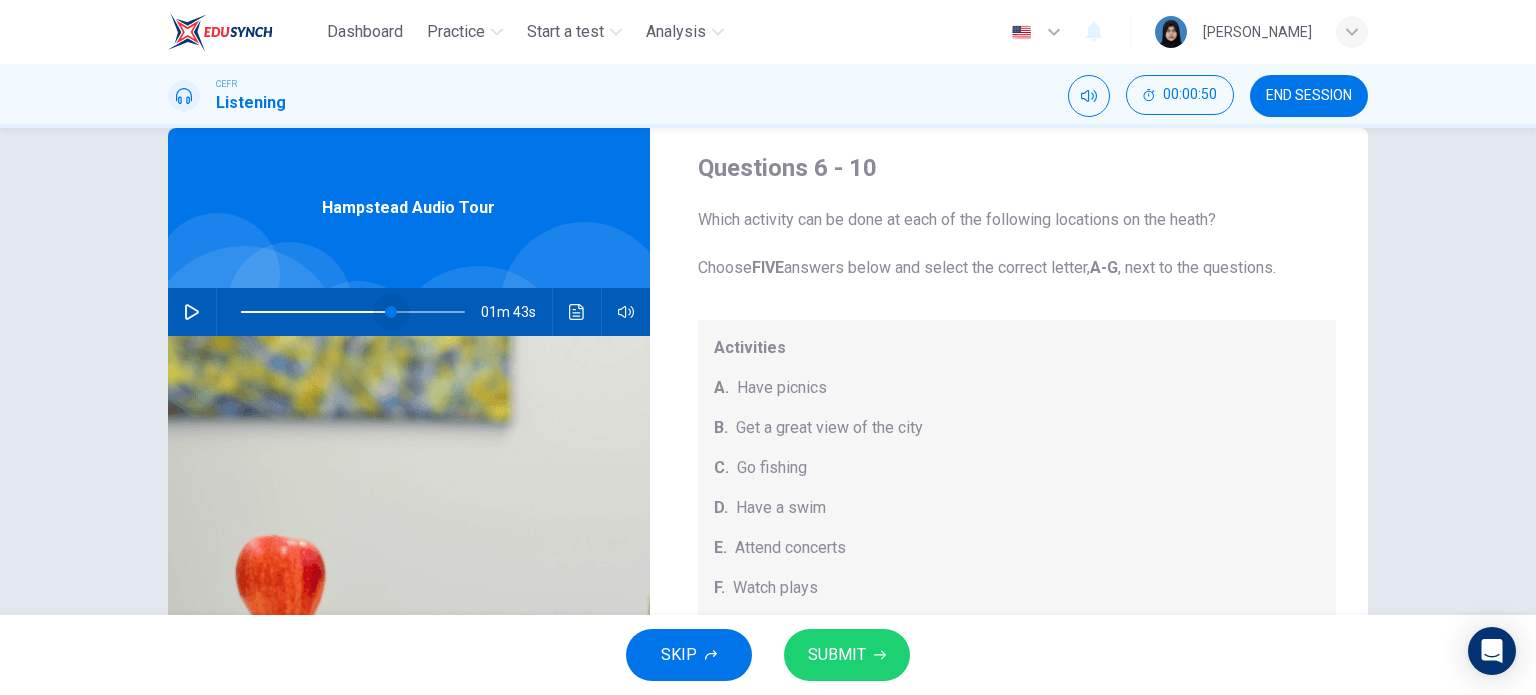 click at bounding box center [353, 312] 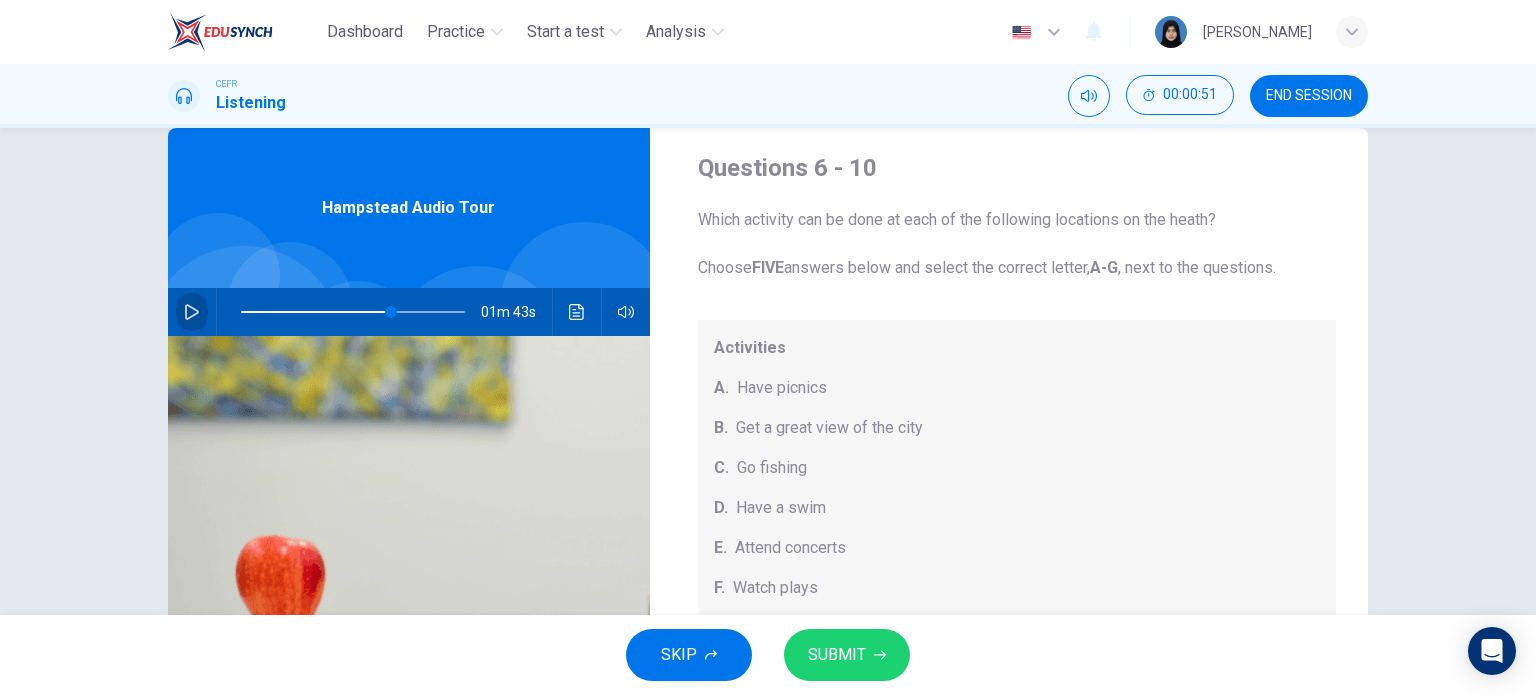 click 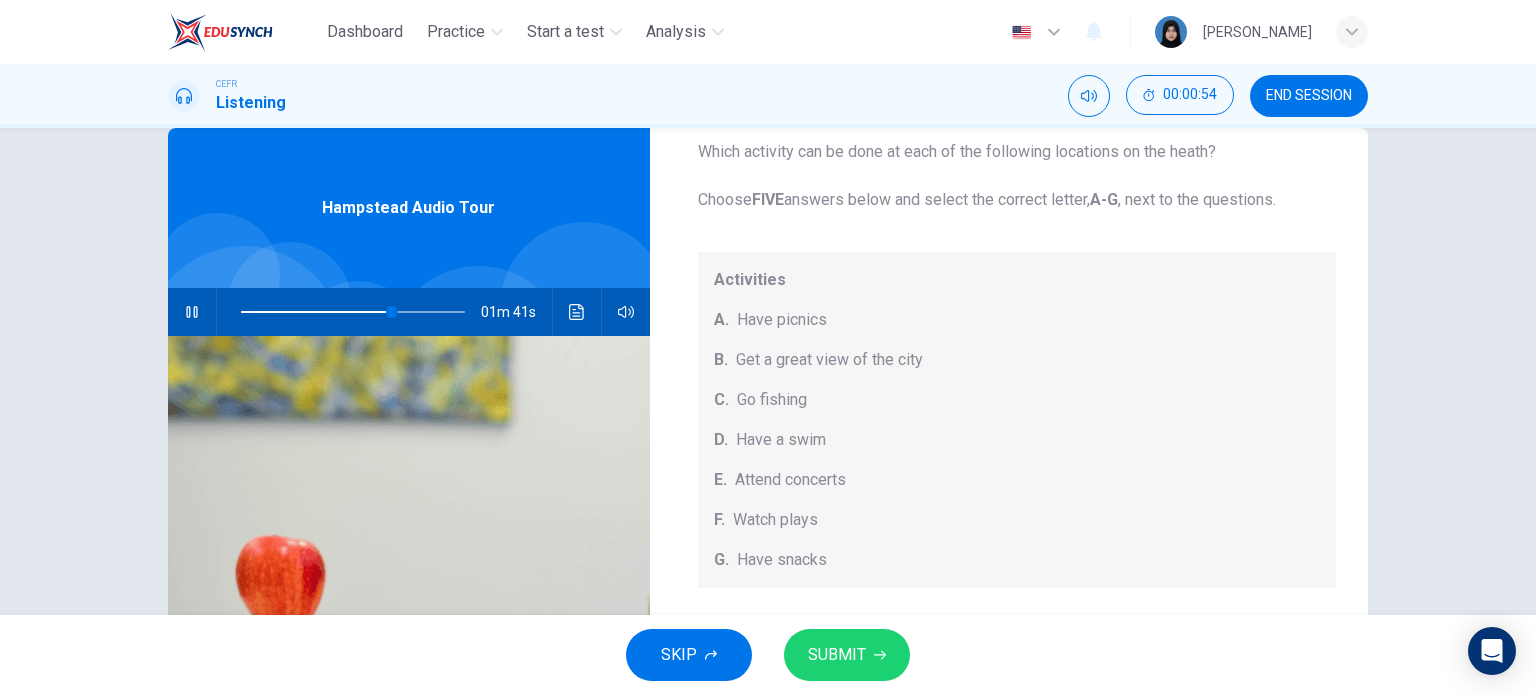 scroll, scrollTop: 184, scrollLeft: 0, axis: vertical 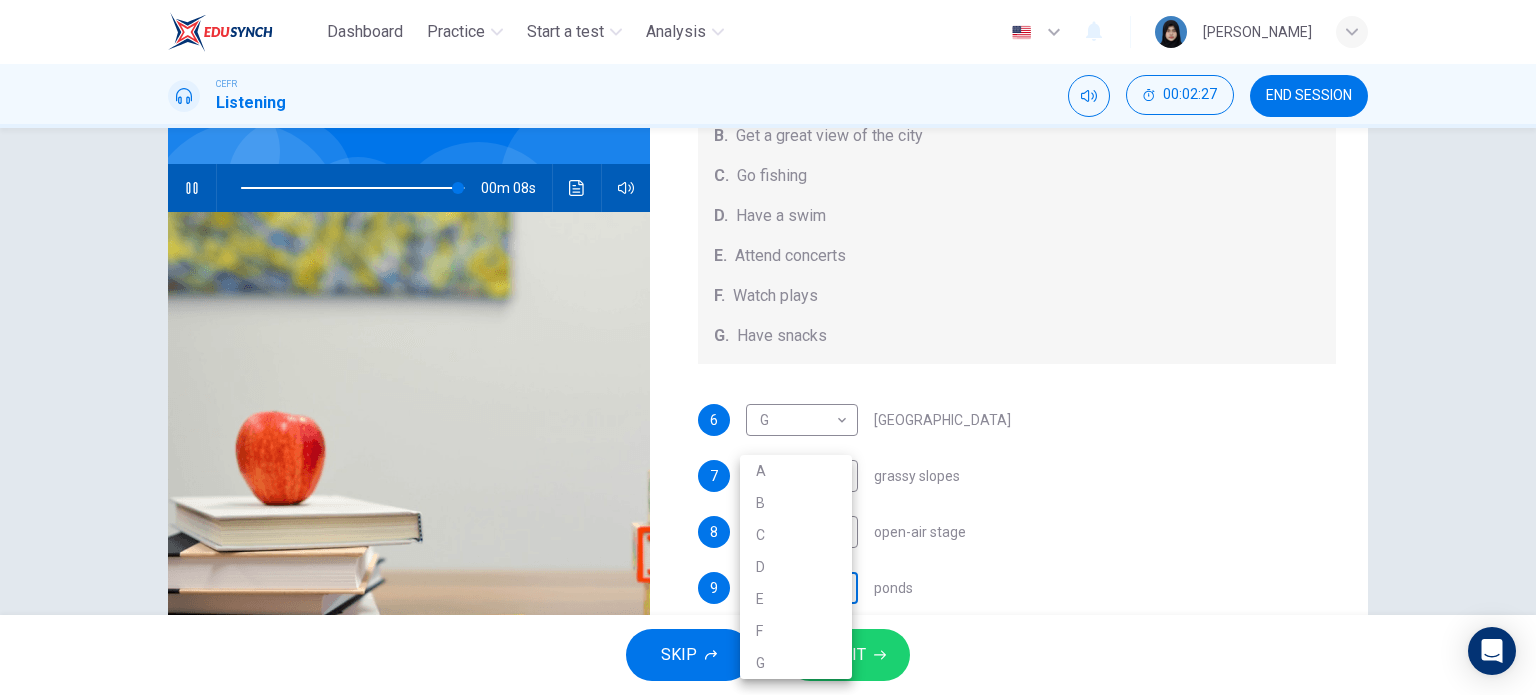 click on "Dashboard Practice Start a test Analysis English en ​ AUNI QISTINA BINTI AZRUL CEFR Listening 00:02:27 END SESSION Questions 6 - 10 Which activity can be done at each of the following locations on the heath? Choose  FIVE  answers below and select the correct letter,  A-G , next to the questions. Activities A. Have picnics B. Get a great view of the city C. Go fishing D. Have a swim E. Attend concerts F. Watch plays G. Have snacks 6 G G ​ Kenwood House 7 A A ​ grassy slopes 8 E E ​ open-air stage 9 ​ ​ ponds 10 B B ​ Parliament Hill Hampstead Audio Tour 00m 08s SKIP SUBMIT Dashboard Practice Start a test Analysis Notifications © Copyright  2025
A B C D E F G" at bounding box center [768, 347] 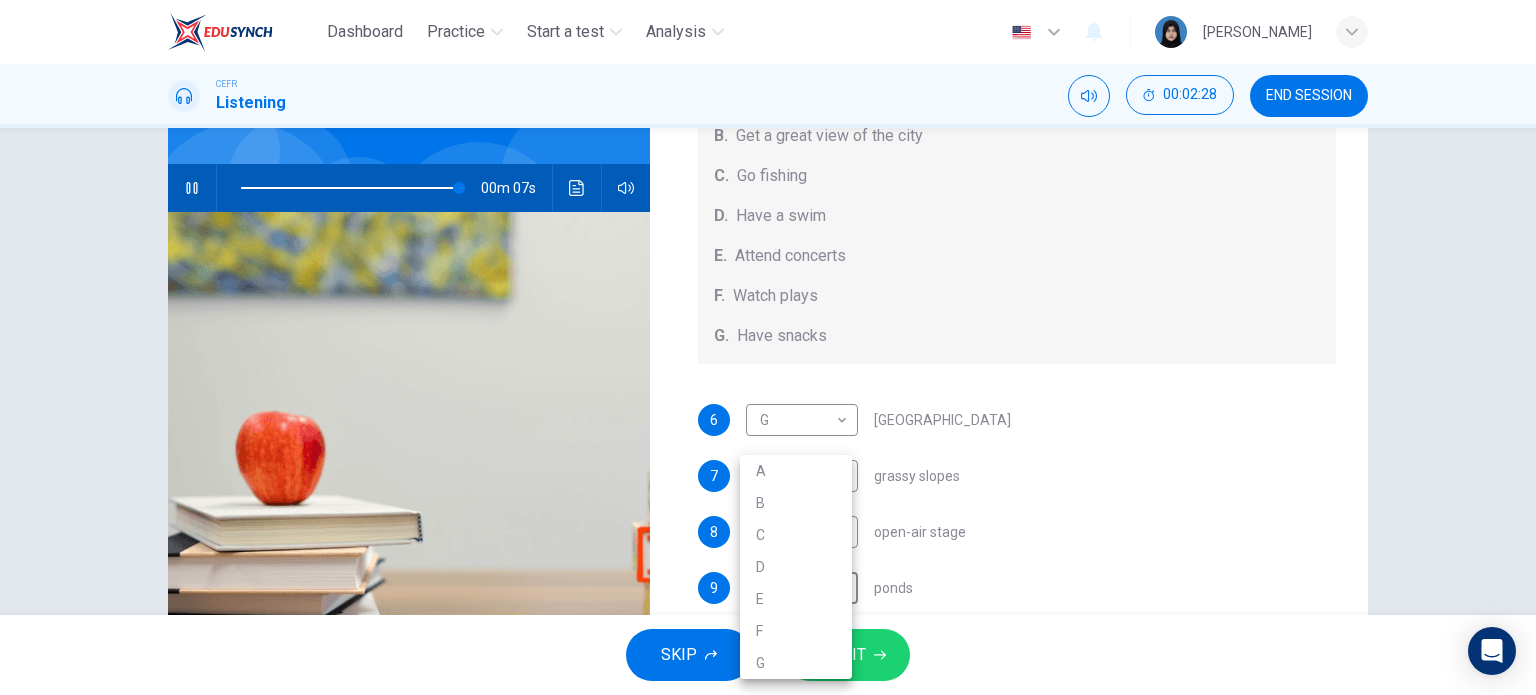 click on "D" at bounding box center [796, 567] 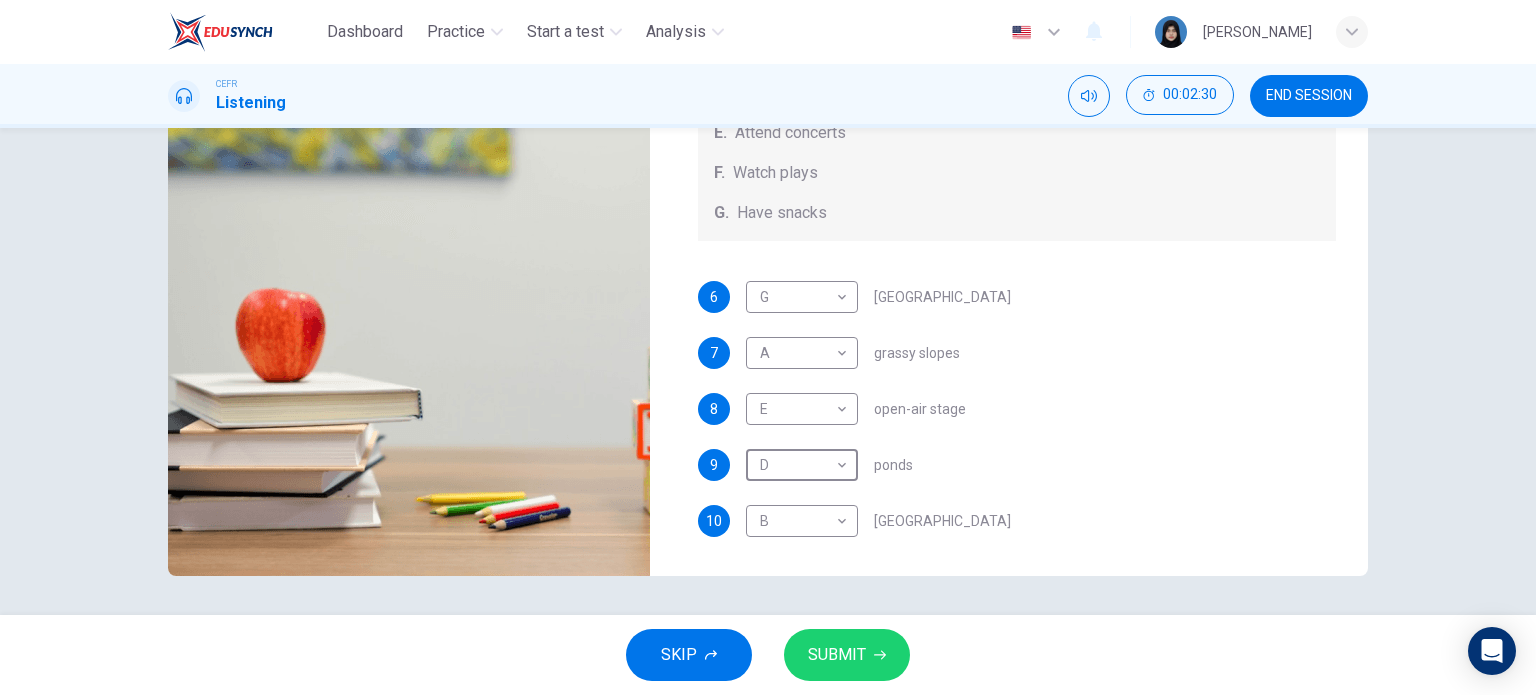 scroll, scrollTop: 288, scrollLeft: 0, axis: vertical 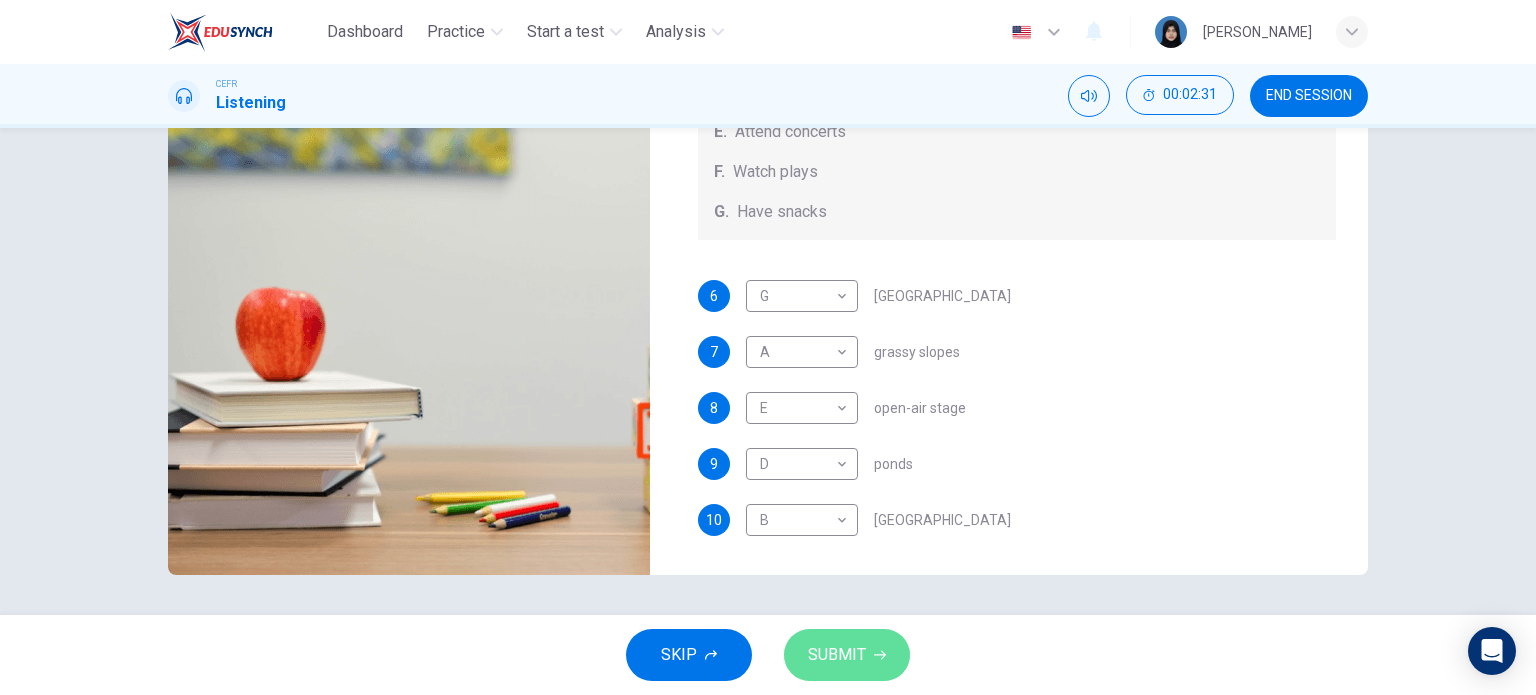 click on "SUBMIT" at bounding box center [837, 655] 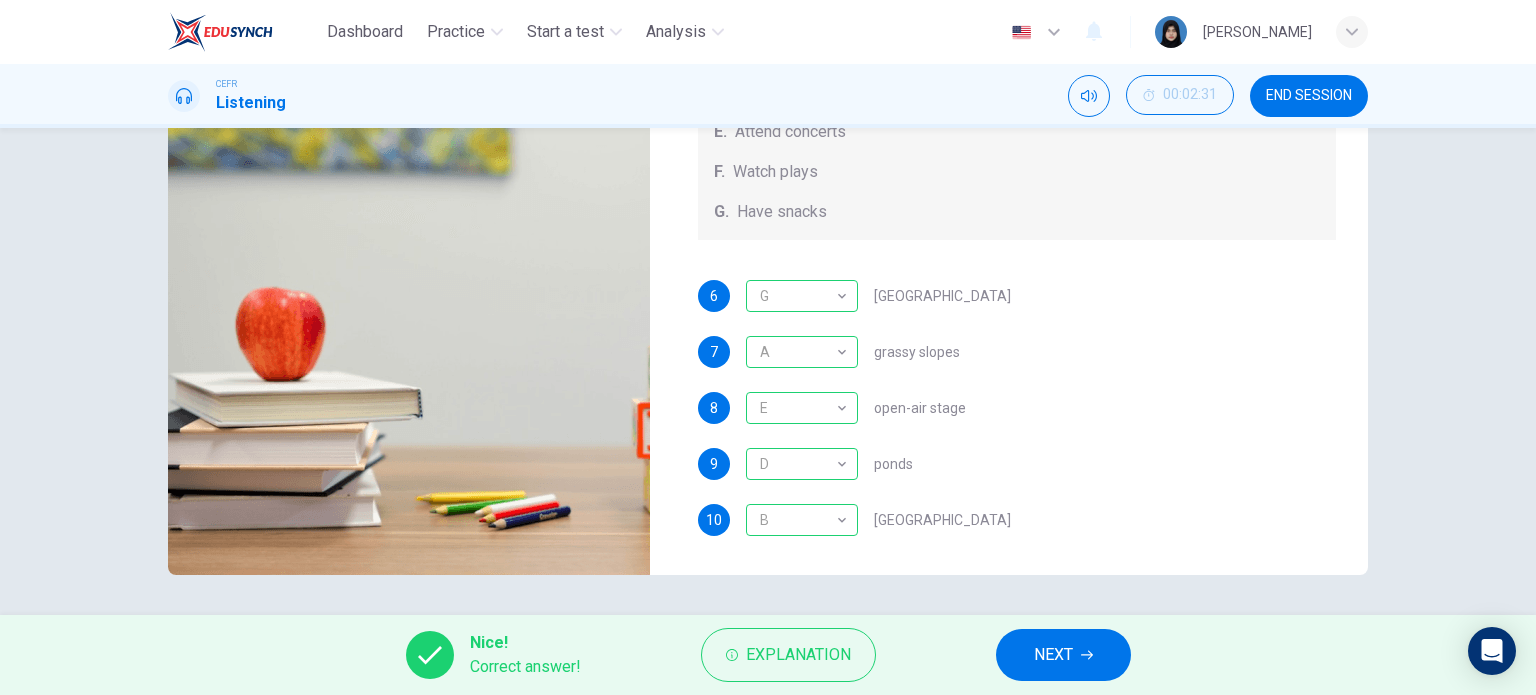 type on "100" 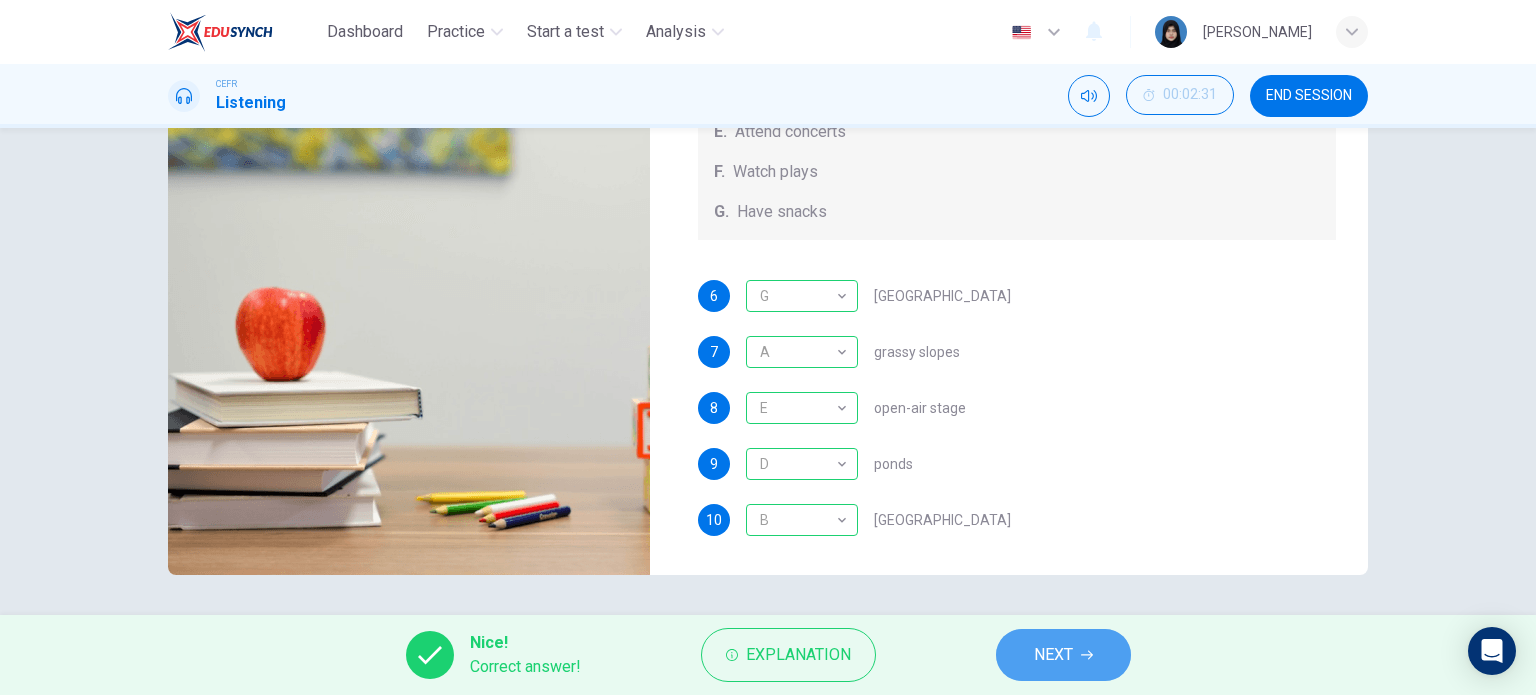 click on "NEXT" at bounding box center (1053, 655) 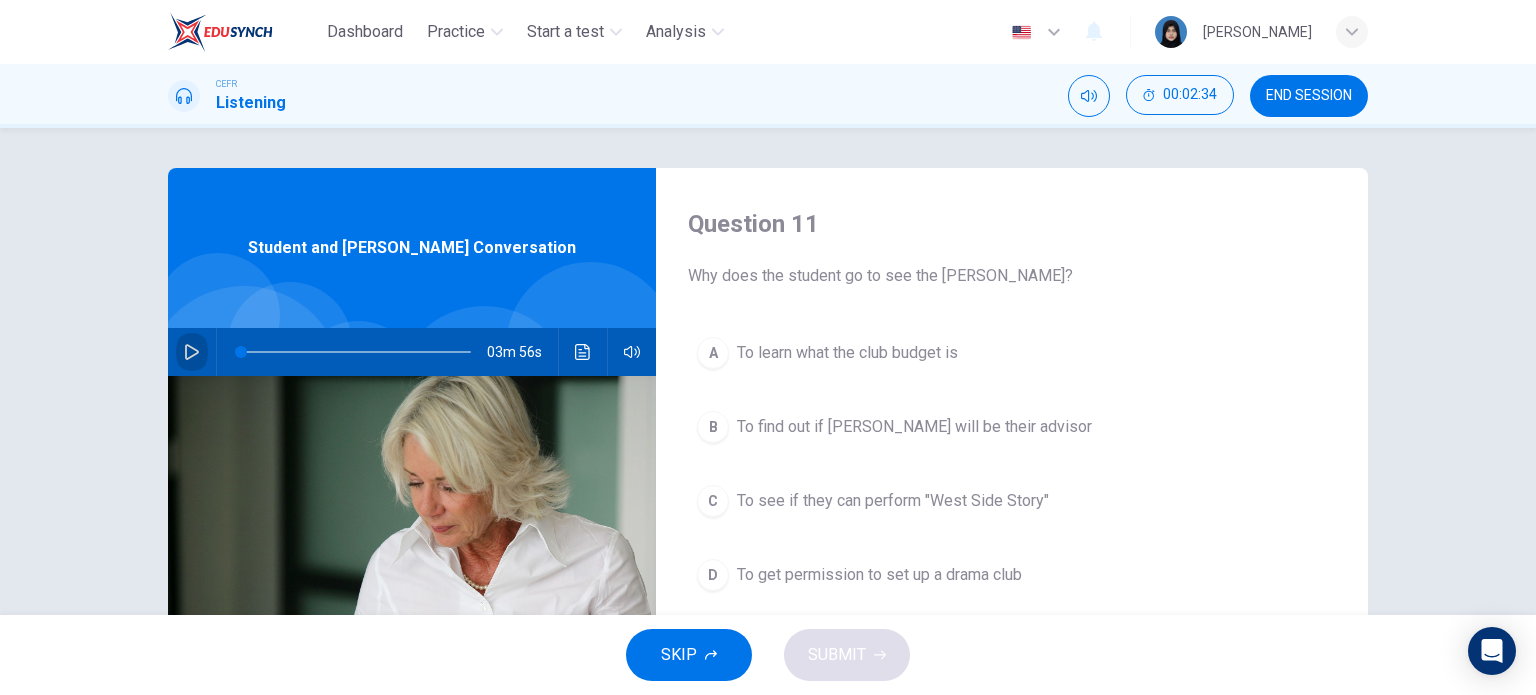 click 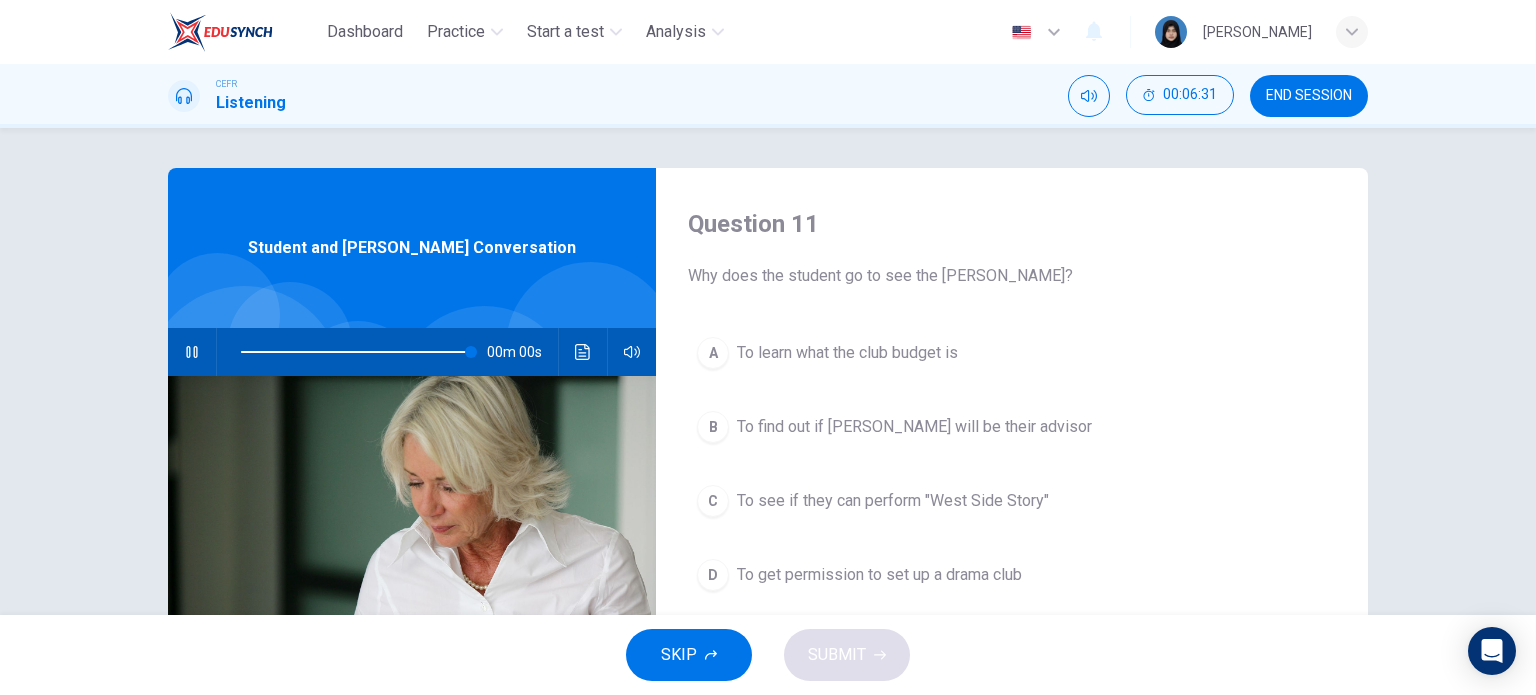 type on "0" 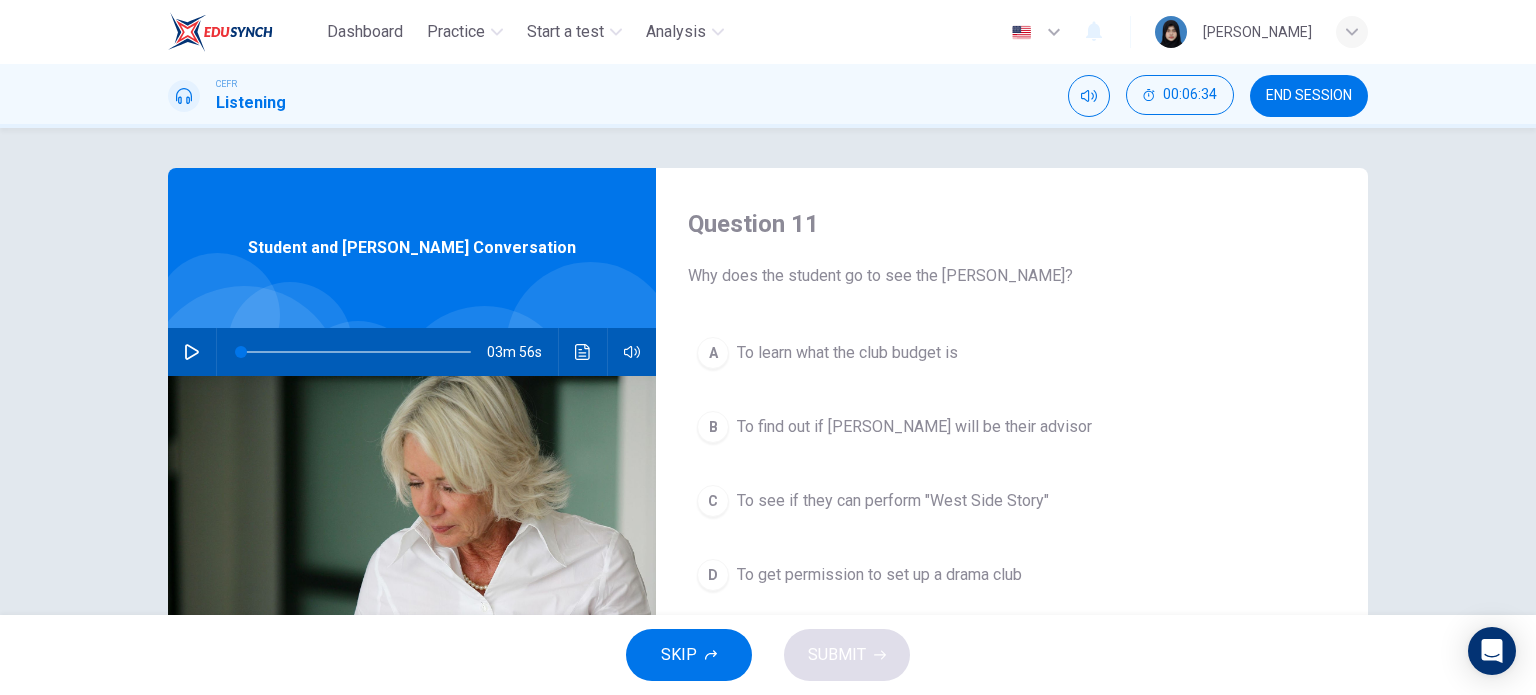 scroll, scrollTop: 100, scrollLeft: 0, axis: vertical 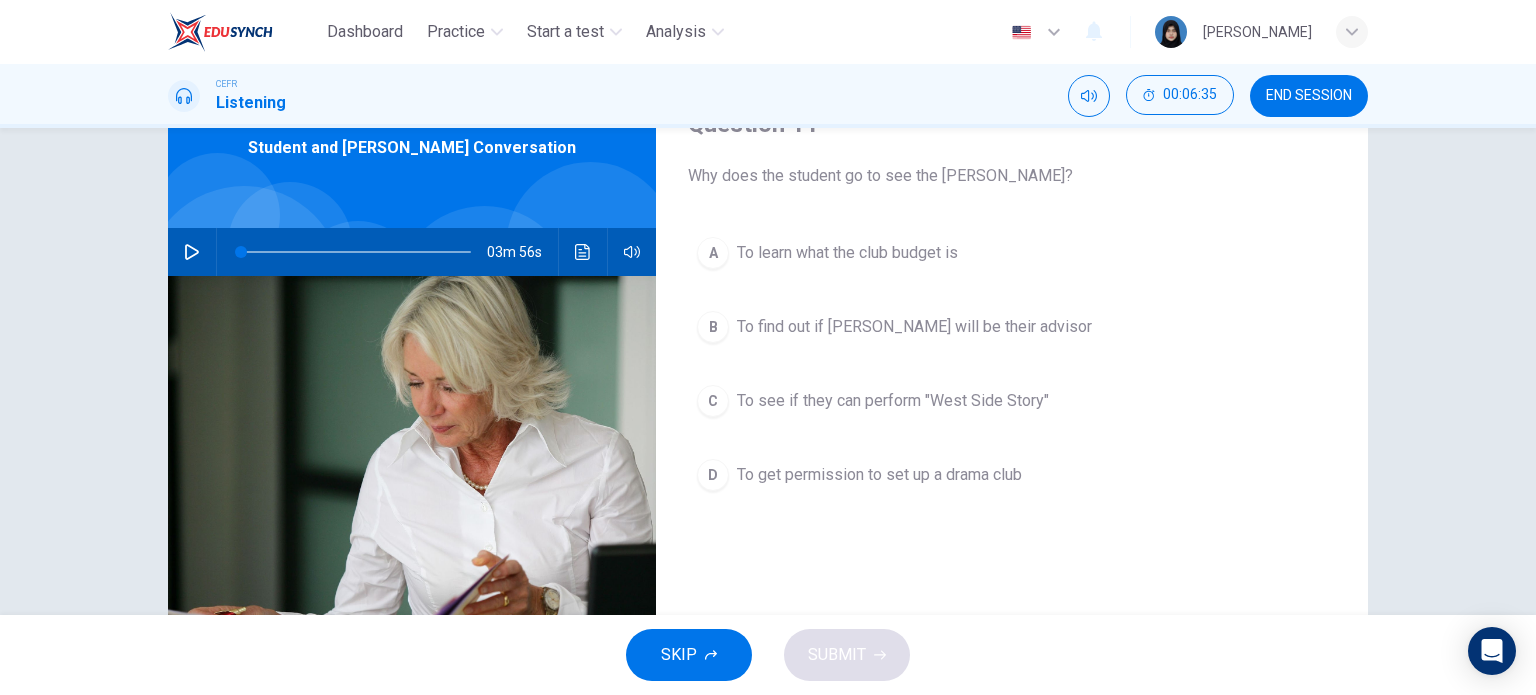 click on "To get permission to set up a drama club" at bounding box center [879, 475] 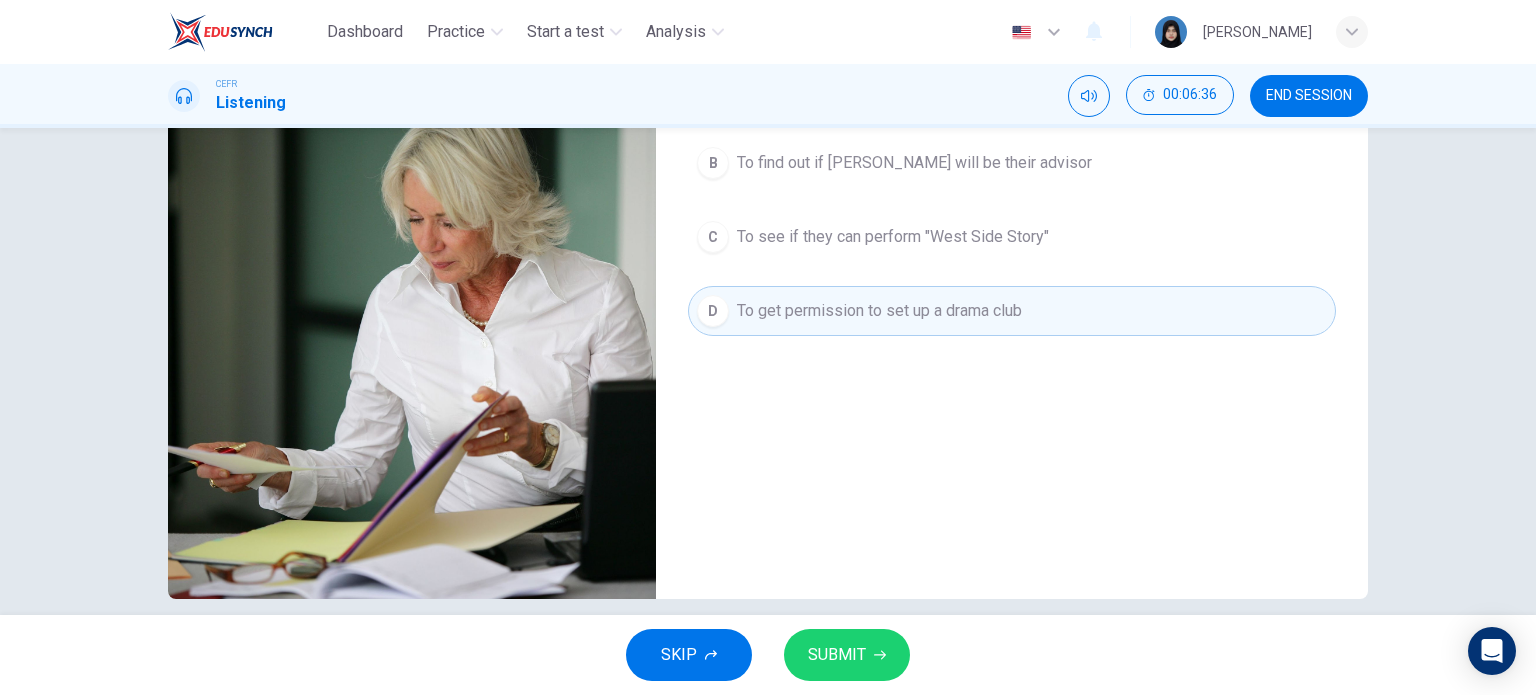 scroll, scrollTop: 288, scrollLeft: 0, axis: vertical 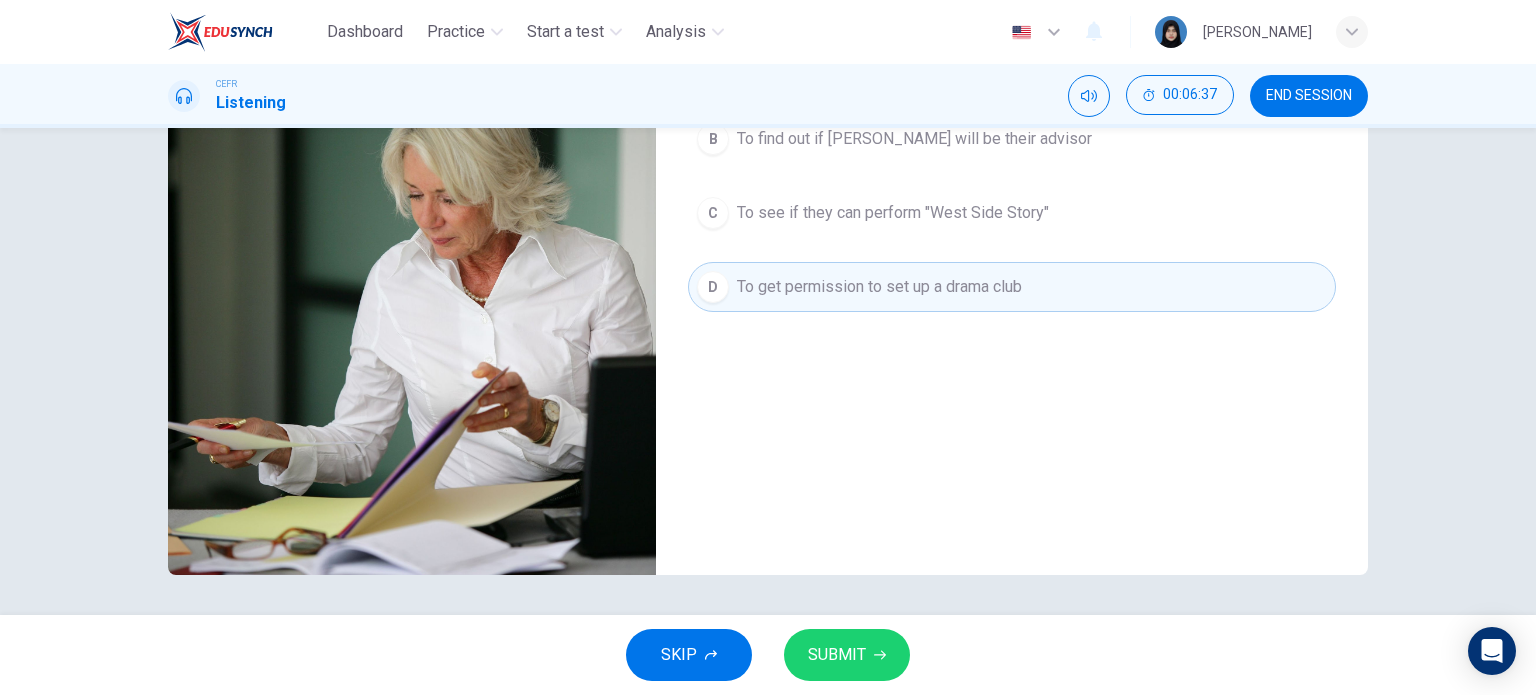 click on "SKIP SUBMIT" at bounding box center (768, 655) 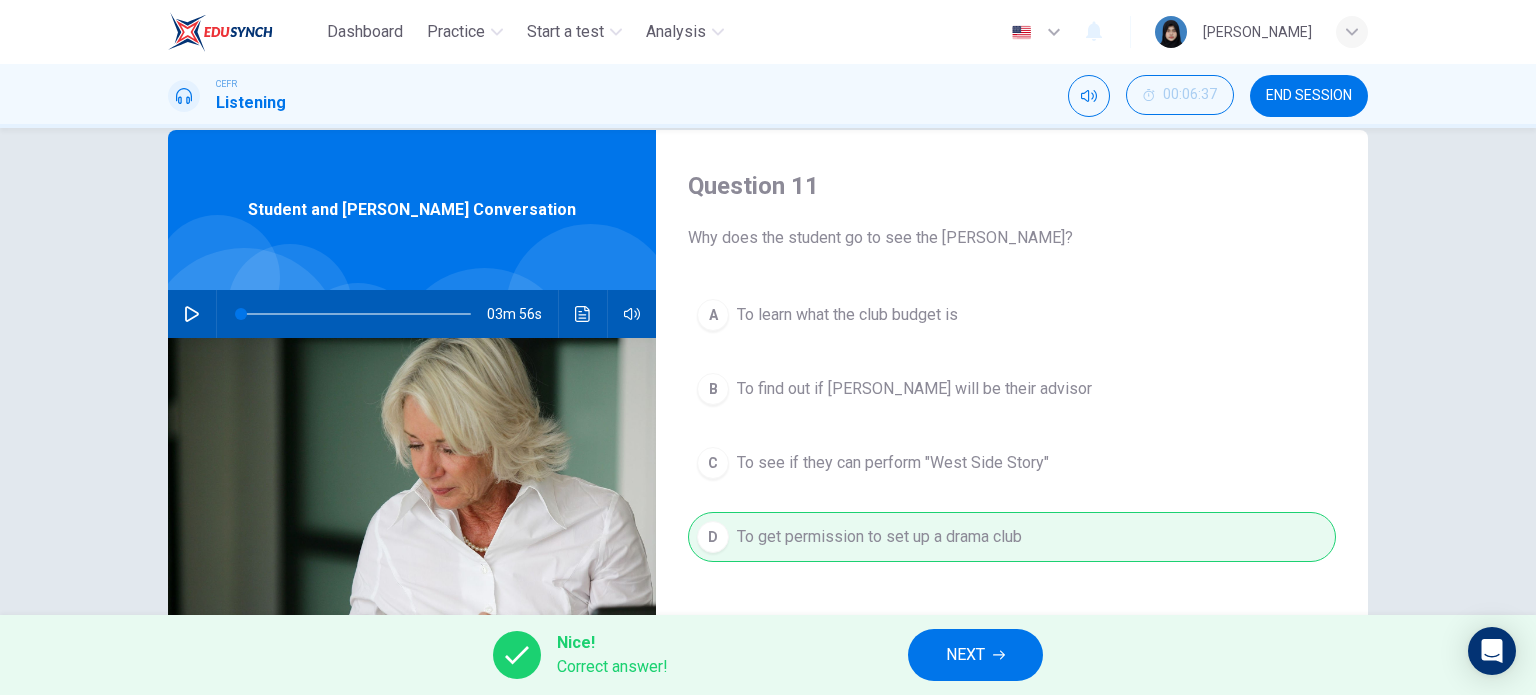 scroll, scrollTop: 0, scrollLeft: 0, axis: both 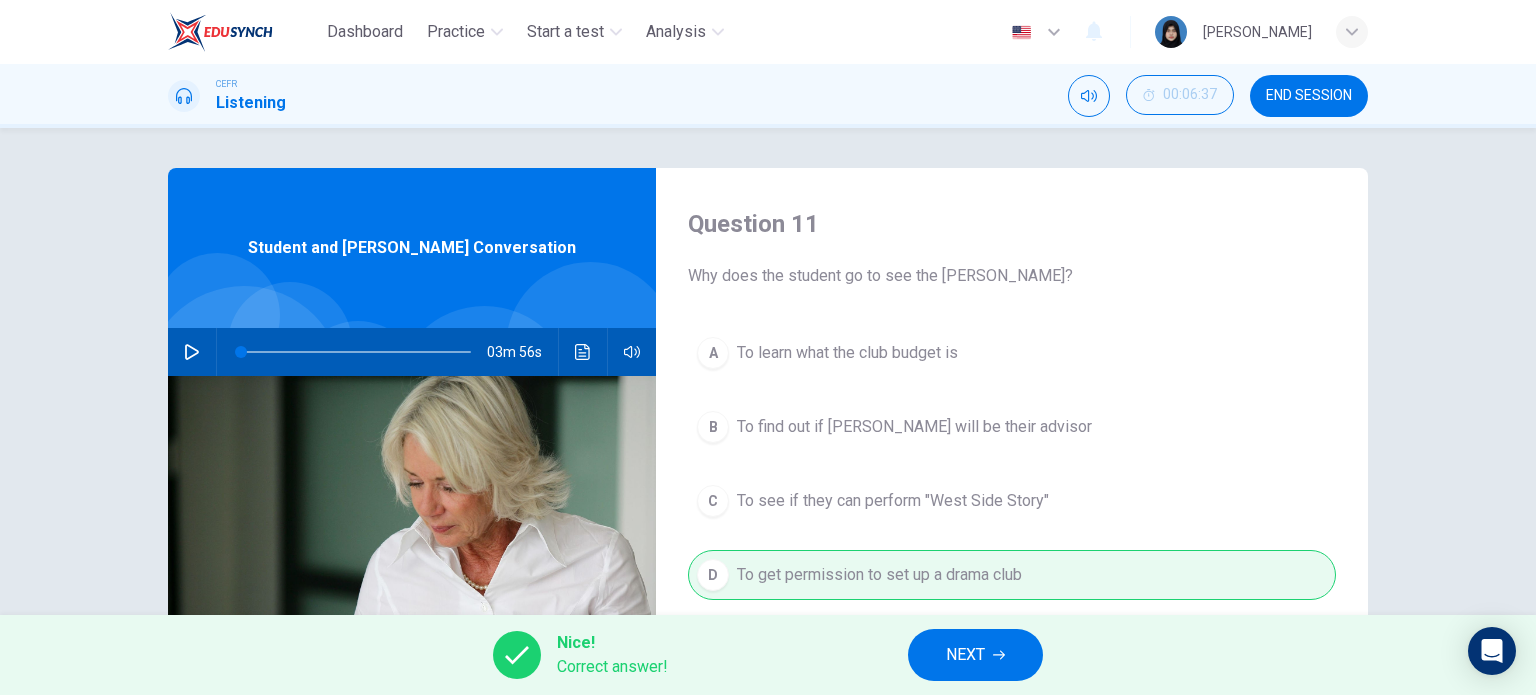 click on "NEXT" at bounding box center (975, 655) 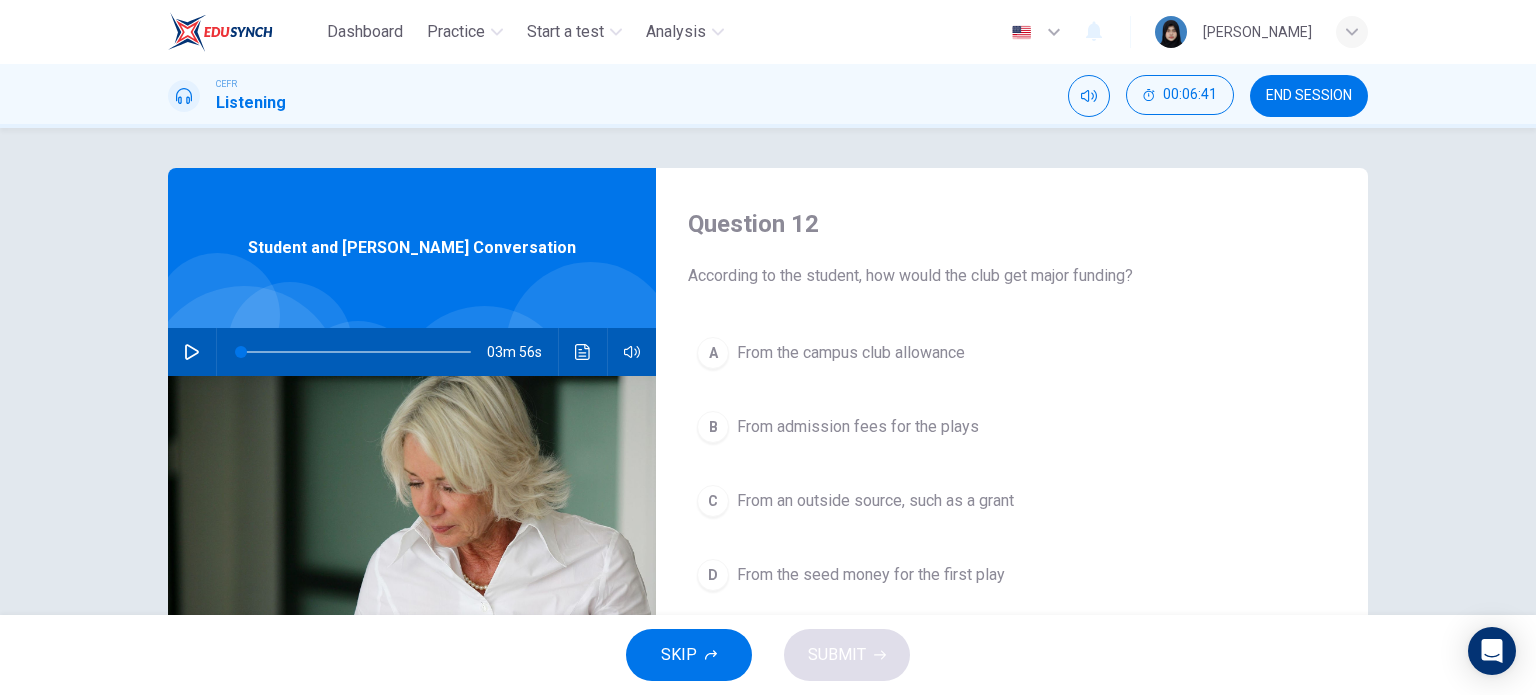 click on "From admission fees for the plays" at bounding box center [858, 427] 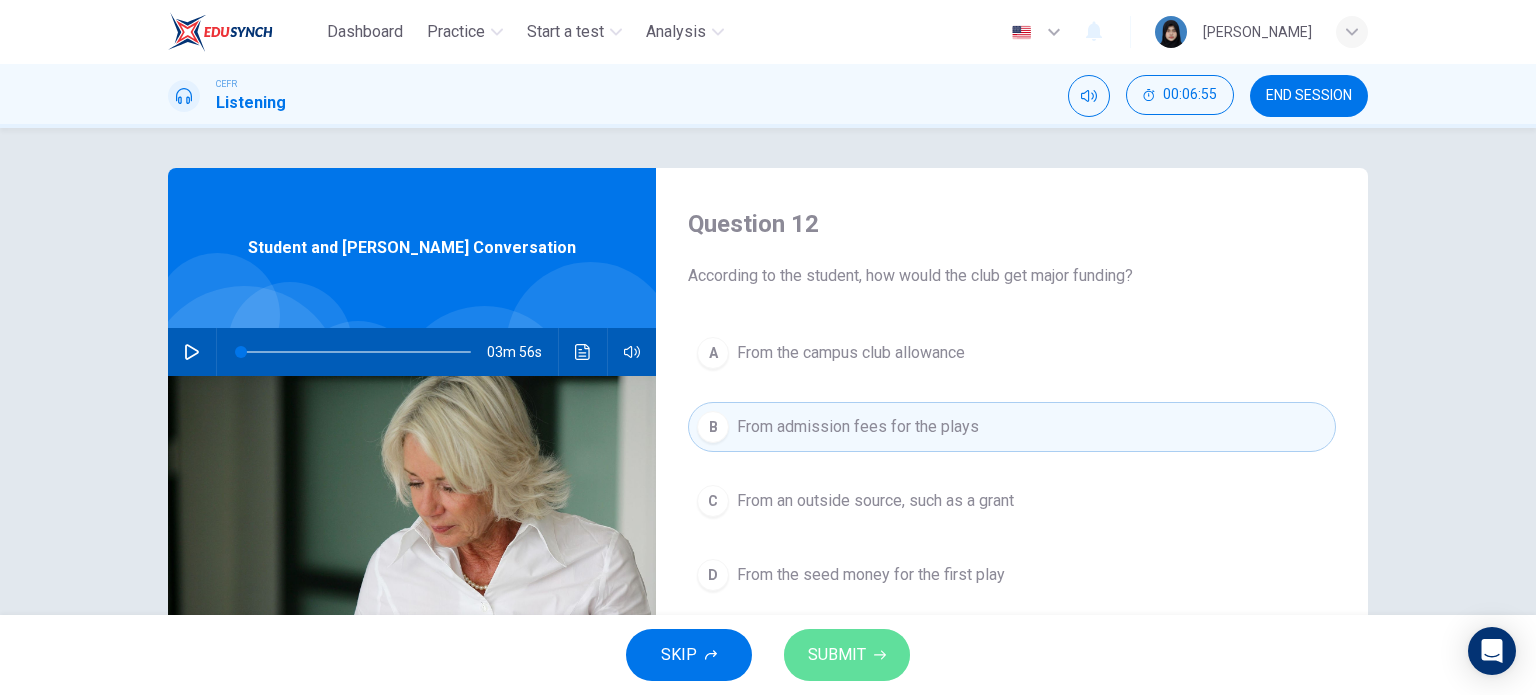 click on "SUBMIT" at bounding box center [837, 655] 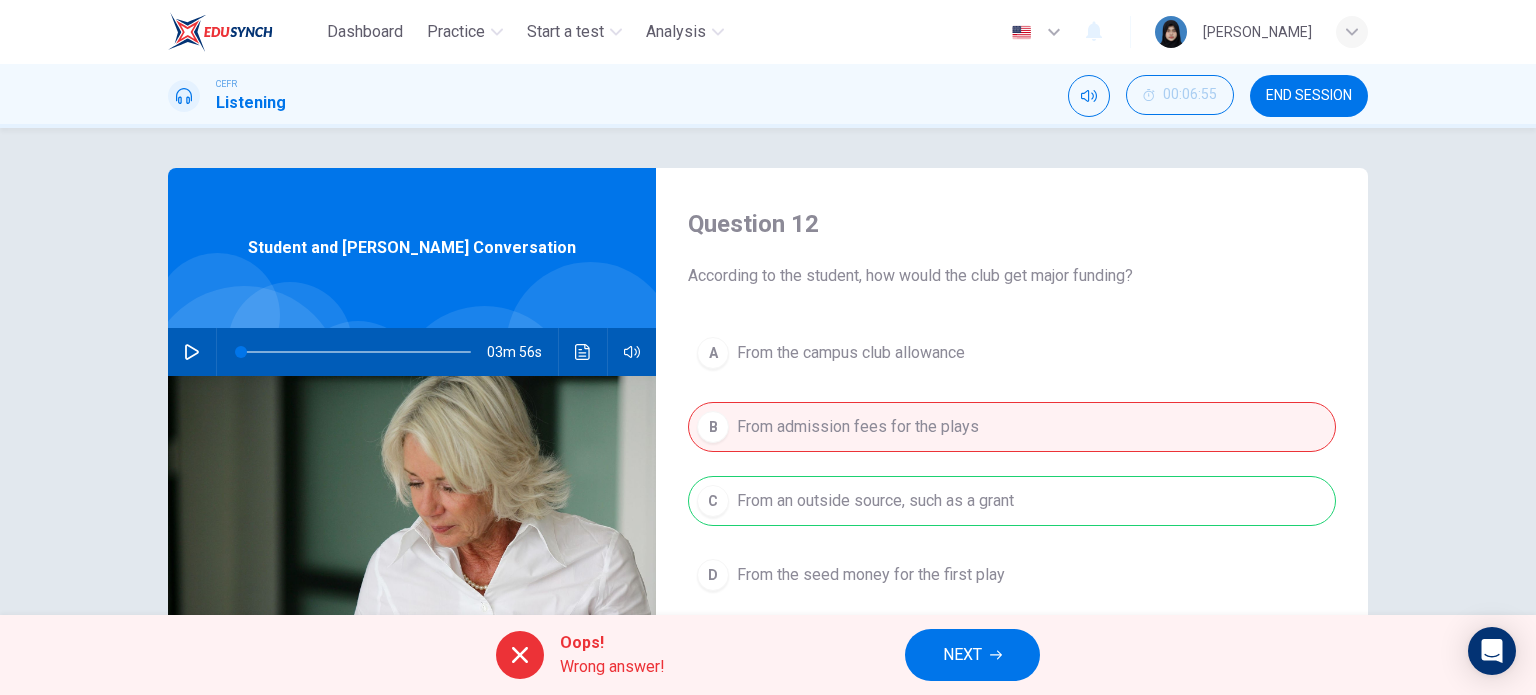 click on "A From the campus club allowance B From admission fees for the plays C From an outside source, such as a grant D From the seed money for the first play" at bounding box center [1012, 484] 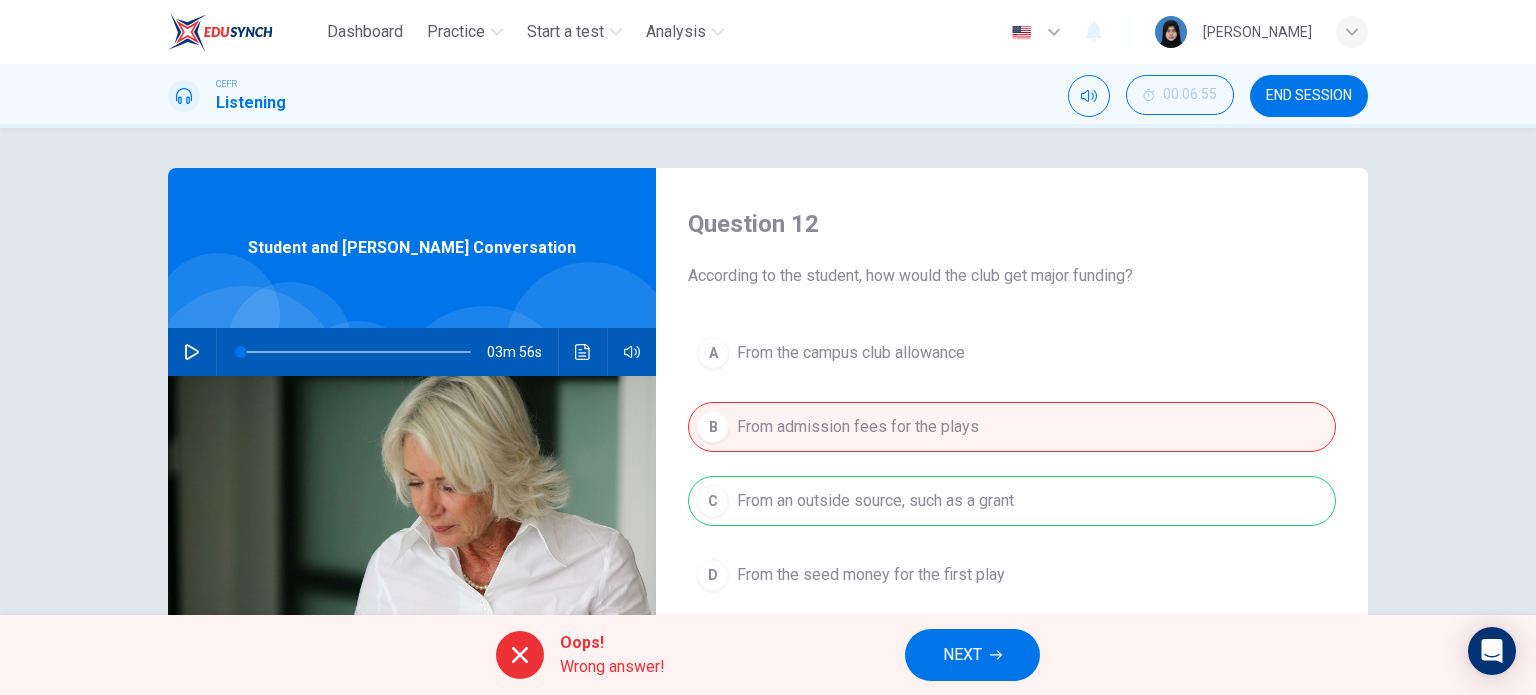 click on "NEXT" at bounding box center (962, 655) 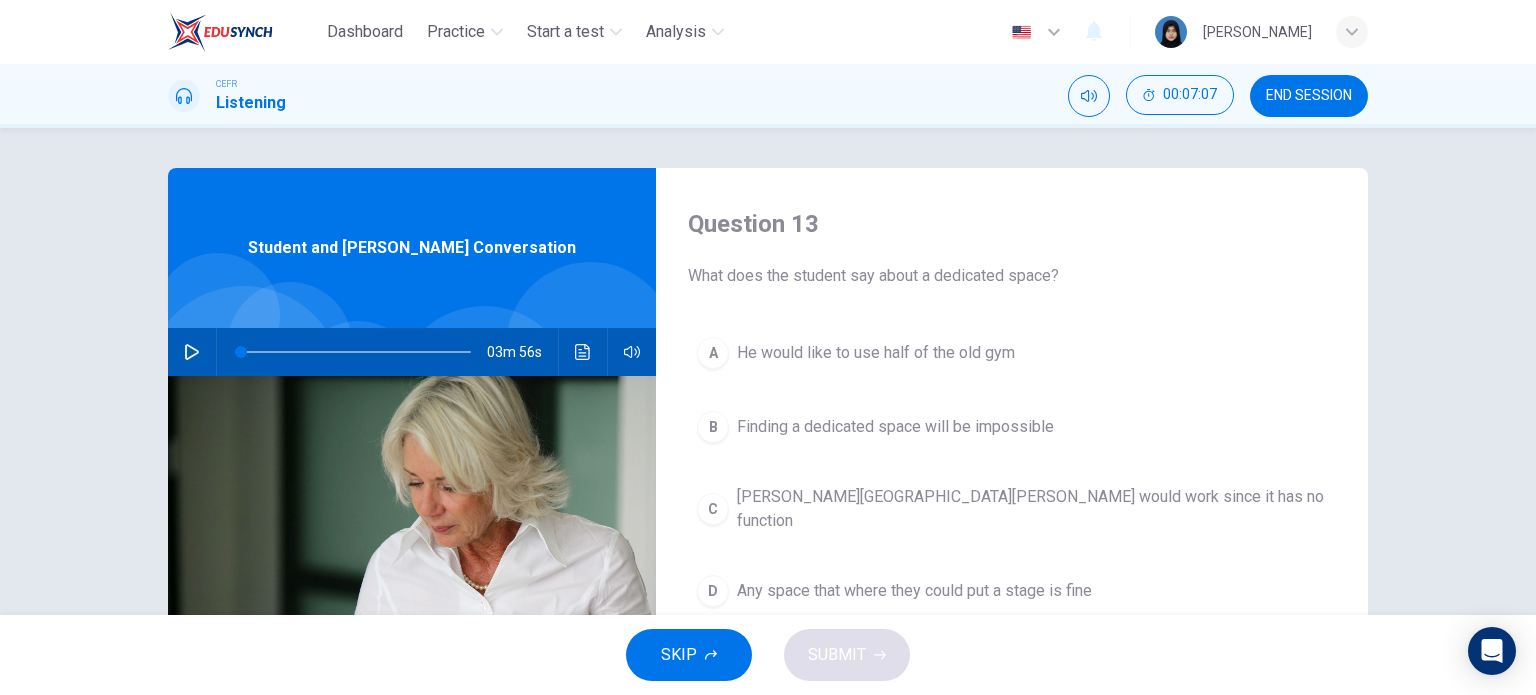 click on "He would like to use half of the old gym" at bounding box center (876, 353) 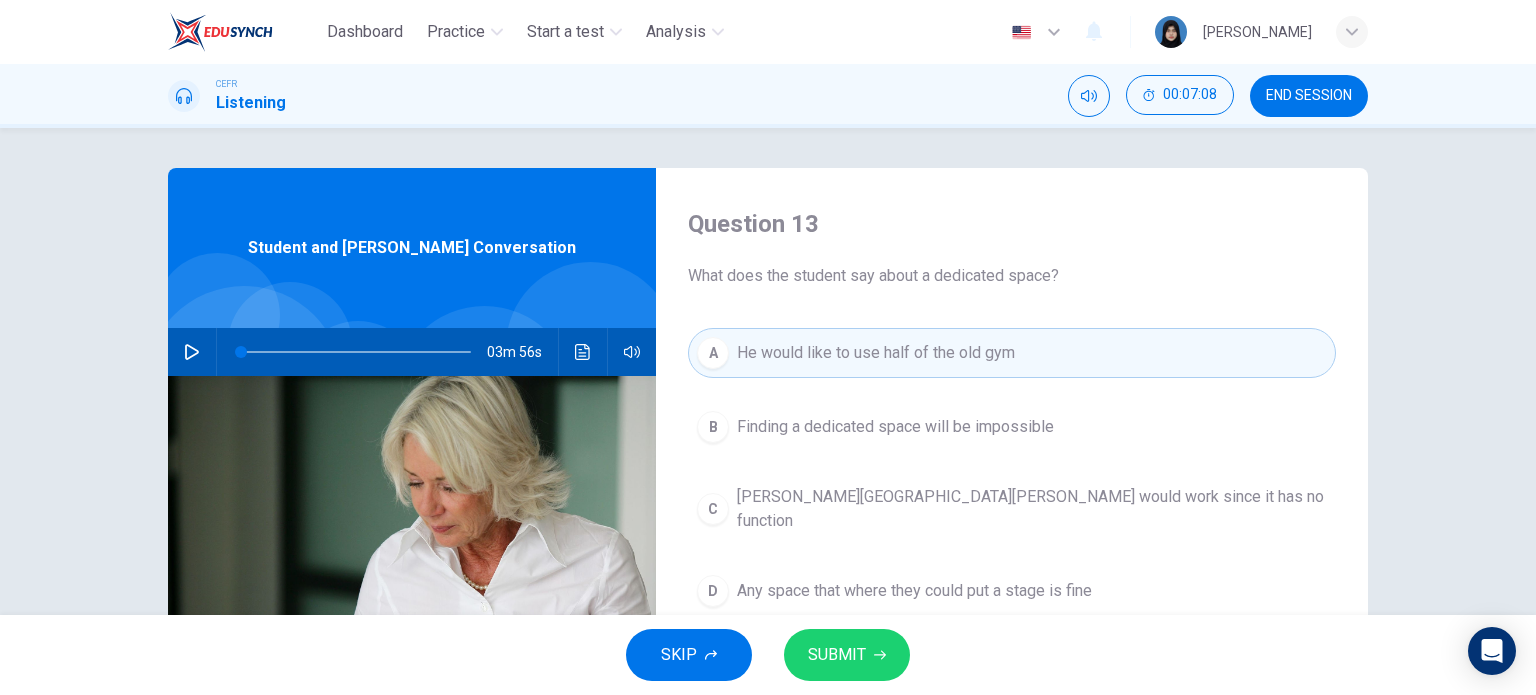 drag, startPoint x: 848, startPoint y: 647, endPoint x: 846, endPoint y: 630, distance: 17.117243 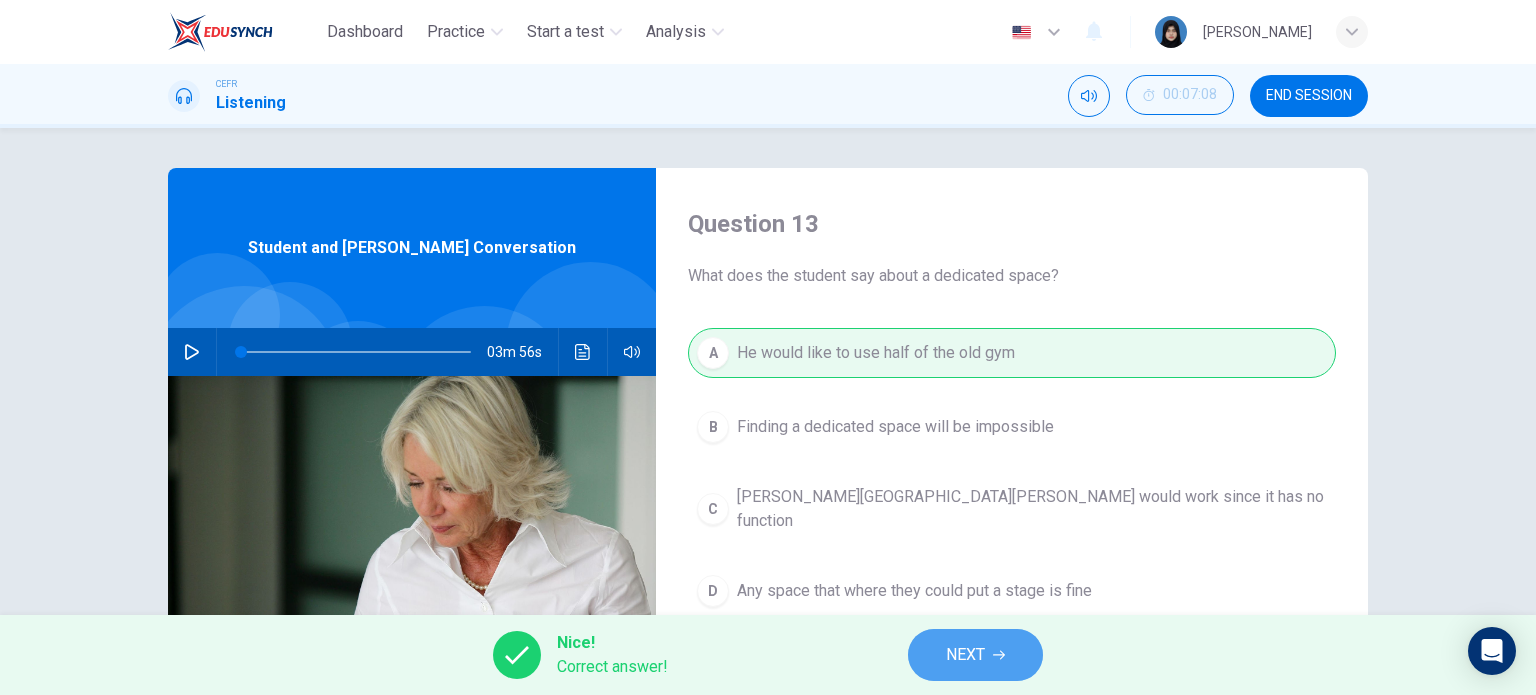 click on "NEXT" at bounding box center [965, 655] 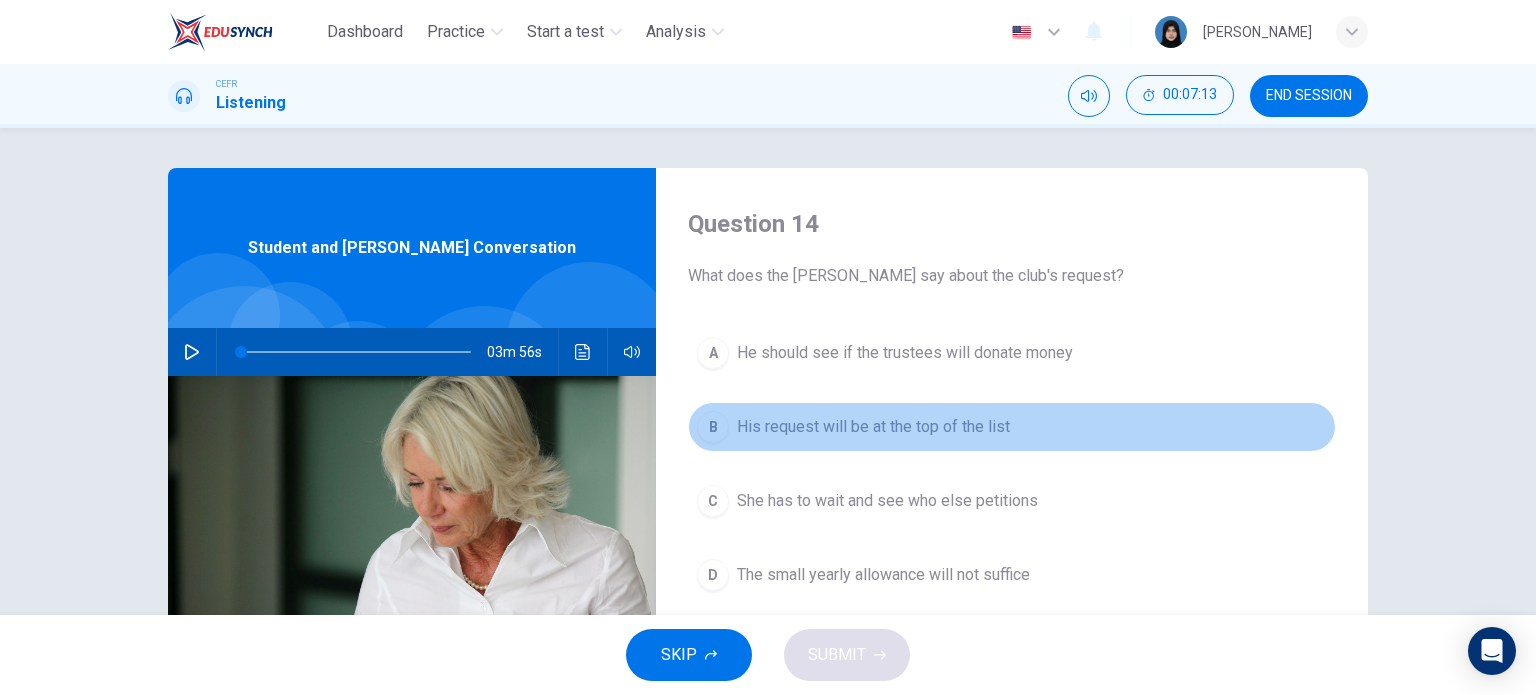 click on "His request will be at the top of the list" at bounding box center (873, 427) 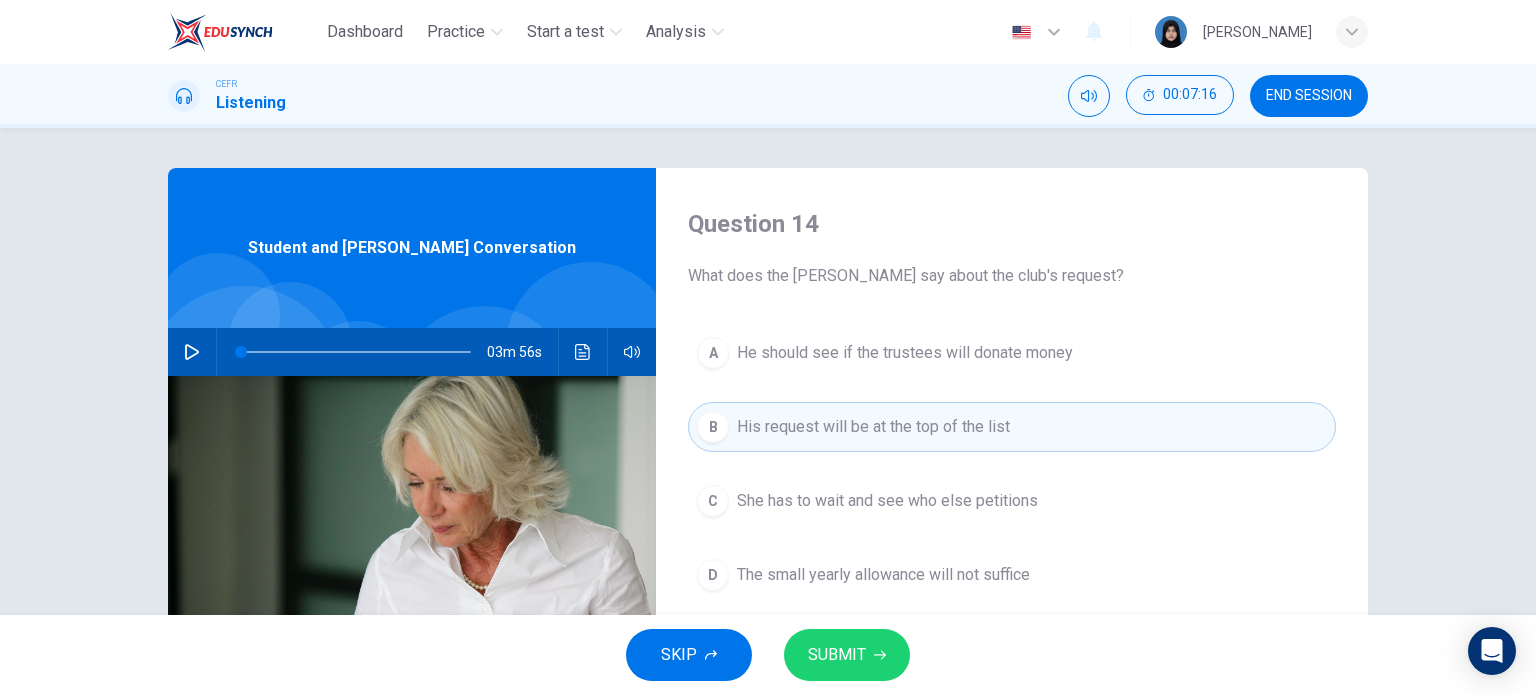 click on "SUBMIT" at bounding box center [837, 655] 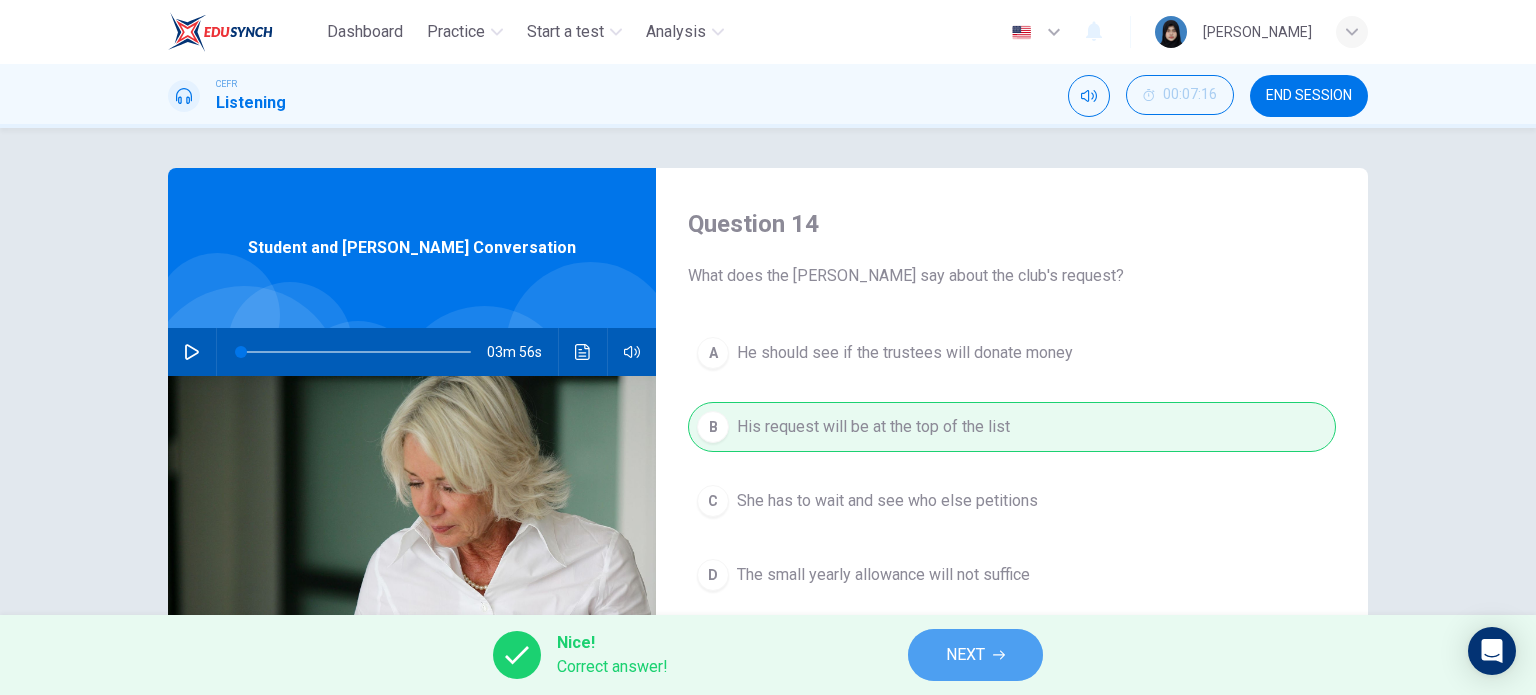 click on "NEXT" at bounding box center (965, 655) 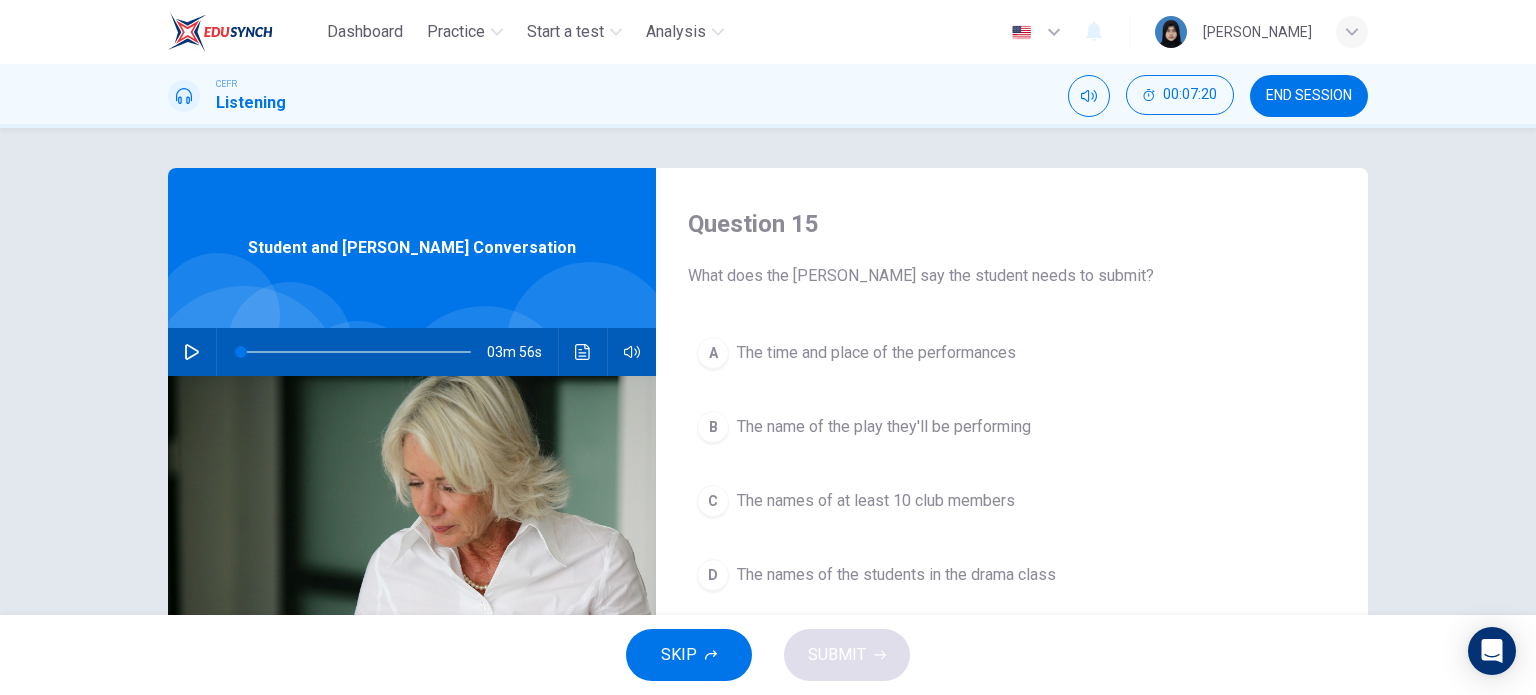 click on "A The time and place of the performances" at bounding box center (1012, 353) 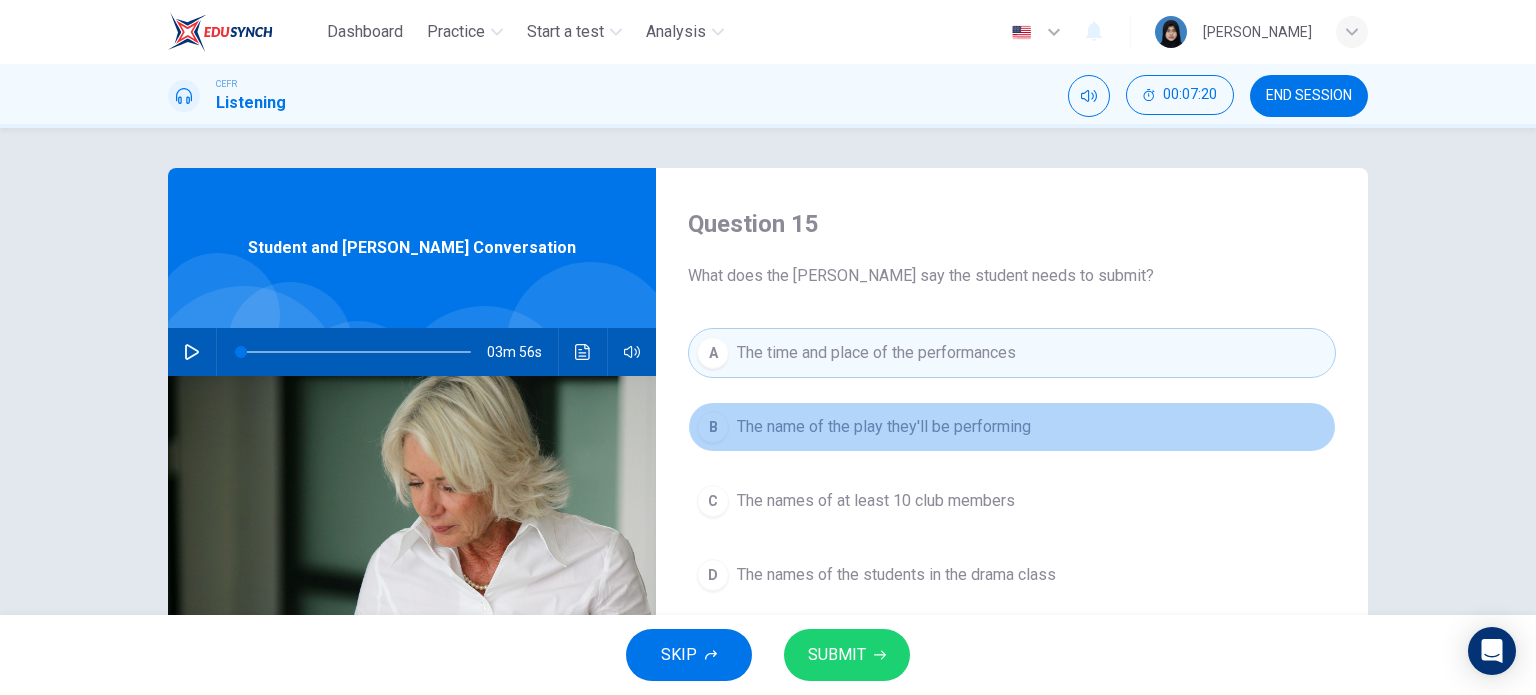 click on "The name of the play they'll be performing" at bounding box center (884, 427) 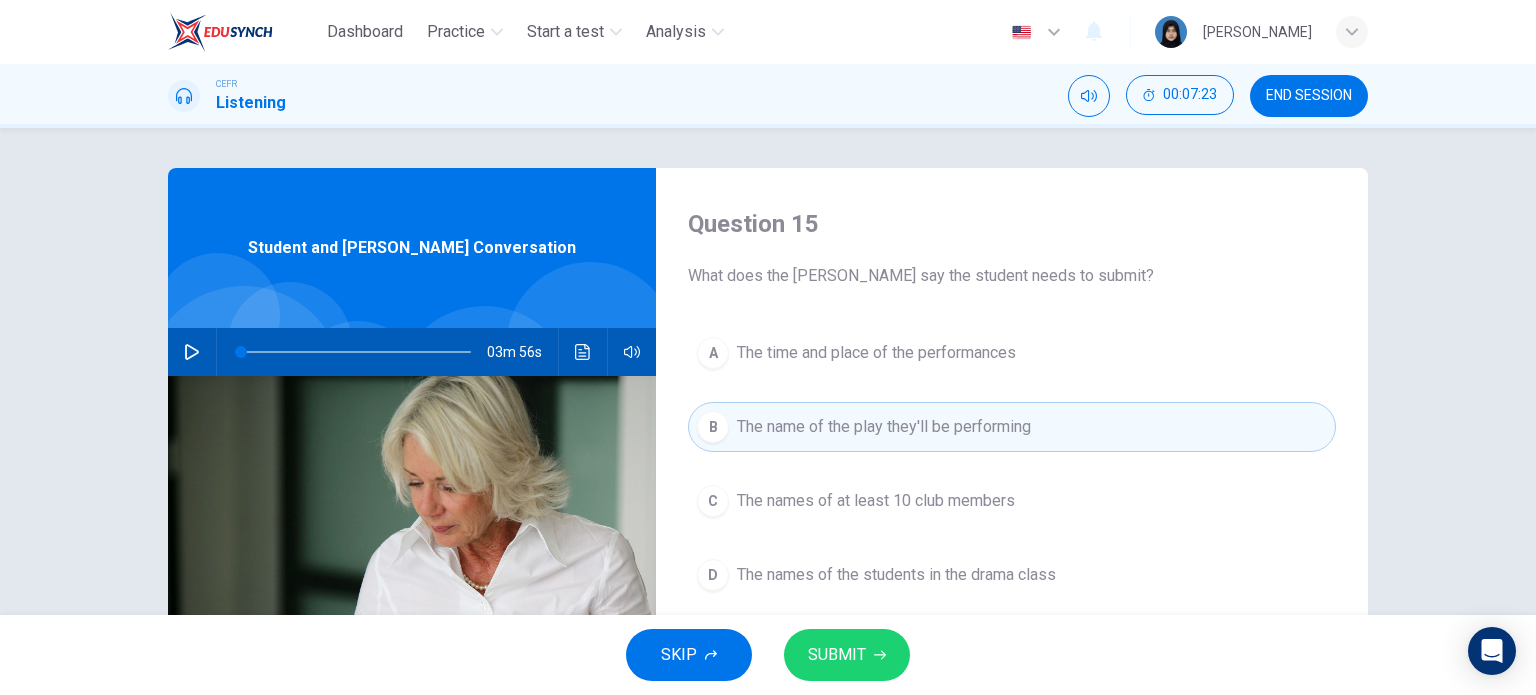 click on "A The time and place of the performances" at bounding box center (1012, 353) 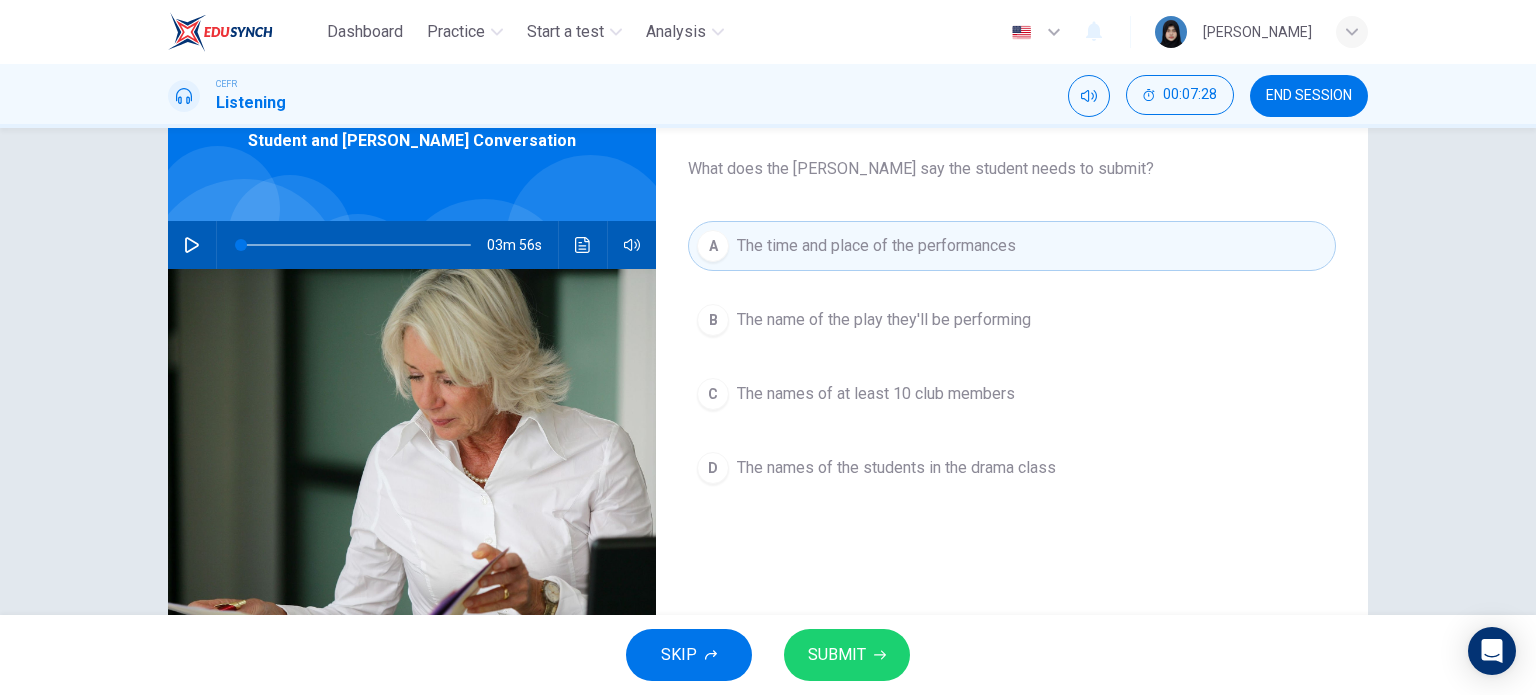 scroll, scrollTop: 100, scrollLeft: 0, axis: vertical 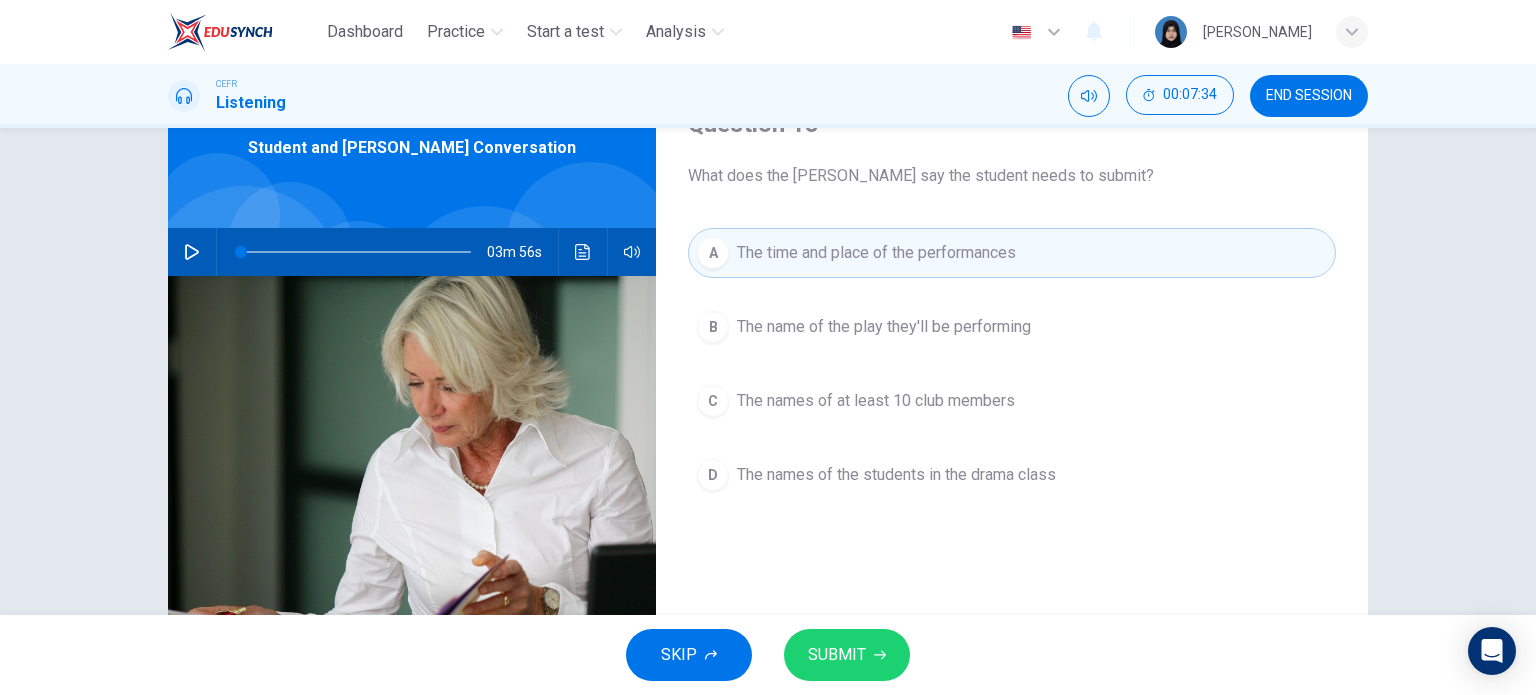 click on "The names of at least 10 club members" at bounding box center (876, 401) 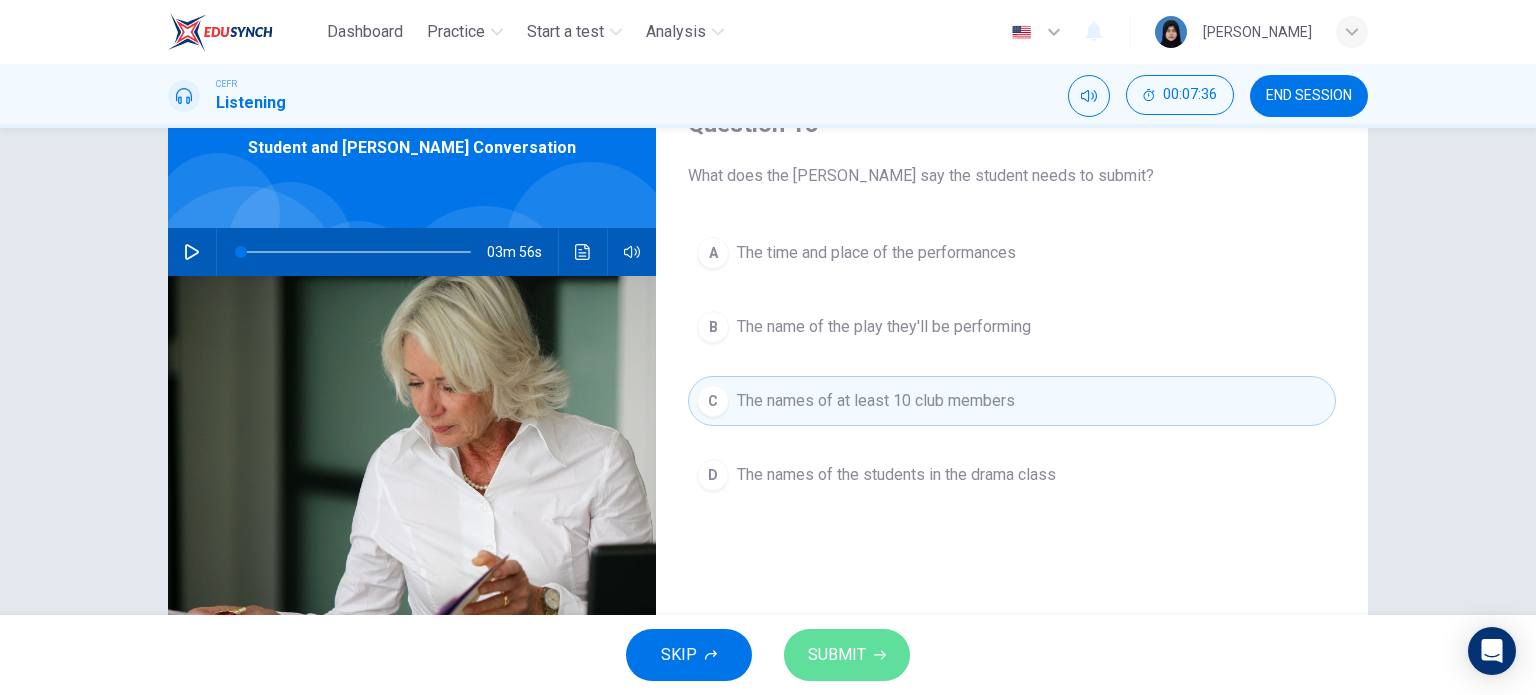 click on "SUBMIT" at bounding box center (837, 655) 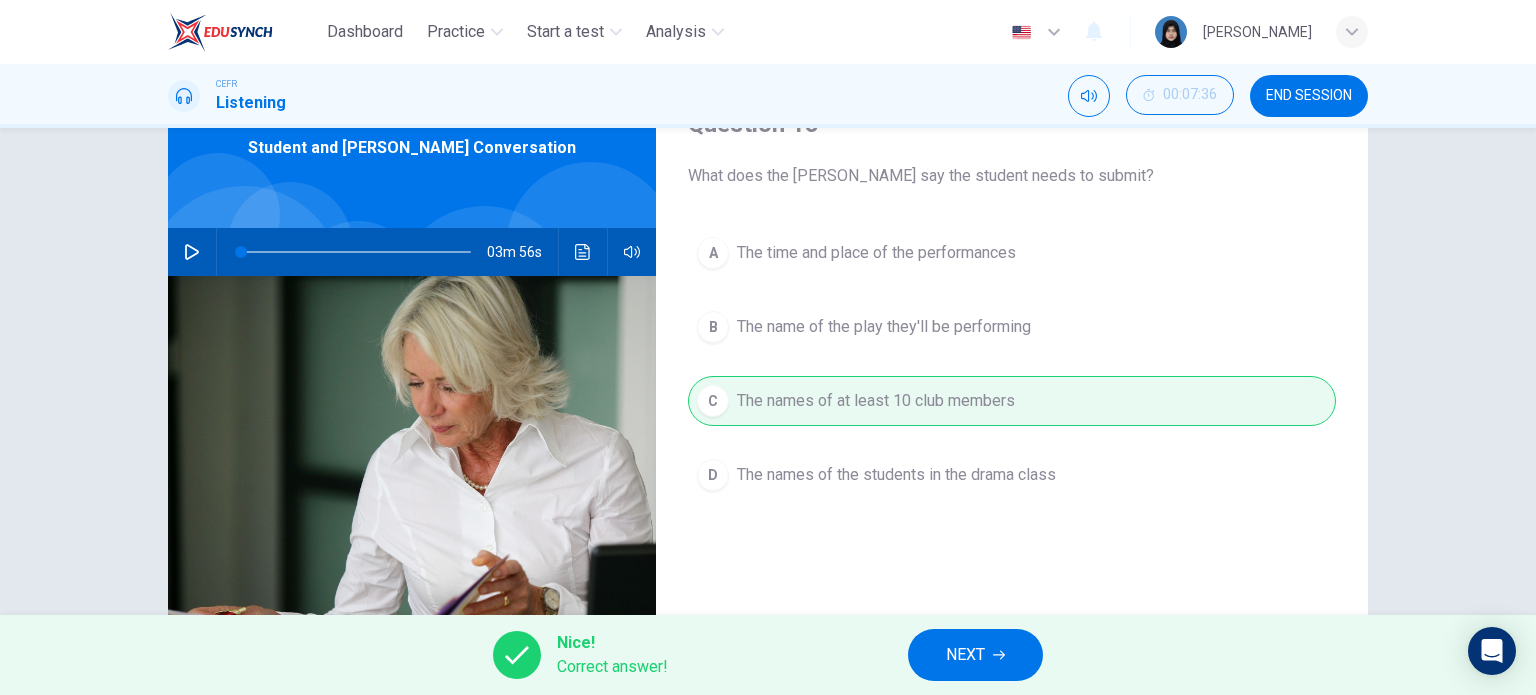 click on "NEXT" at bounding box center [965, 655] 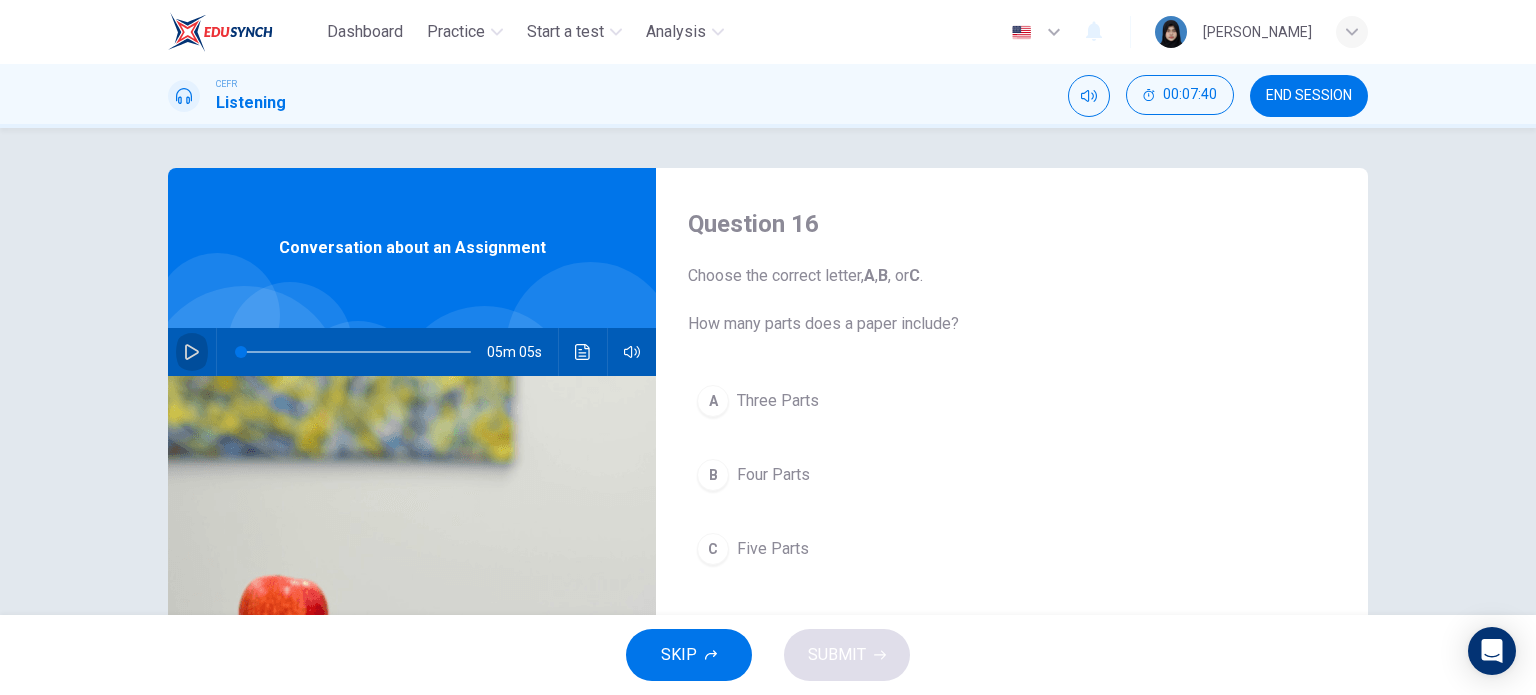 click at bounding box center (192, 352) 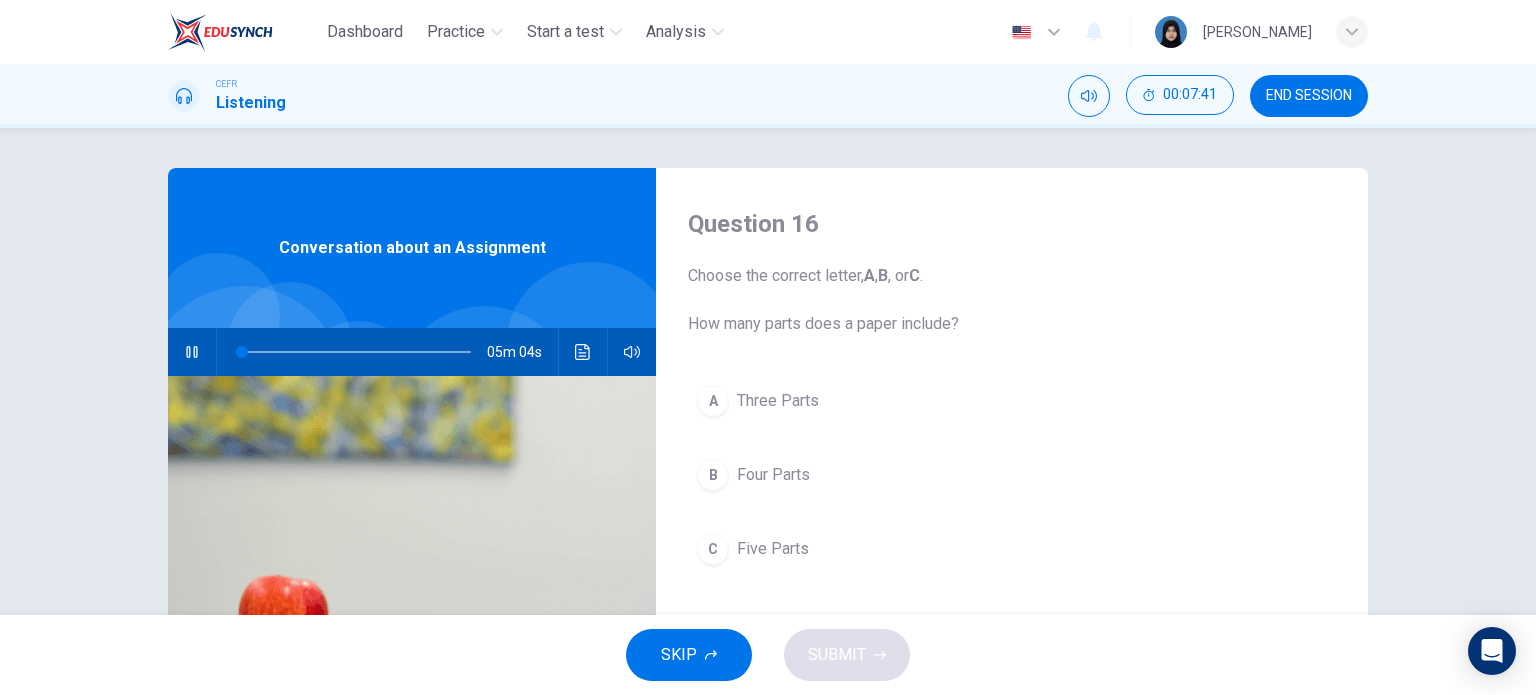 click on "Question 16 Choose the correct letter,  A ,  B , or  C . How many parts does a paper
include? A Three Parts B Four Parts C Five Parts" at bounding box center [1012, 515] 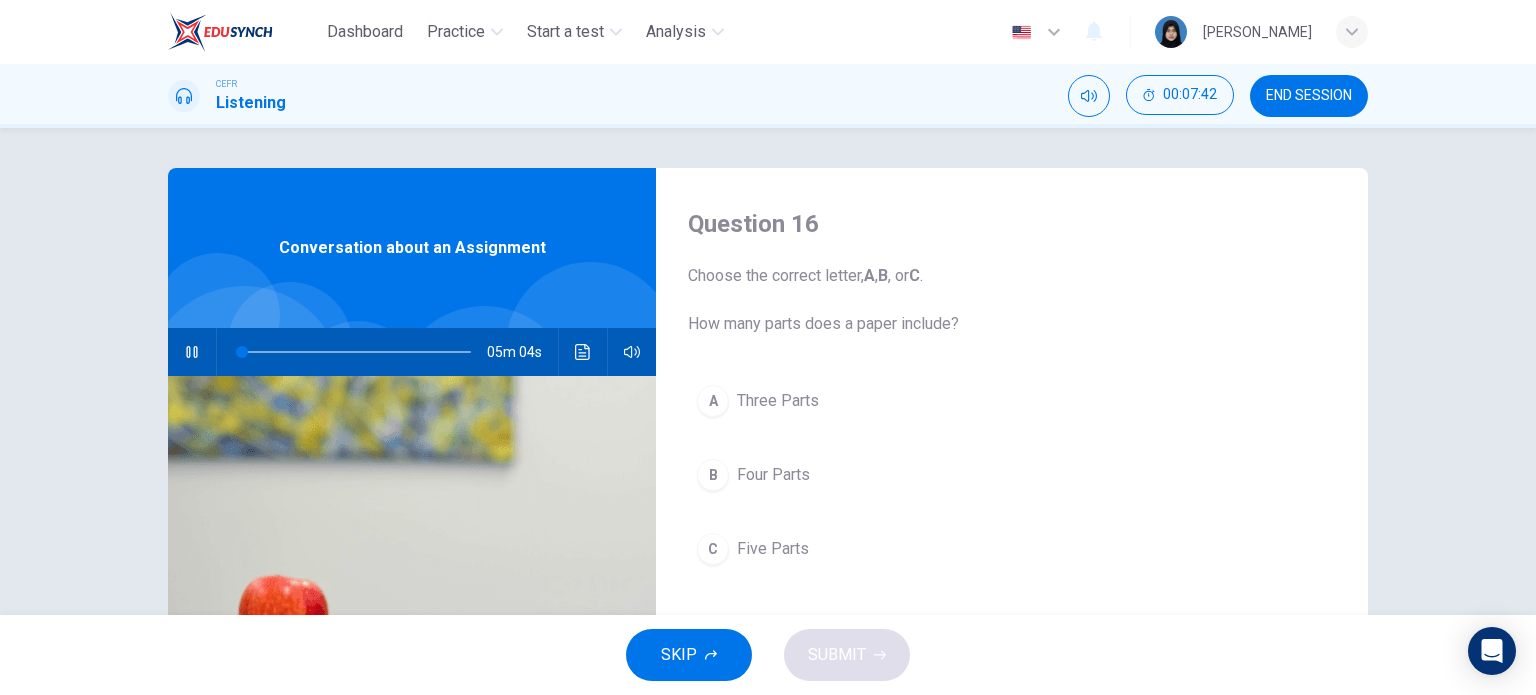 drag, startPoint x: 726, startPoint y: 542, endPoint x: 772, endPoint y: 510, distance: 56.0357 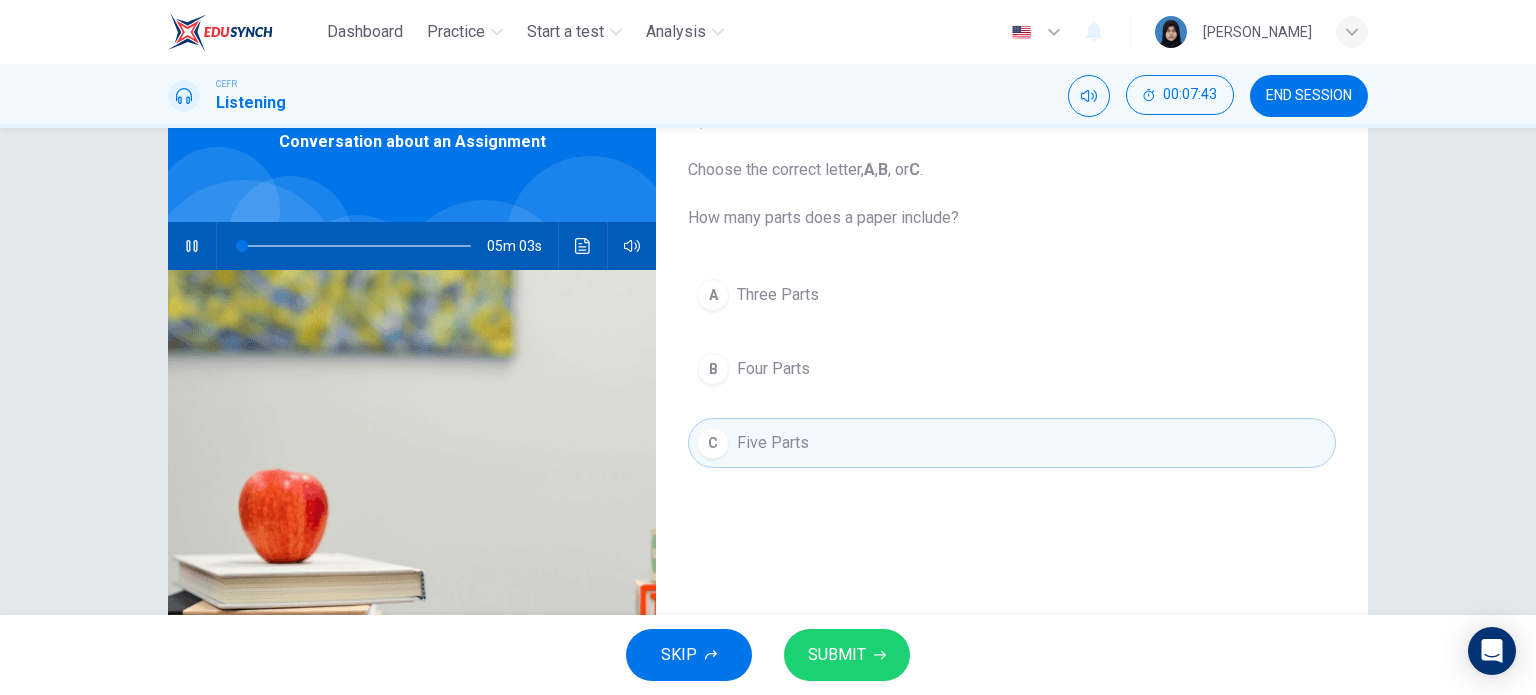 scroll, scrollTop: 100, scrollLeft: 0, axis: vertical 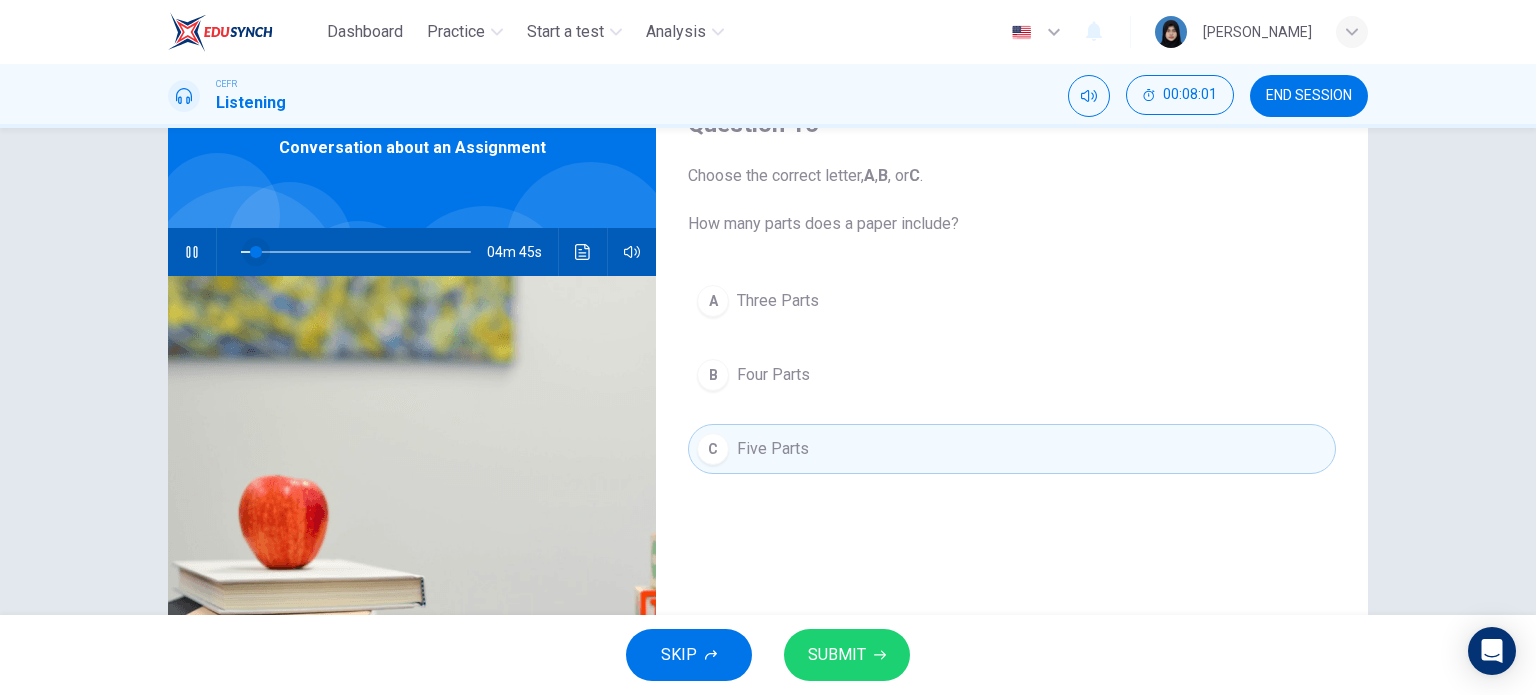 click at bounding box center (256, 252) 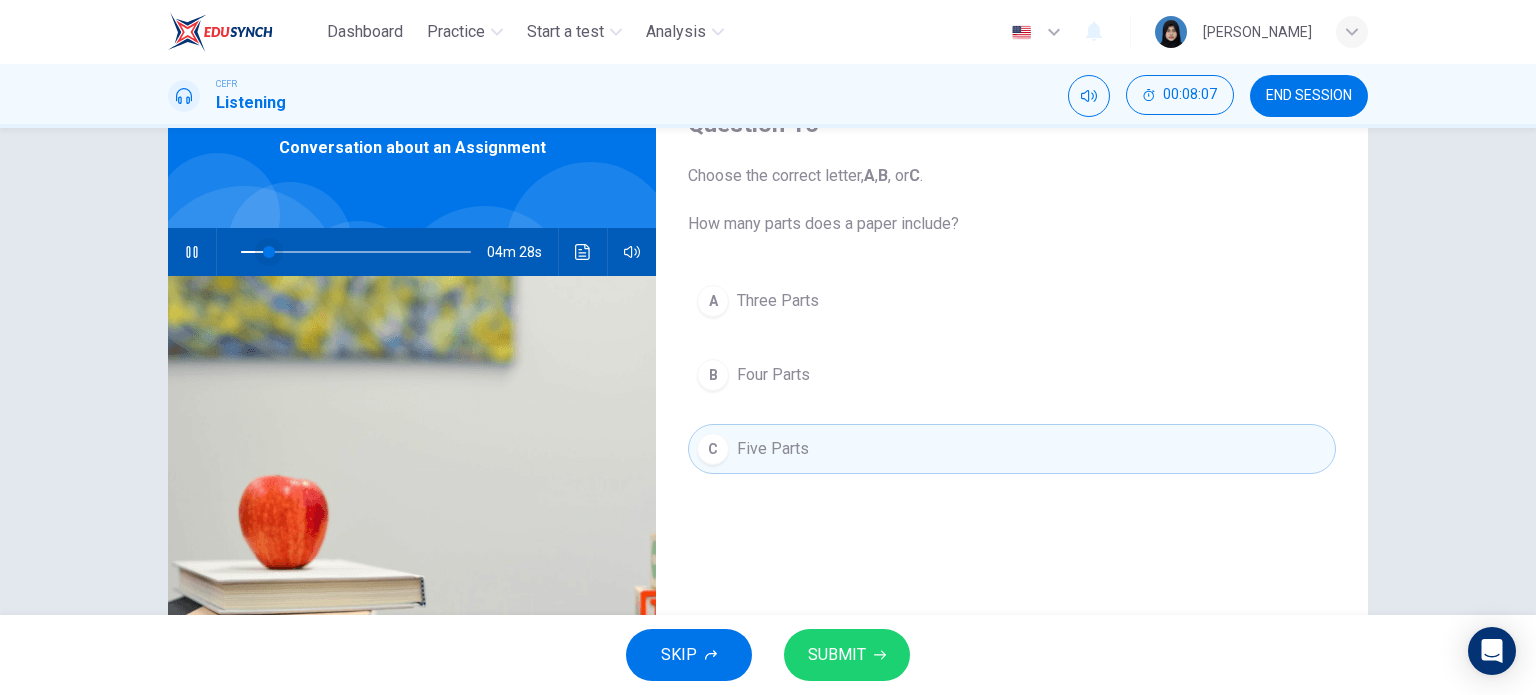 click at bounding box center [269, 252] 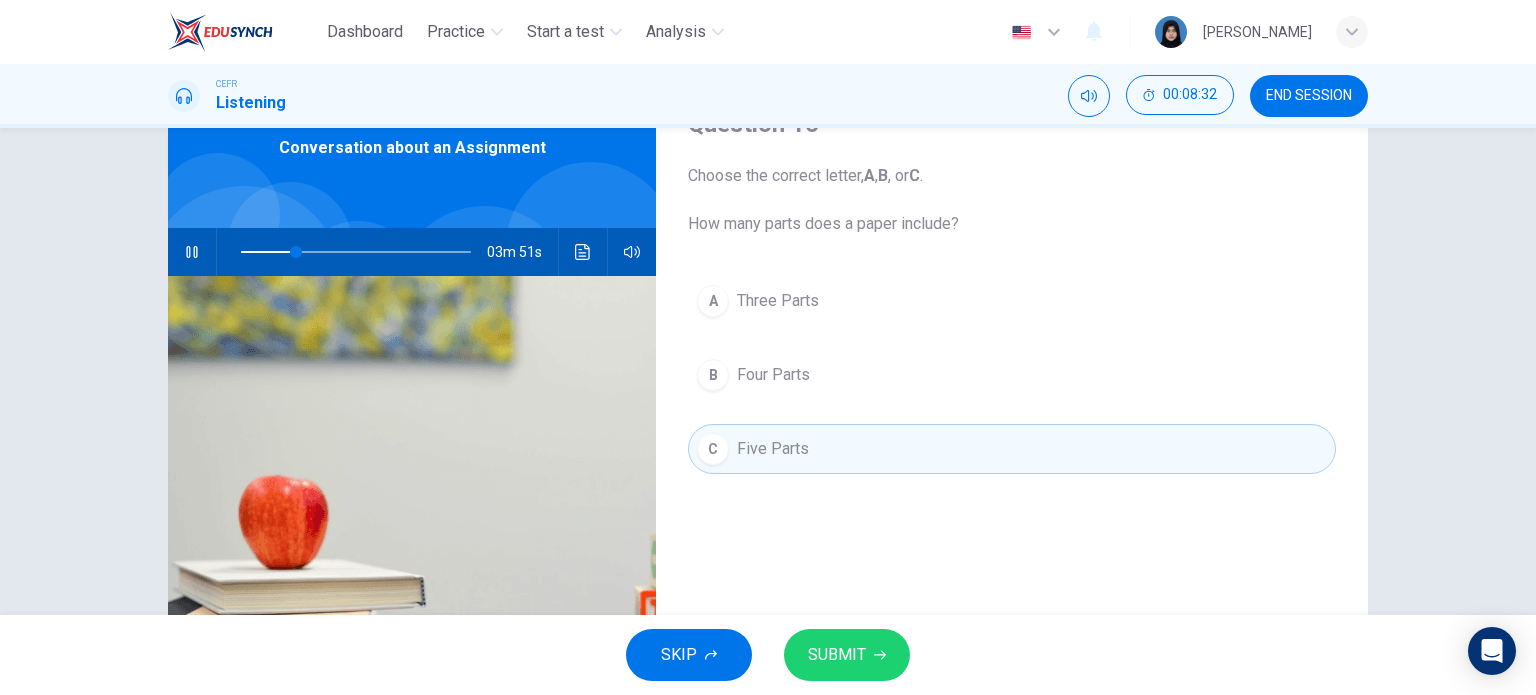 click on "SUBMIT" at bounding box center [847, 655] 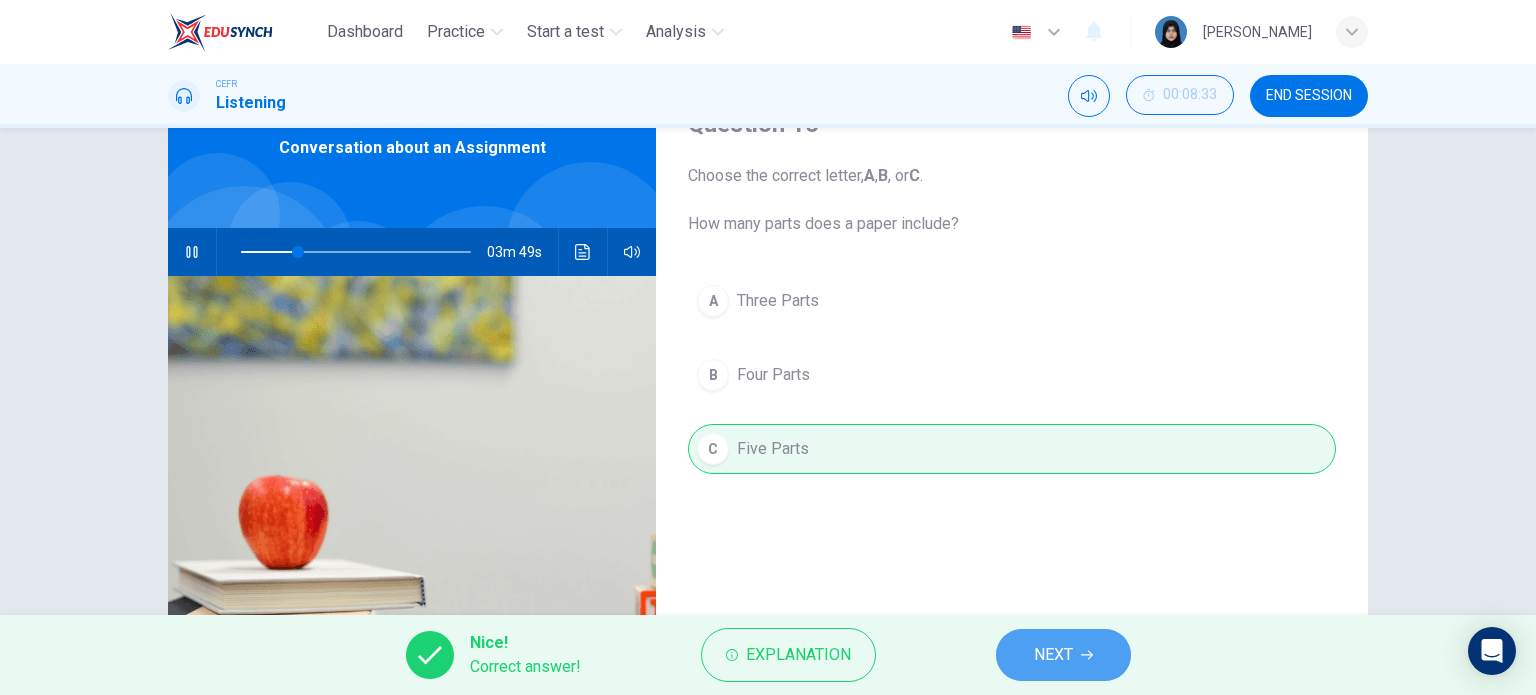 click on "NEXT" at bounding box center (1053, 655) 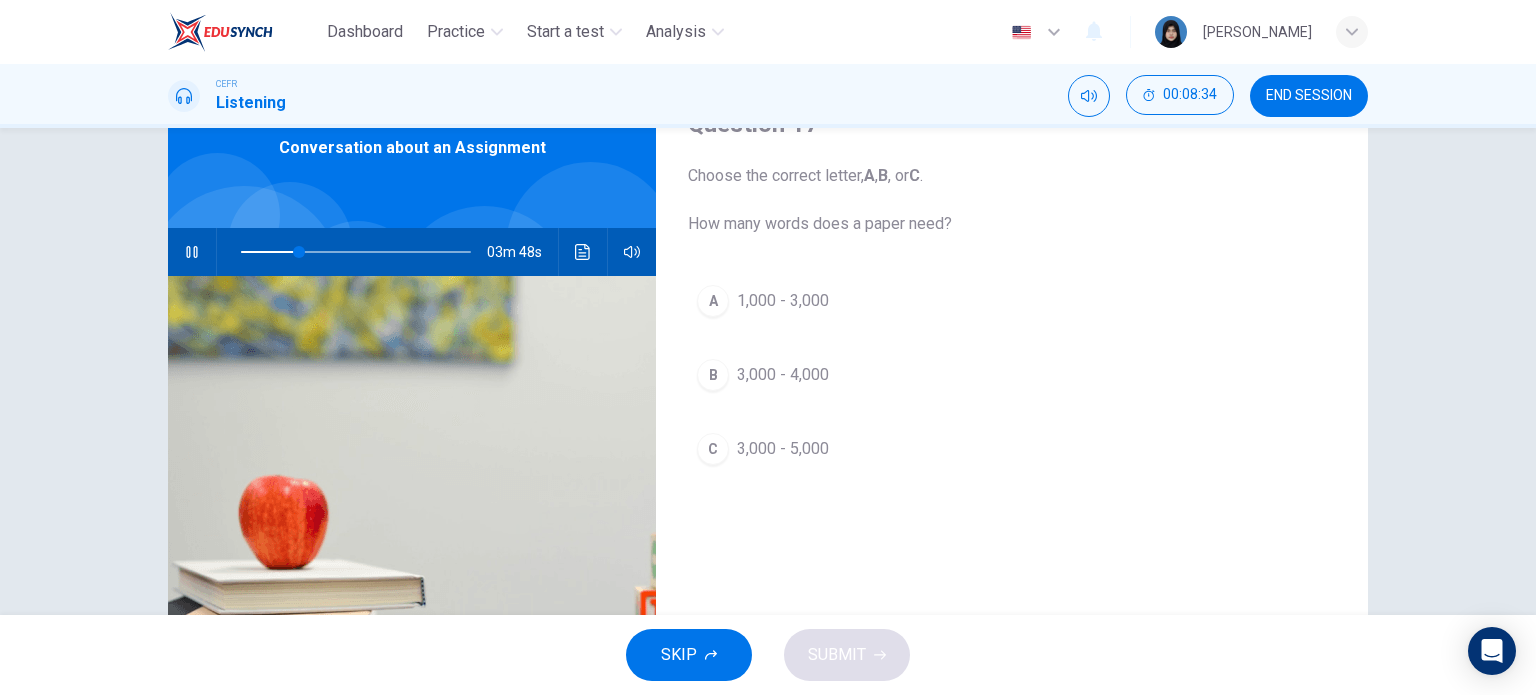 click on "C 3,000 - 5,000" at bounding box center (1012, 449) 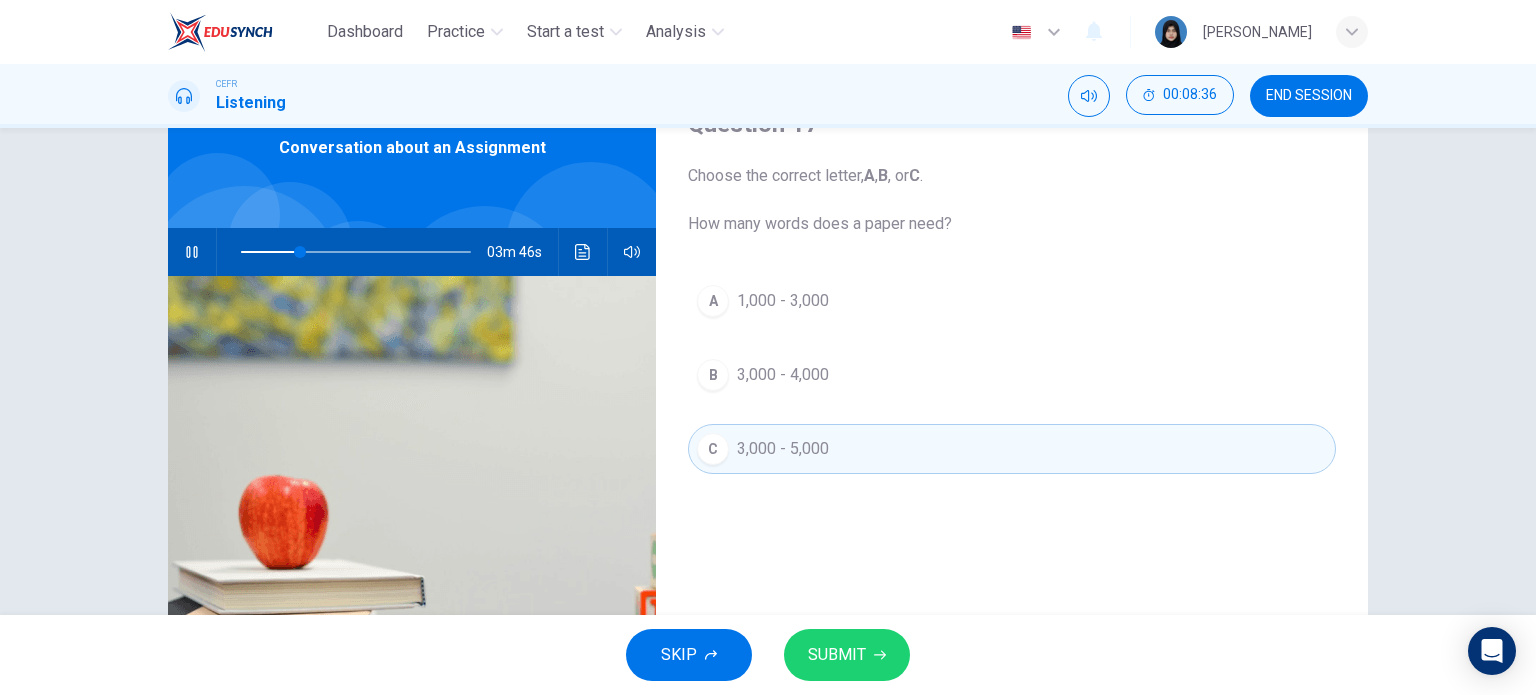 click on "SUBMIT" at bounding box center (837, 655) 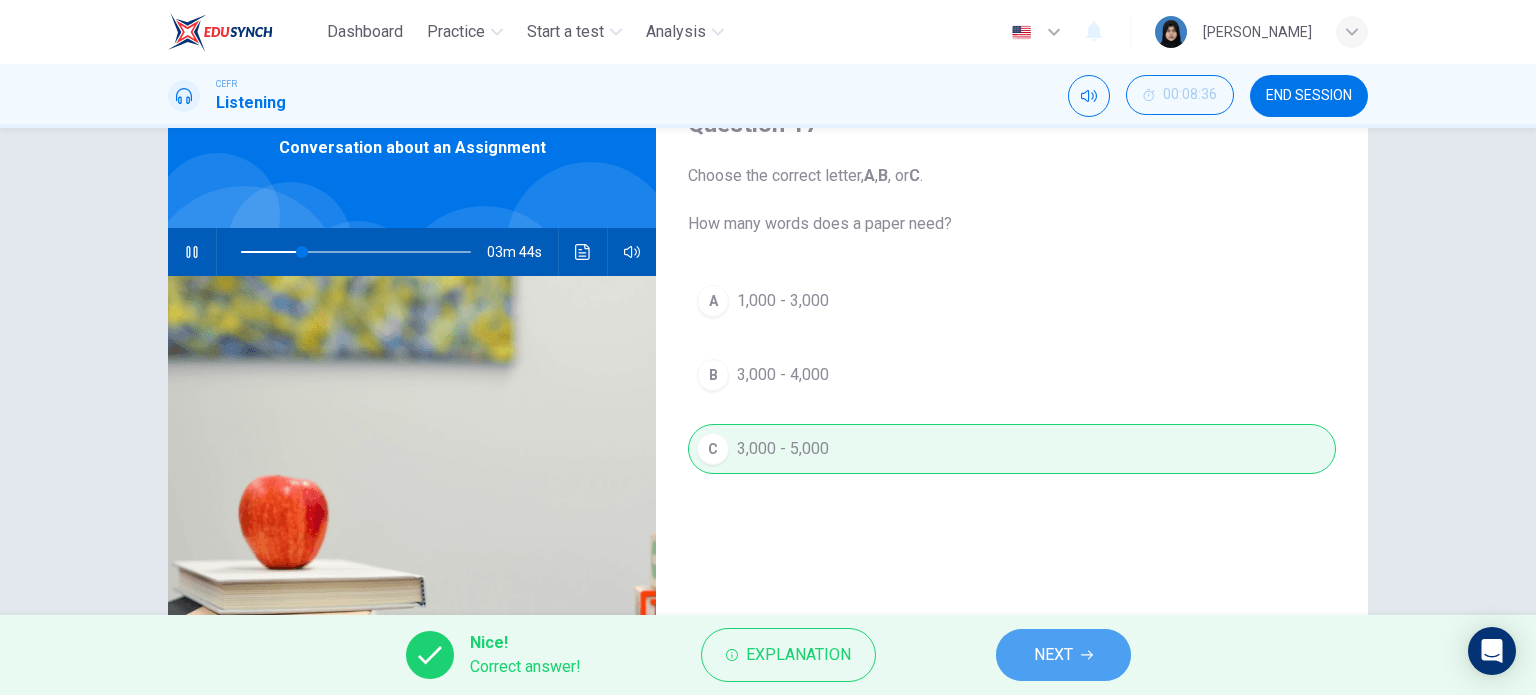 click 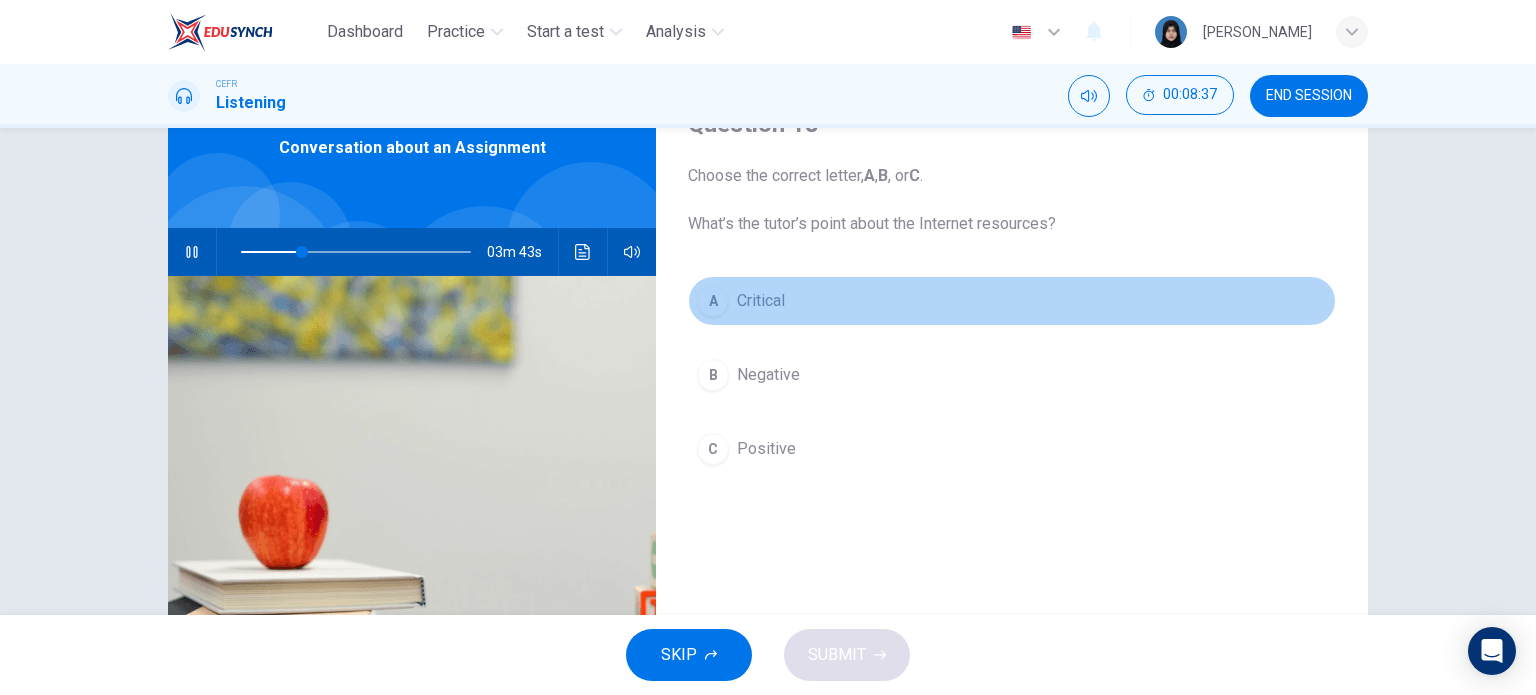 click on "A Critical" at bounding box center (1012, 301) 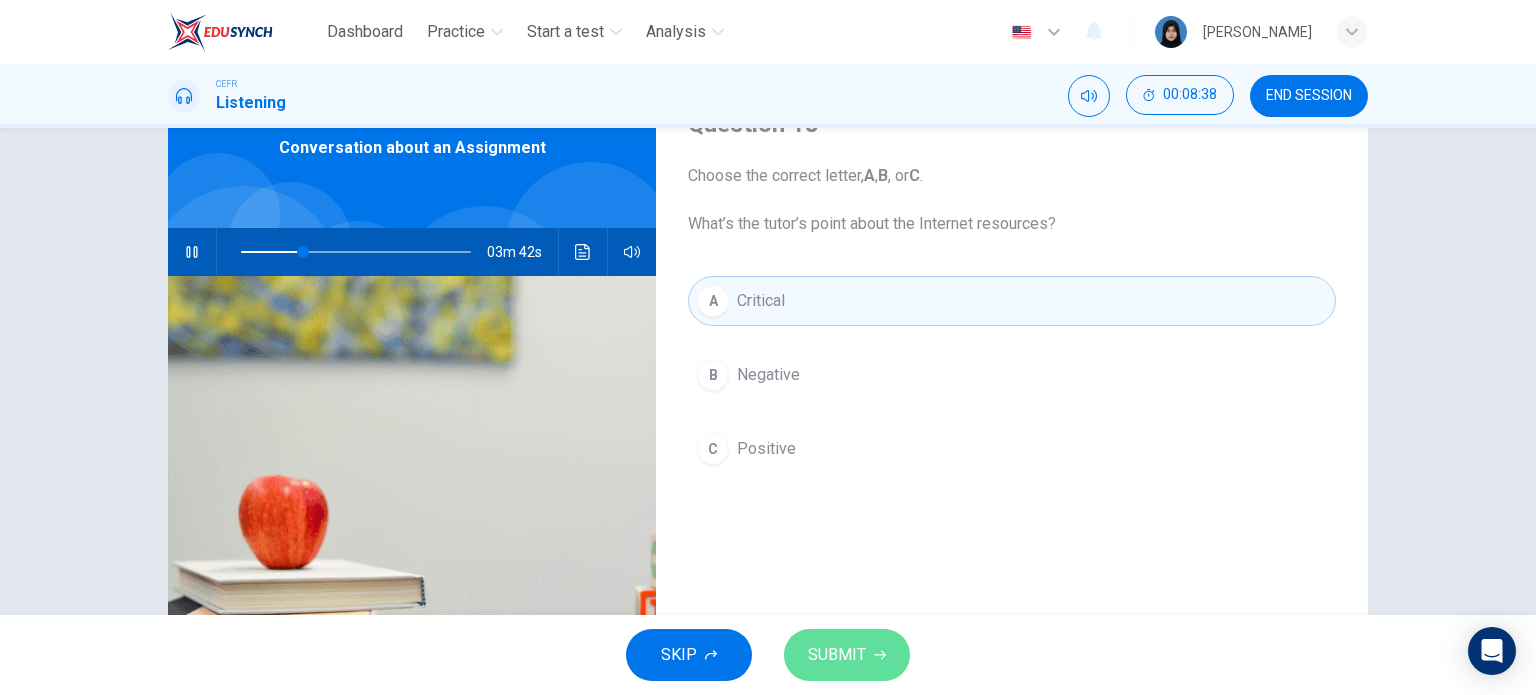 click on "SUBMIT" at bounding box center [847, 655] 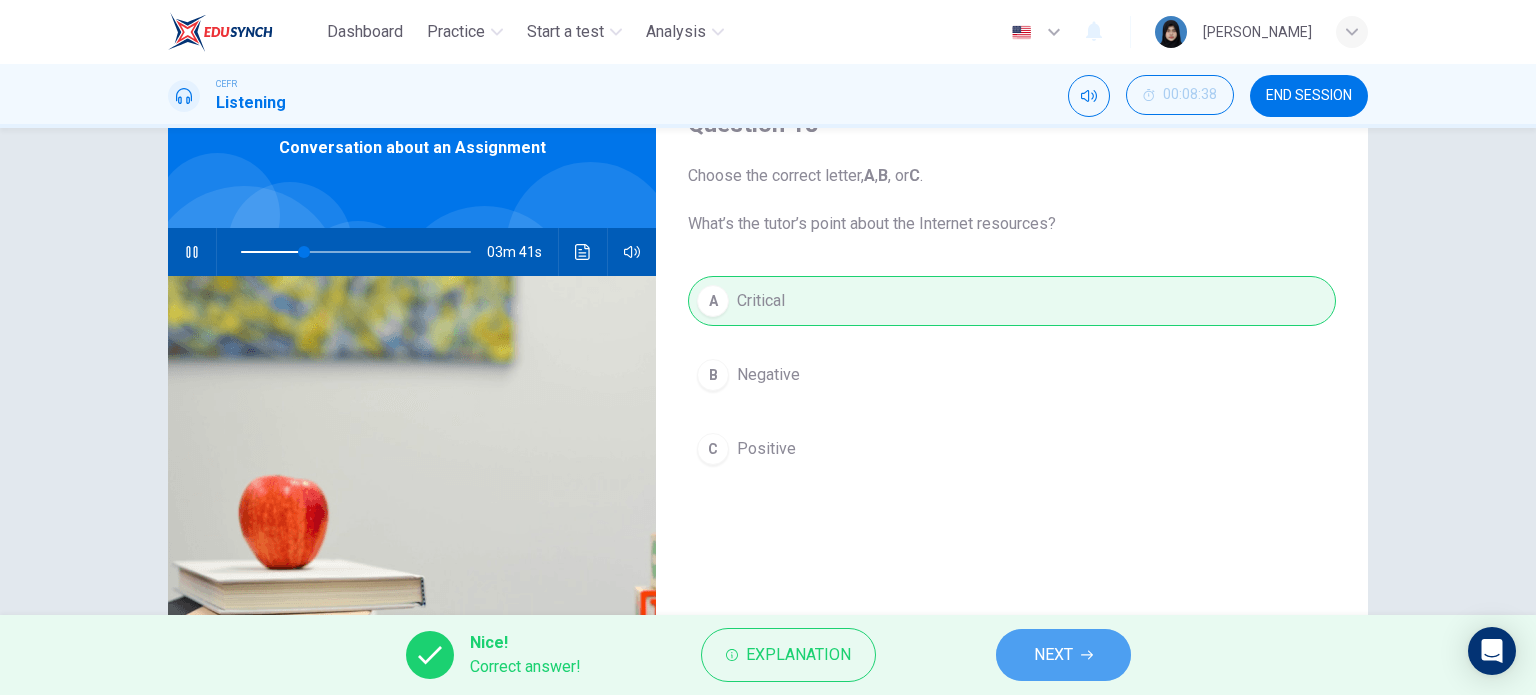 click on "NEXT" at bounding box center [1053, 655] 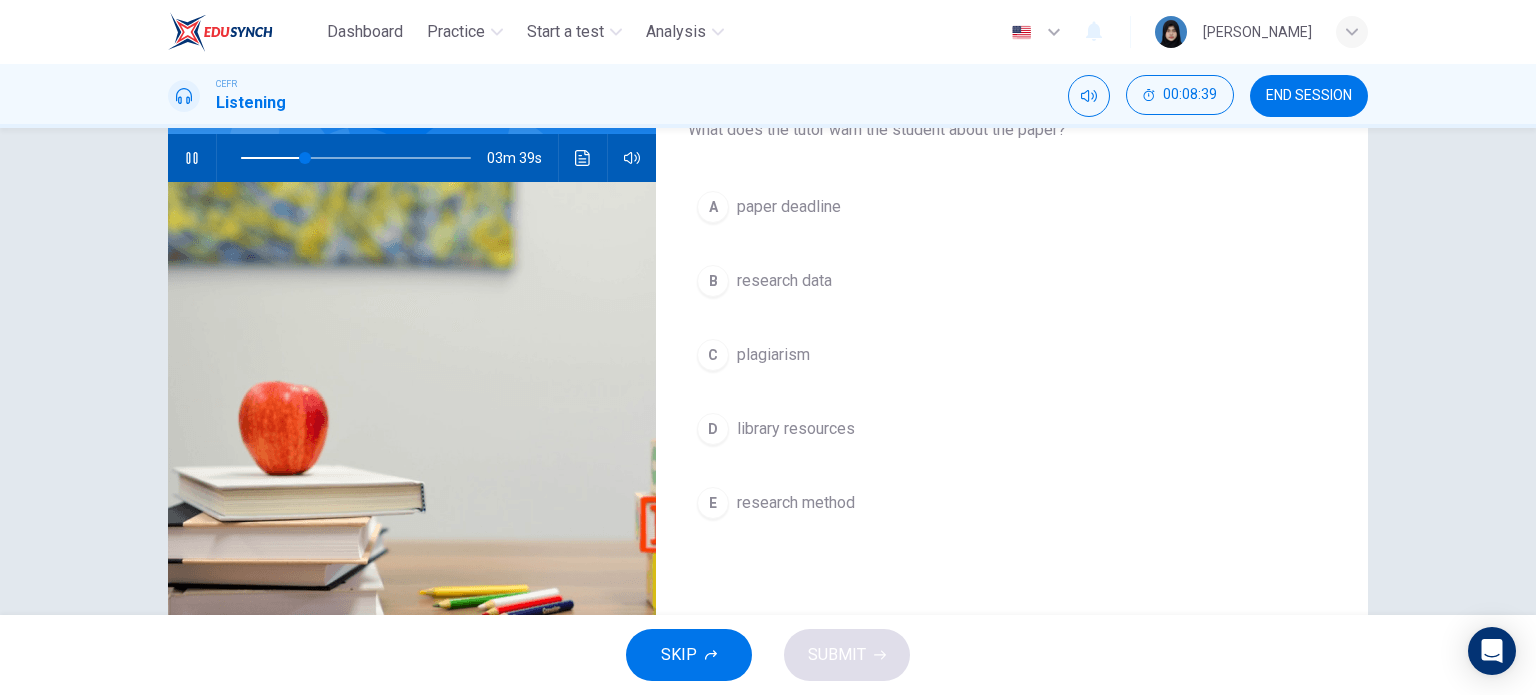 scroll, scrollTop: 200, scrollLeft: 0, axis: vertical 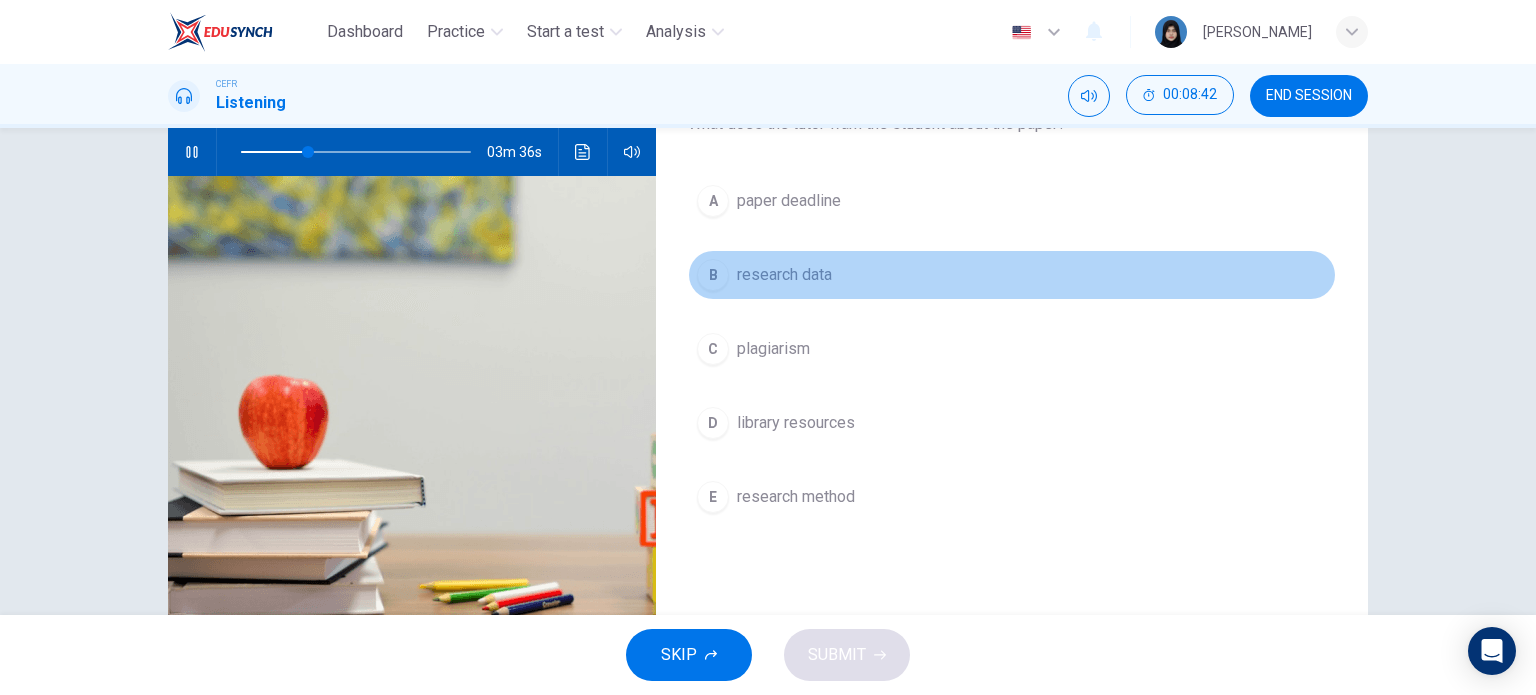 click on "research data" at bounding box center [784, 275] 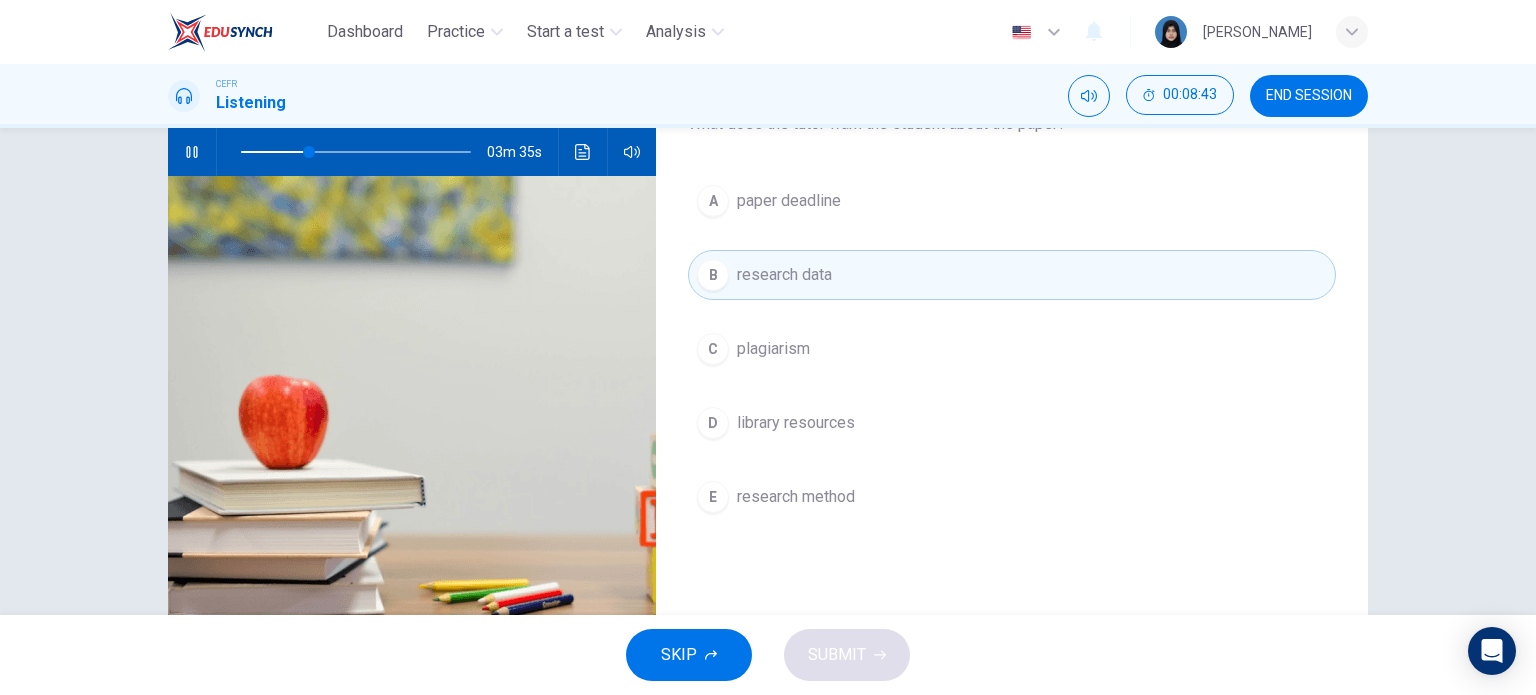 click on "plagiarism" at bounding box center (773, 349) 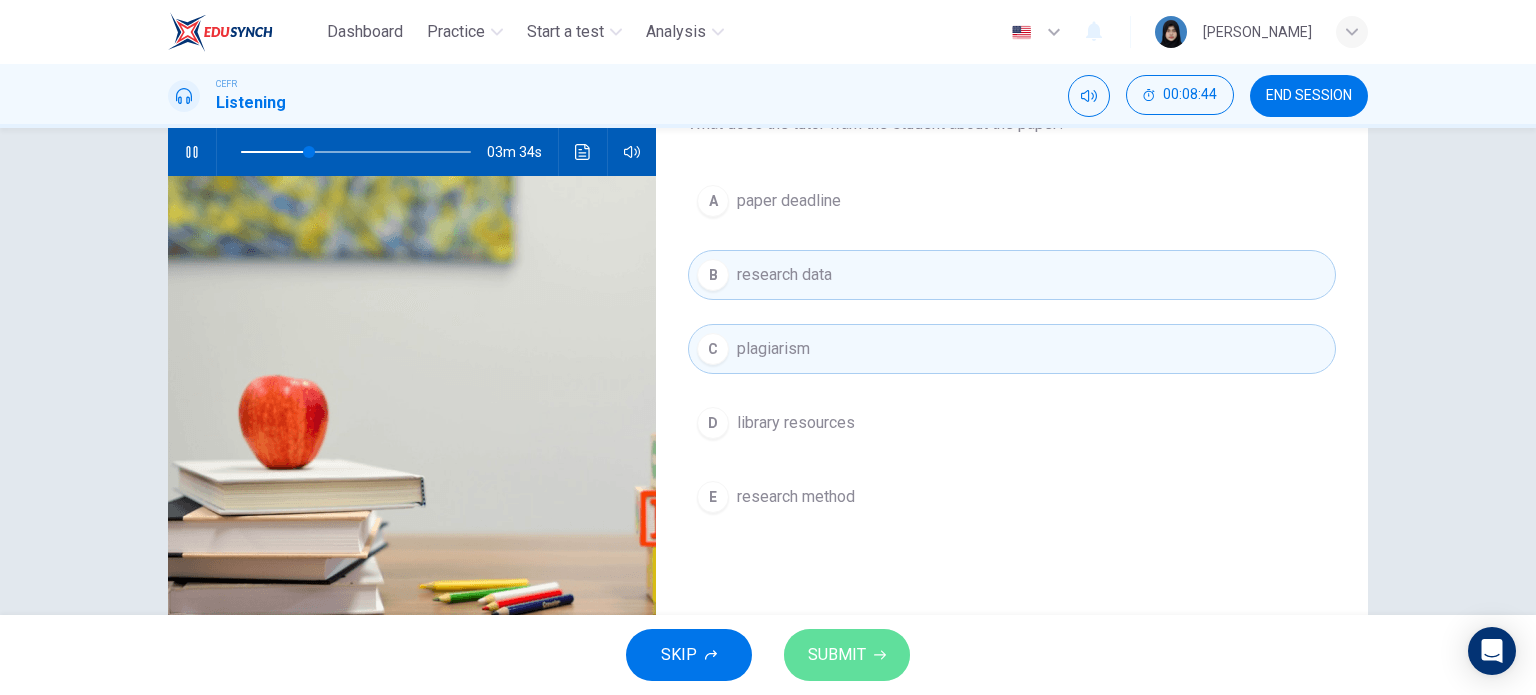 click on "SUBMIT" at bounding box center (837, 655) 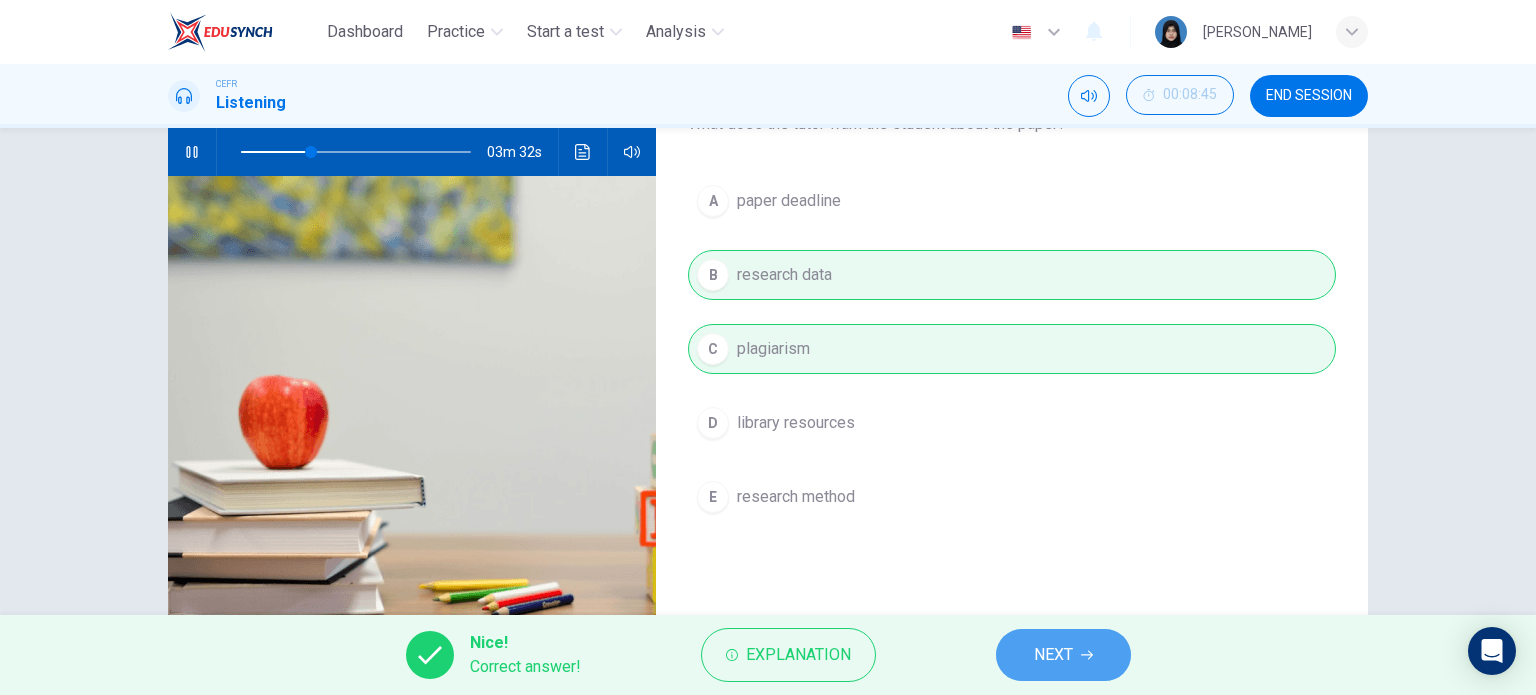 click on "NEXT" at bounding box center [1053, 655] 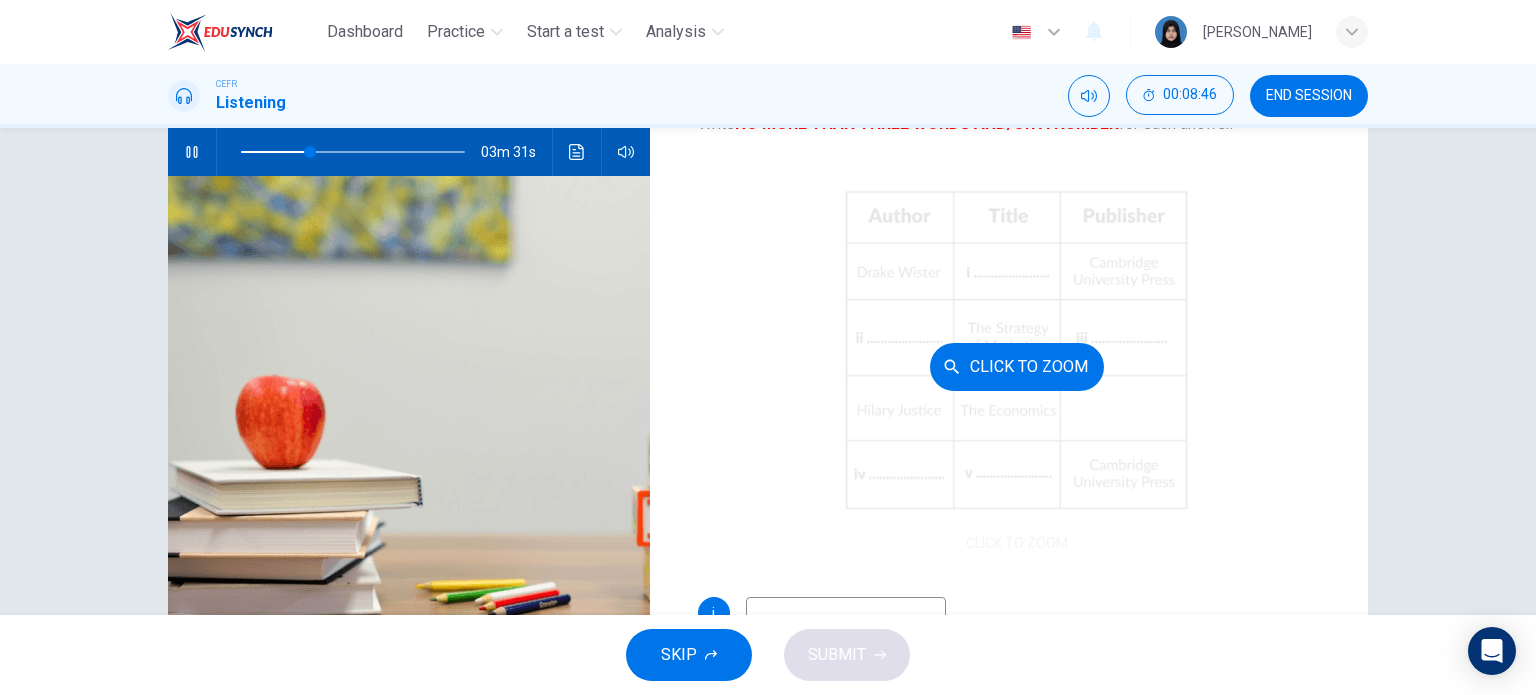 click on "Click to Zoom" at bounding box center [1017, 366] 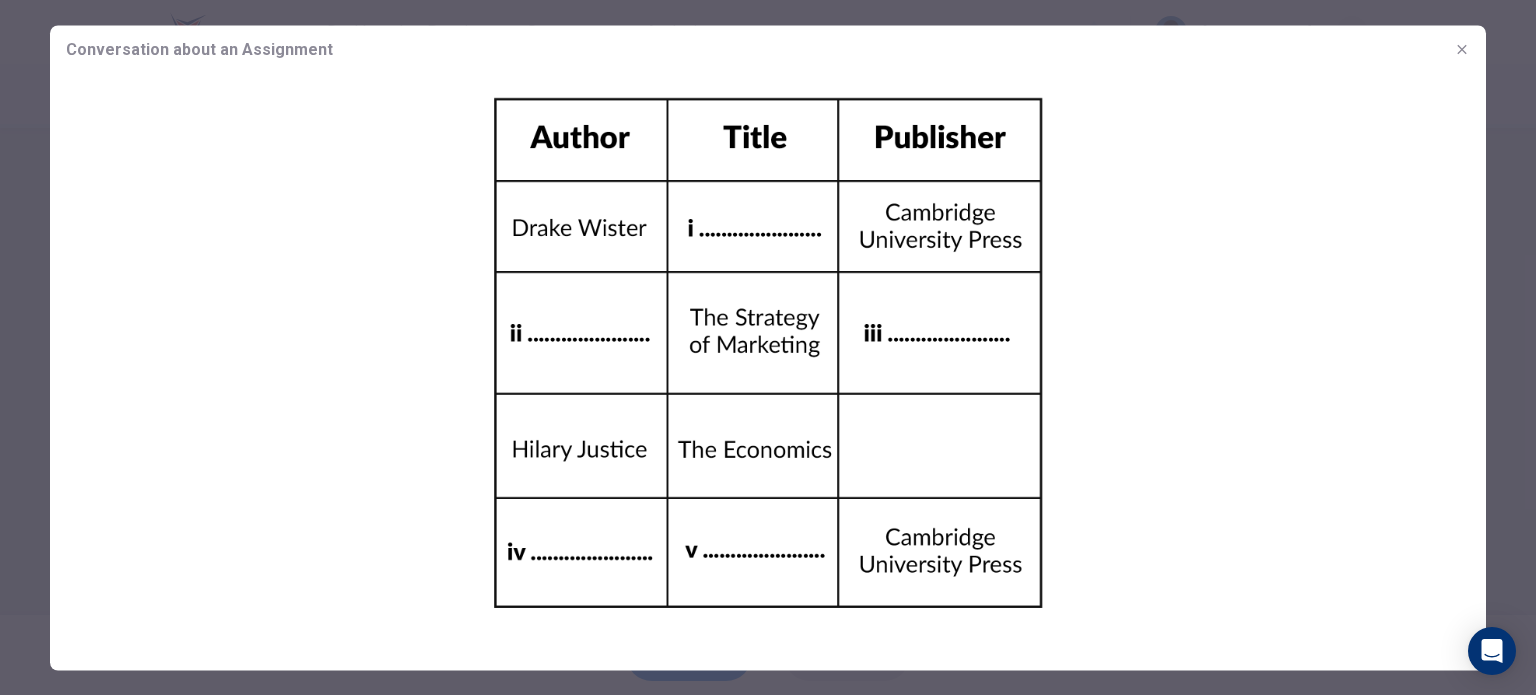 click at bounding box center (768, 347) 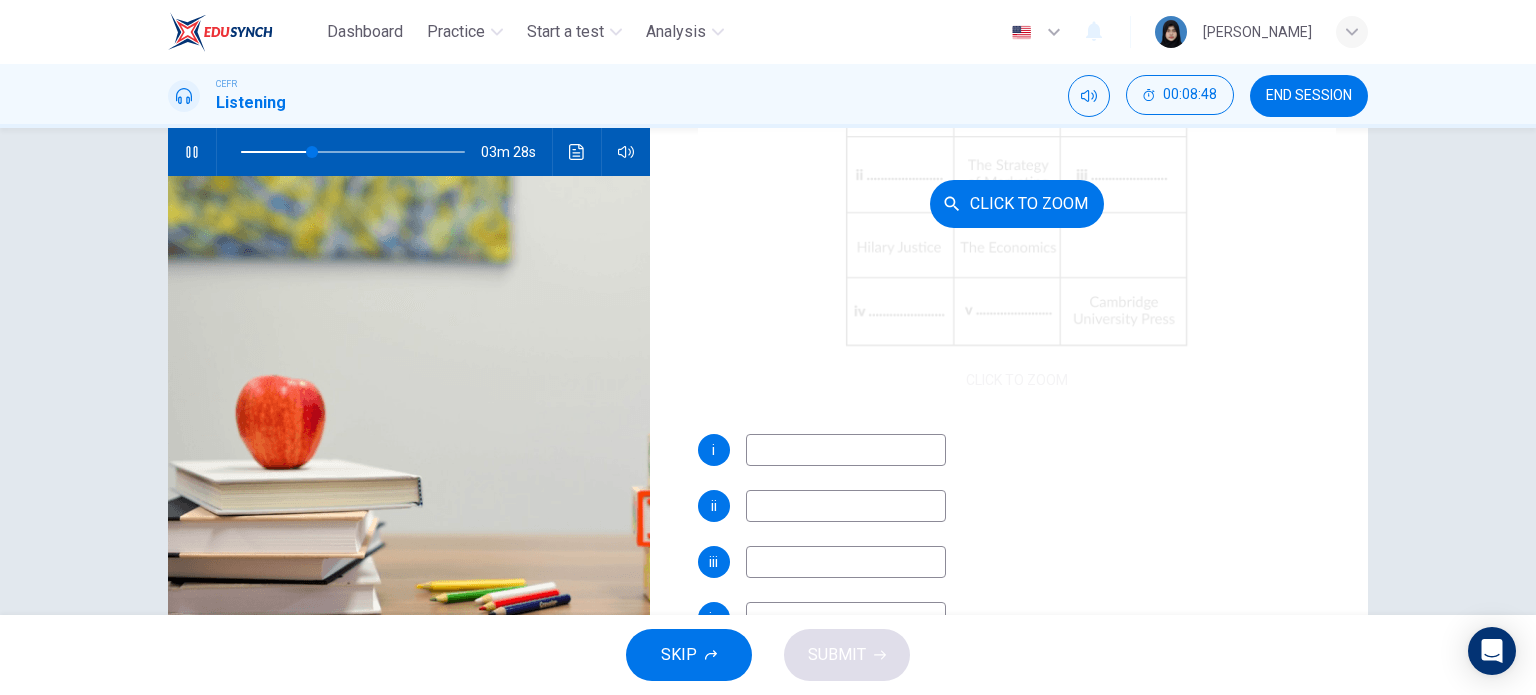 scroll, scrollTop: 229, scrollLeft: 0, axis: vertical 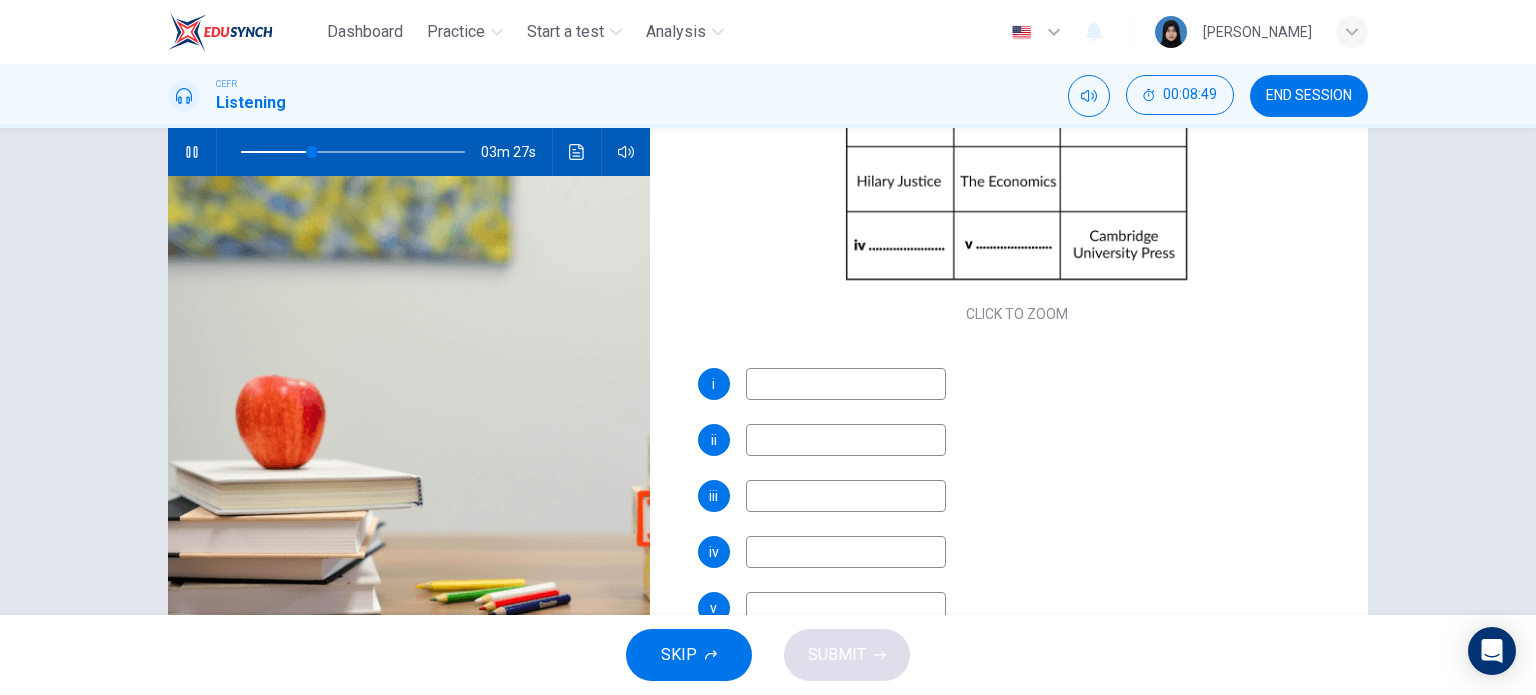 click at bounding box center (846, 384) 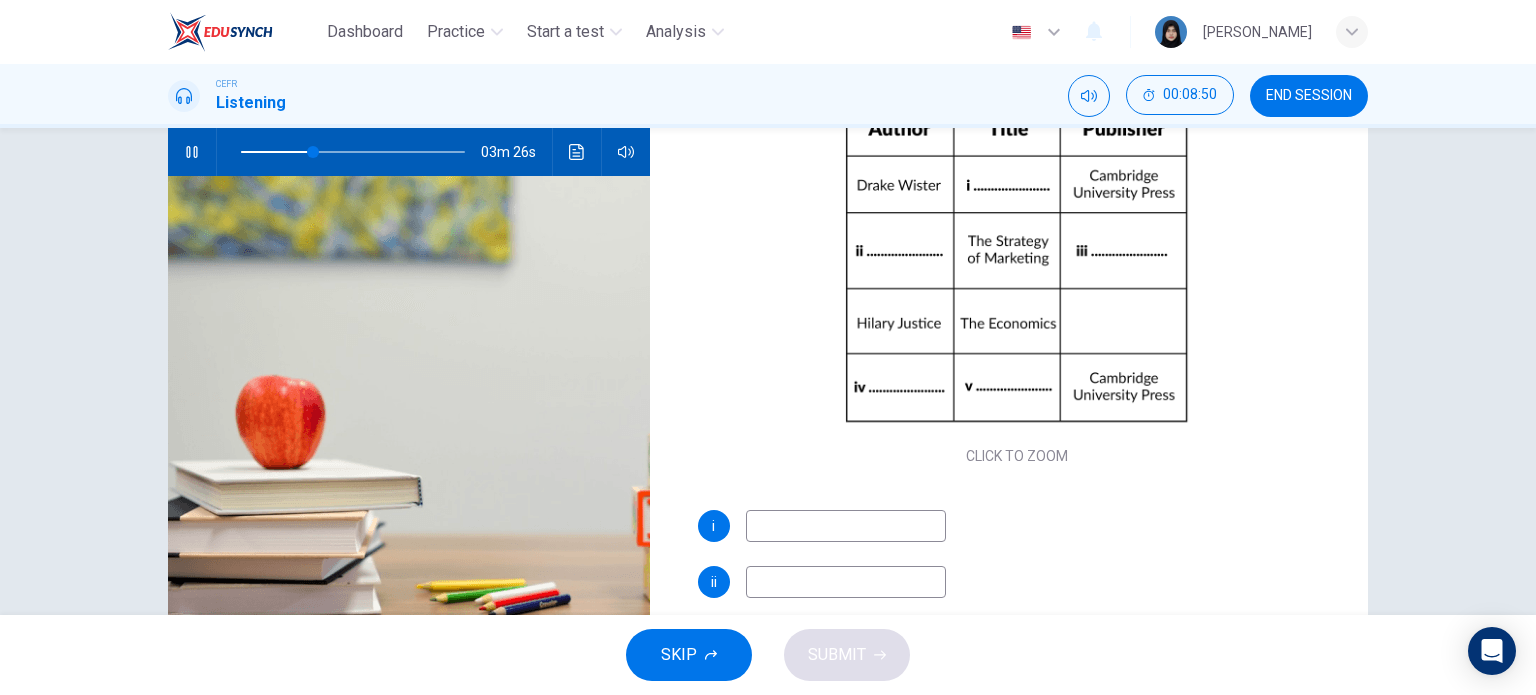 scroll, scrollTop: 29, scrollLeft: 0, axis: vertical 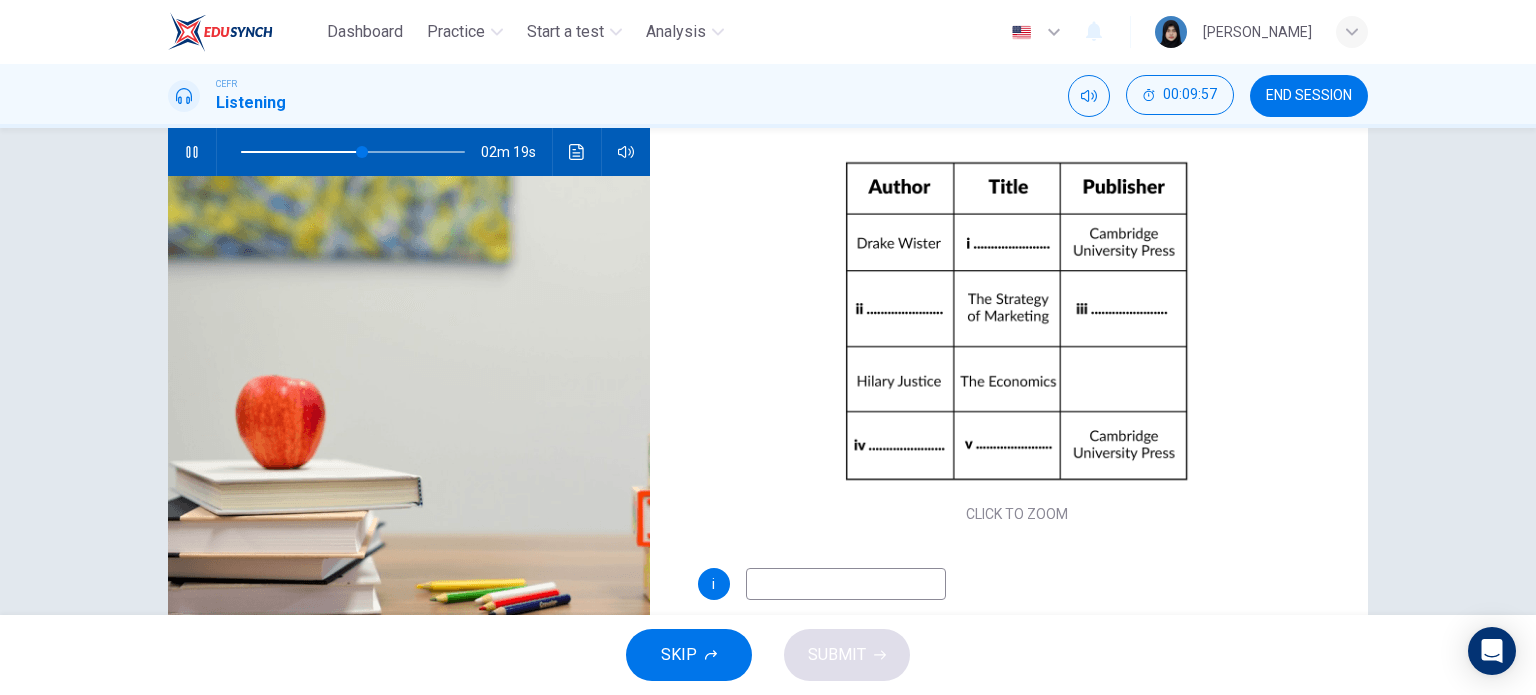 click on "Questions 20 - 24 Complete the table below. Write  NO MORE THAN THREE WORDS AND/OR A NUMBER  for each answer. CLICK TO ZOOM Click to Zoom i ii iii iv v" at bounding box center [1017, 286] 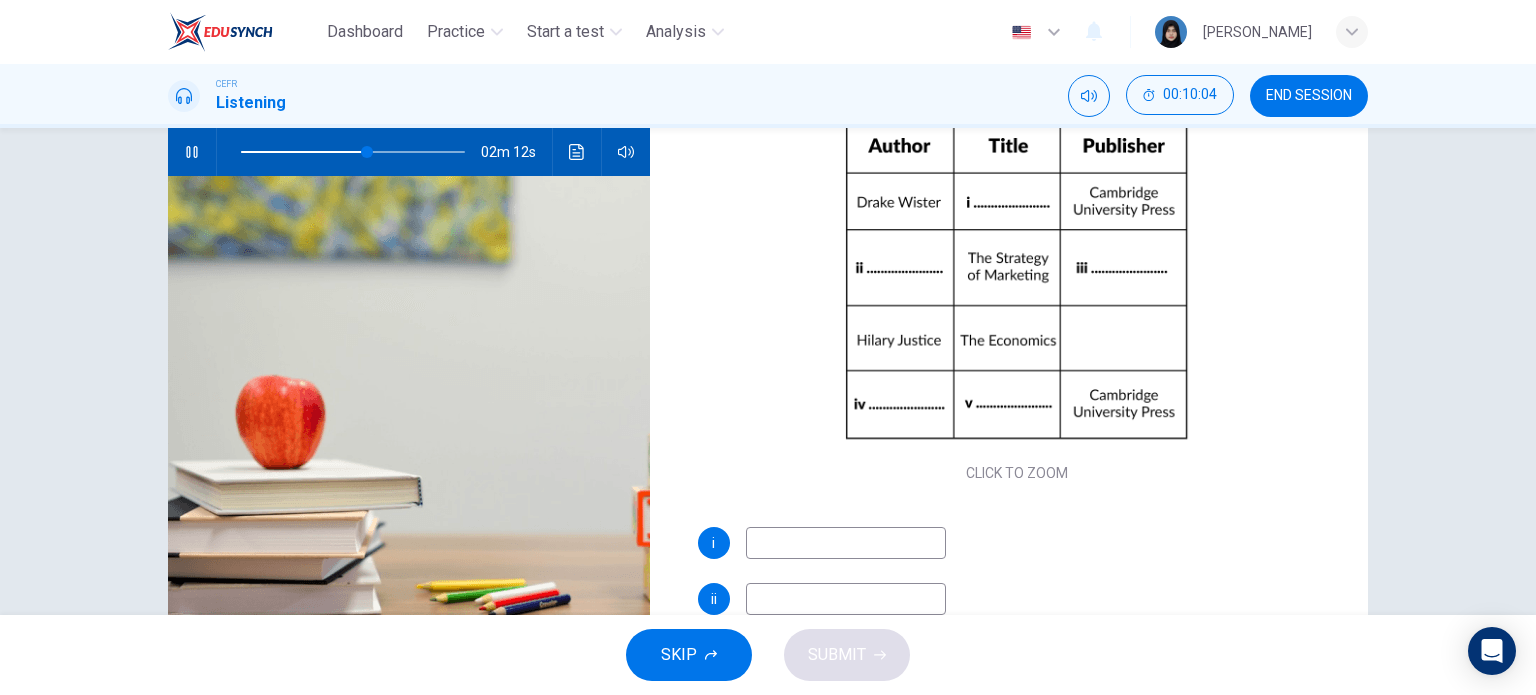 scroll, scrollTop: 69, scrollLeft: 0, axis: vertical 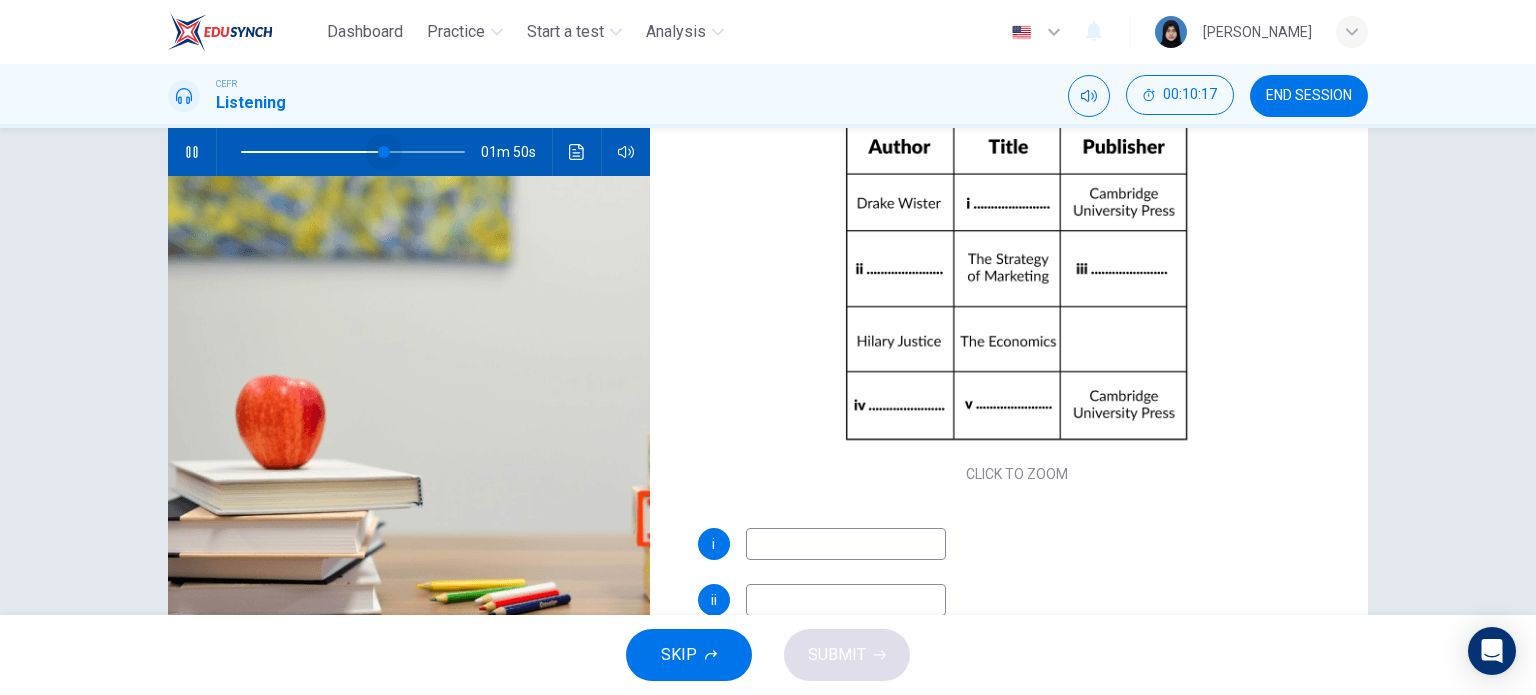 click at bounding box center (384, 152) 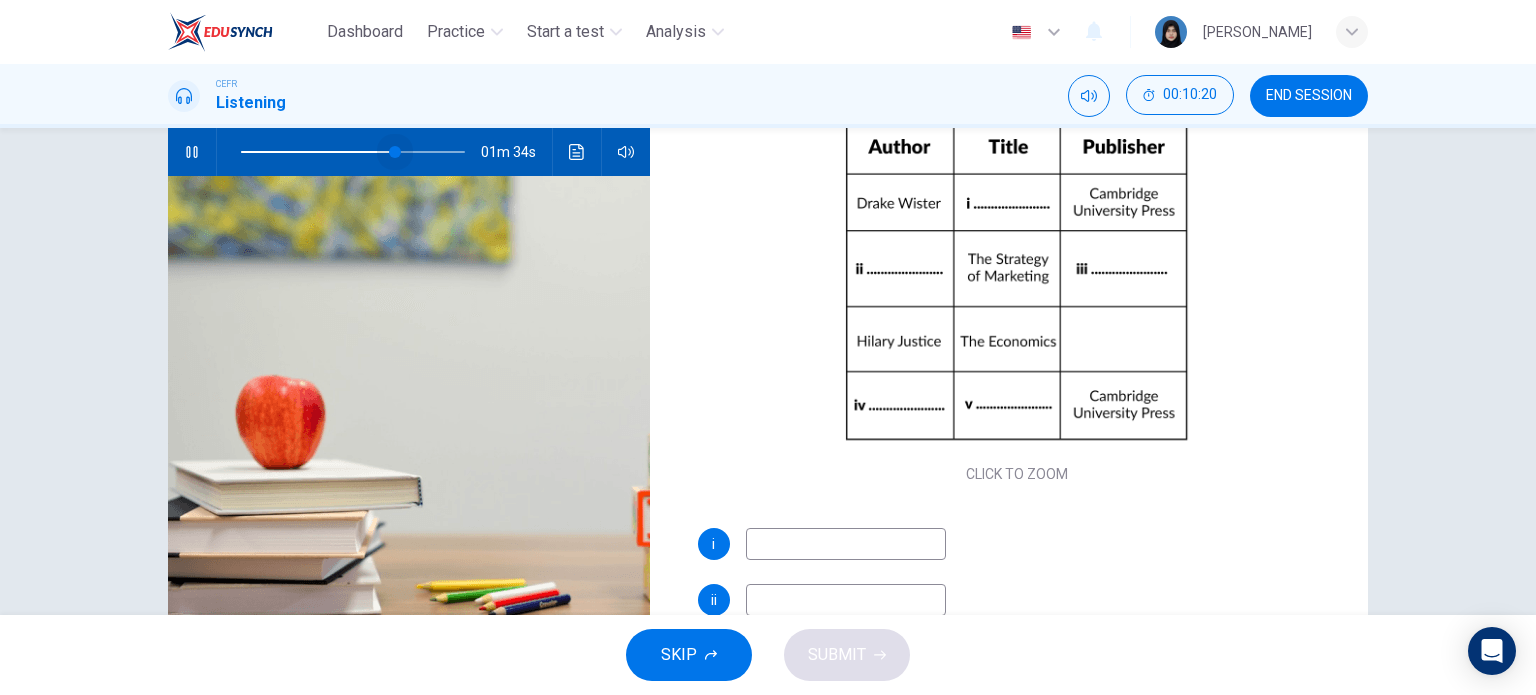 click at bounding box center [395, 152] 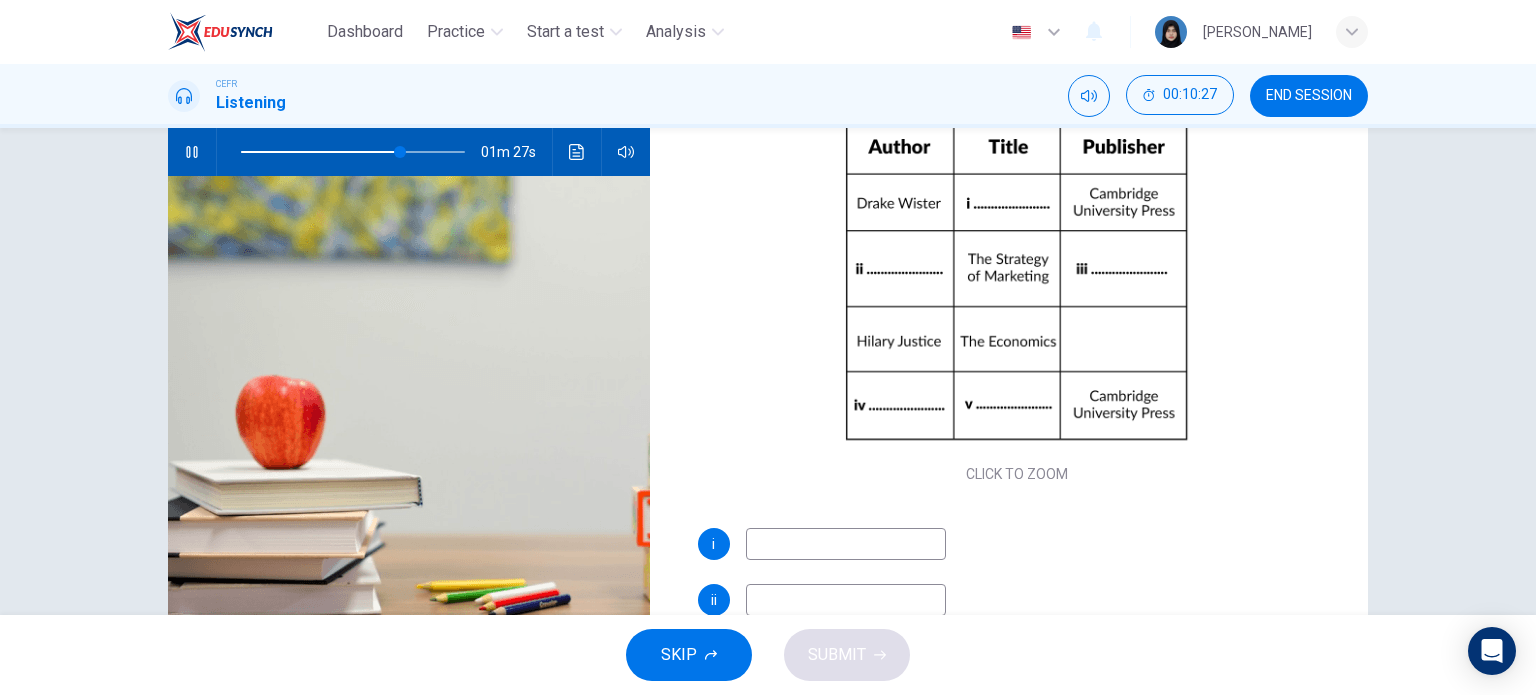 click at bounding box center (846, 544) 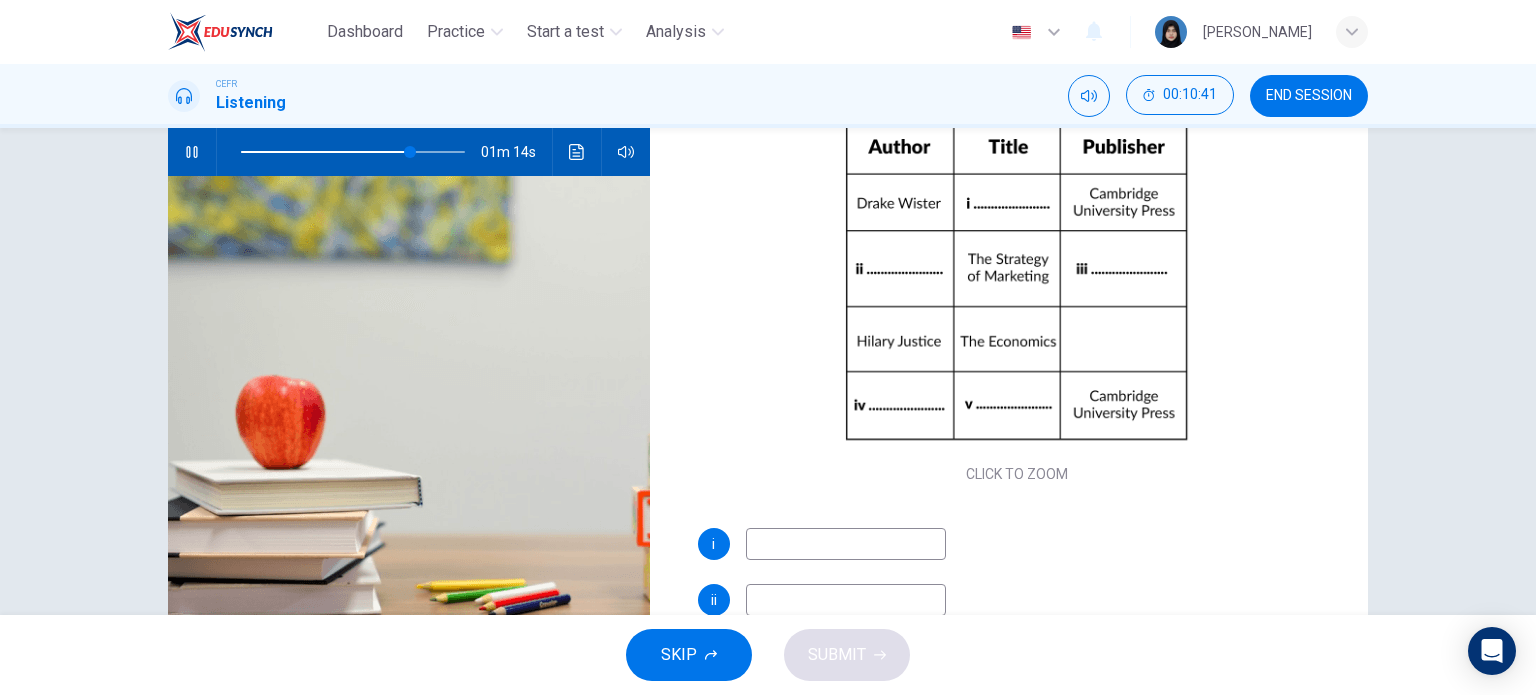 type on "76" 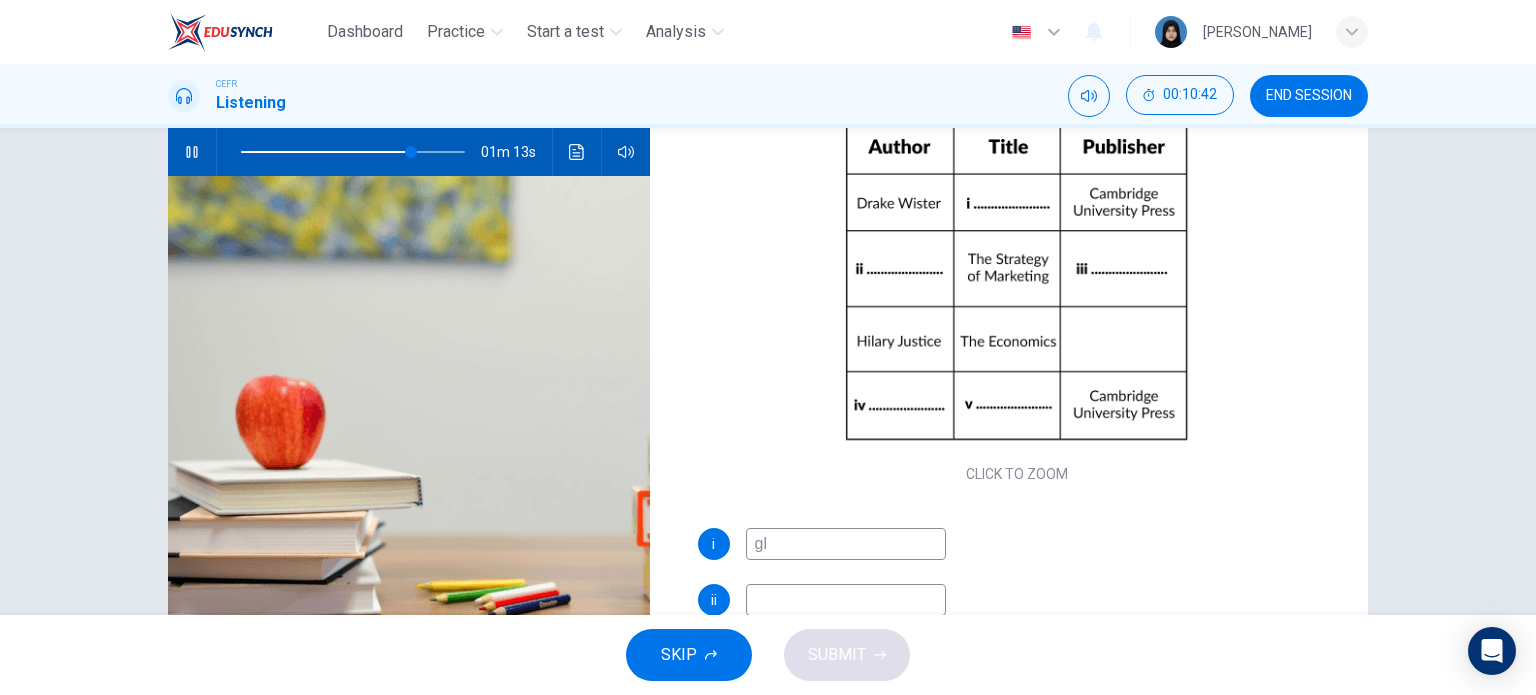 type on "glo" 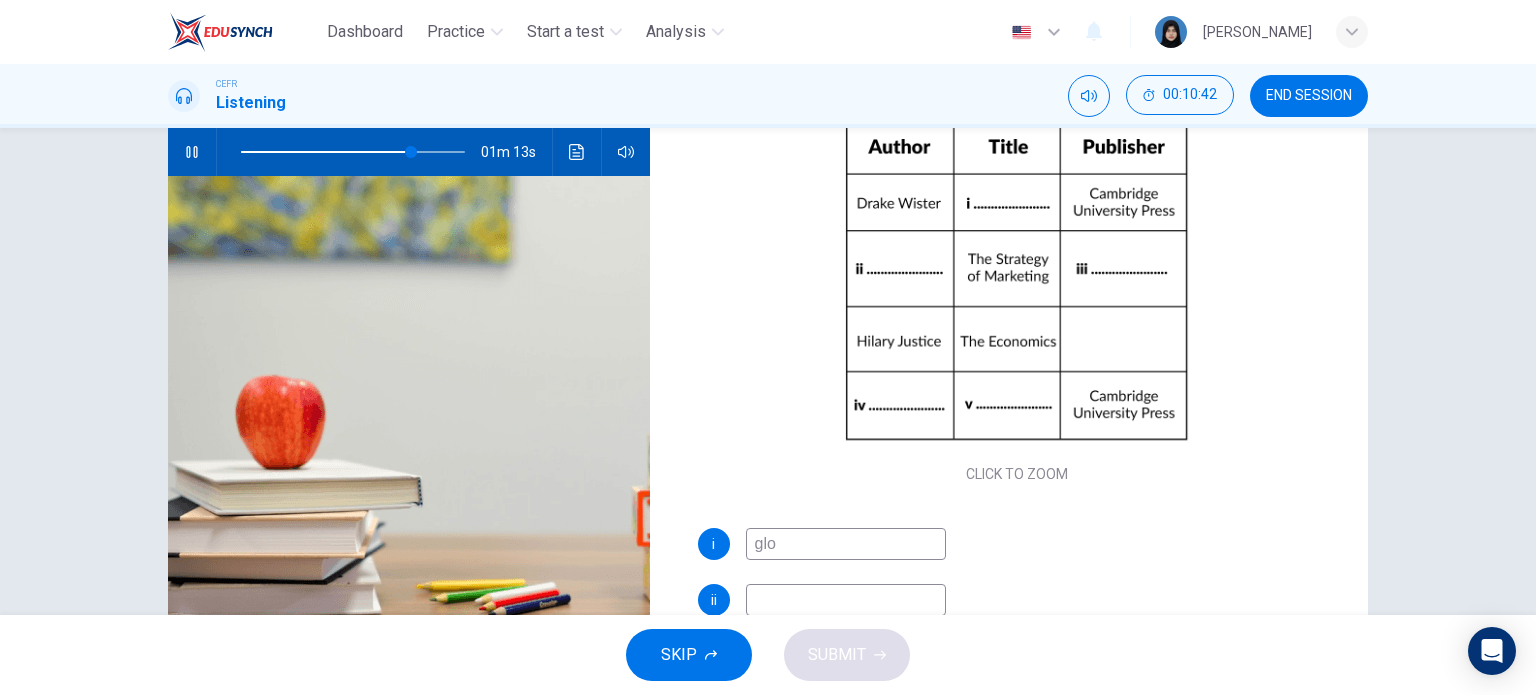 type on "76" 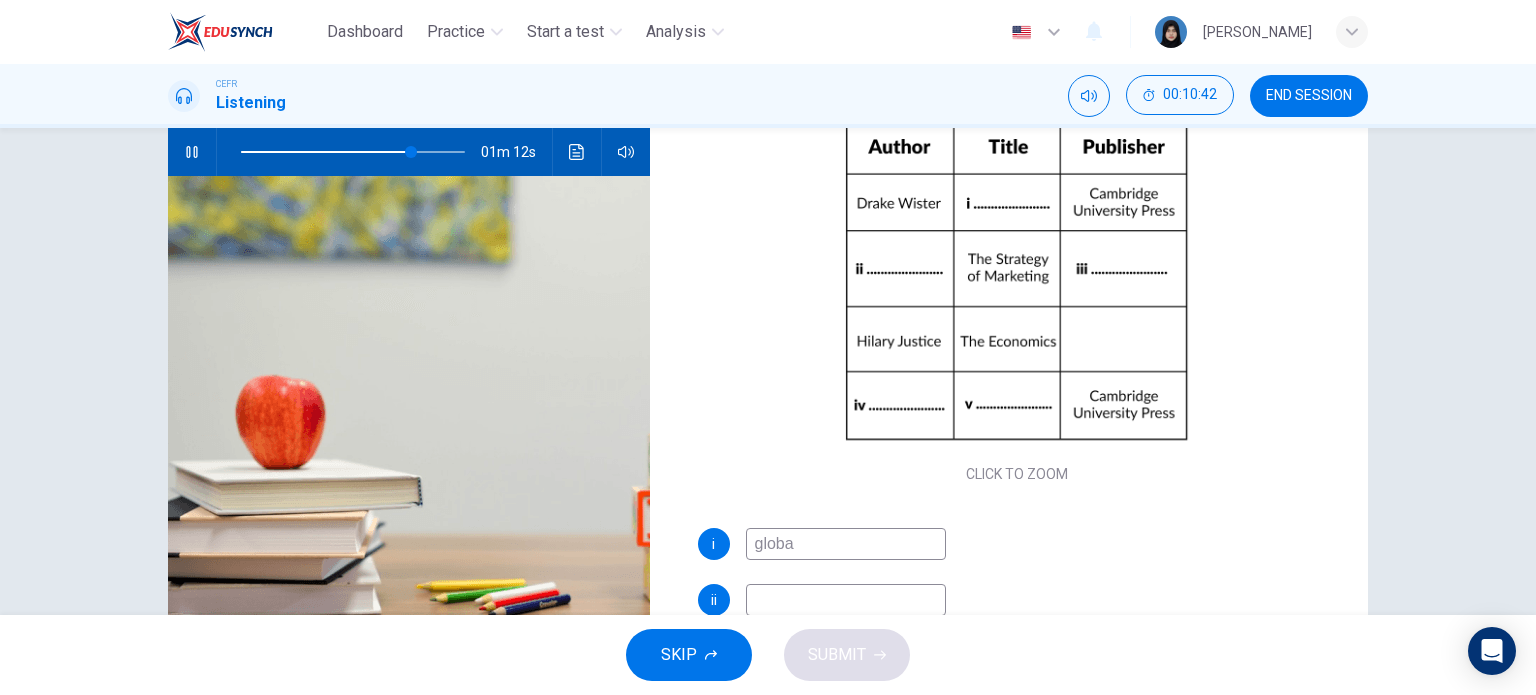 type on "global" 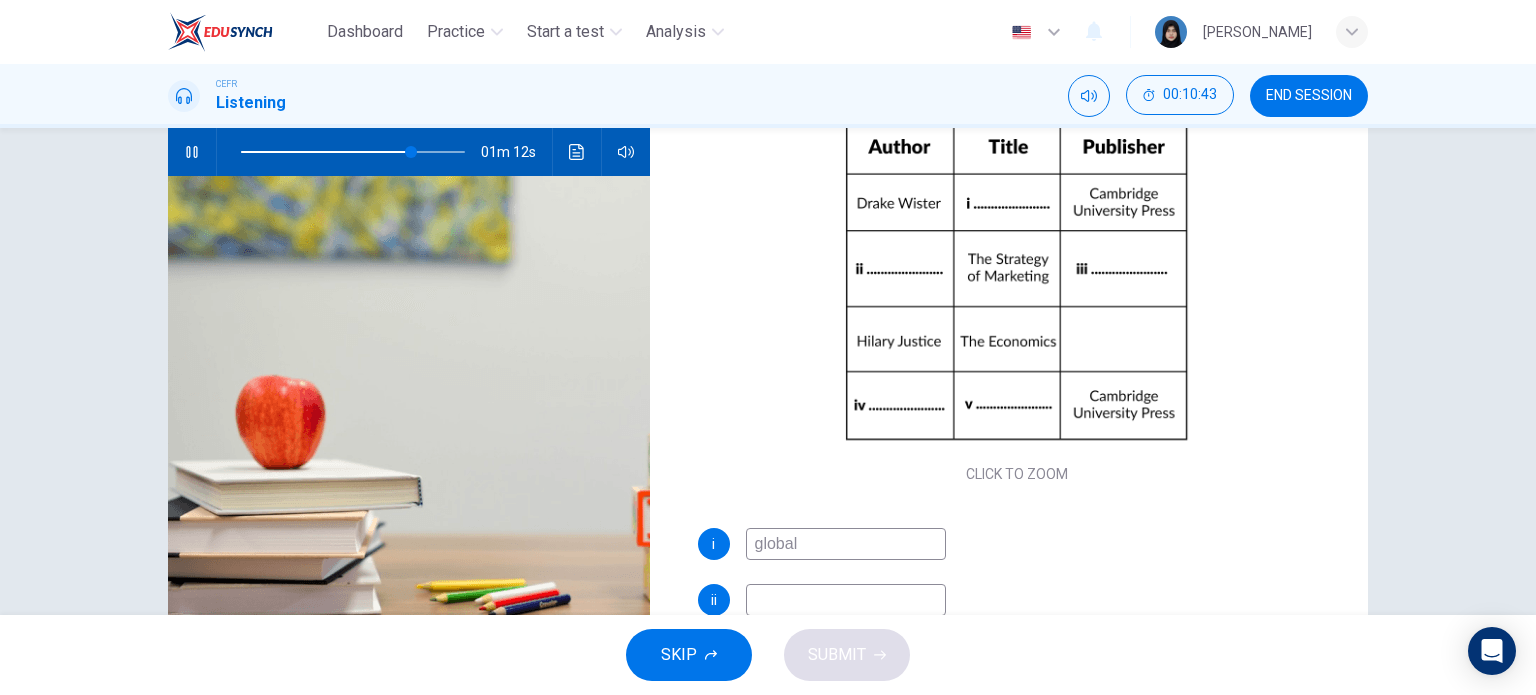 type on "77" 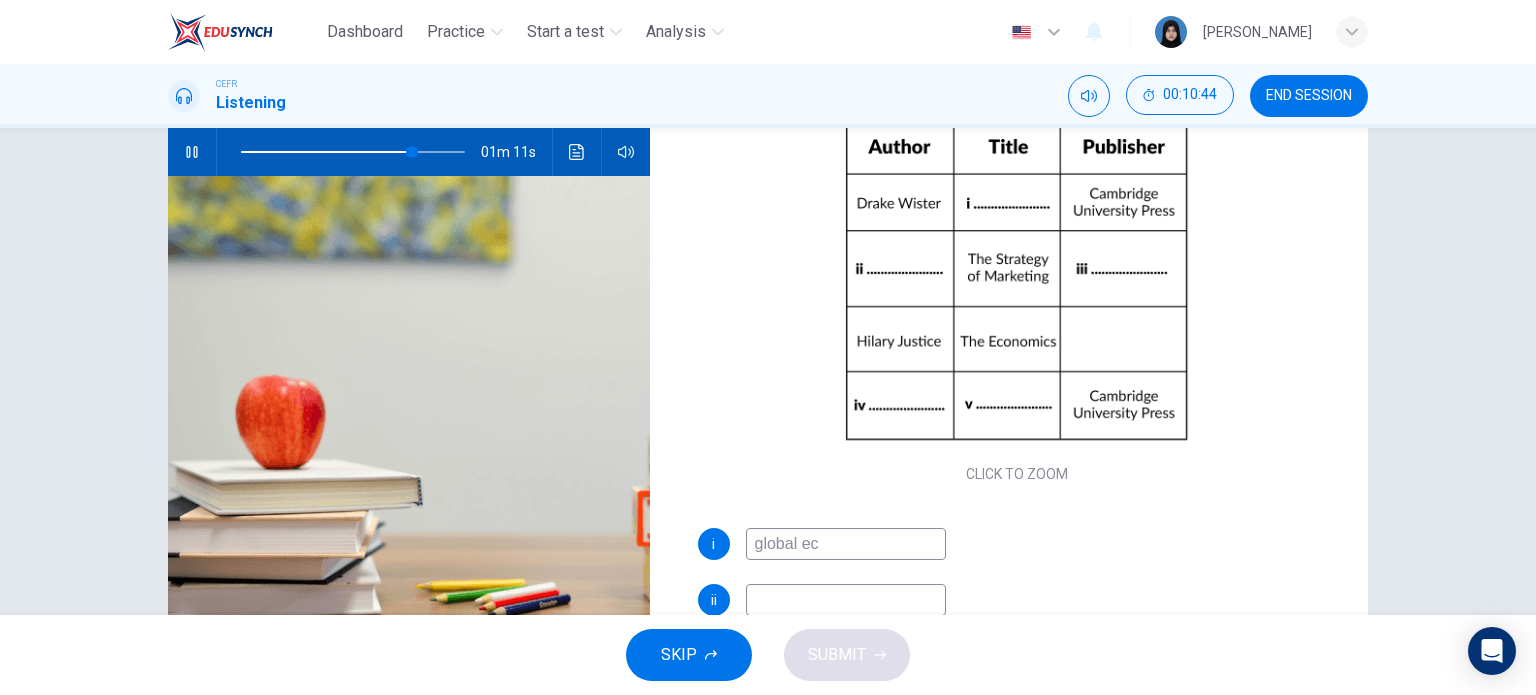 type on "global eco" 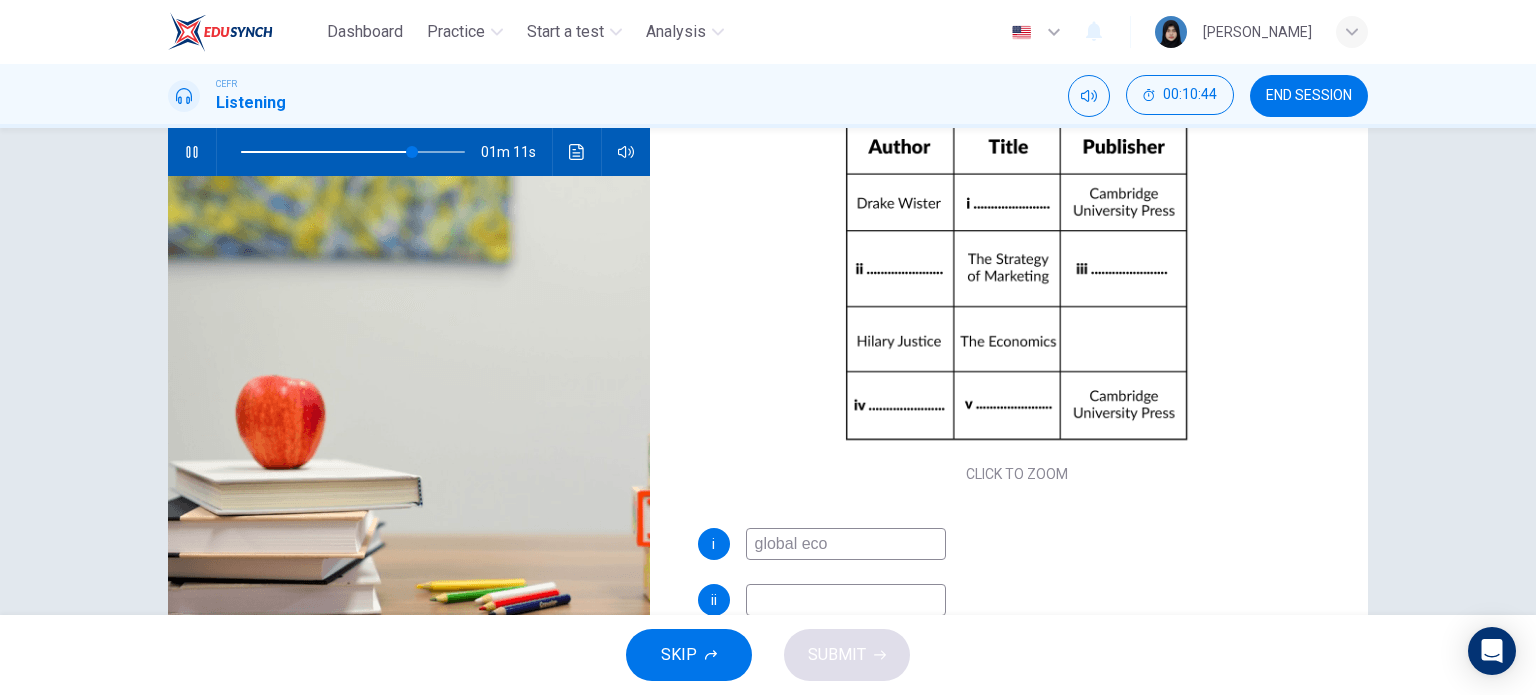 type on "77" 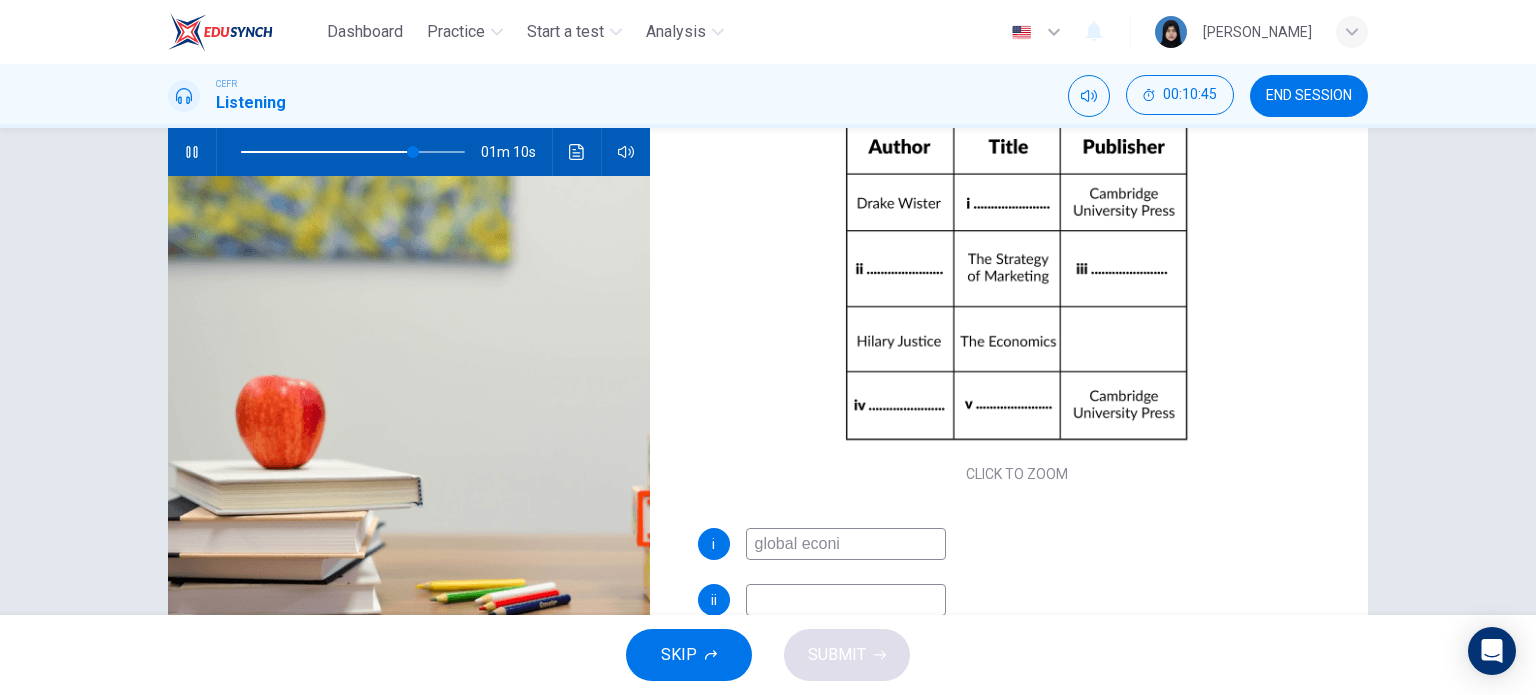 type on "global econ" 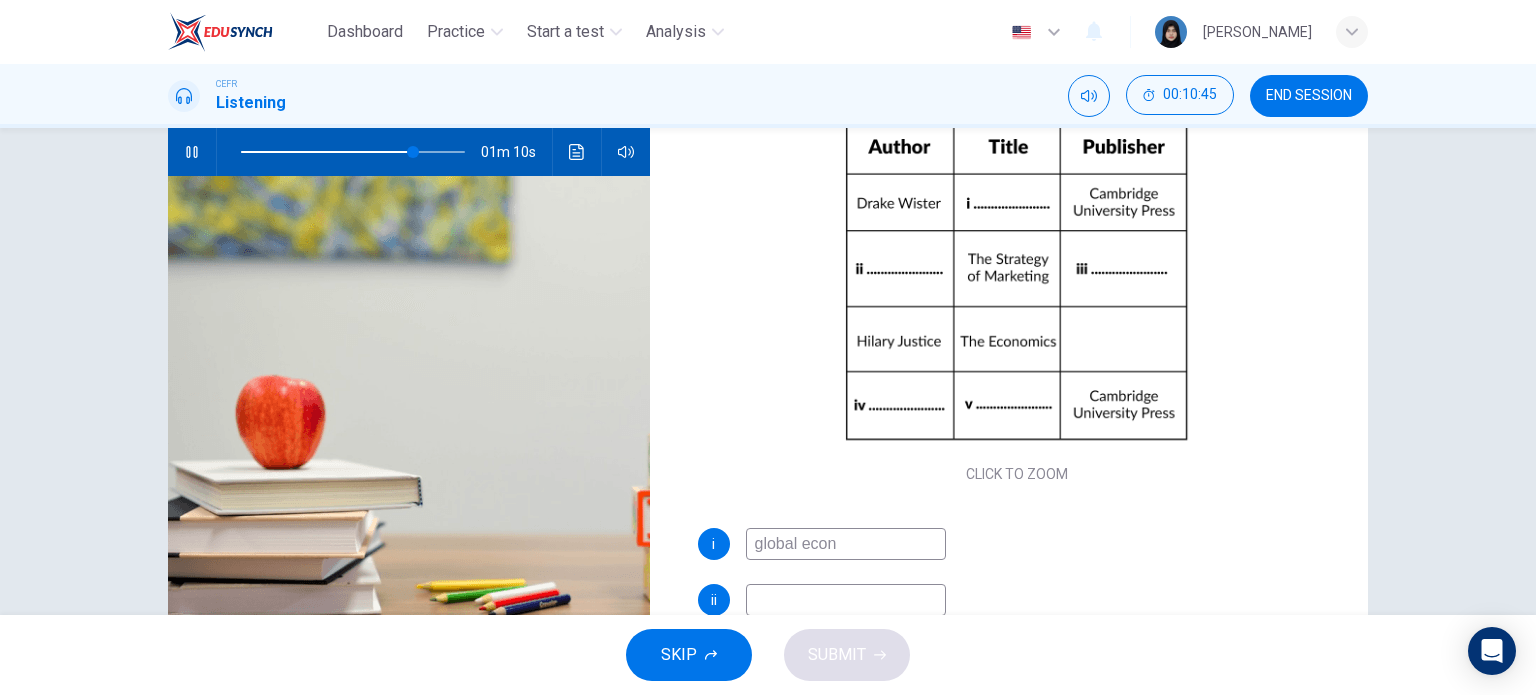 type on "77" 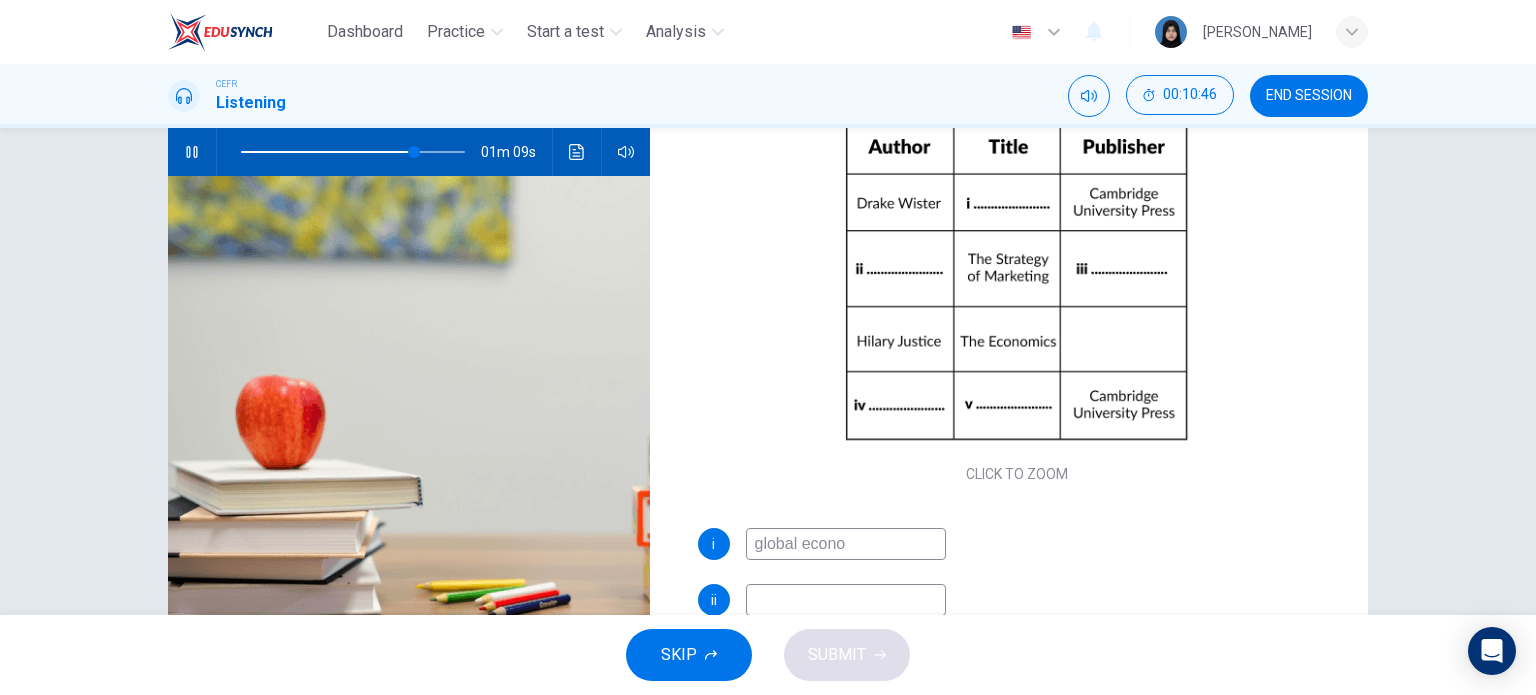 type on "global econom" 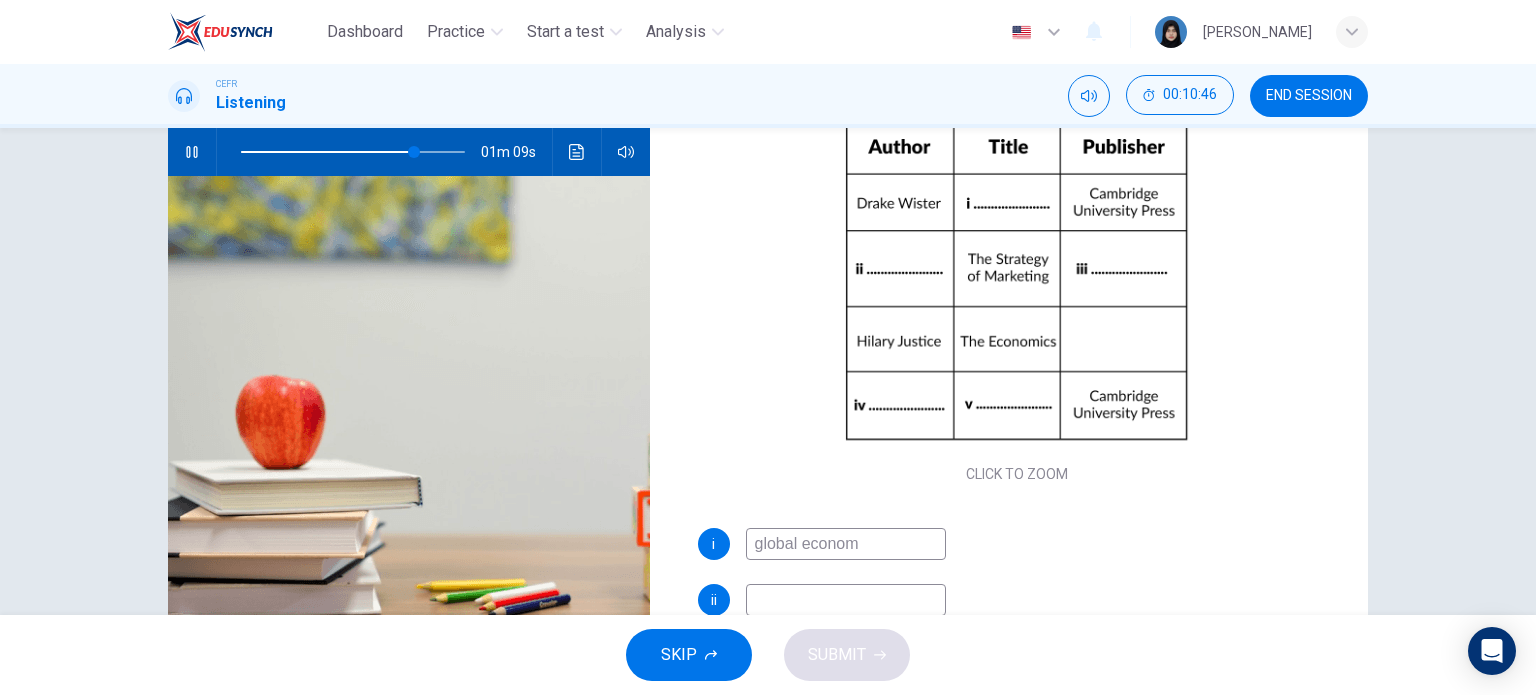 type on "78" 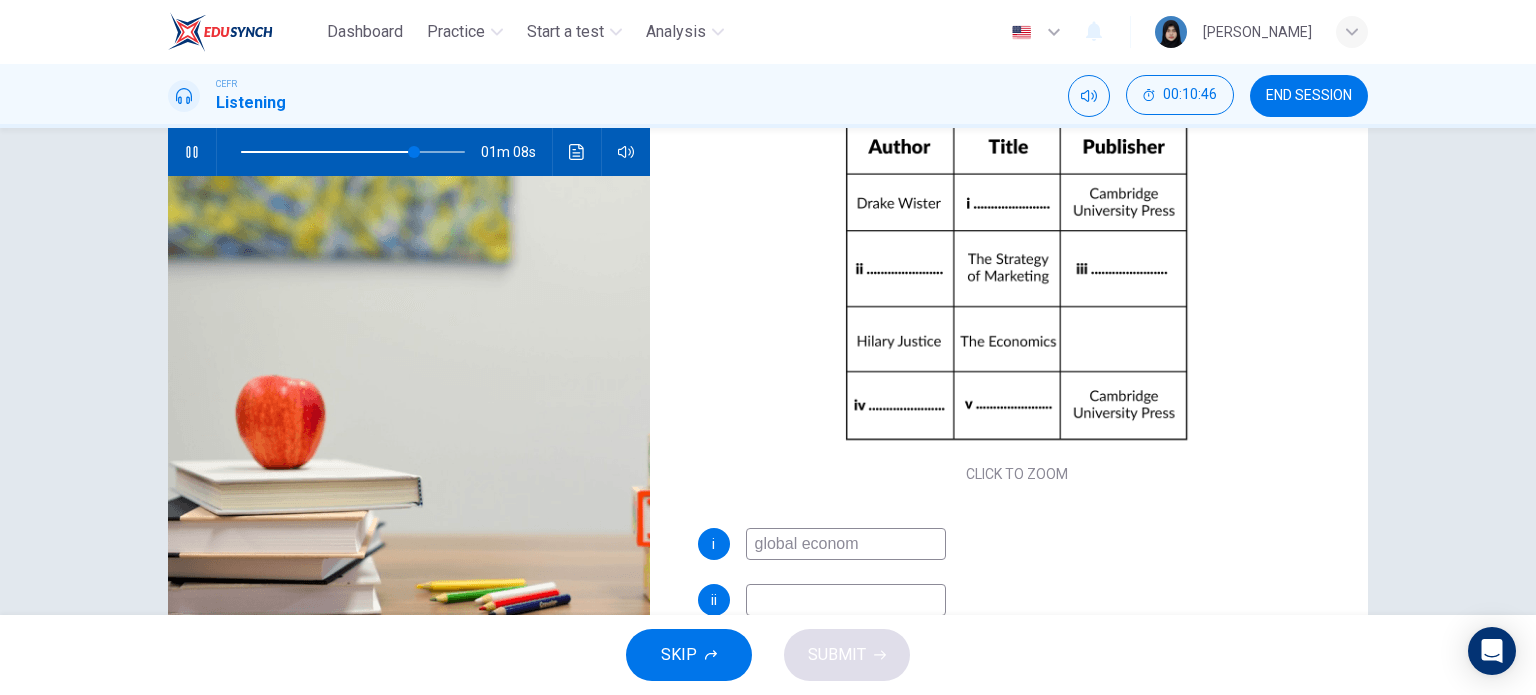 type on "global economy" 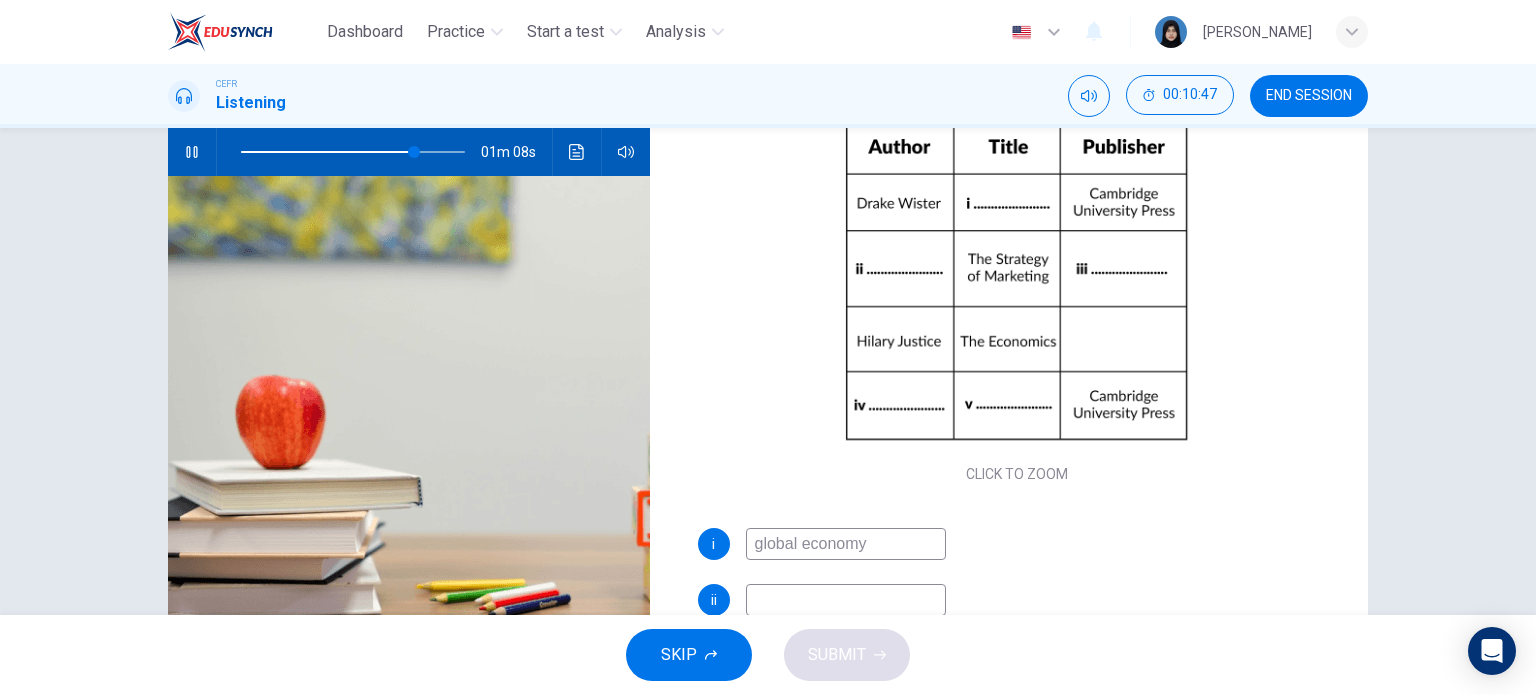 type on "78" 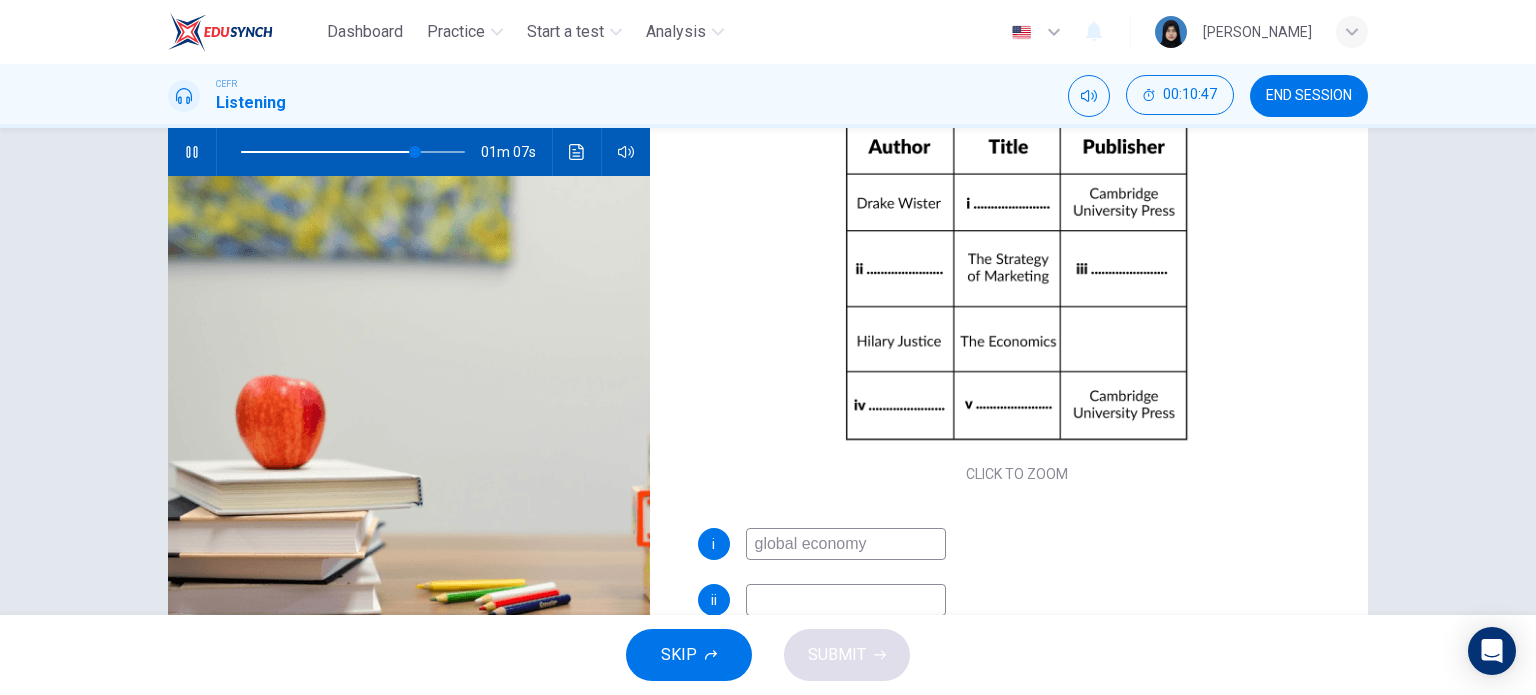 type on "global economy" 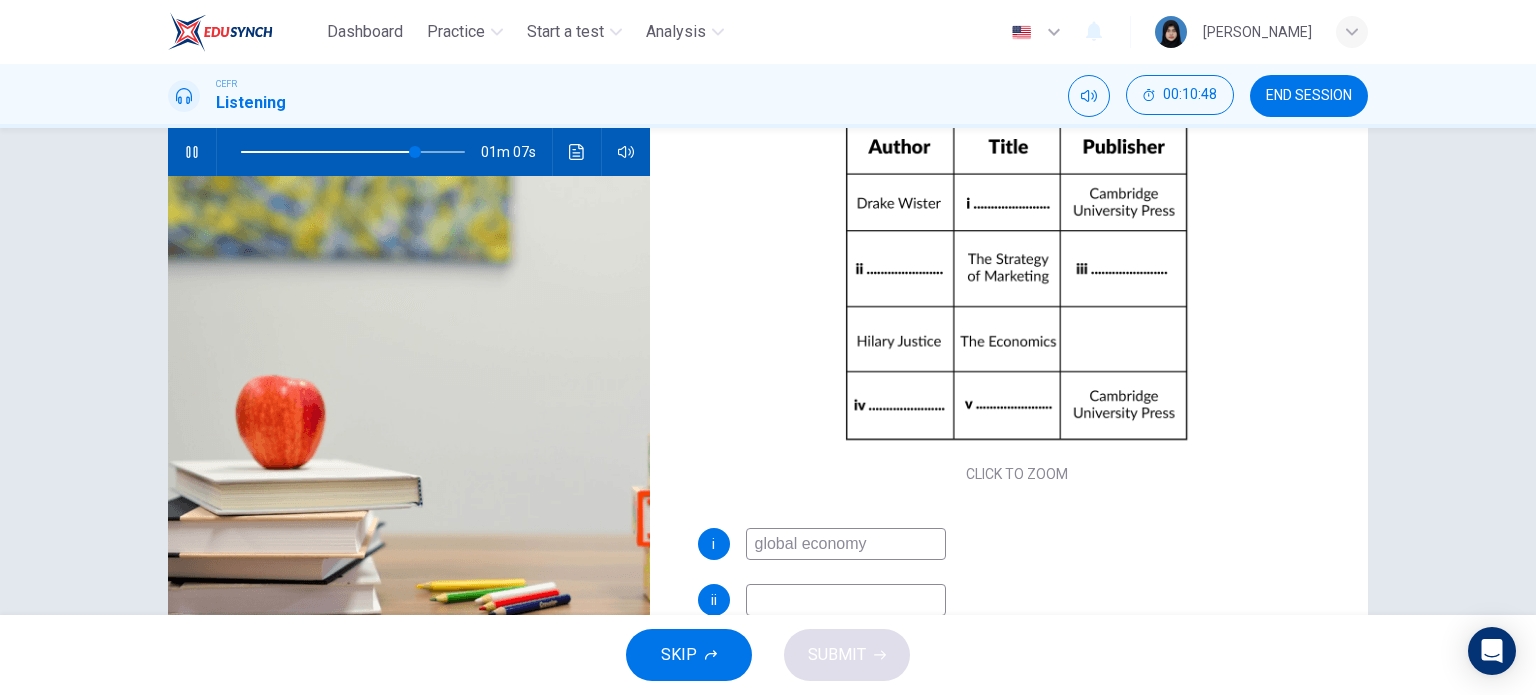click at bounding box center (846, 600) 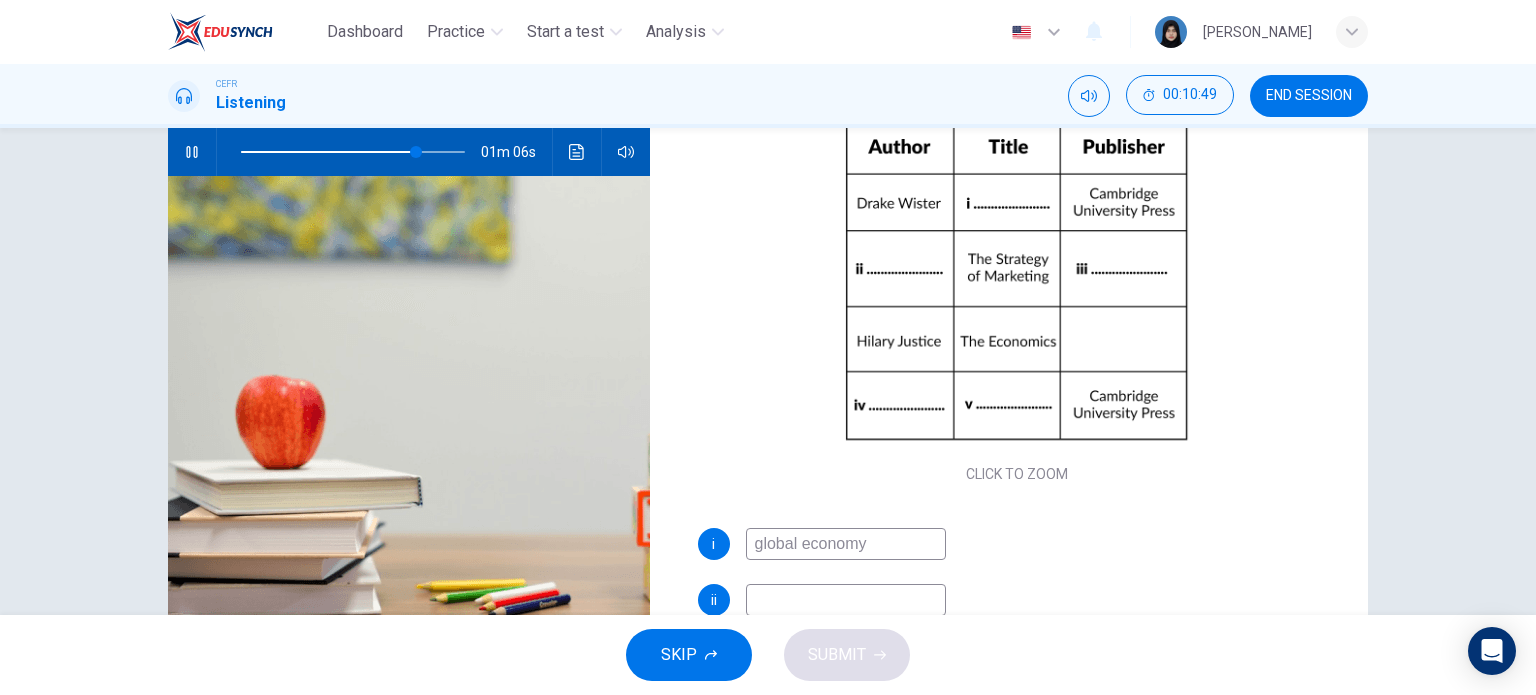 type on "79" 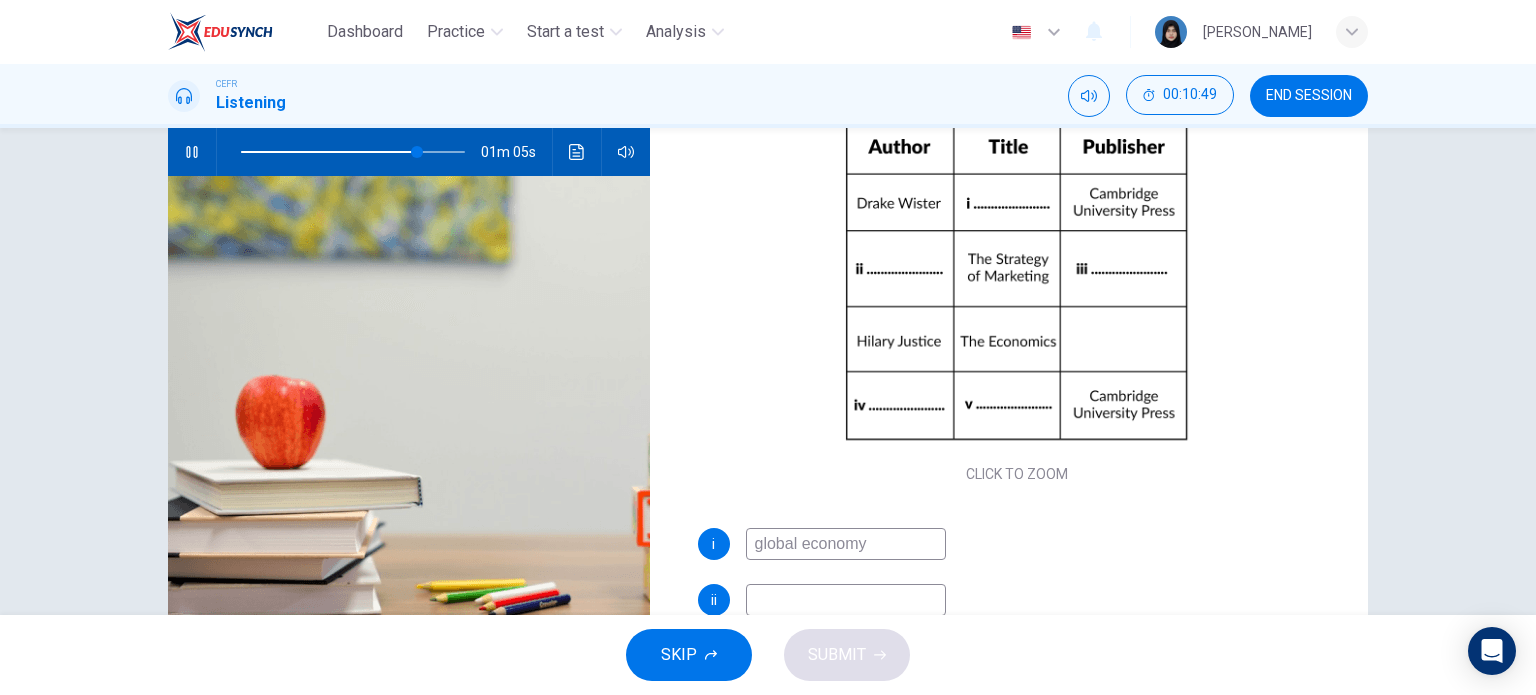 type on "v" 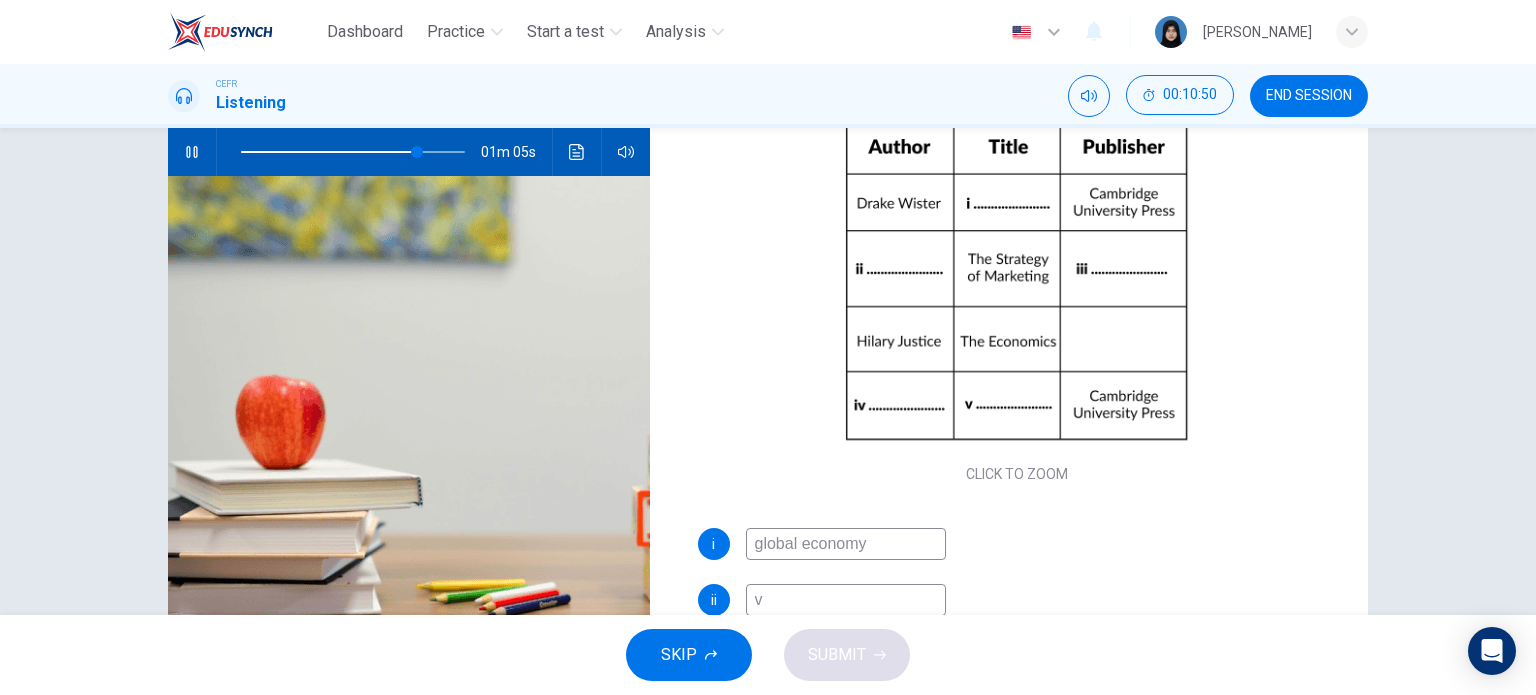 type on "79" 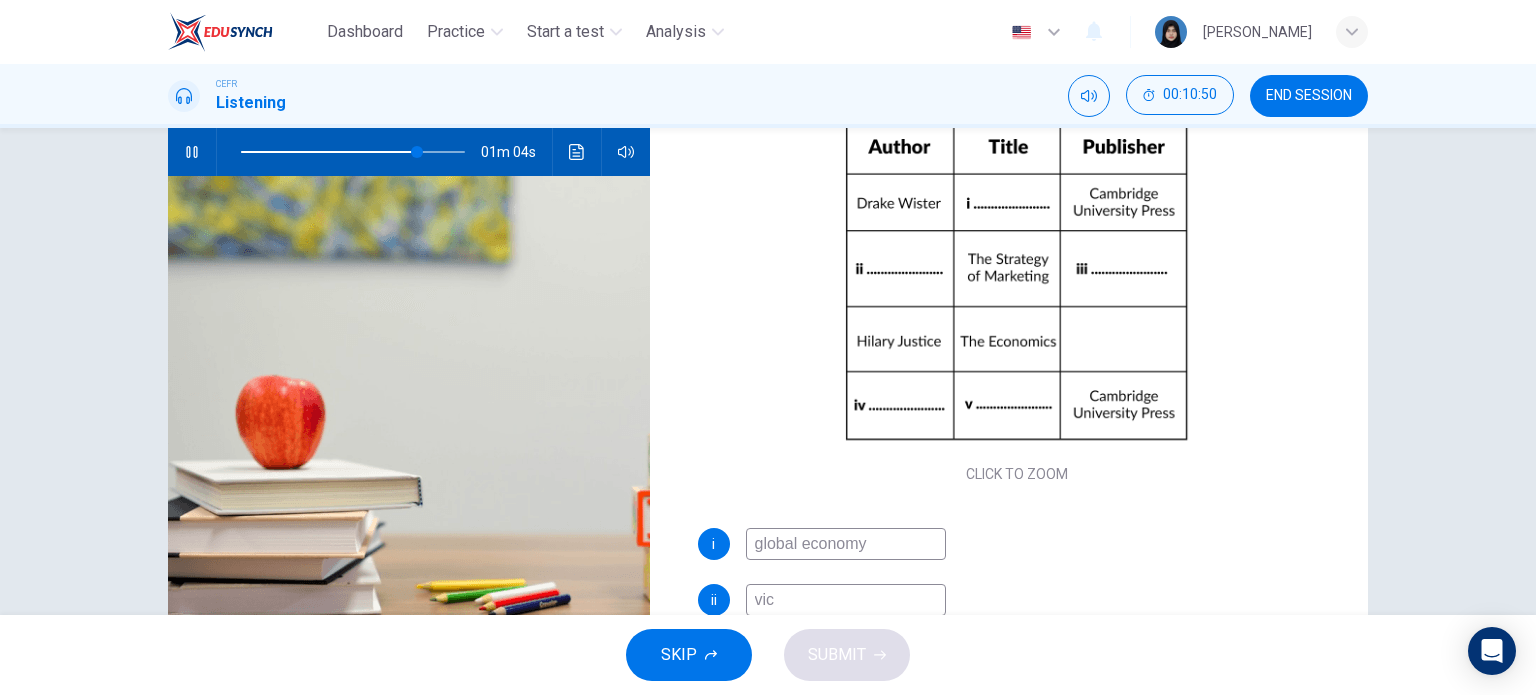 type on "vict" 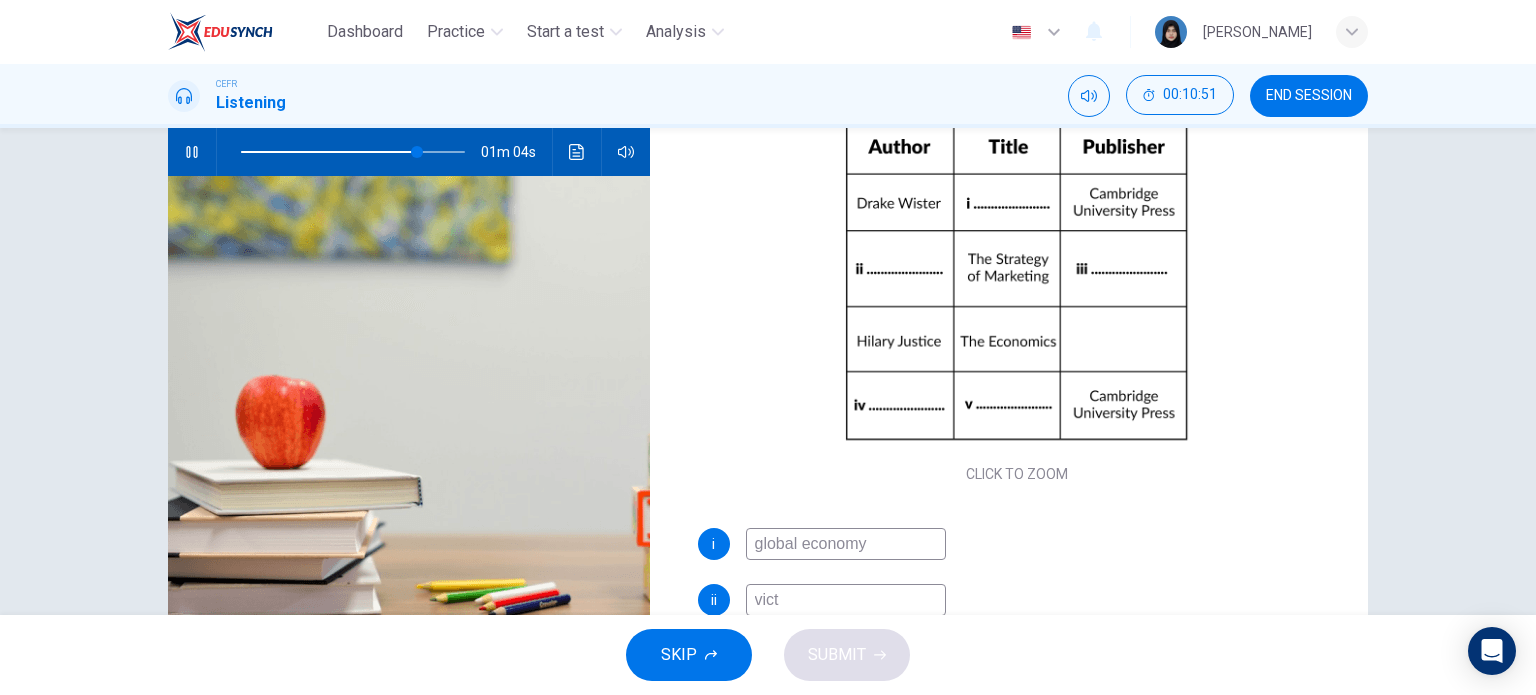 type on "79" 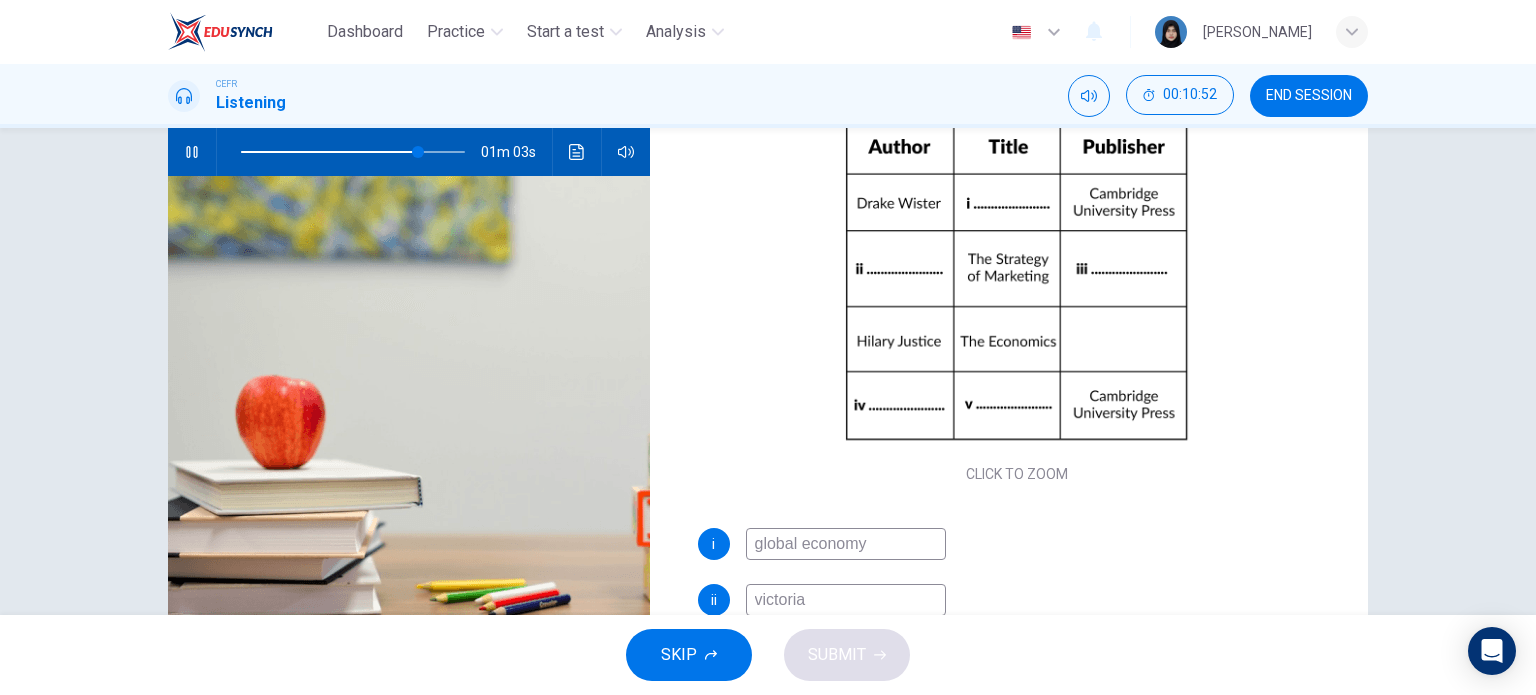 type on "victoria" 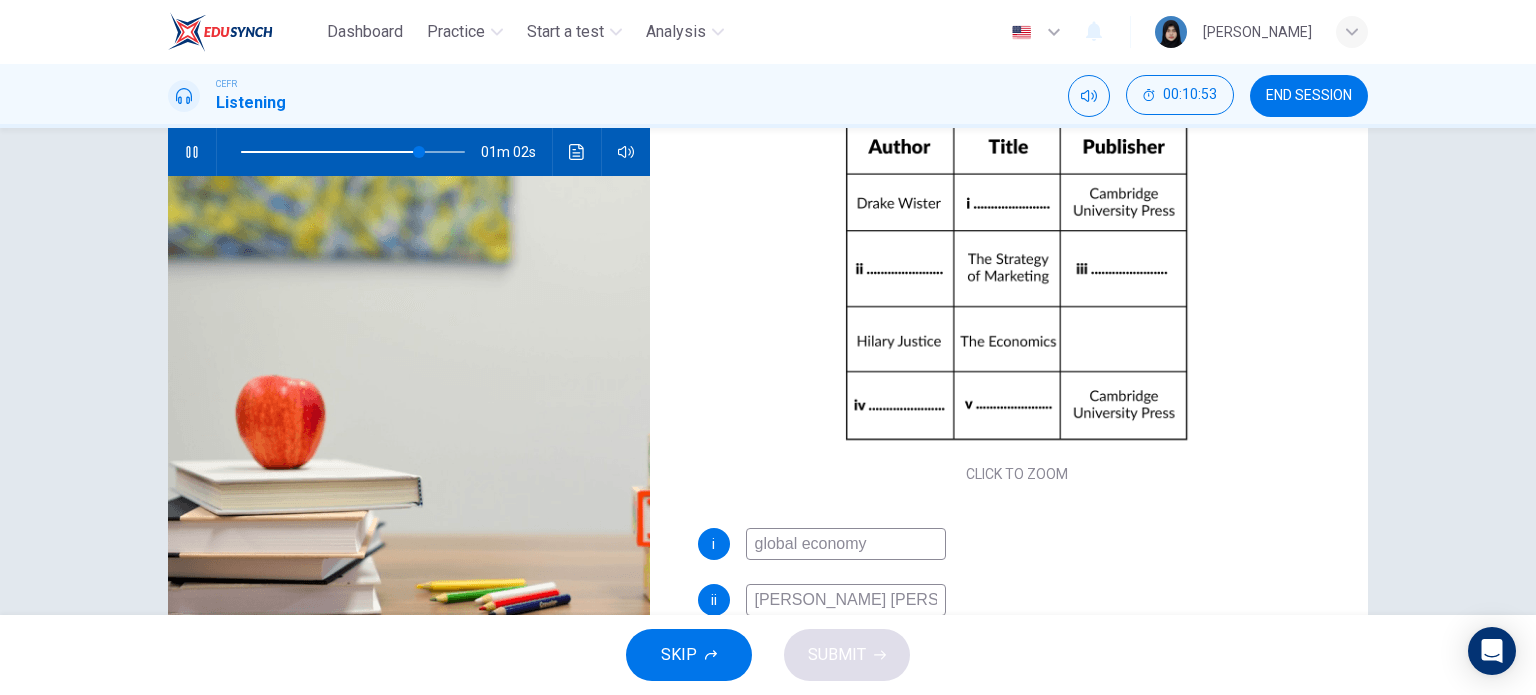 type on "victoria smi" 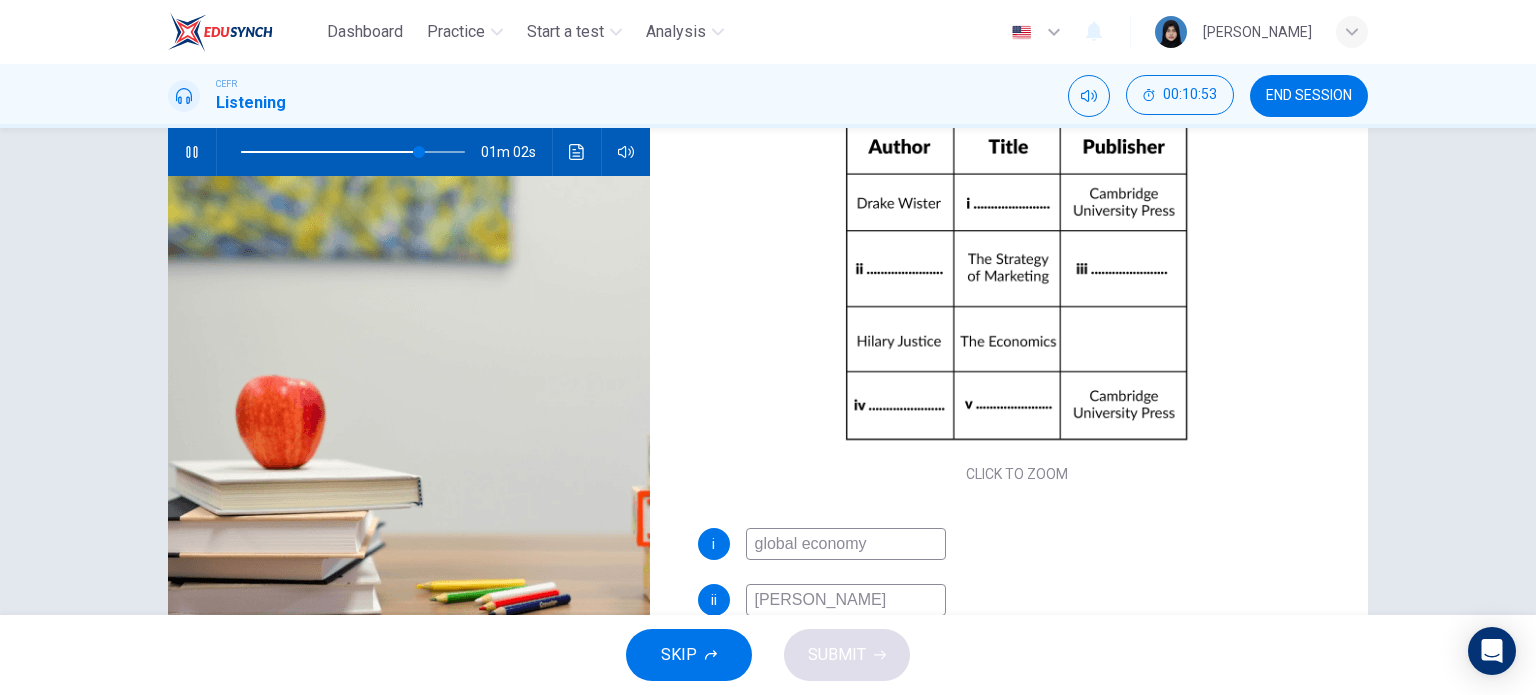 type on "80" 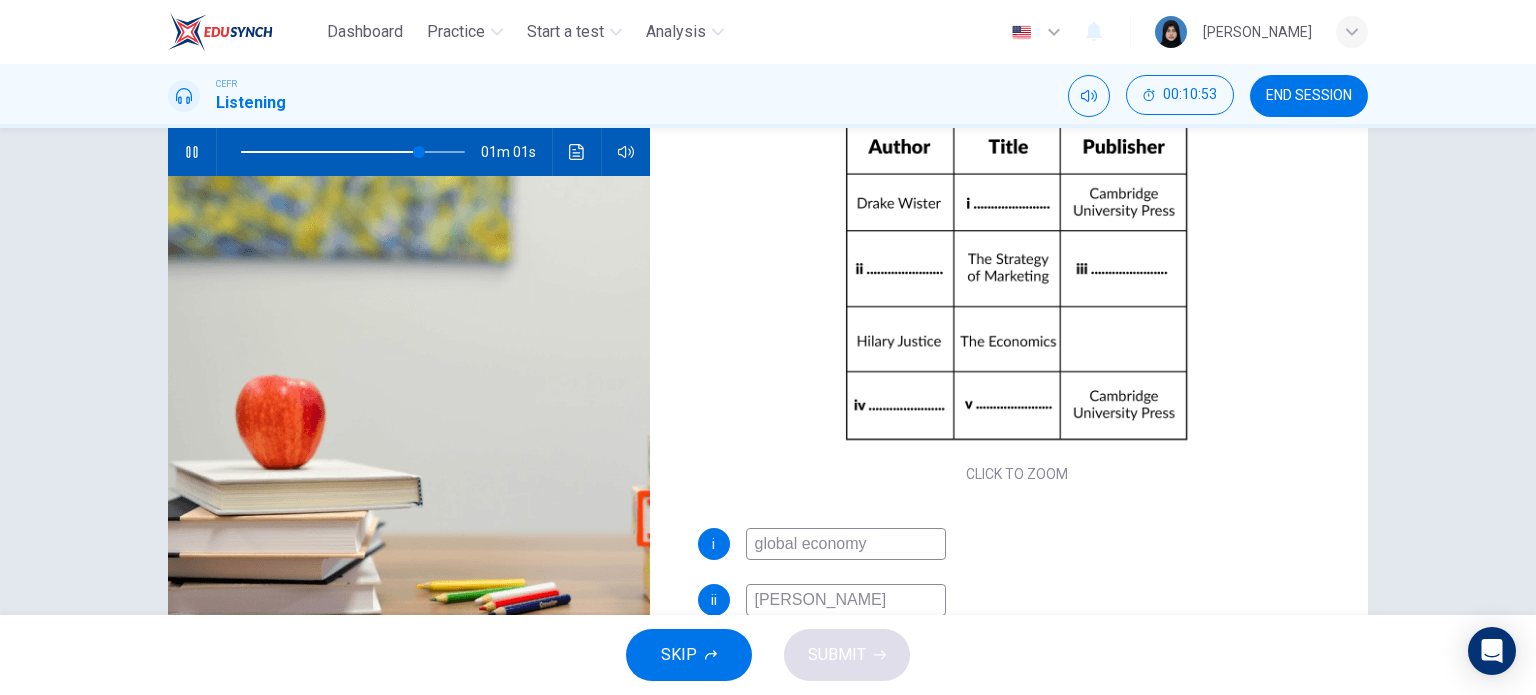 type on "victoria smit" 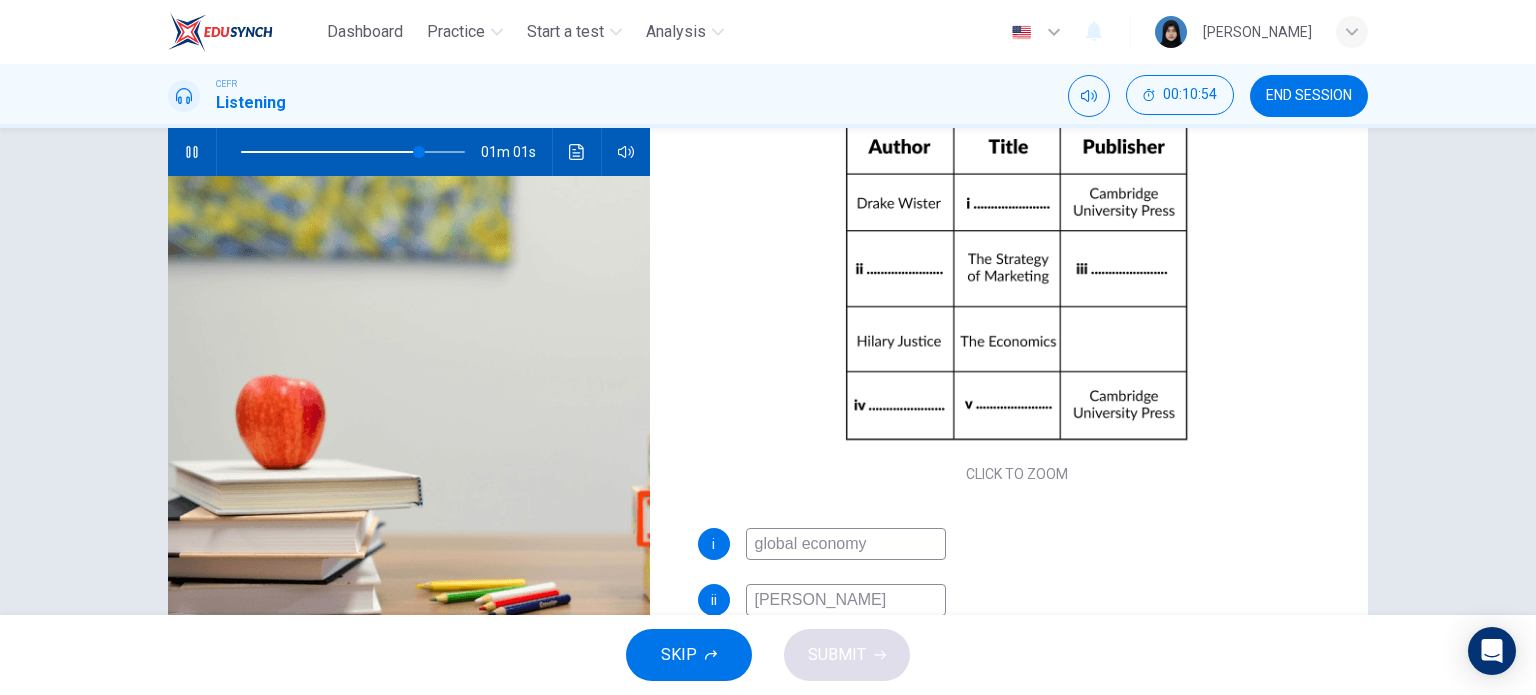 type on "80" 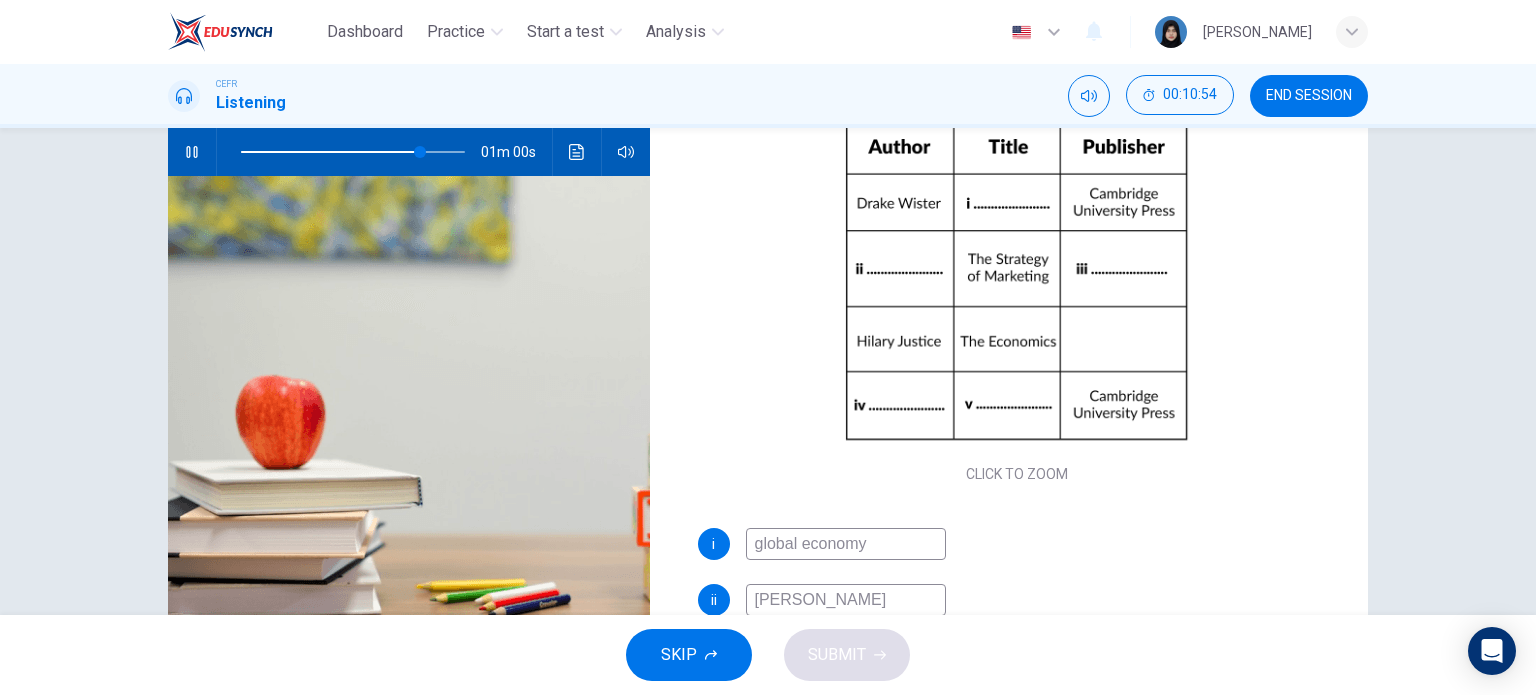 type on "victoria smith" 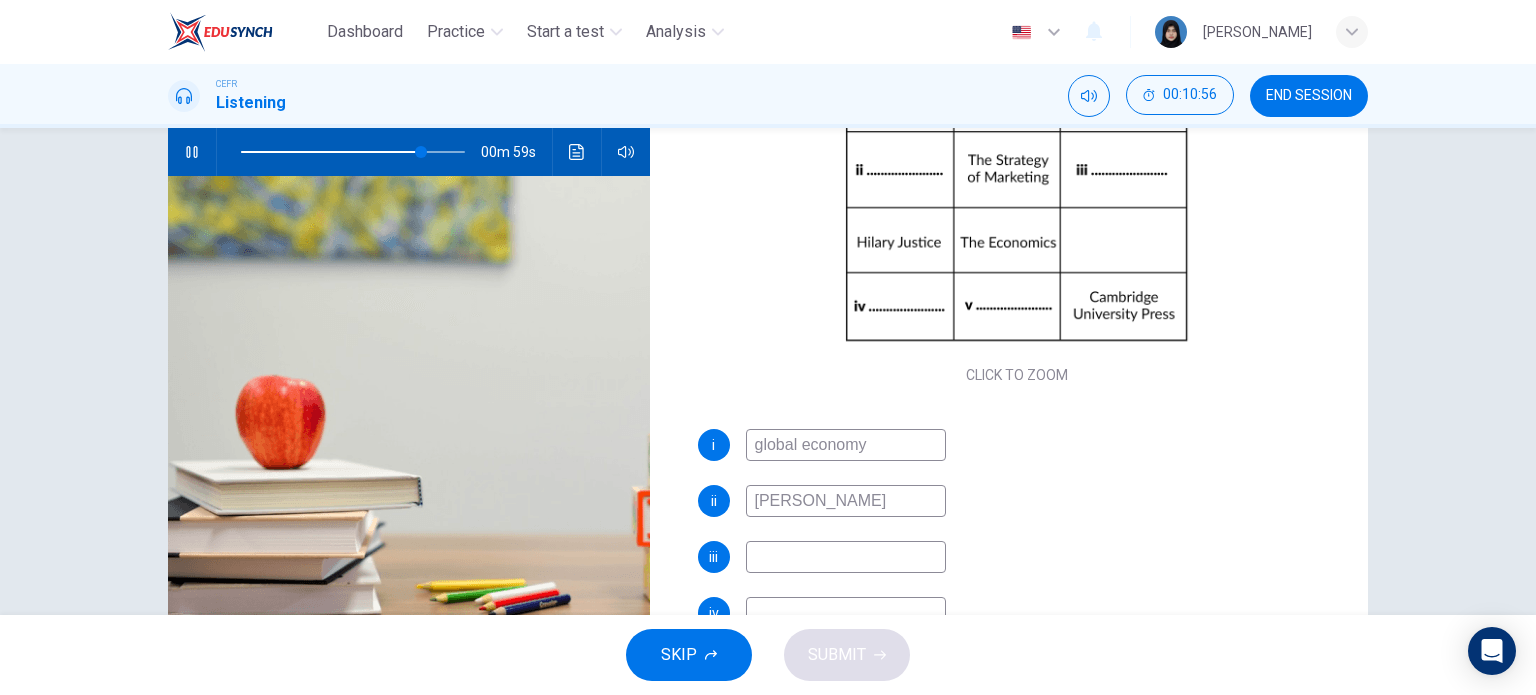 scroll, scrollTop: 168, scrollLeft: 0, axis: vertical 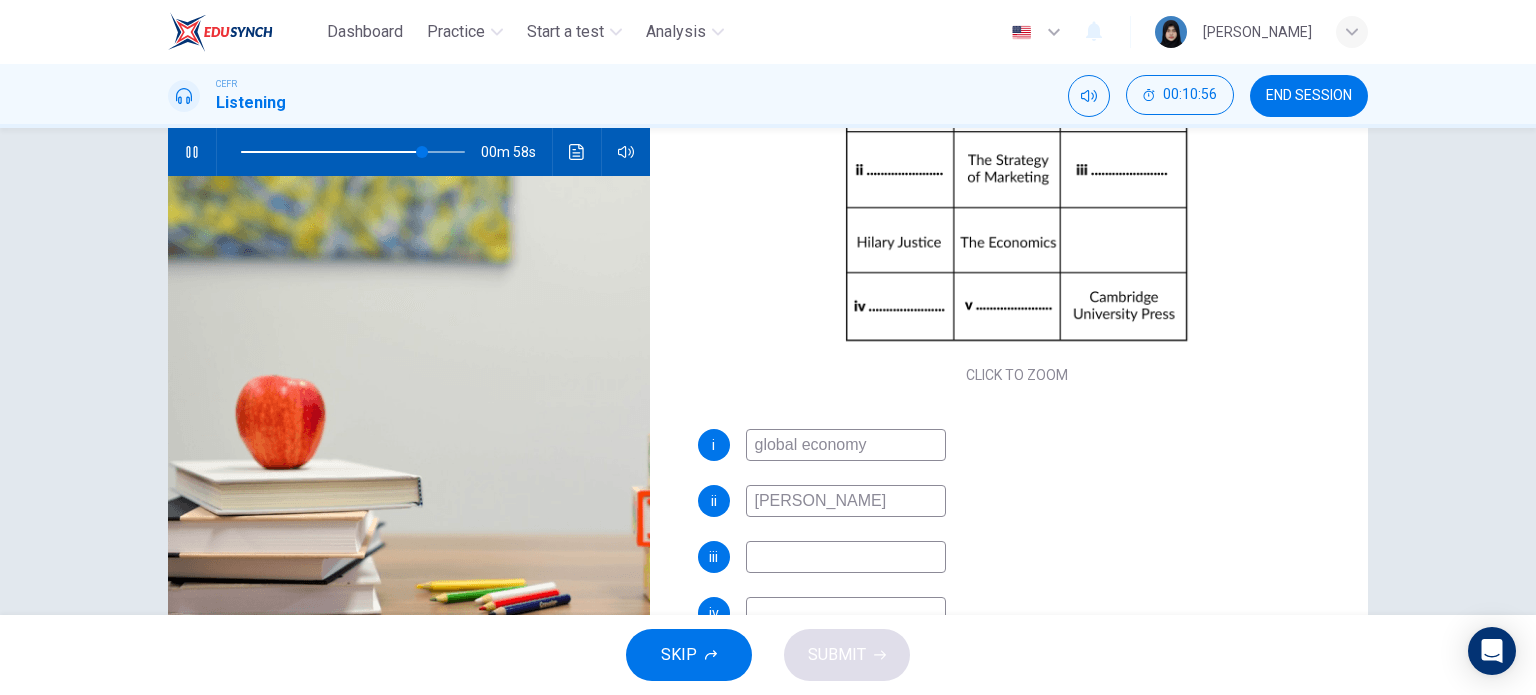 type on "victoria smith" 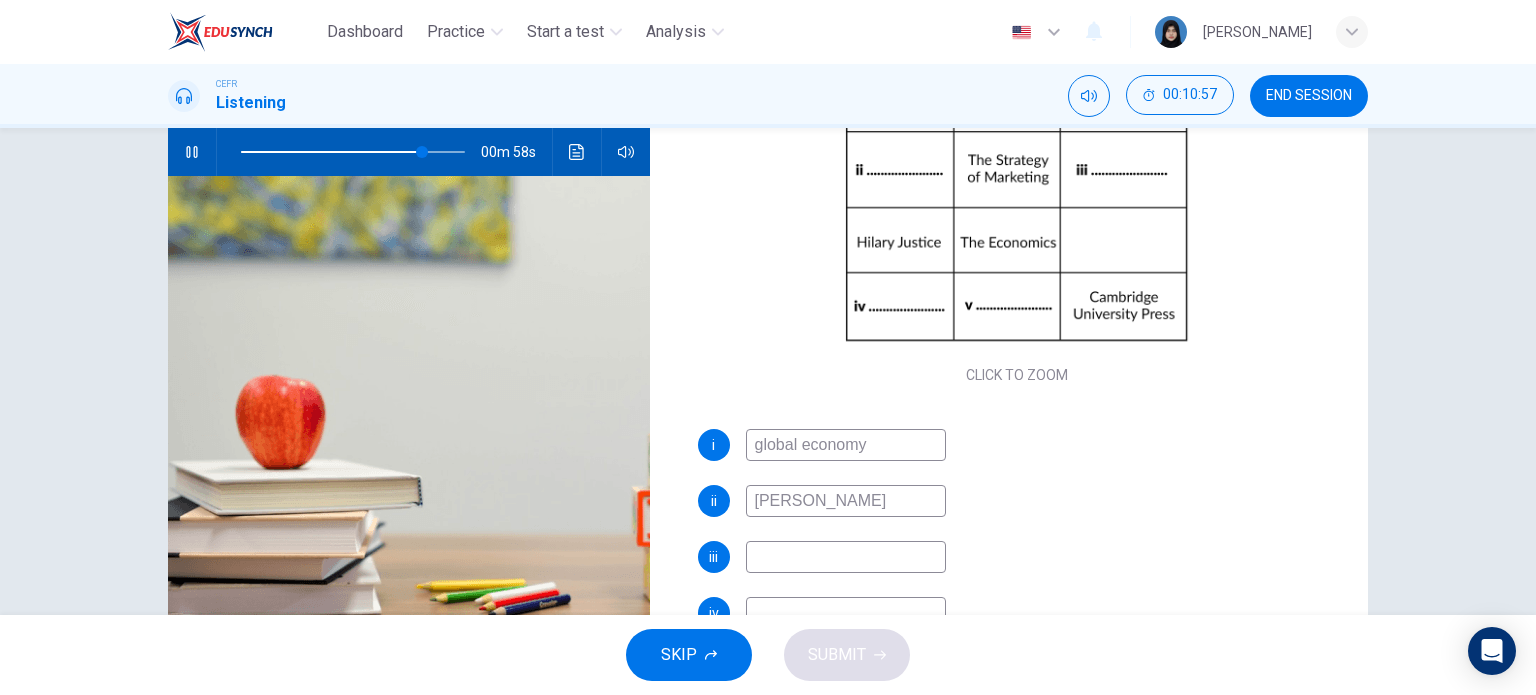 click at bounding box center [846, 557] 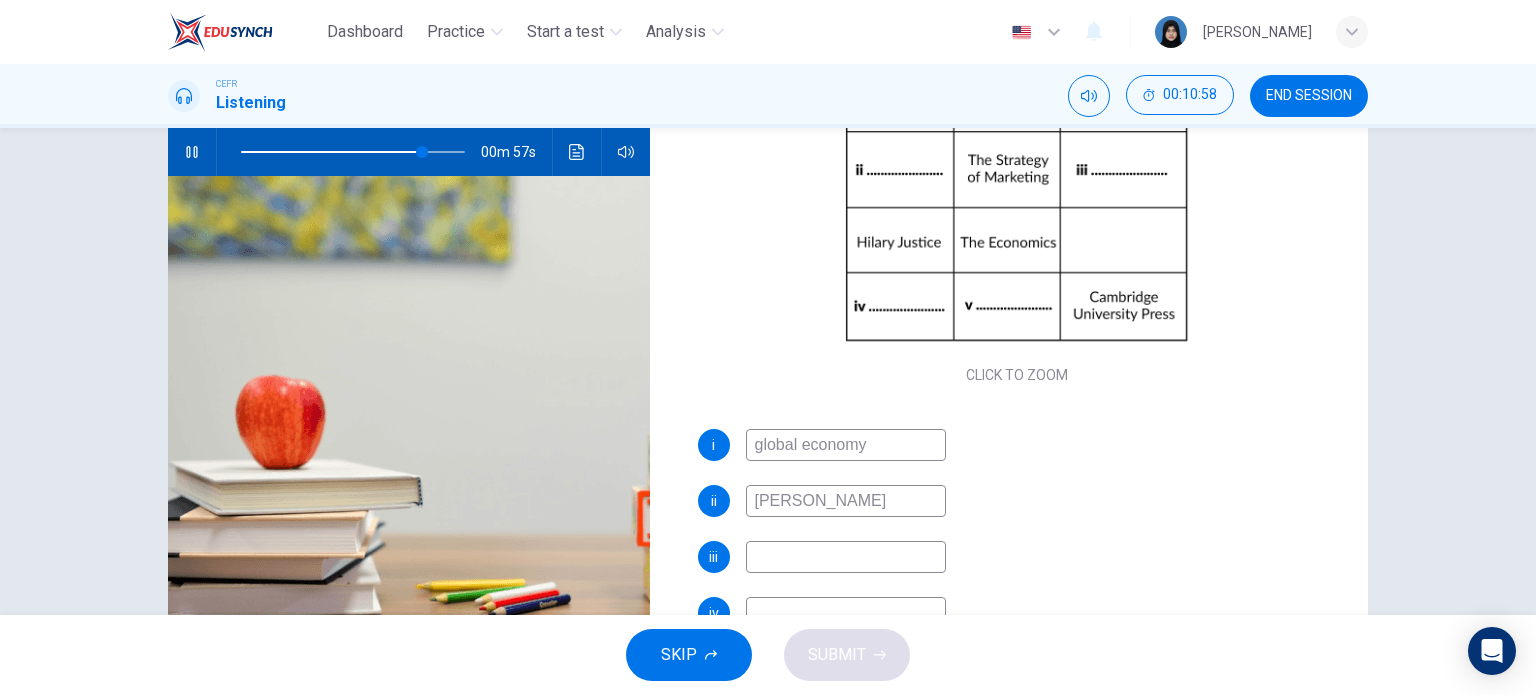 type on "81" 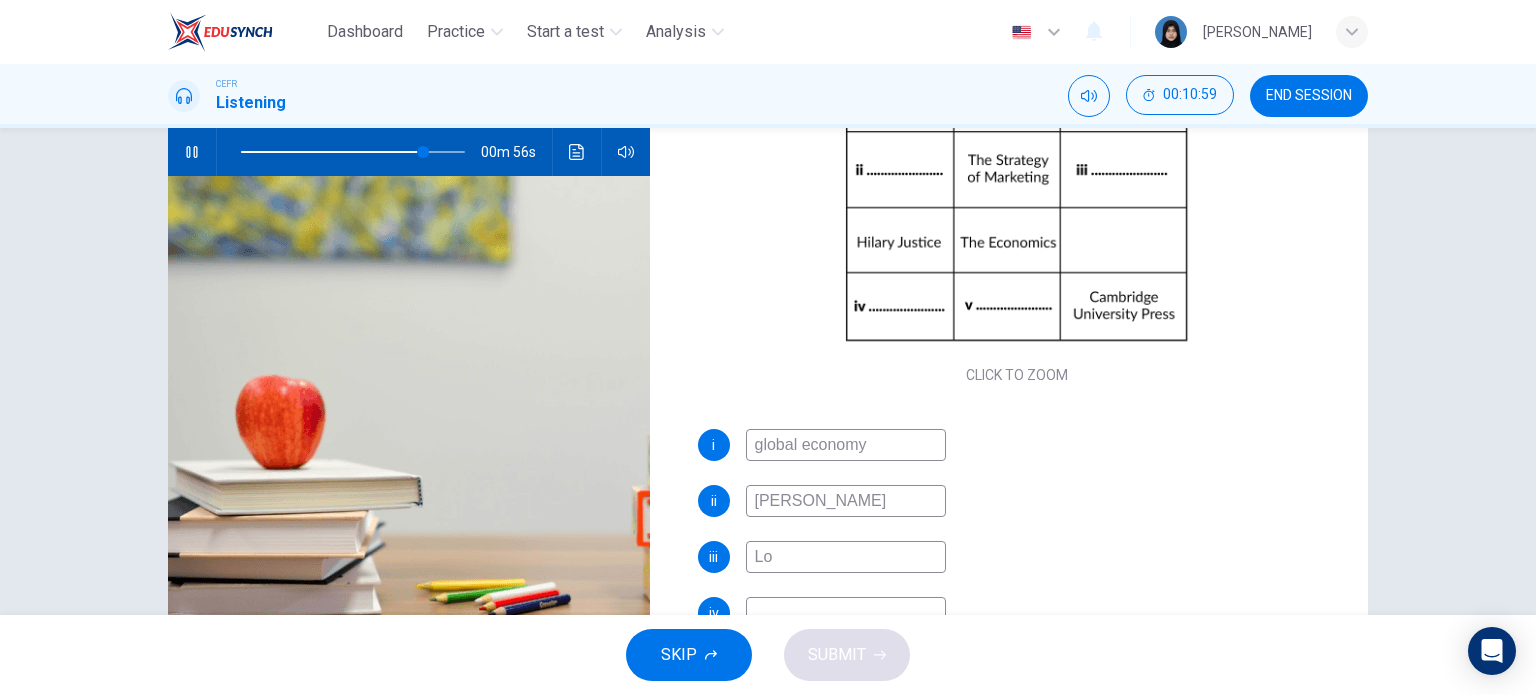 type on "Lon" 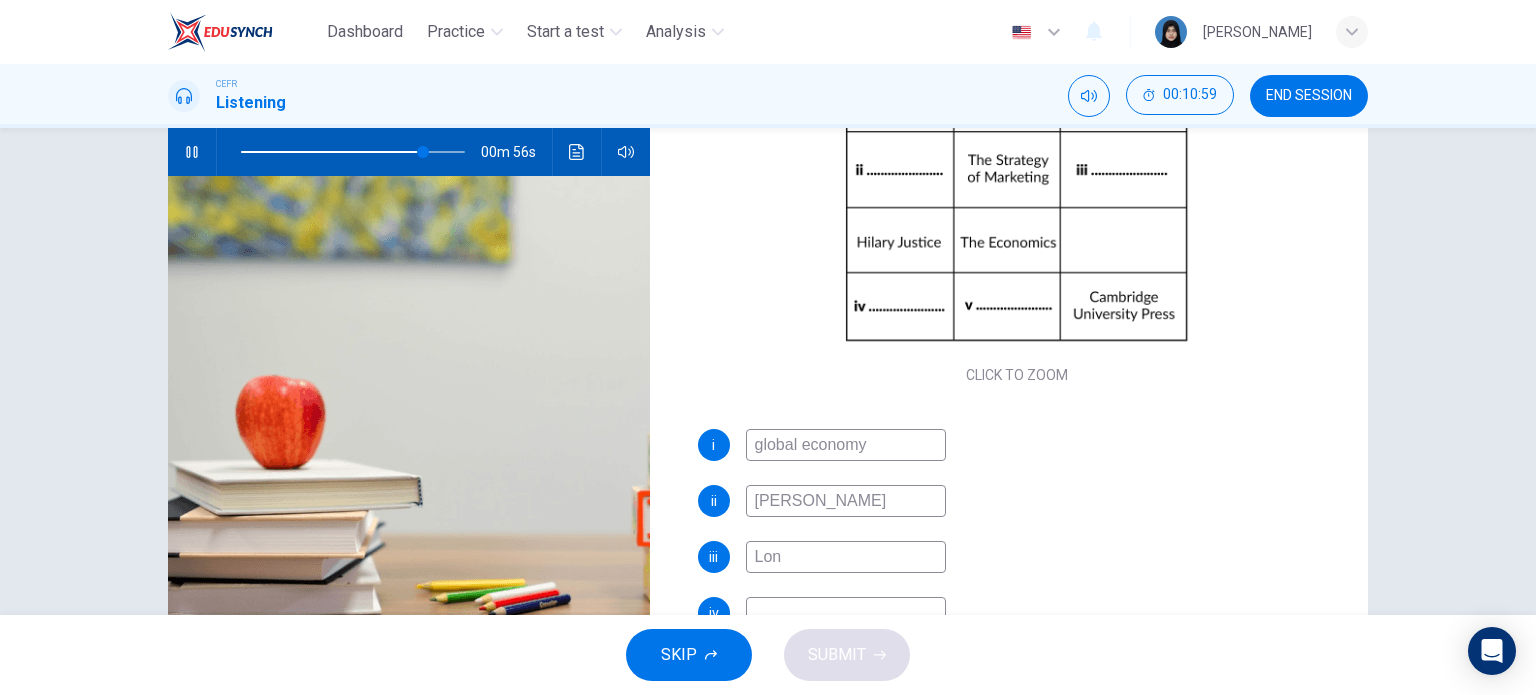 type on "82" 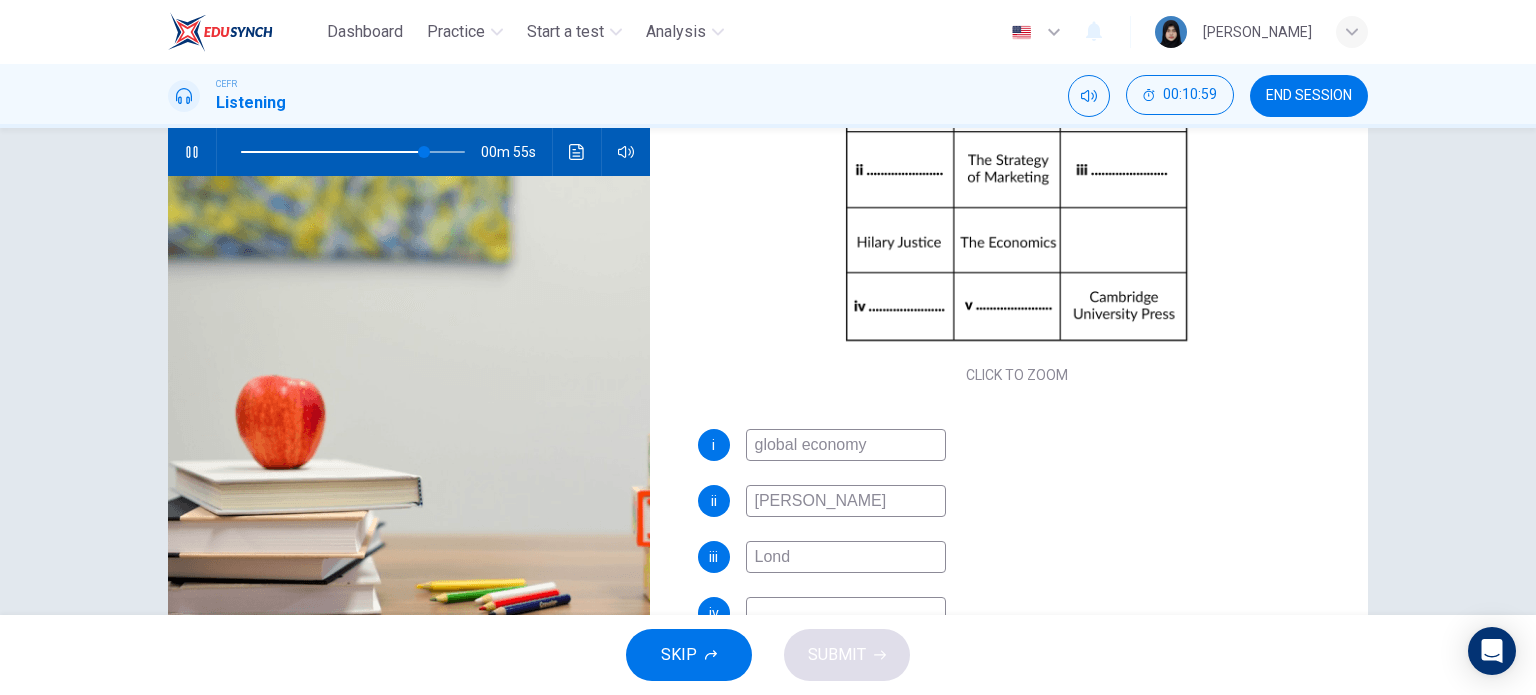 type on "Londi" 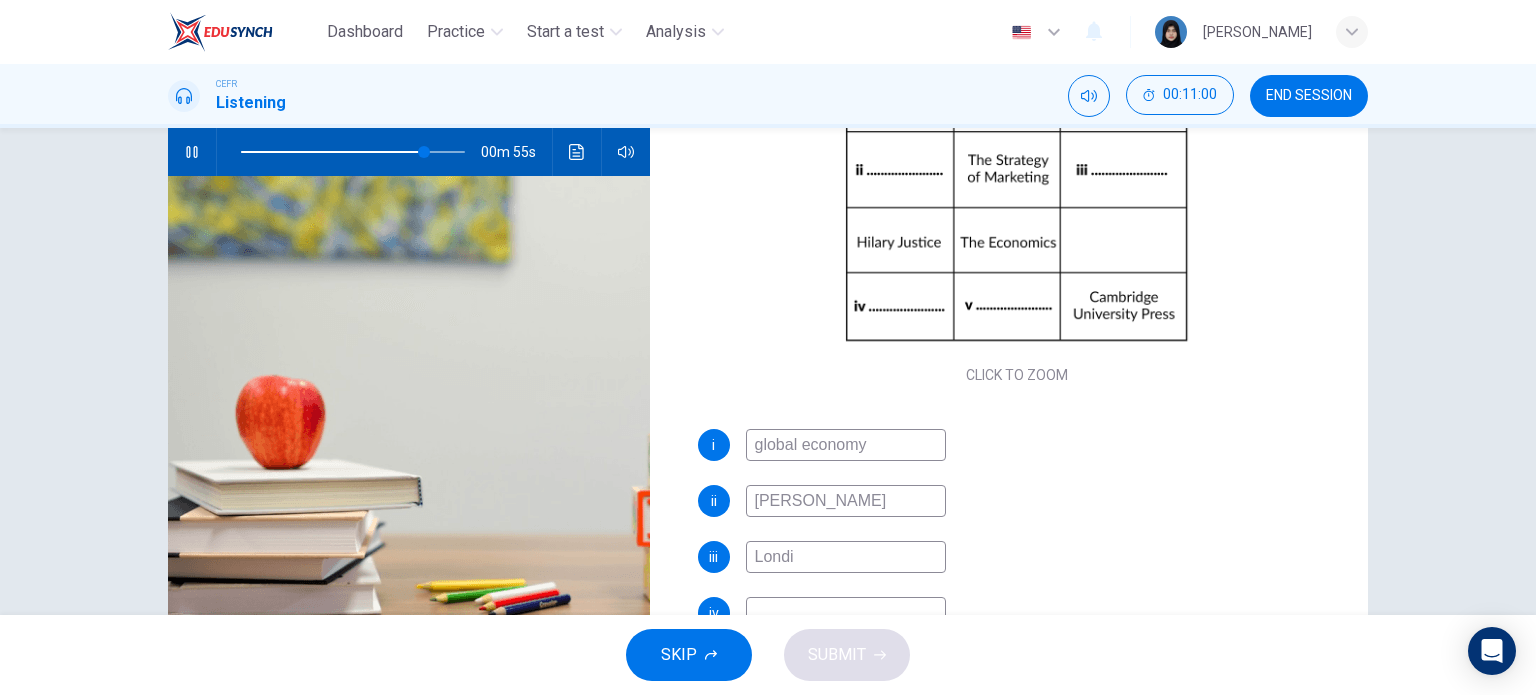 type on "Lond" 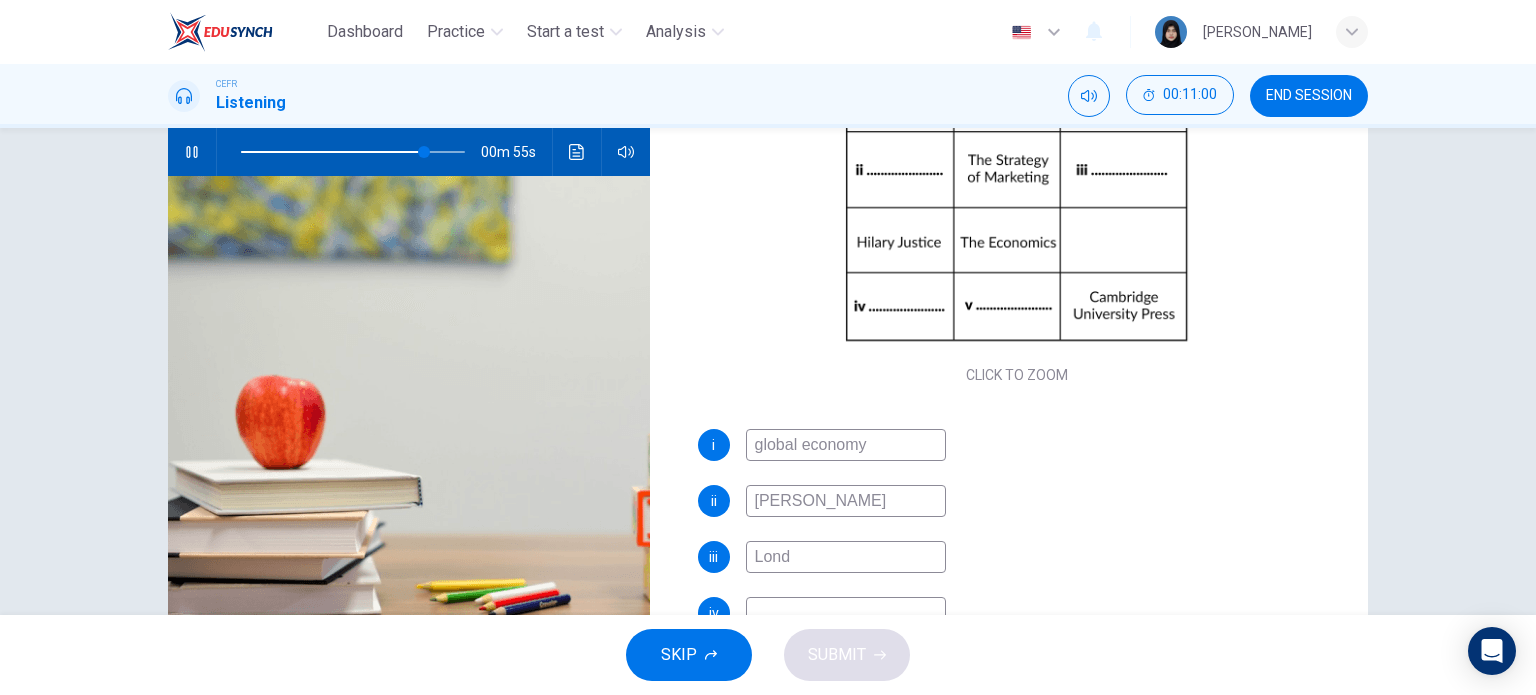 type on "82" 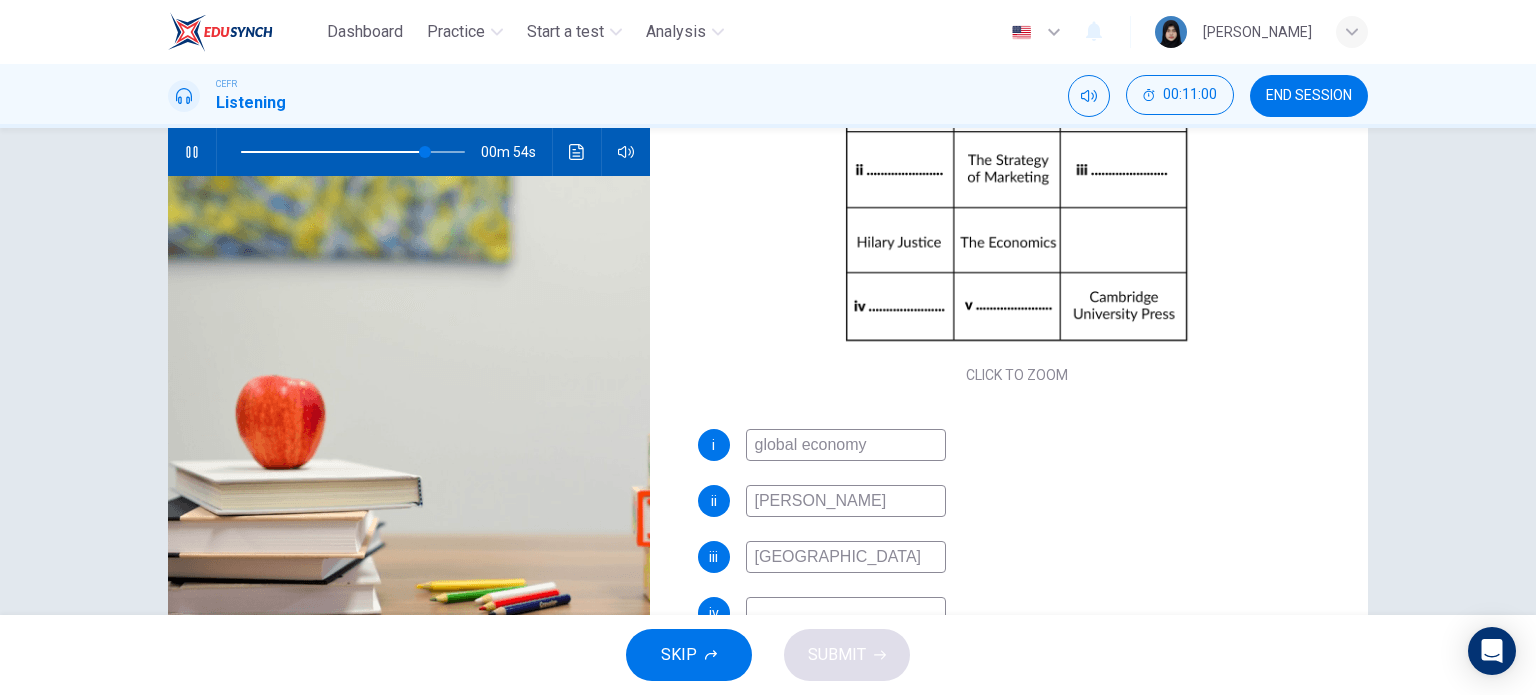 type on "London" 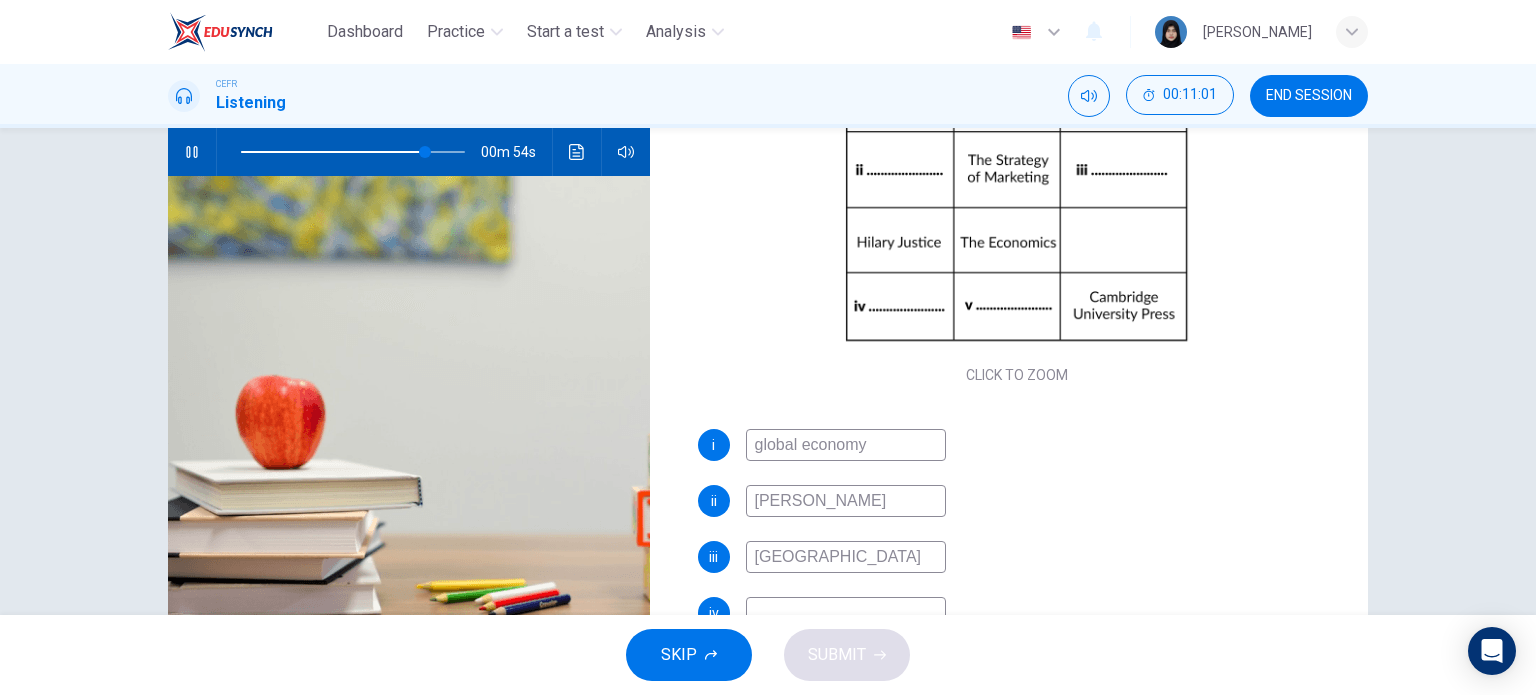 type on "82" 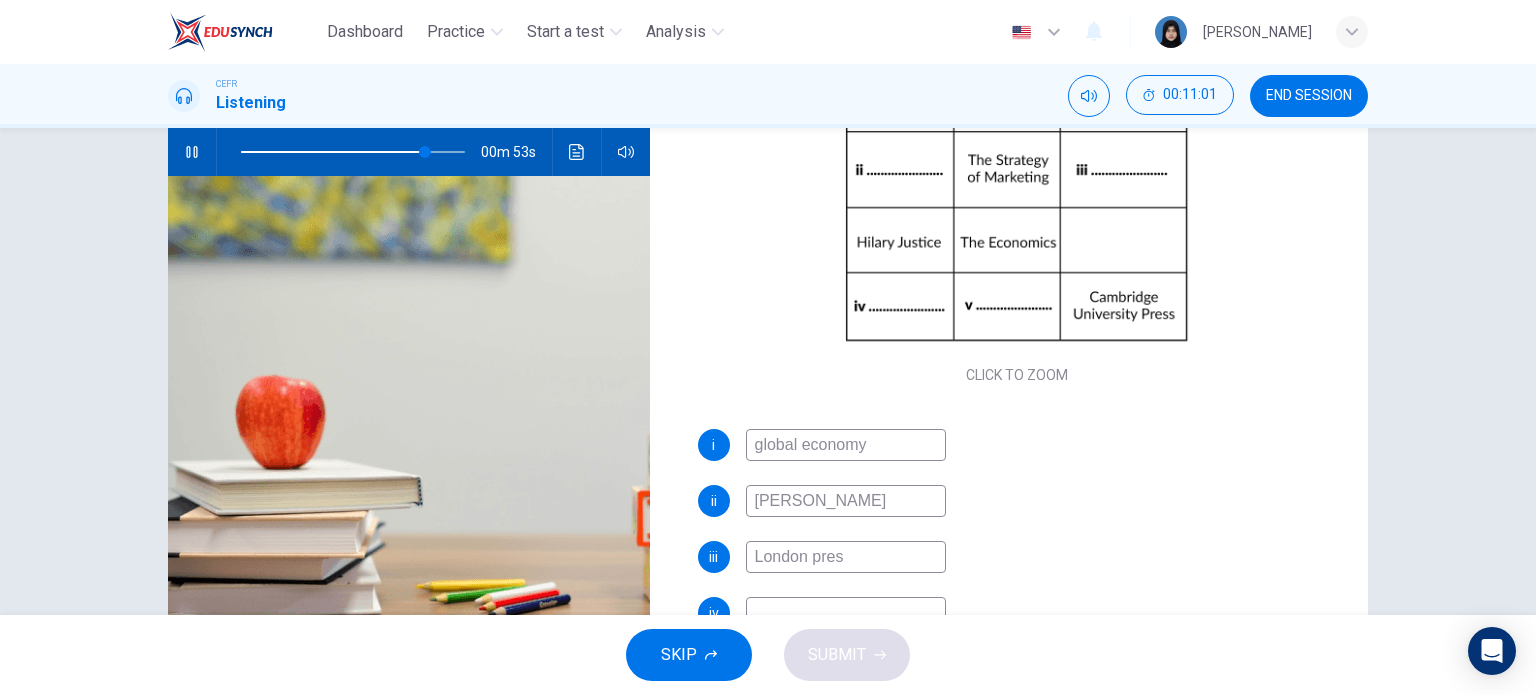type on "London press" 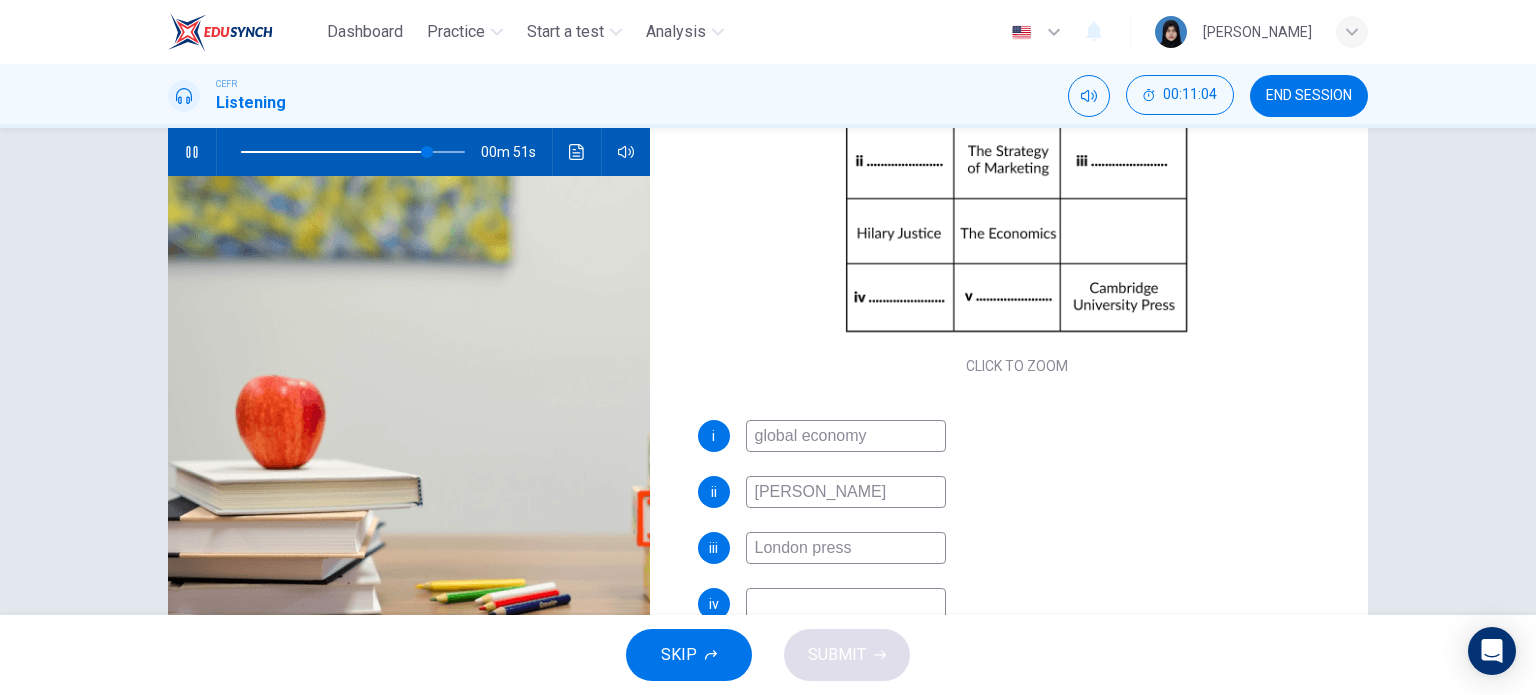 scroll, scrollTop: 184, scrollLeft: 0, axis: vertical 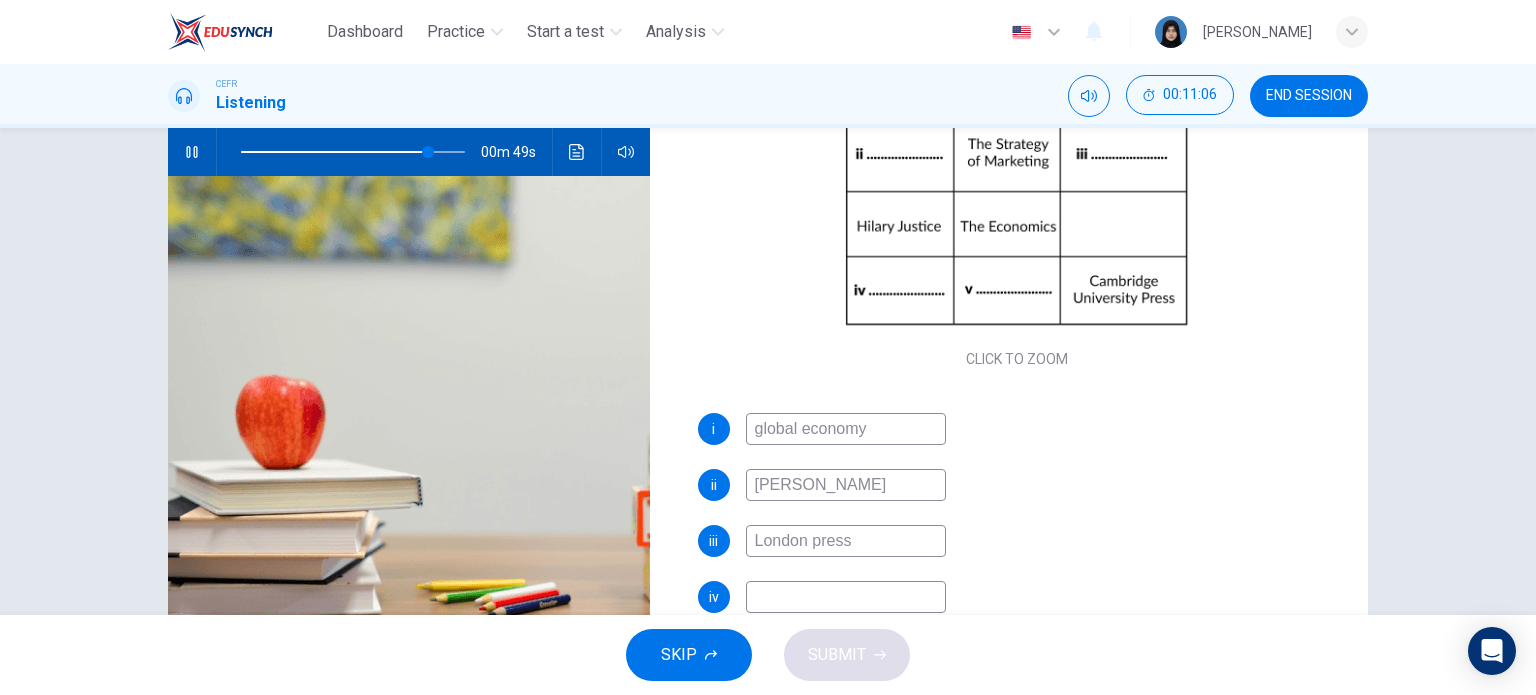 type on "84" 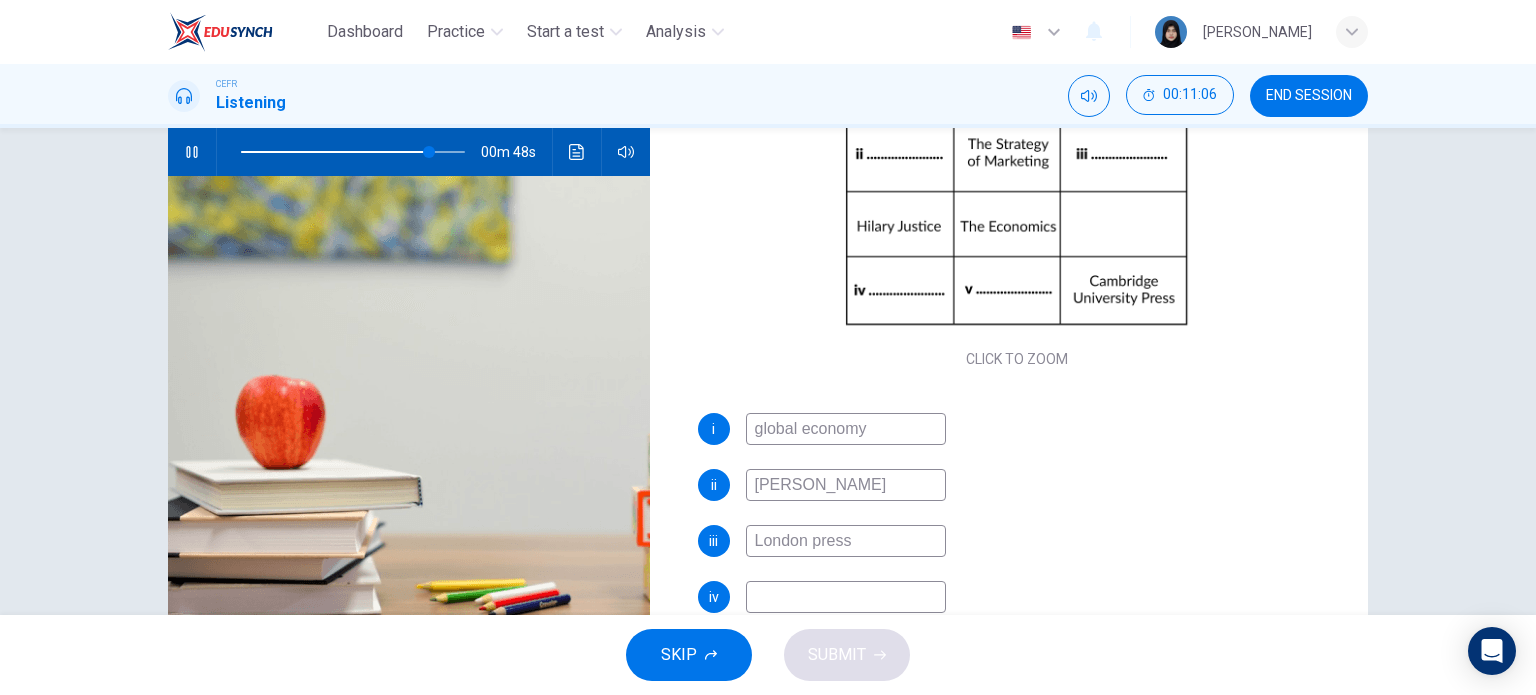 type on "London press" 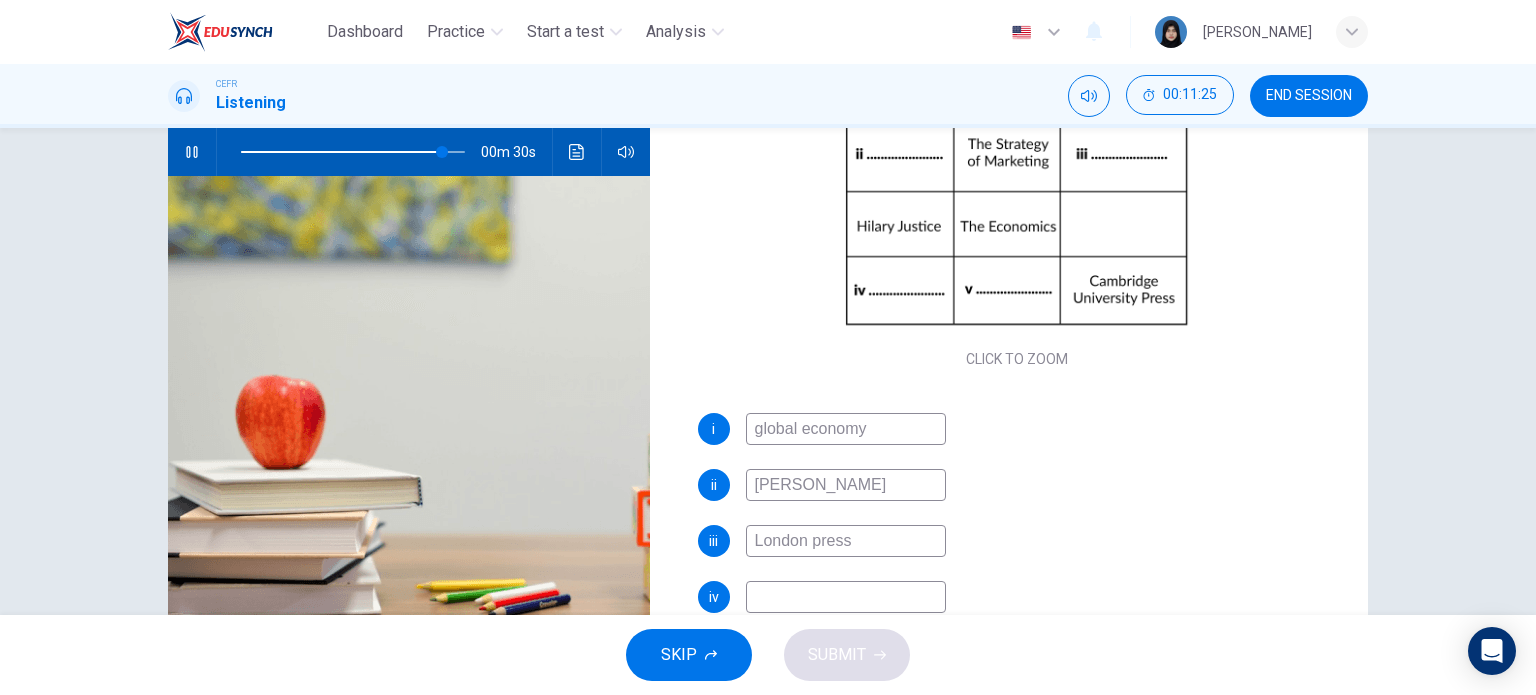 type on "90" 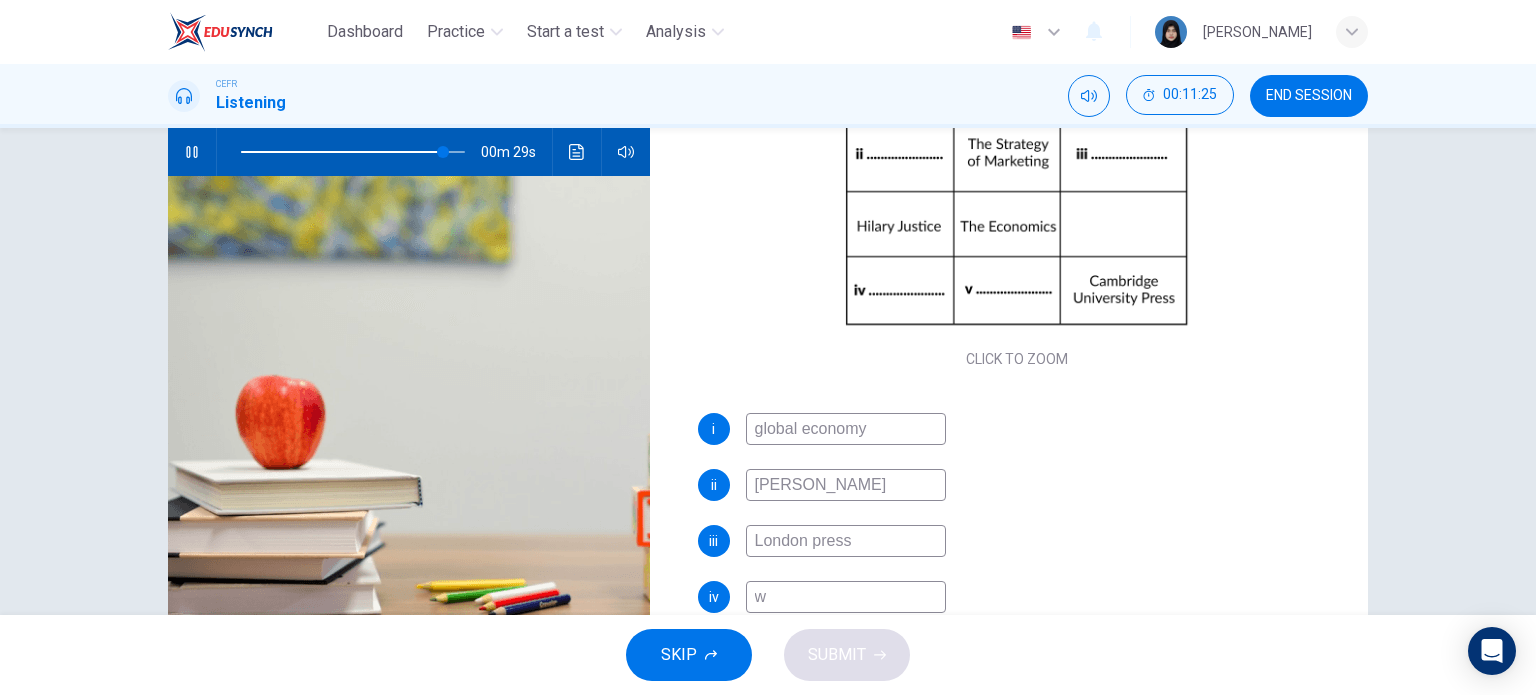 type on "wi" 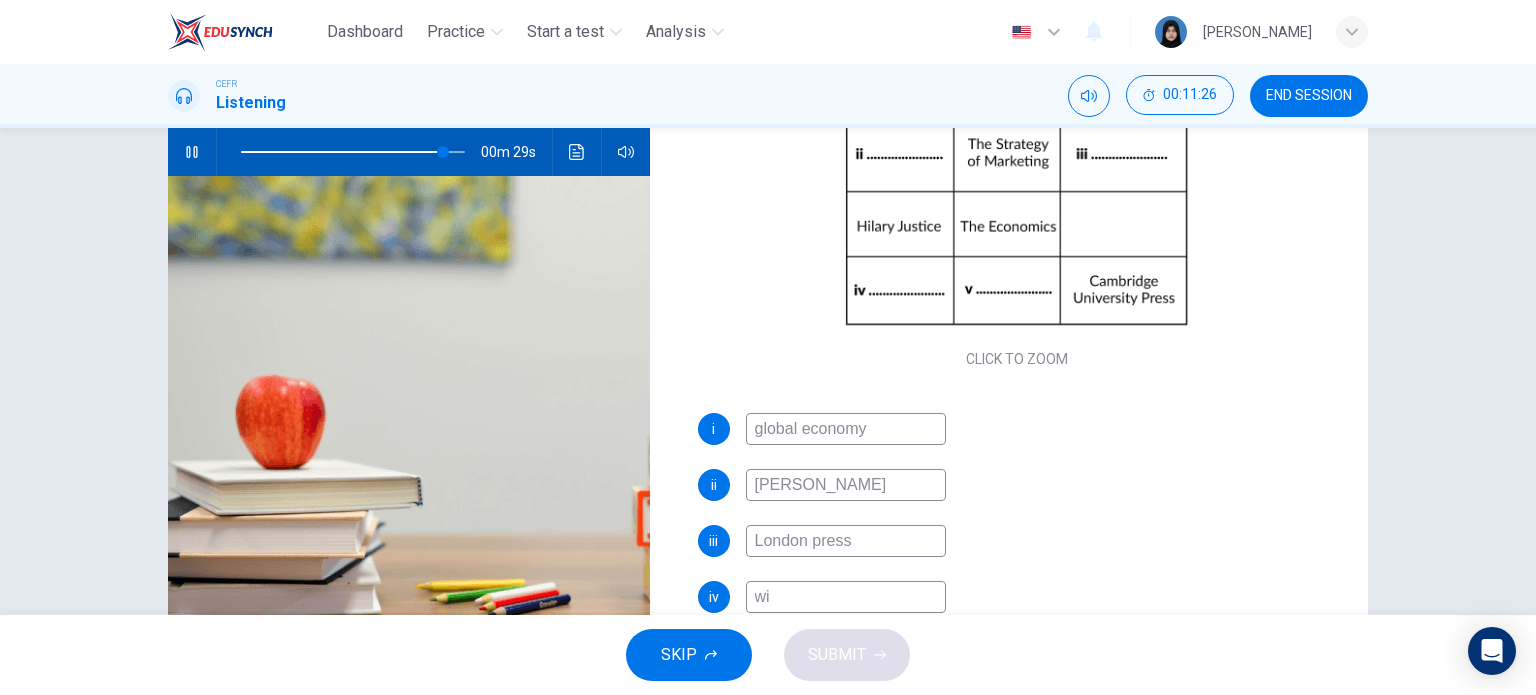 type on "91" 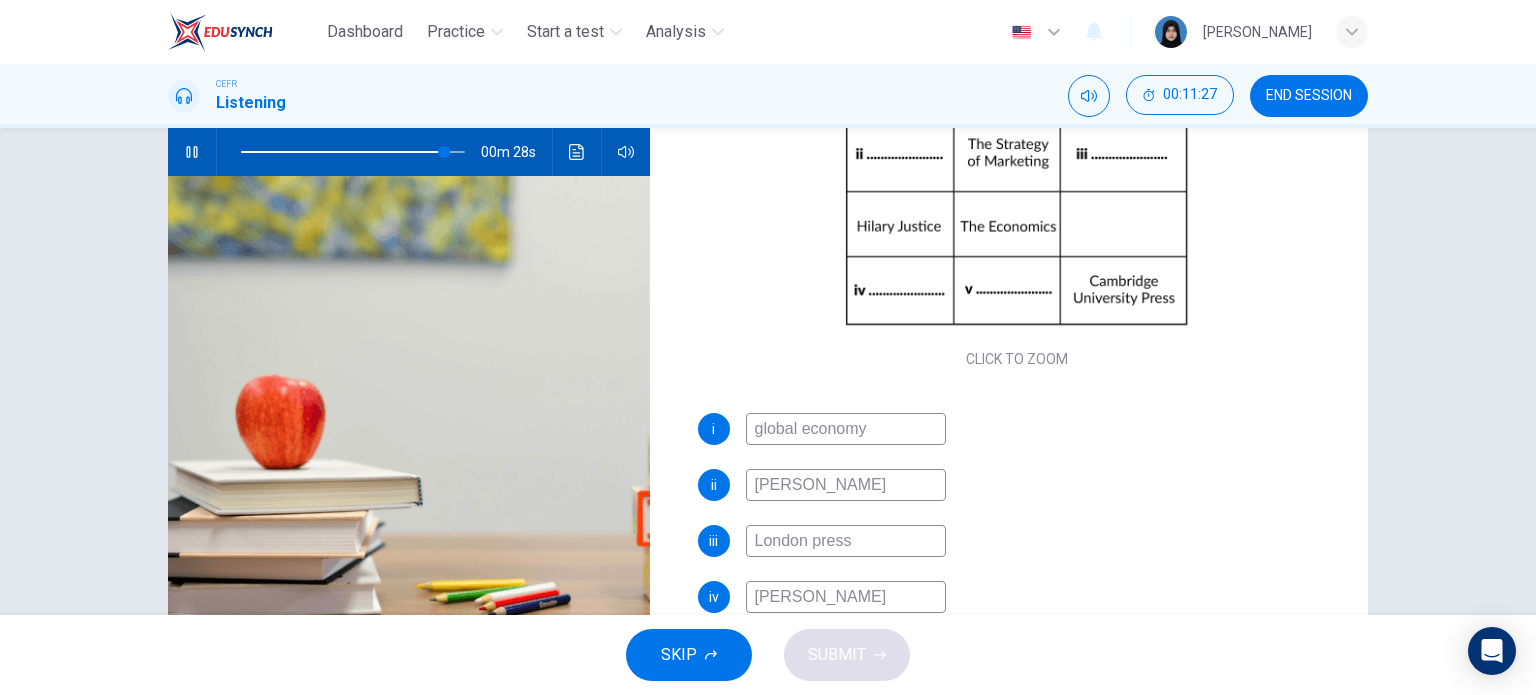 type on "willian" 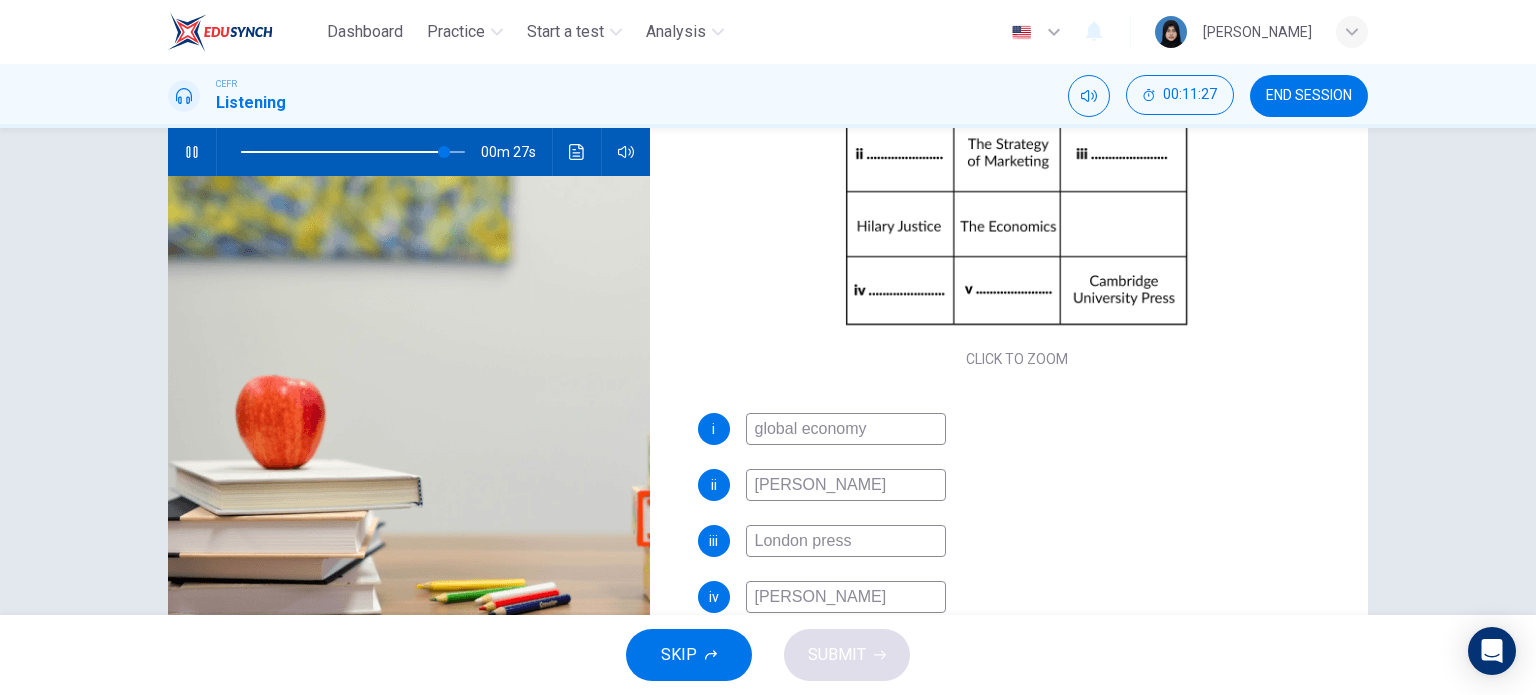 type on "william" 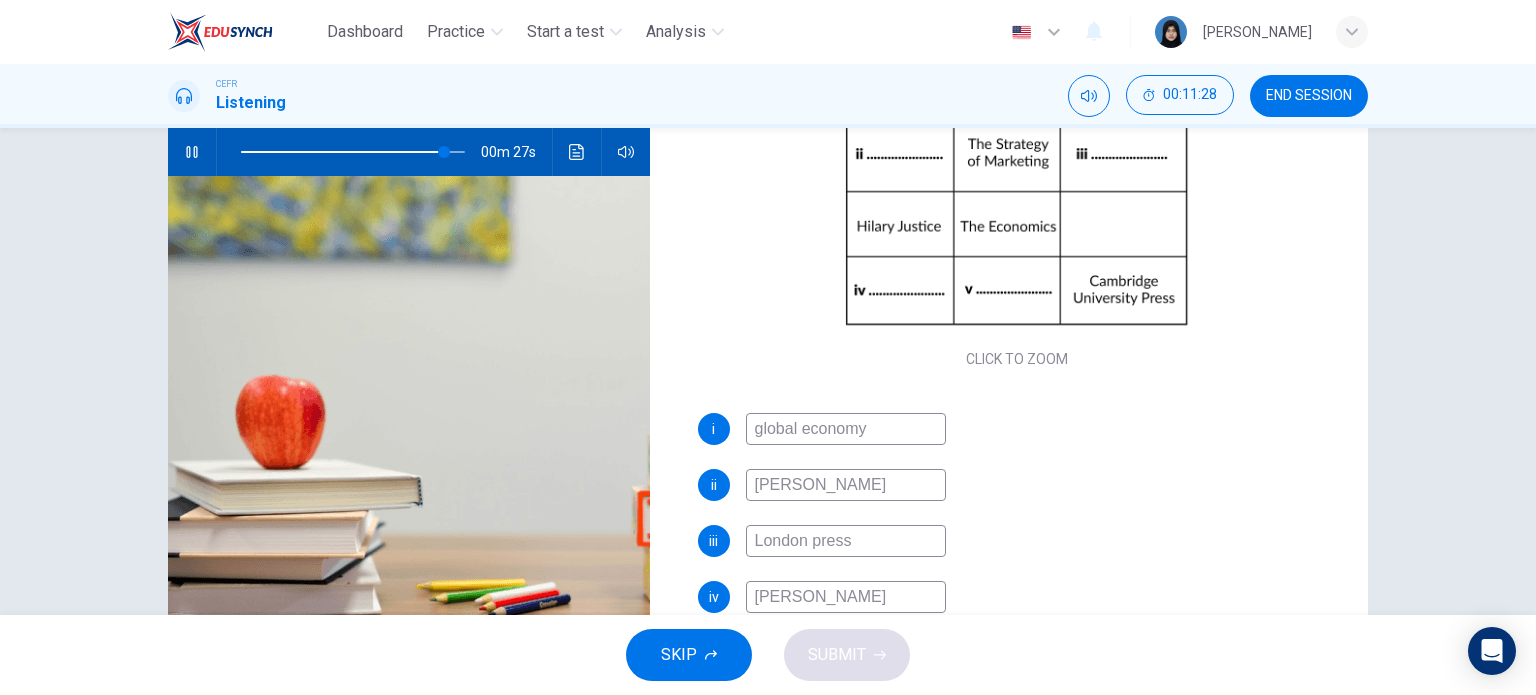 type on "91" 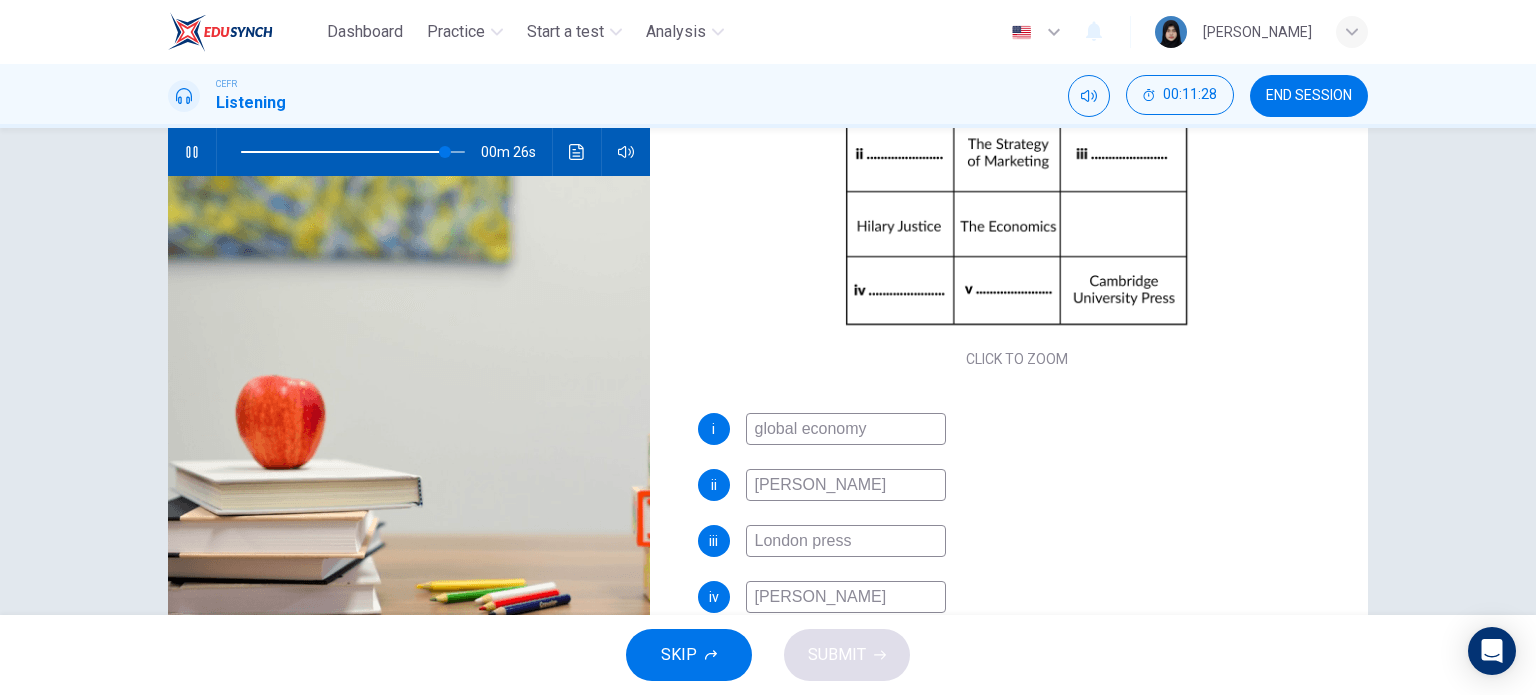type on "william ha" 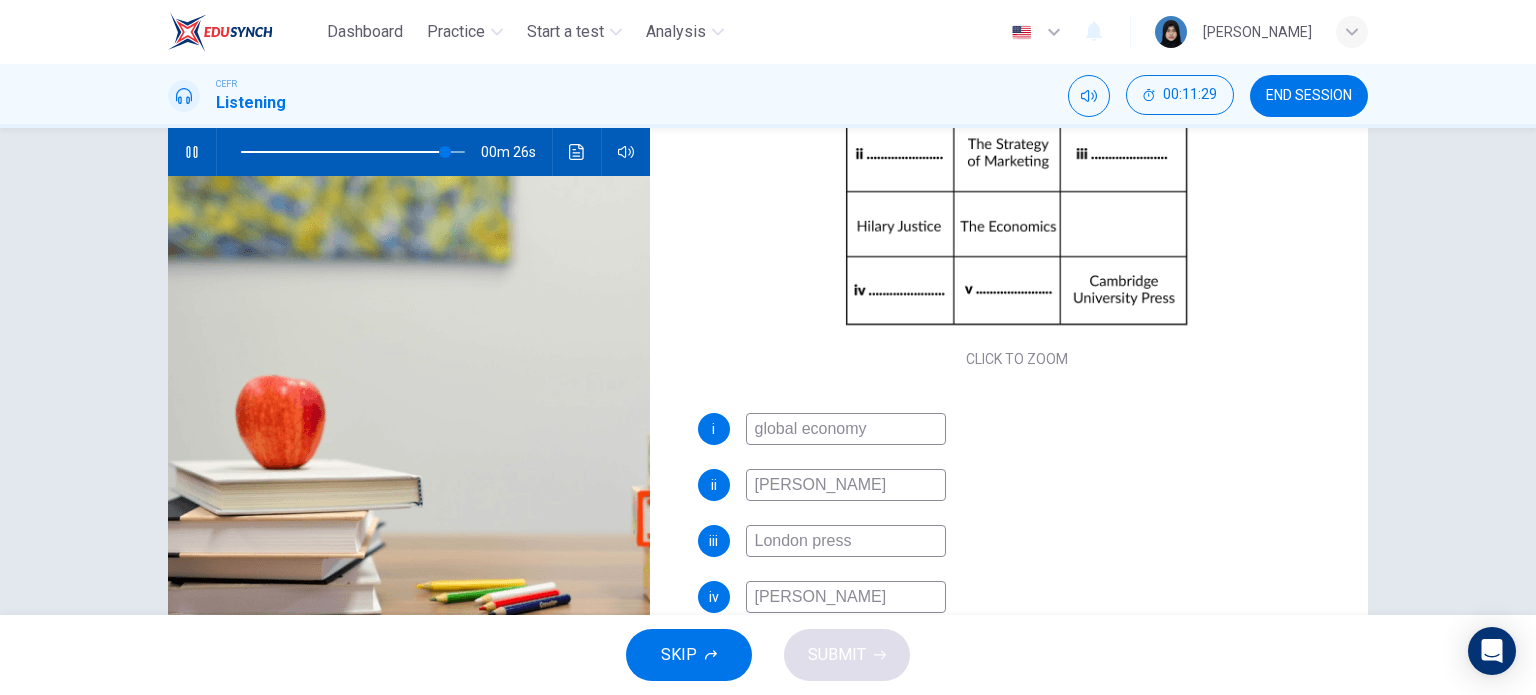type on "92" 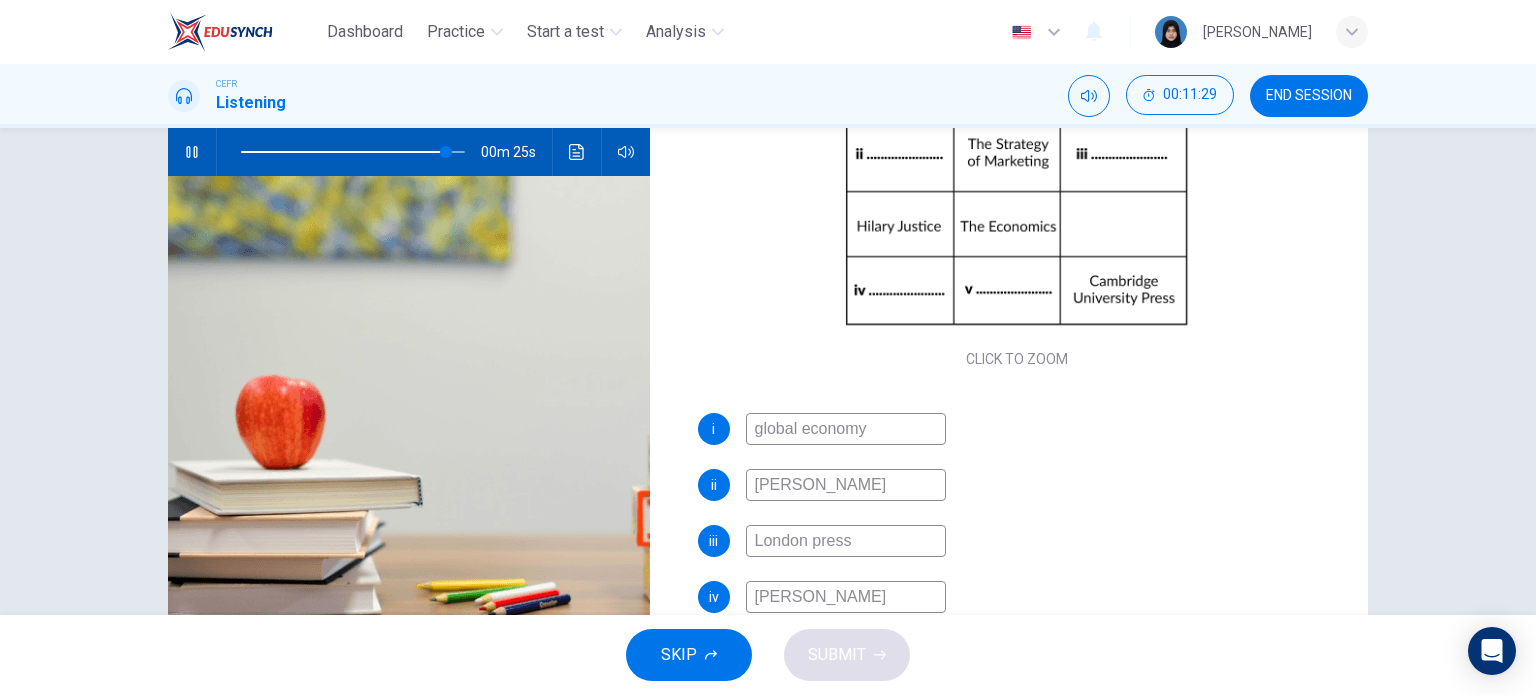 type on "william hanna" 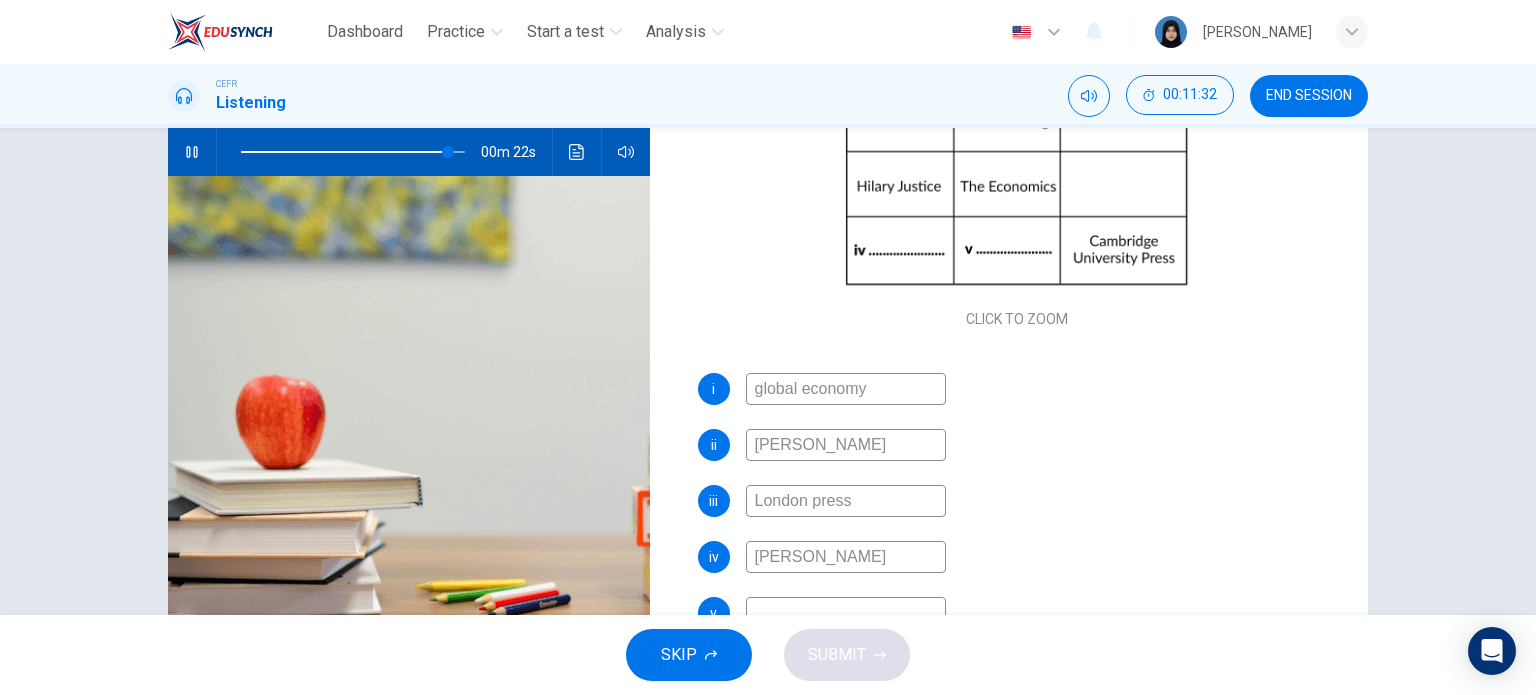 scroll, scrollTop: 229, scrollLeft: 0, axis: vertical 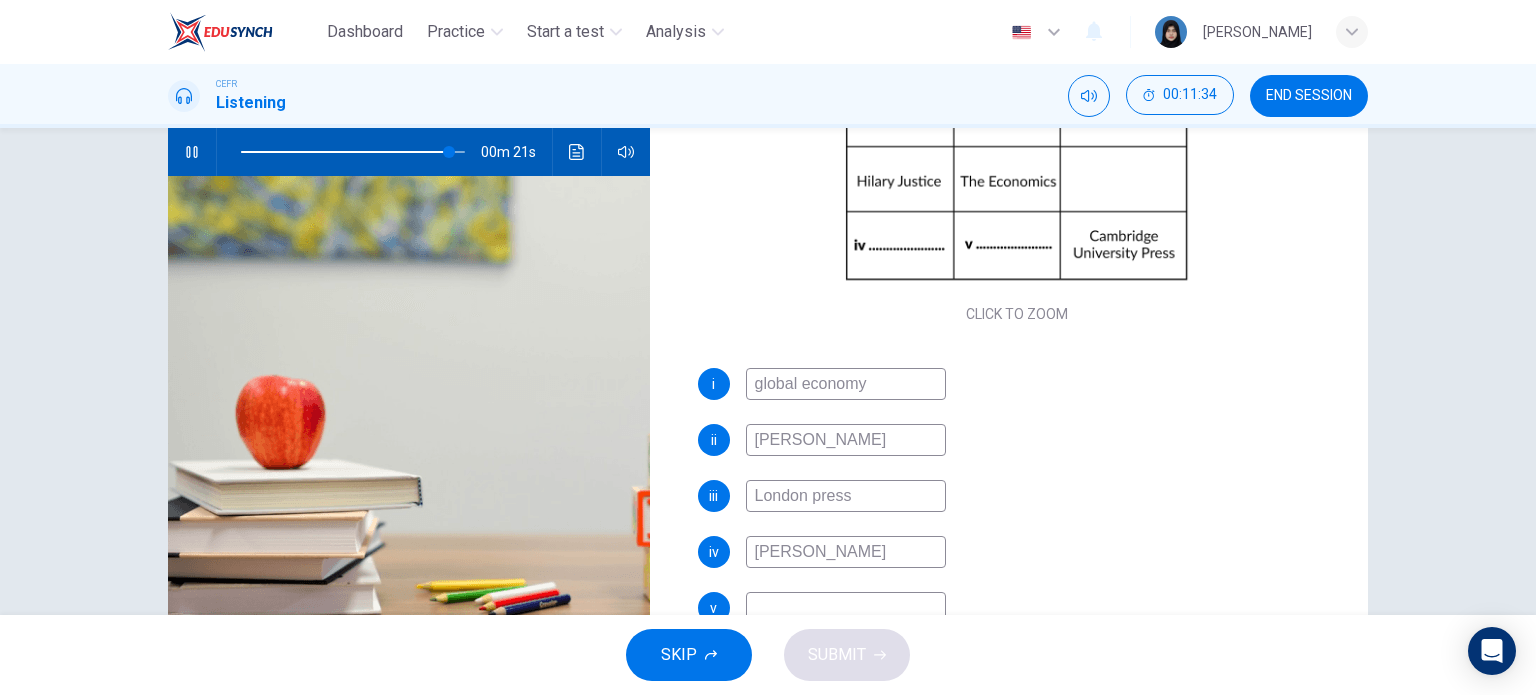 type on "93" 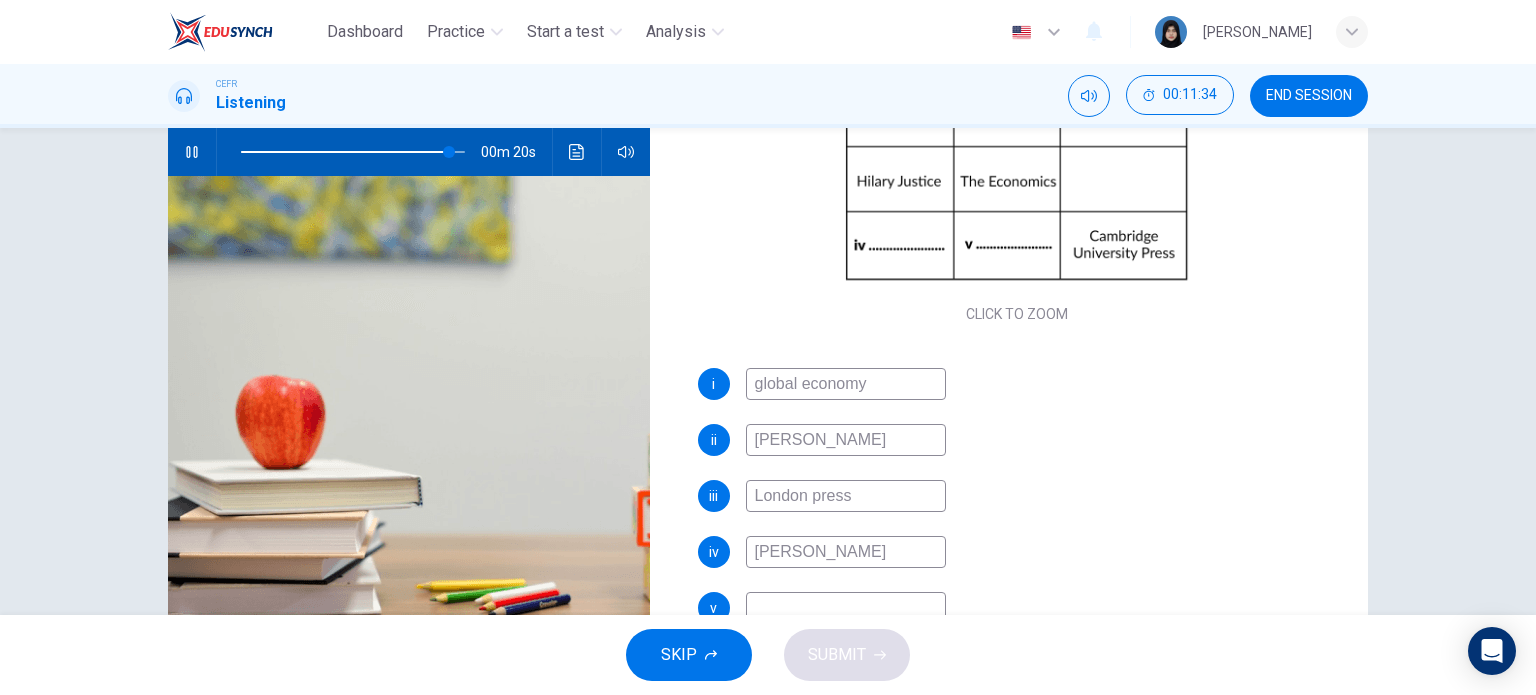 type on "william hanna" 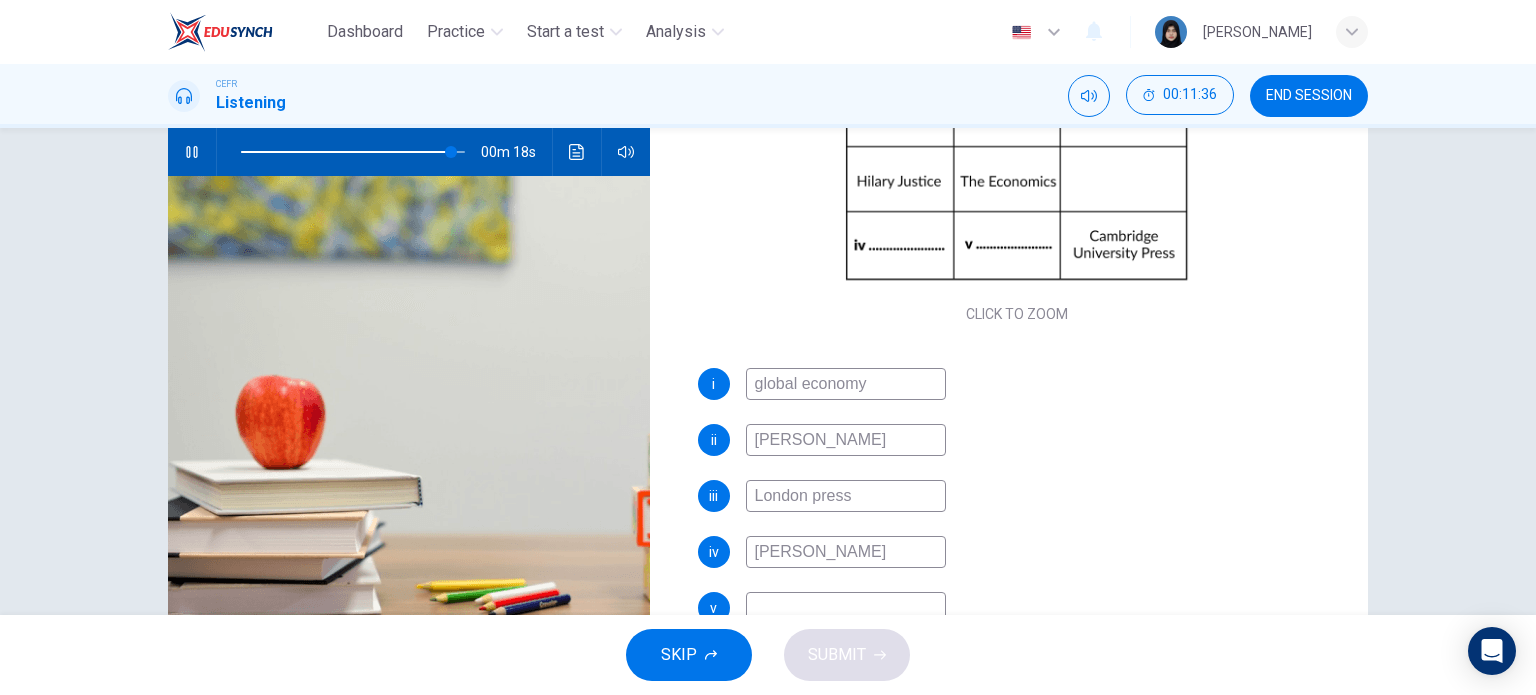 type on "94" 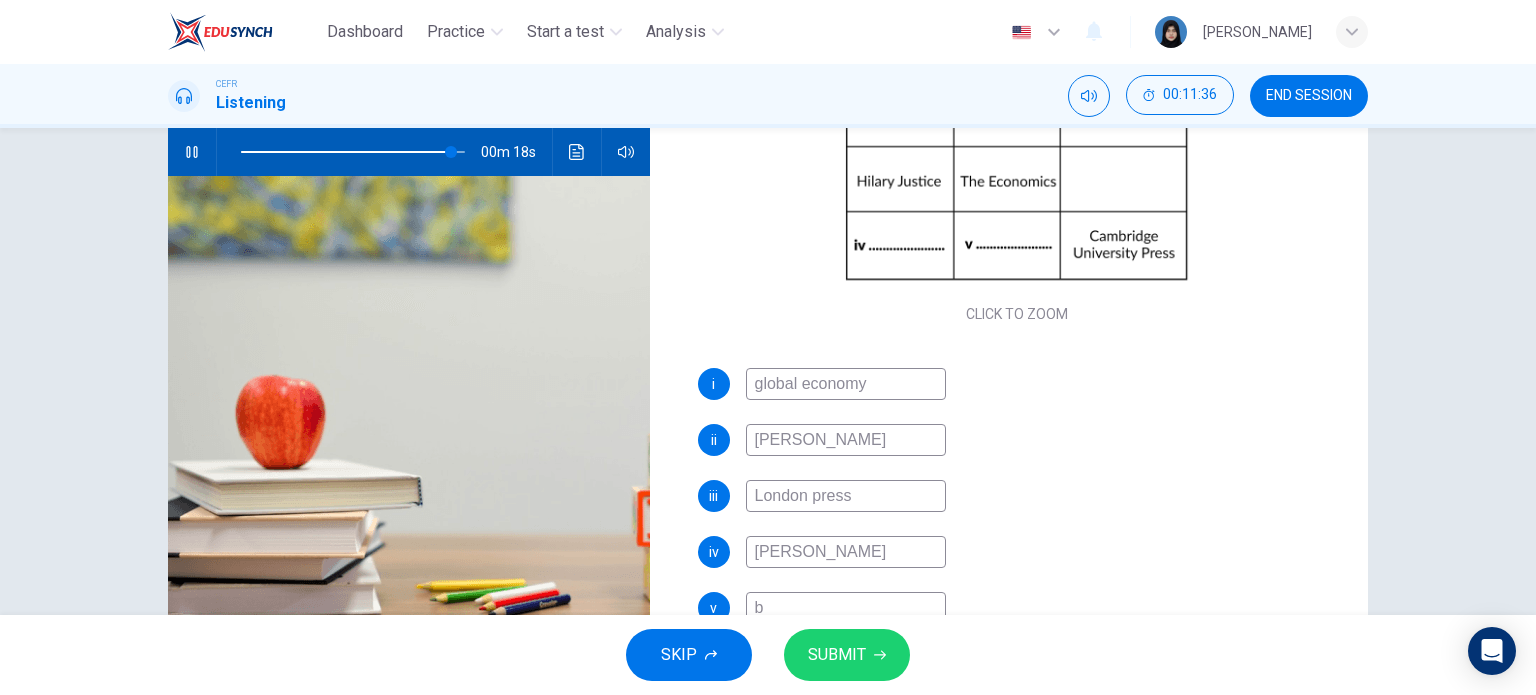 scroll, scrollTop: 200, scrollLeft: 0, axis: vertical 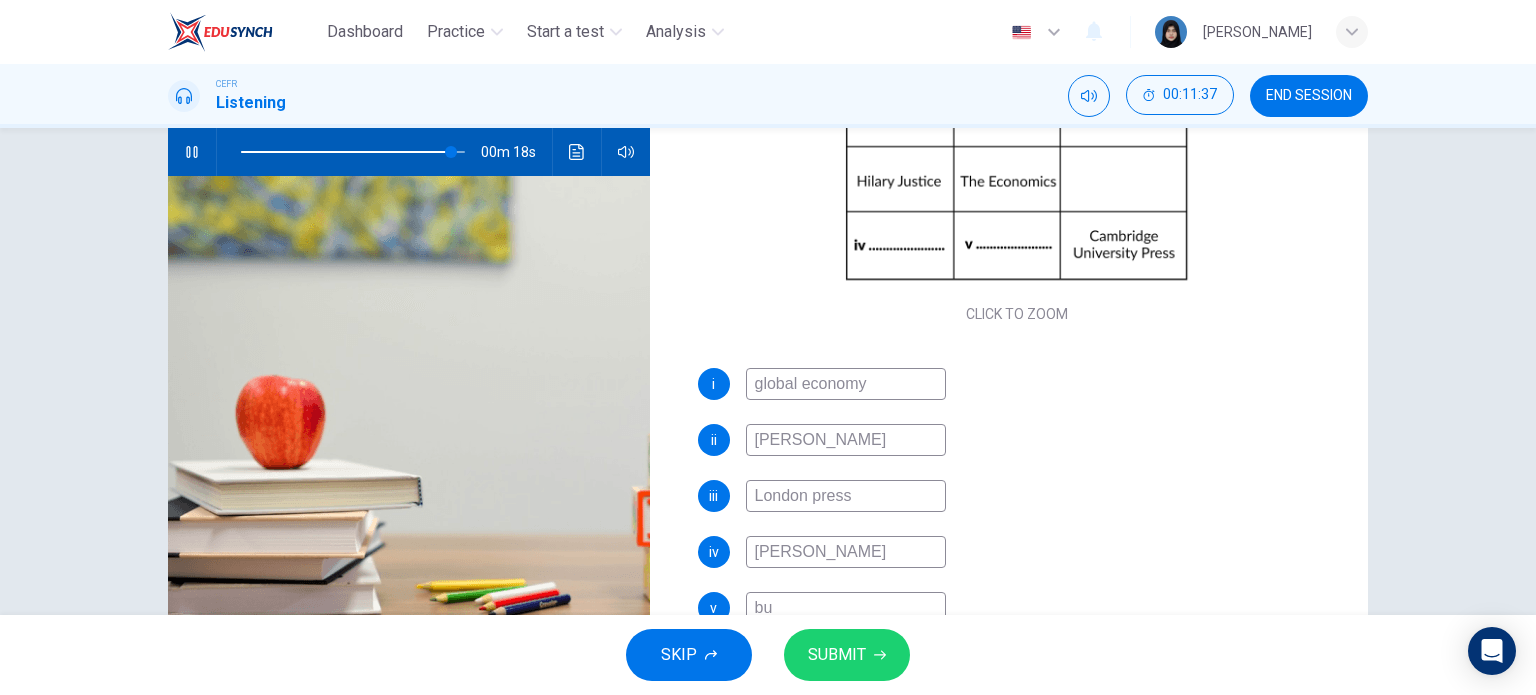 type on "94" 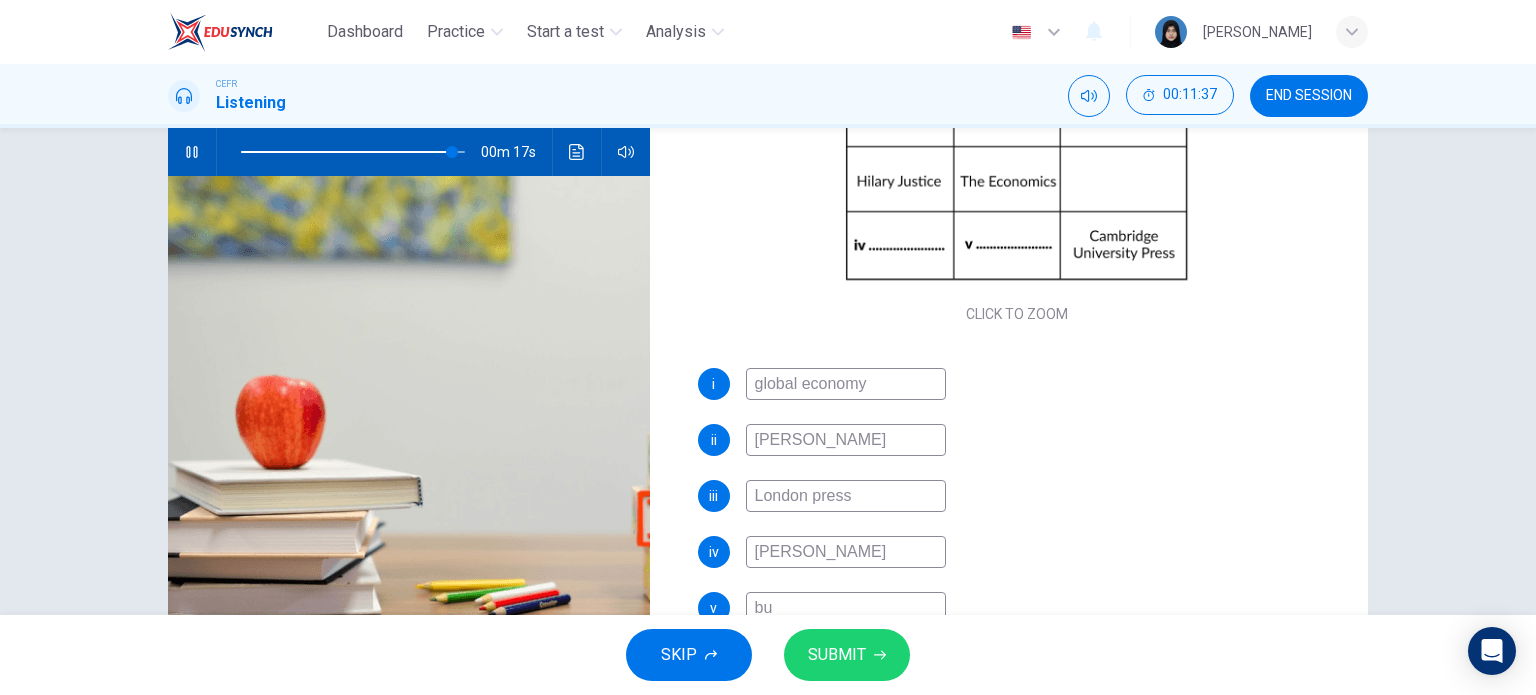 type on "bus" 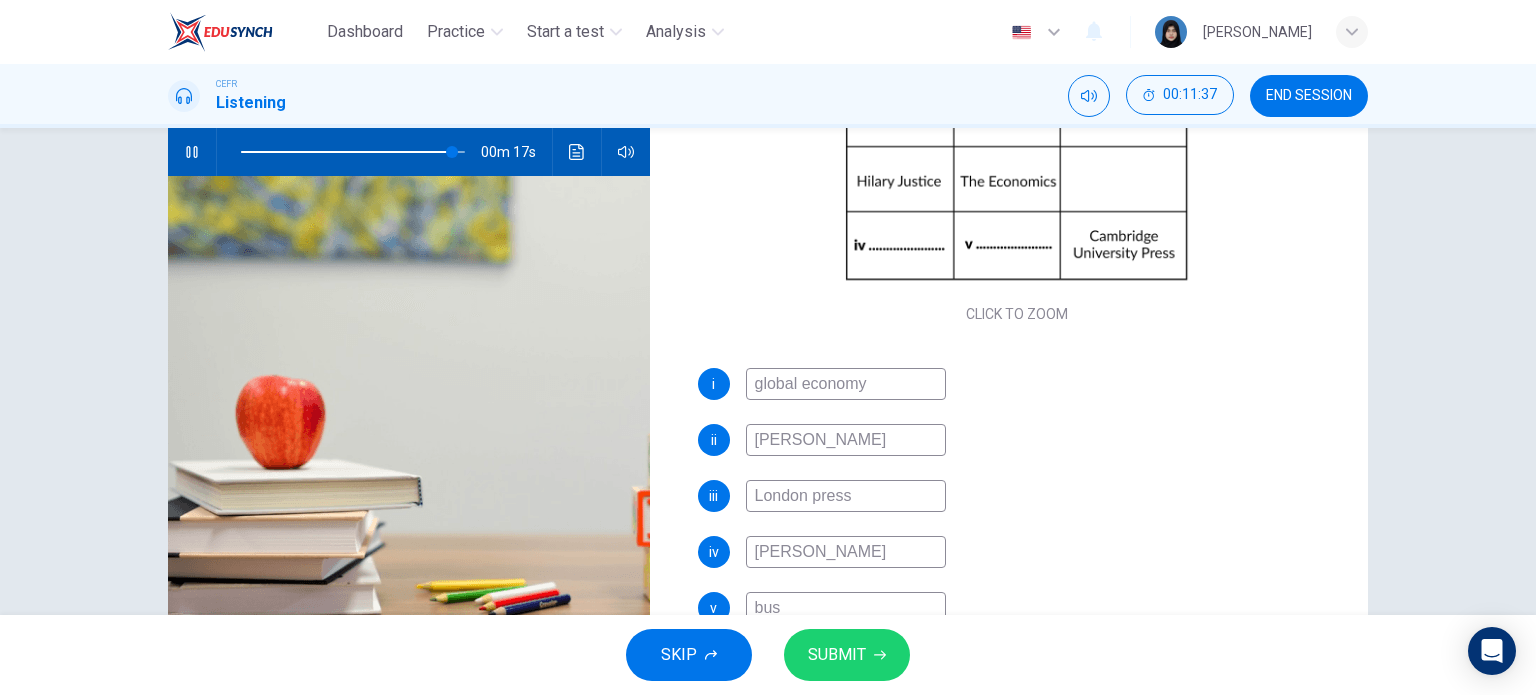 type on "94" 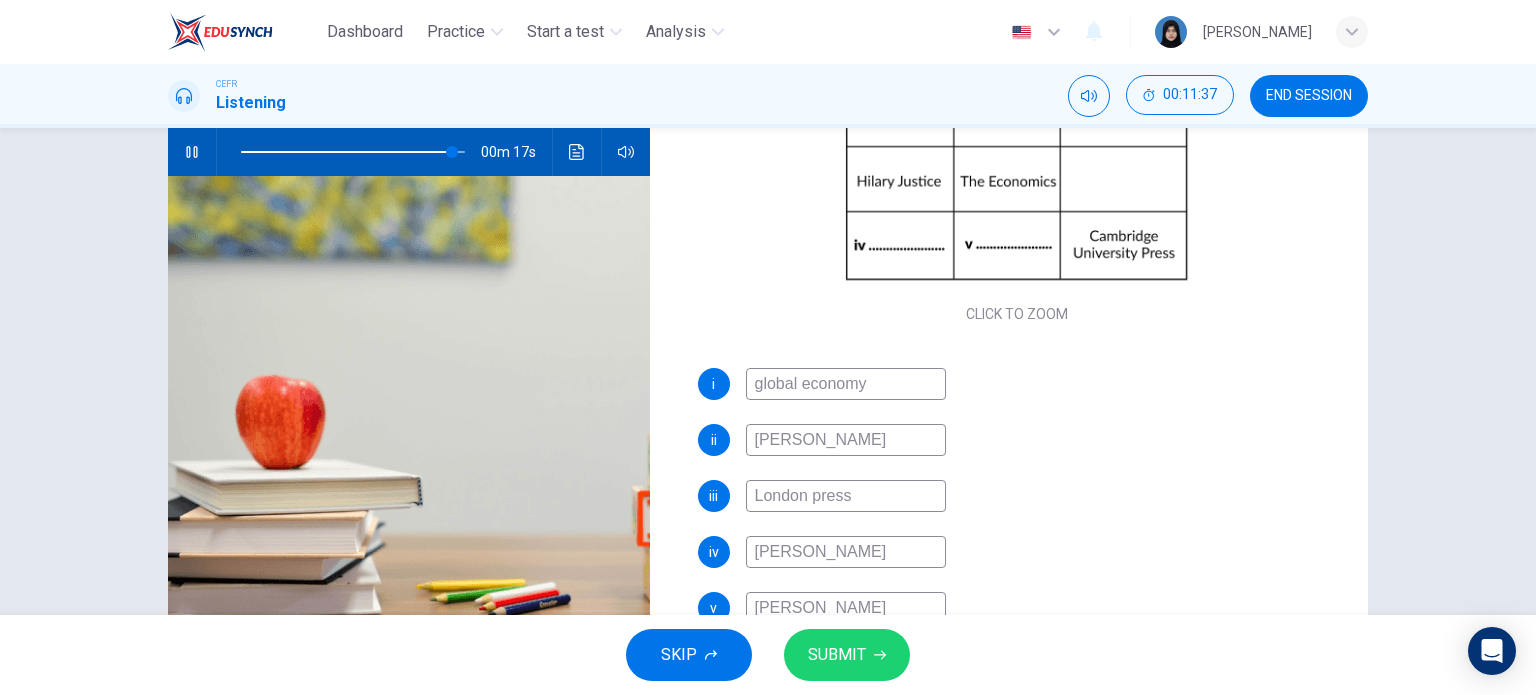 type on "94" 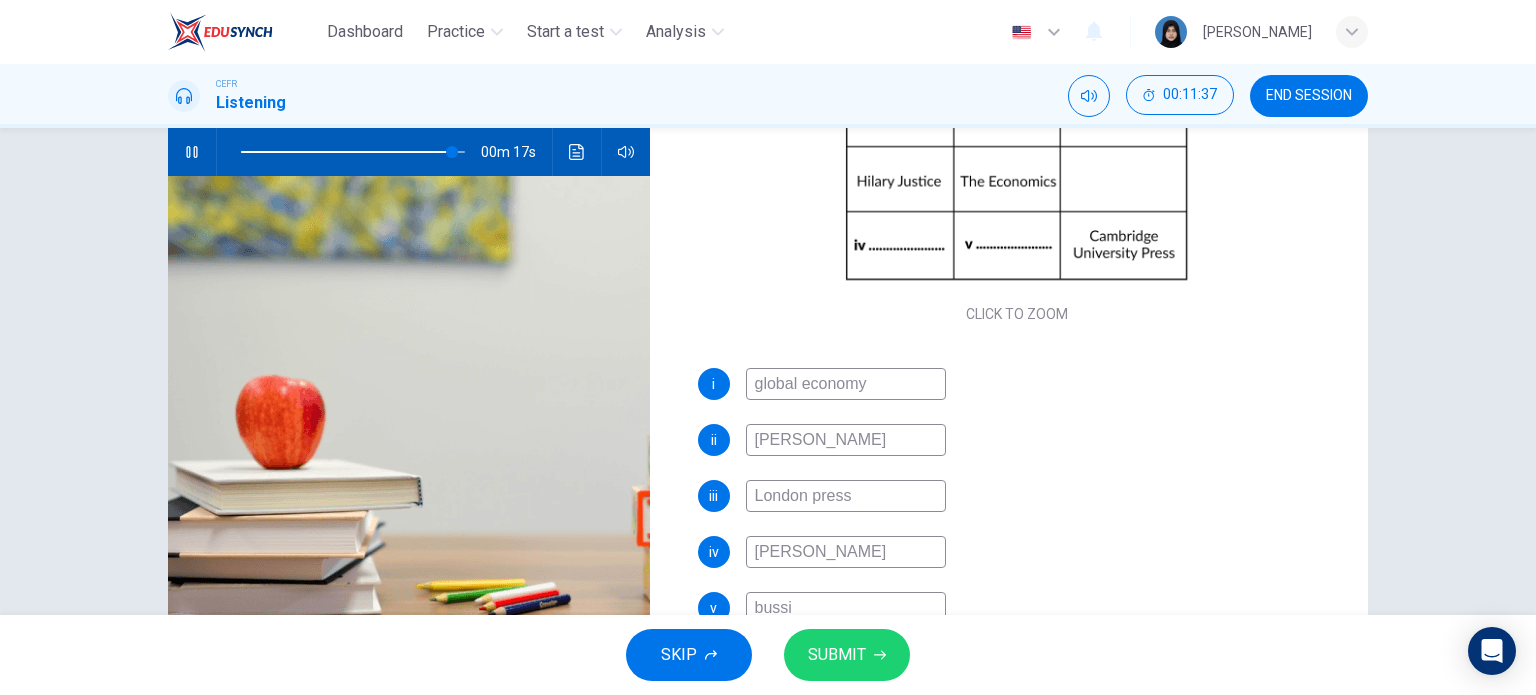 type on "94" 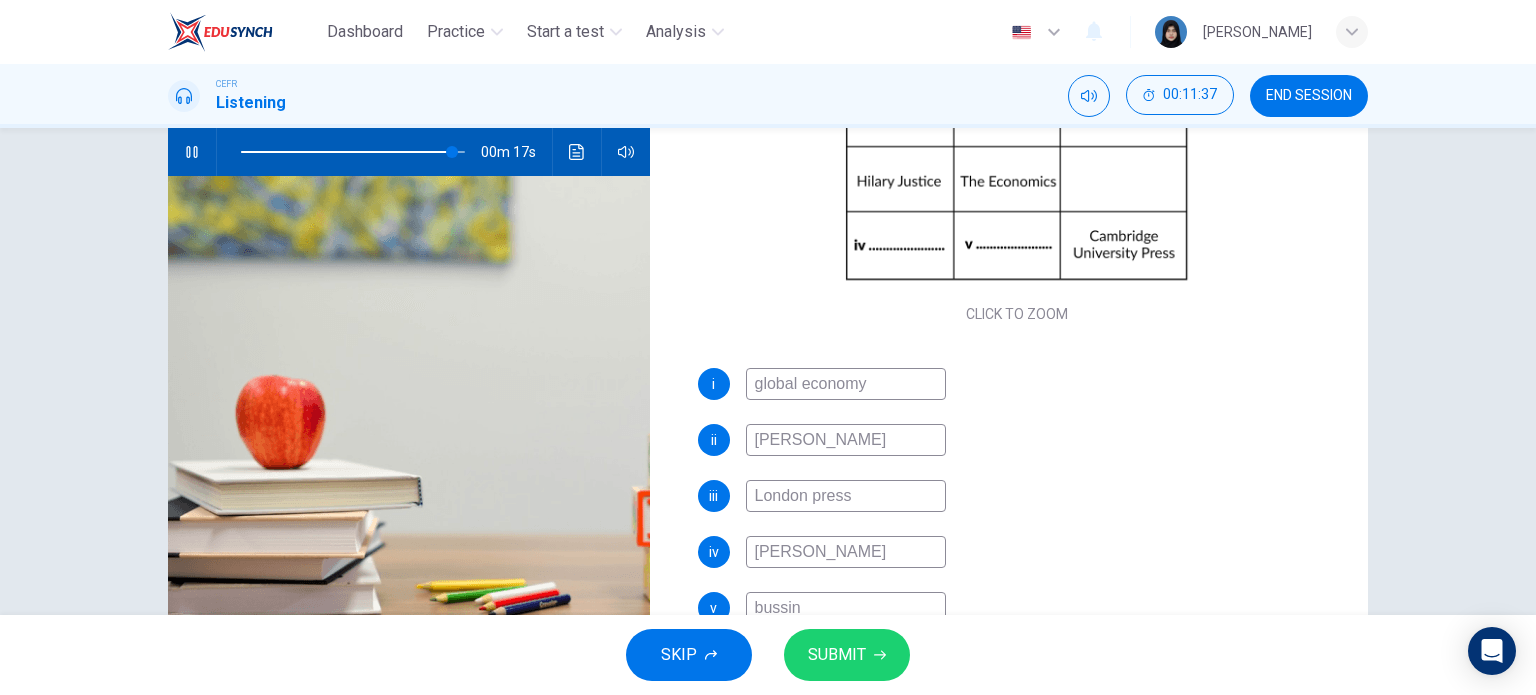 type on "bussine" 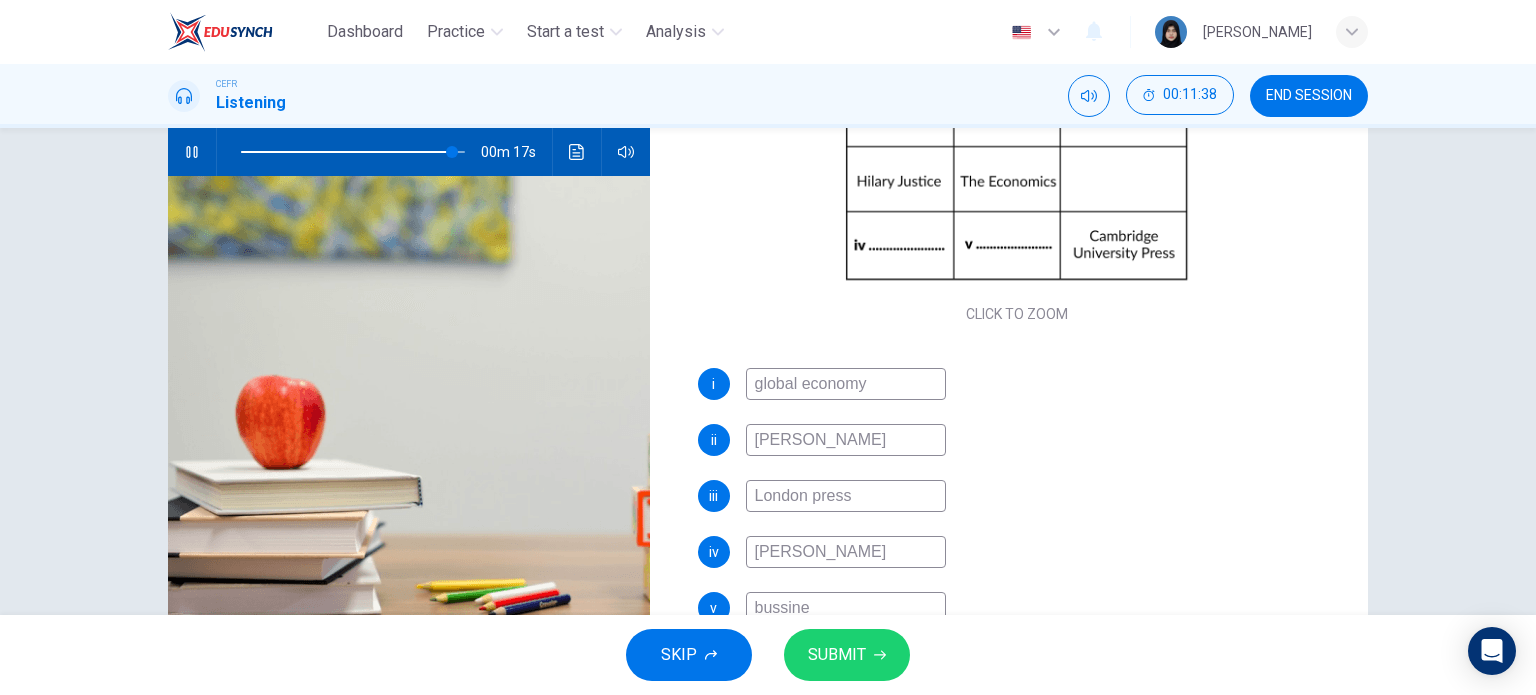 type on "95" 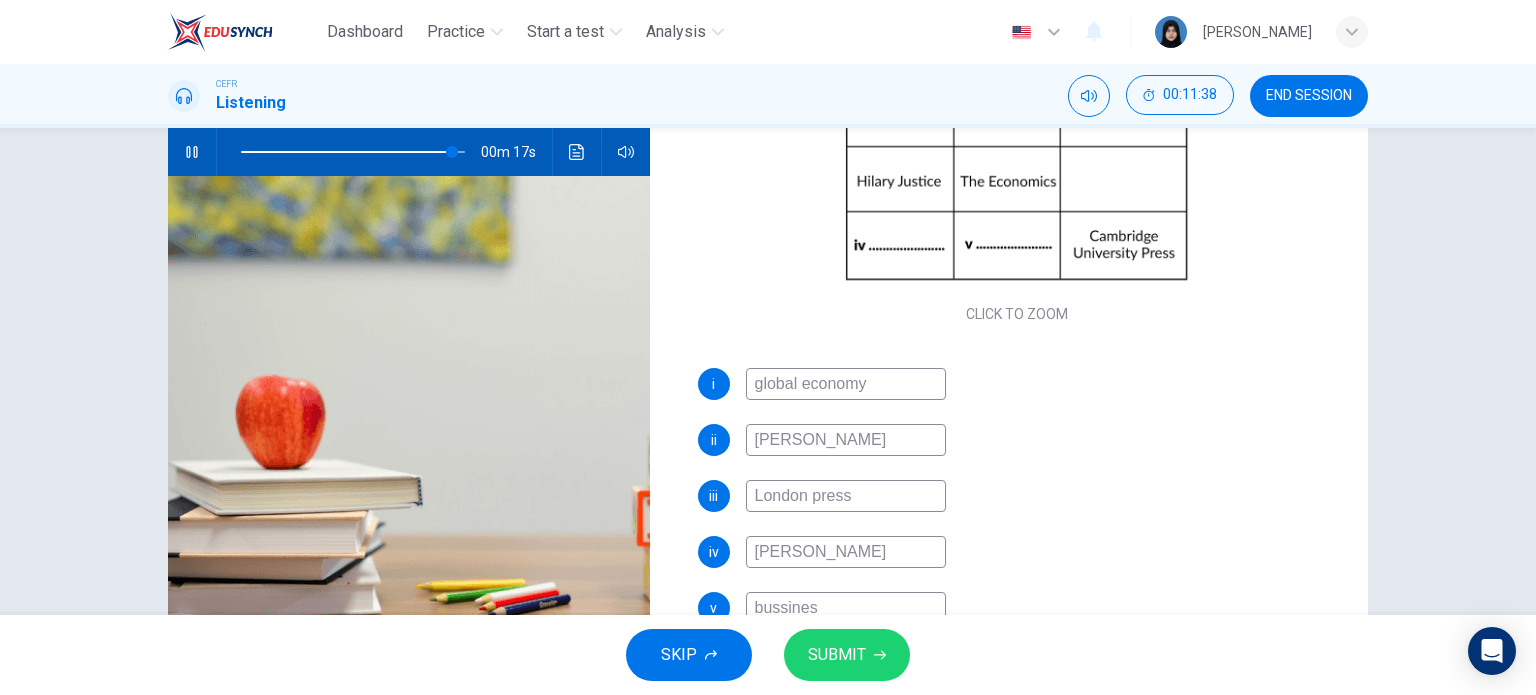 type on "95" 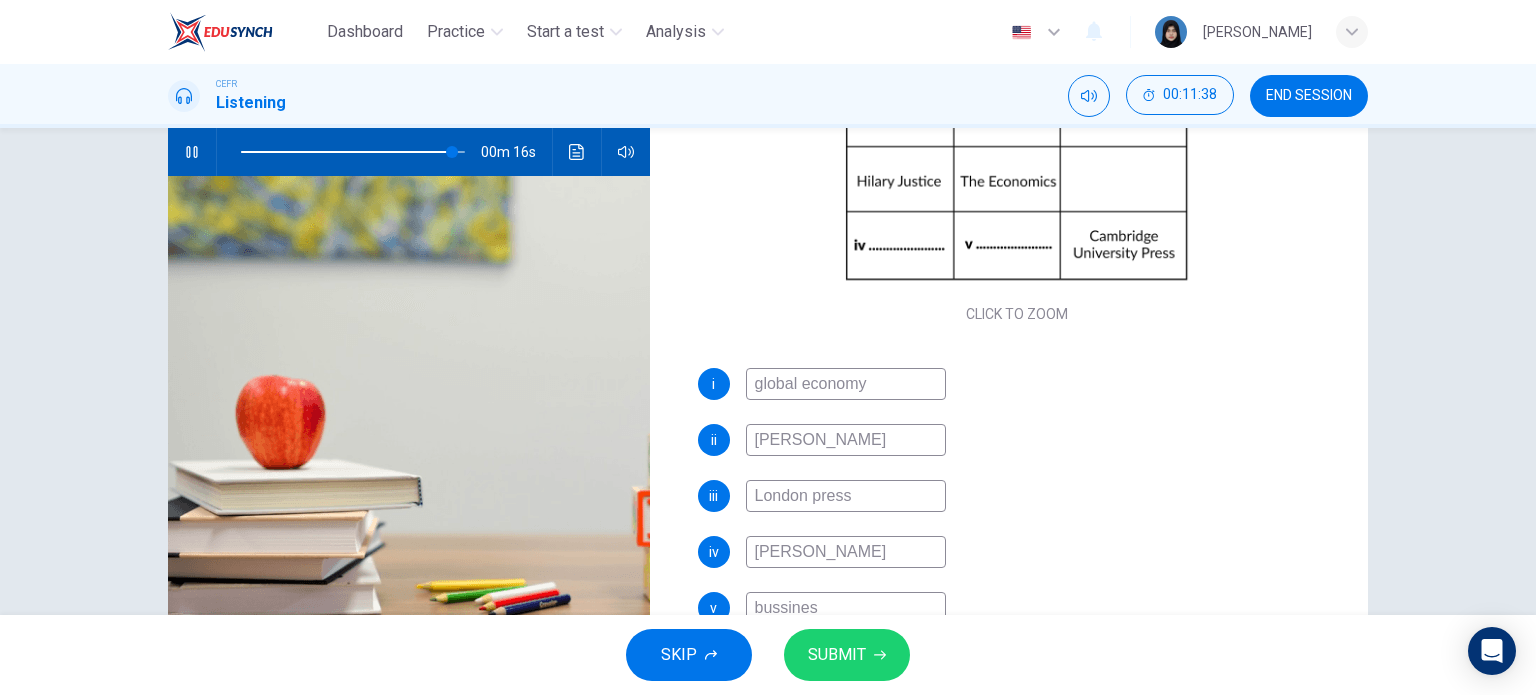 type on "bussiness" 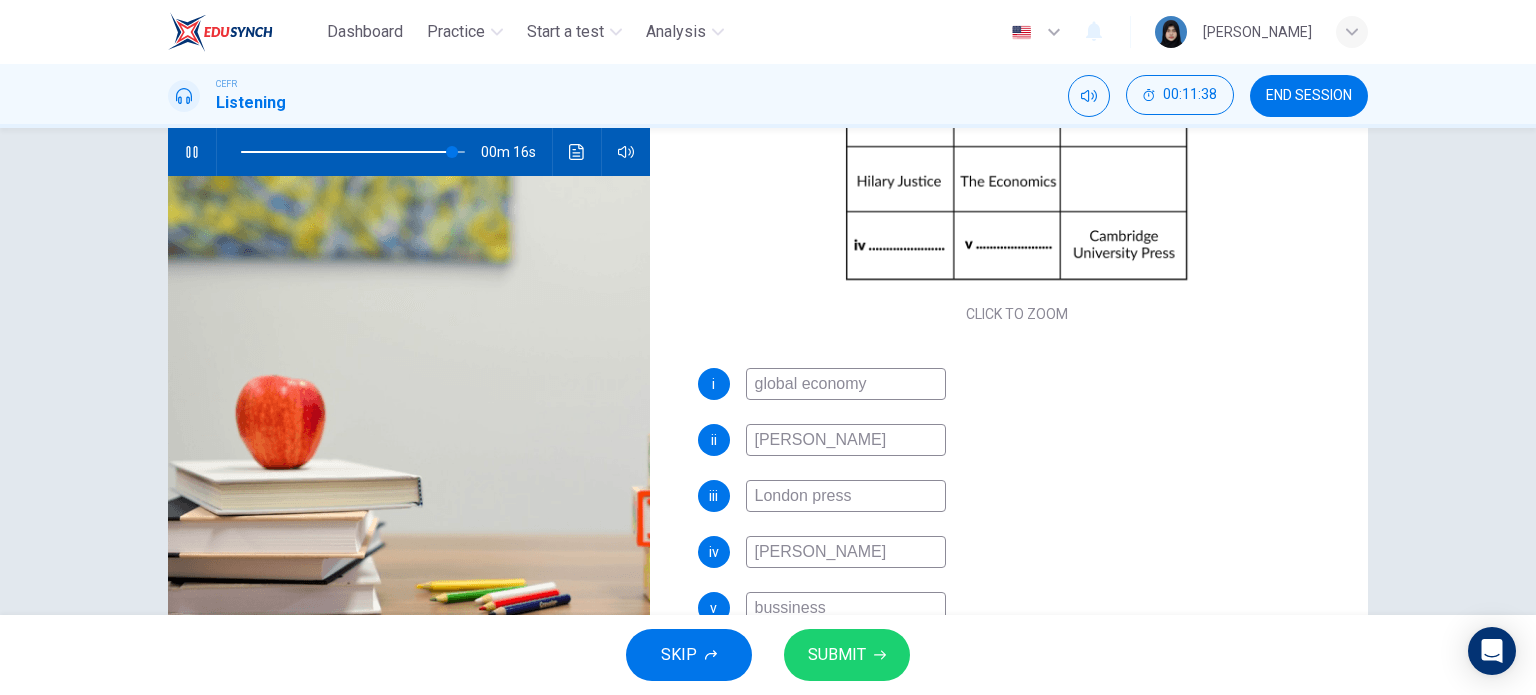 type on "95" 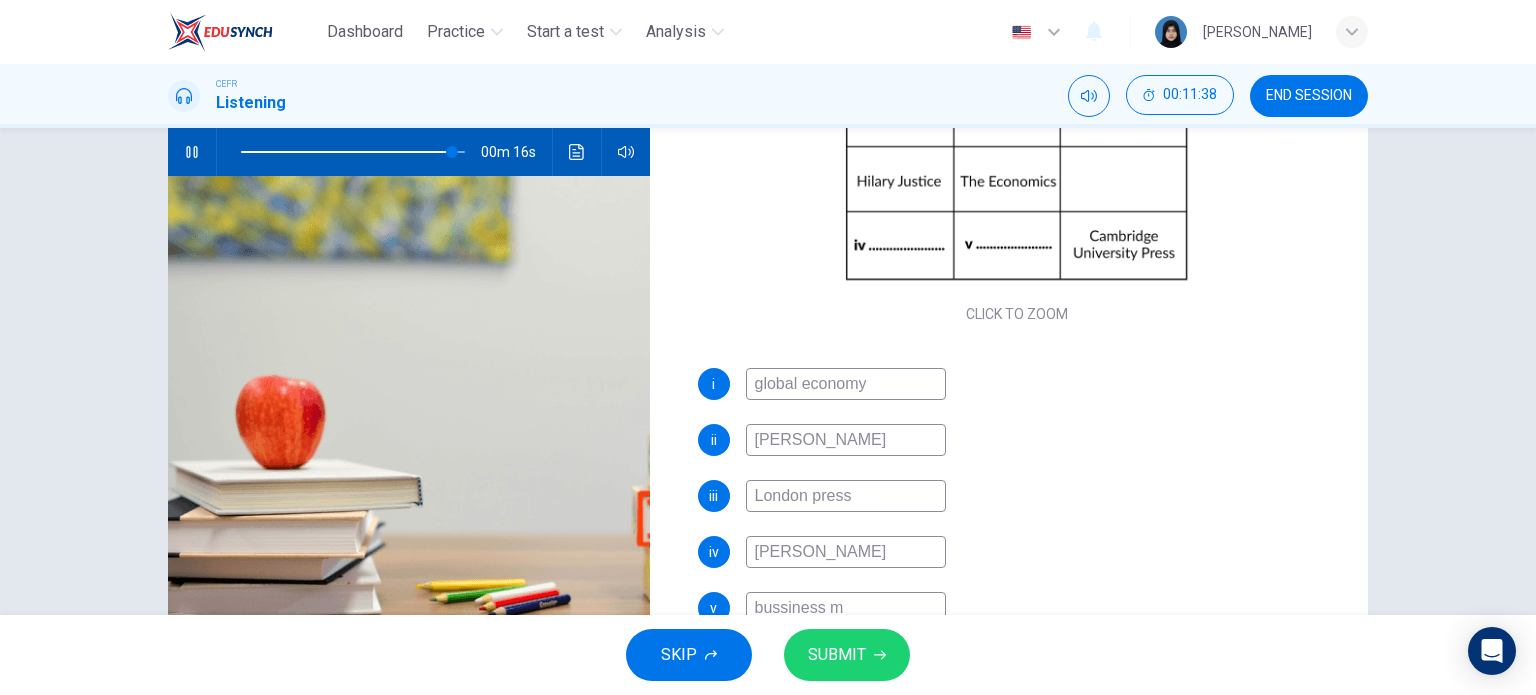 type on "bussiness ma" 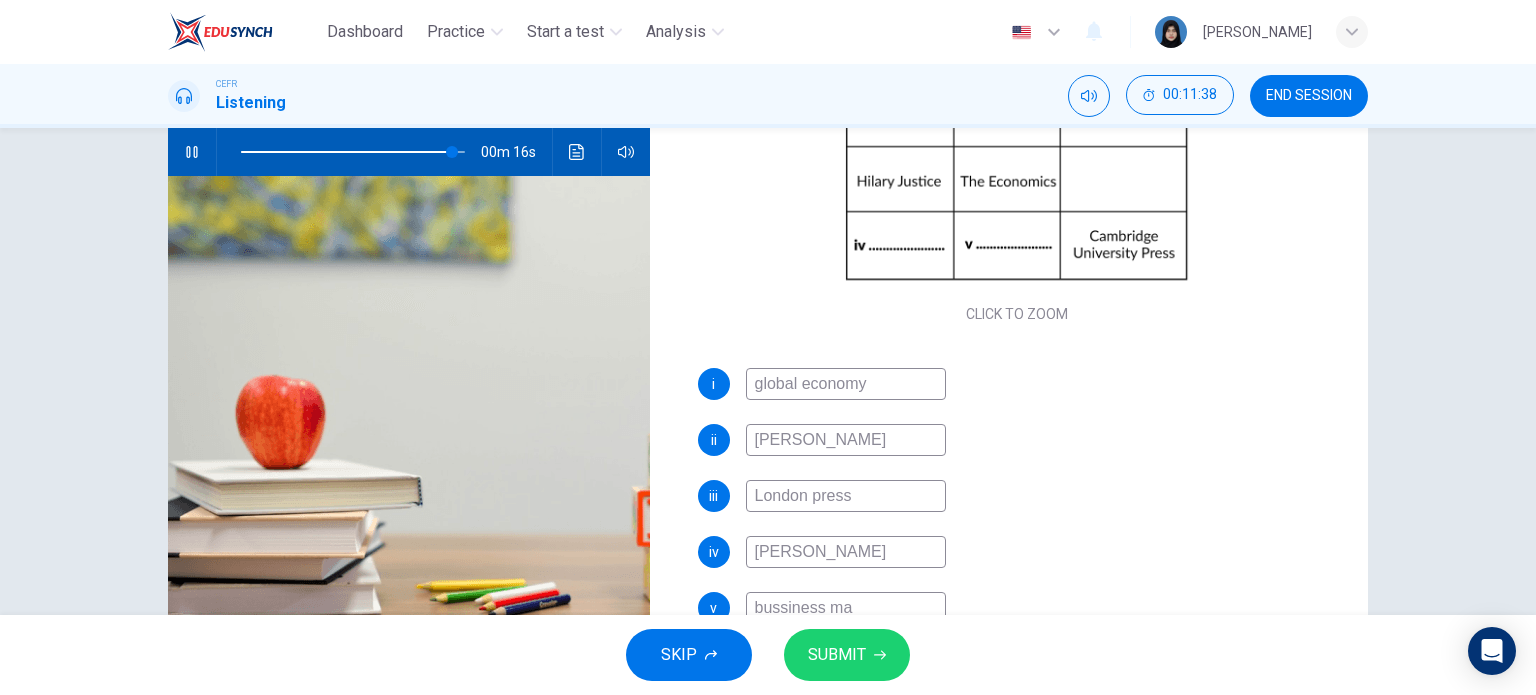 type on "95" 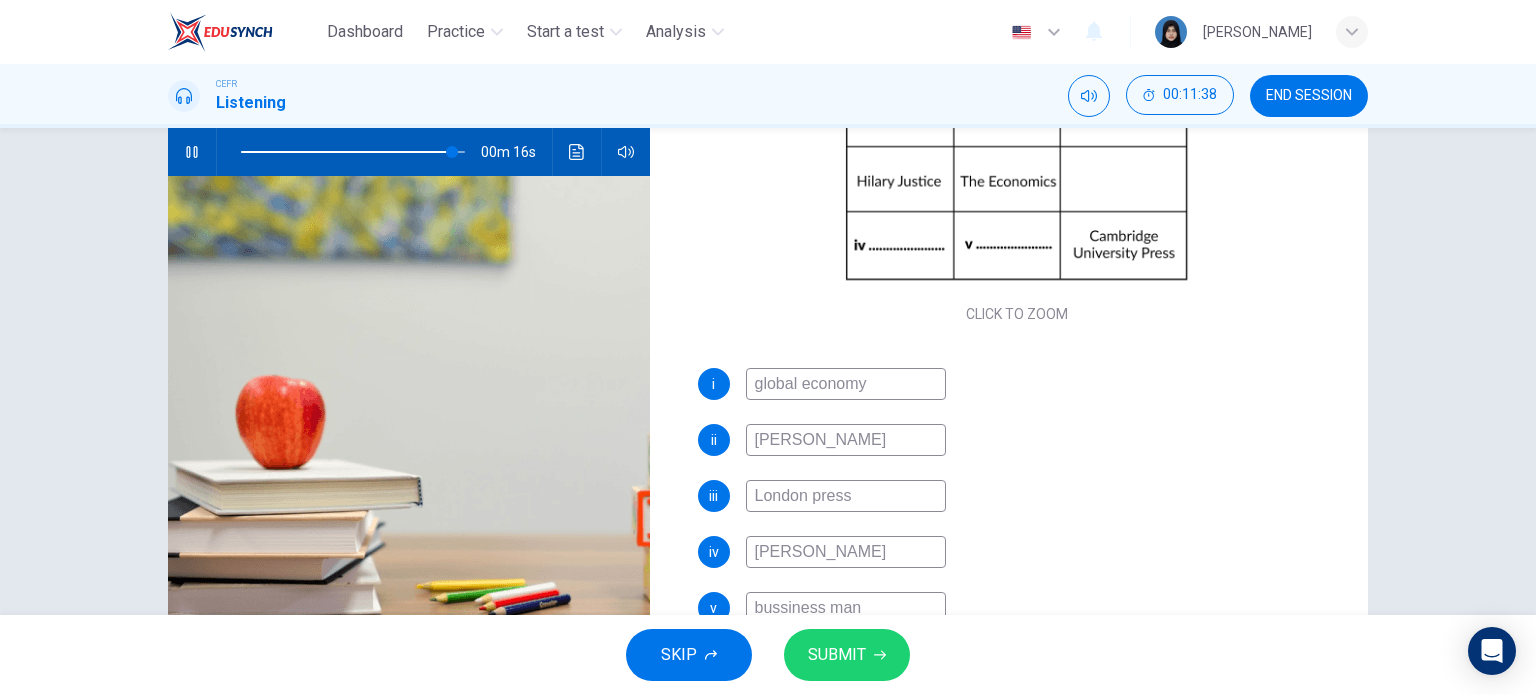type on "95" 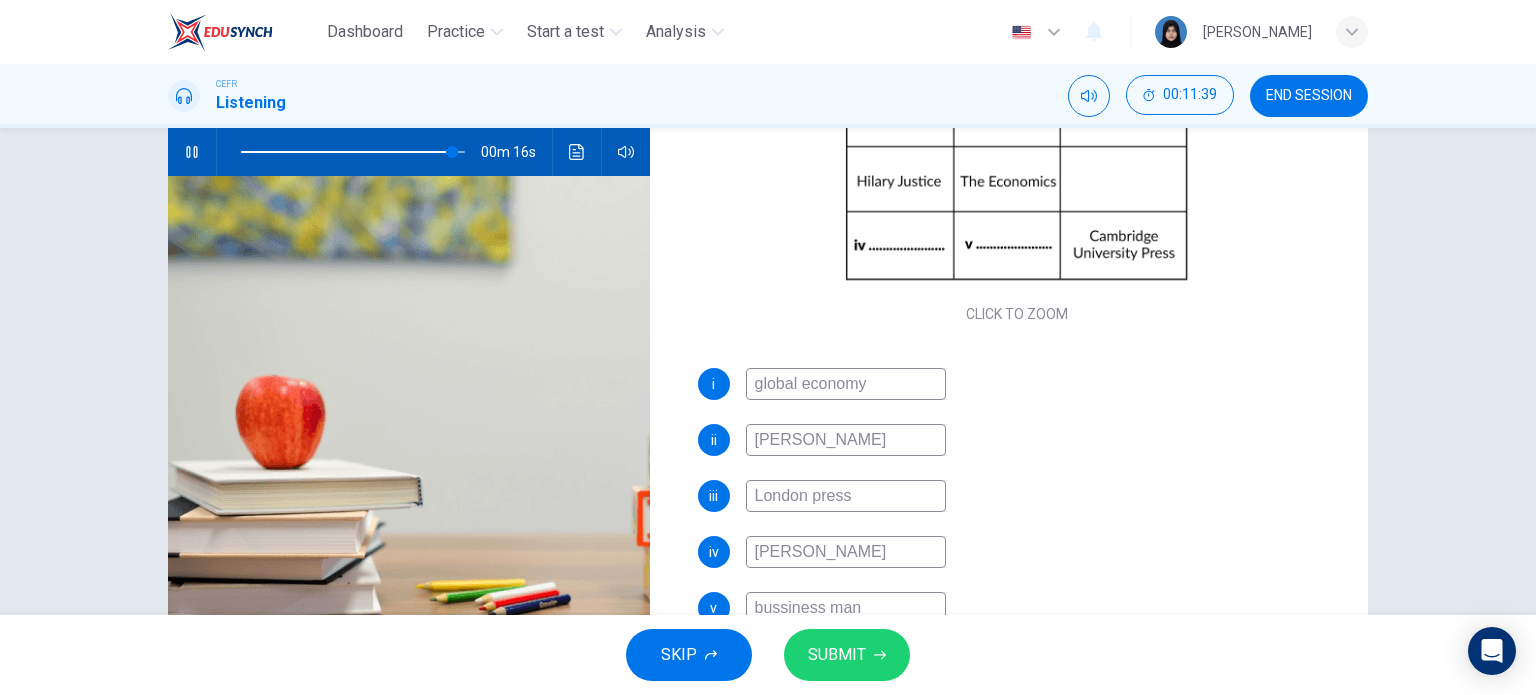 type on "bussiness mana" 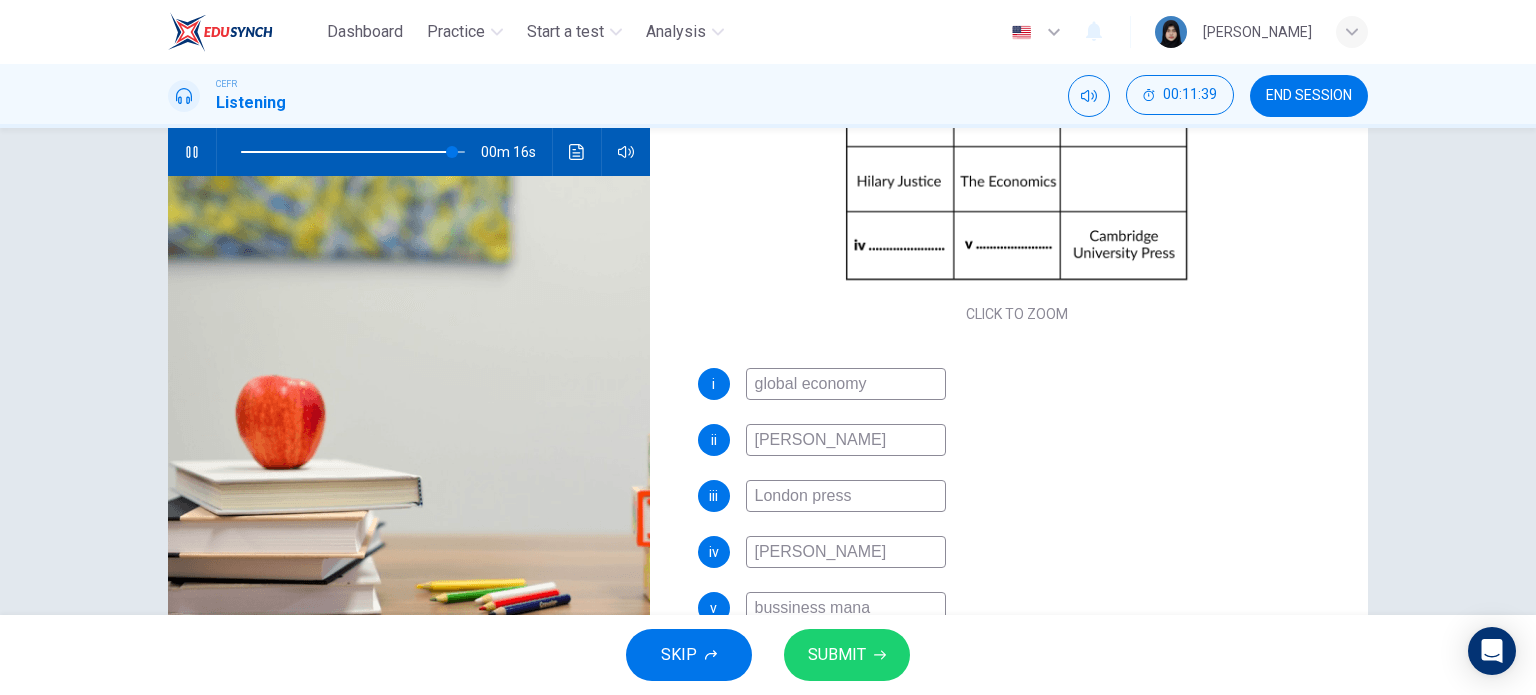 type on "95" 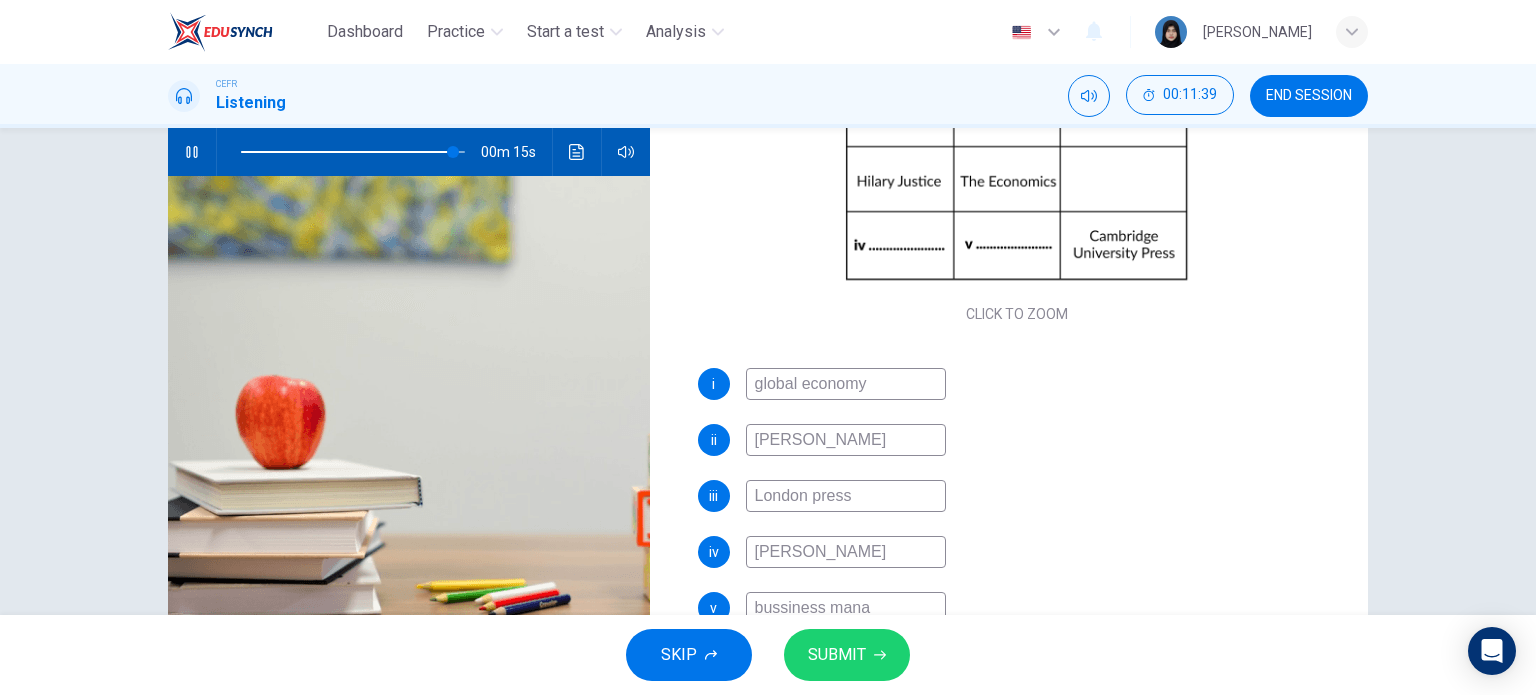 type on "bussiness manag" 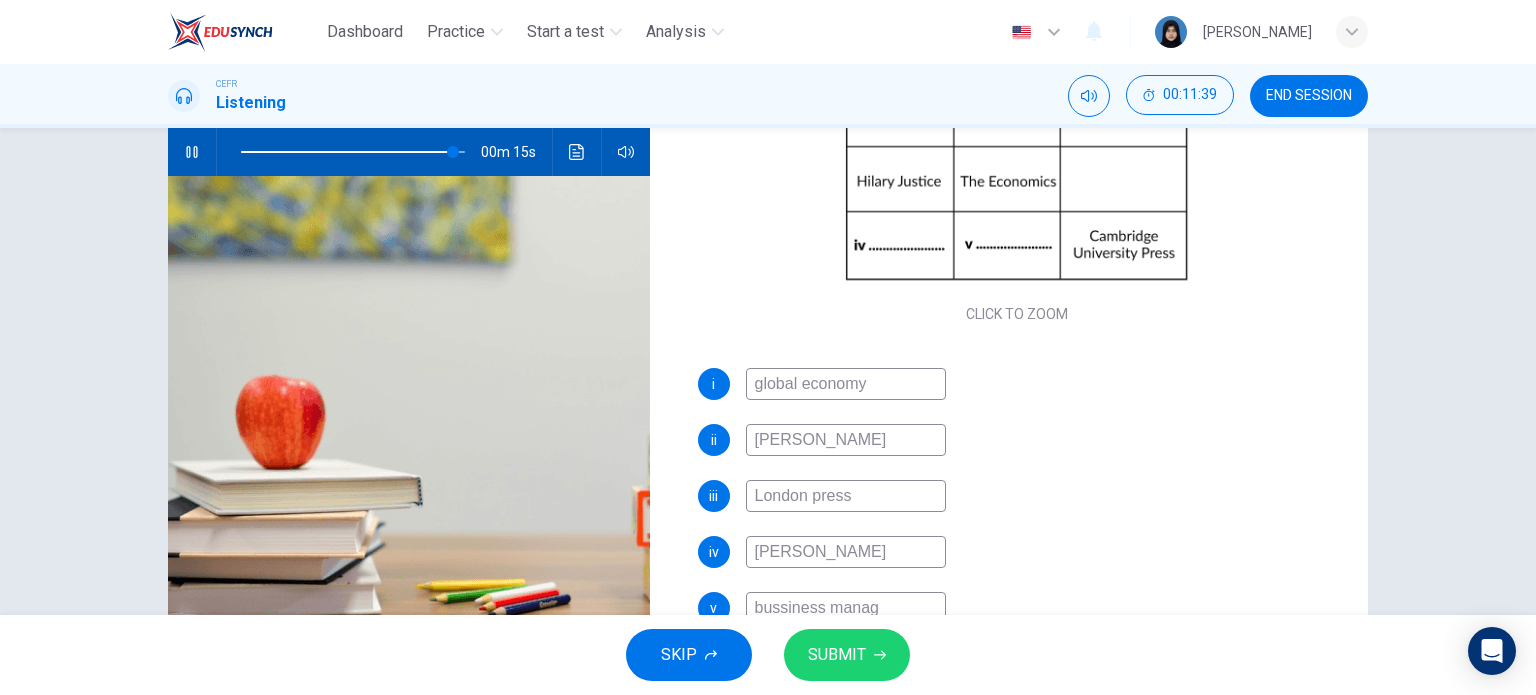 type on "95" 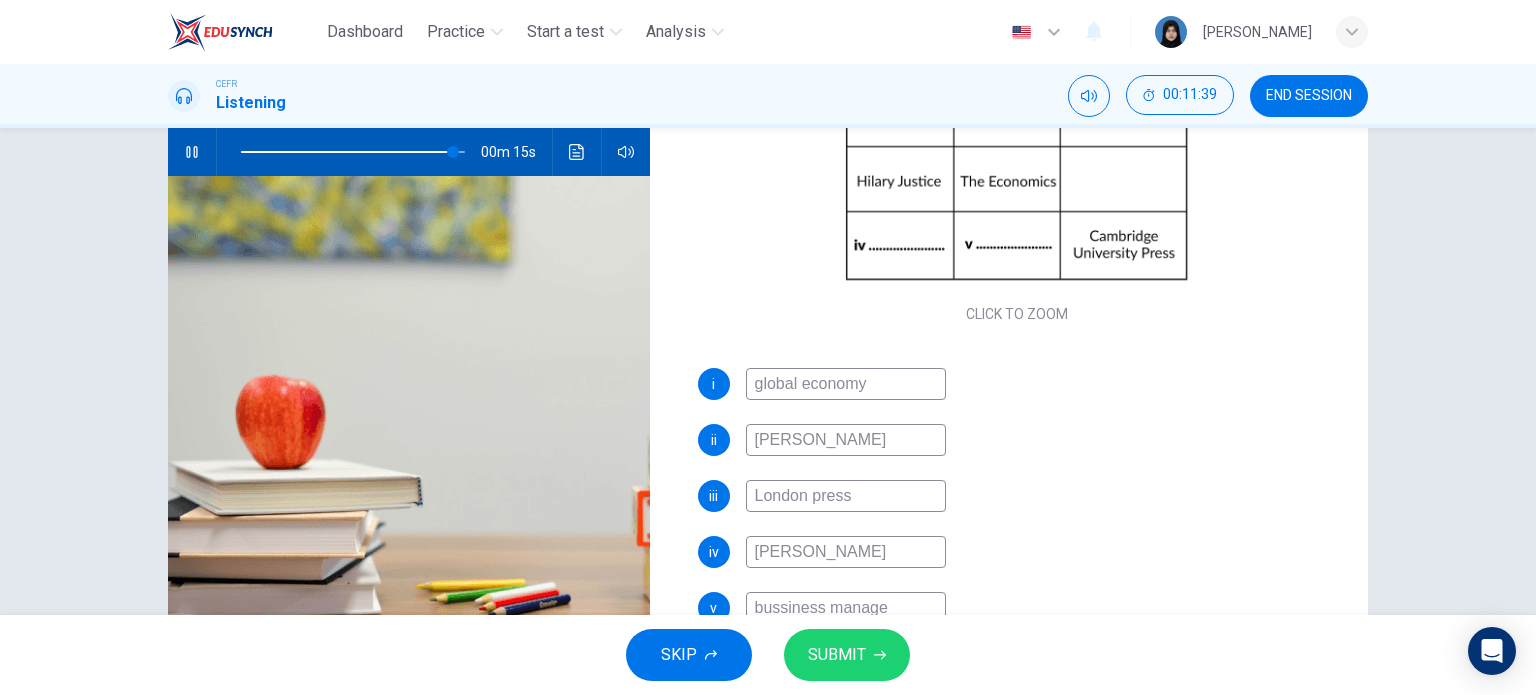 type on "95" 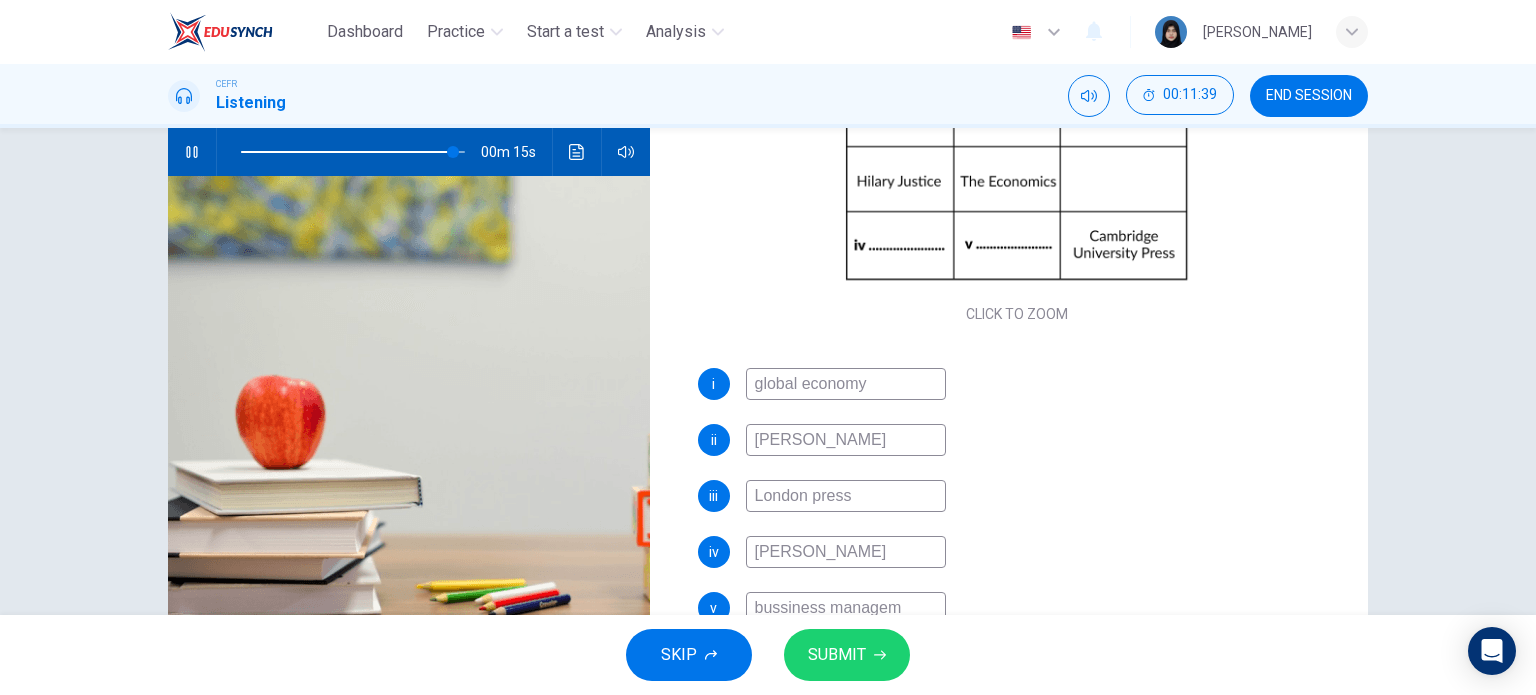 type on "bussiness manageme" 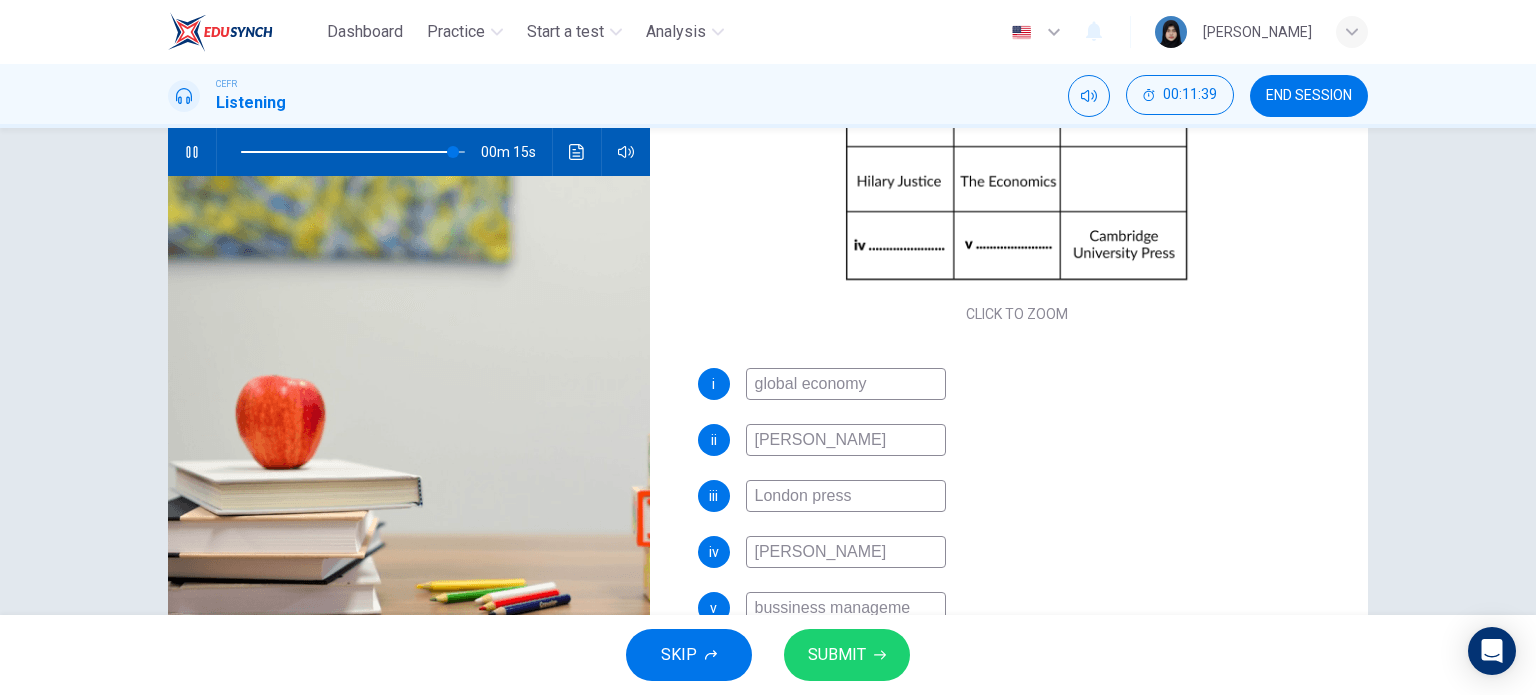 type on "95" 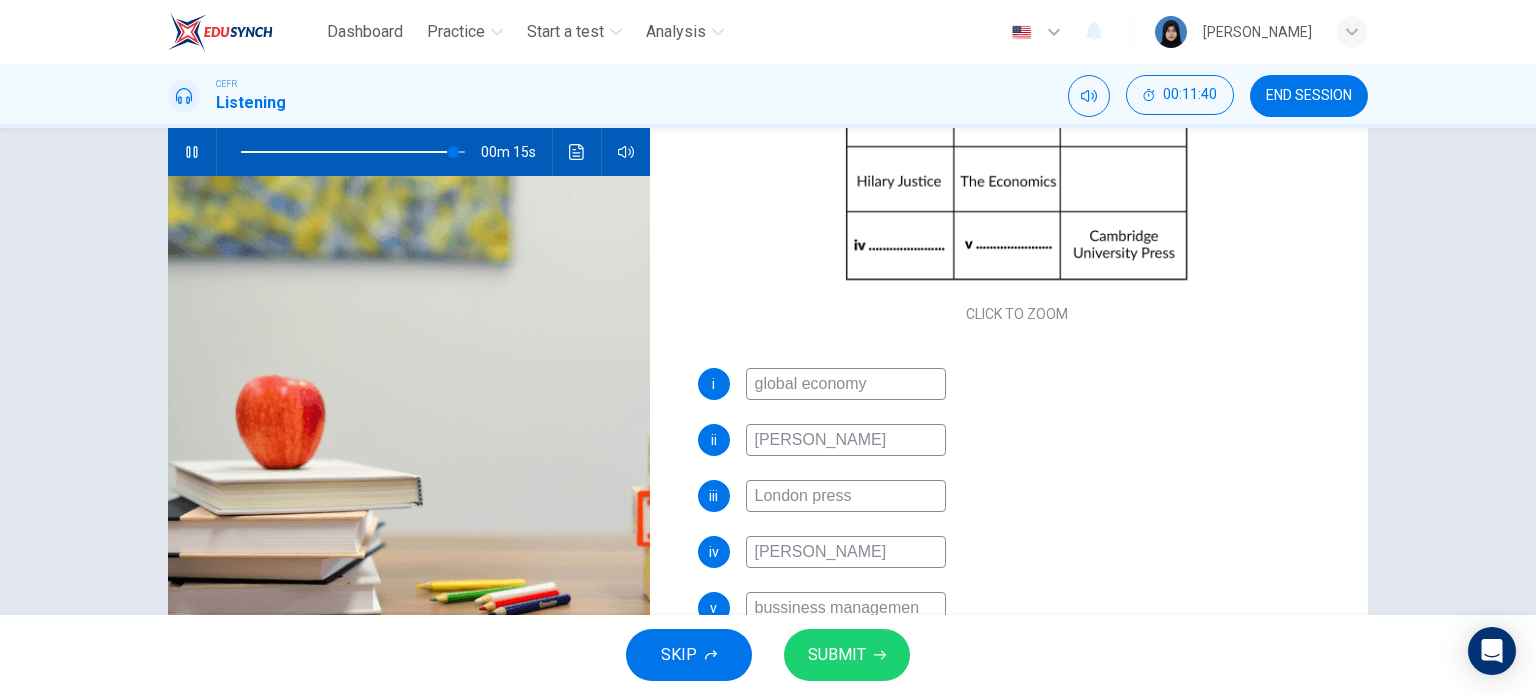 type on "95" 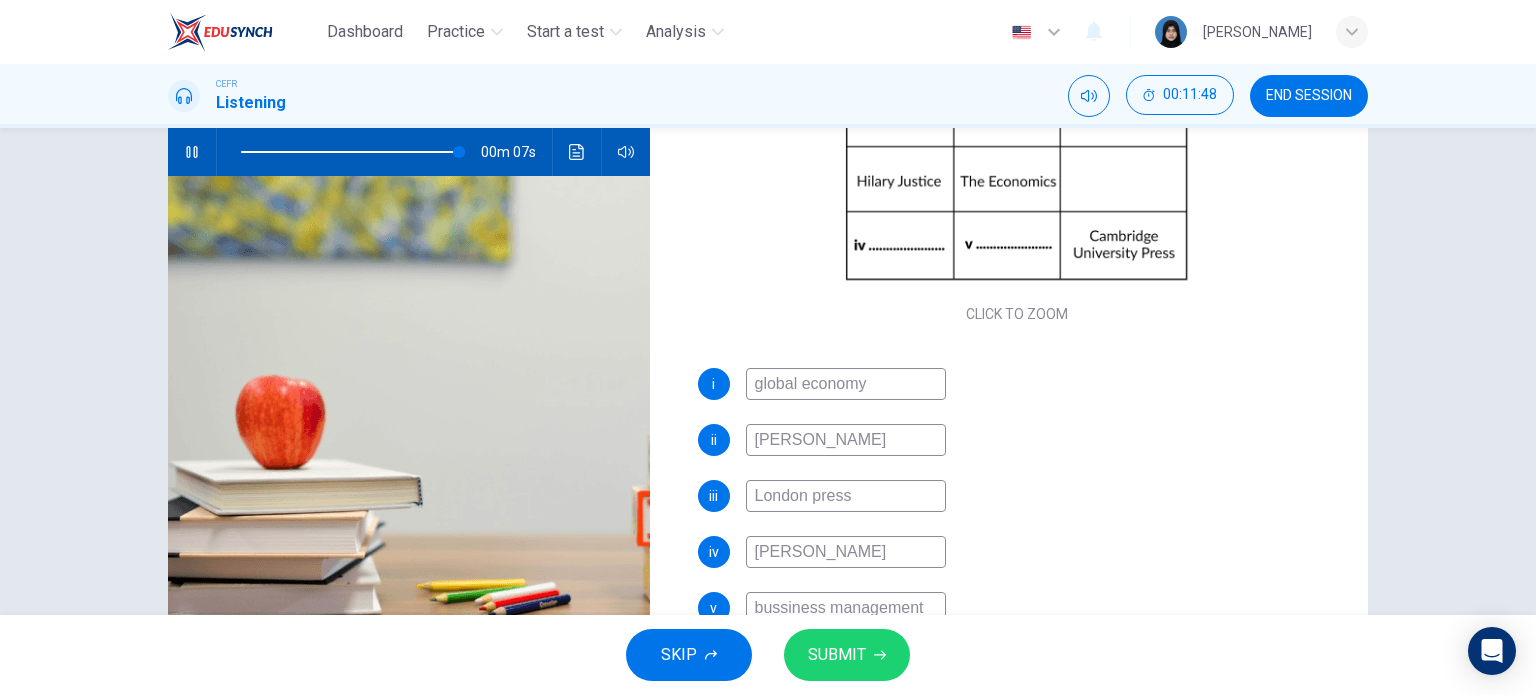 type on "98" 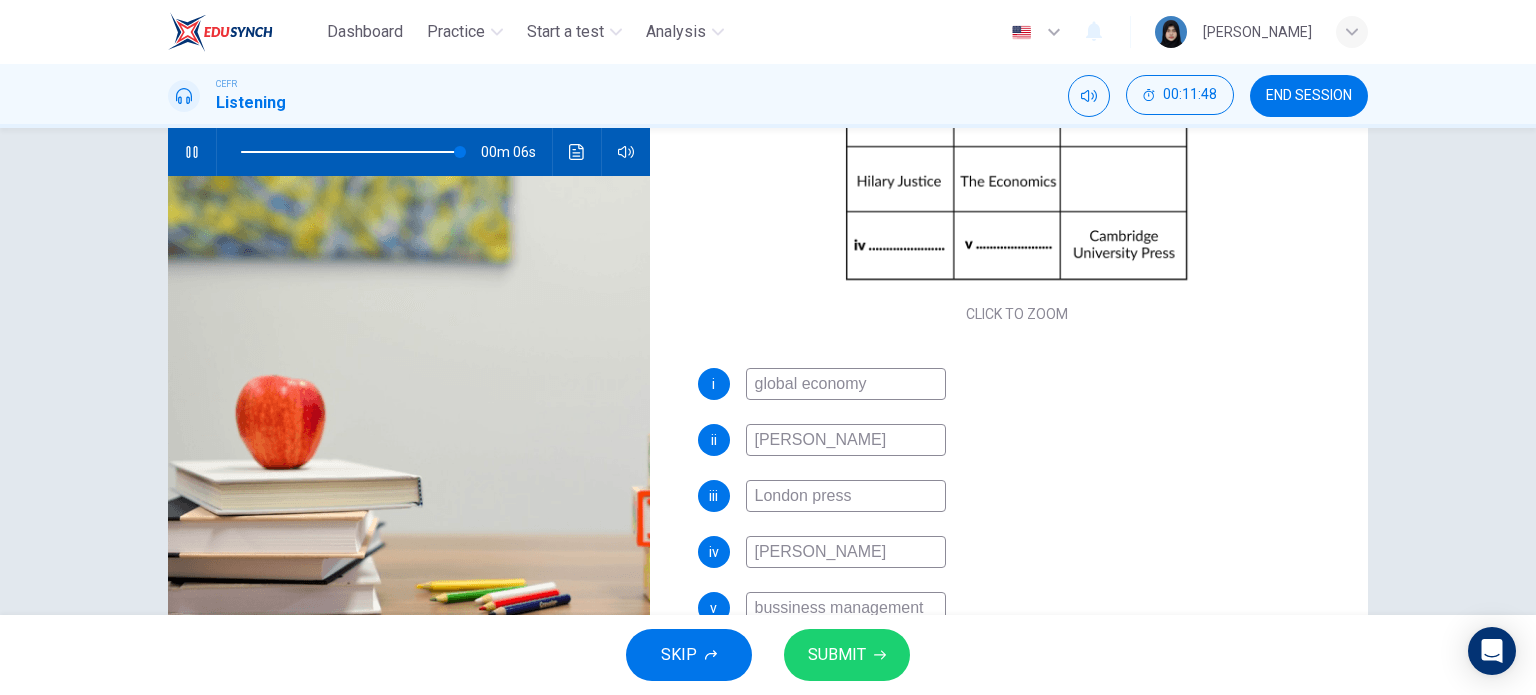 type on "bussiness management" 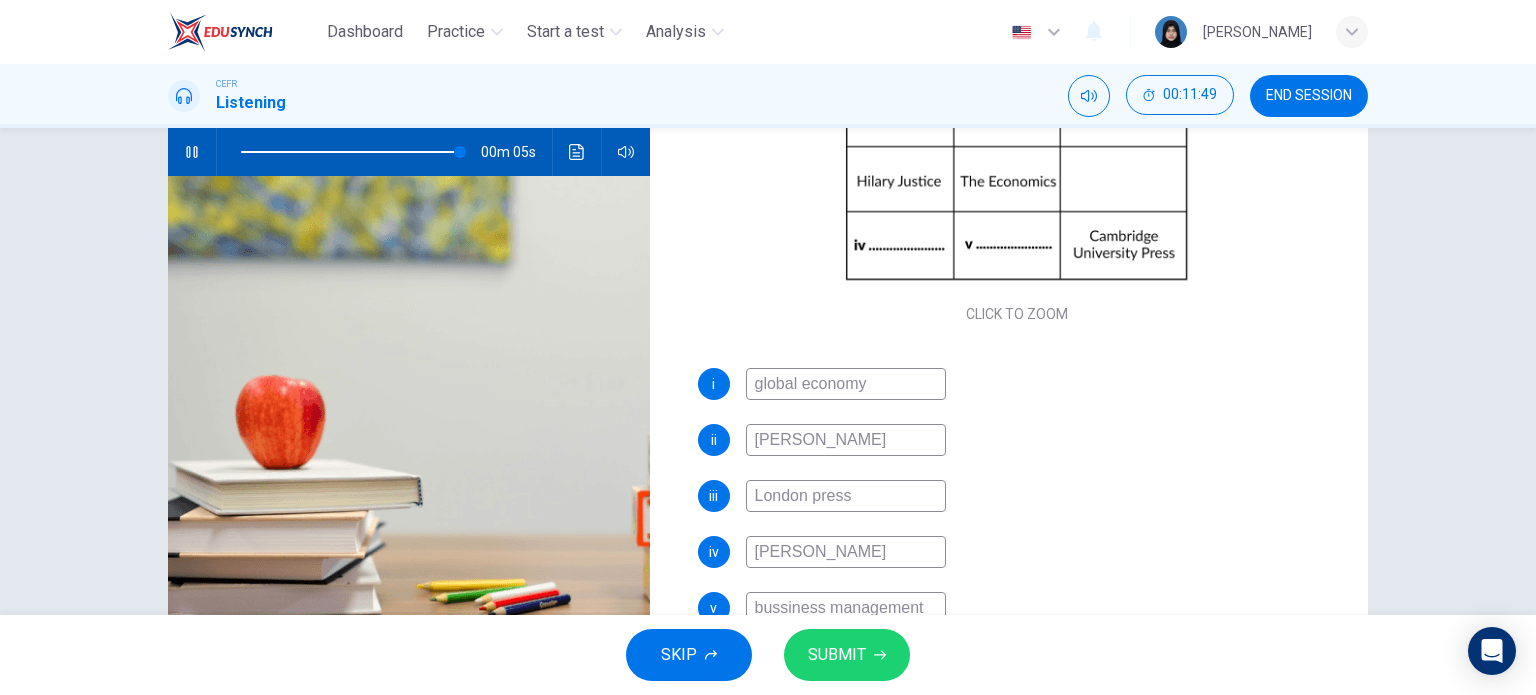 type on "98" 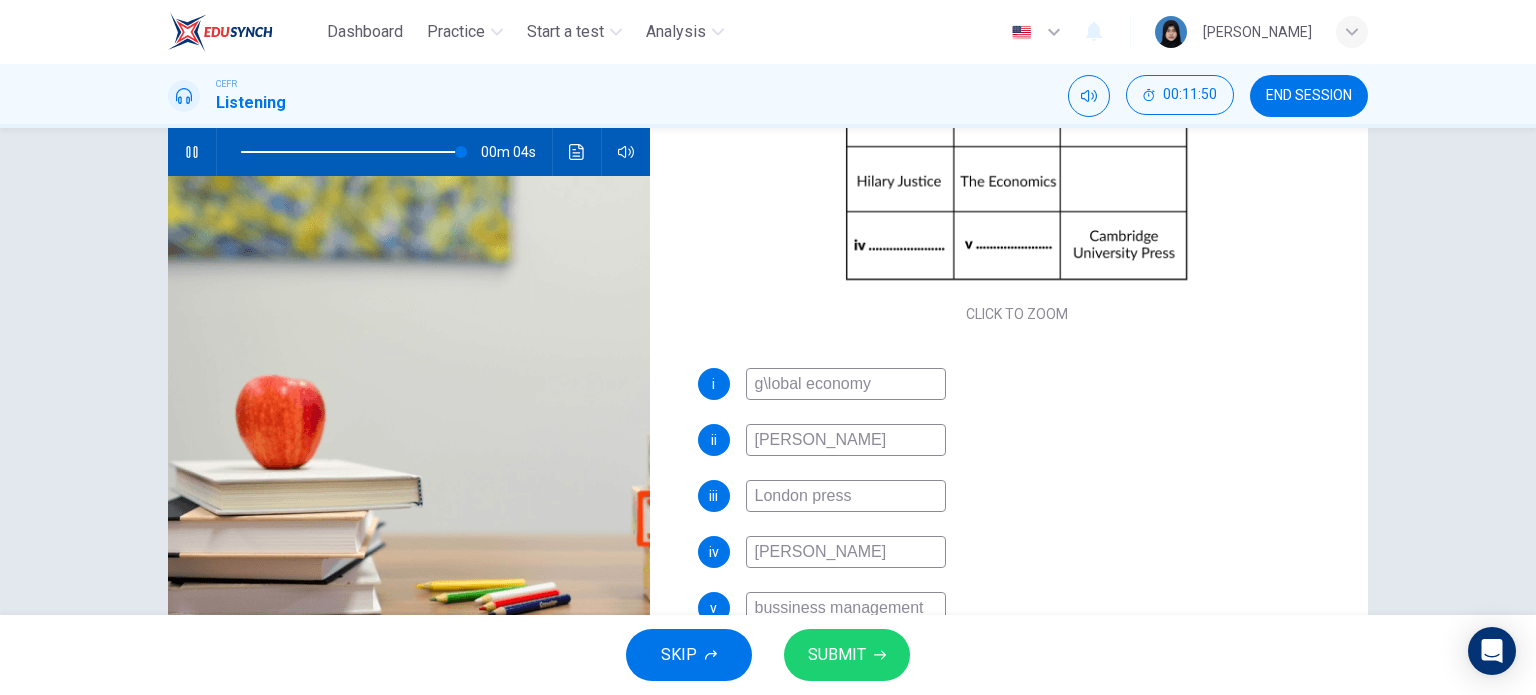 type on "98" 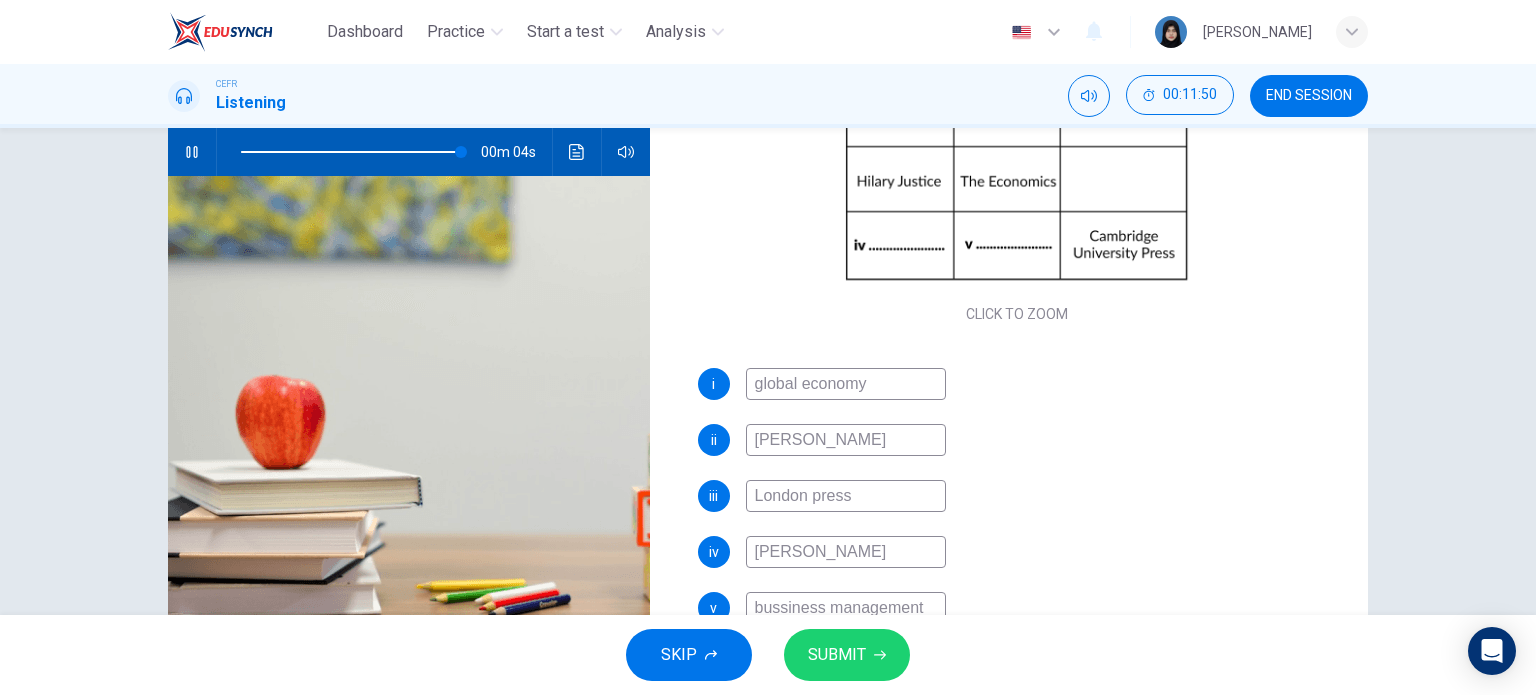 type on "lobal economy" 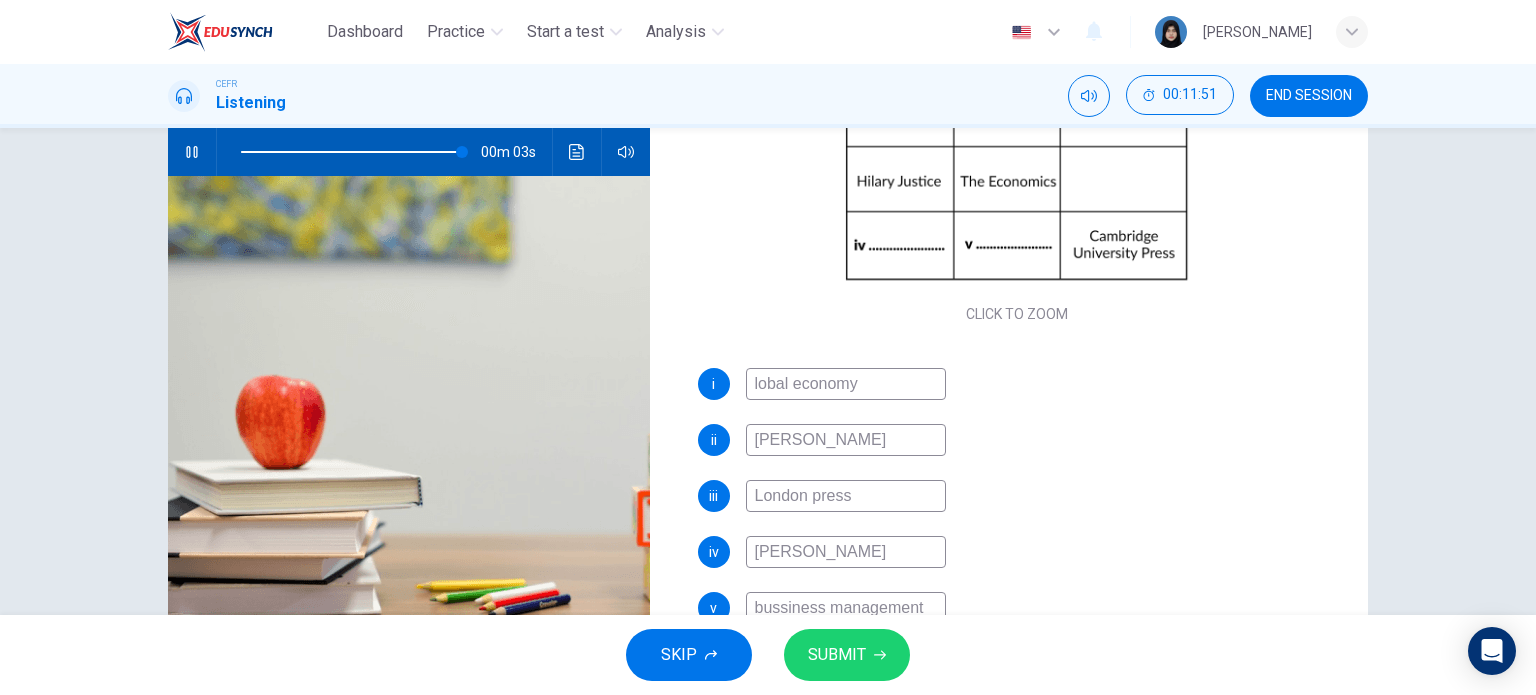type on "99" 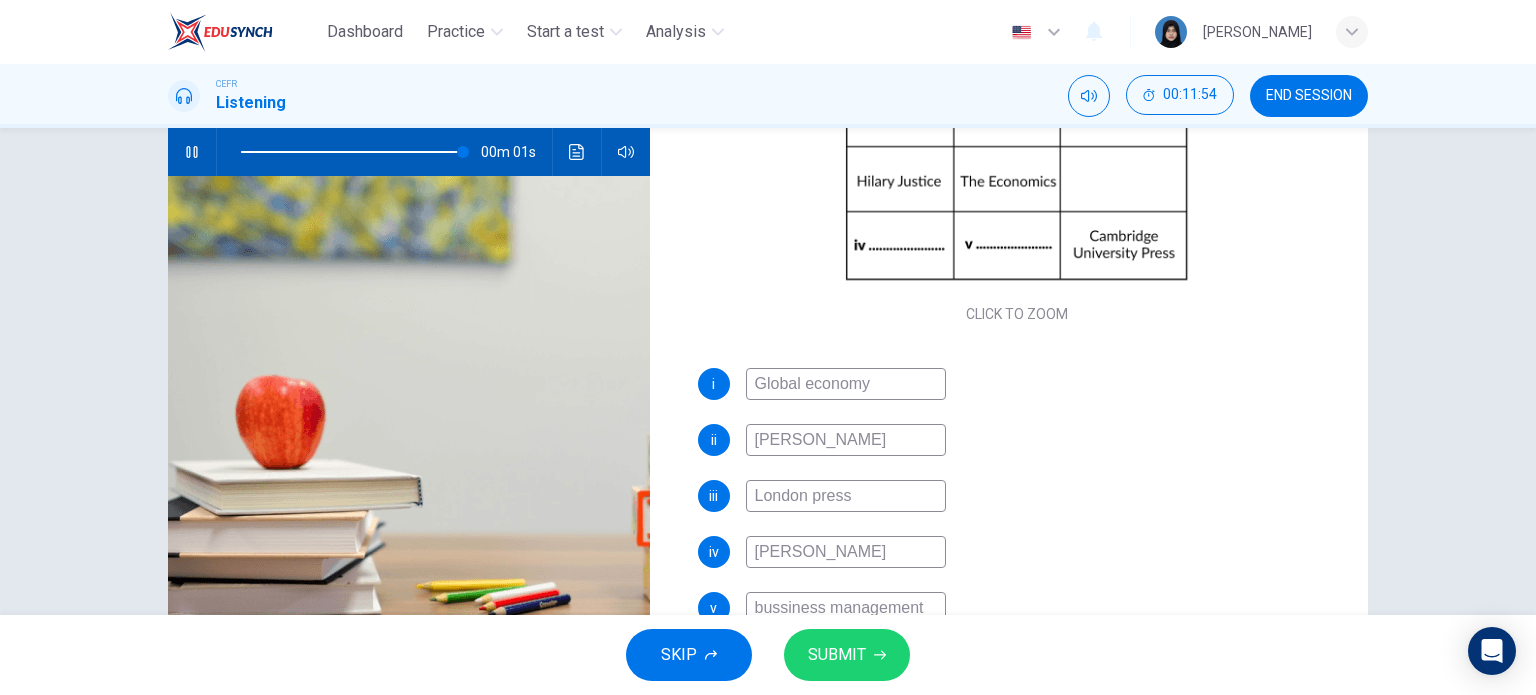 type on "100" 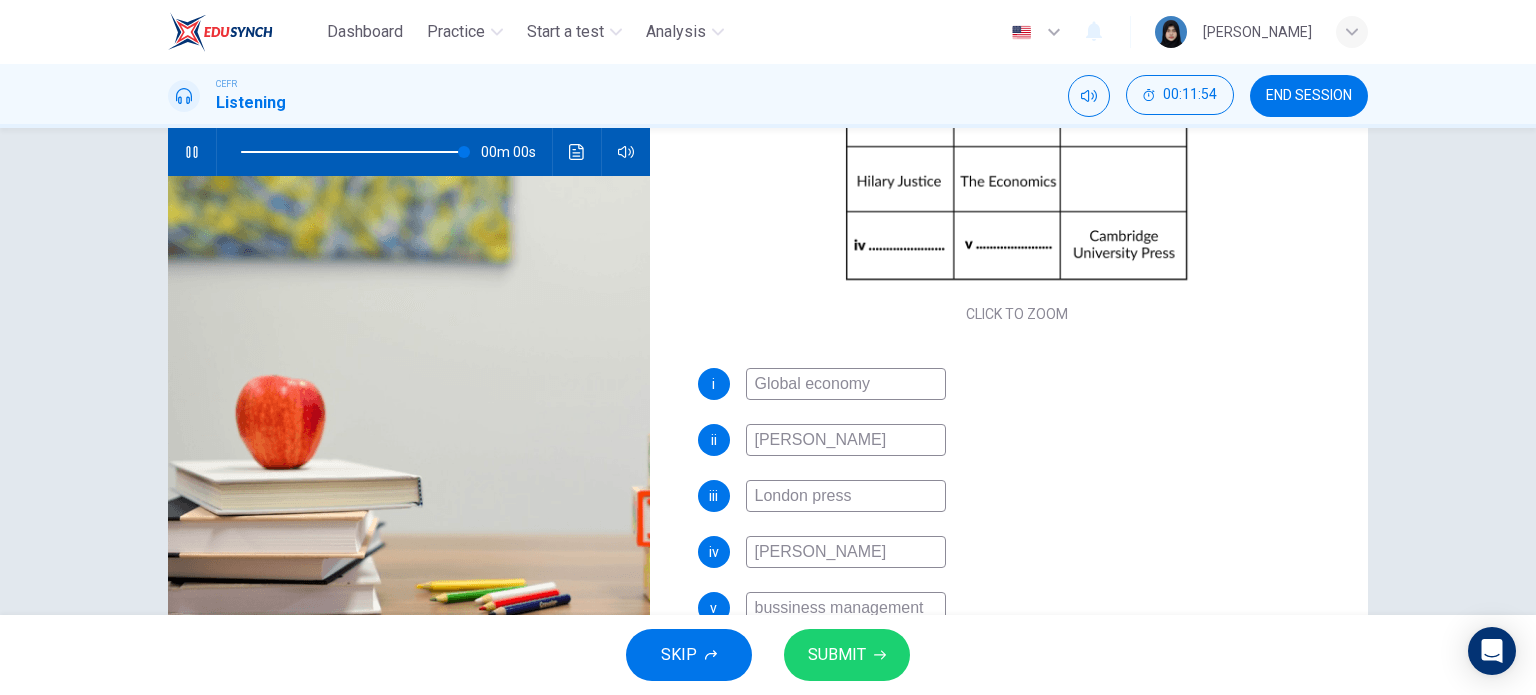 type on "Global conomy" 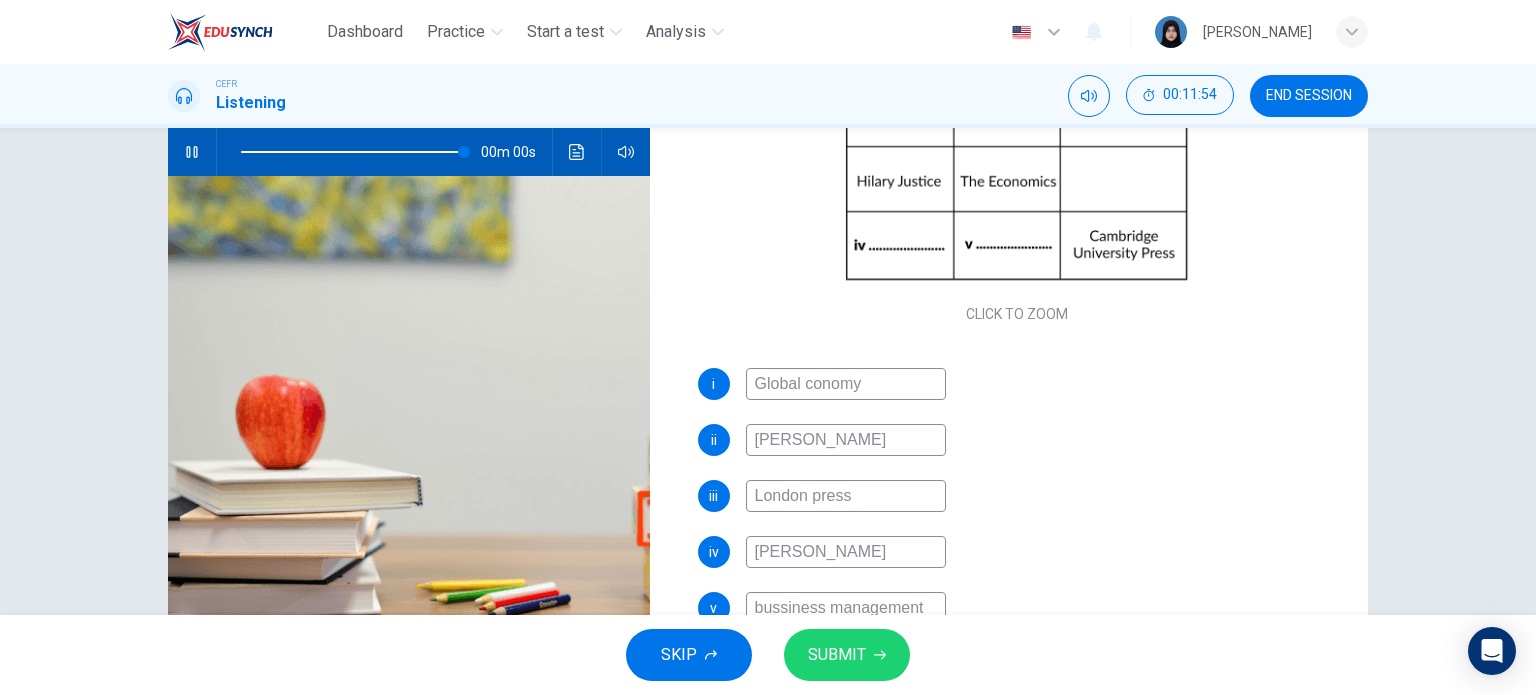 type on "0" 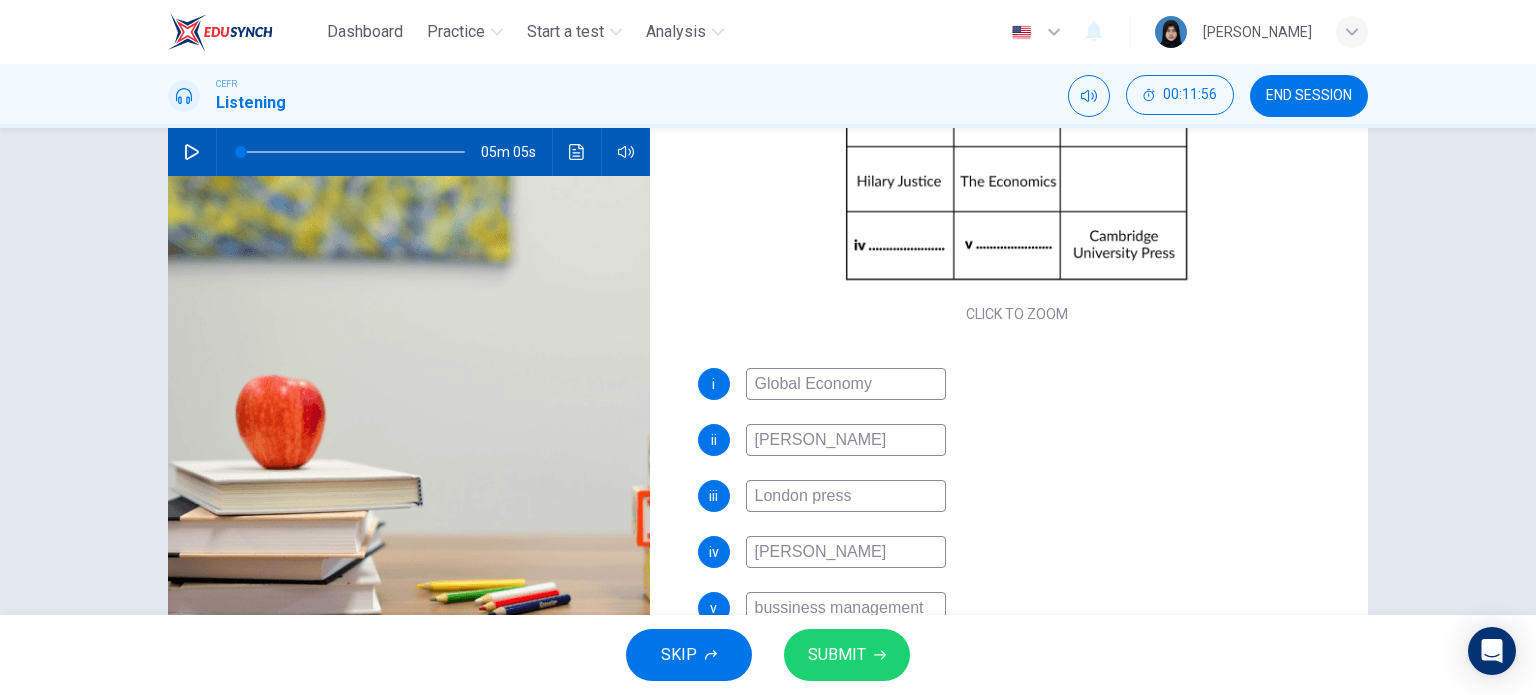 type on "Global Economy" 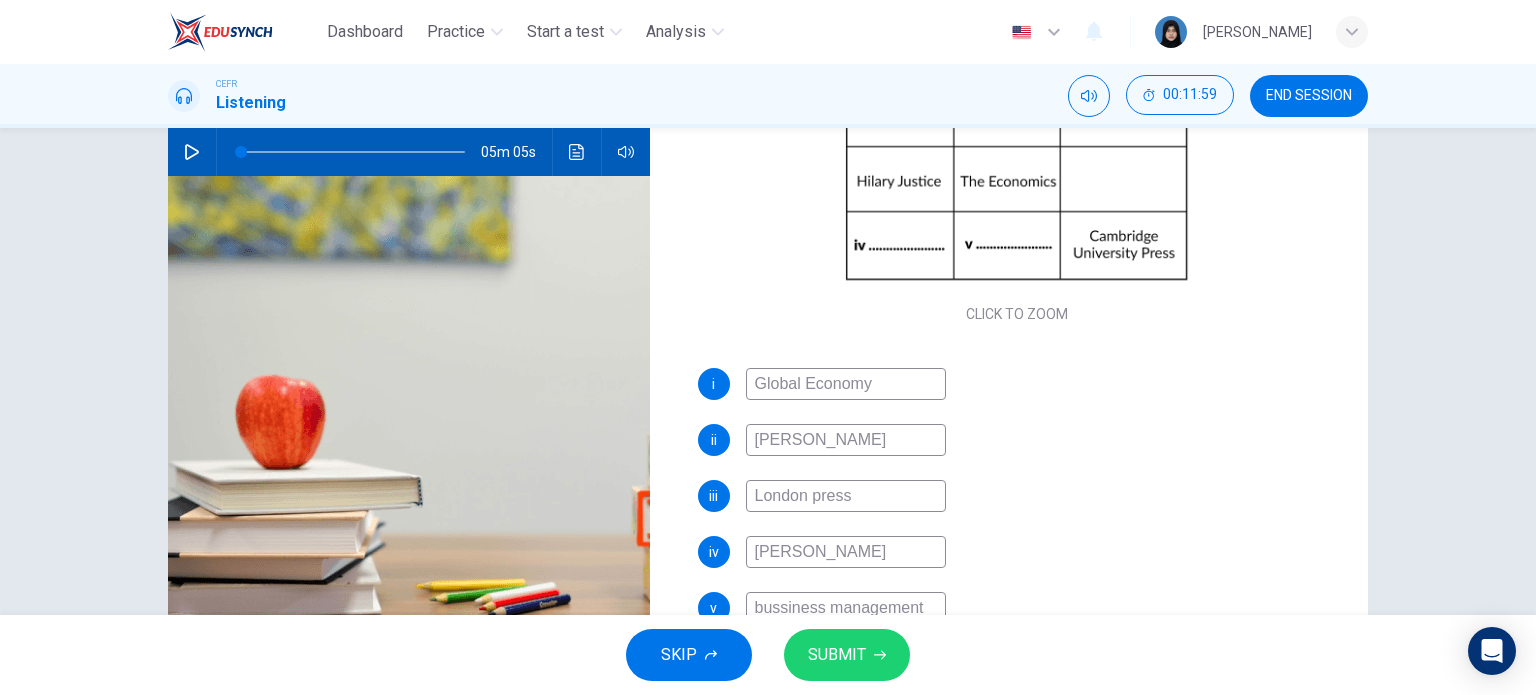 click on "Victoria smith" at bounding box center (846, 440) 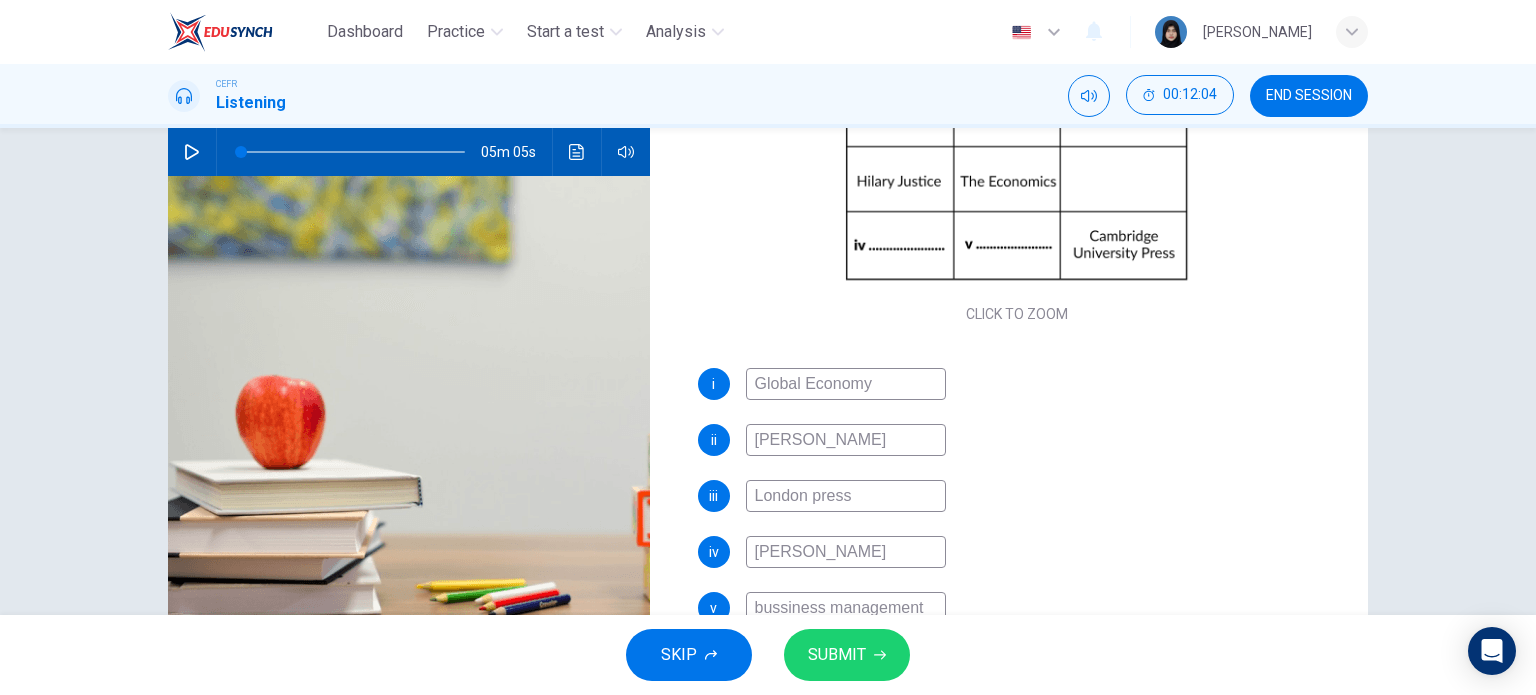 type on "Victoria Smith" 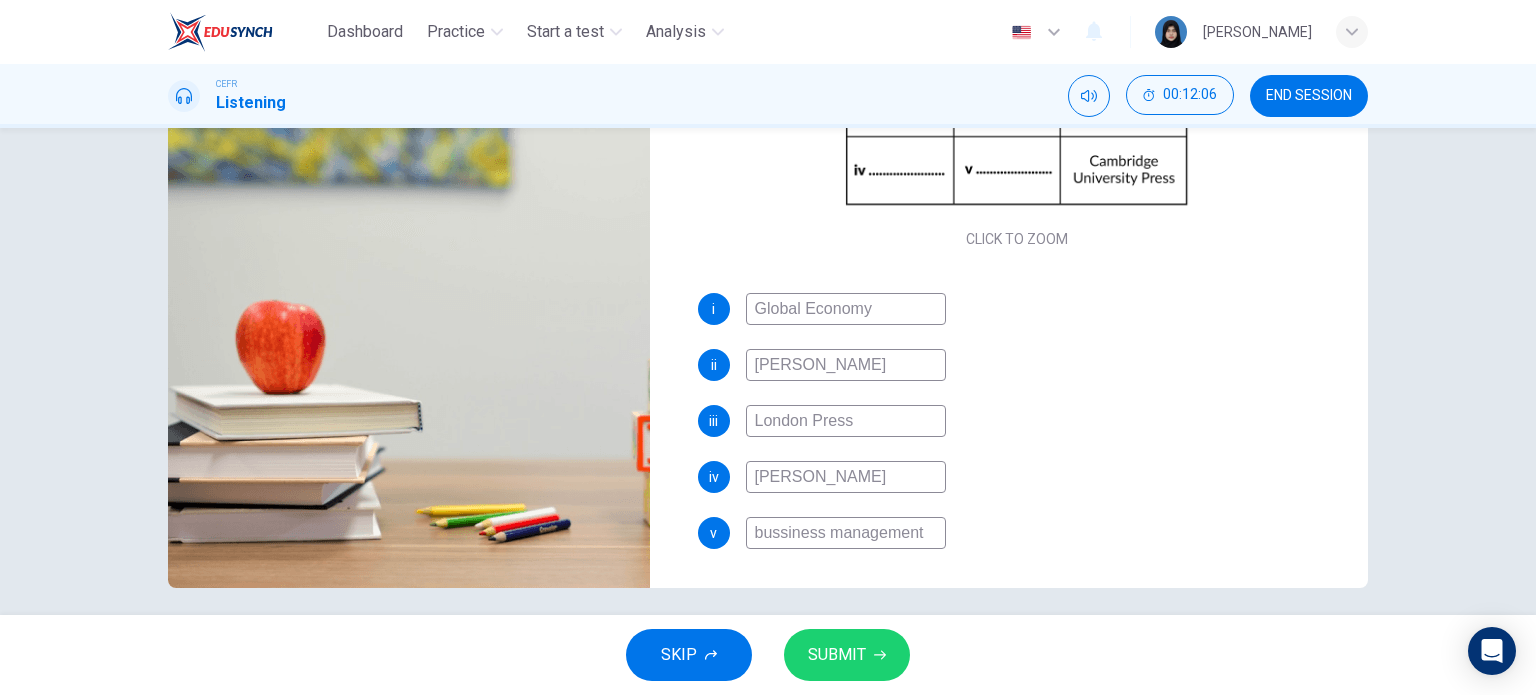 scroll, scrollTop: 288, scrollLeft: 0, axis: vertical 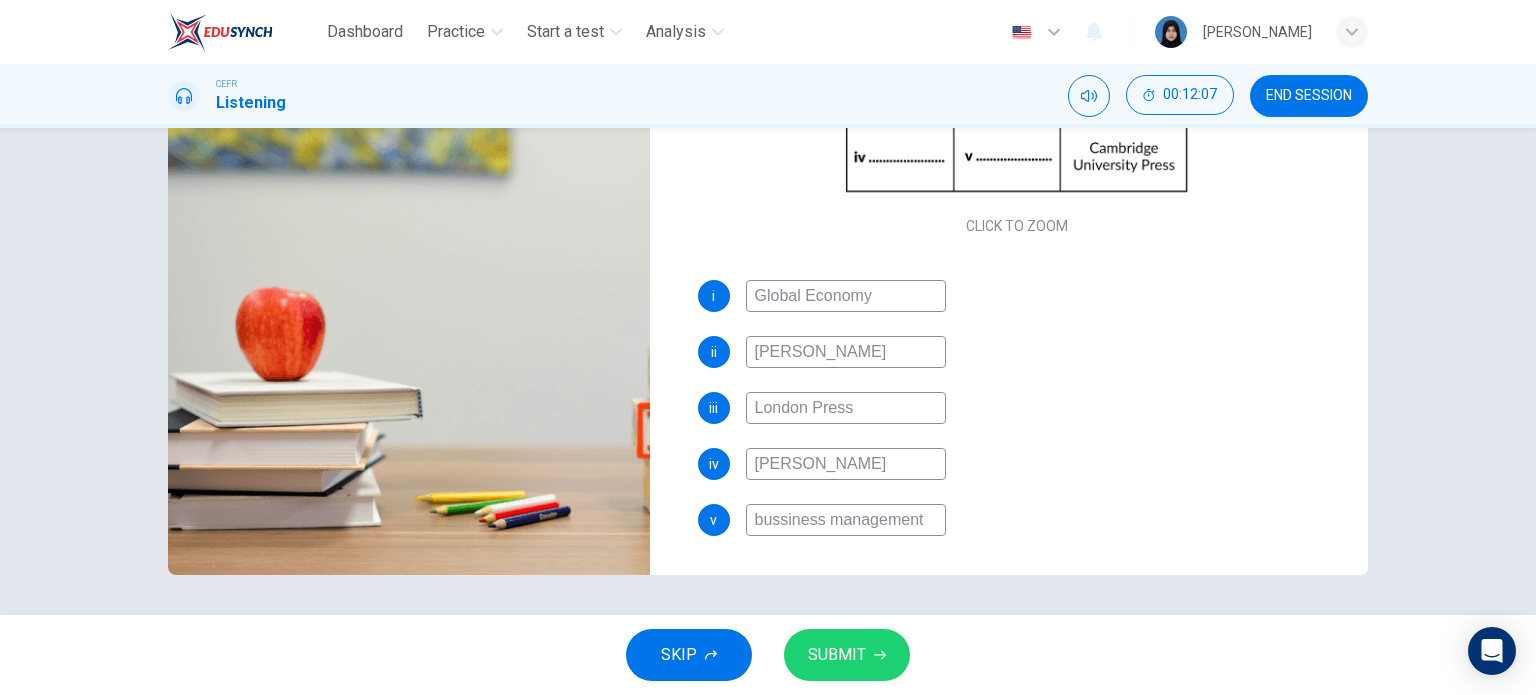 type on "London Press" 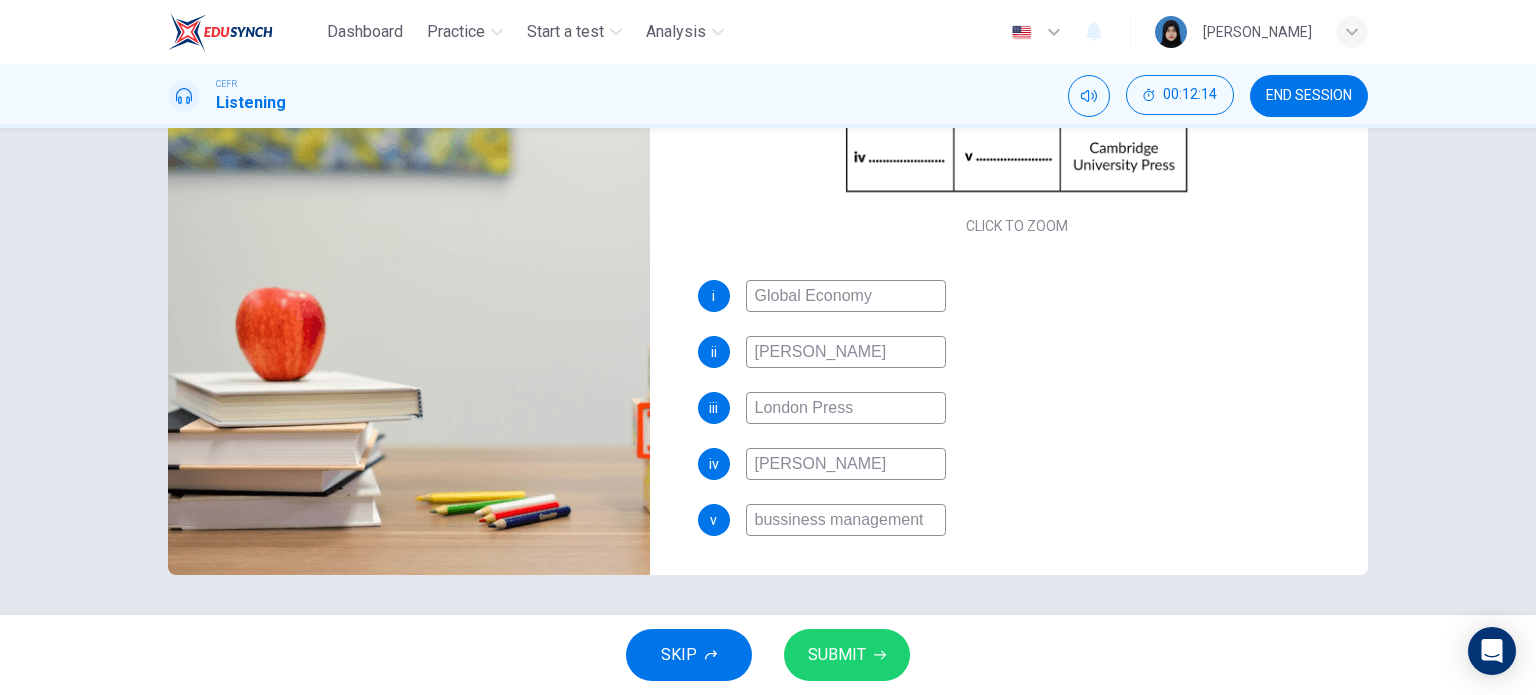 type on "William Hanna" 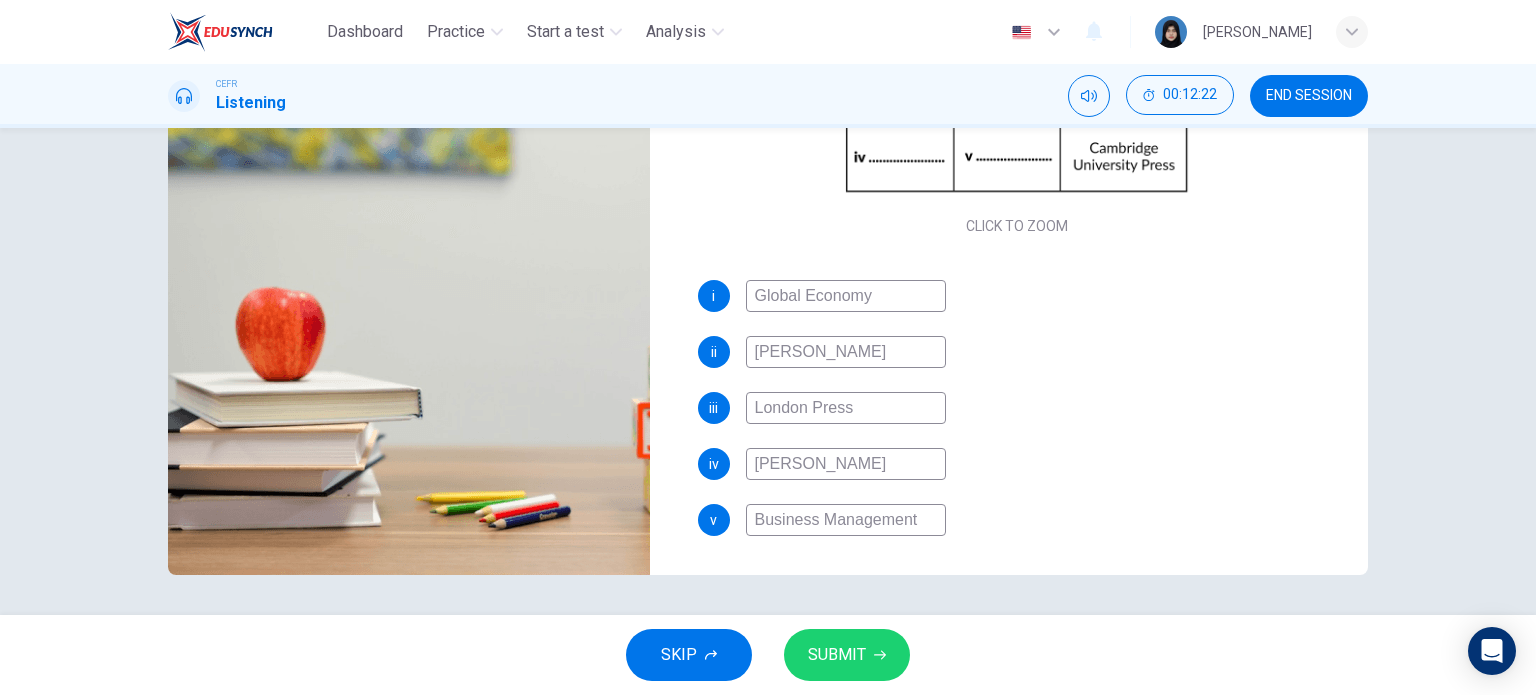 type on "Business Management" 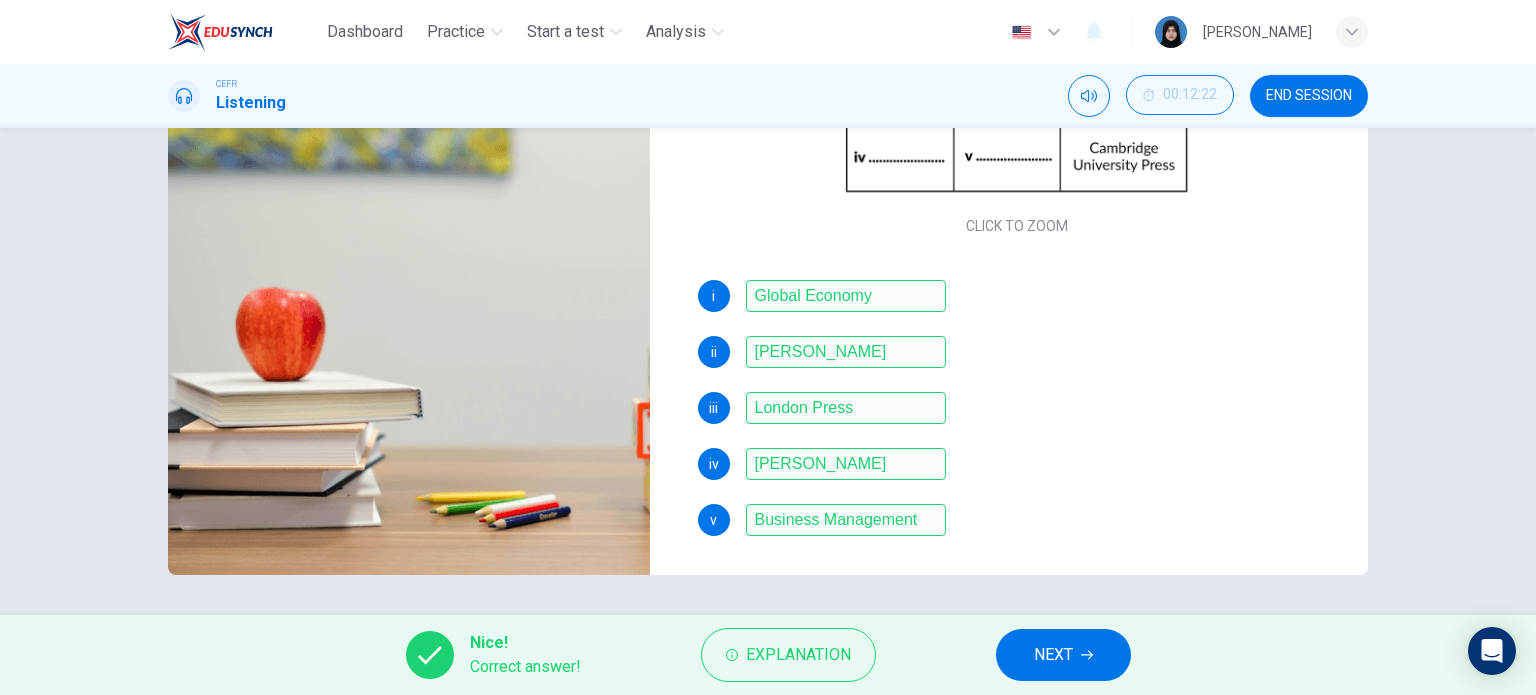 click on "NEXT" at bounding box center (1063, 655) 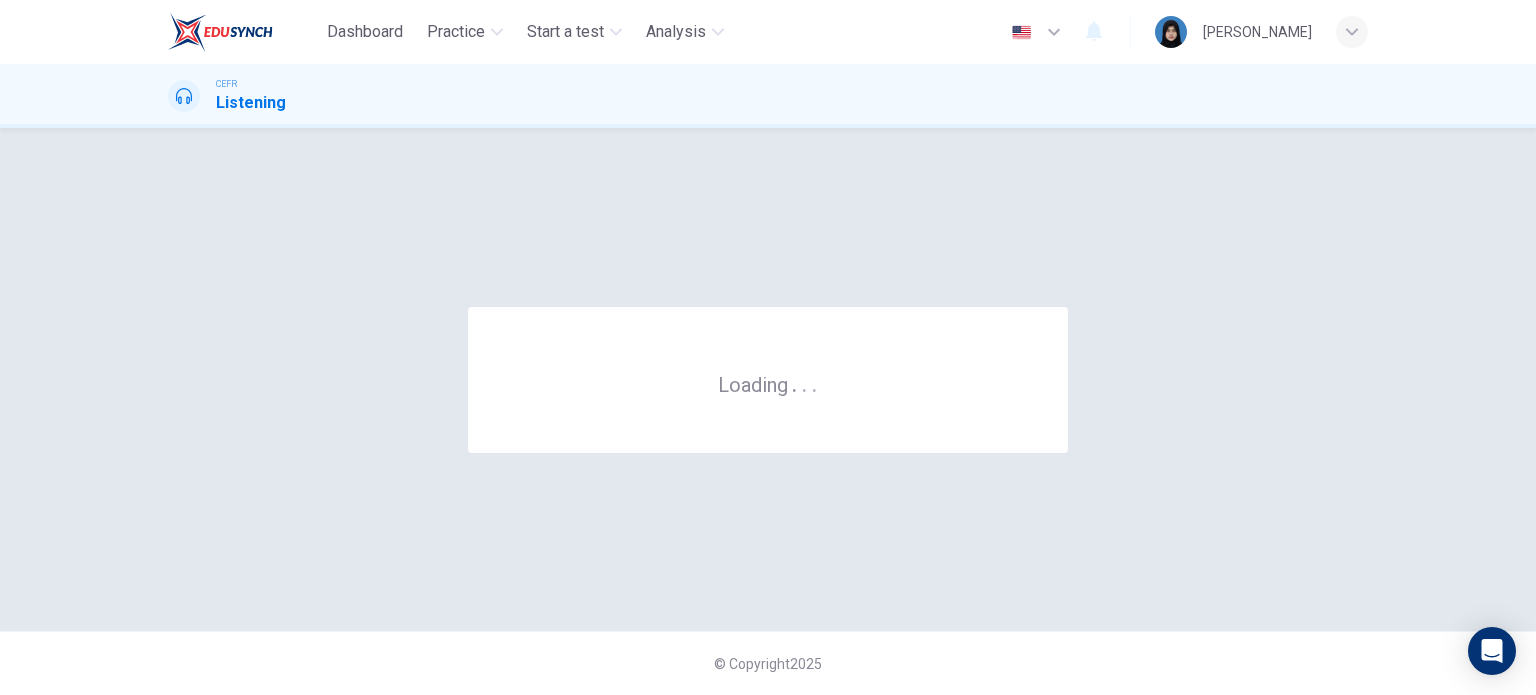 scroll, scrollTop: 0, scrollLeft: 0, axis: both 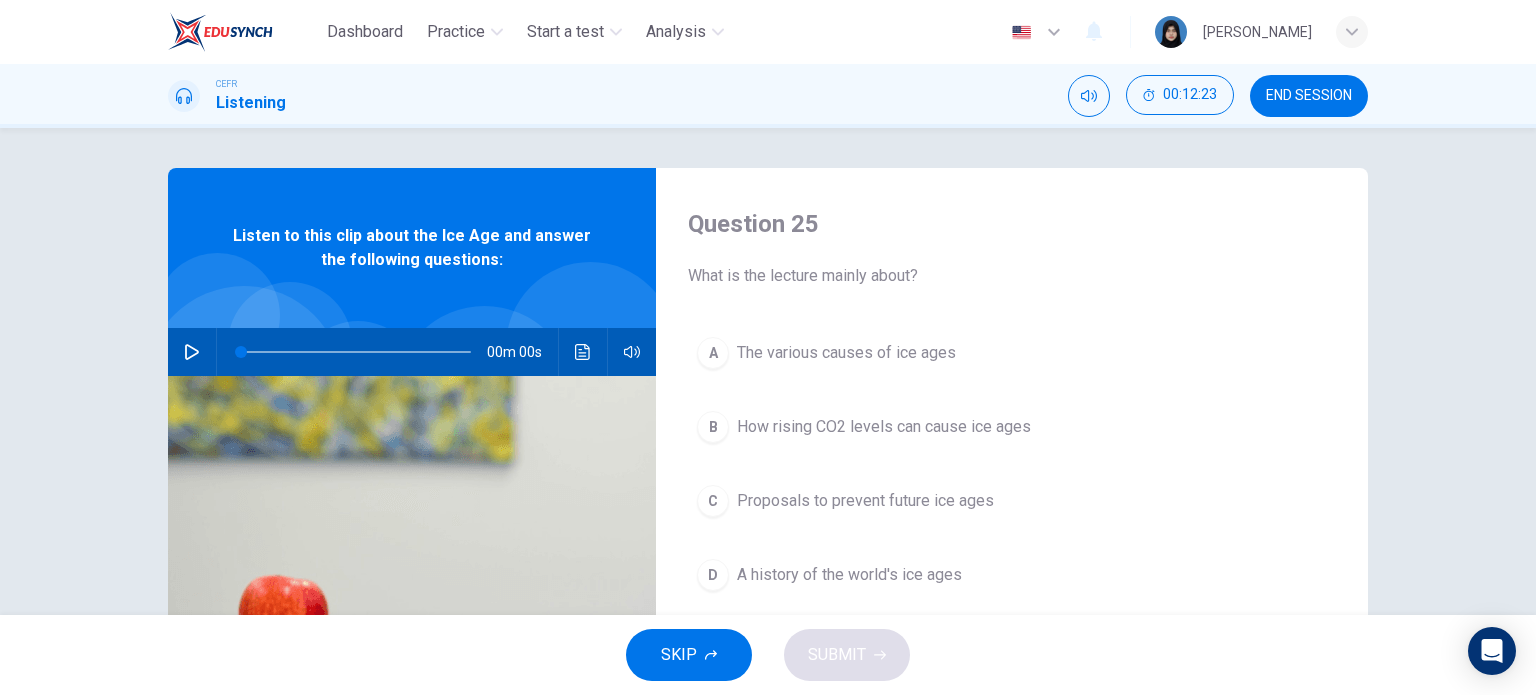 click 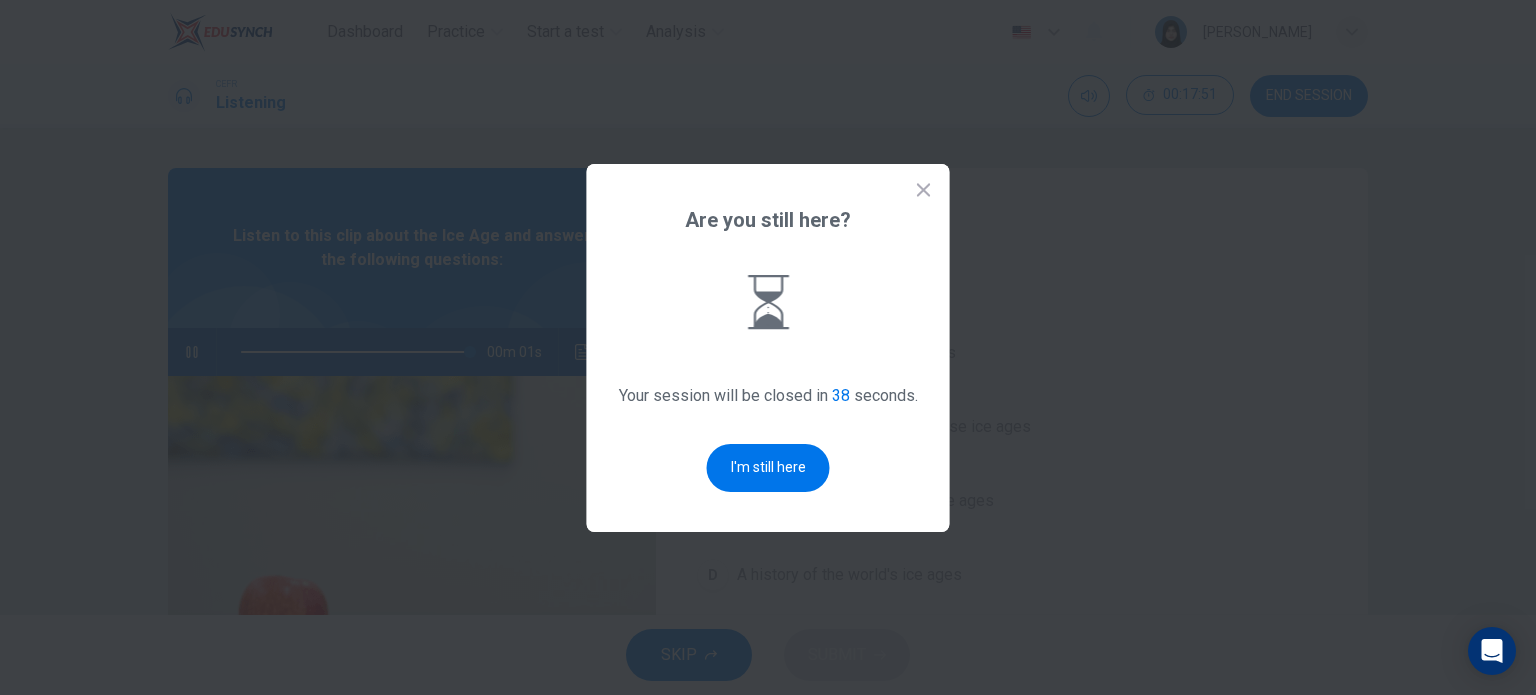 type on "0" 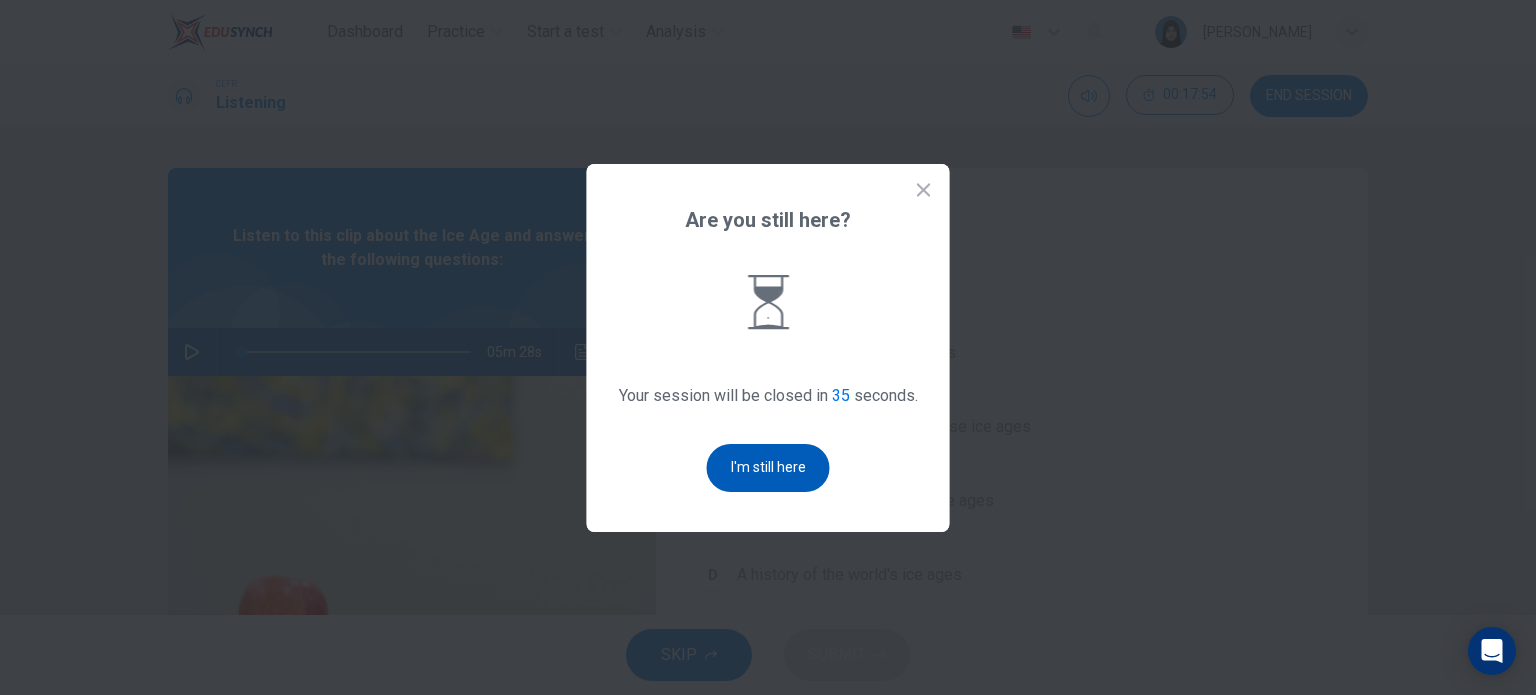 click on "I'm still here" at bounding box center (768, 468) 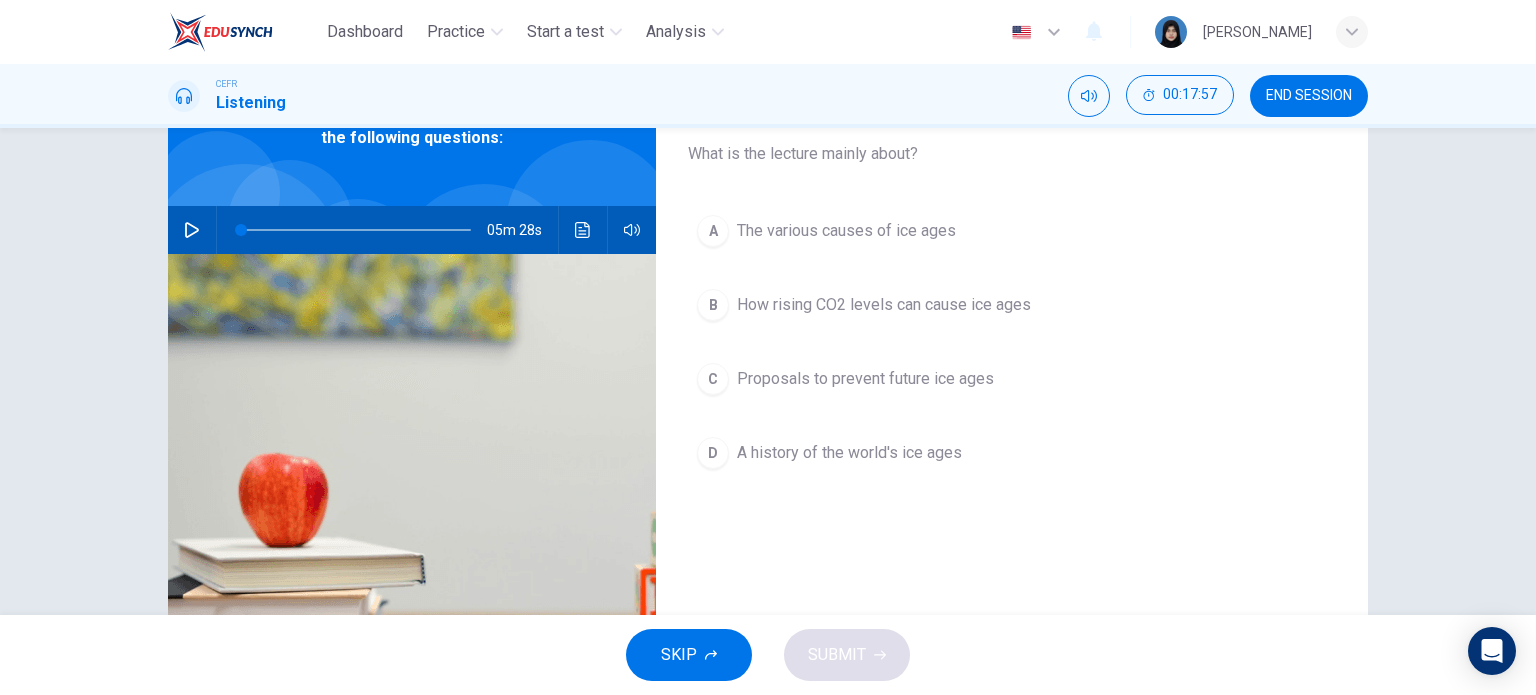 scroll, scrollTop: 200, scrollLeft: 0, axis: vertical 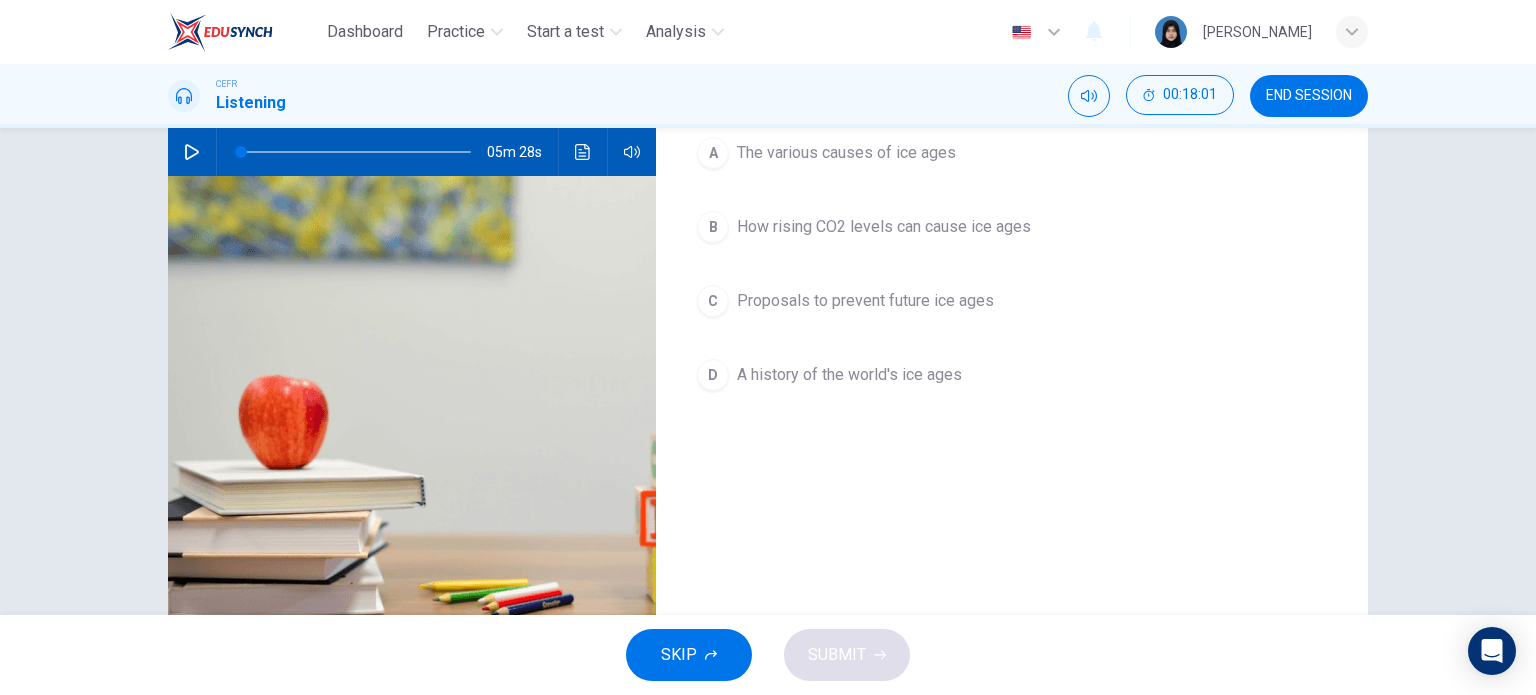 click on "A history of the world's ice ages" at bounding box center [849, 375] 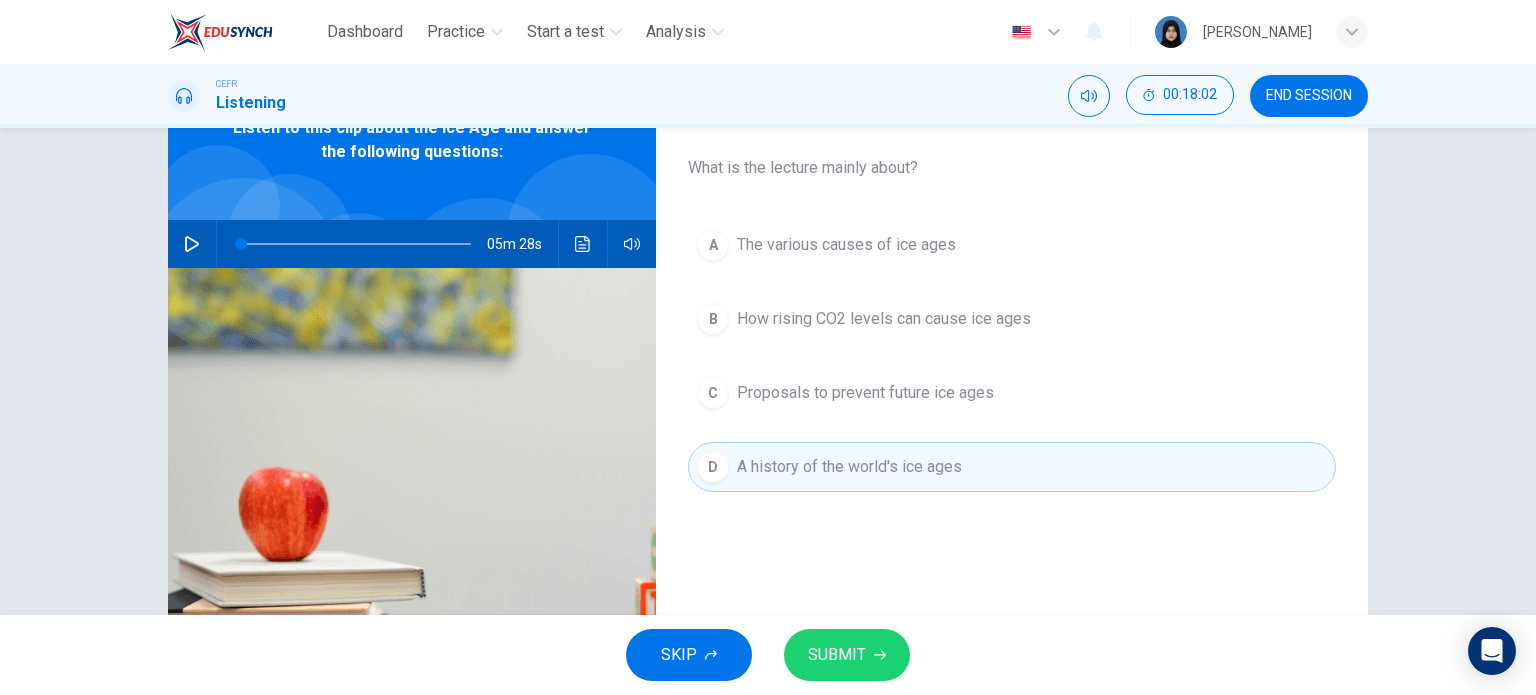 scroll, scrollTop: 100, scrollLeft: 0, axis: vertical 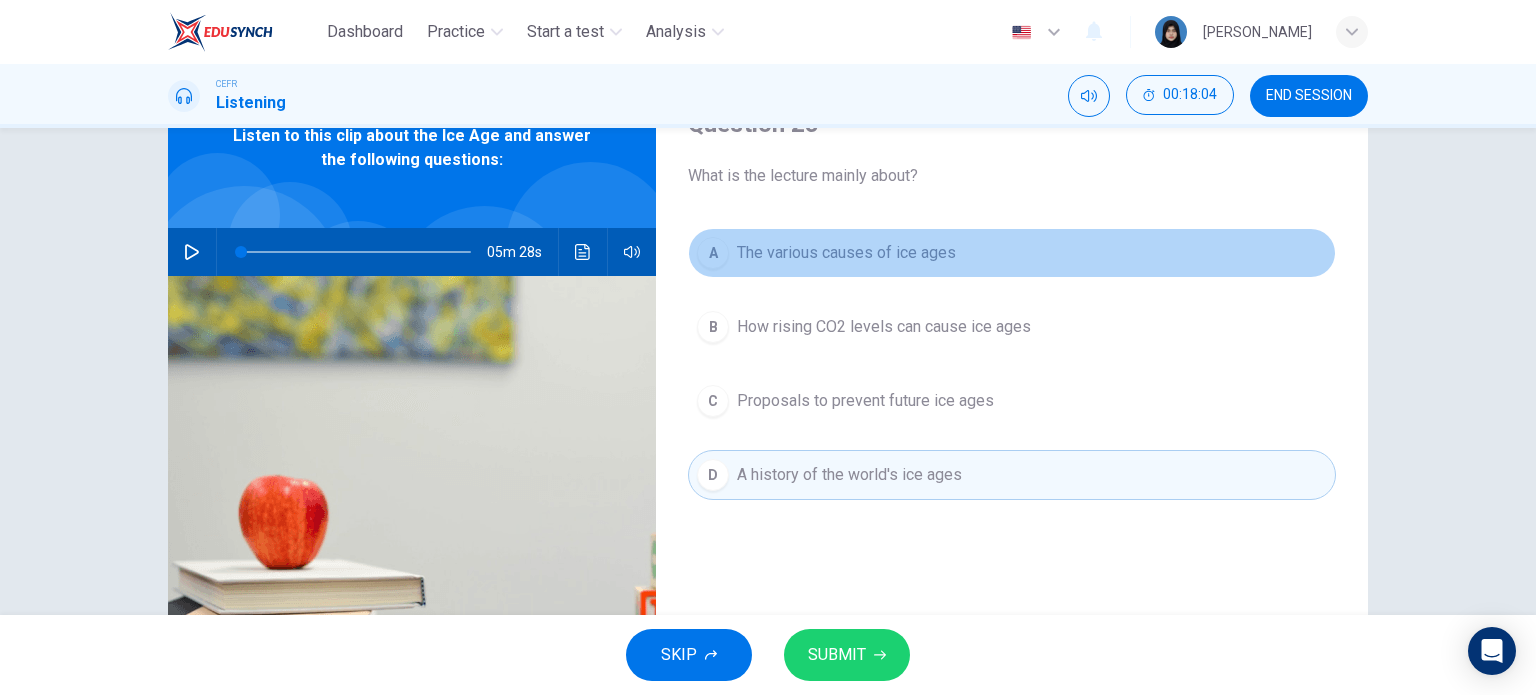 click on "The various causes of ice ages" at bounding box center [846, 253] 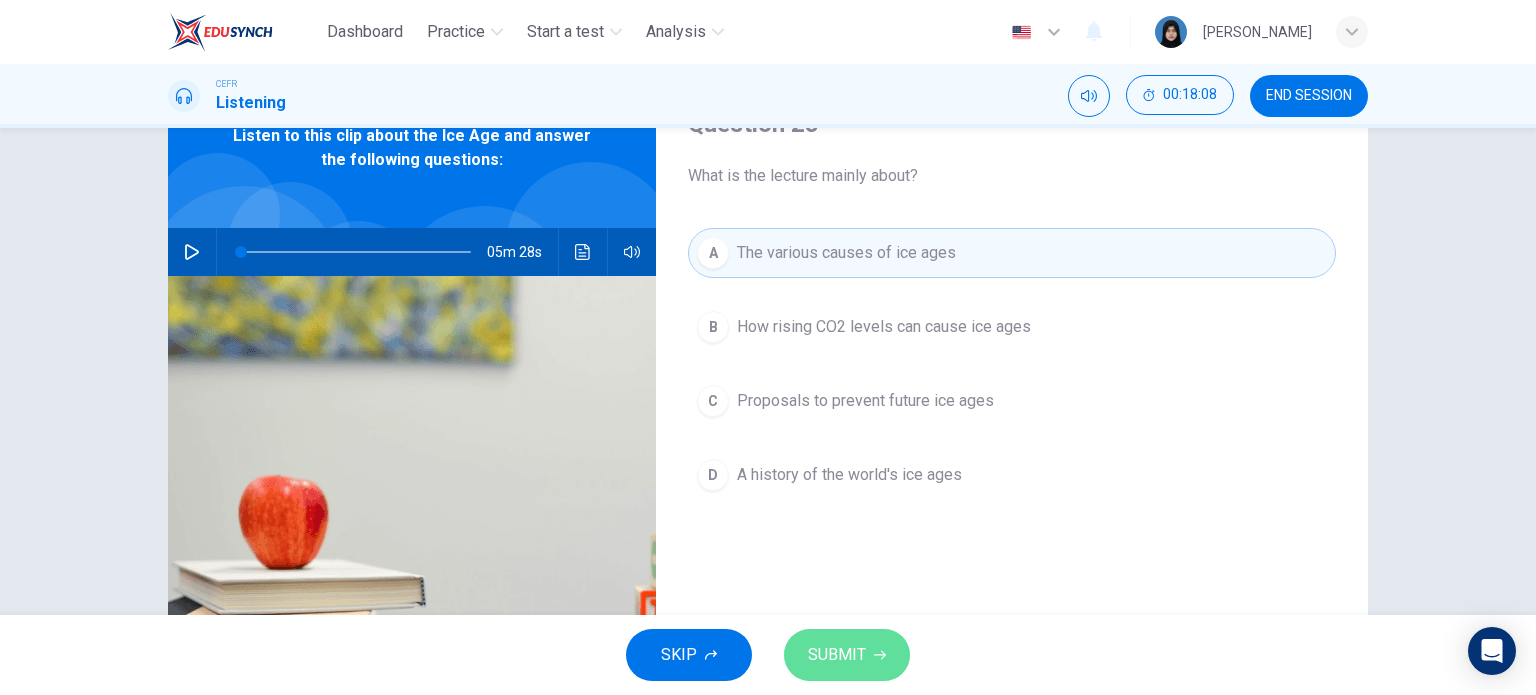 drag, startPoint x: 832, startPoint y: 665, endPoint x: 860, endPoint y: 583, distance: 86.64872 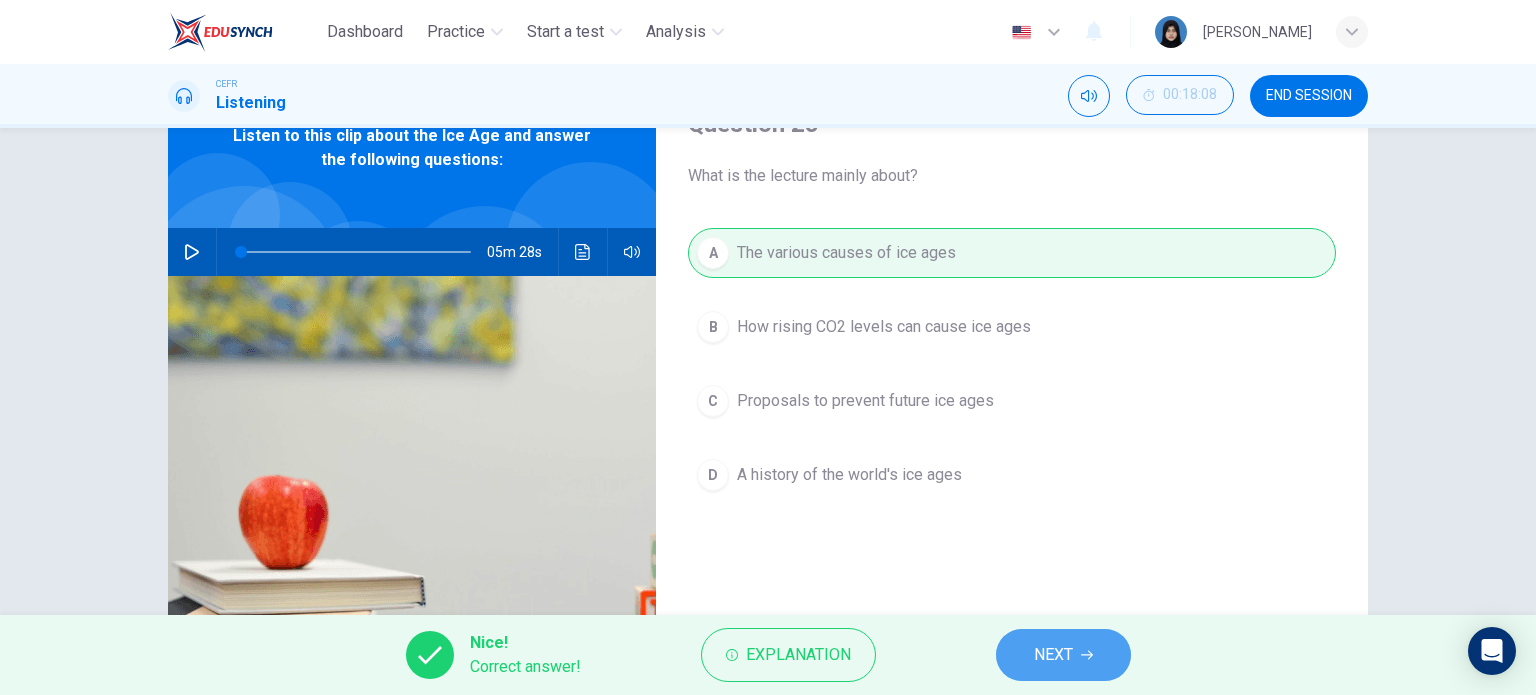 click on "NEXT" at bounding box center (1063, 655) 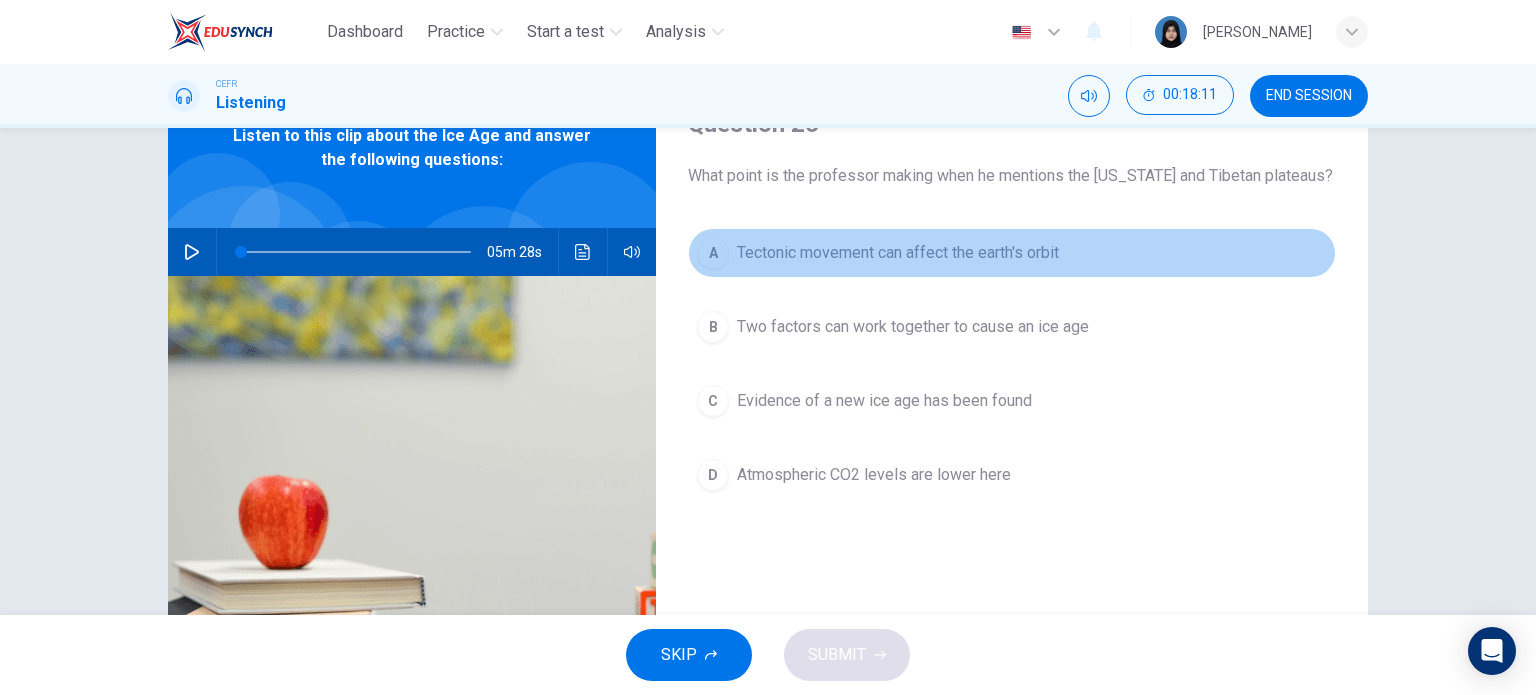 click on "Tectonic movement can affect the earth's orbit" at bounding box center [898, 253] 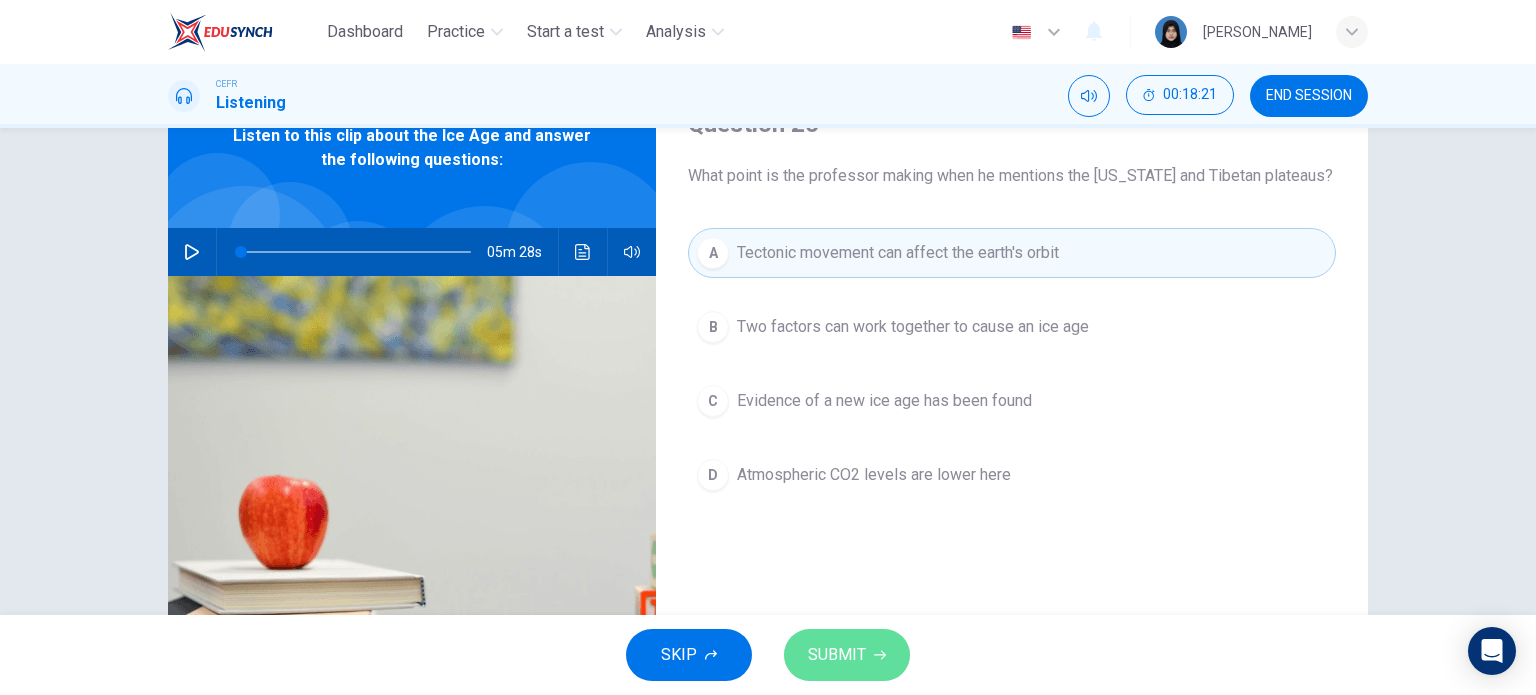 click on "SUBMIT" at bounding box center [837, 655] 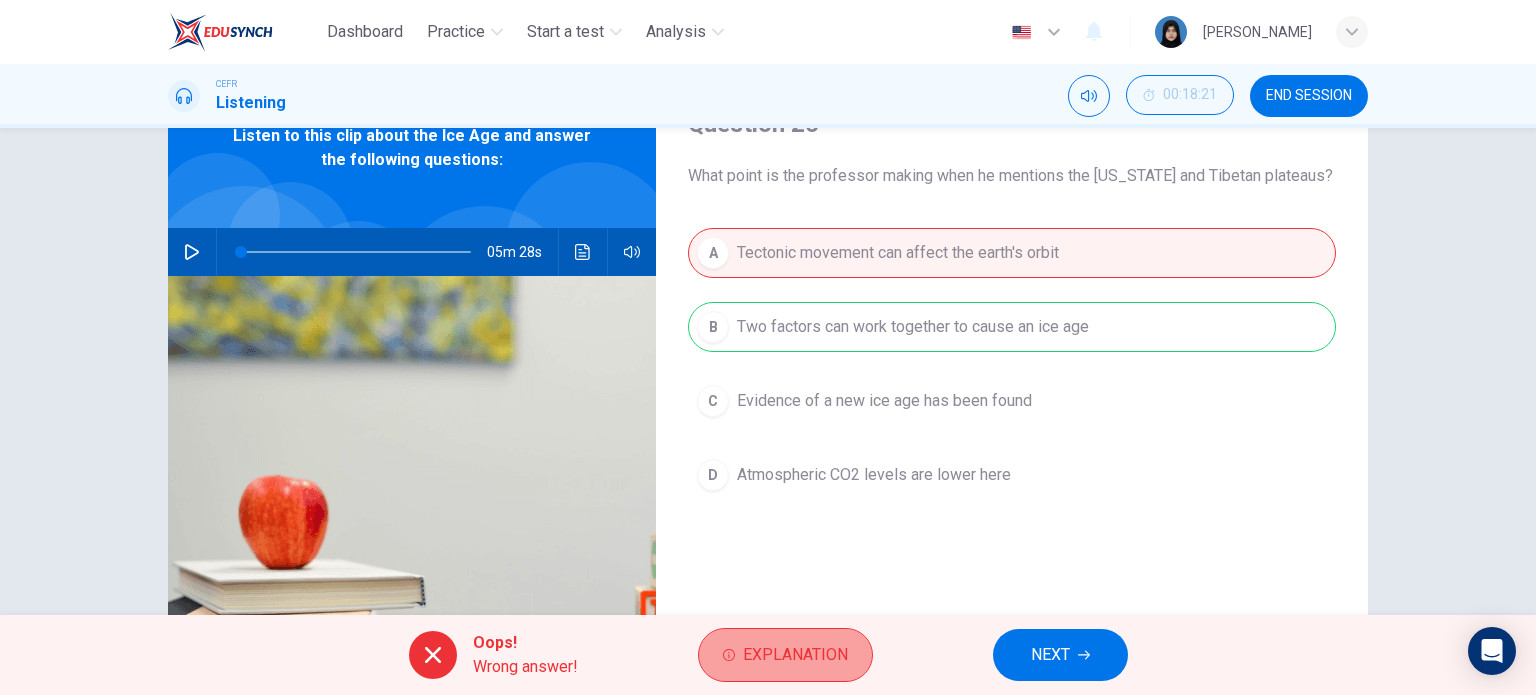 click on "Explanation" at bounding box center [785, 655] 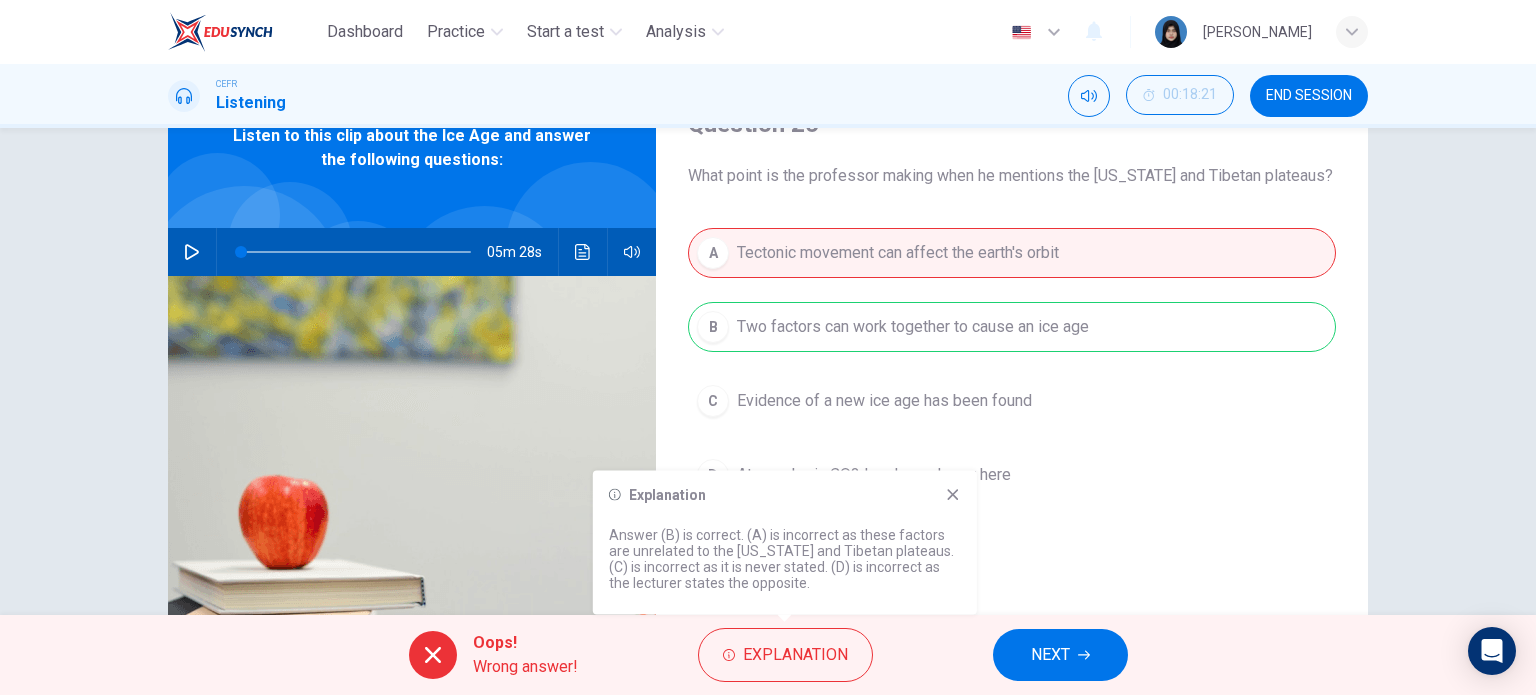 click on "NEXT" at bounding box center [1050, 655] 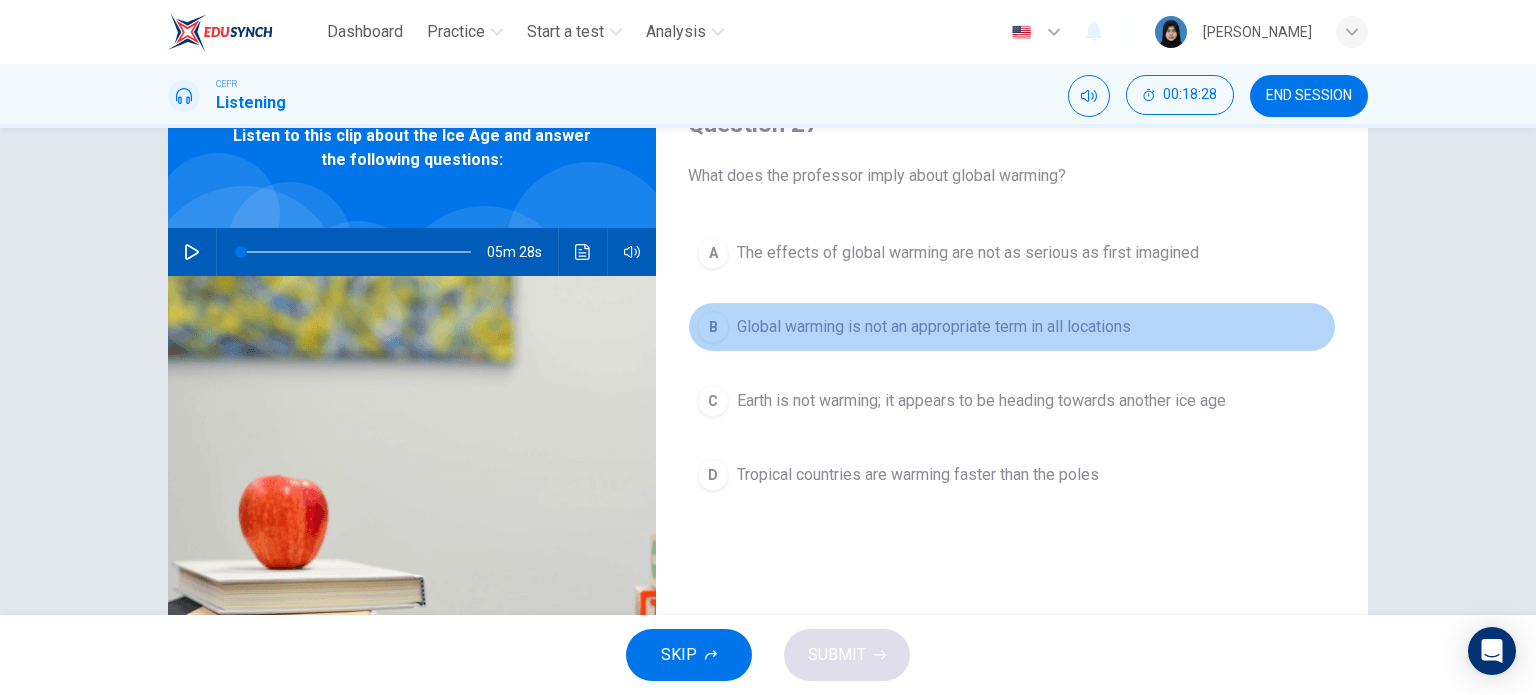 click on "Global warming is not an appropriate term in all locations" at bounding box center (934, 327) 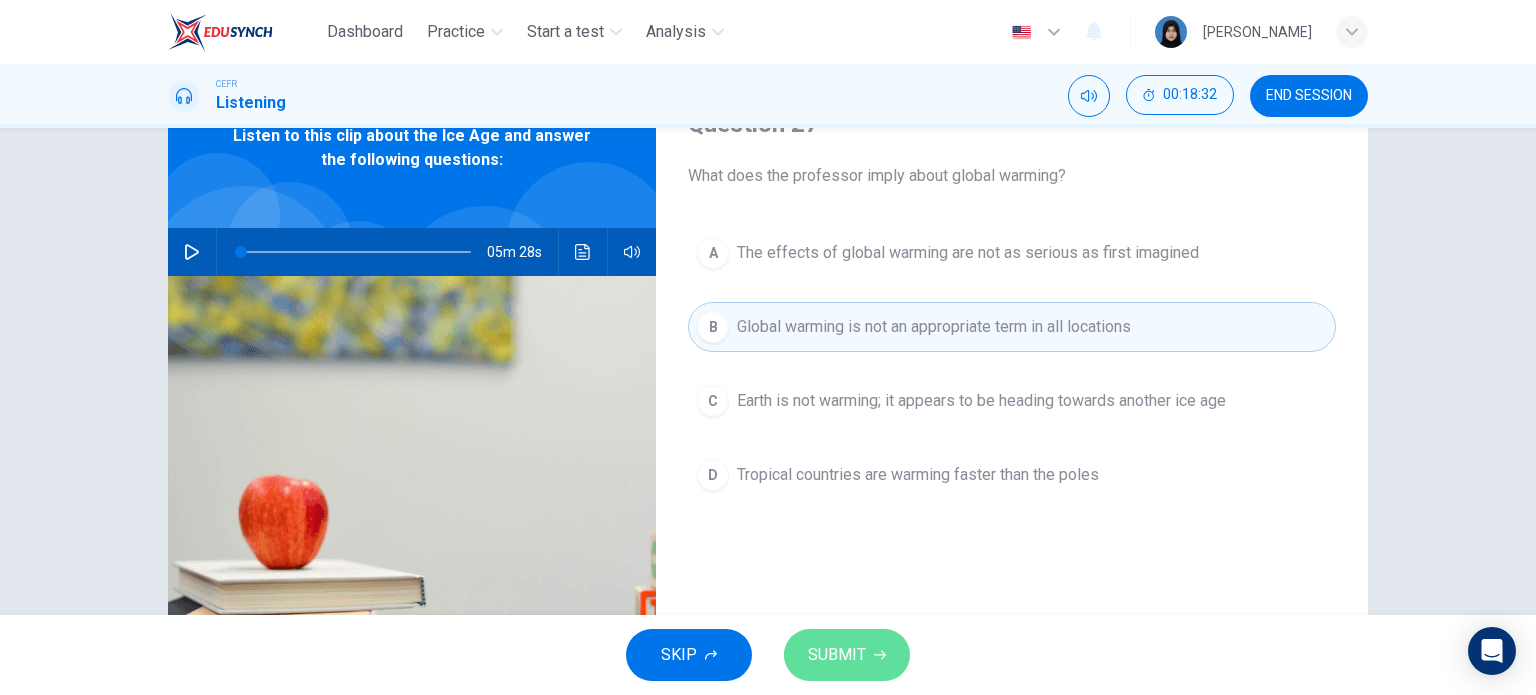 click on "SUBMIT" at bounding box center [837, 655] 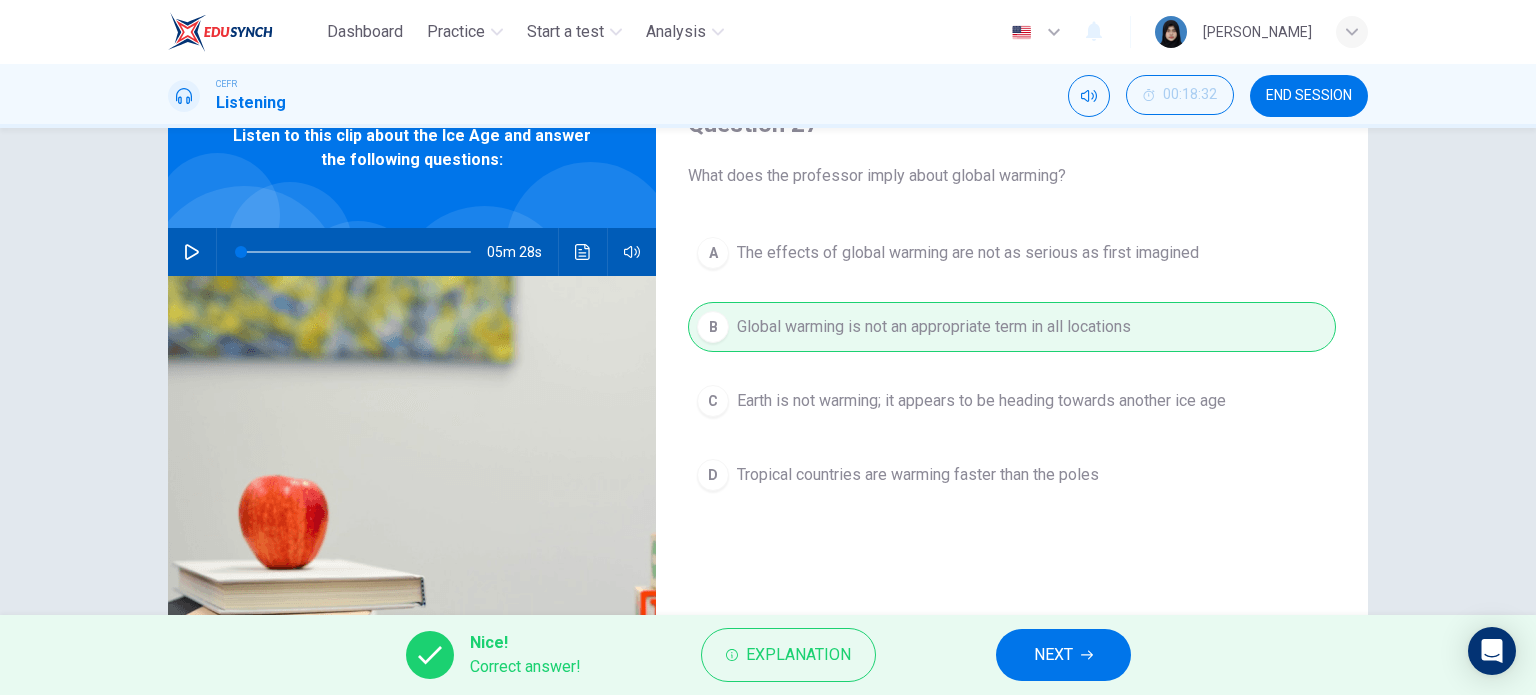 click on "NEXT" at bounding box center [1053, 655] 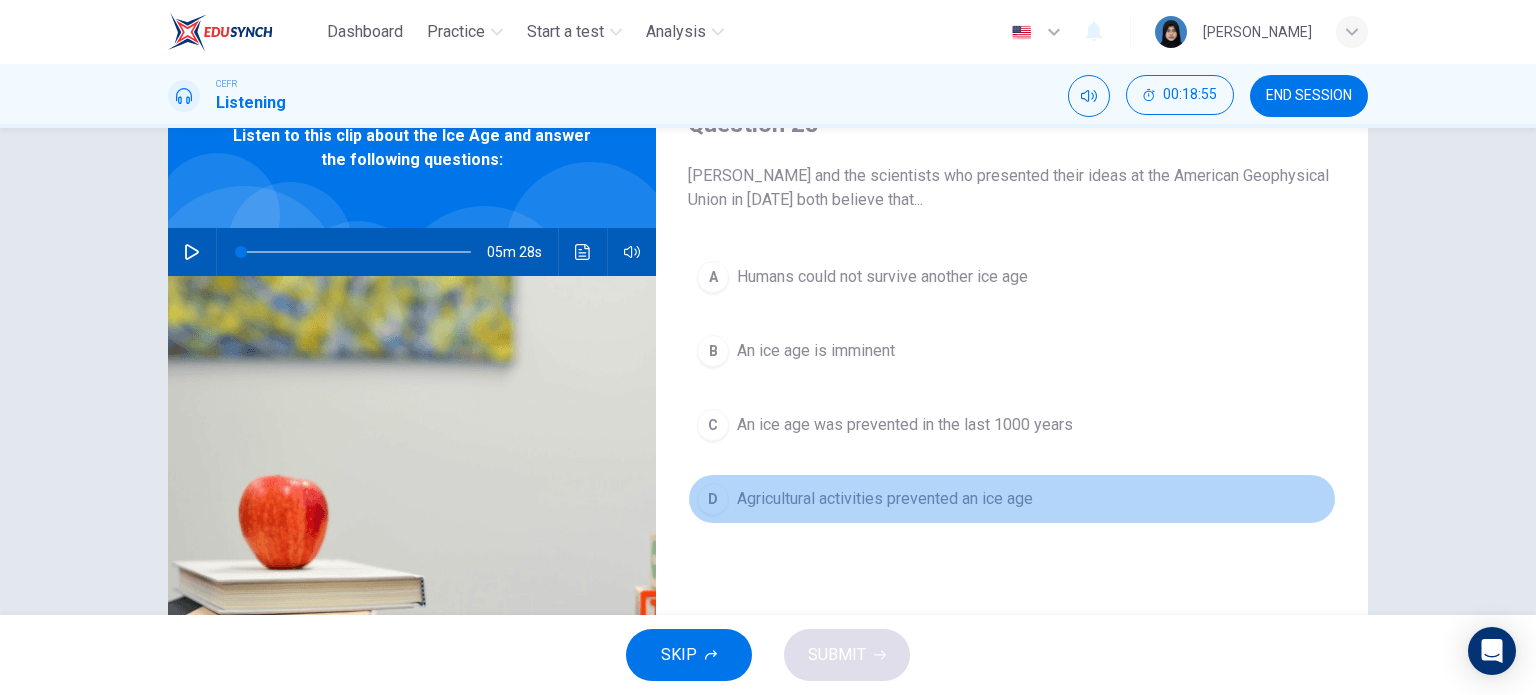 click on "D Agricultural activities prevented an ice age" at bounding box center (1012, 499) 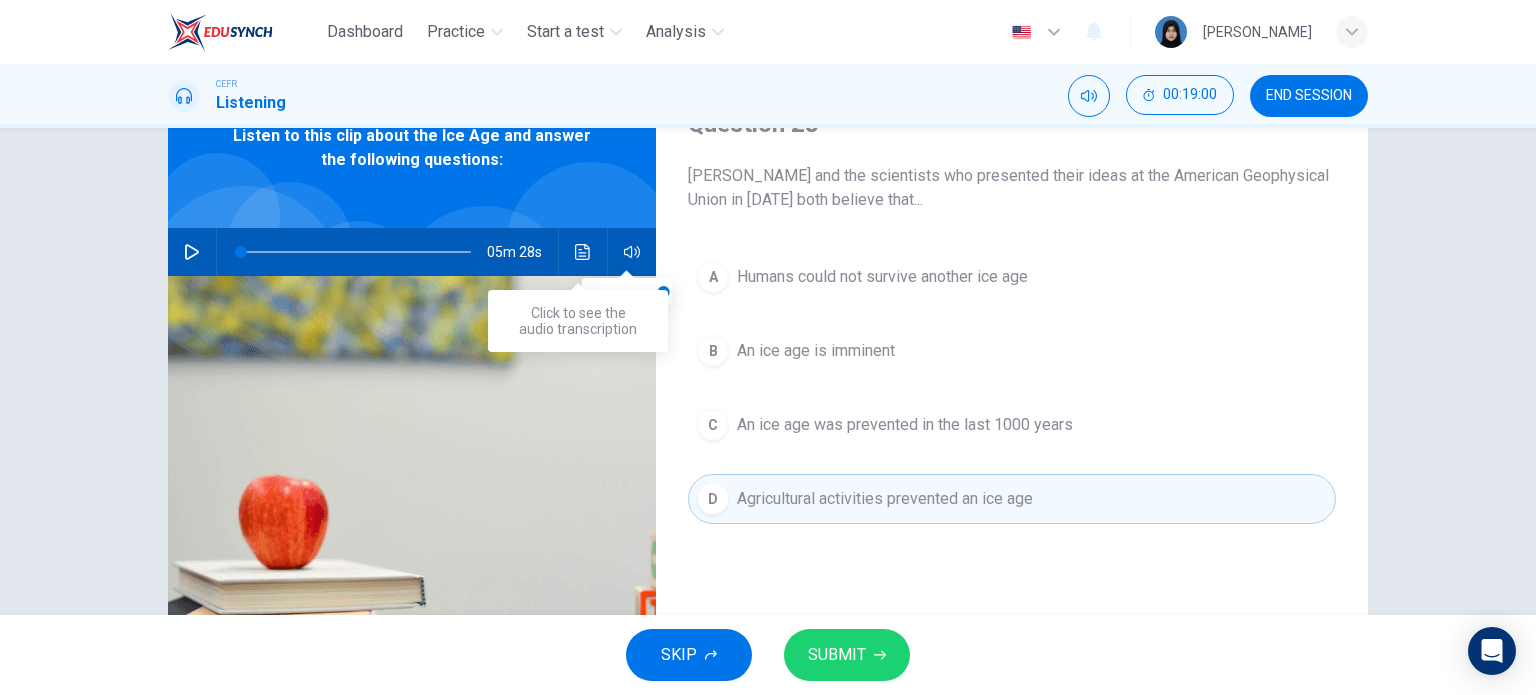 click at bounding box center (583, 252) 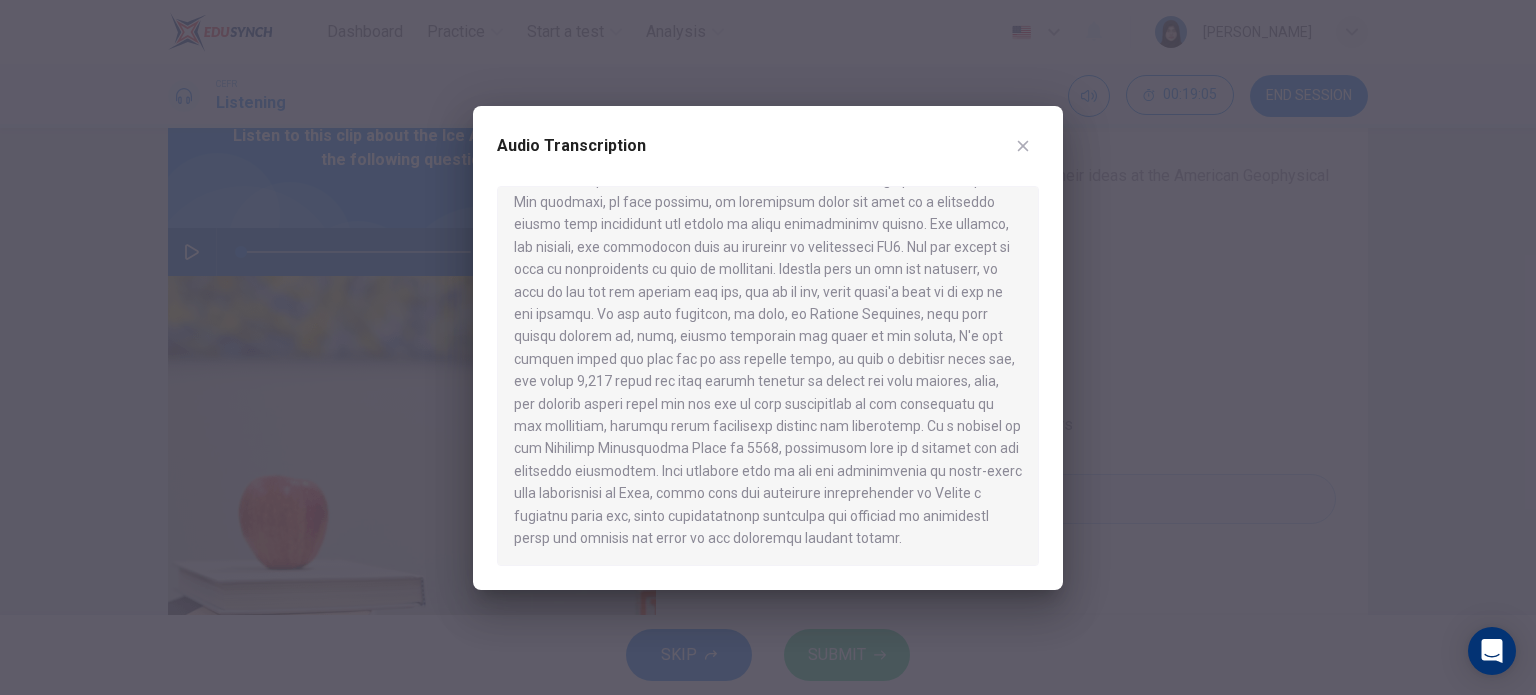 scroll, scrollTop: 1020, scrollLeft: 0, axis: vertical 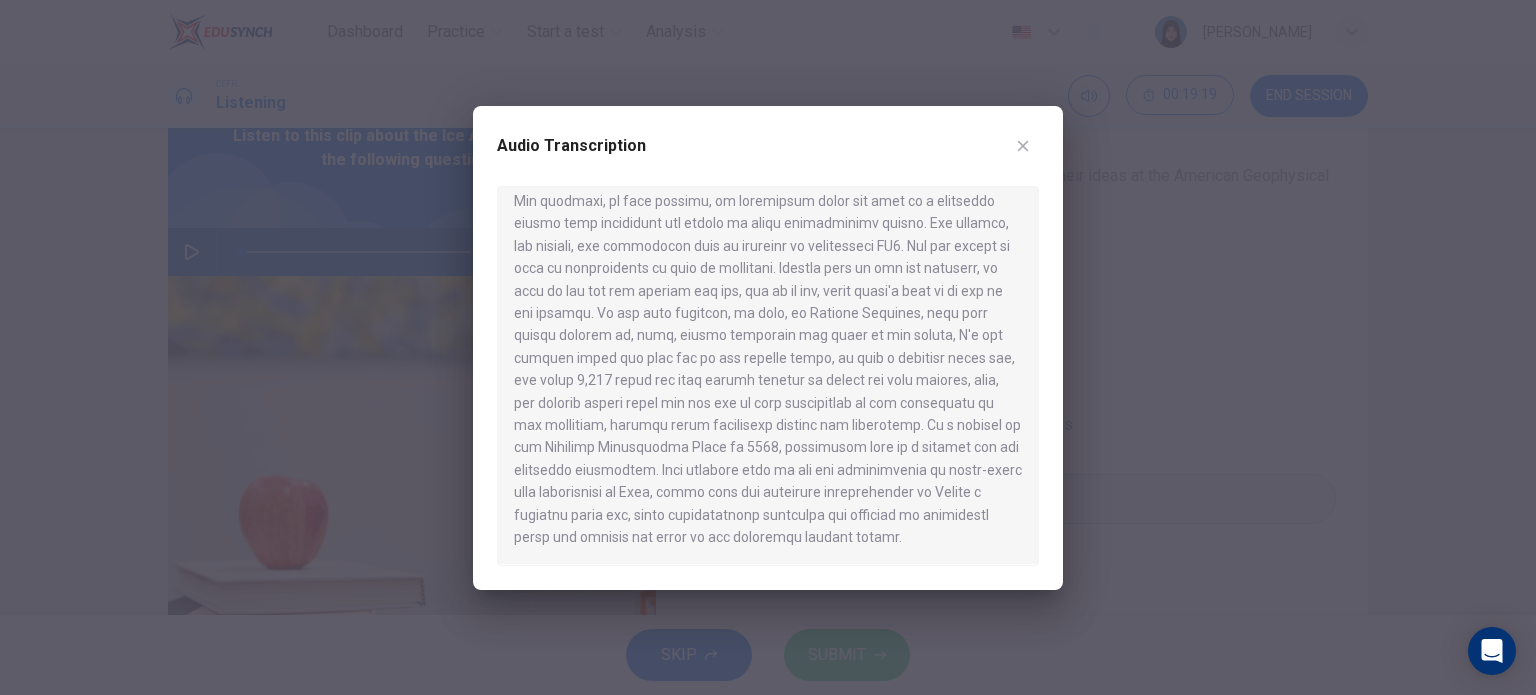 click at bounding box center [768, 347] 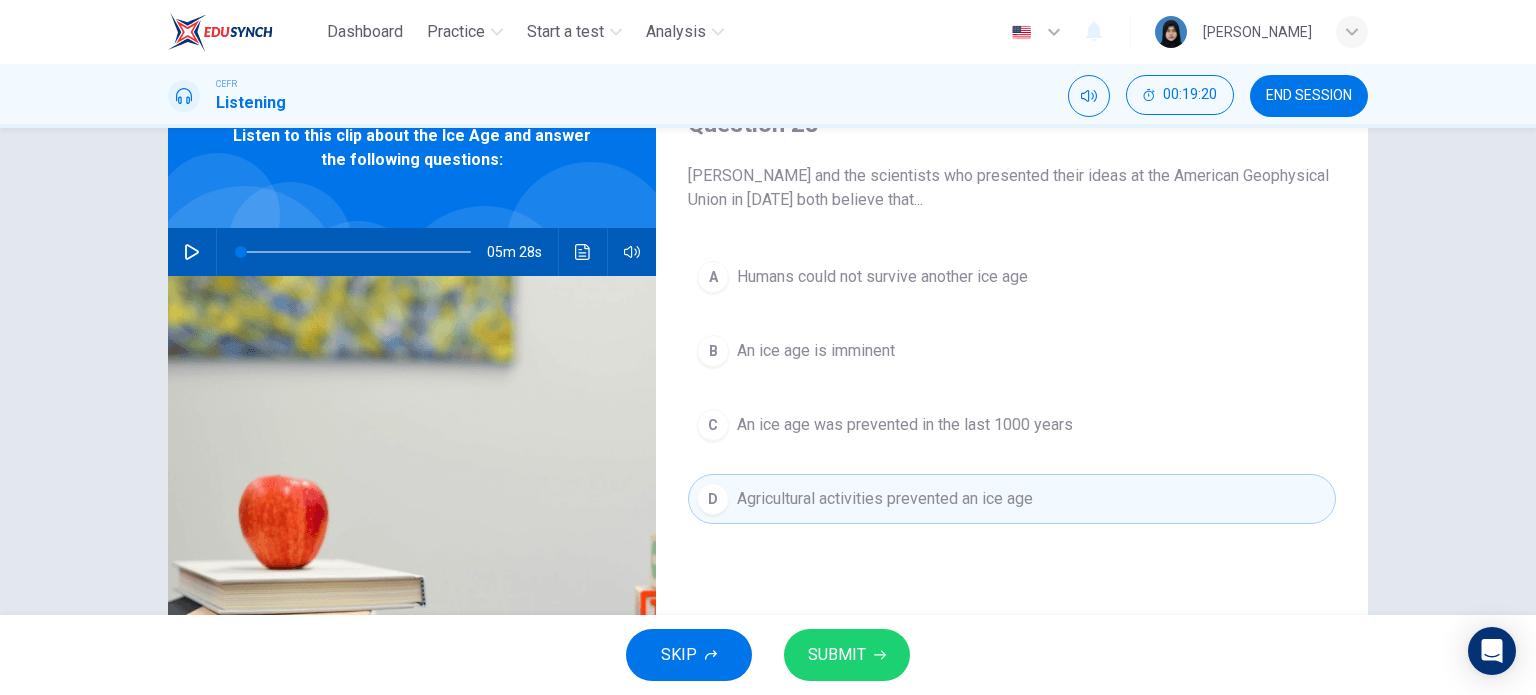 click on "SUBMIT" at bounding box center (837, 655) 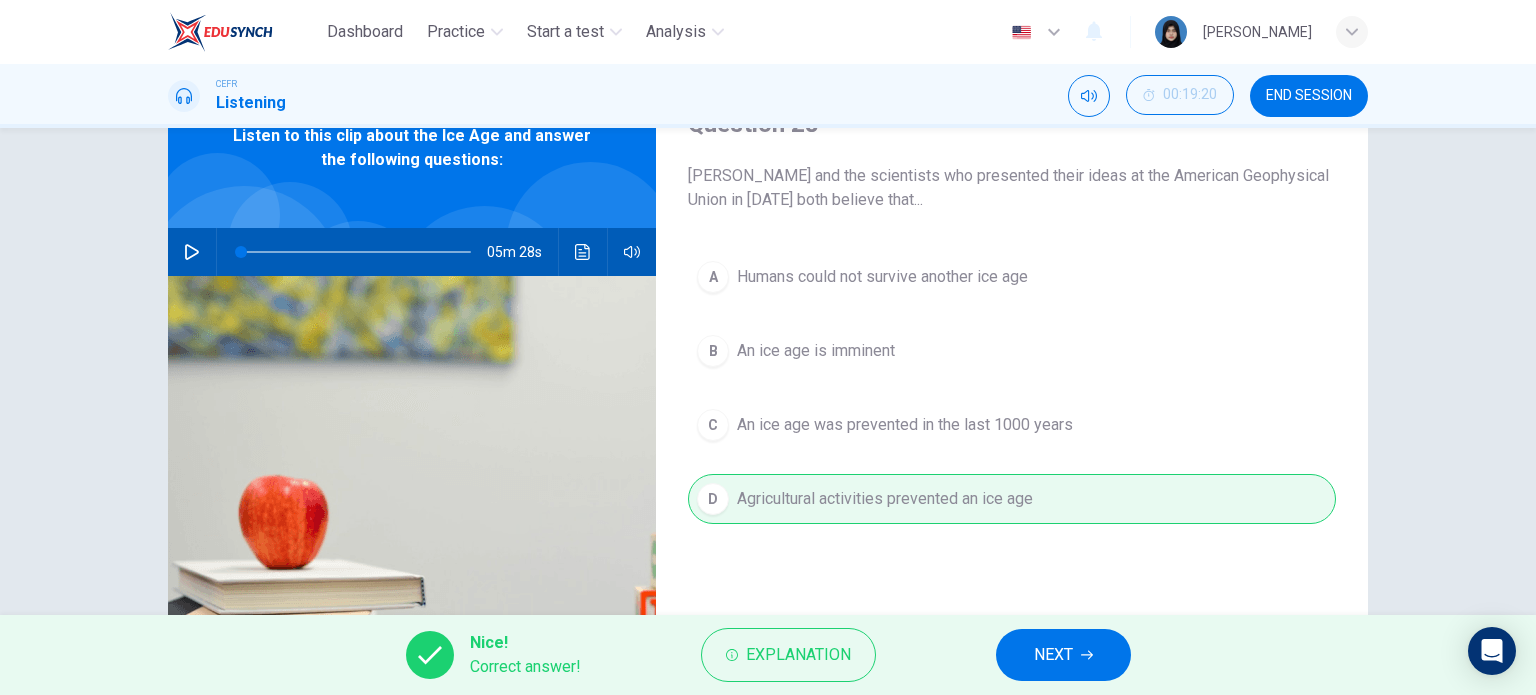 click on "NEXT" at bounding box center [1053, 655] 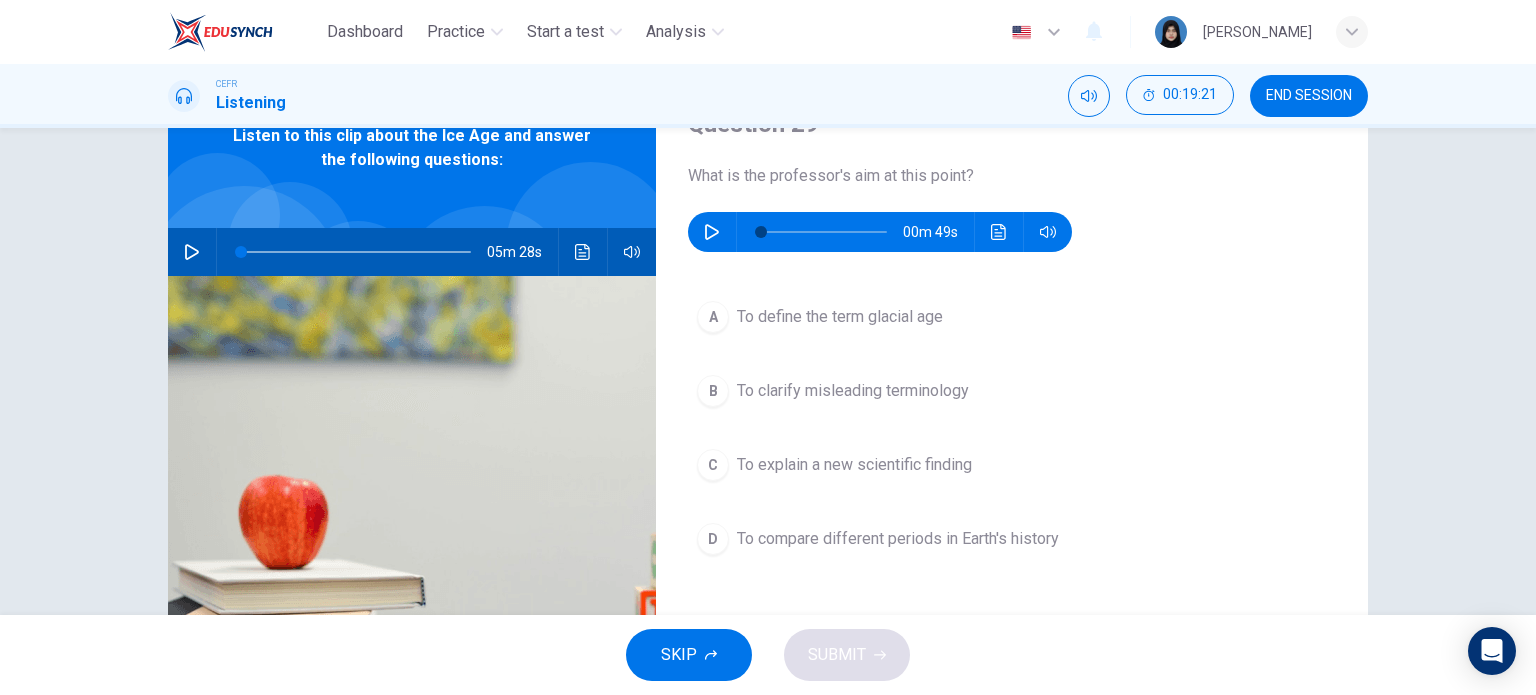 click at bounding box center (712, 232) 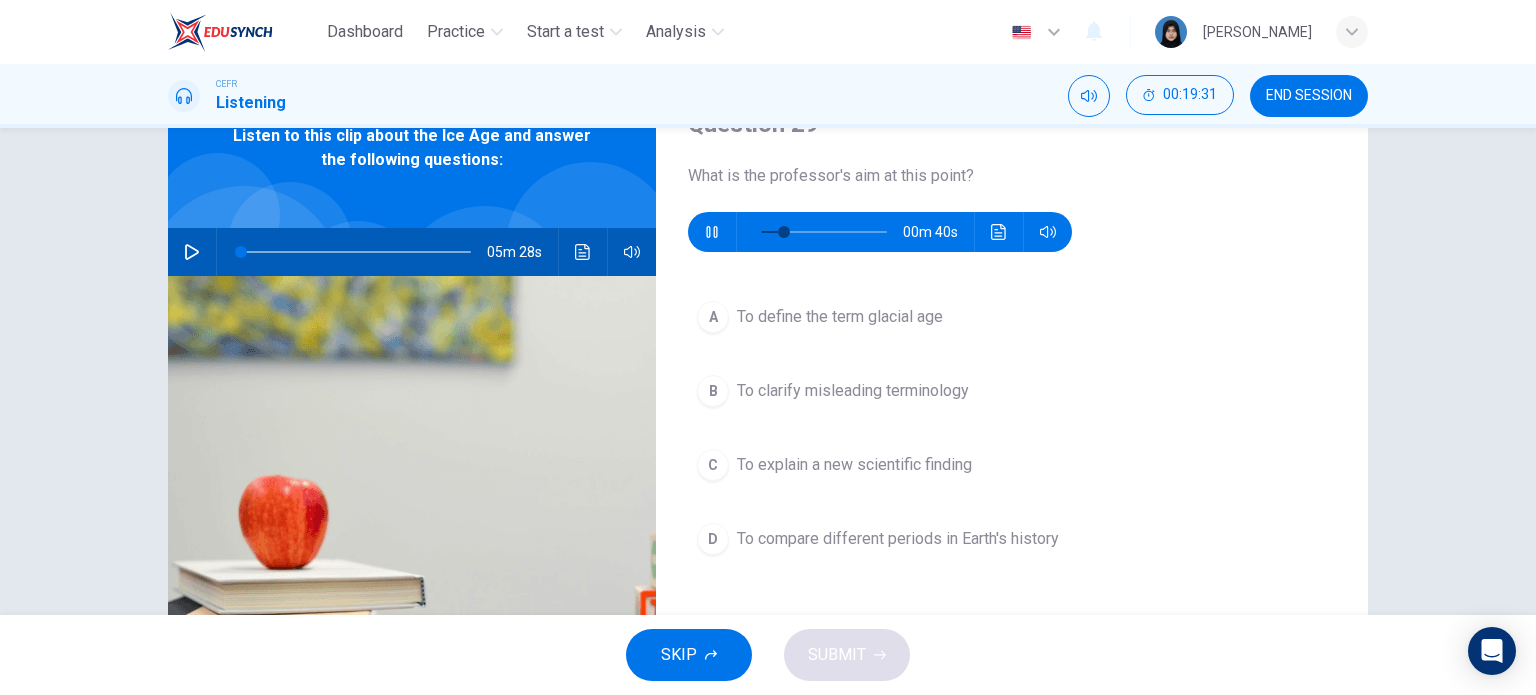 click on "To clarify misleading terminology" at bounding box center (853, 391) 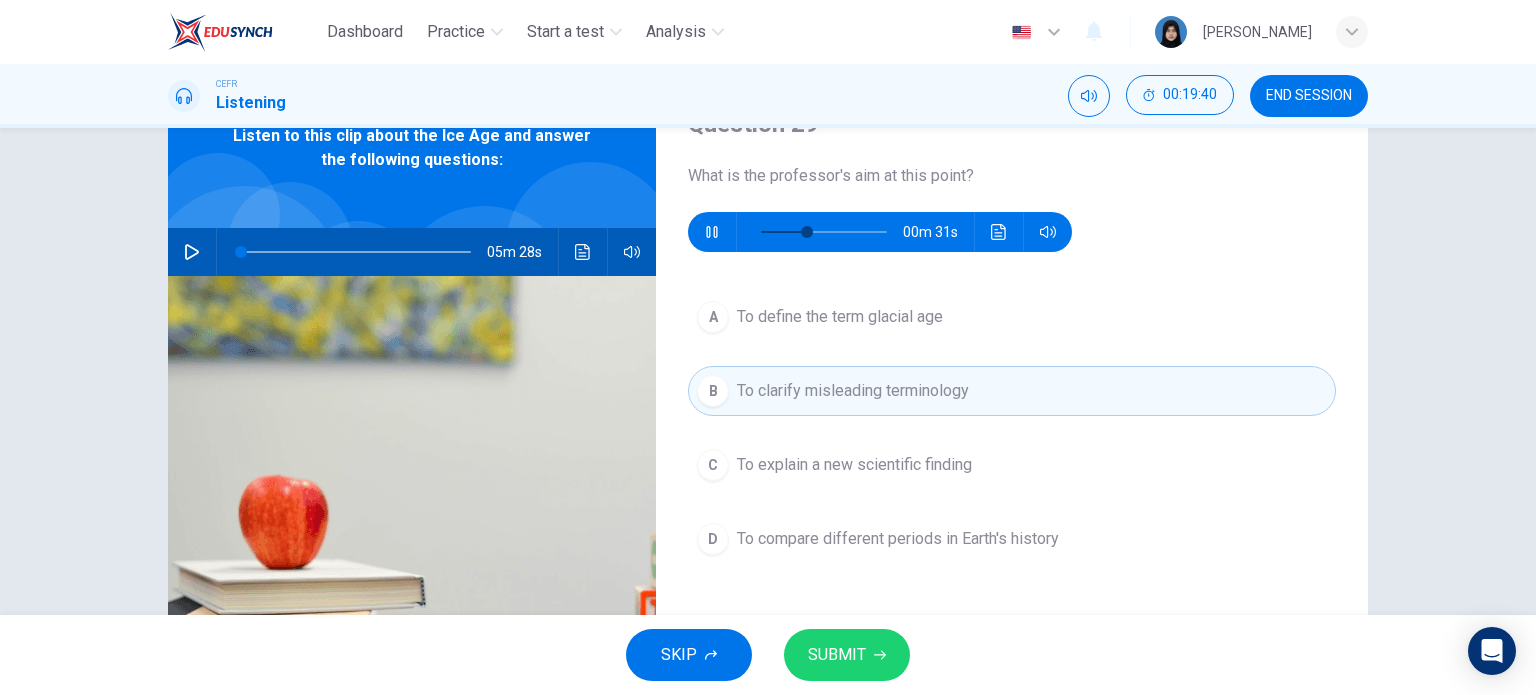 click on "SUBMIT" at bounding box center [837, 655] 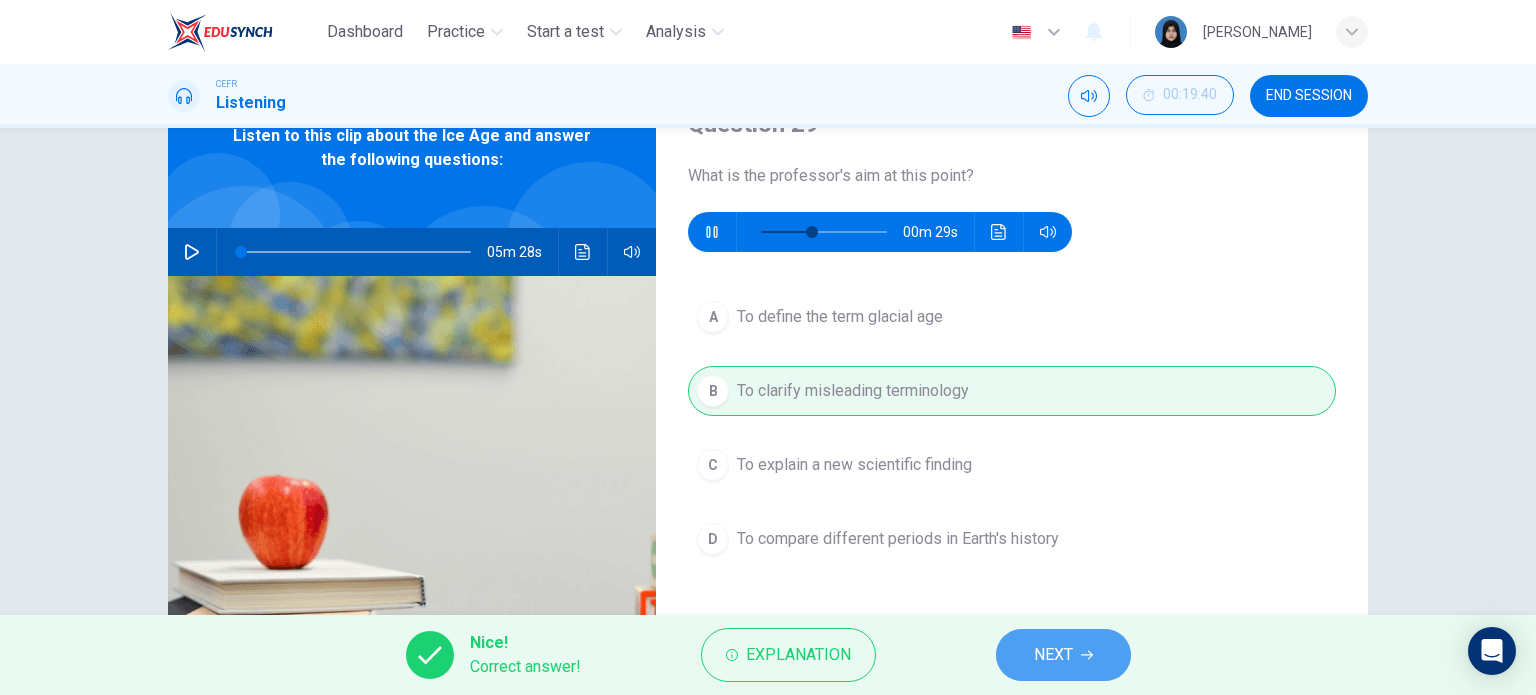click on "NEXT" at bounding box center (1063, 655) 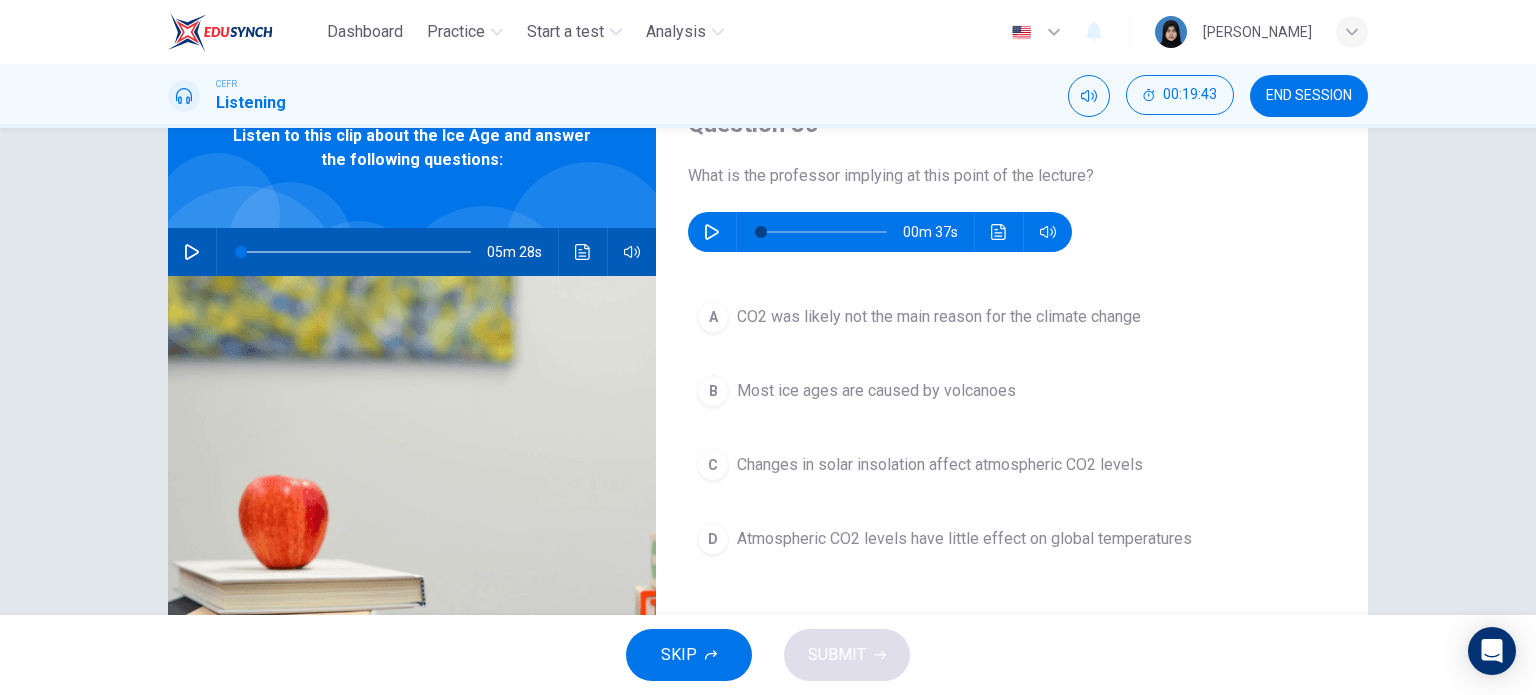 click at bounding box center (712, 232) 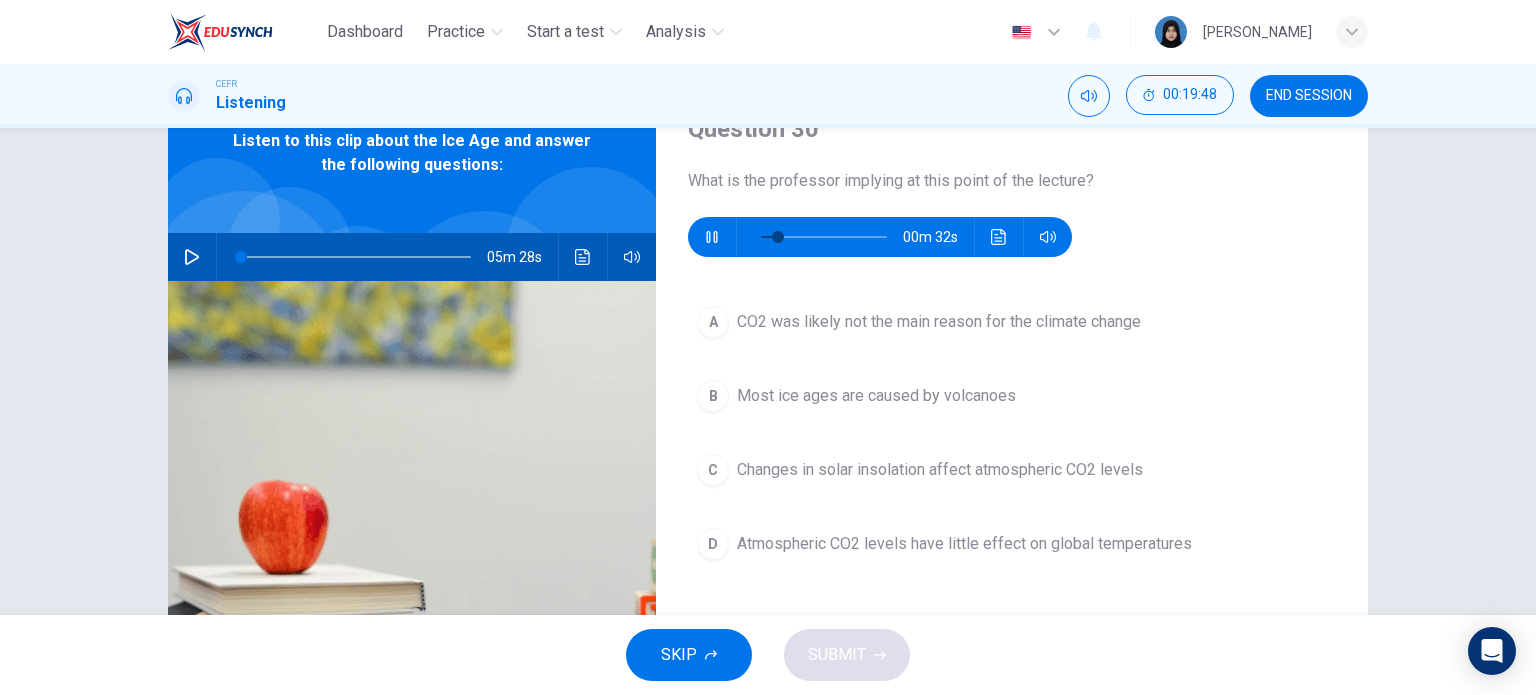 scroll, scrollTop: 100, scrollLeft: 0, axis: vertical 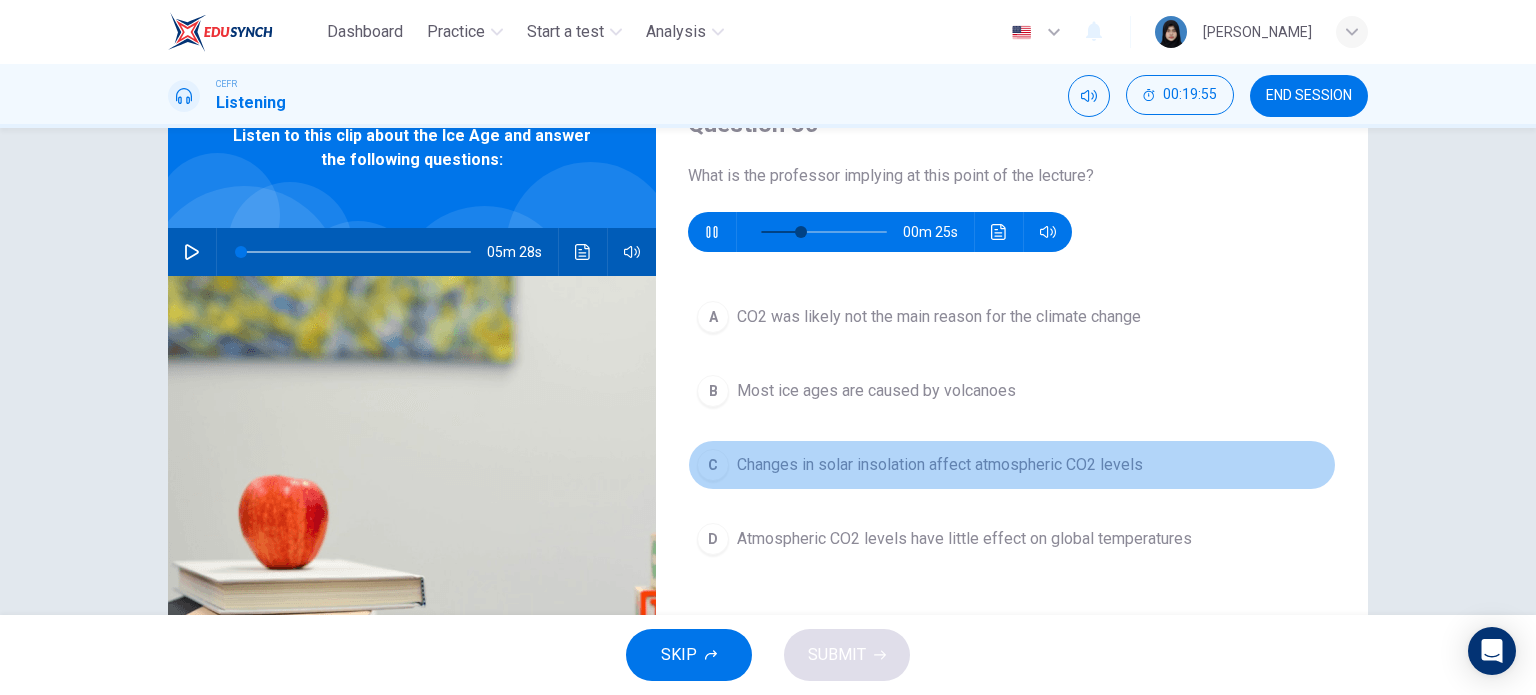 click on "C Changes in solar insolation affect atmospheric CO2 levels" at bounding box center (1012, 465) 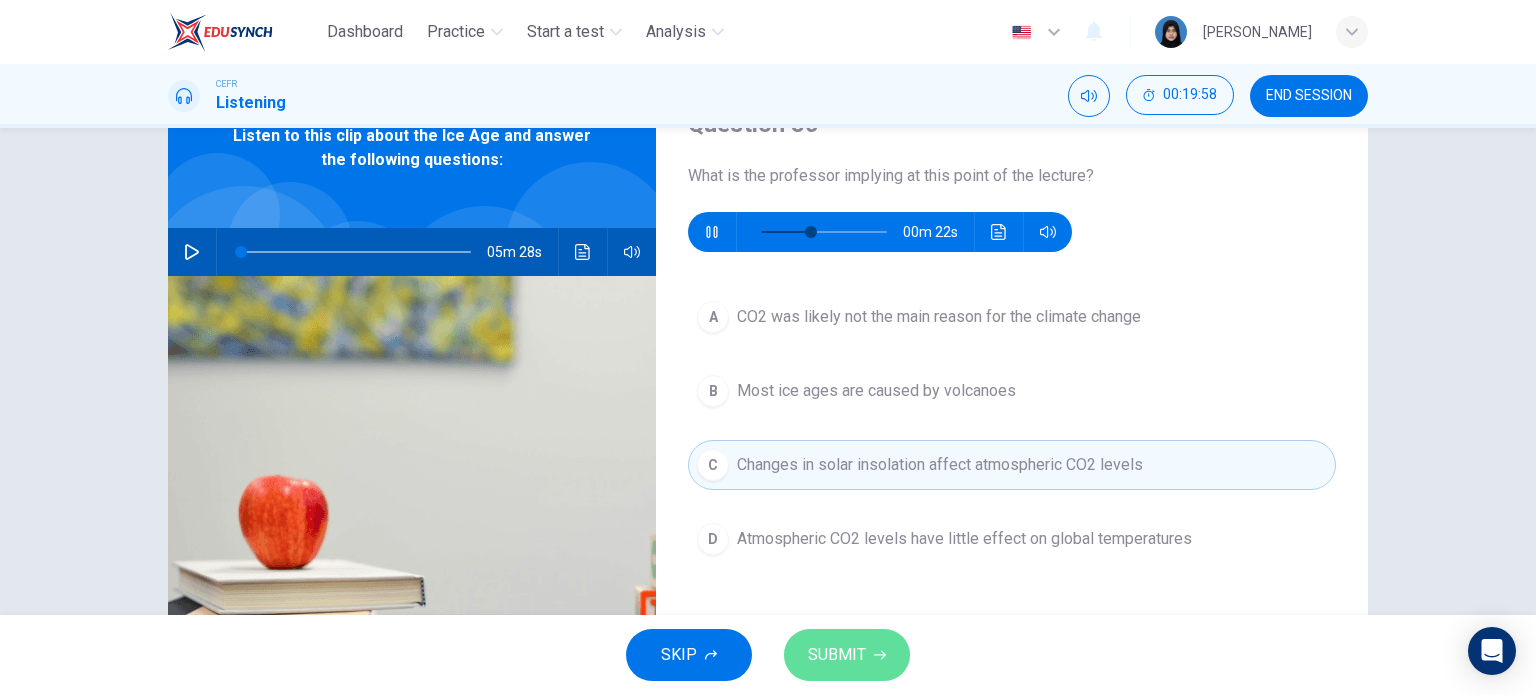 click on "SUBMIT" at bounding box center (847, 655) 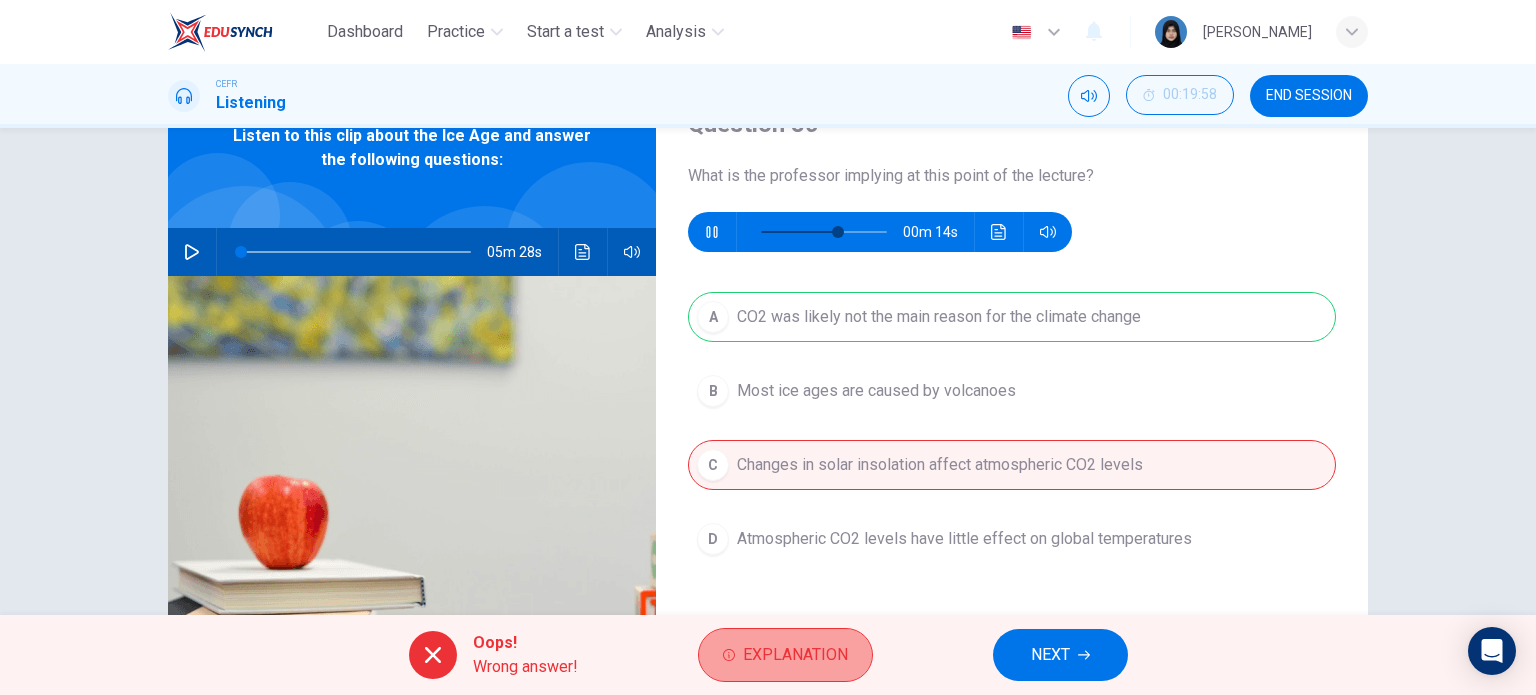 click on "Explanation" at bounding box center [795, 655] 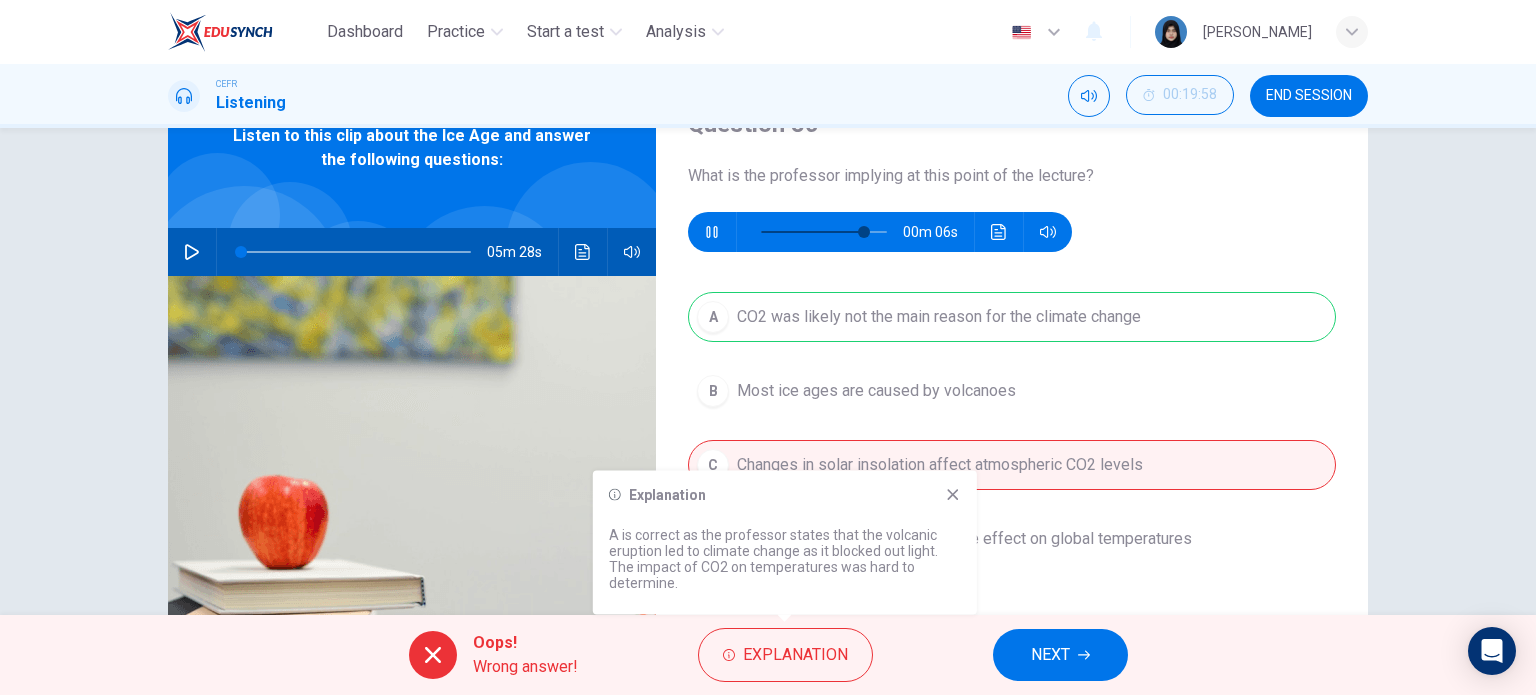 click on "A CO2 was likely not the main reason for the climate change B Most ice ages are caused by volcanoes C Changes in solar insolation affect atmospheric CO2 levels D Atmospheric CO2 levels have little effect on global temperatures" at bounding box center [1012, 448] 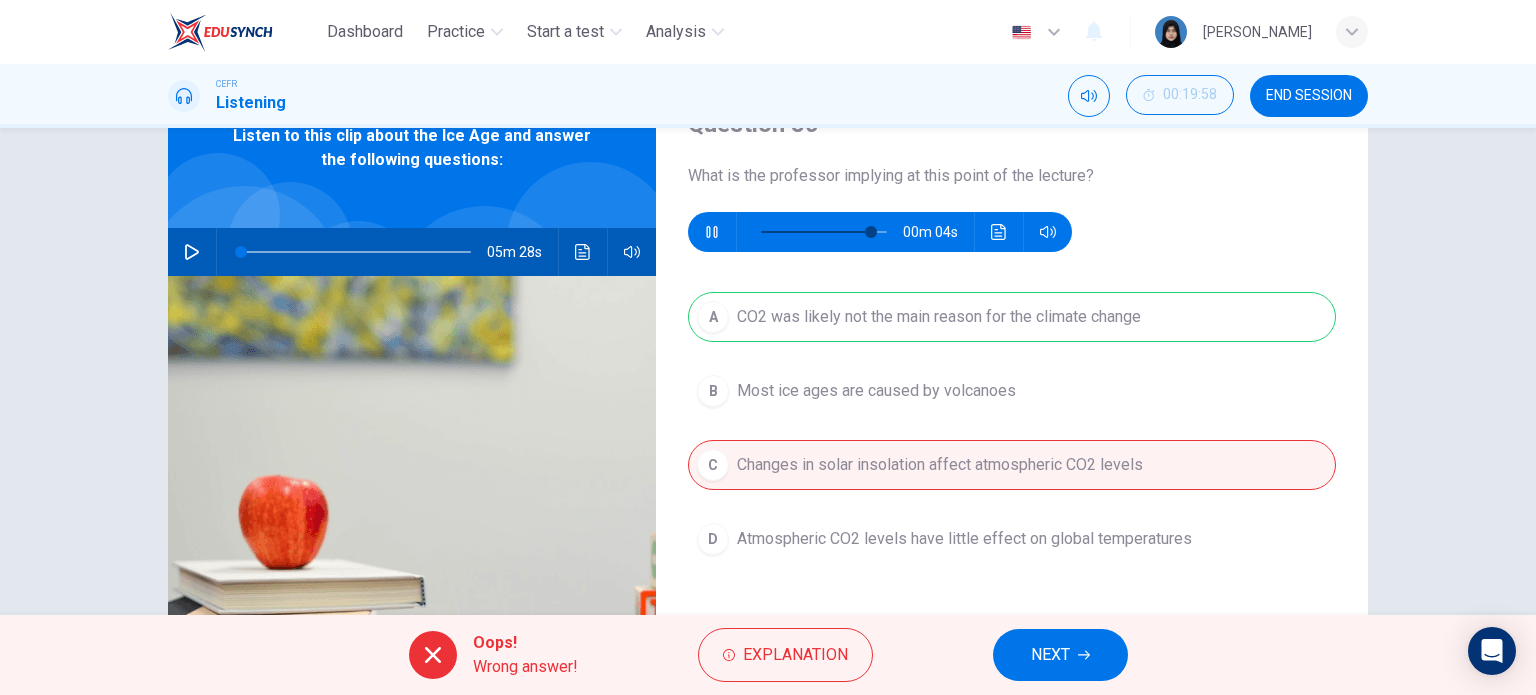 type on "90" 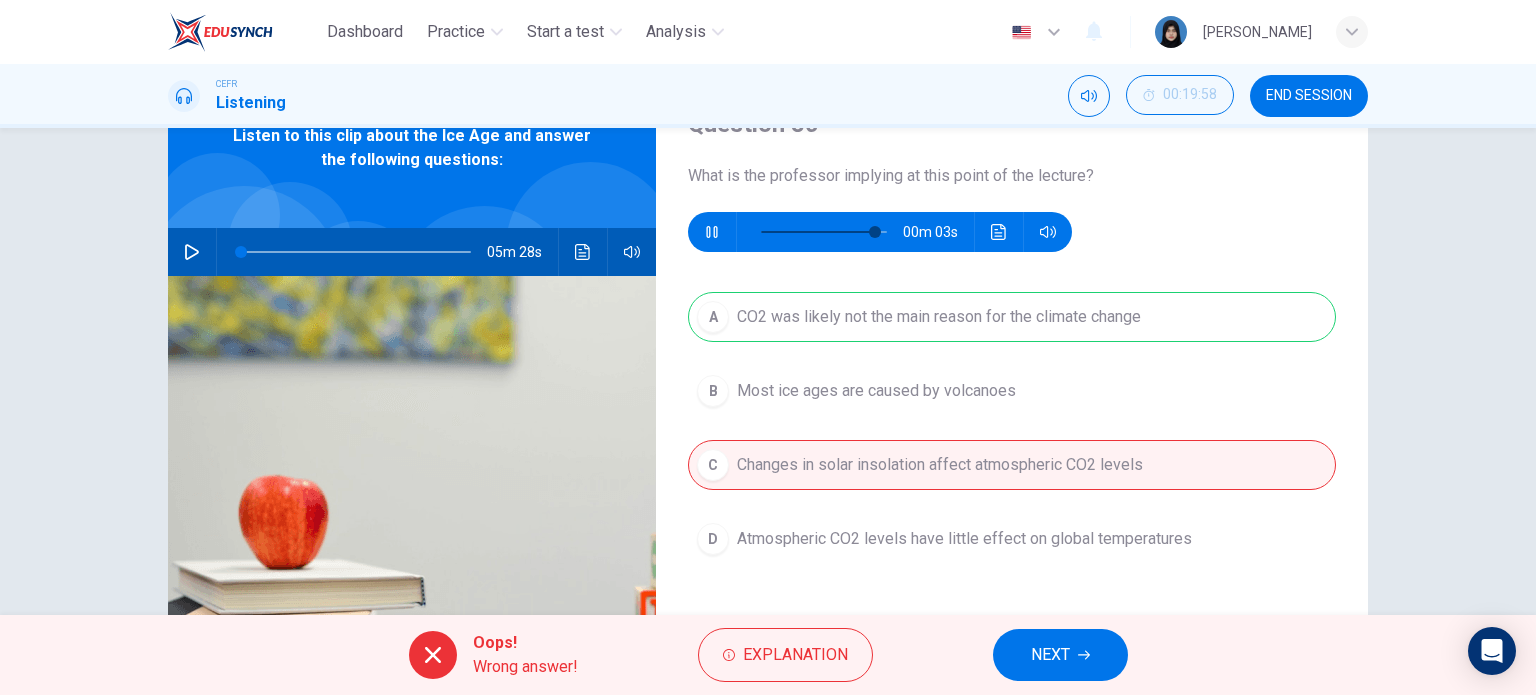 click on "NEXT" at bounding box center [1060, 655] 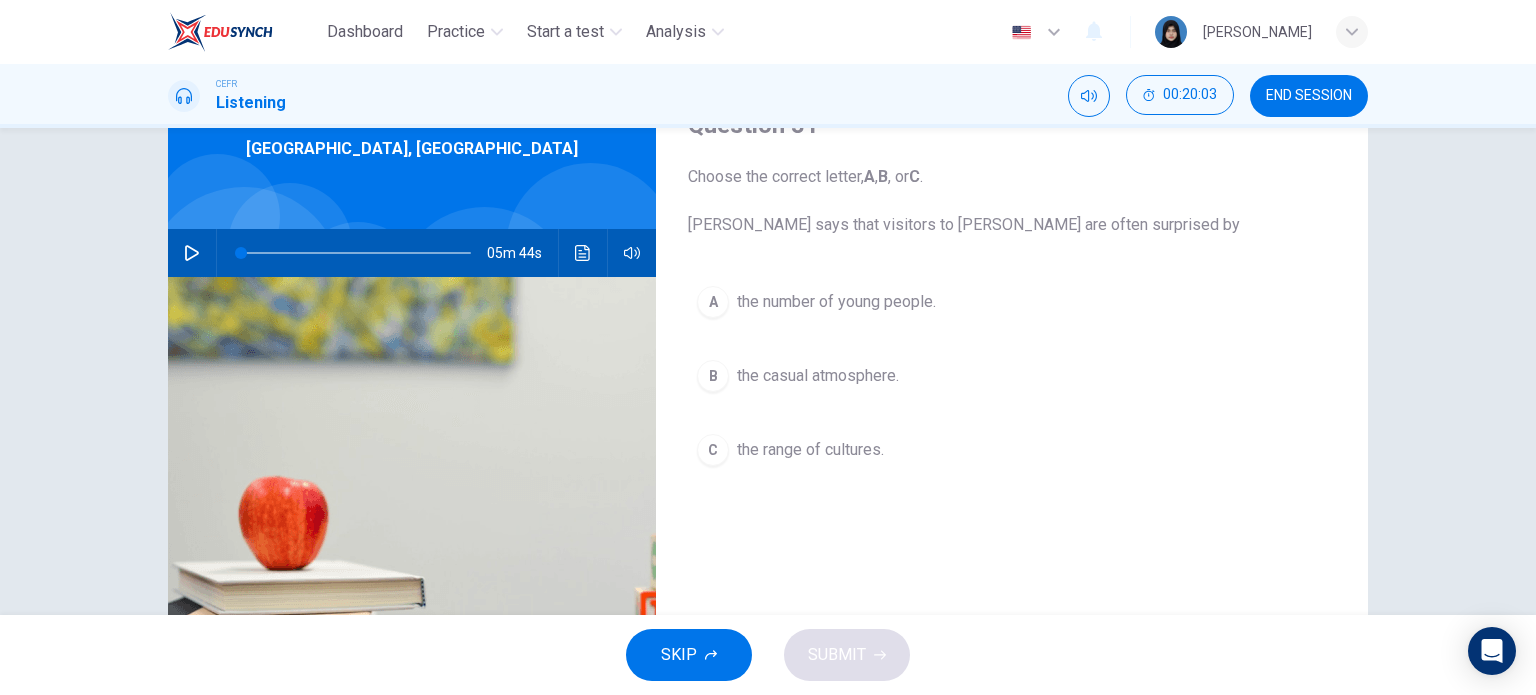 scroll, scrollTop: 100, scrollLeft: 0, axis: vertical 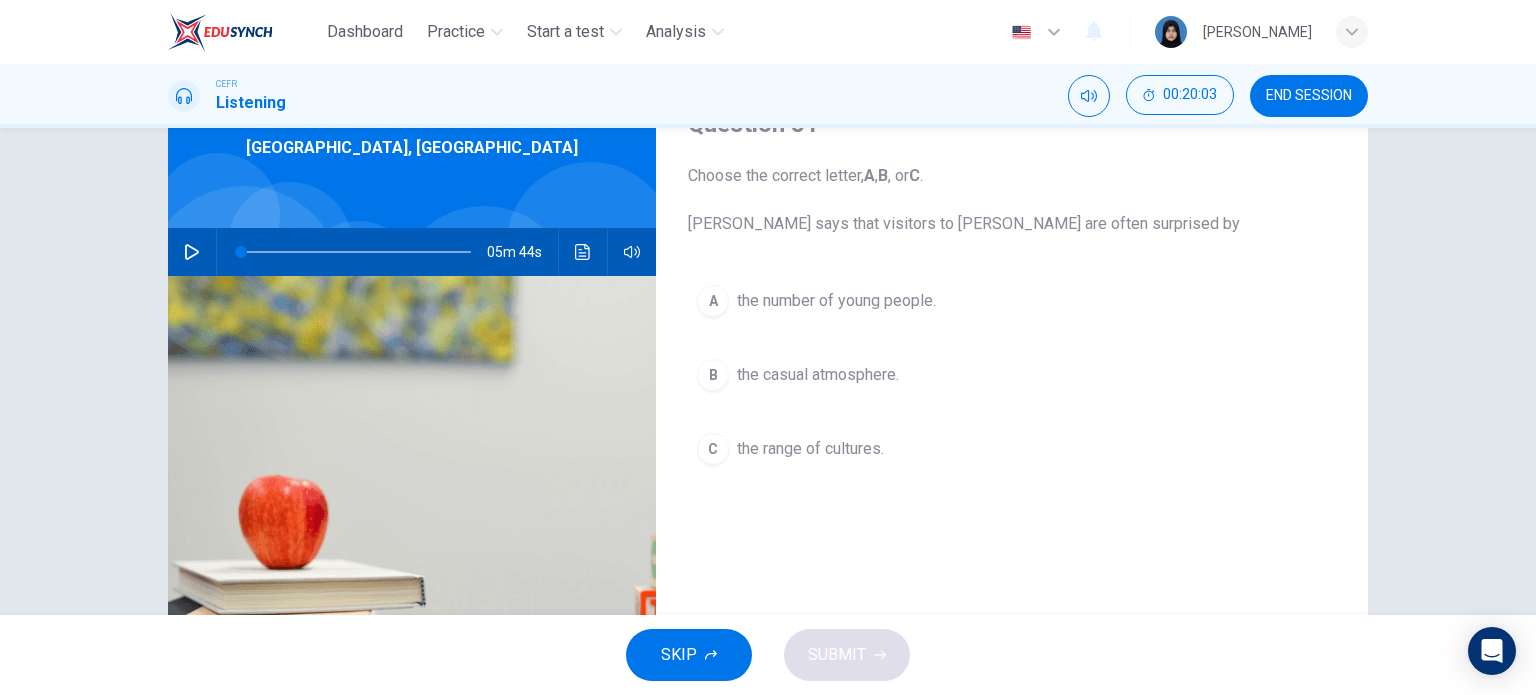 click on "A the number of young people. B the casual atmosphere. C the range of cultures." at bounding box center (1012, 395) 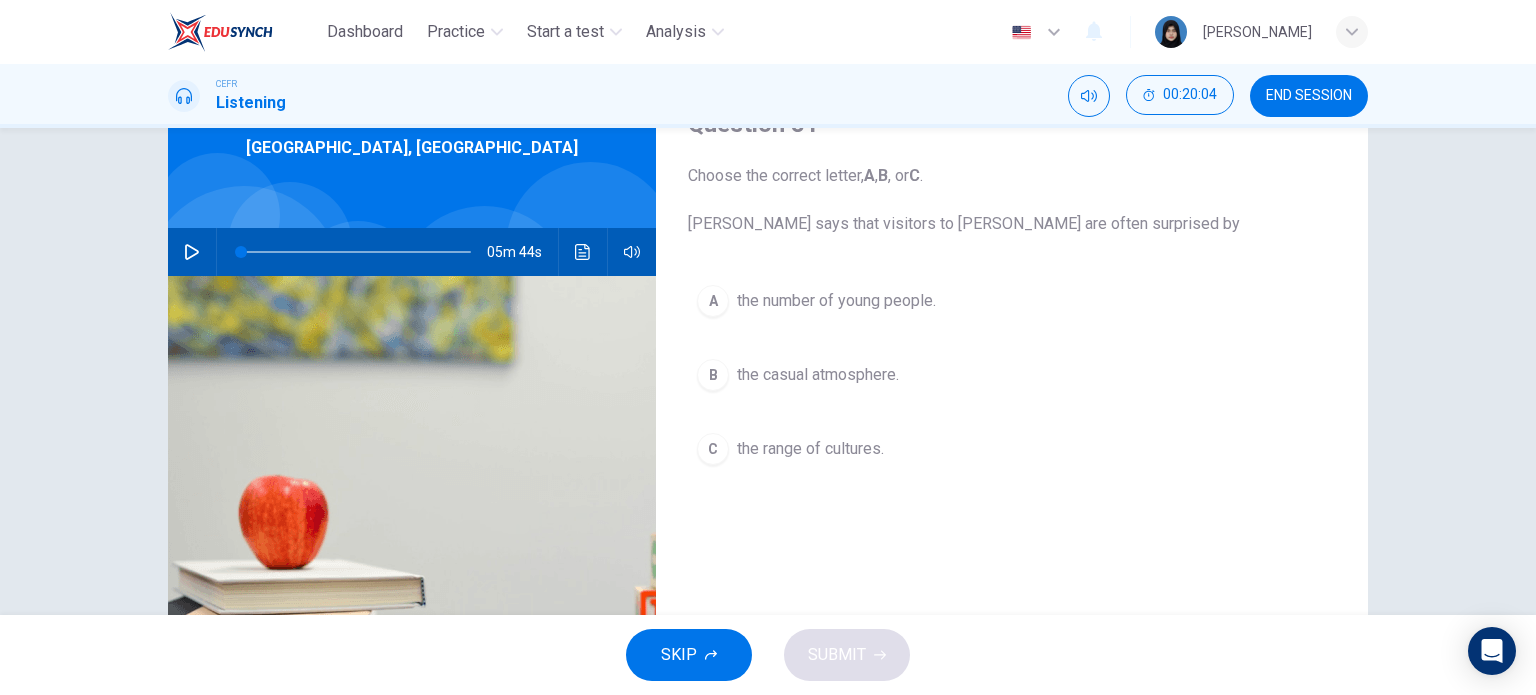 click on "A the number of young people." at bounding box center [1012, 301] 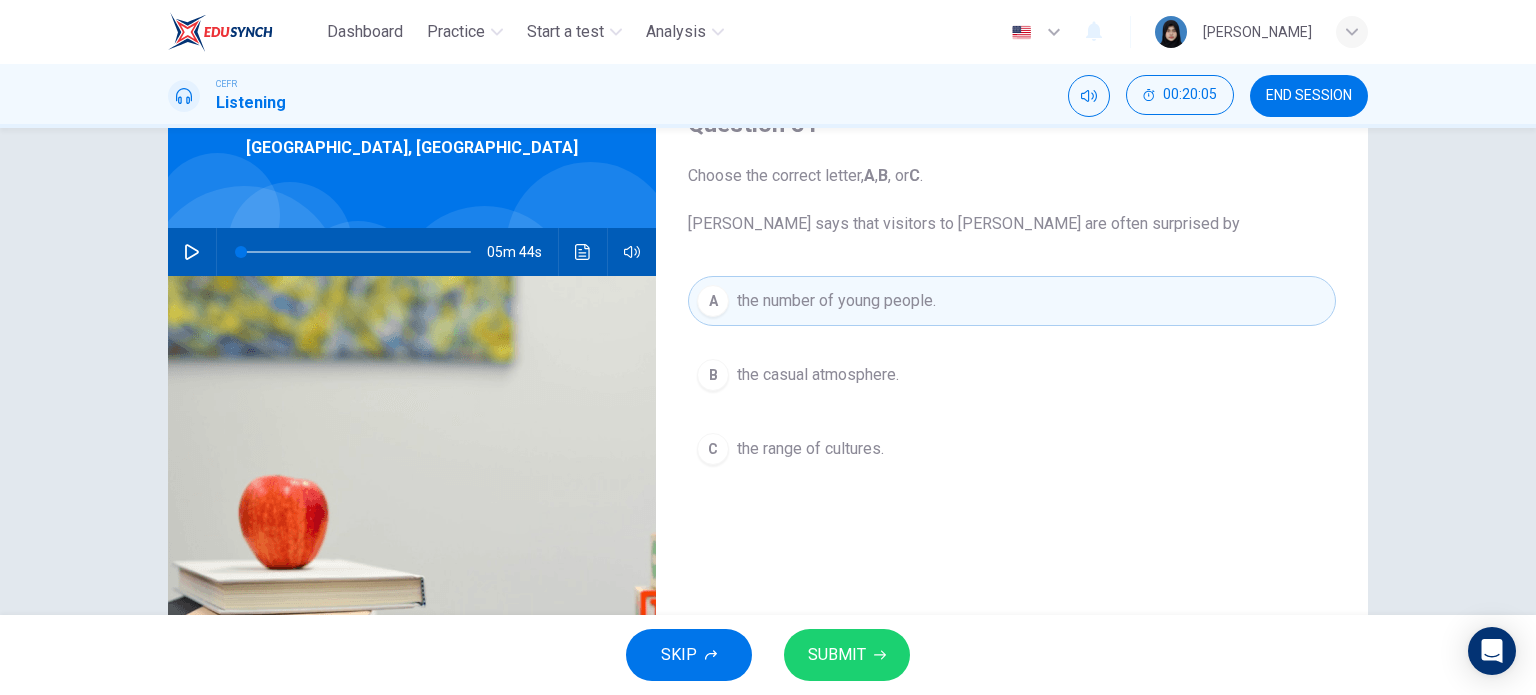 click on "SUBMIT" at bounding box center [837, 655] 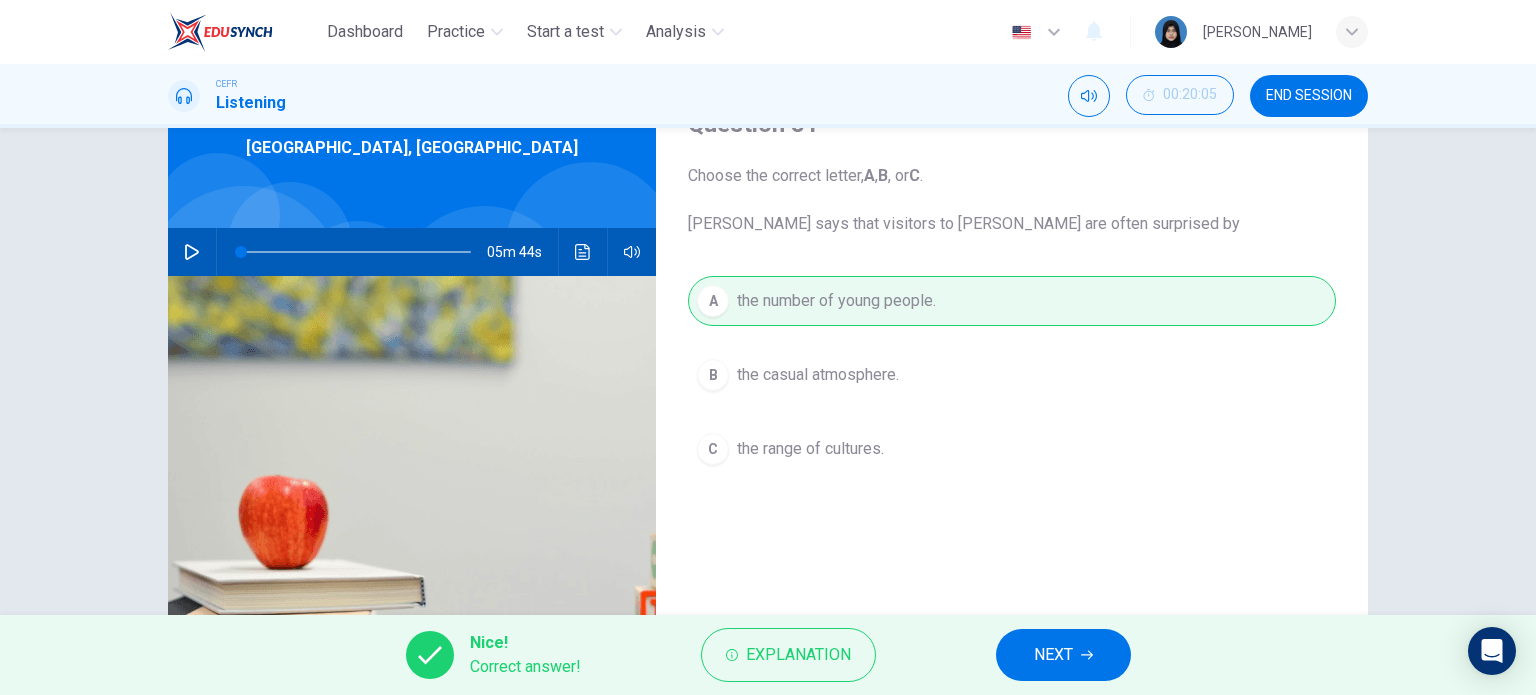 click on "NEXT" at bounding box center [1063, 655] 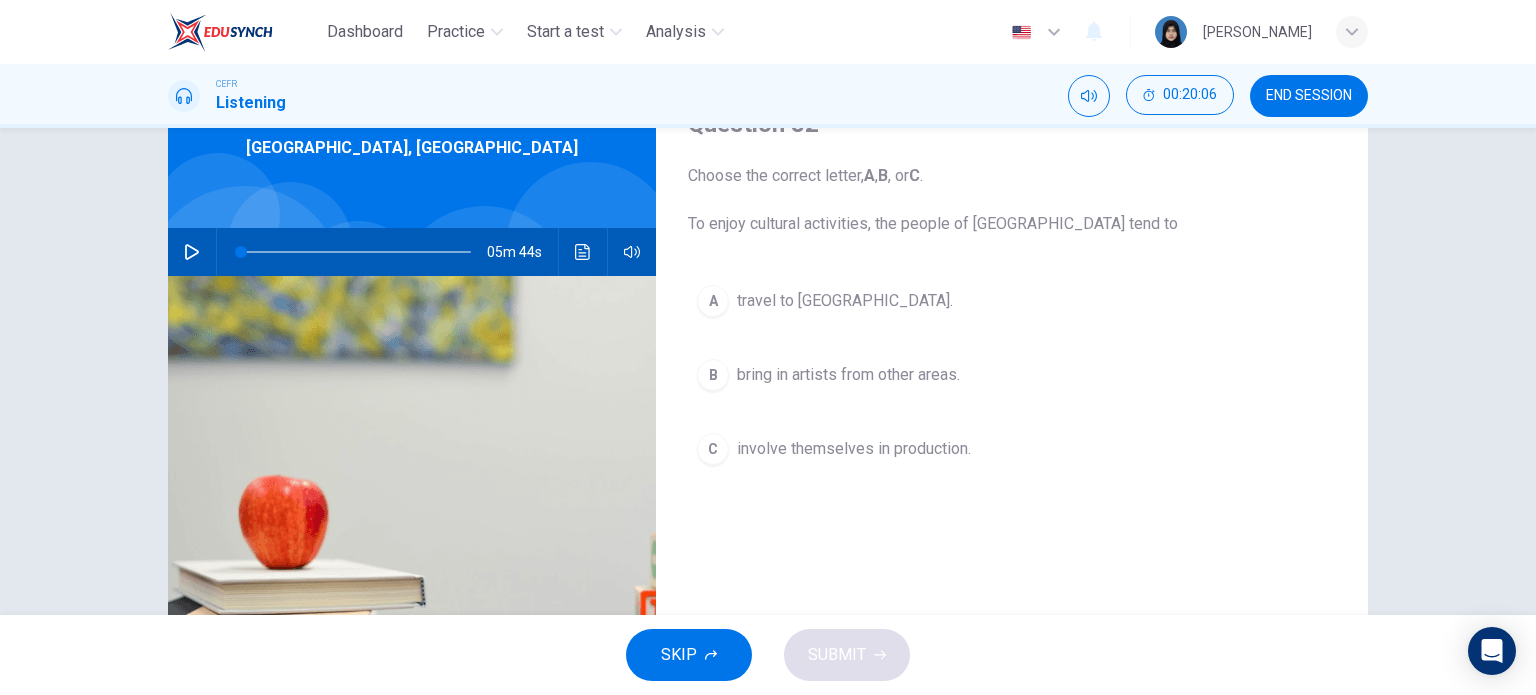 click on "involve themselves in production." at bounding box center (854, 449) 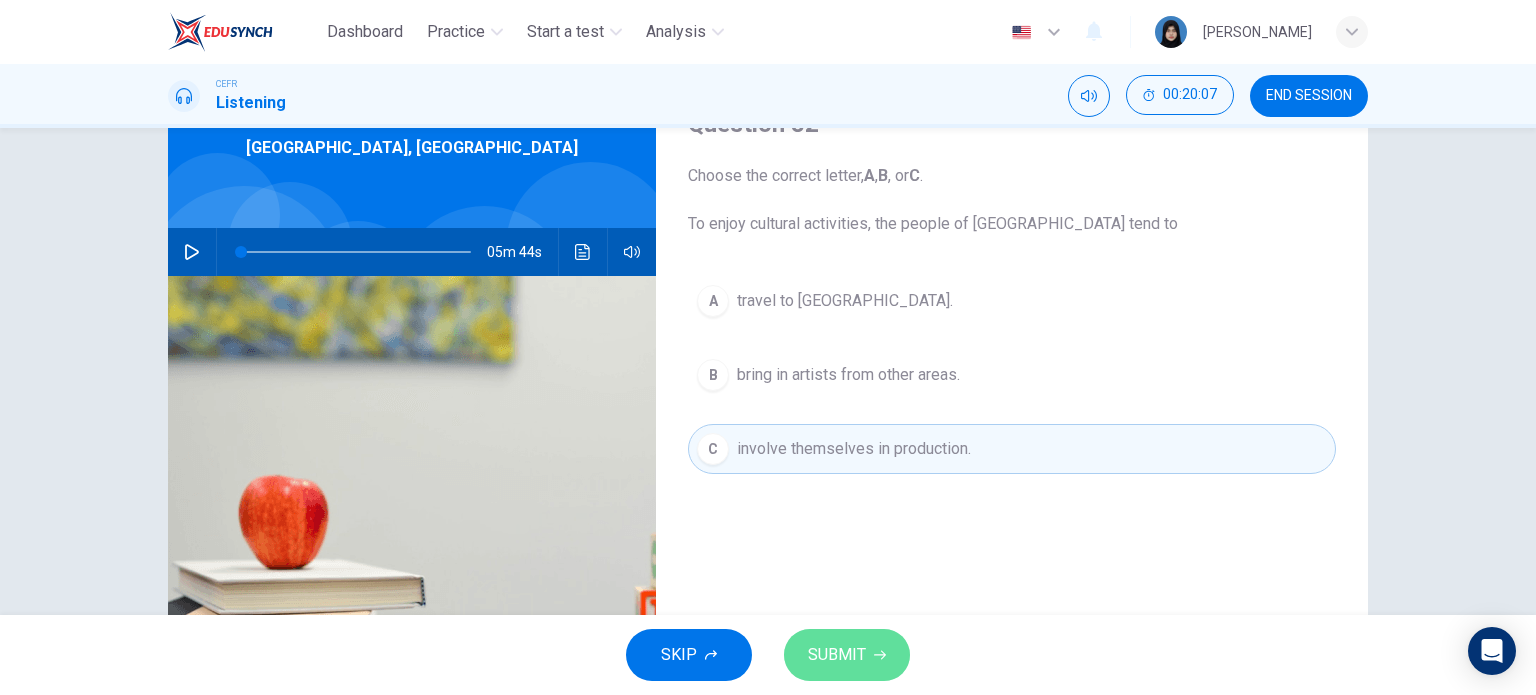 click on "SUBMIT" at bounding box center [837, 655] 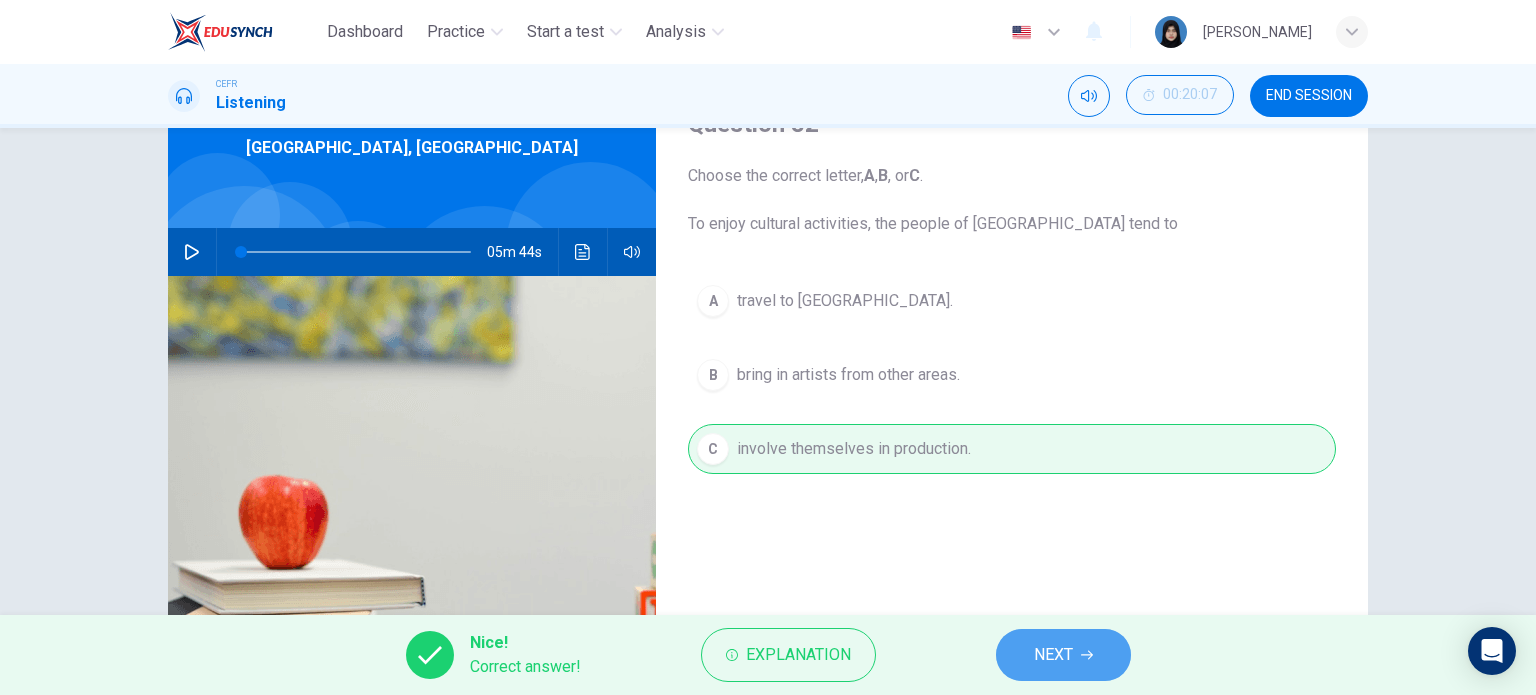 click on "NEXT" at bounding box center (1063, 655) 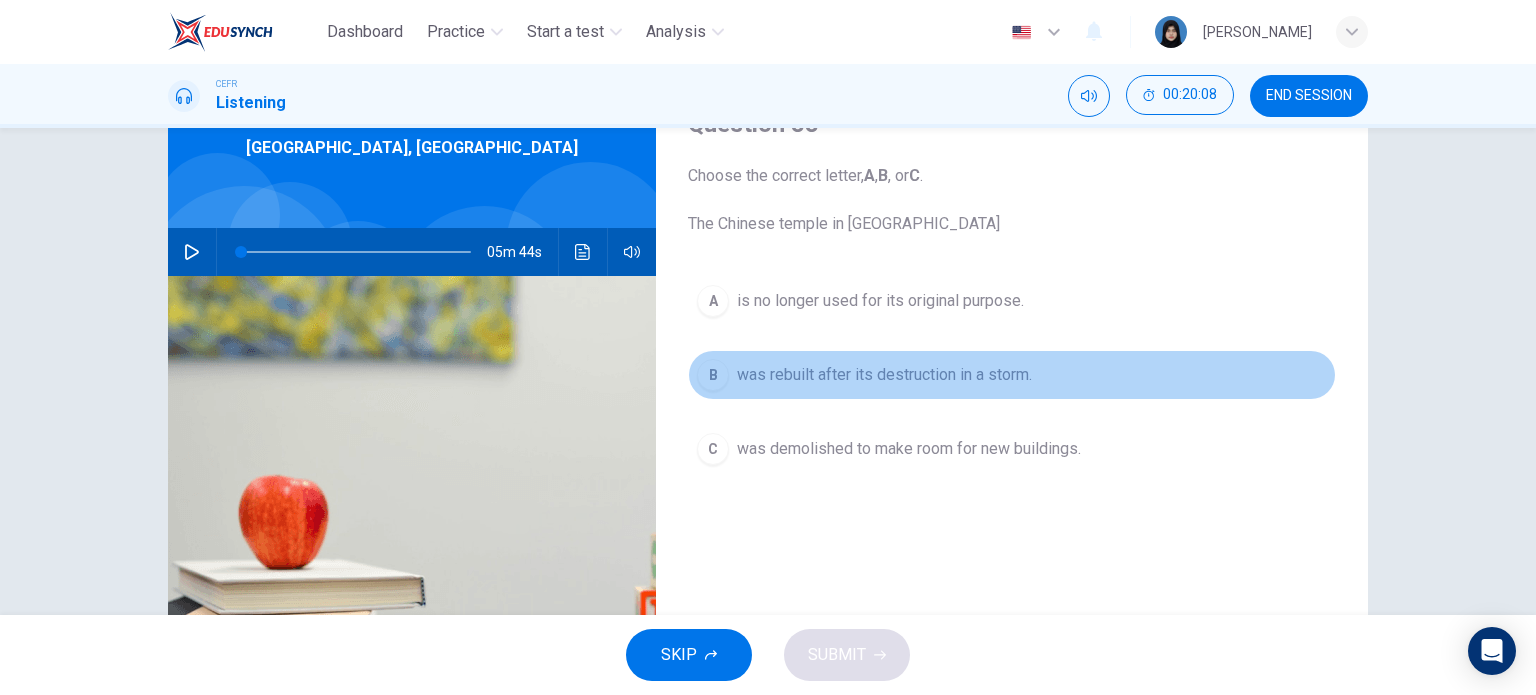 drag, startPoint x: 829, startPoint y: 376, endPoint x: 876, endPoint y: 433, distance: 73.87828 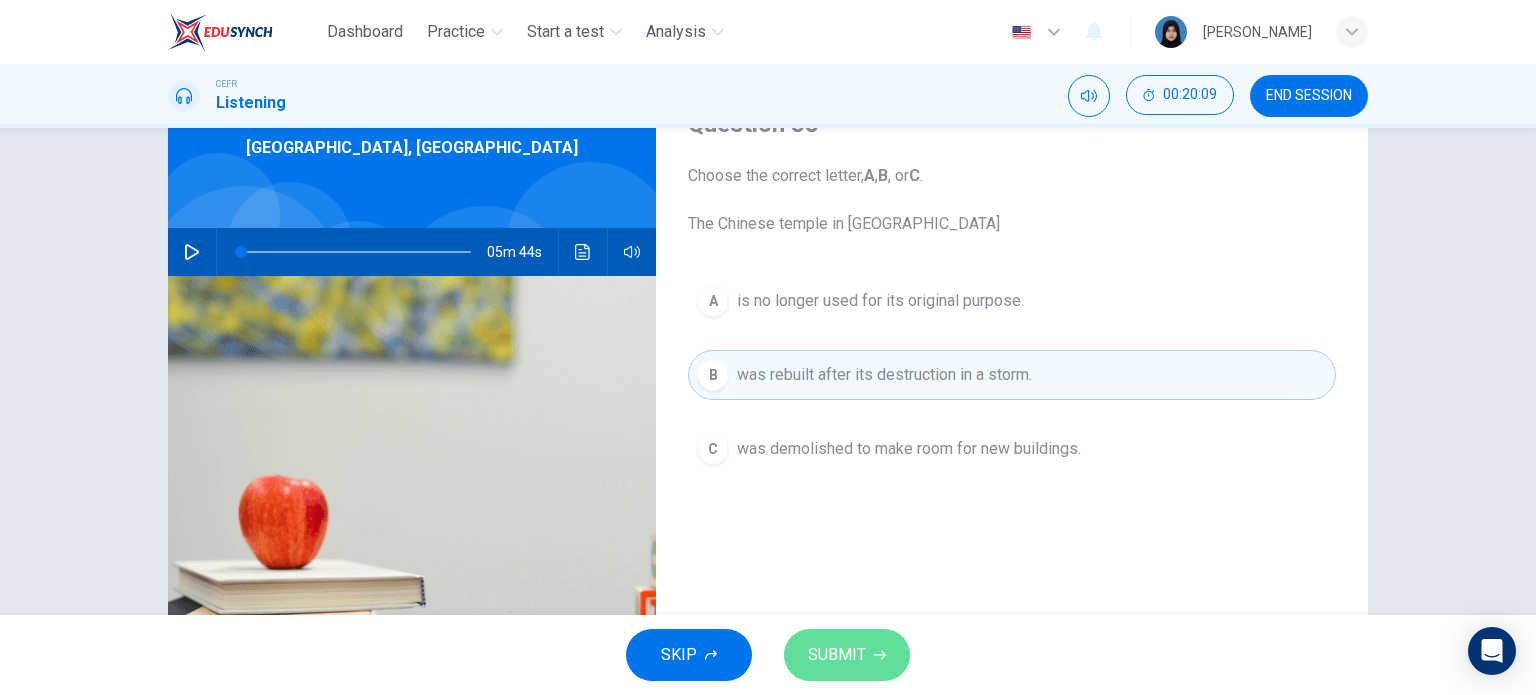 click on "SUBMIT" at bounding box center (837, 655) 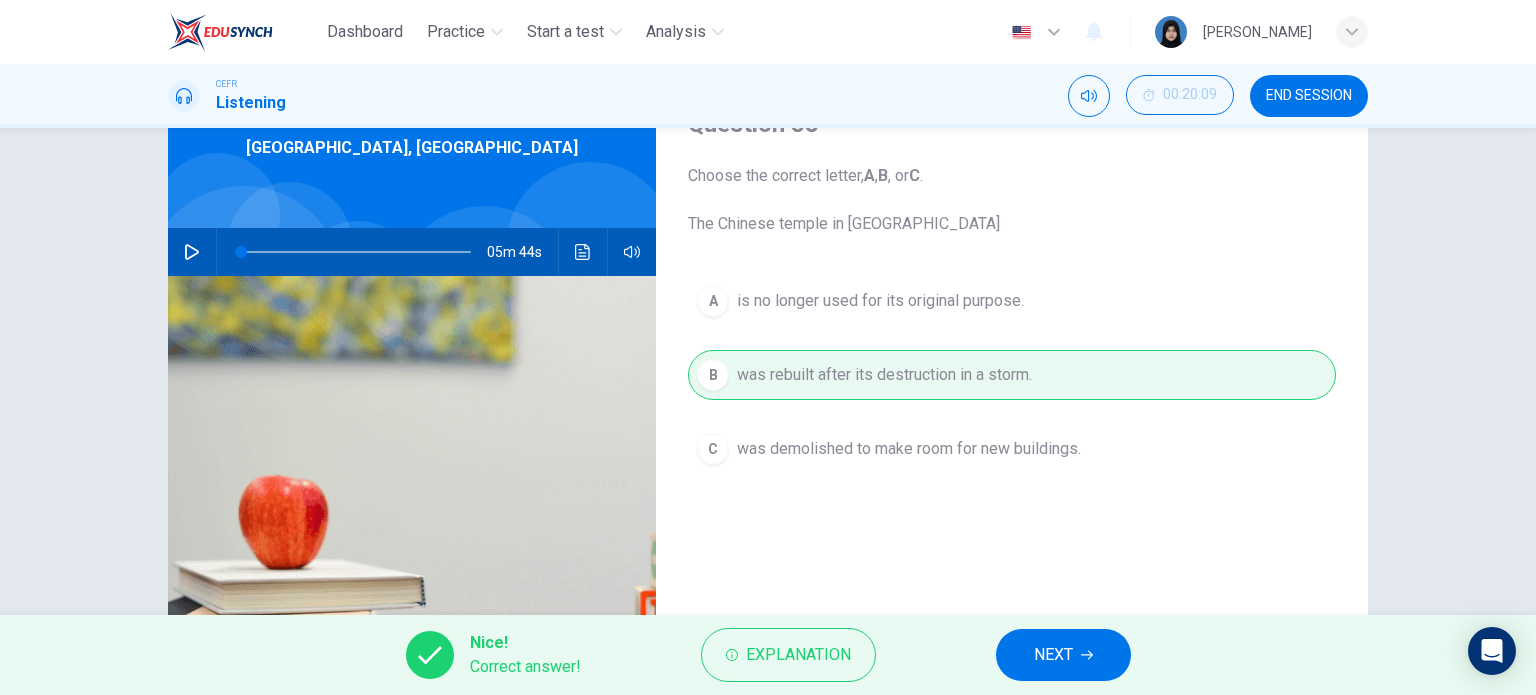 click on "NEXT" at bounding box center (1063, 655) 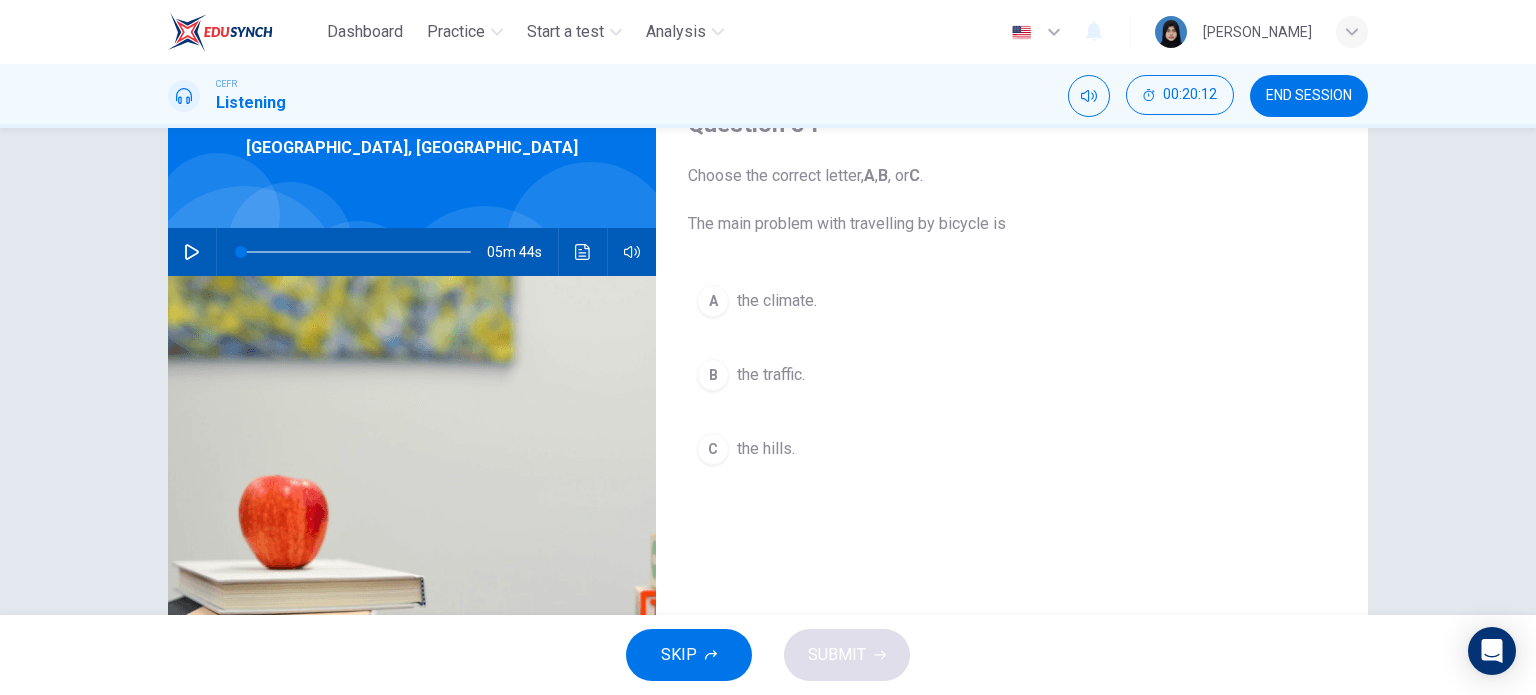click on "C the hills." at bounding box center (1012, 449) 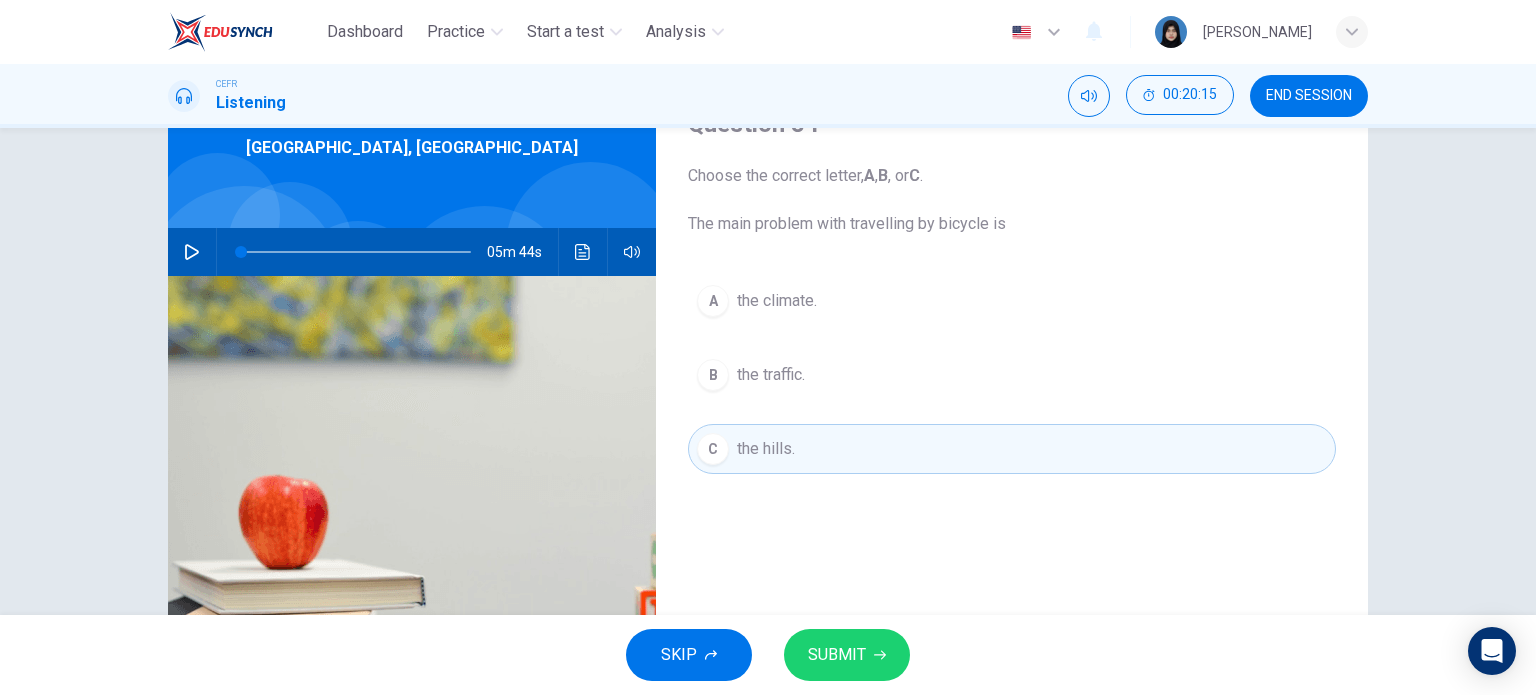 click on "A the climate." at bounding box center [1012, 301] 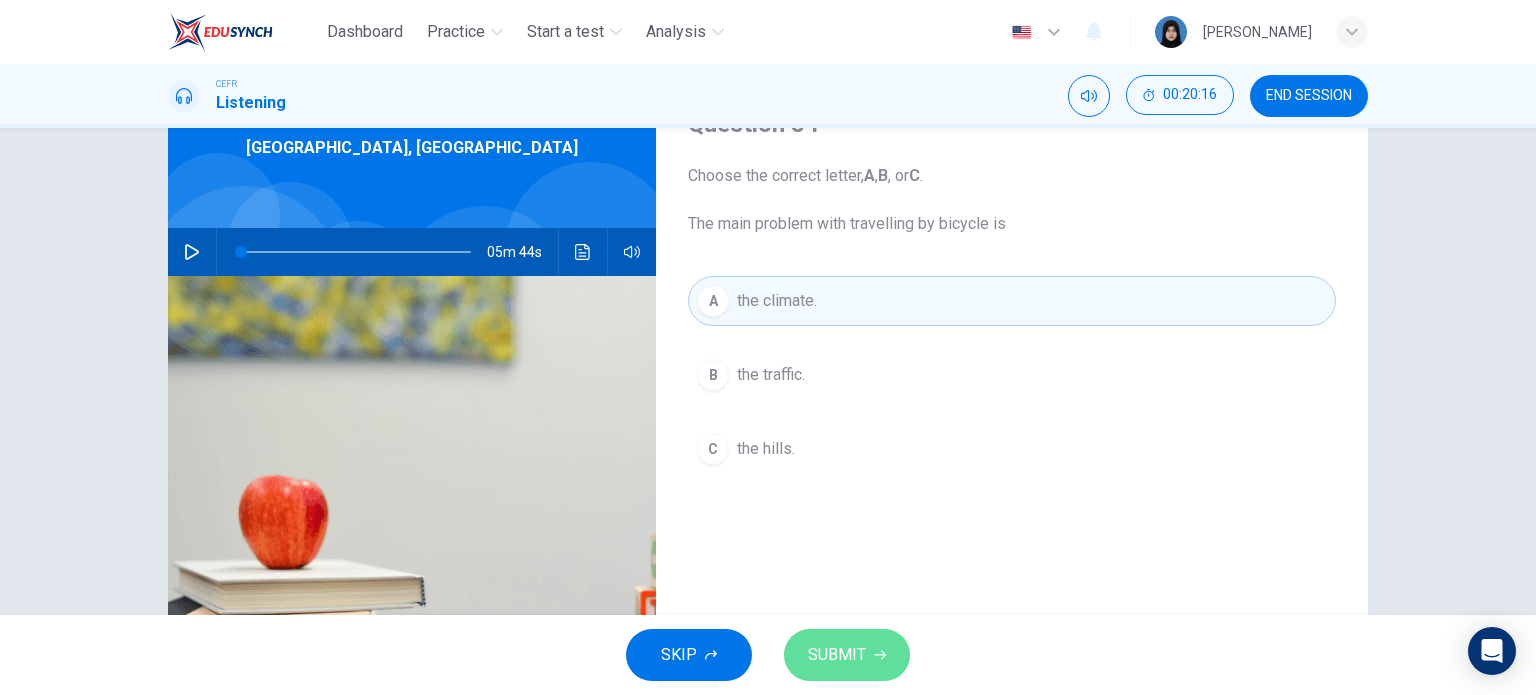 click on "SUBMIT" at bounding box center [837, 655] 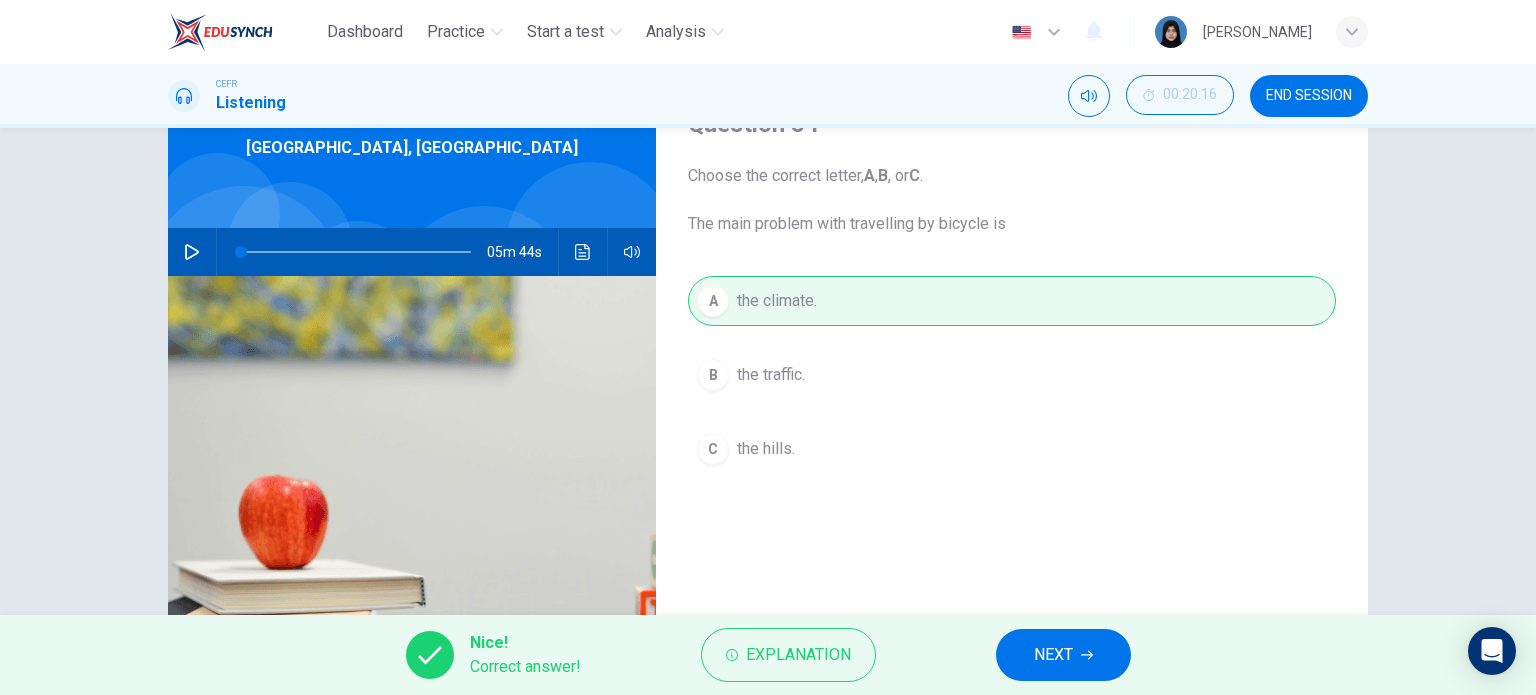 click on "NEXT" at bounding box center (1063, 655) 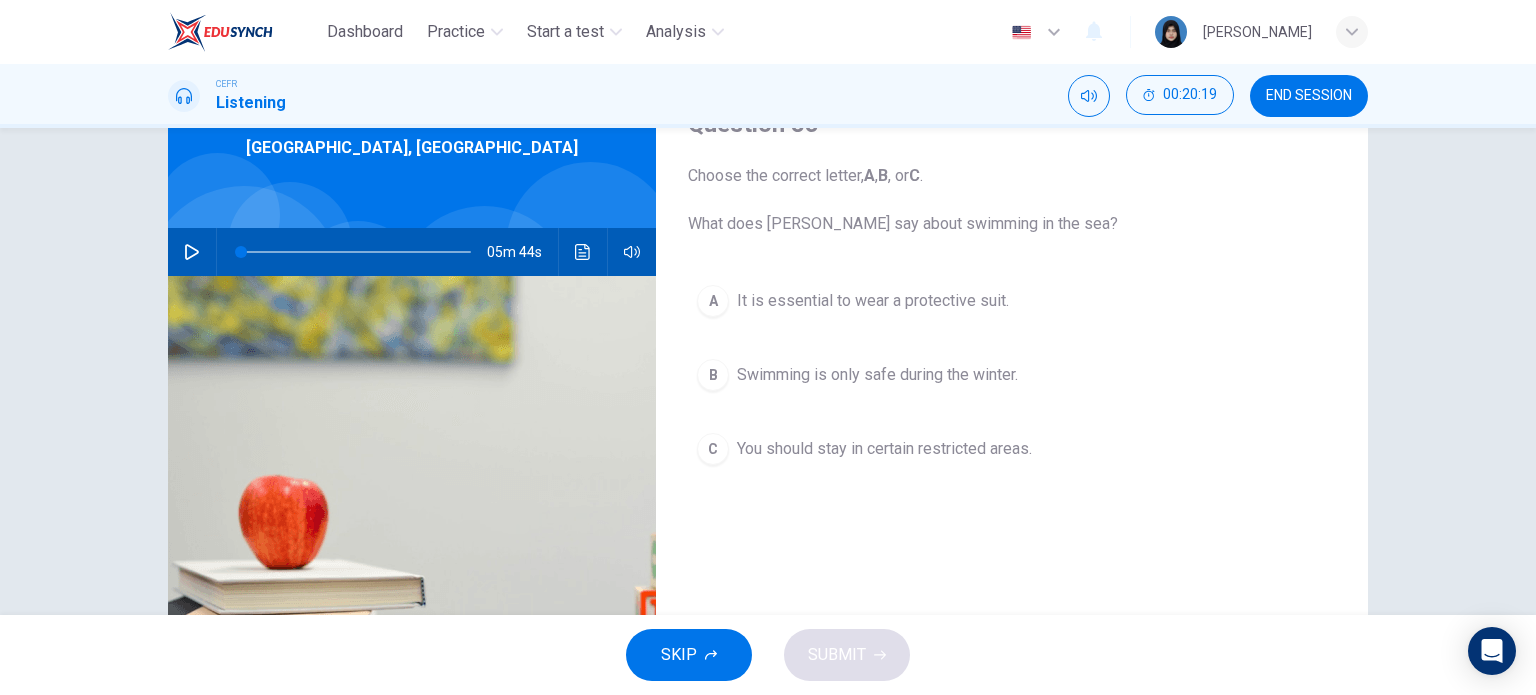 click on "A It is essential to wear a protective suit." at bounding box center (1012, 301) 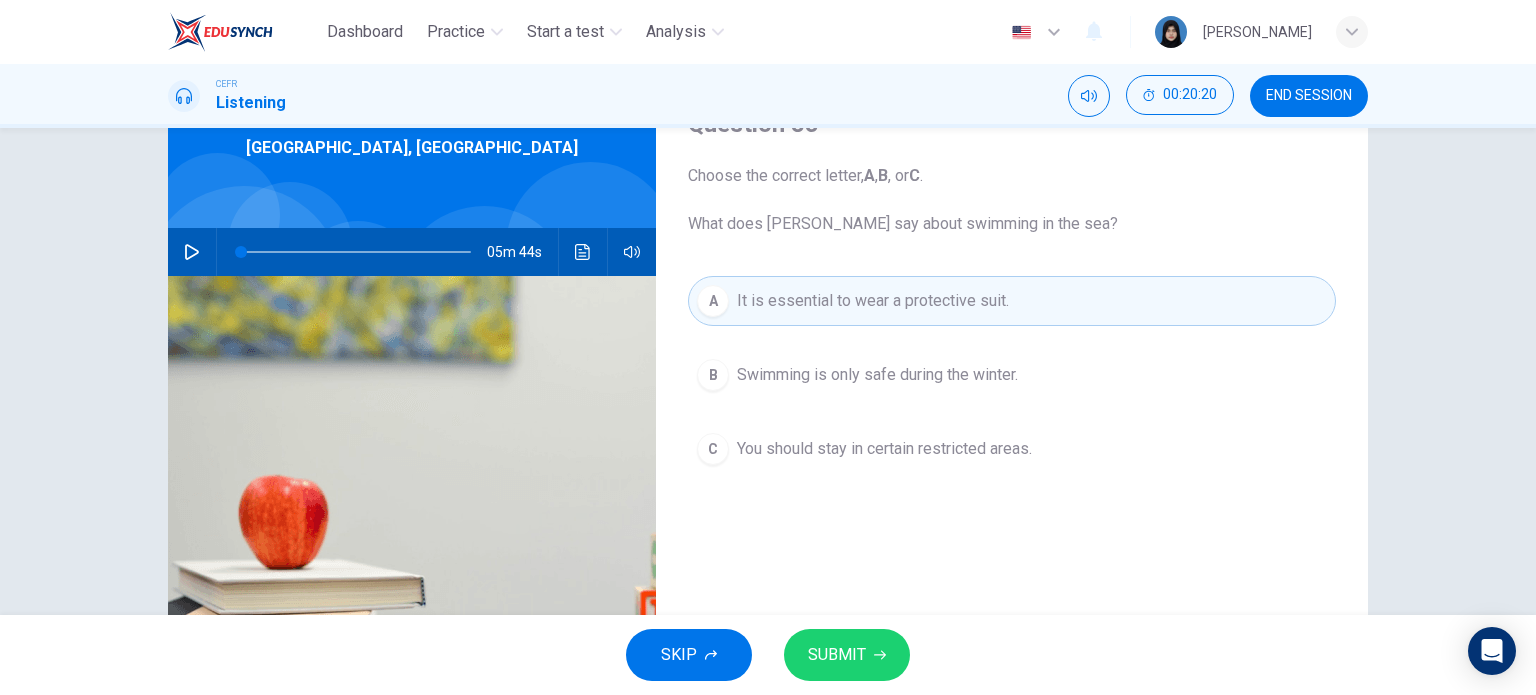 click on "C You should stay in certain restricted areas." at bounding box center [1012, 449] 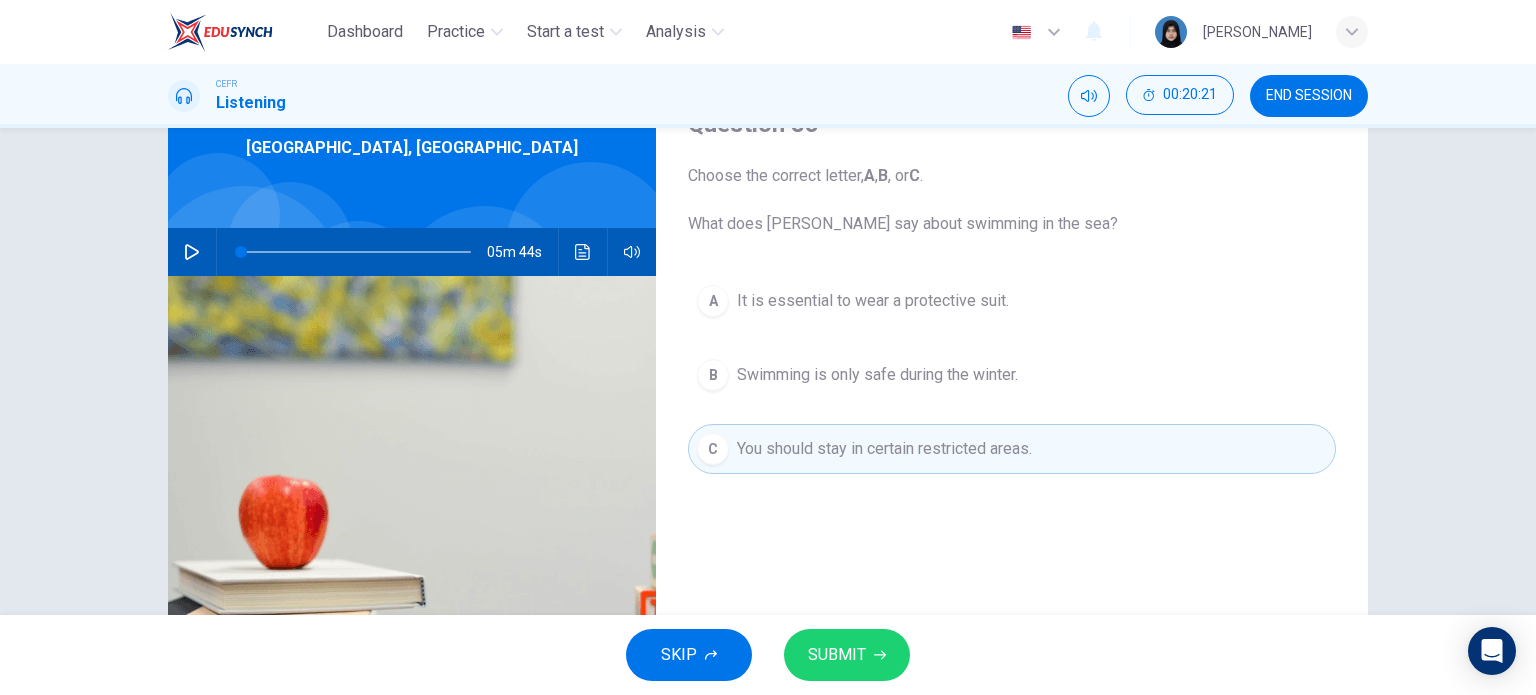 click on "SUBMIT" at bounding box center (847, 655) 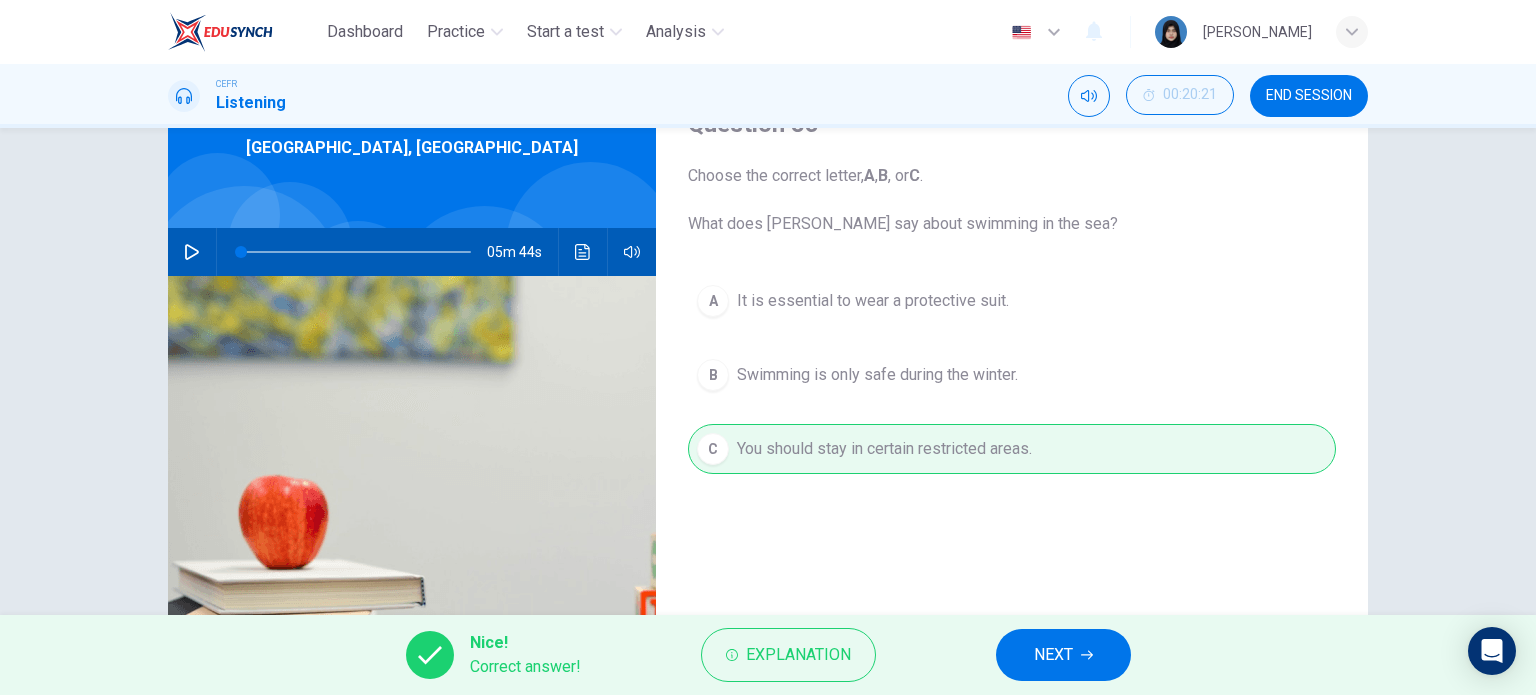 click on "NEXT" at bounding box center (1053, 655) 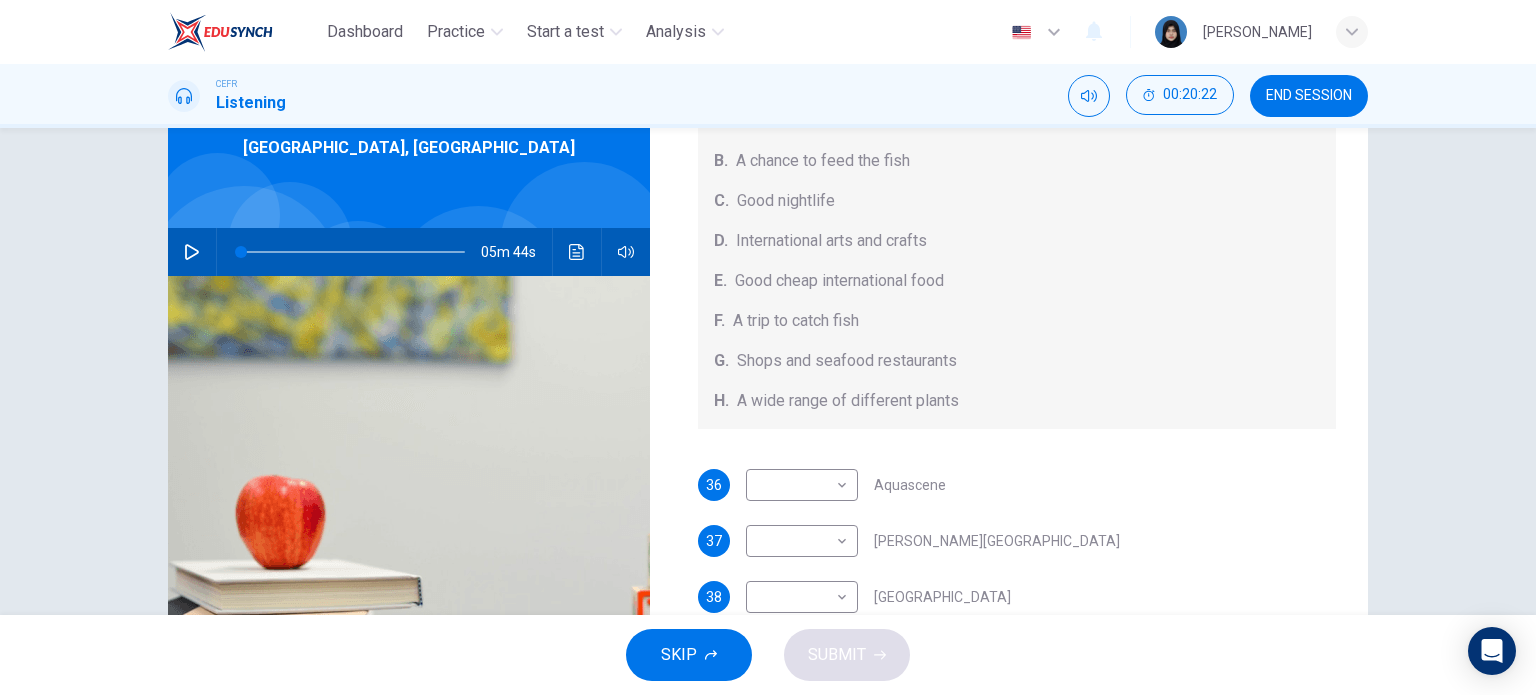 scroll, scrollTop: 224, scrollLeft: 0, axis: vertical 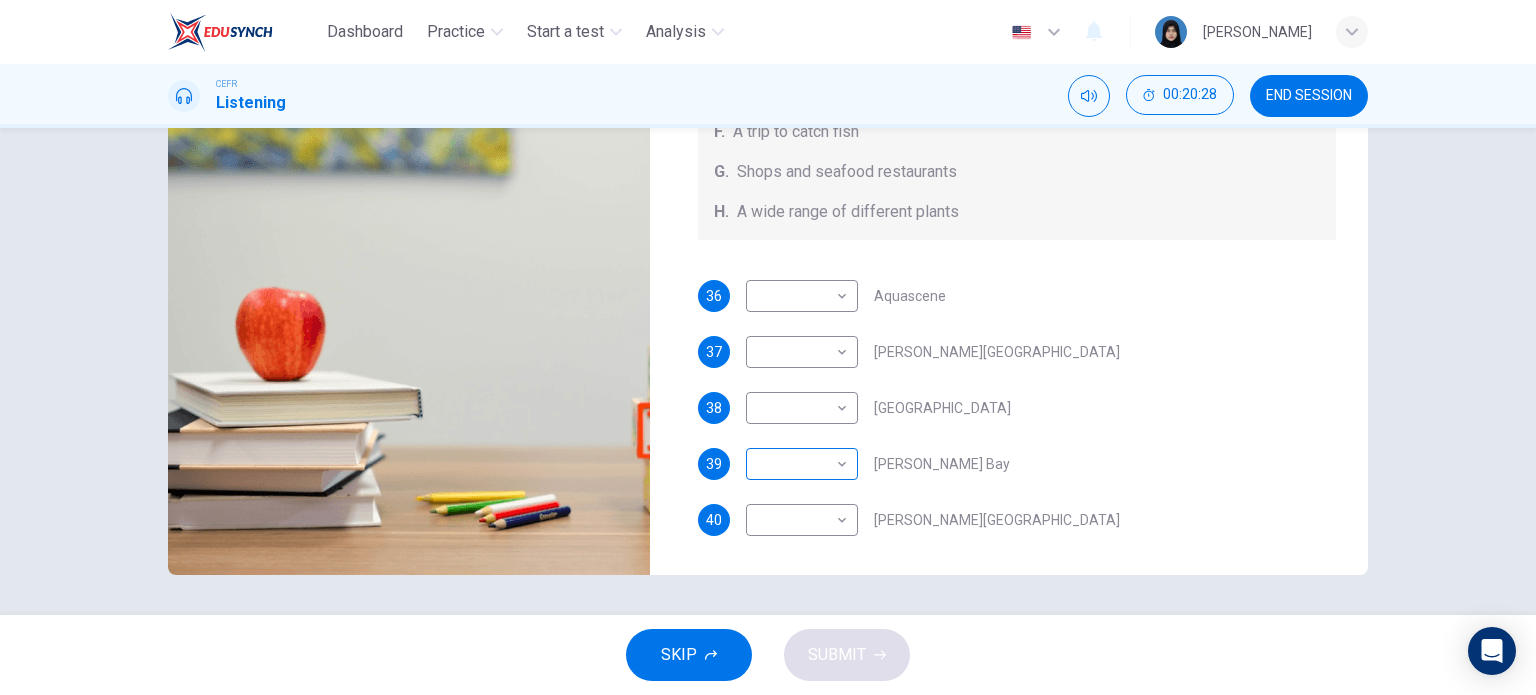 click on "Dashboard Practice Start a test Analysis English en ​ AUNI QISTINA BINTI AZRUL CEFR Listening 00:20:28 END SESSION Questions 36 - 40 Choose your answers from the box and write the correct letter  A-H  next to the questions below.
What can you find at each of the places below? A. A flower market B. A chance to feed the fish C. Good nightlife D. International arts and crafts E. Good cheap international food F. A trip to catch fish G. Shops and seafood restaurants H. A wide range of different plants 36 ​ ​ Aquascene 37 ​ ​ Smith Street Mall 38 ​ ​ Cullen Bay Marina 39 ​ ​ Fannie Bay 40 ​ ​ Mitchell Street Darwin, Australia 05m 44s SKIP SUBMIT Dashboard Practice Start a test Analysis Notifications © Copyright  2025" at bounding box center [768, 347] 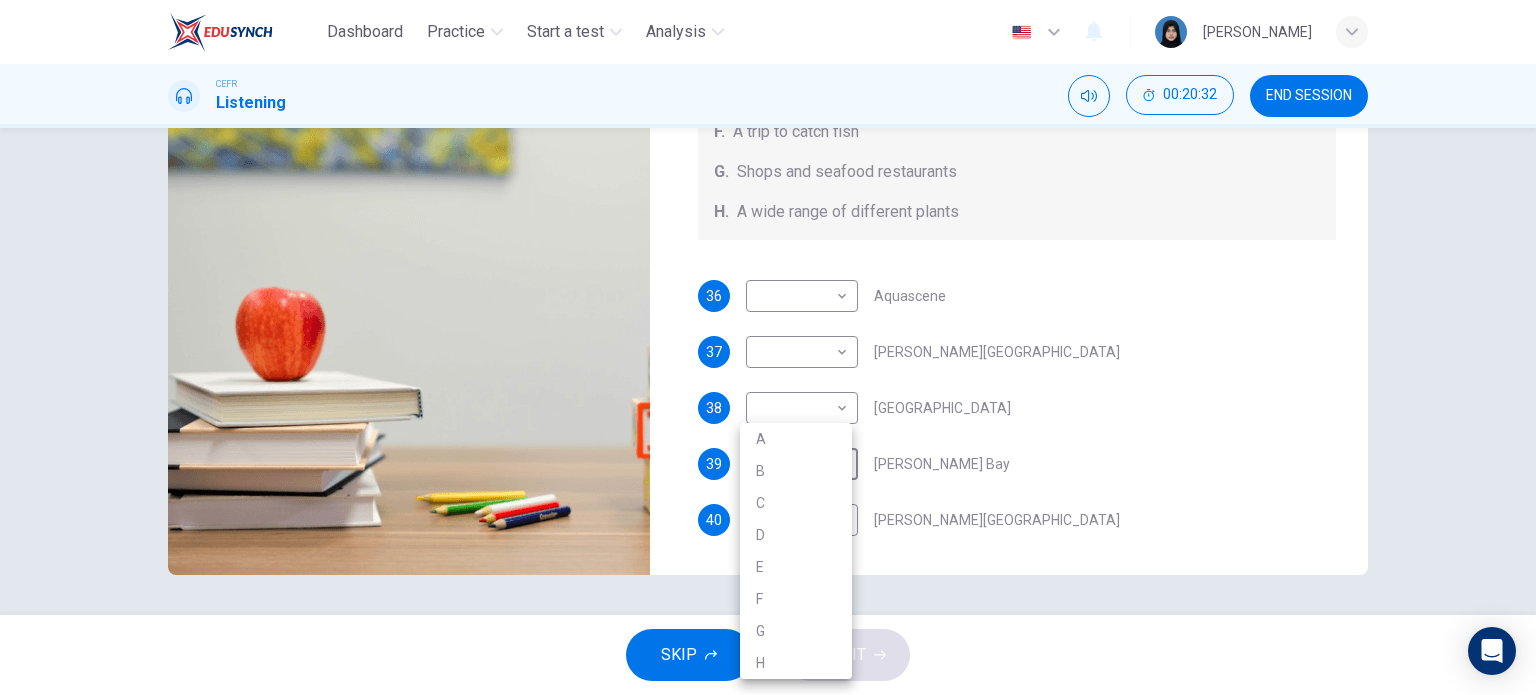 click on "H" at bounding box center [796, 663] 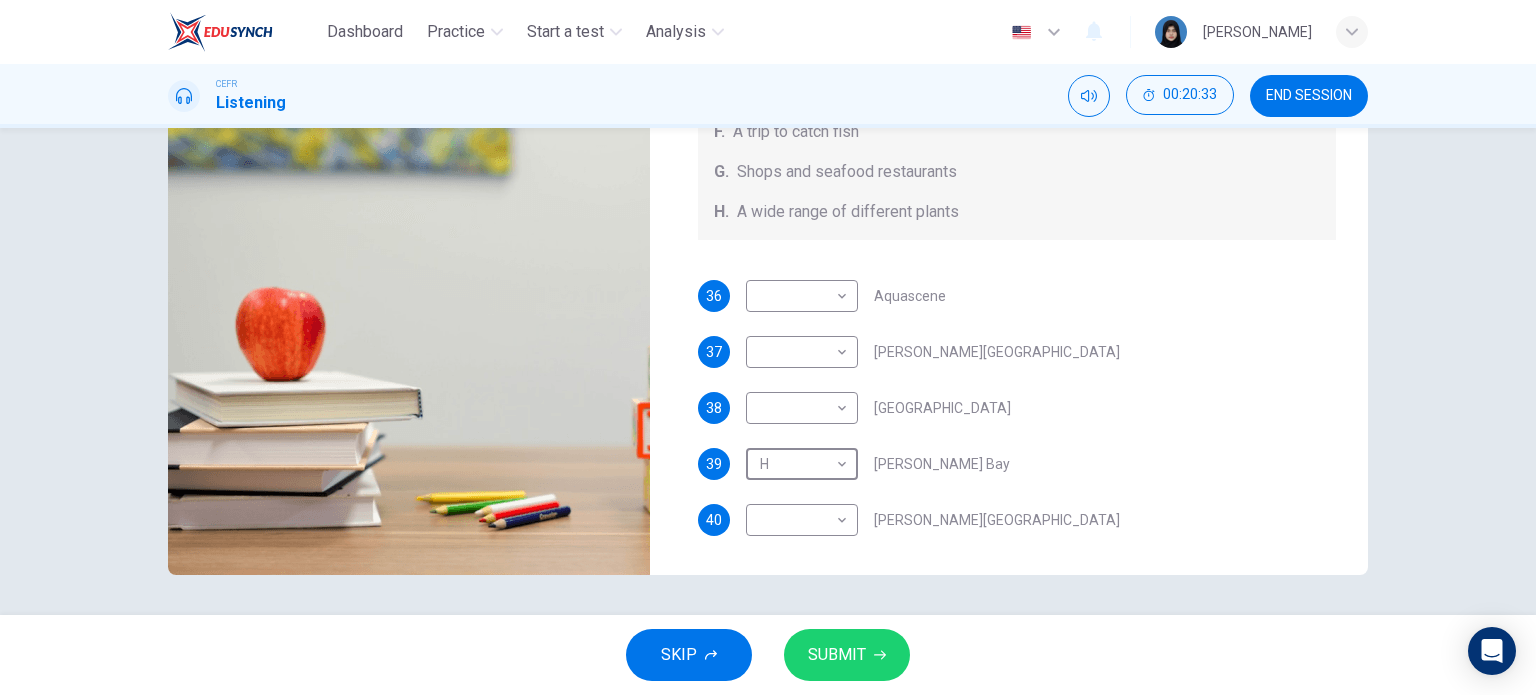 type on "H" 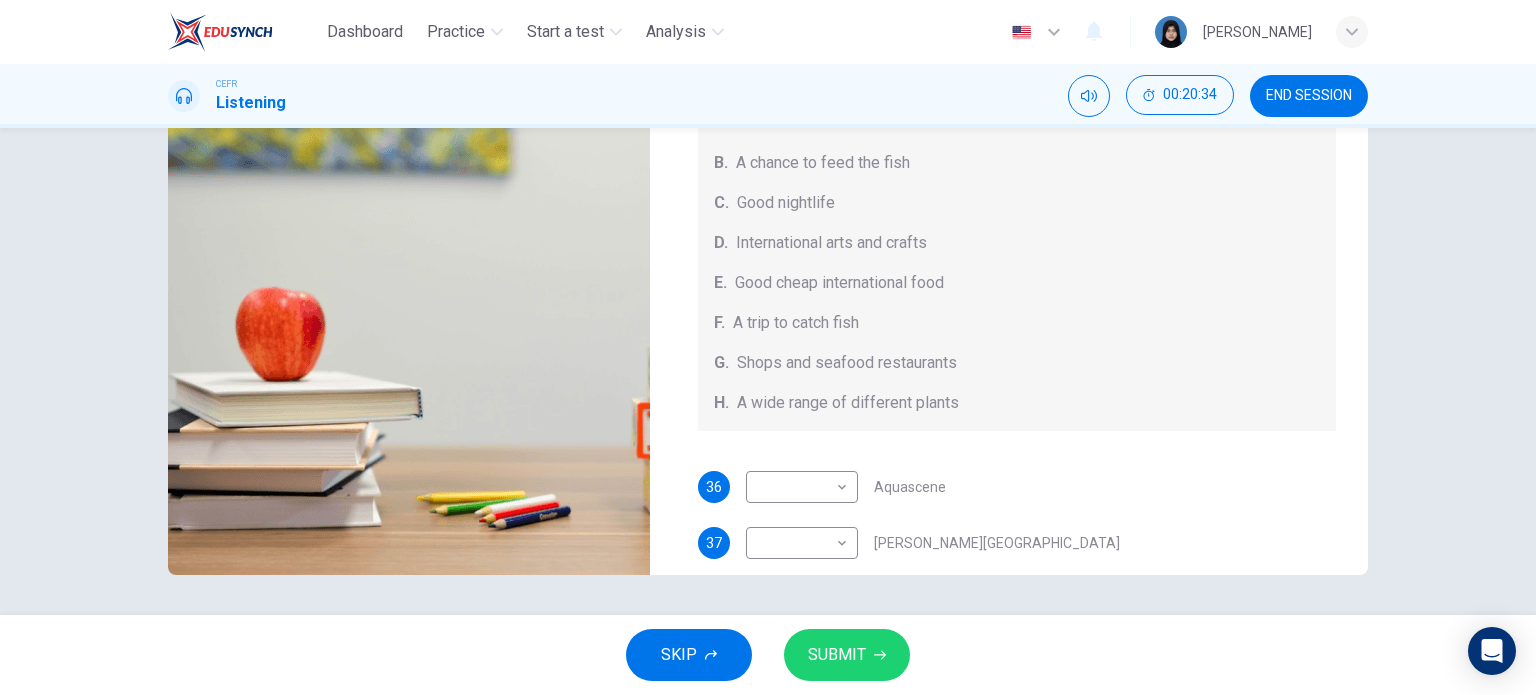 scroll, scrollTop: 0, scrollLeft: 0, axis: both 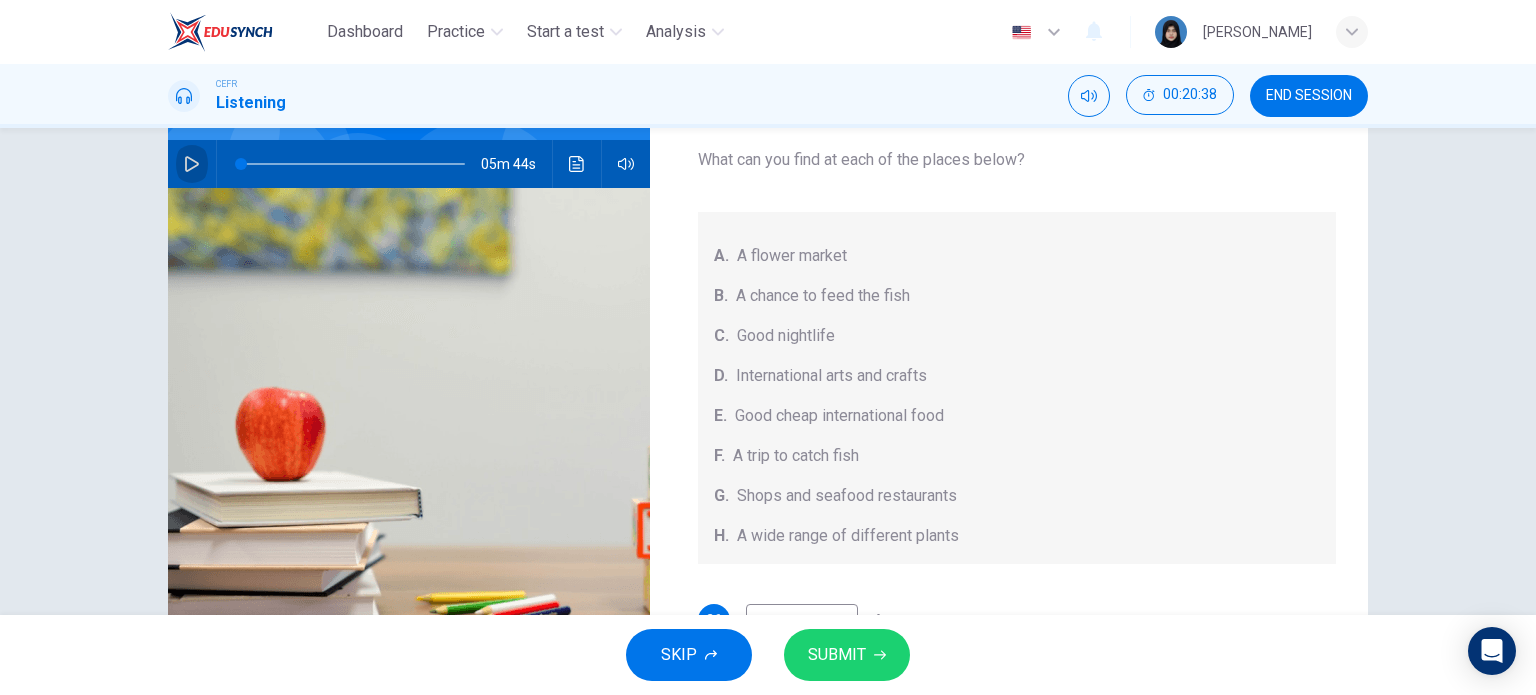 click at bounding box center (192, 164) 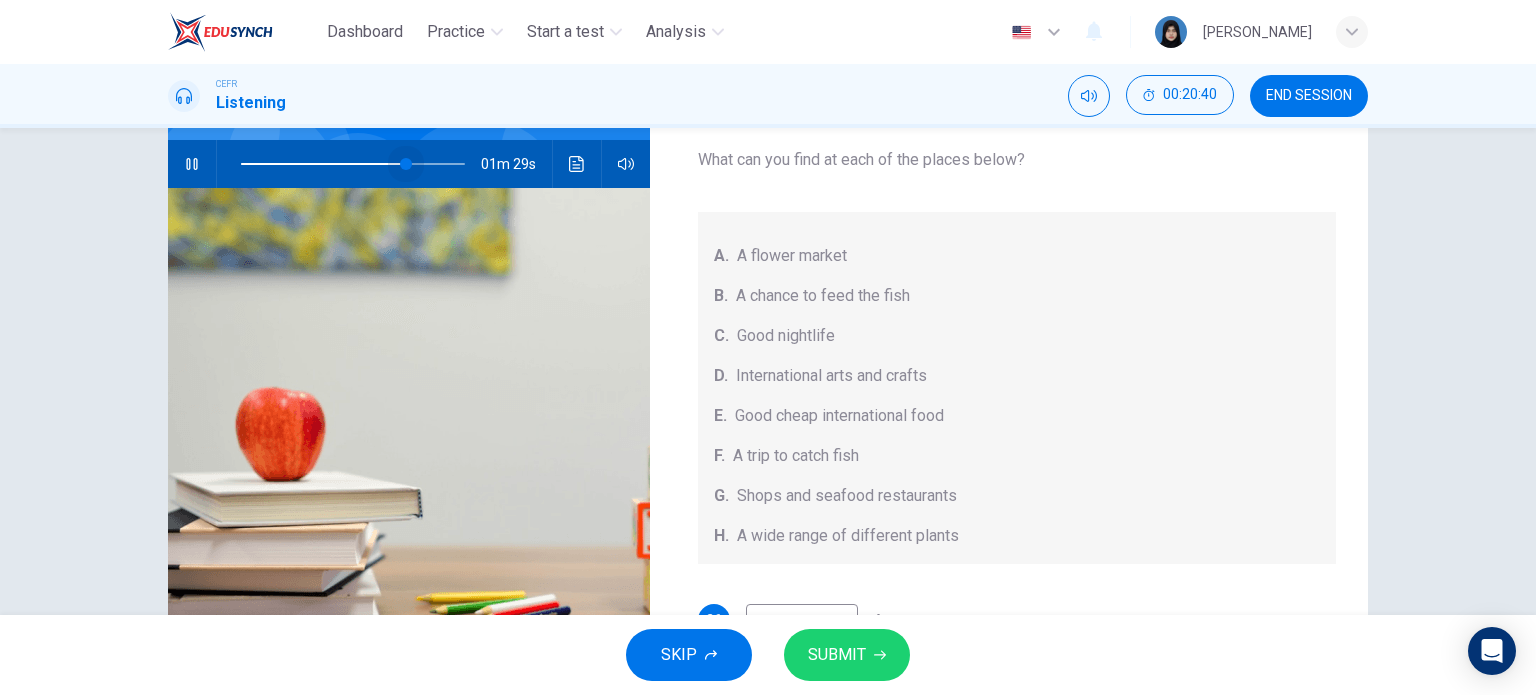 click at bounding box center (353, 164) 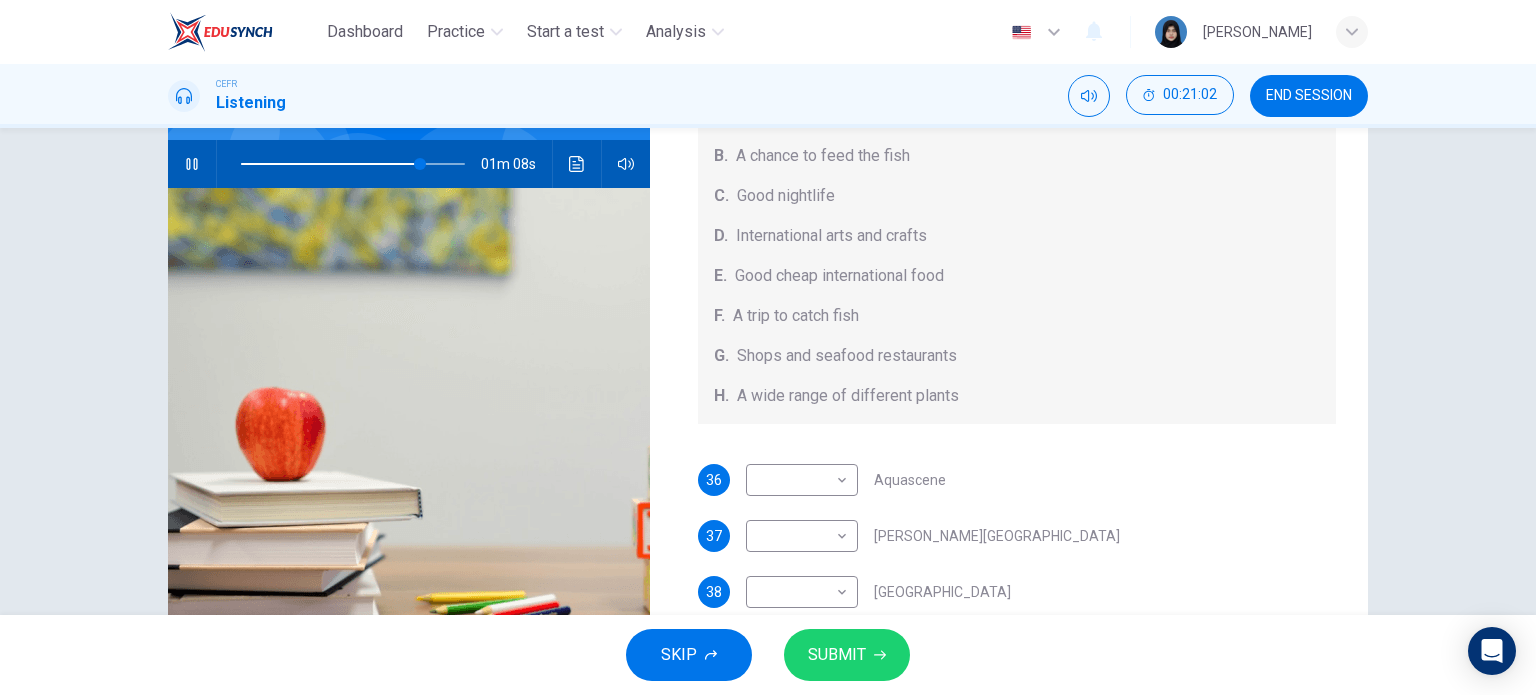 scroll, scrollTop: 224, scrollLeft: 0, axis: vertical 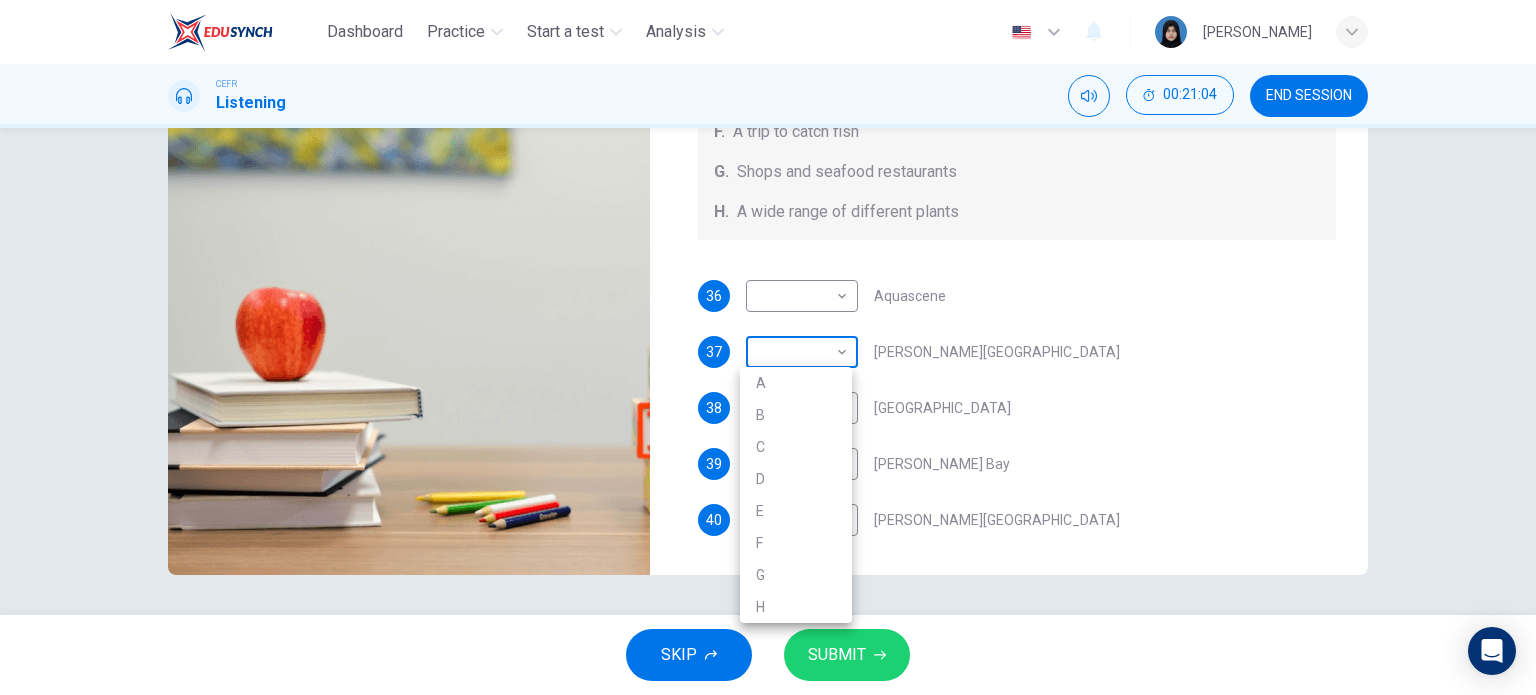 click on "Dashboard Practice Start a test Analysis English en ​ AUNI QISTINA BINTI AZRUL CEFR Listening 00:21:04 END SESSION Questions 36 - 40 Choose your answers from the box and write the correct letter  A-H  next to the questions below.
What can you find at each of the places below? A. A flower market B. A chance to feed the fish C. Good nightlife D. International arts and crafts E. Good cheap international food F. A trip to catch fish G. Shops and seafood restaurants H. A wide range of different plants 36 ​ ​ Aquascene 37 ​ ​ Smith Street Mall 38 ​ ​ Cullen Bay Marina 39 H H ​ Fannie Bay 40 ​ ​ Mitchell Street Darwin, Australia 01m 06s SKIP SUBMIT Dashboard Practice Start a test Analysis Notifications © Copyright  2025
A B C D E F G H" at bounding box center [768, 347] 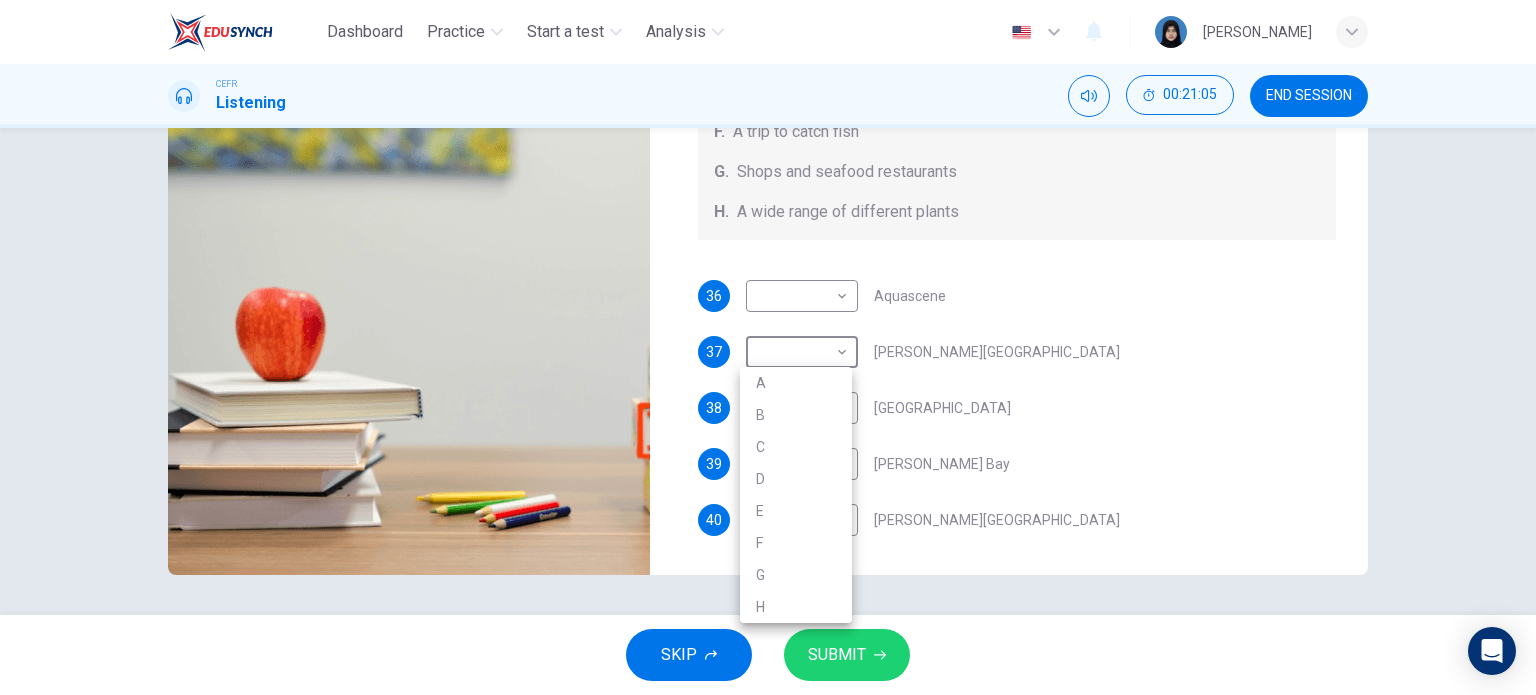 click at bounding box center (768, 347) 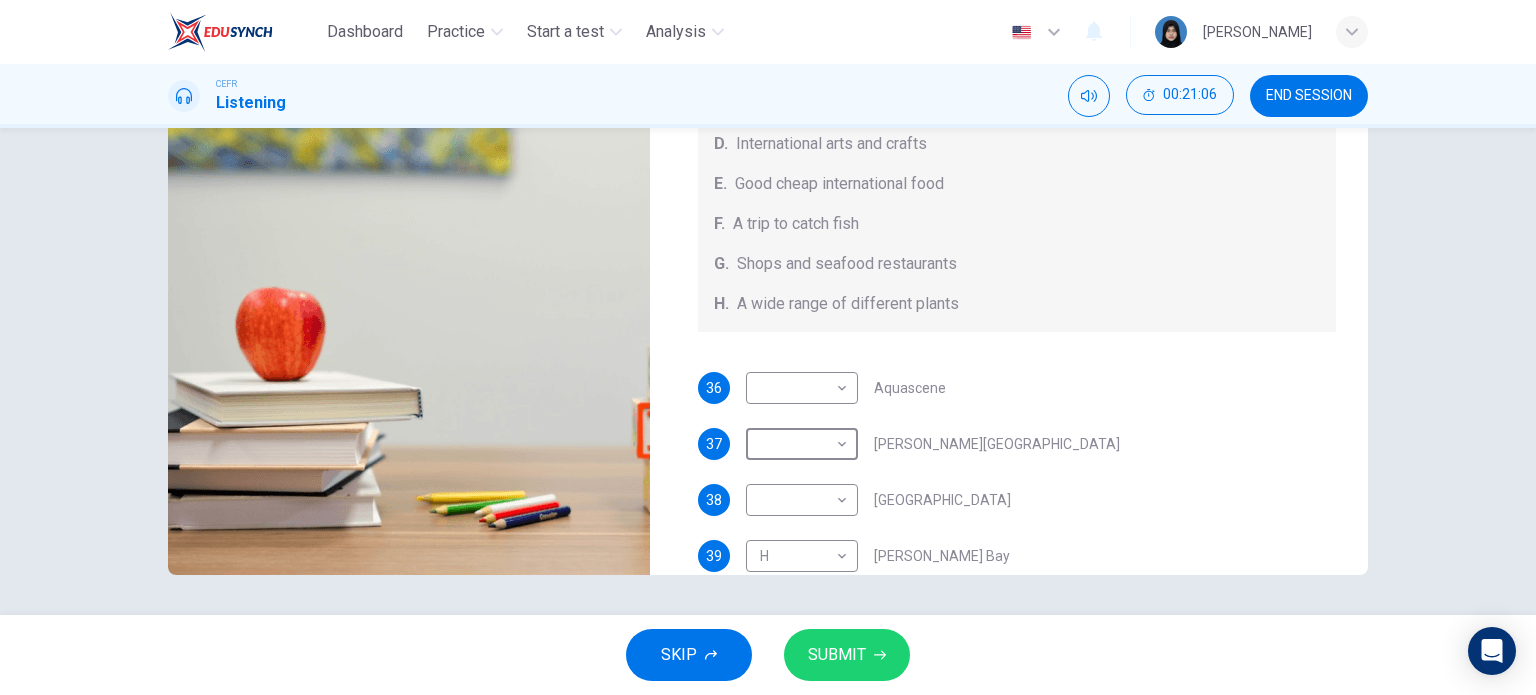 scroll, scrollTop: 124, scrollLeft: 0, axis: vertical 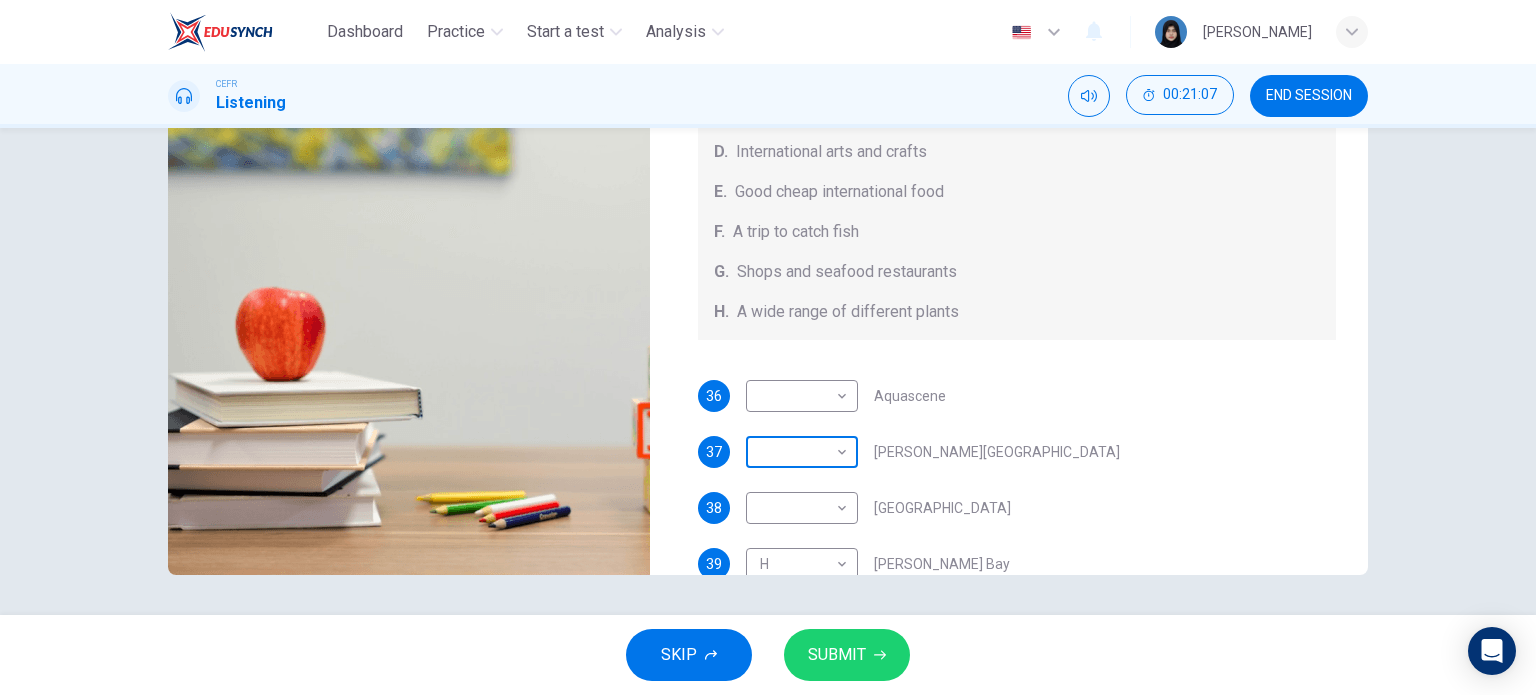 click on "Dashboard Practice Start a test Analysis English en ​ AUNI QISTINA BINTI AZRUL CEFR Listening 00:21:07 END SESSION Questions 36 - 40 Choose your answers from the box and write the correct letter  A-H  next to the questions below.
What can you find at each of the places below? A. A flower market B. A chance to feed the fish C. Good nightlife D. International arts and crafts E. Good cheap international food F. A trip to catch fish G. Shops and seafood restaurants H. A wide range of different plants 36 ​ ​ Aquascene 37 ​ ​ Smith Street Mall 38 ​ ​ Cullen Bay Marina 39 H H ​ Fannie Bay 40 ​ ​ Mitchell Street Darwin, Australia 01m 03s SKIP SUBMIT Dashboard Practice Start a test Analysis Notifications © Copyright  2025" at bounding box center (768, 347) 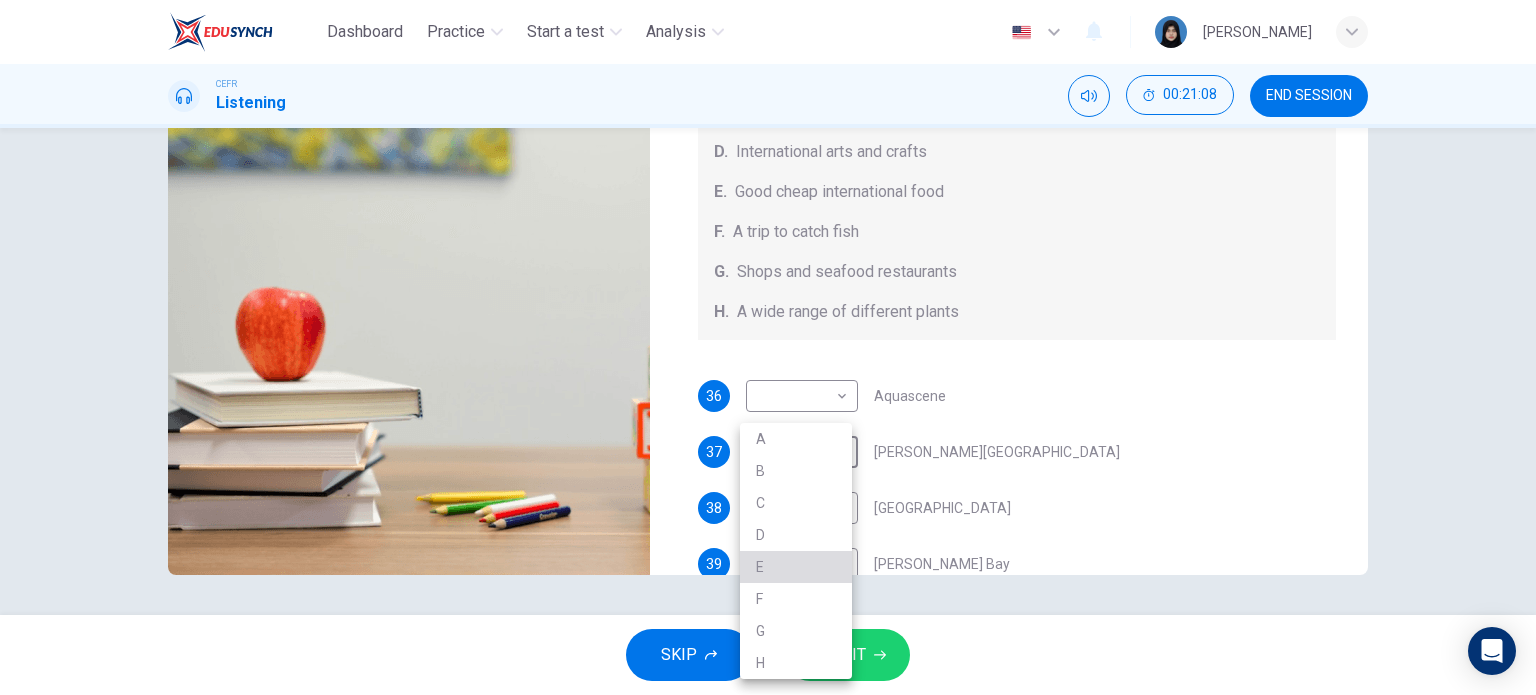click on "E" at bounding box center (796, 567) 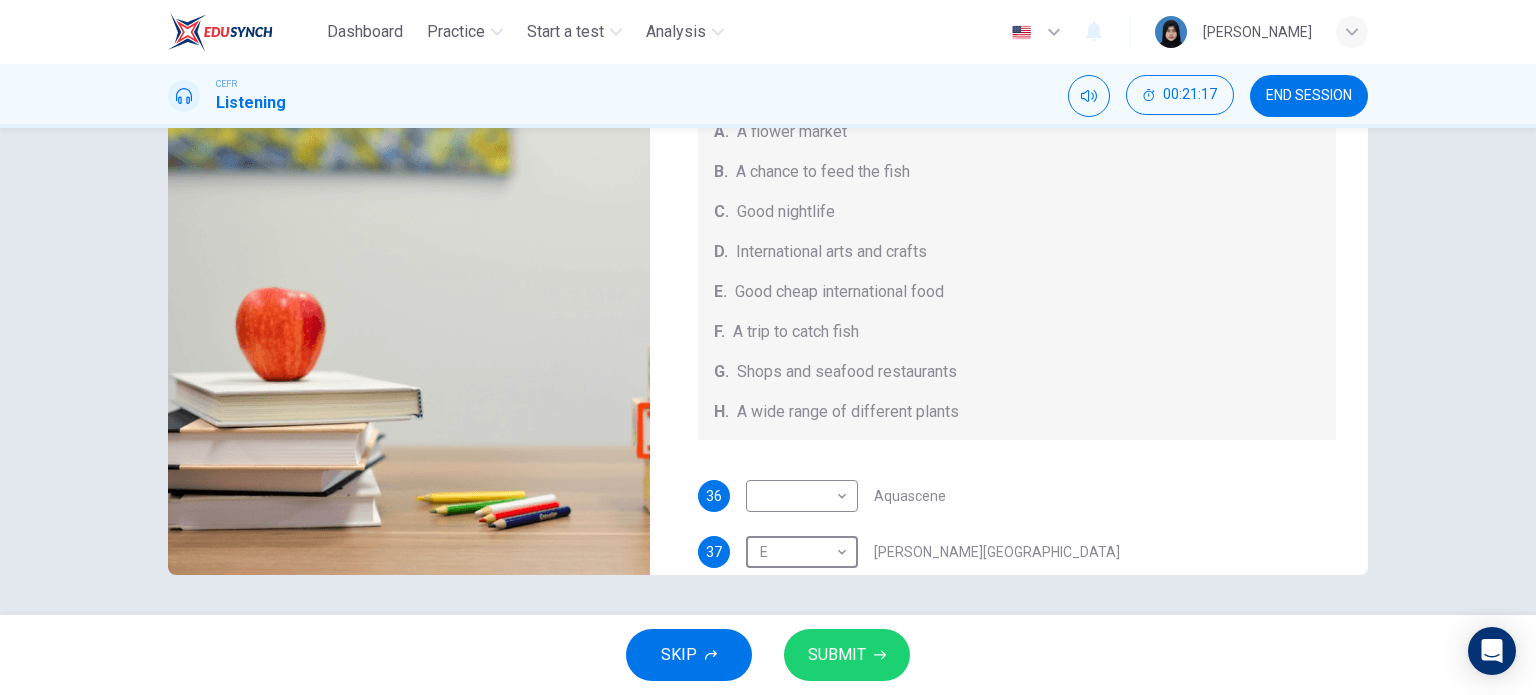 scroll, scrollTop: 0, scrollLeft: 0, axis: both 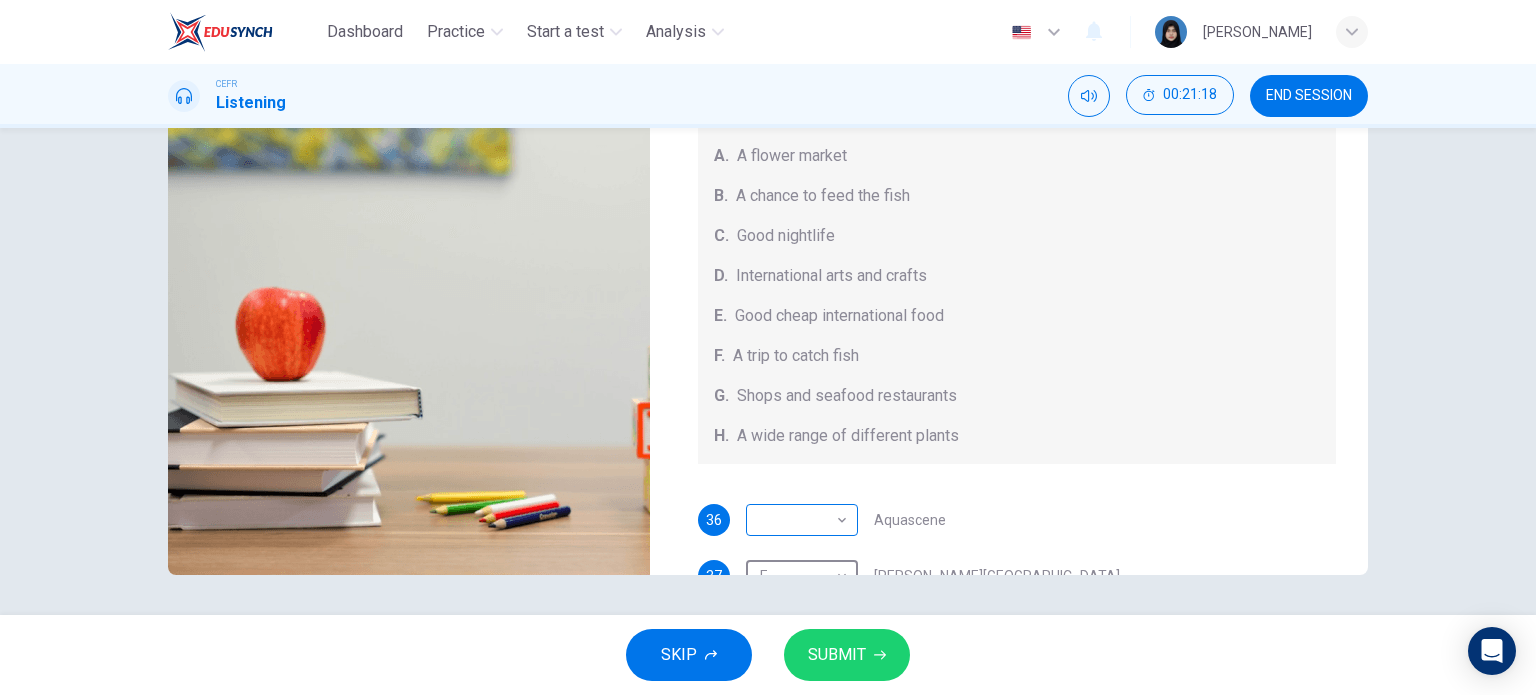 click on "Dashboard Practice Start a test Analysis English en ​ AUNI QISTINA BINTI AZRUL CEFR Listening 00:21:18 END SESSION Questions 36 - 40 Choose your answers from the box and write the correct letter  A-H  next to the questions below.
What can you find at each of the places below? A. A flower market B. A chance to feed the fish C. Good nightlife D. International arts and crafts E. Good cheap international food F. A trip to catch fish G. Shops and seafood restaurants H. A wide range of different plants 36 ​ ​ Aquascene 37 E E ​ Smith Street Mall 38 ​ ​ Cullen Bay Marina 39 H H ​ Fannie Bay 40 ​ ​ Mitchell Street Darwin, Australia 00m 52s SKIP SUBMIT Dashboard Practice Start a test Analysis Notifications © Copyright  2025" at bounding box center [768, 347] 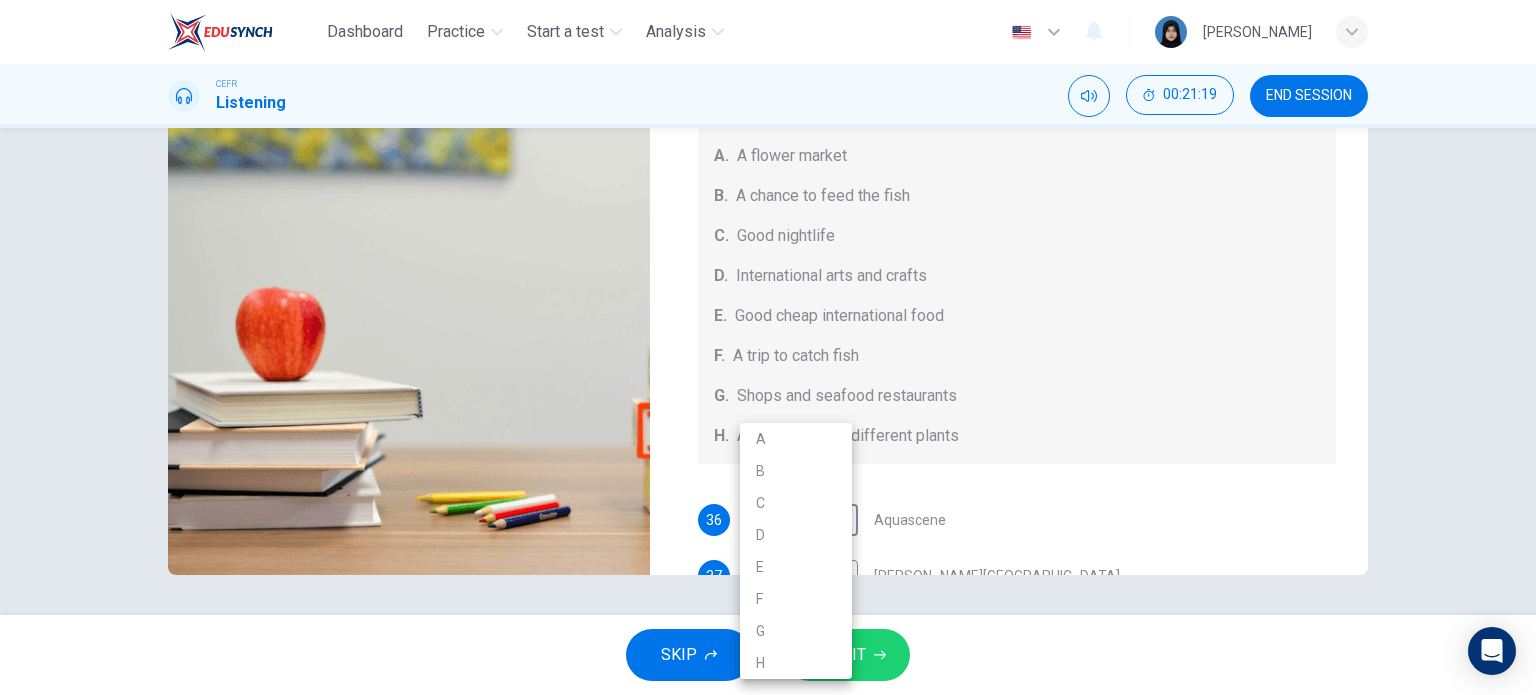 click on "B" at bounding box center (796, 471) 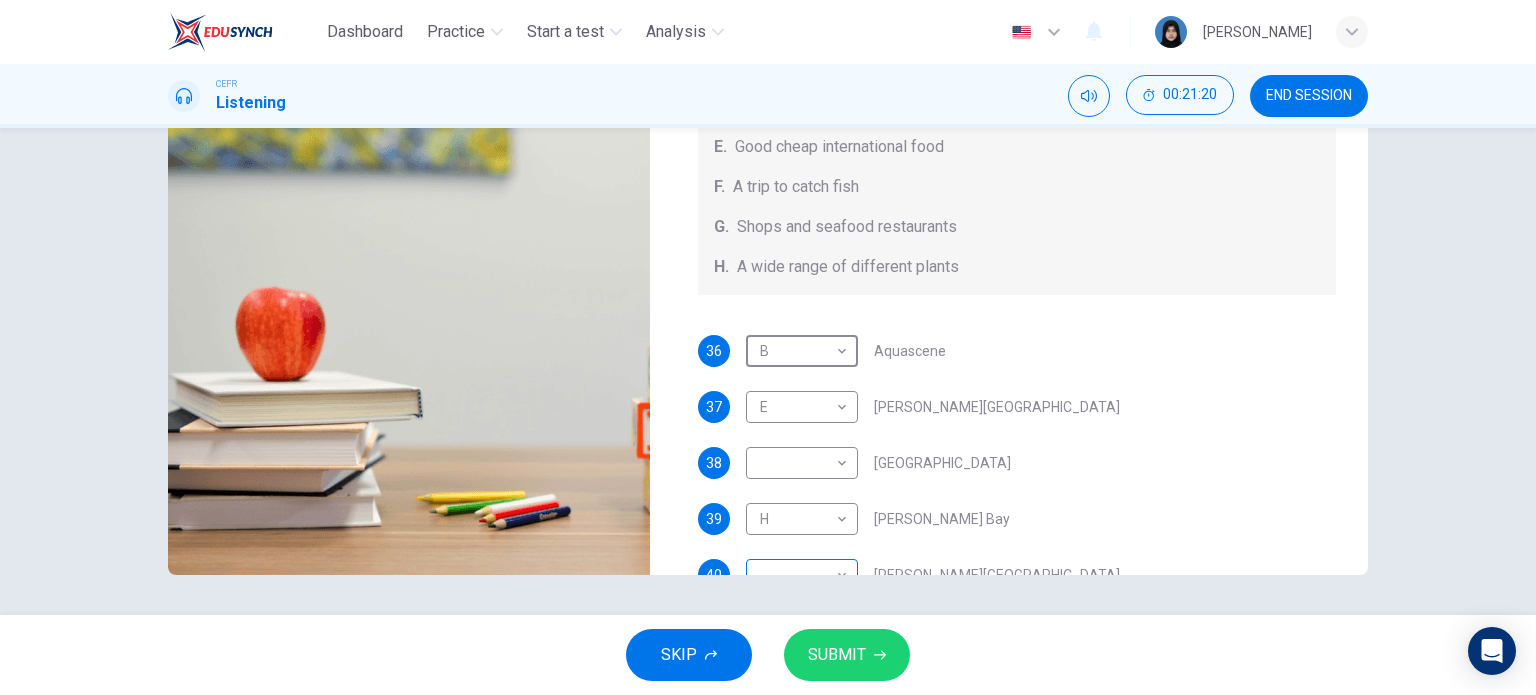 scroll, scrollTop: 200, scrollLeft: 0, axis: vertical 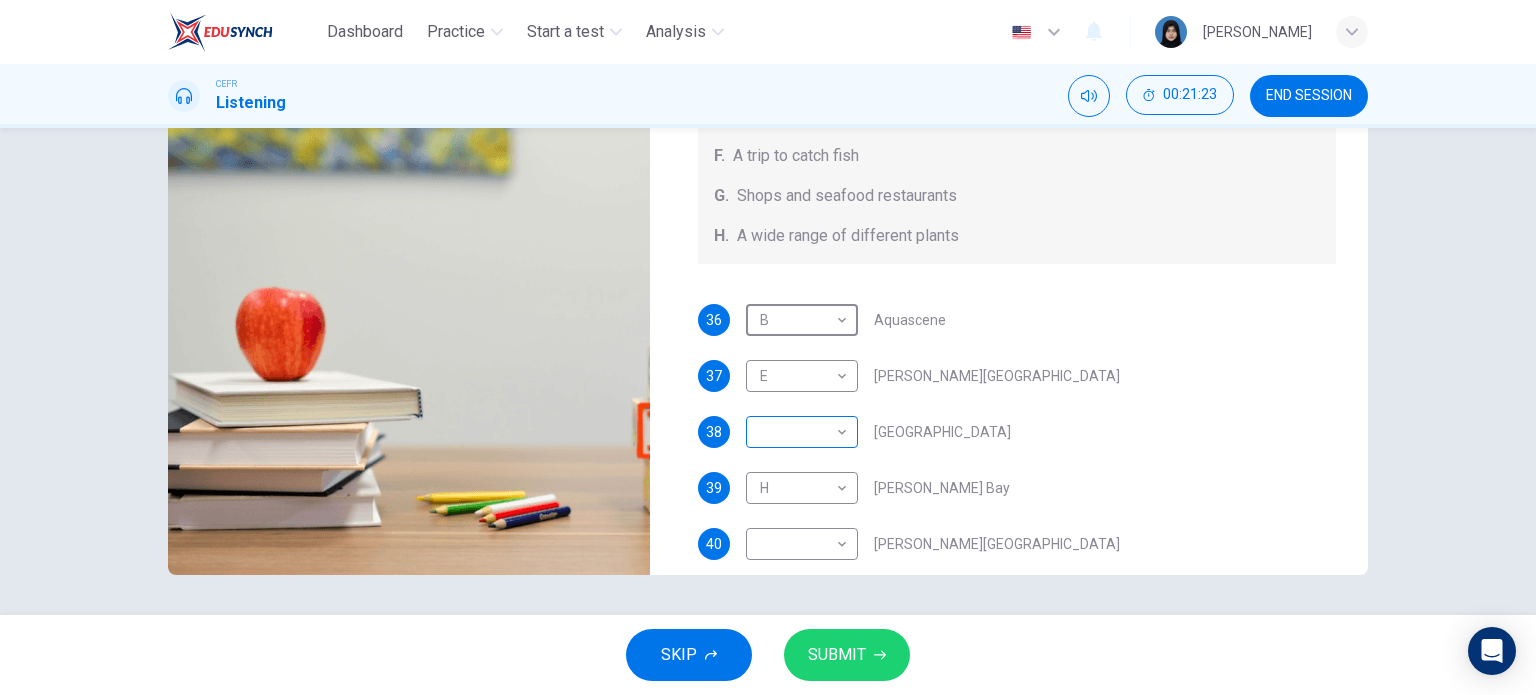 click on "Dashboard Practice Start a test Analysis English en ​ AUNI QISTINA BINTI AZRUL CEFR Listening 00:21:23 END SESSION Questions 36 - 40 Choose your answers from the box and write the correct letter  A-H  next to the questions below.
What can you find at each of the places below? A. A flower market B. A chance to feed the fish C. Good nightlife D. International arts and crafts E. Good cheap international food F. A trip to catch fish G. Shops and seafood restaurants H. A wide range of different plants 36 B B ​ Aquascene 37 E E ​ Smith Street Mall 38 ​ ​ Cullen Bay Marina 39 H H ​ Fannie Bay 40 ​ ​ Mitchell Street Darwin, Australia 00m 46s SKIP SUBMIT Dashboard Practice Start a test Analysis Notifications © Copyright  2025" at bounding box center (768, 347) 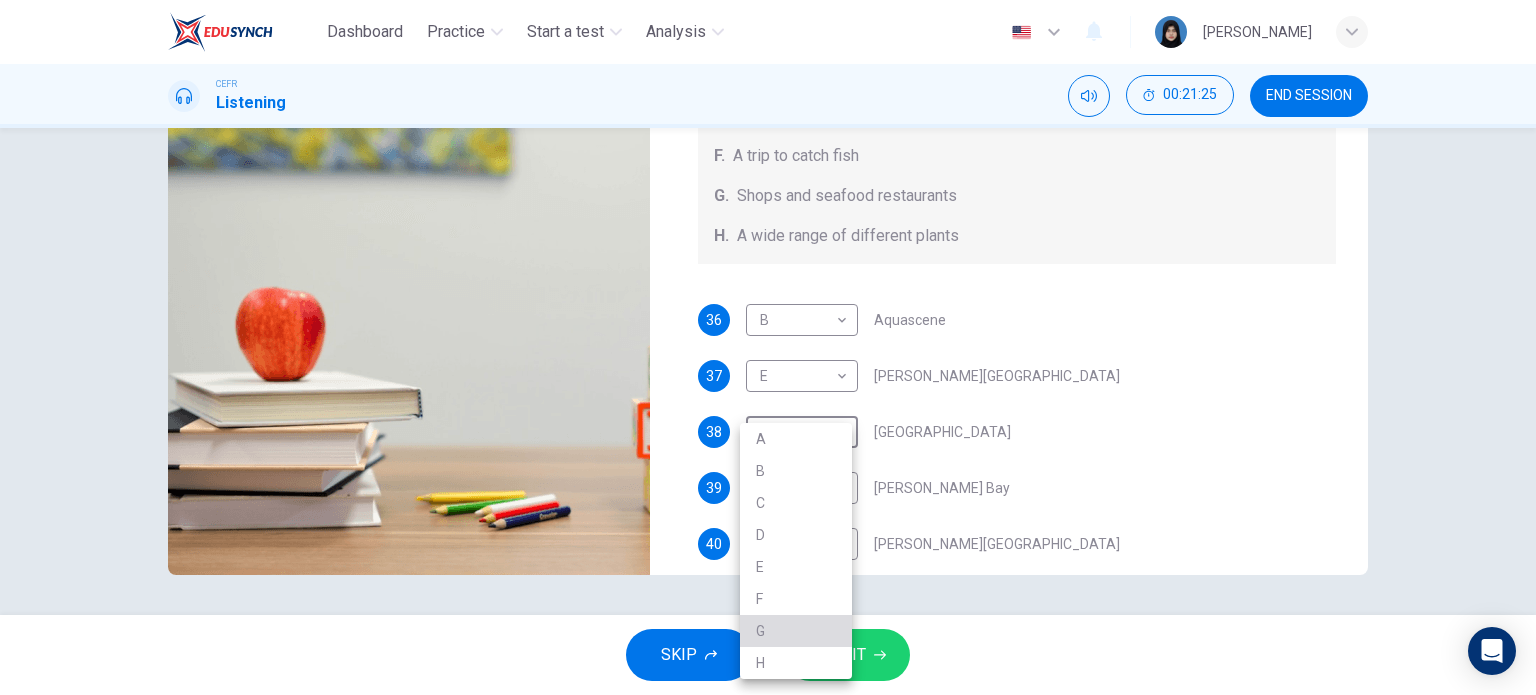 click on "G" at bounding box center [796, 631] 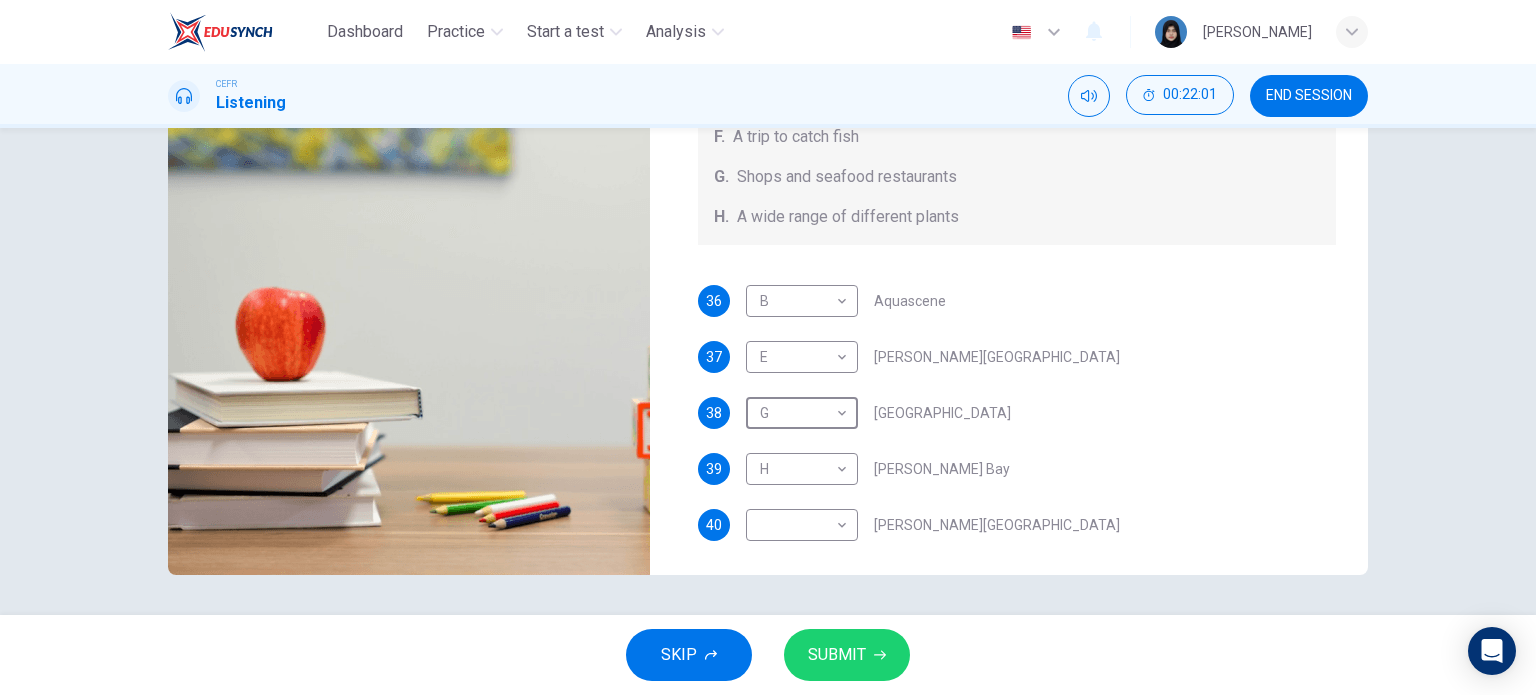 scroll, scrollTop: 224, scrollLeft: 0, axis: vertical 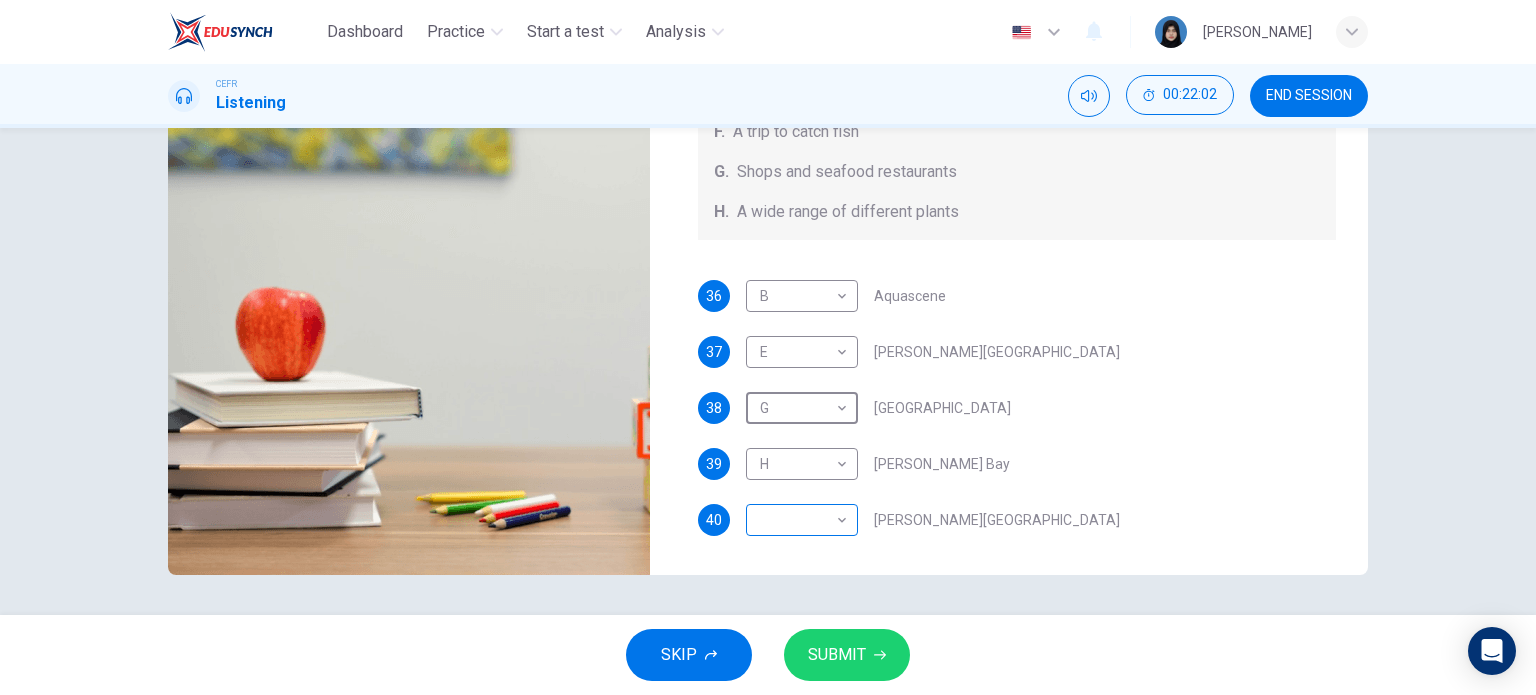 click on "Dashboard Practice Start a test Analysis English en ​ AUNI QISTINA BINTI AZRUL CEFR Listening 00:22:02 END SESSION Questions 36 - 40 Choose your answers from the box and write the correct letter  A-H  next to the questions below.
What can you find at each of the places below? A. A flower market B. A chance to feed the fish C. Good nightlife D. International arts and crafts E. Good cheap international food F. A trip to catch fish G. Shops and seafood restaurants H. A wide range of different plants 36 B B ​ Aquascene 37 E E ​ Smith Street Mall 38 G G ​ Cullen Bay Marina 39 H H ​ Fannie Bay 40 ​ ​ Mitchell Street Darwin, Australia 00m 08s SKIP SUBMIT Dashboard Practice Start a test Analysis Notifications © Copyright  2025" at bounding box center (768, 347) 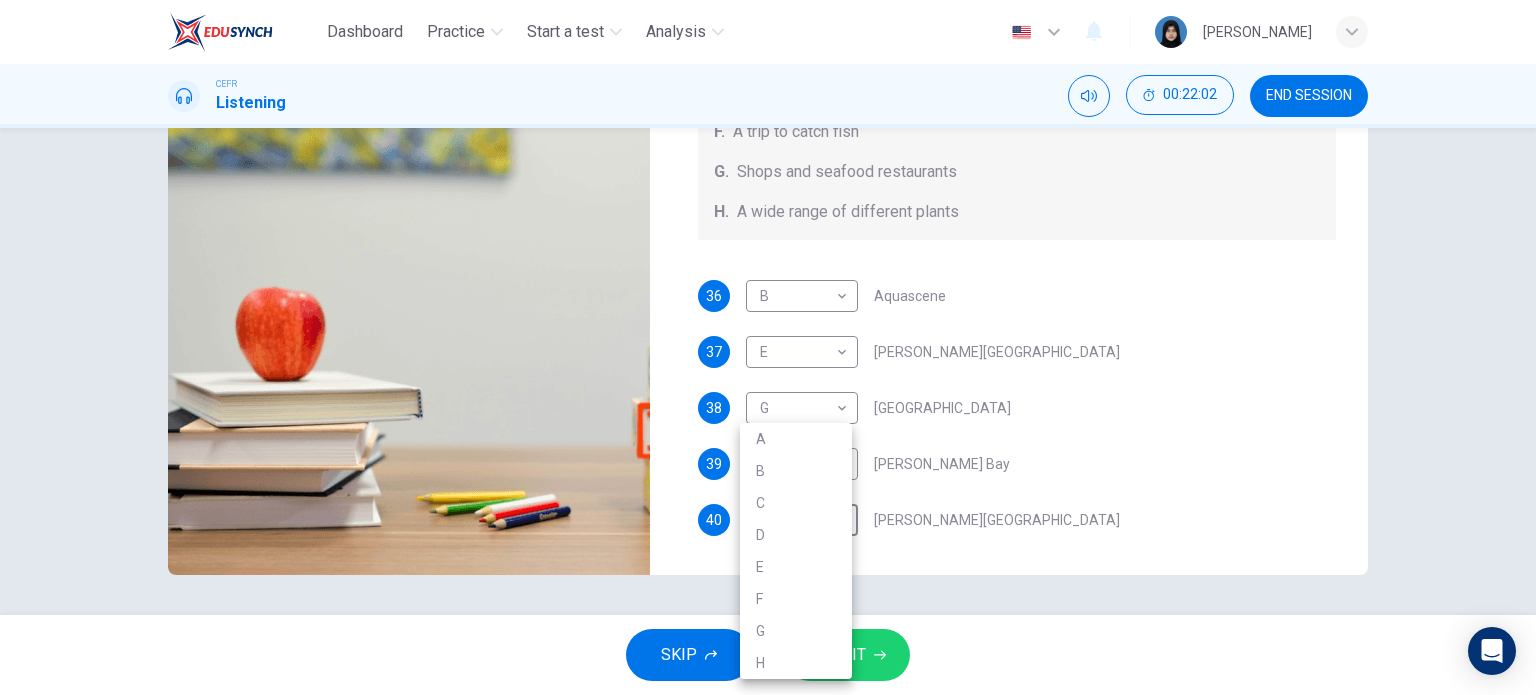 click on "C" at bounding box center [796, 503] 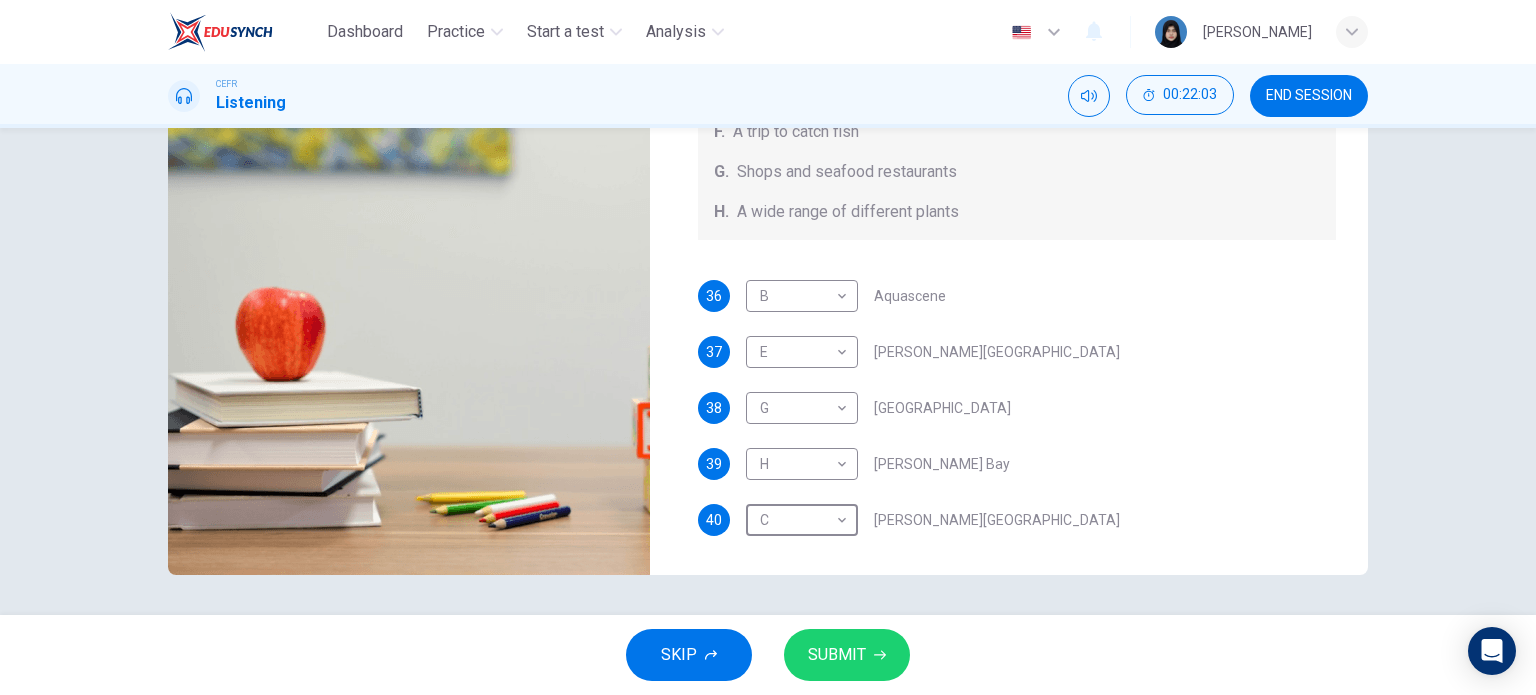 click 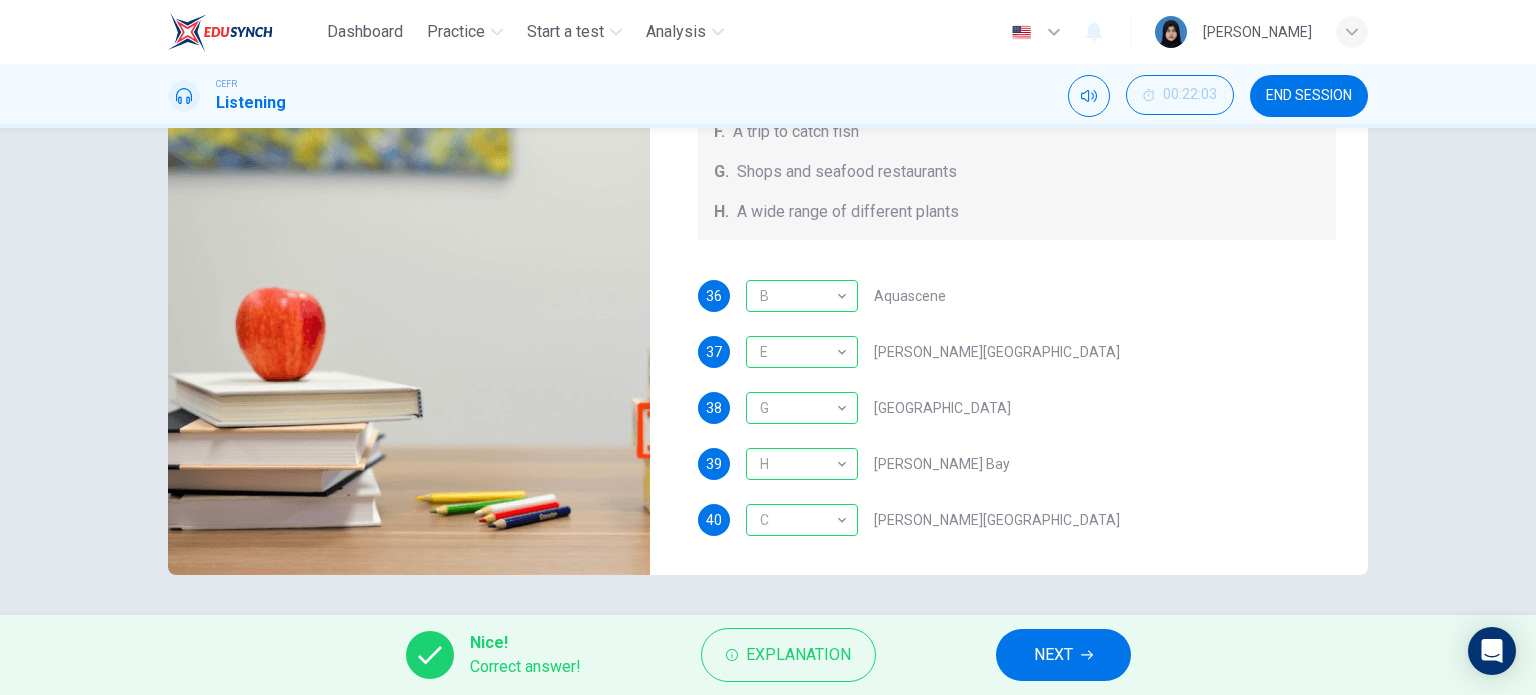 type on "99" 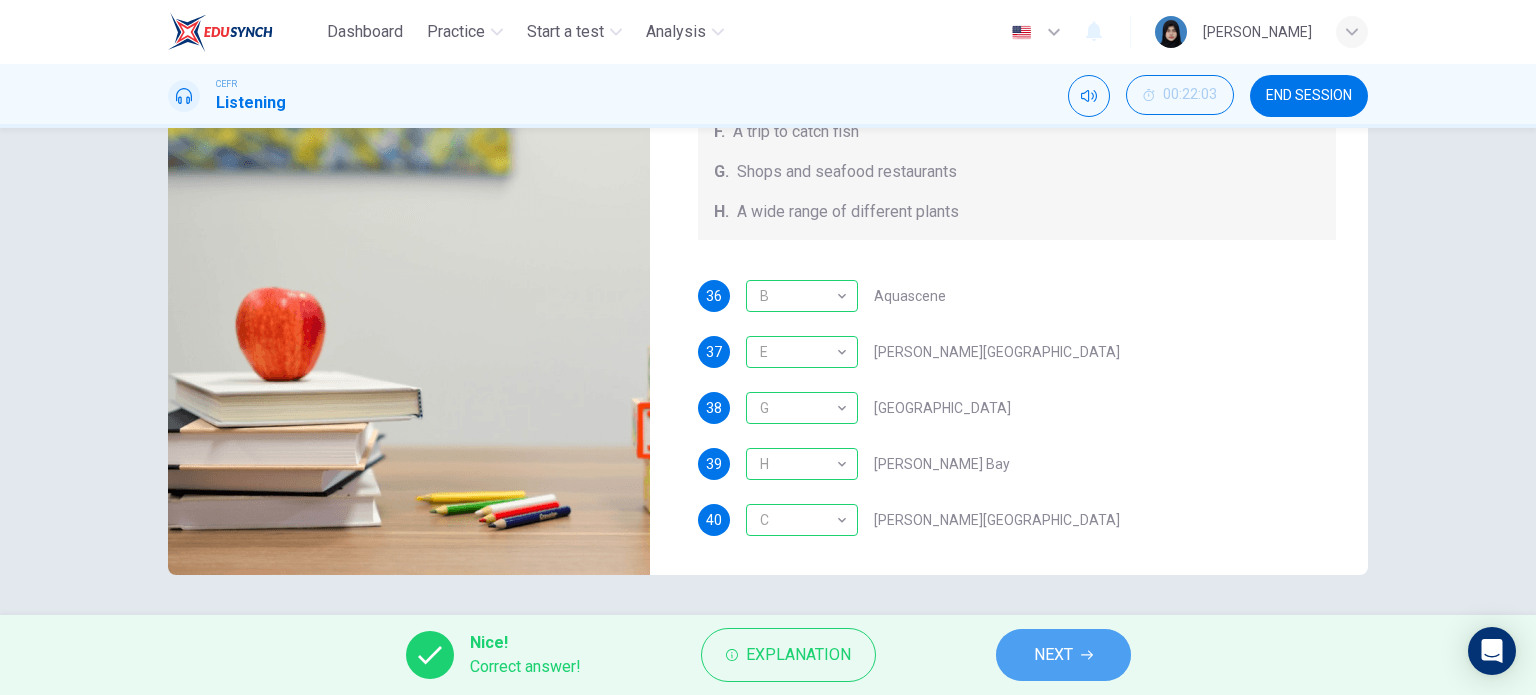 click on "NEXT" at bounding box center [1063, 655] 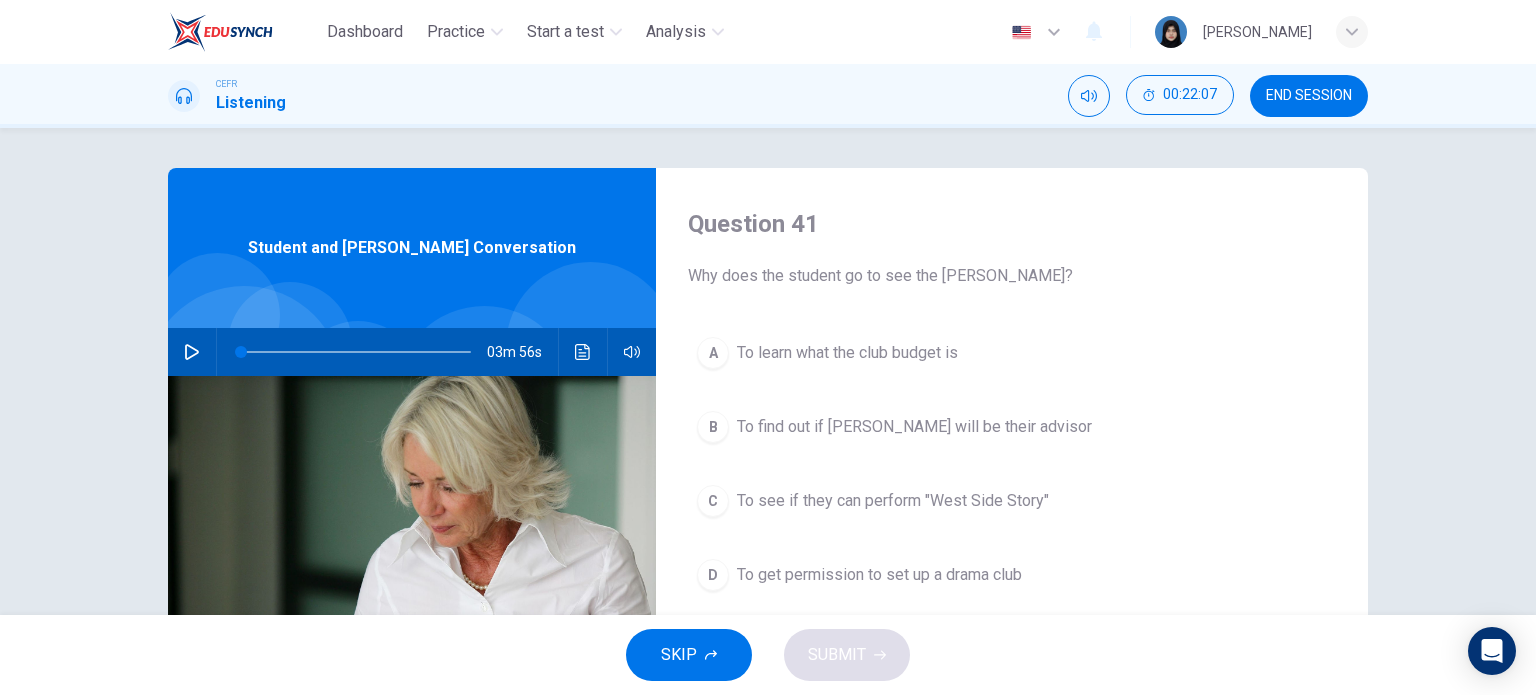 click on "To get permission to set up a drama club" at bounding box center [879, 575] 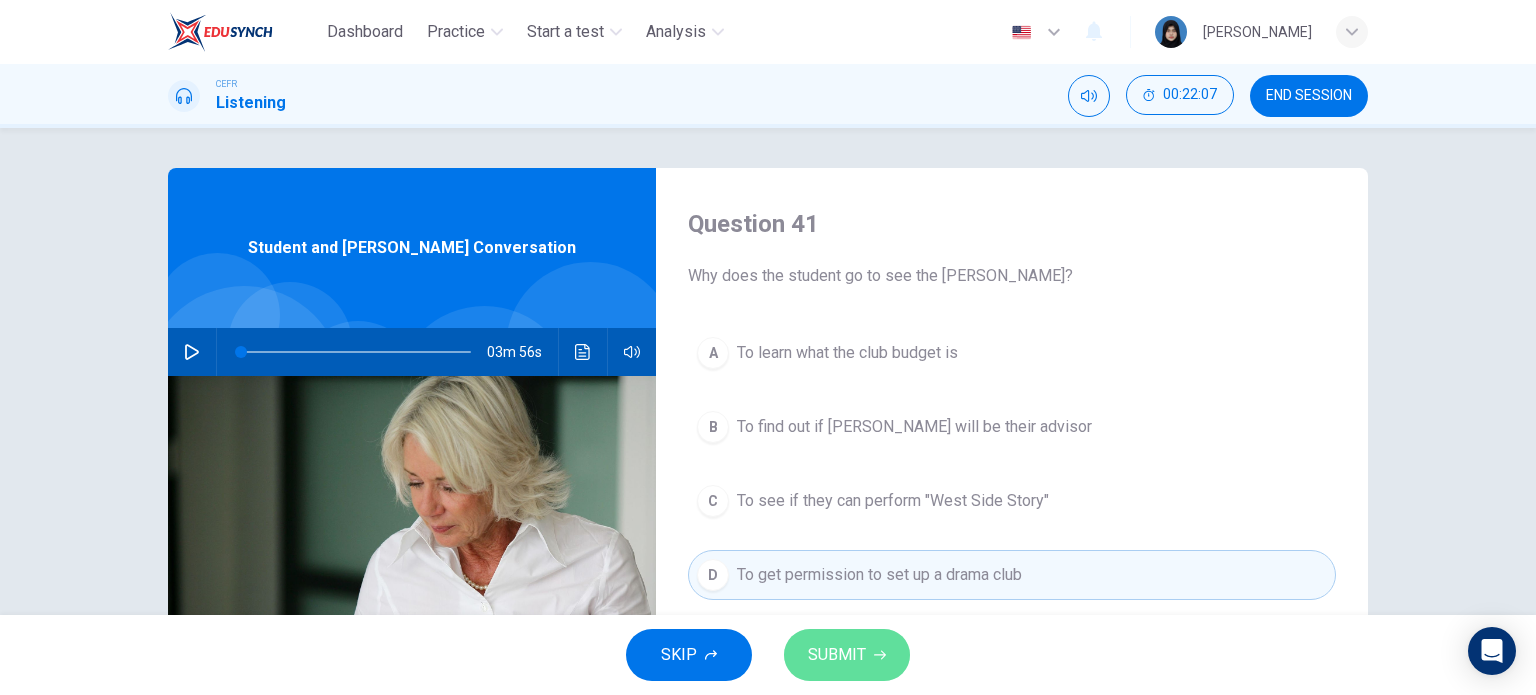 click on "SUBMIT" at bounding box center (837, 655) 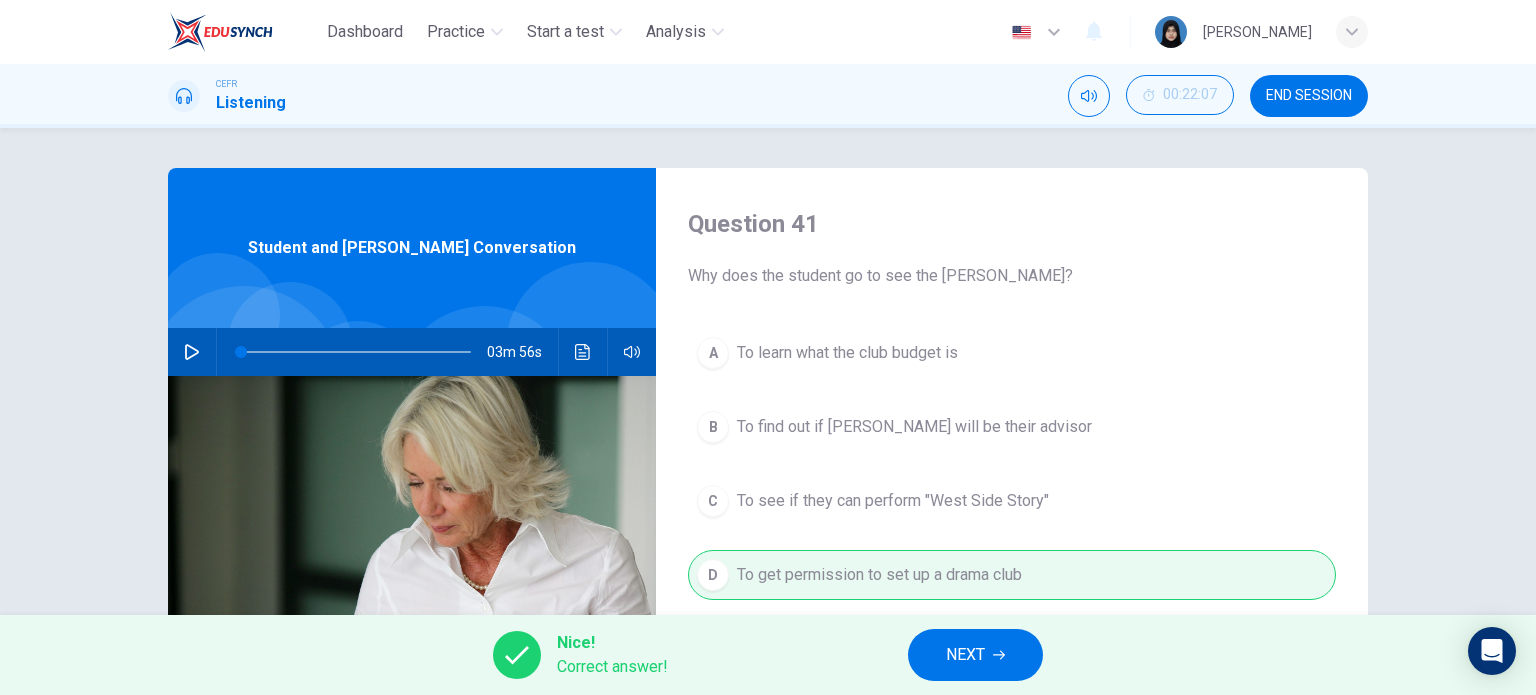 click on "NEXT" at bounding box center [975, 655] 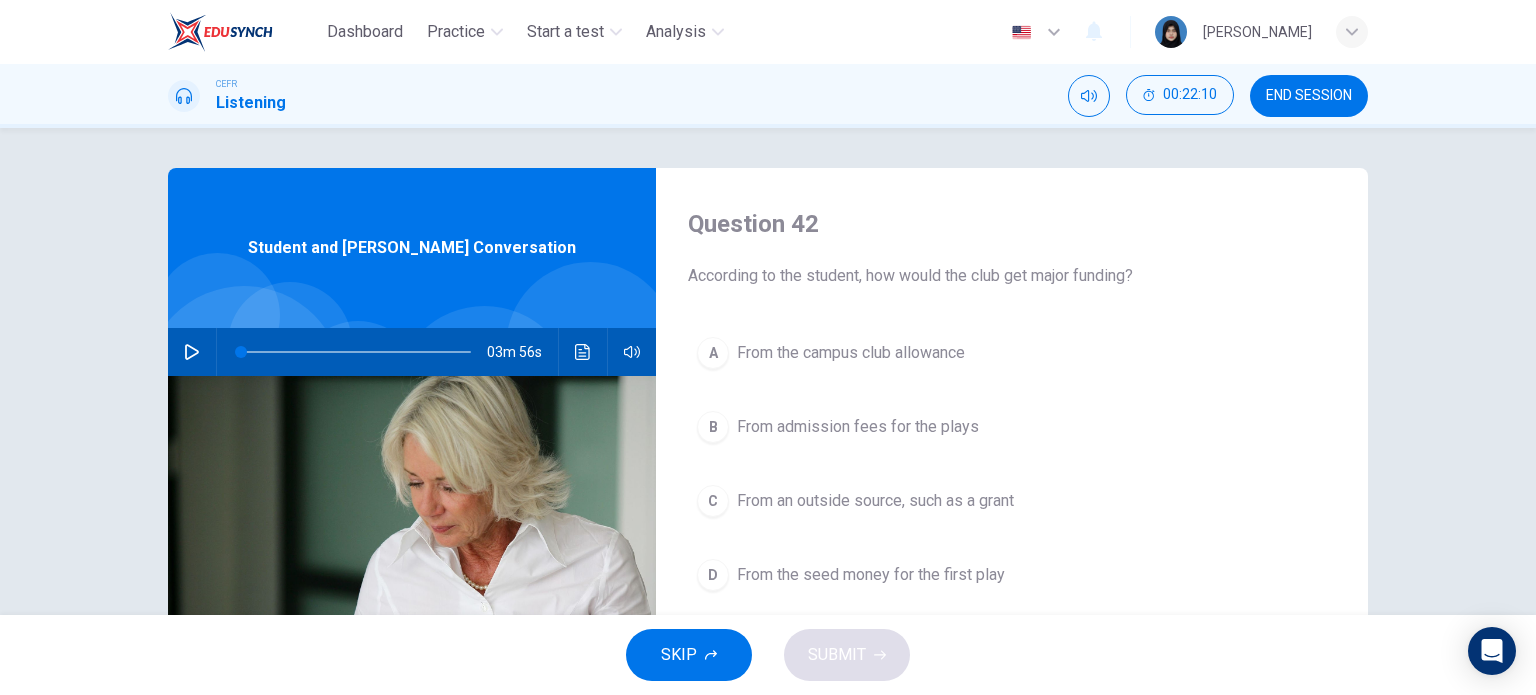 click on "From an outside source, such as a grant" at bounding box center (875, 501) 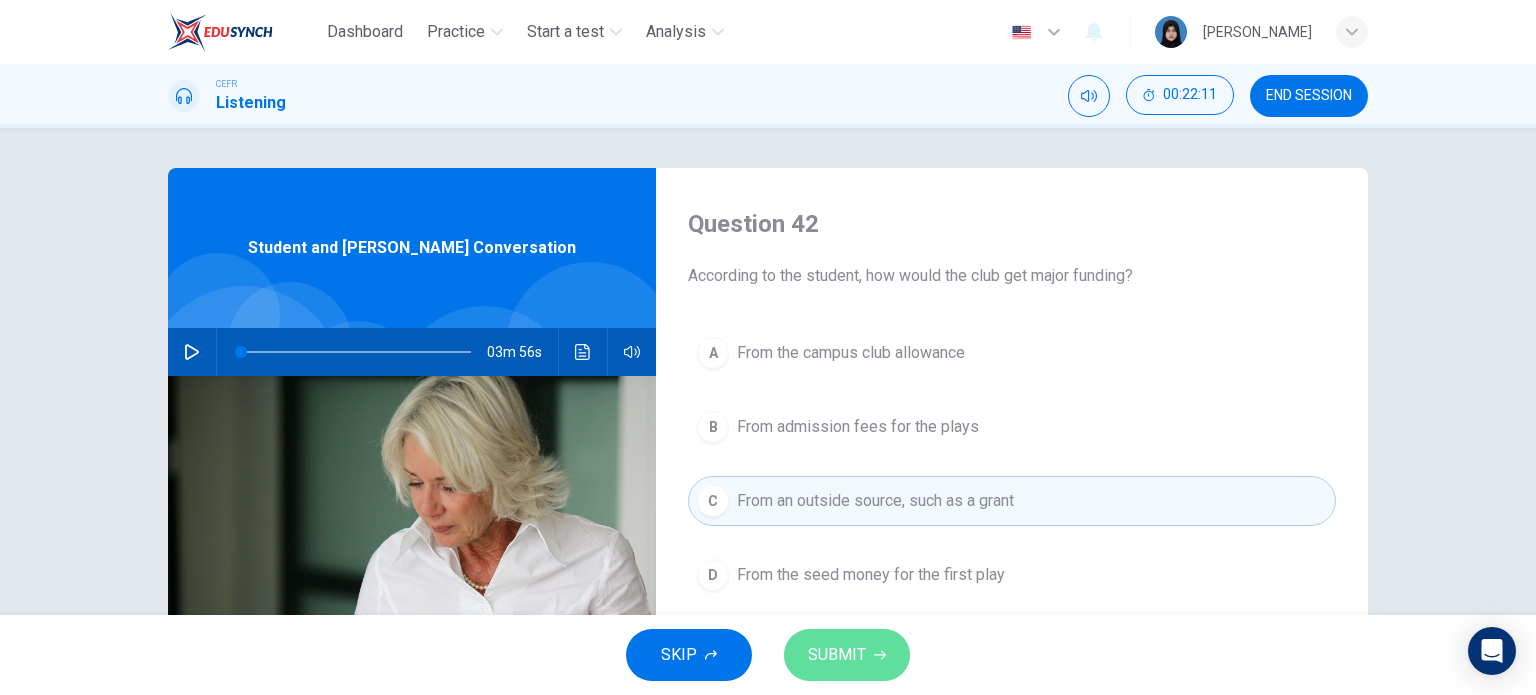 click on "SUBMIT" at bounding box center [837, 655] 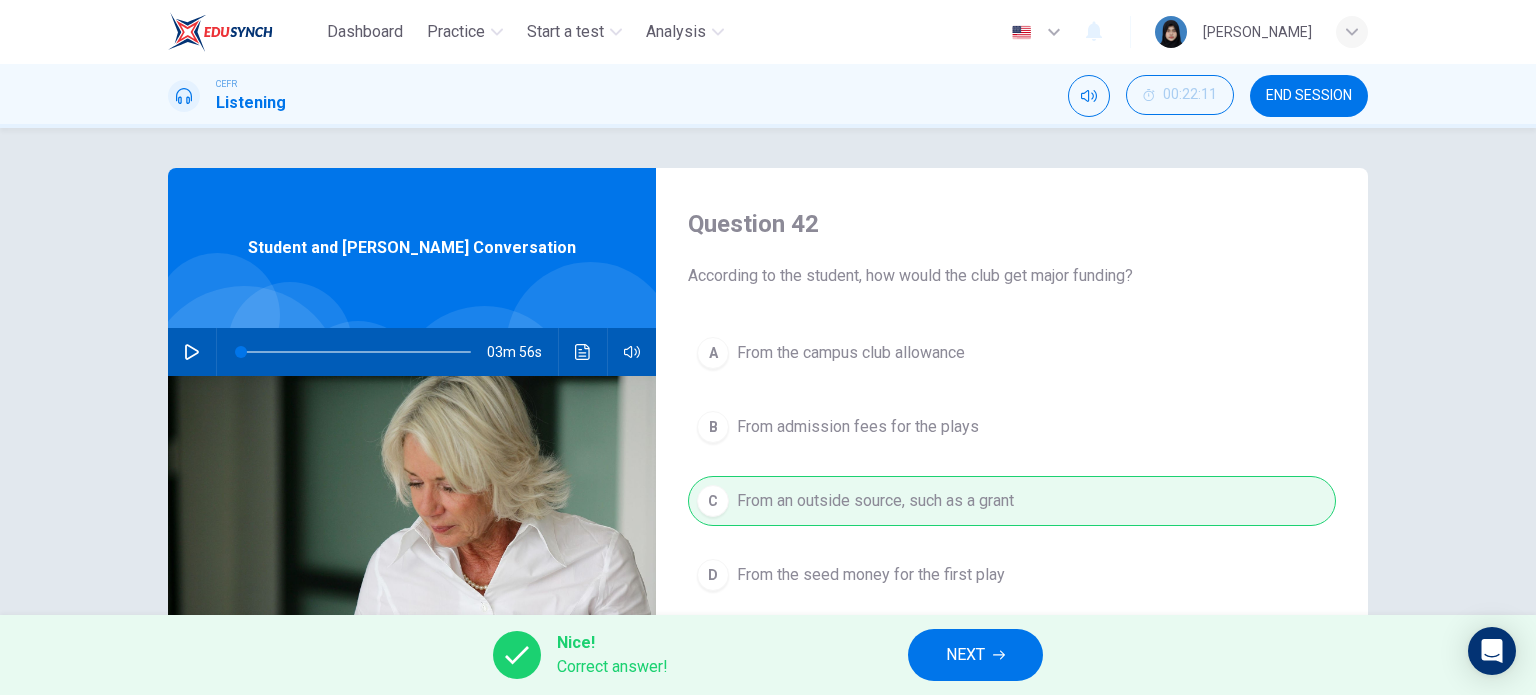 click on "NEXT" at bounding box center [965, 655] 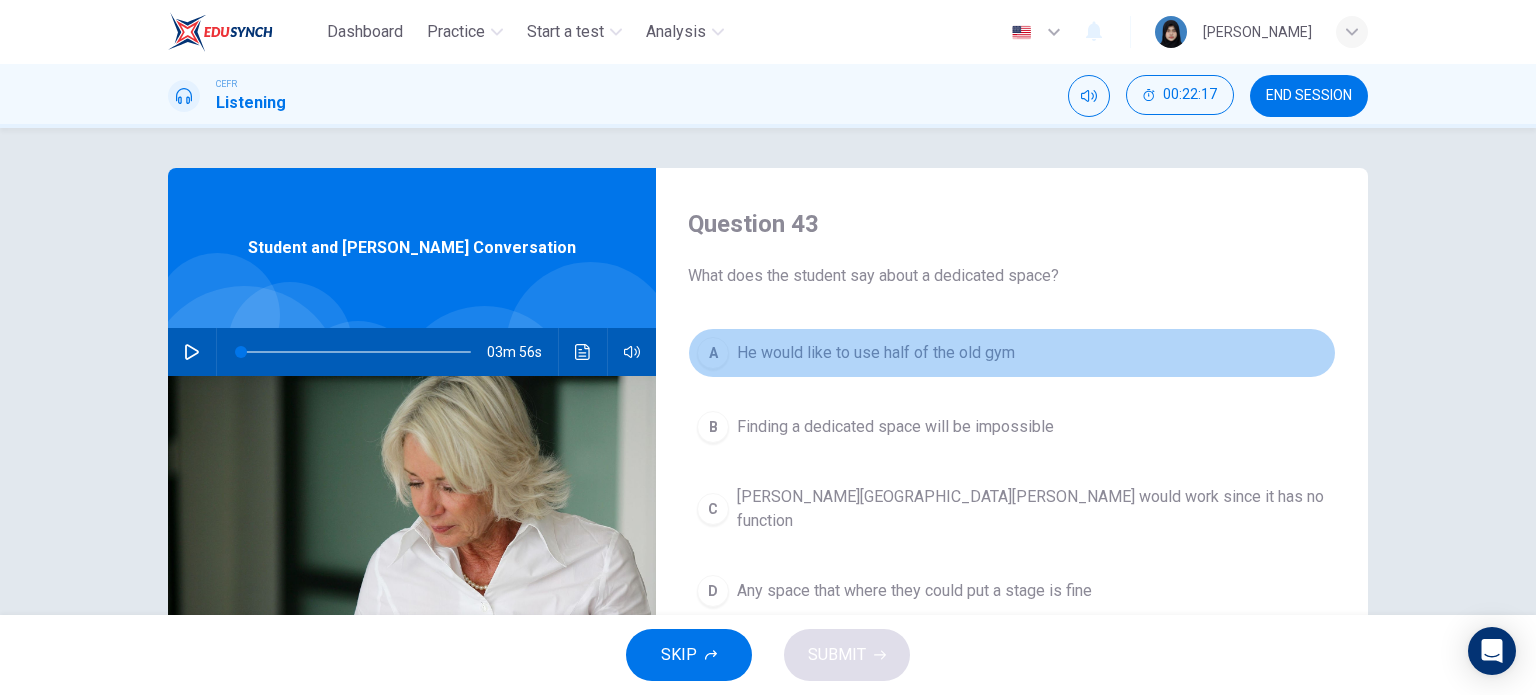 click on "He would like to use half of the old gym" at bounding box center (876, 353) 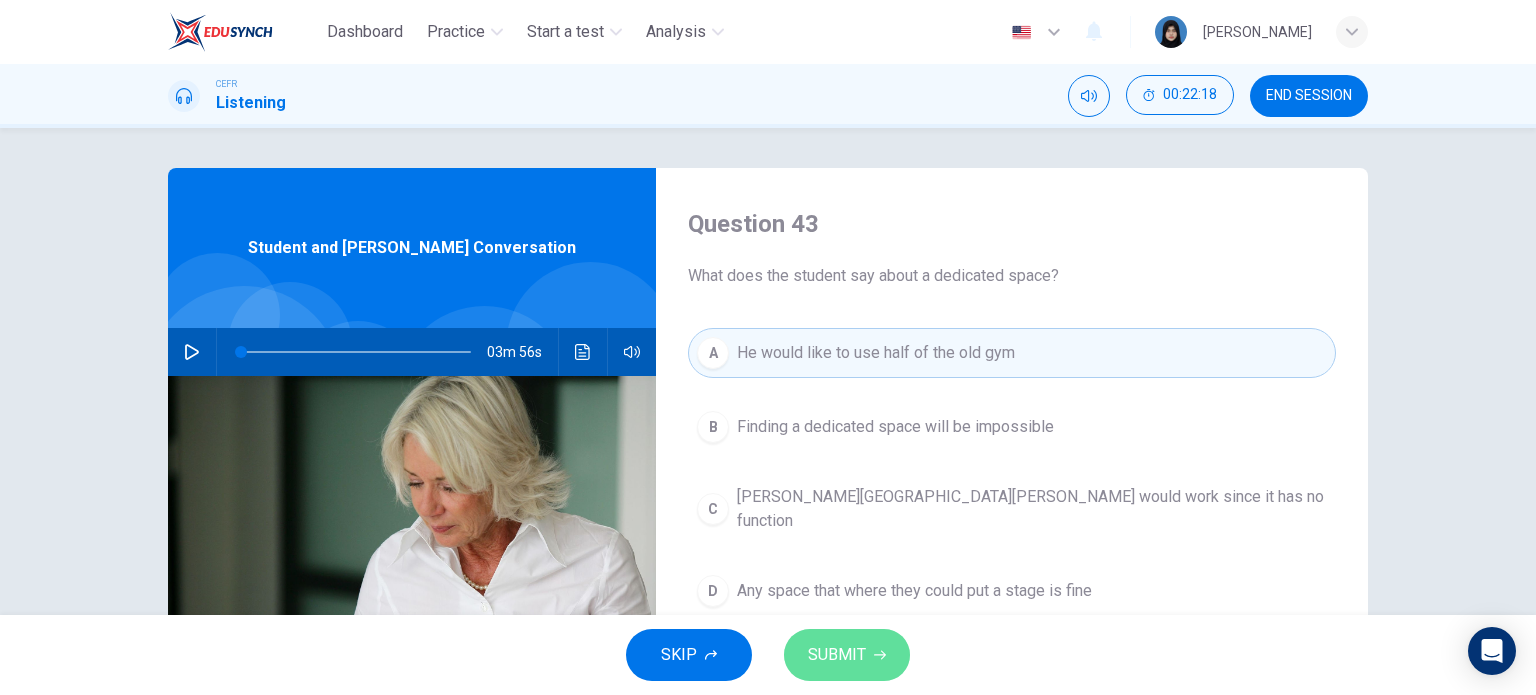 click on "SUBMIT" at bounding box center [837, 655] 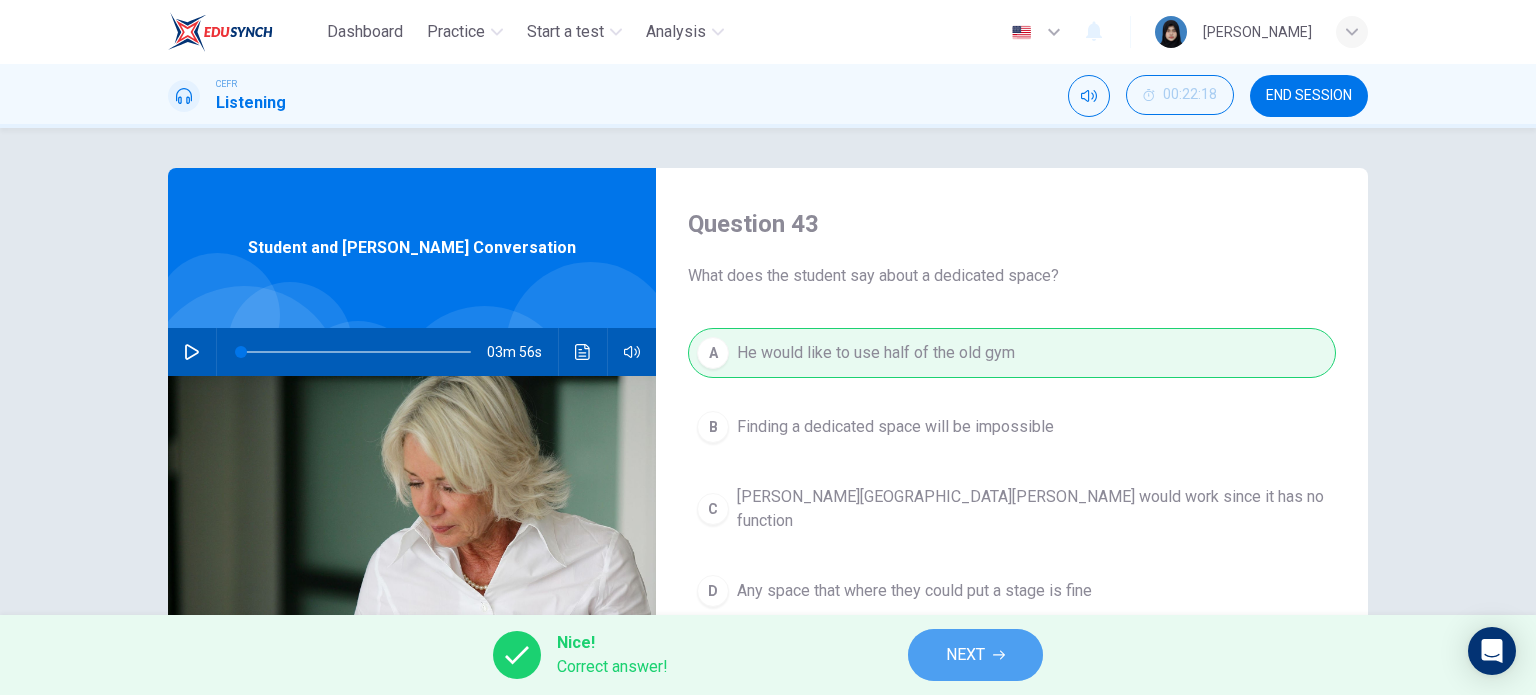 click on "NEXT" at bounding box center (965, 655) 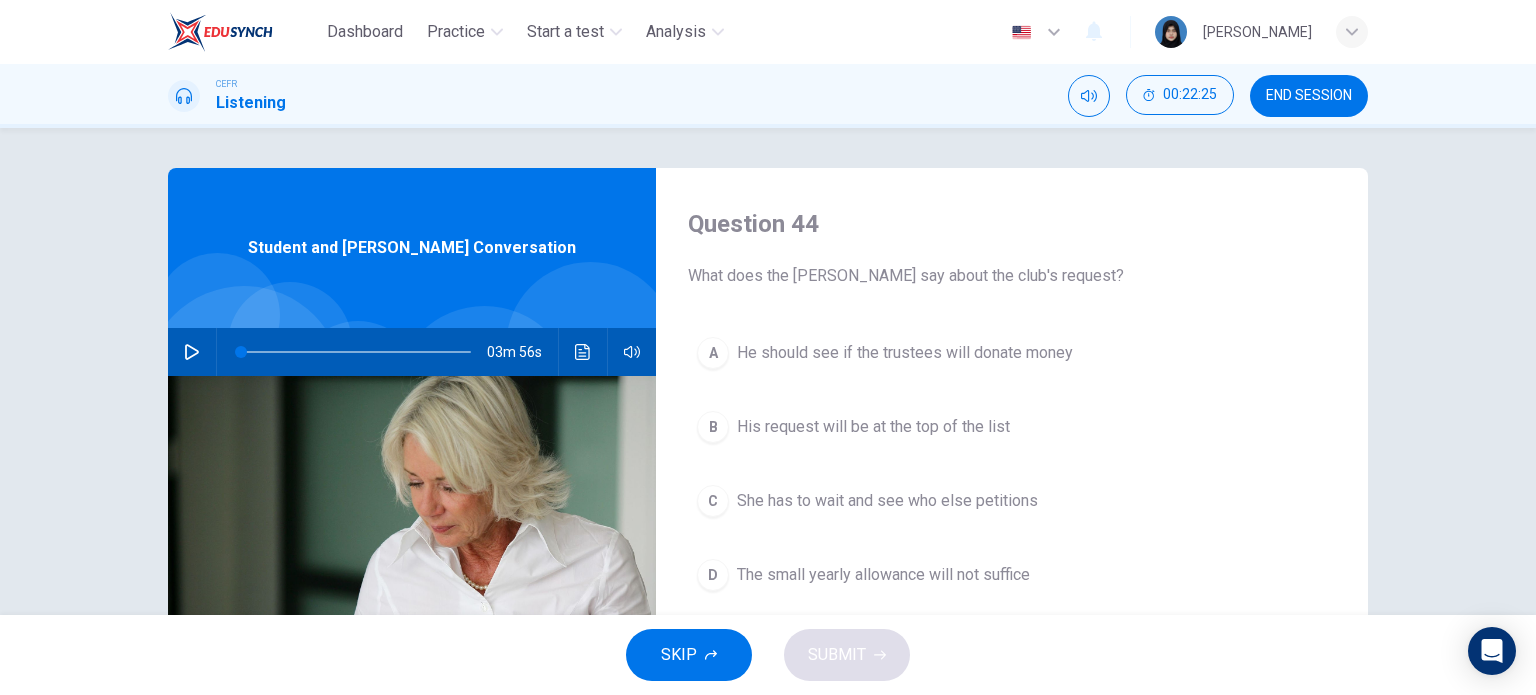 click on "His request will be at the top of the list" at bounding box center (873, 427) 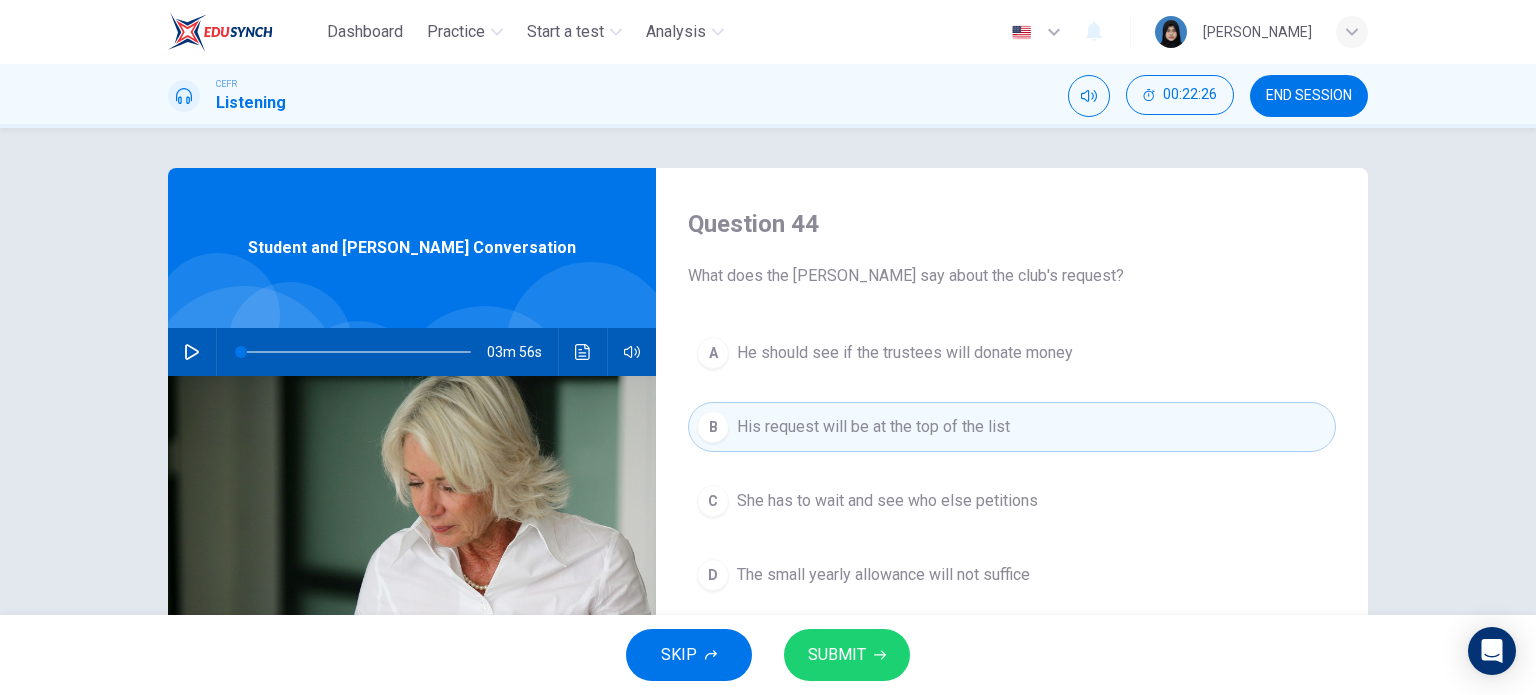 click on "SUBMIT" at bounding box center [837, 655] 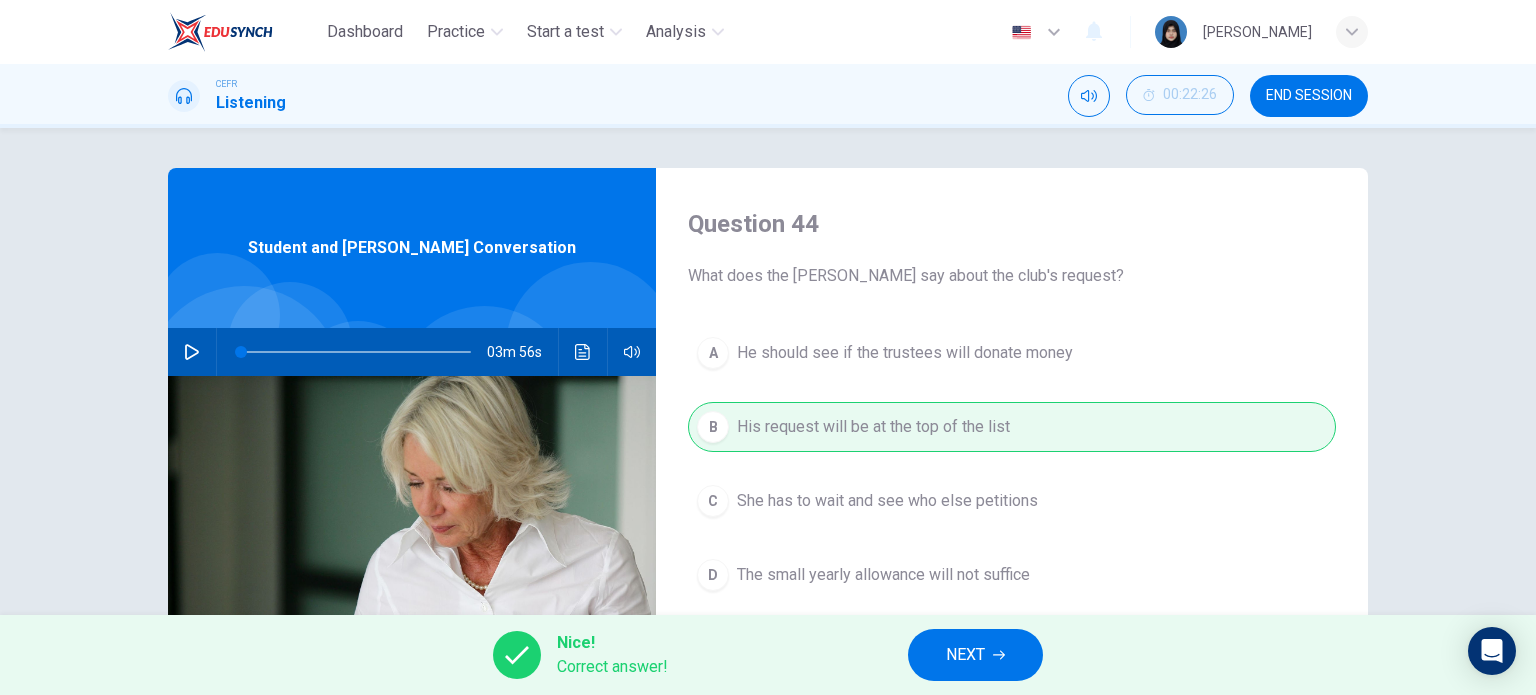 click on "NEXT" at bounding box center [975, 655] 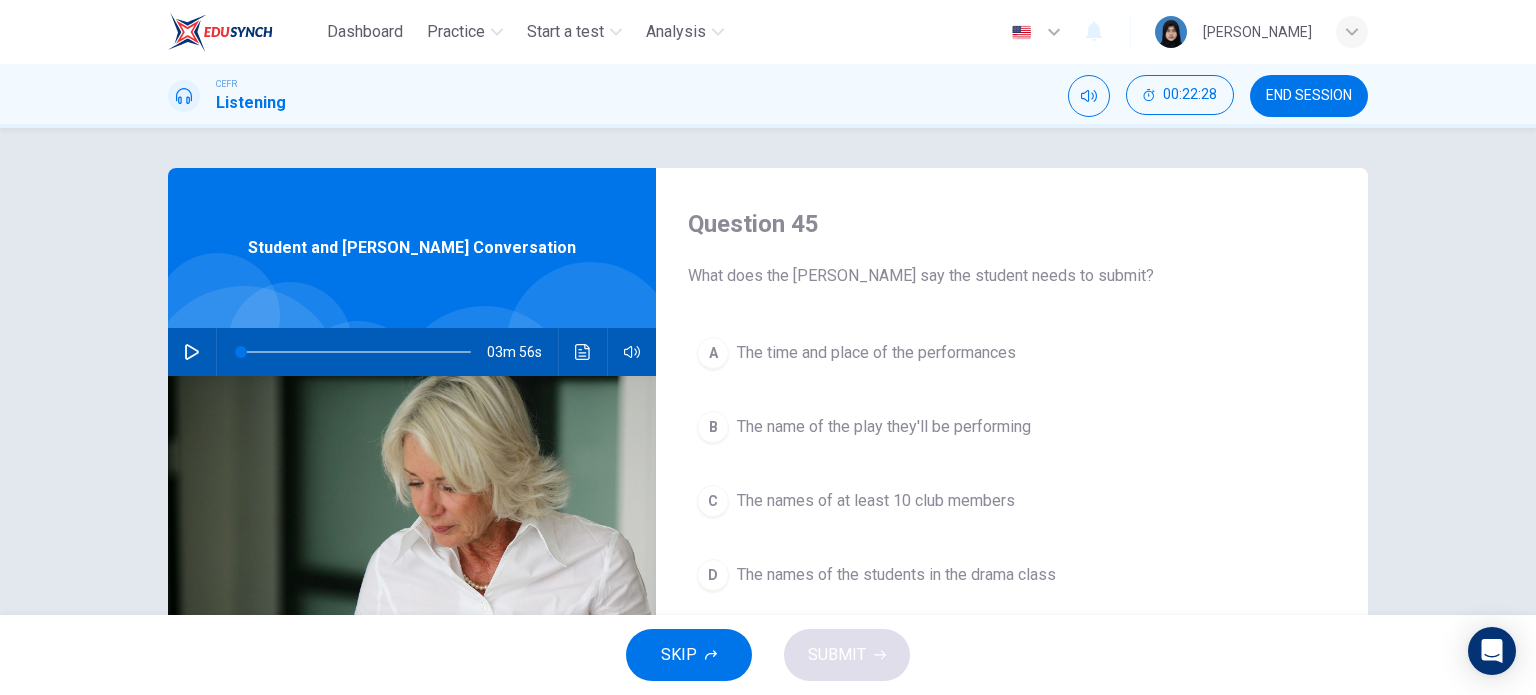 click on "The names of at least 10 club members" at bounding box center (876, 501) 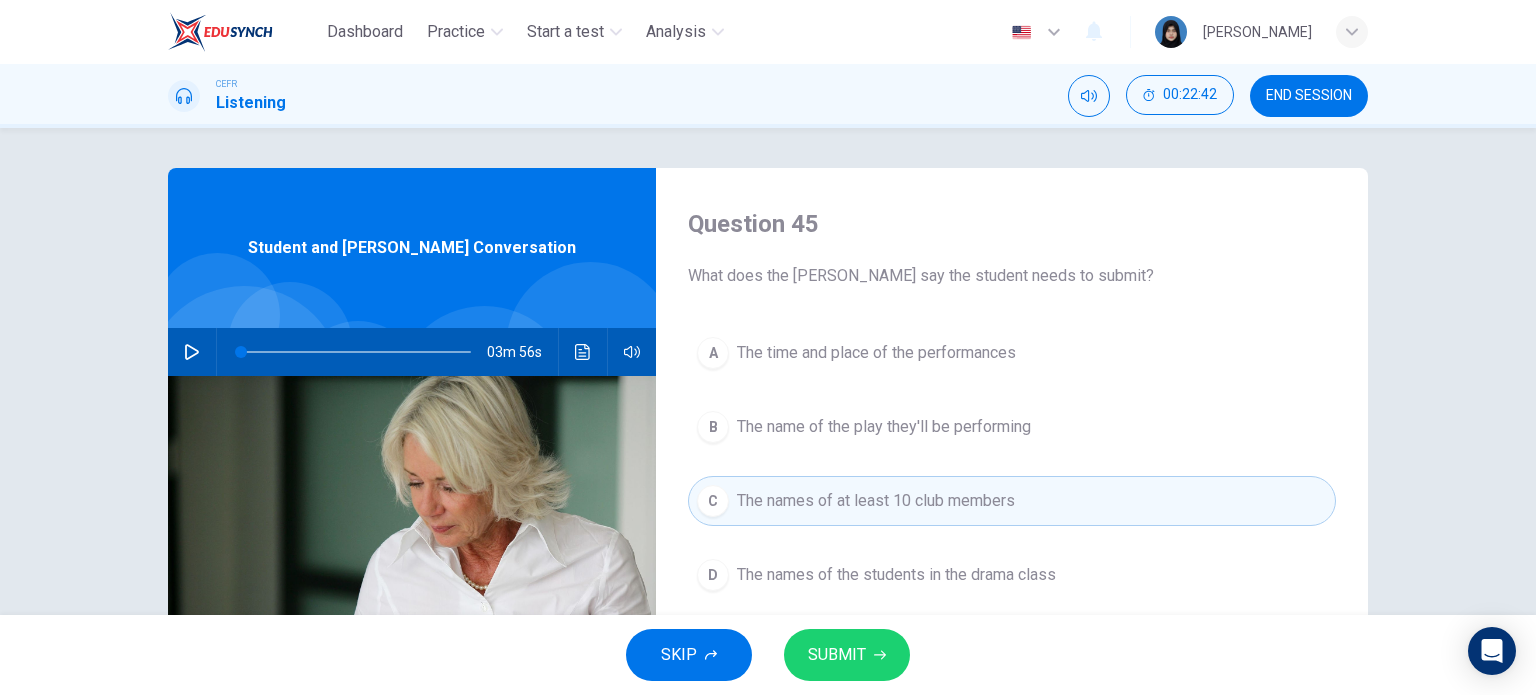 click on "SUBMIT" at bounding box center [847, 655] 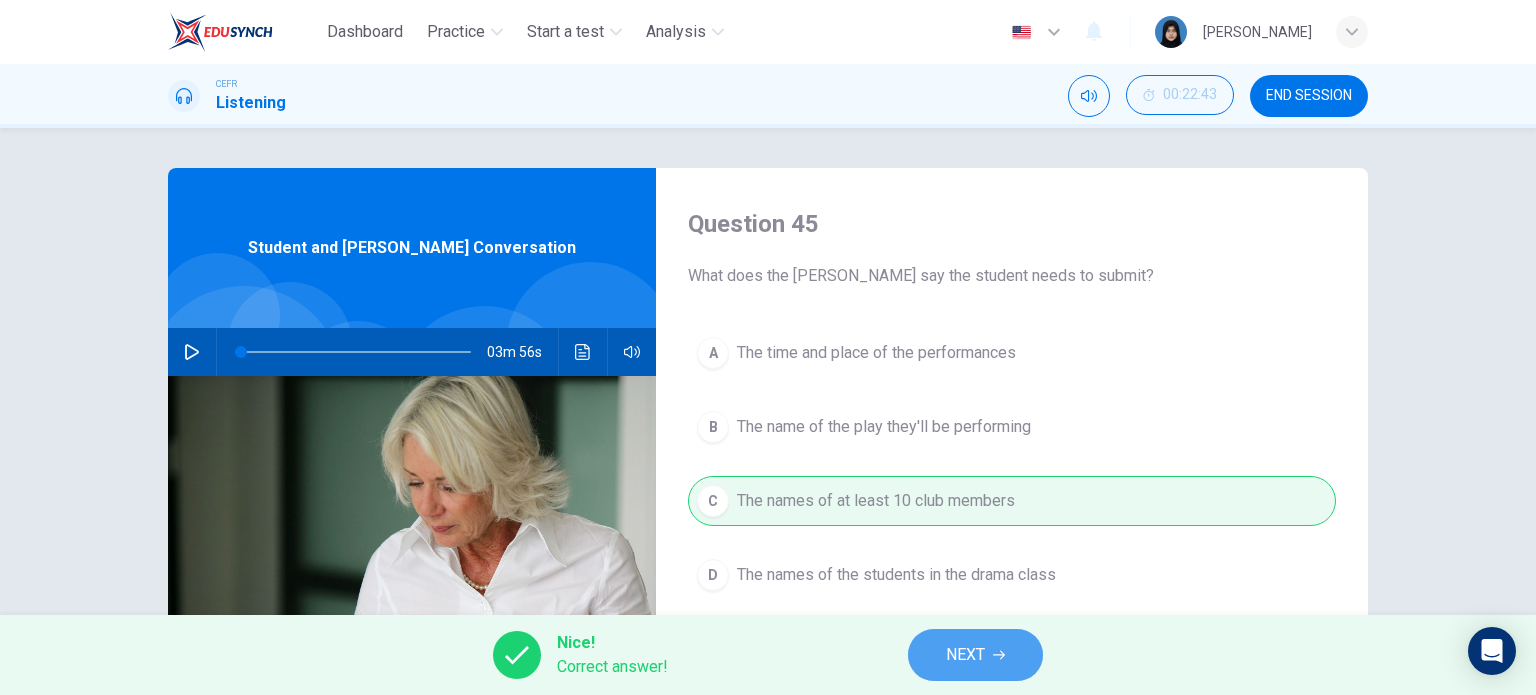 click on "NEXT" at bounding box center (965, 655) 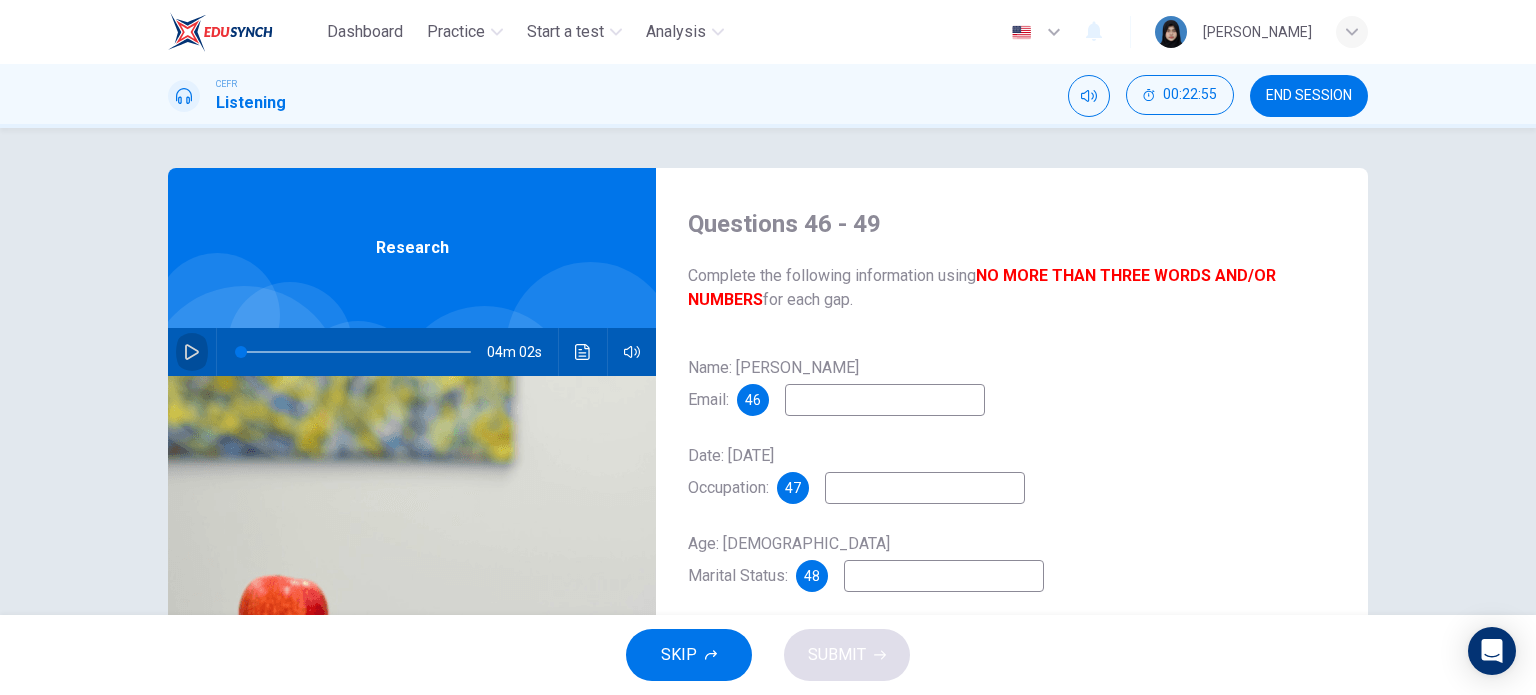 click 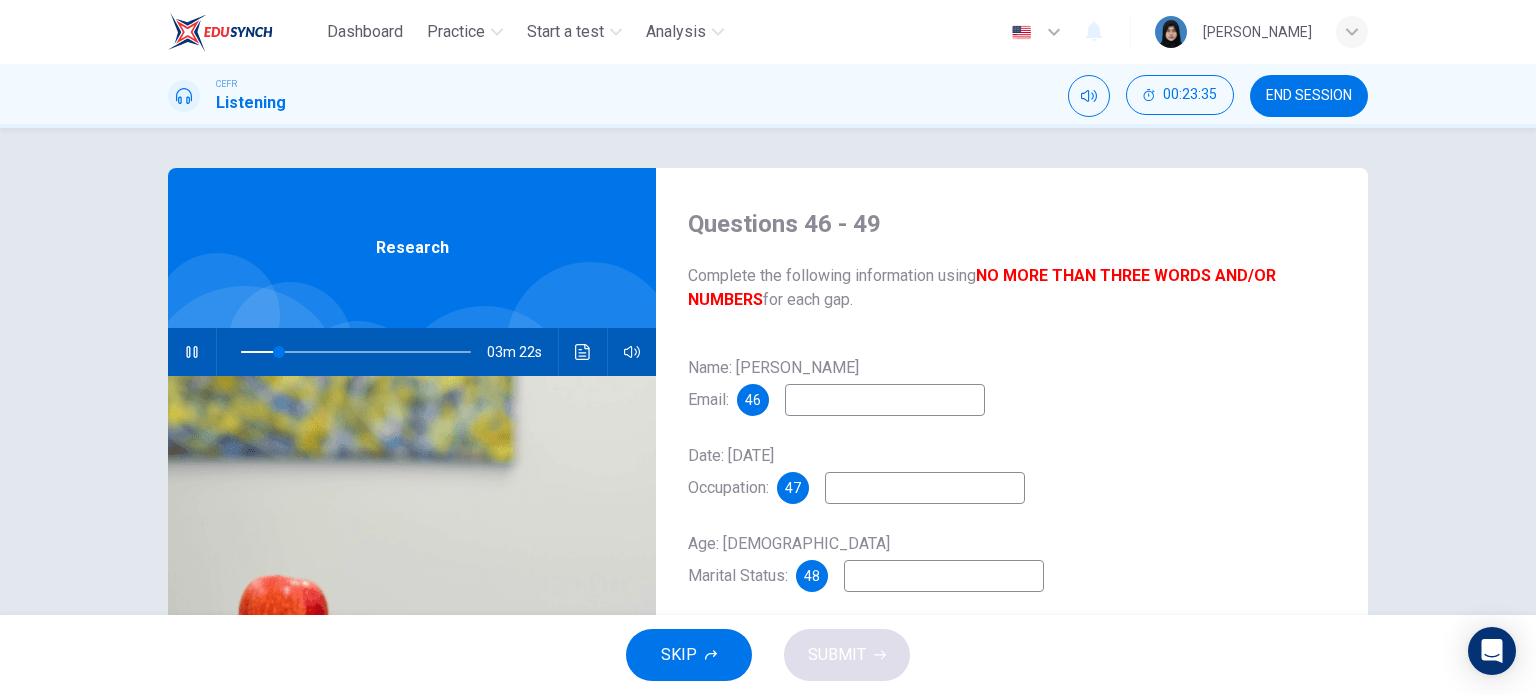 click at bounding box center (885, 400) 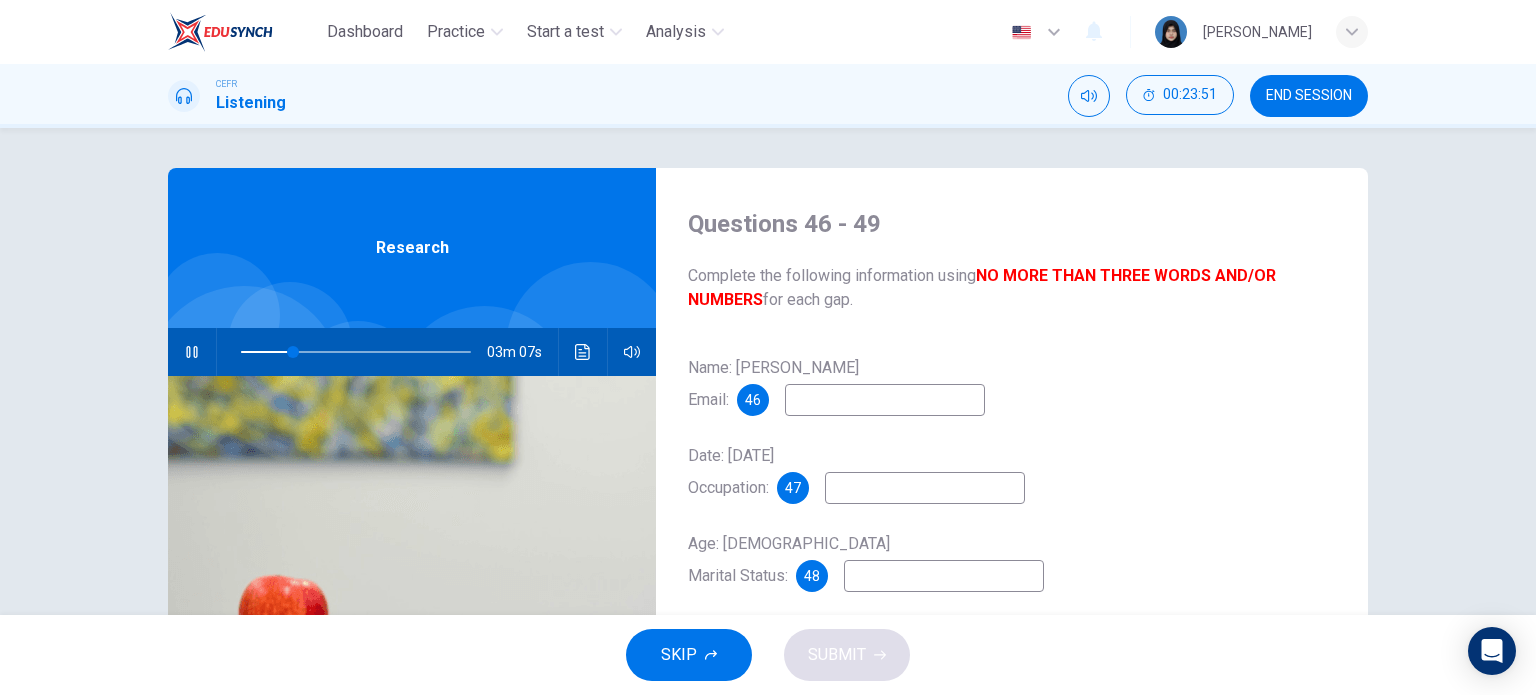 type on "23" 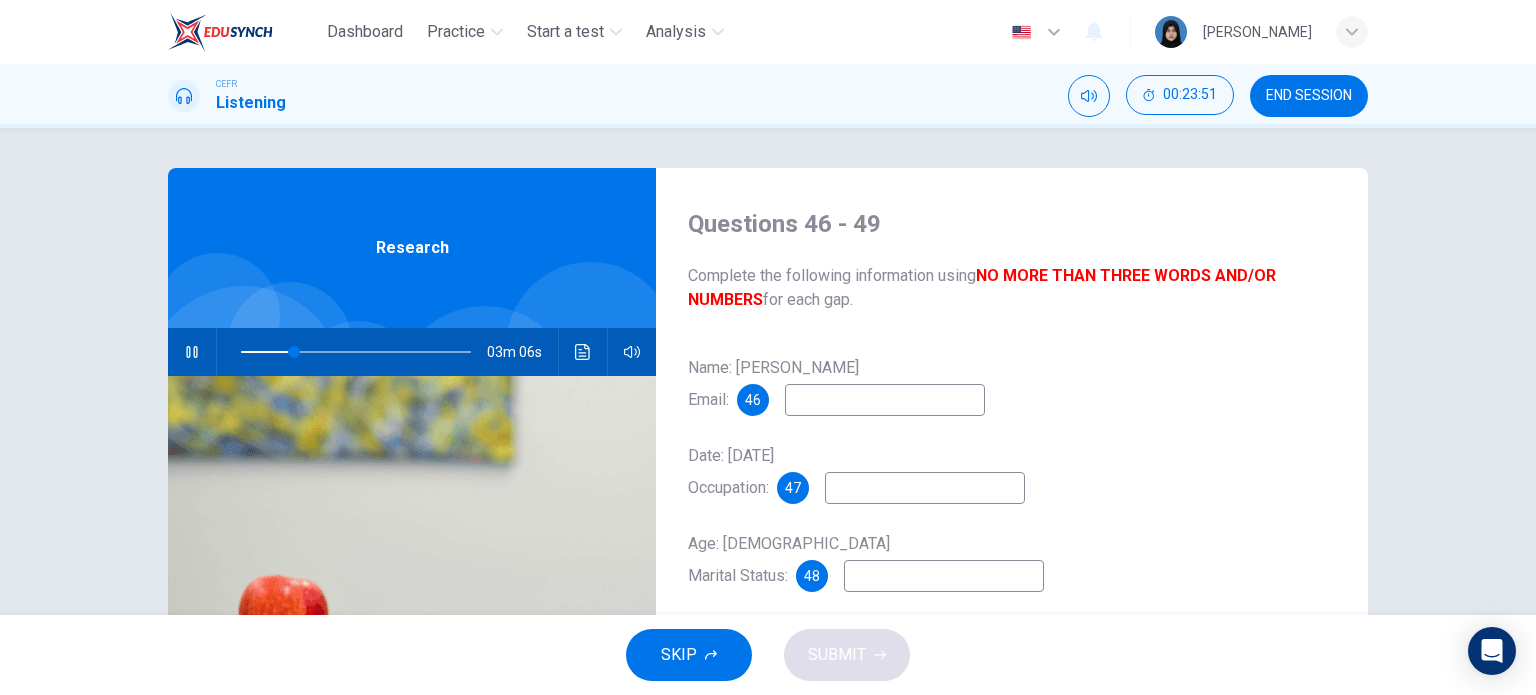 type on "w" 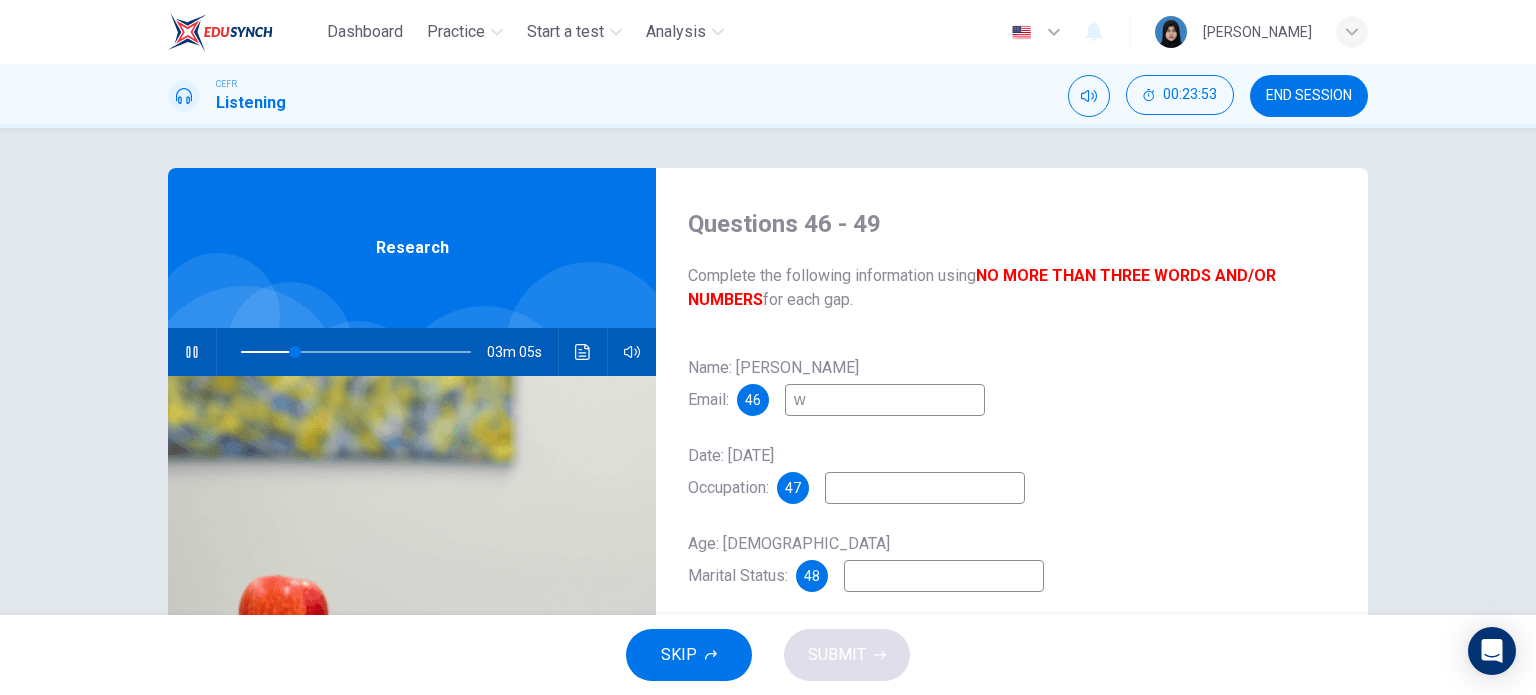 type on "24" 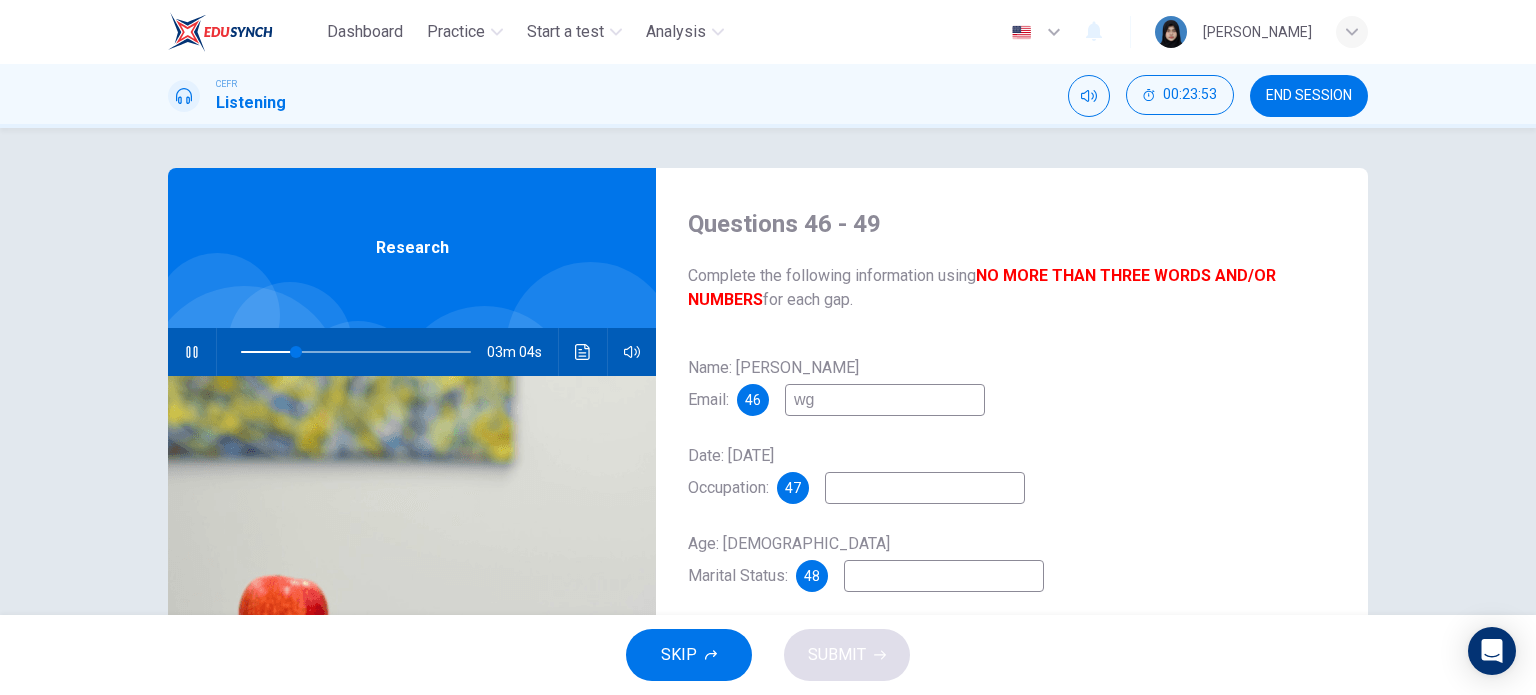 type on "wgl" 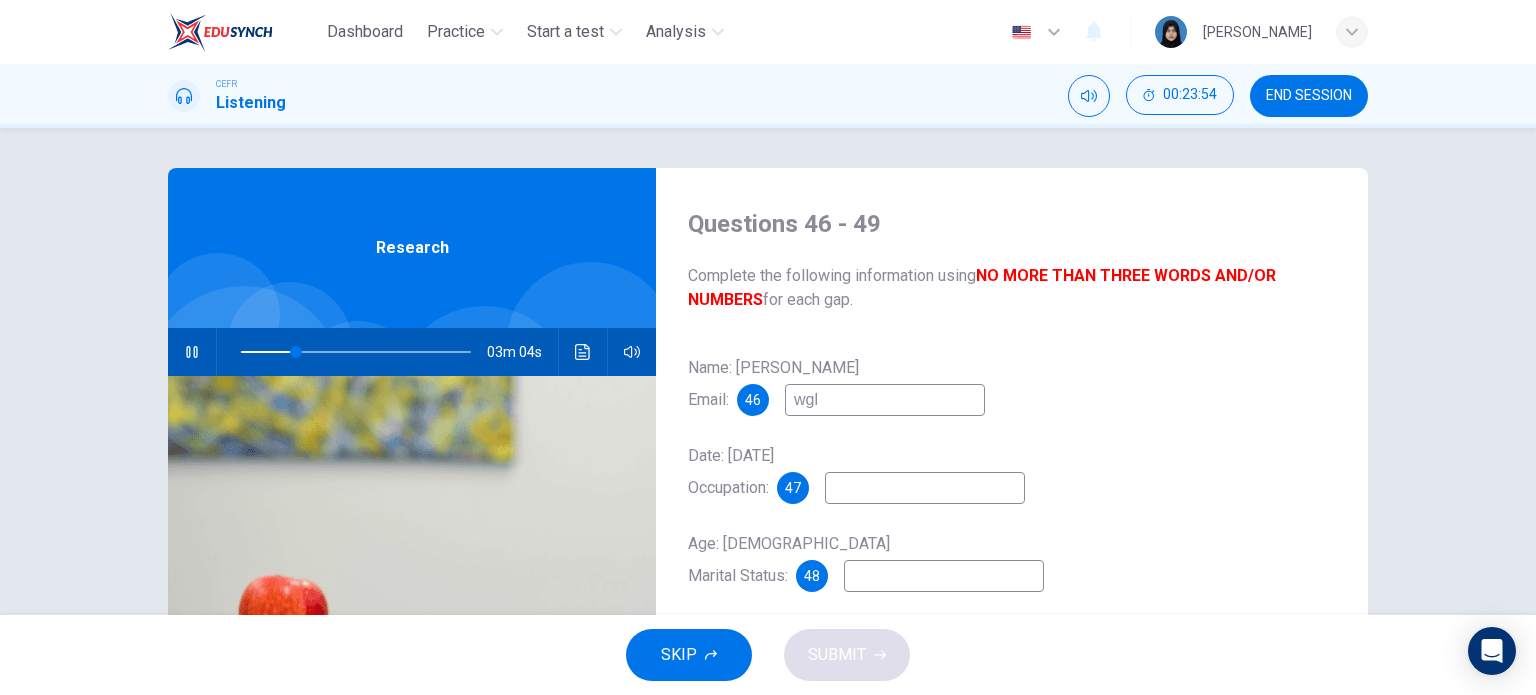 type on "24" 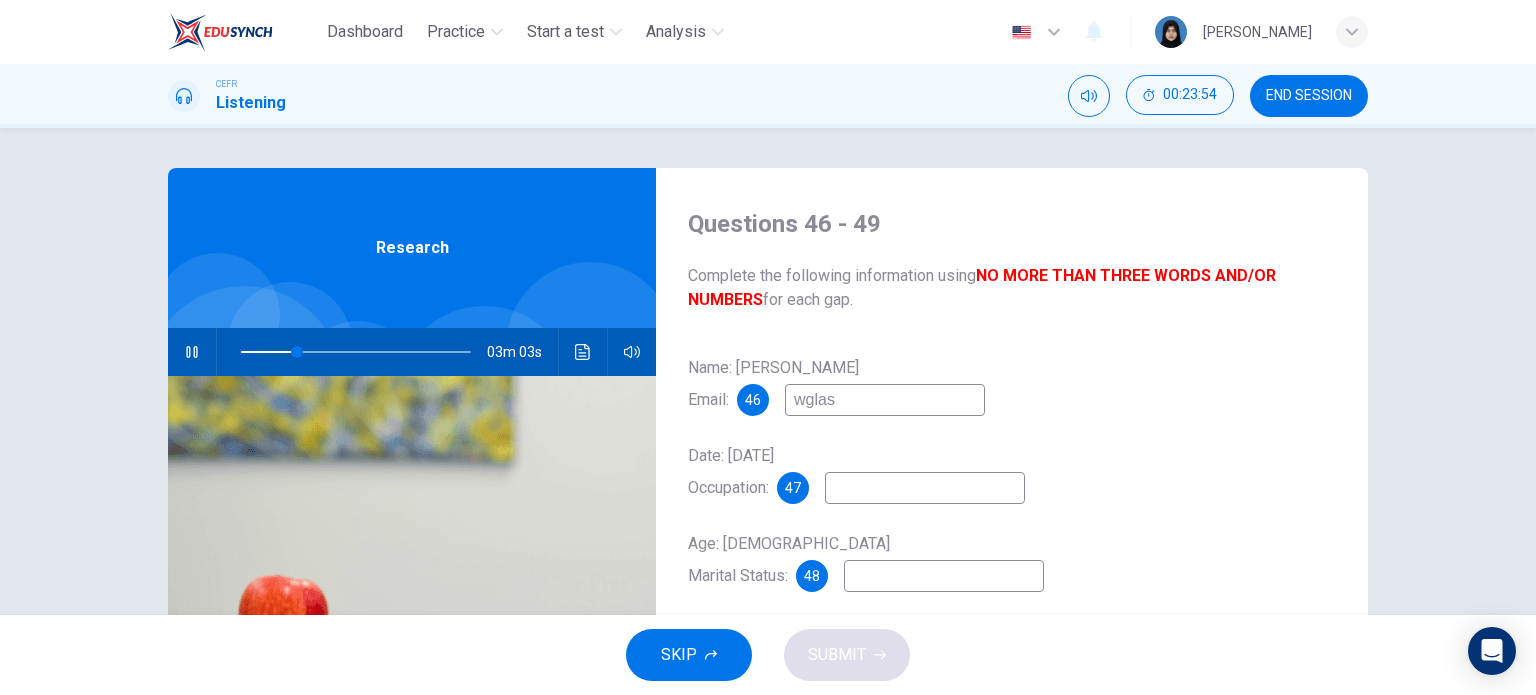 type on "wglass" 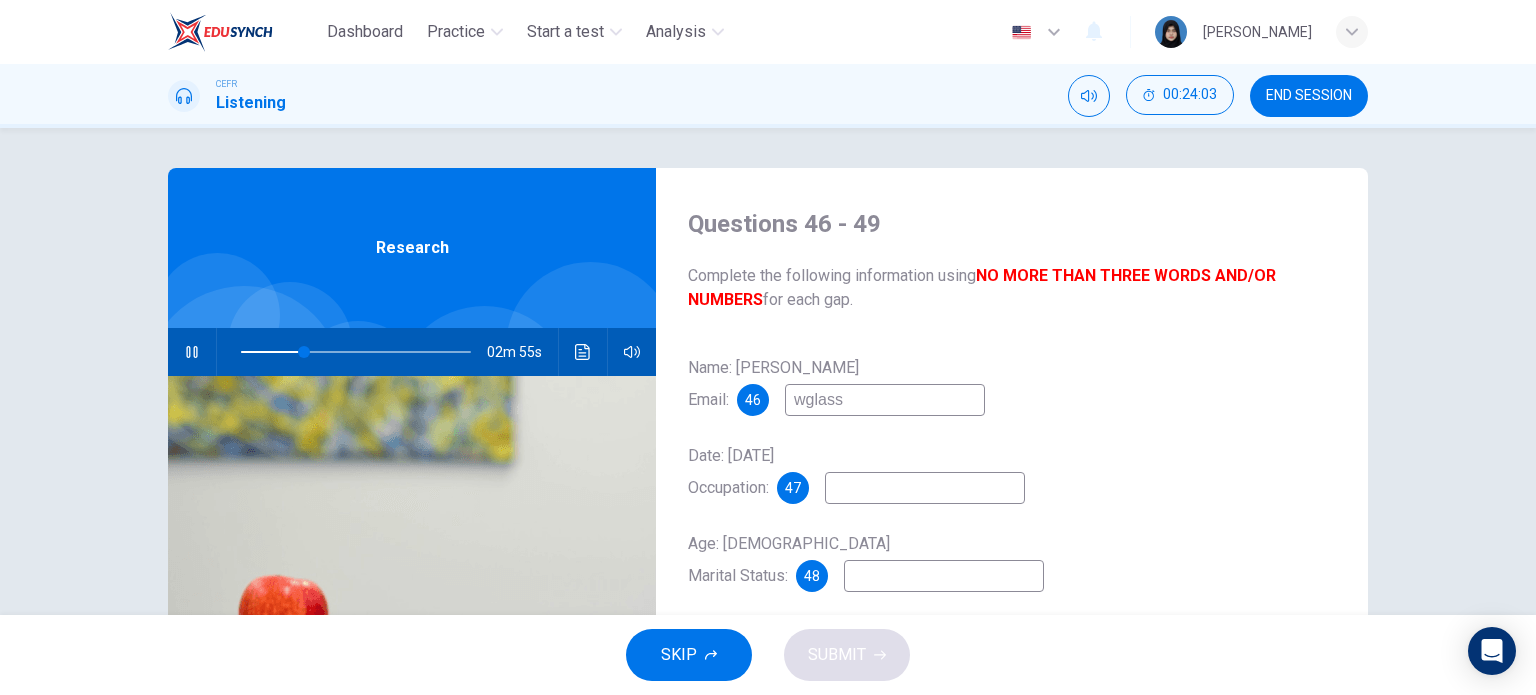 type on "28" 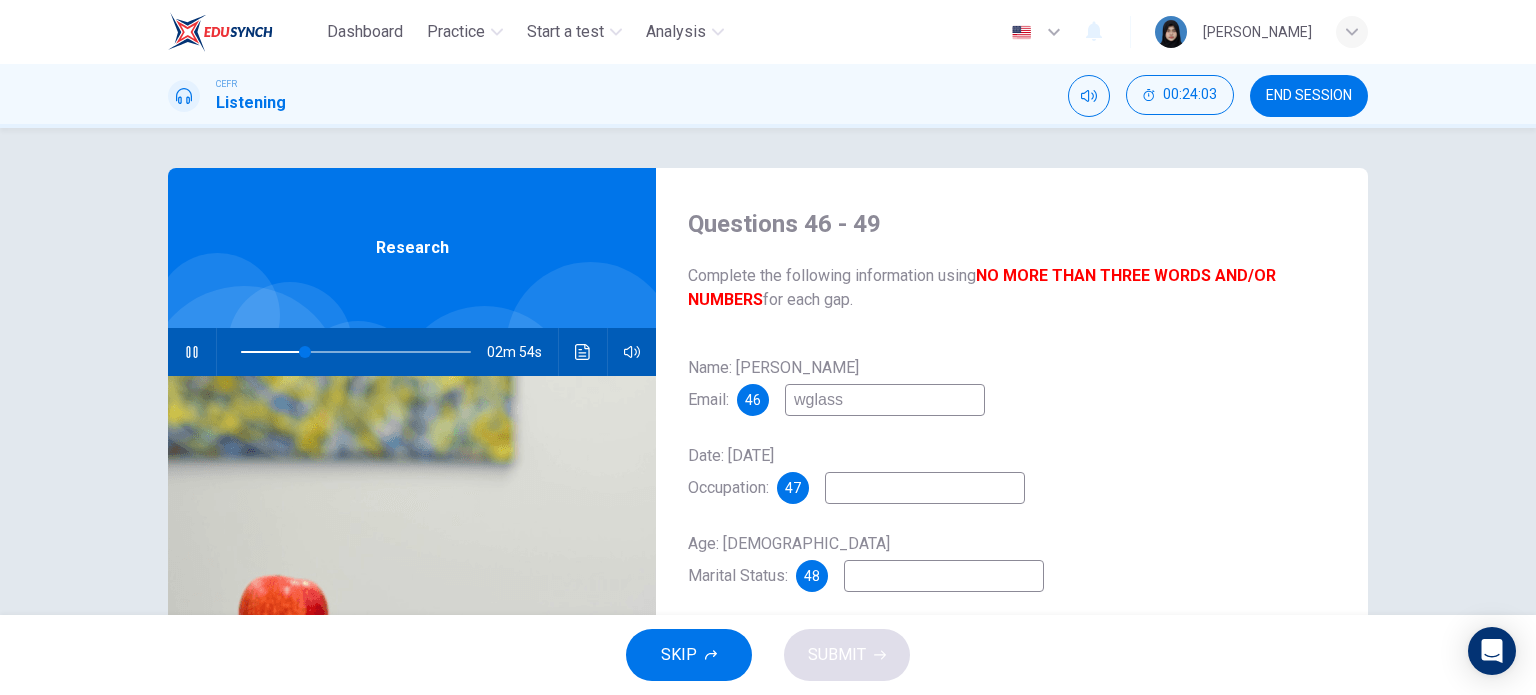 type on "wglass" 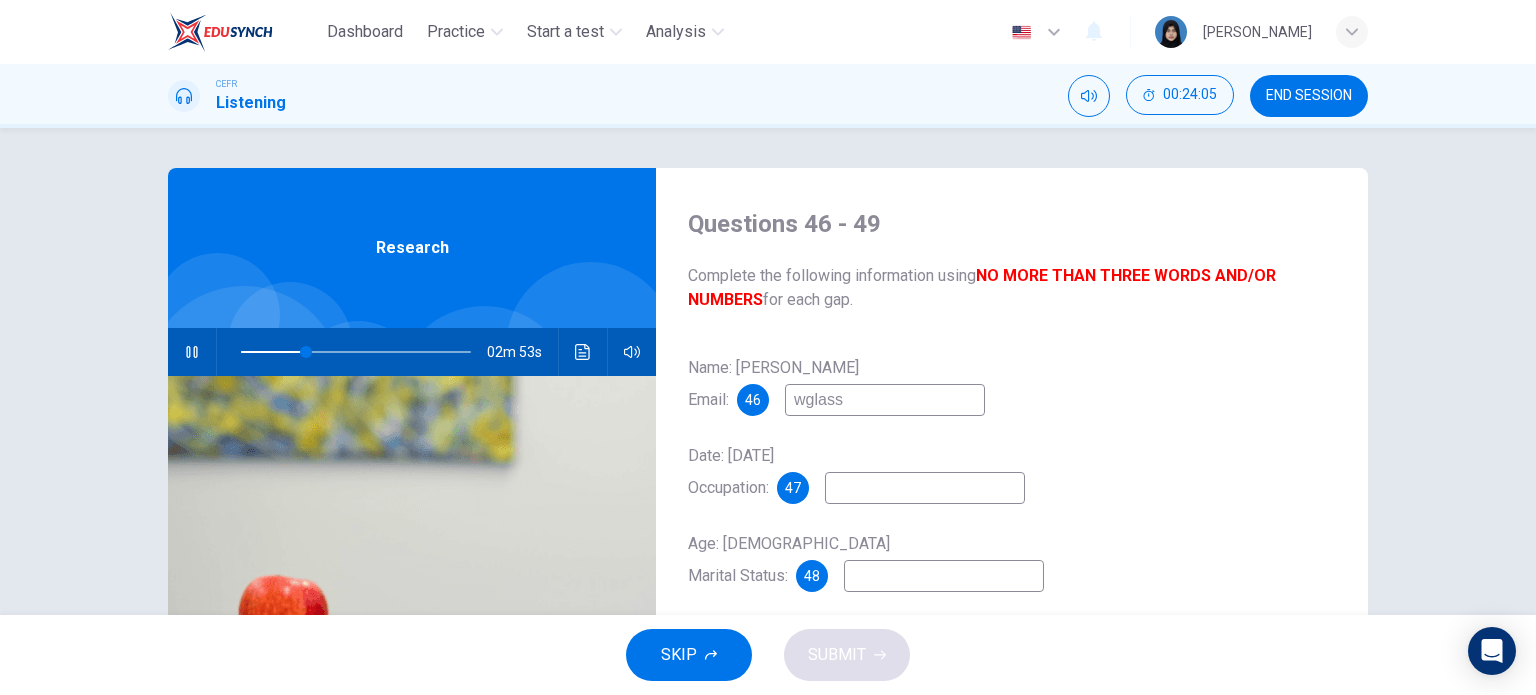 type on "29" 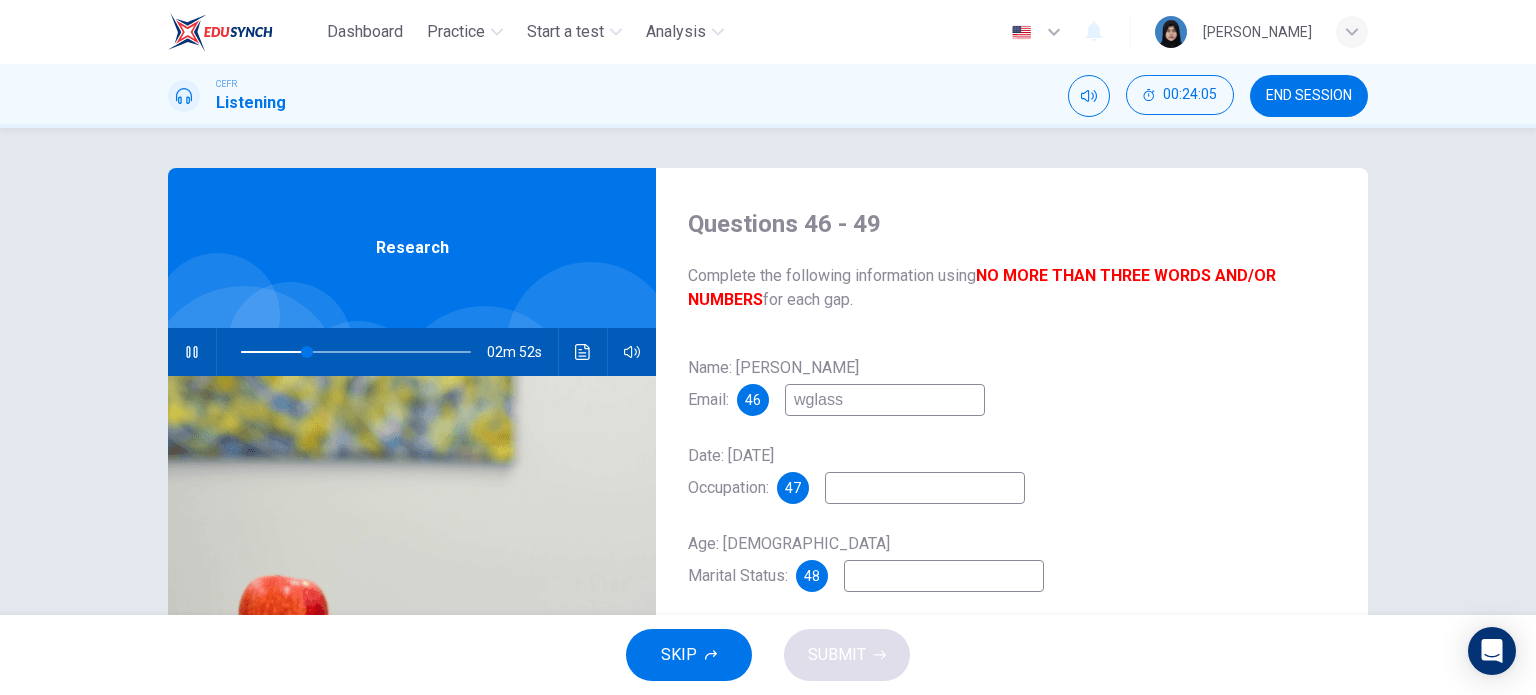type on "c" 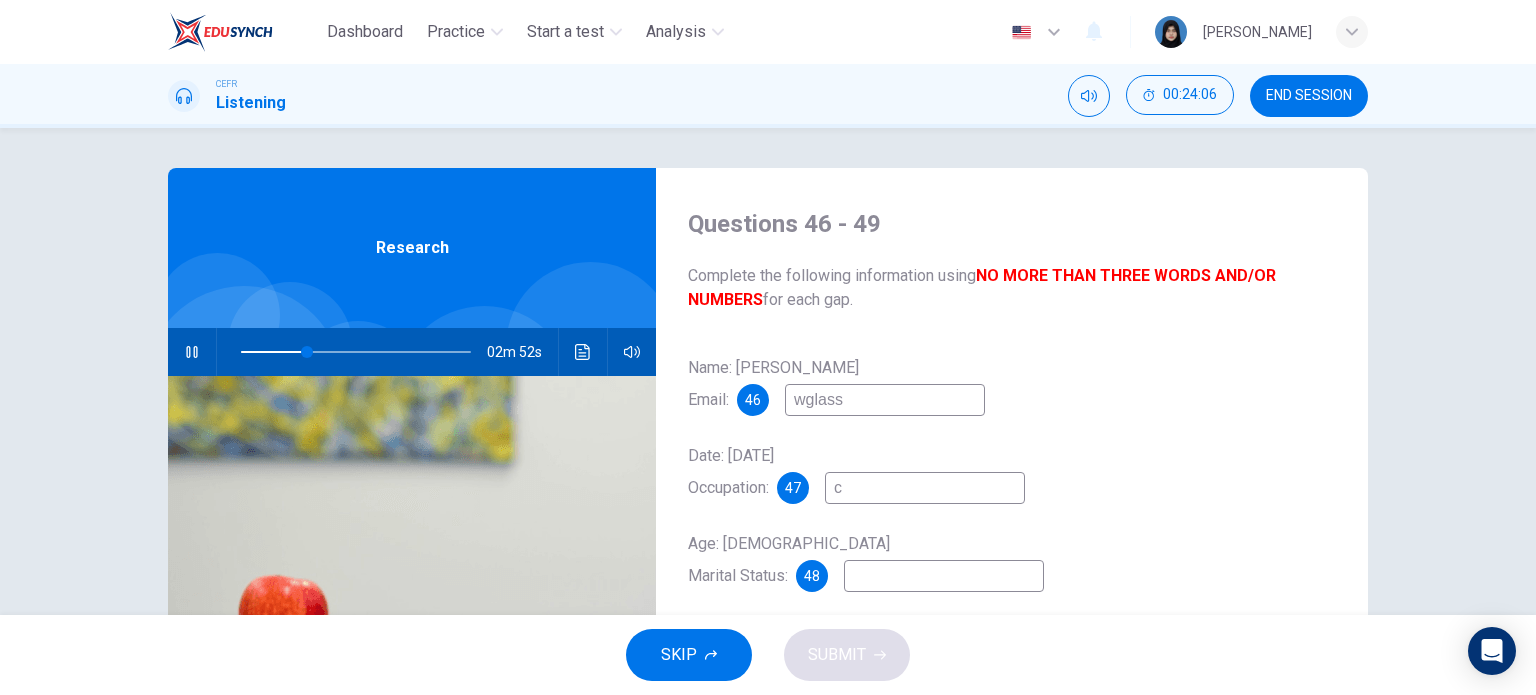 type on "29" 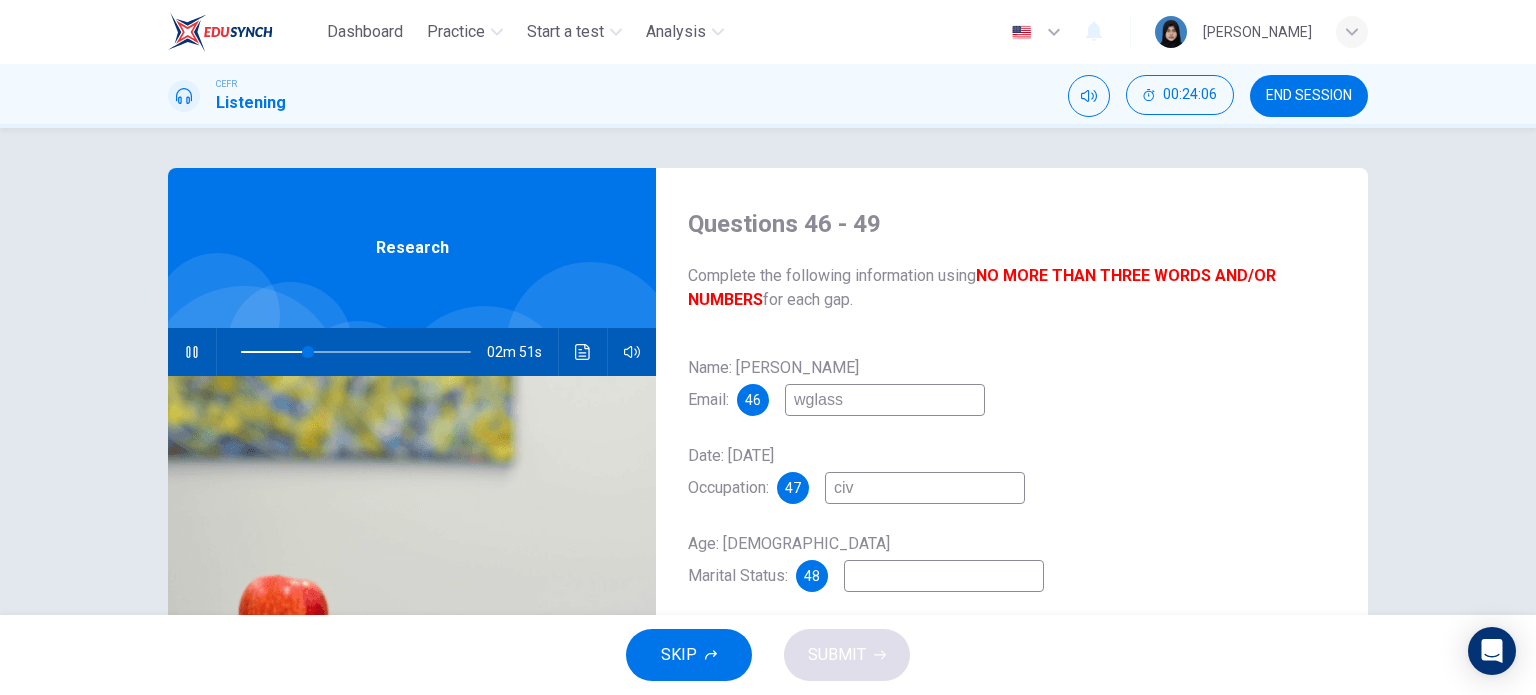 type on "civi" 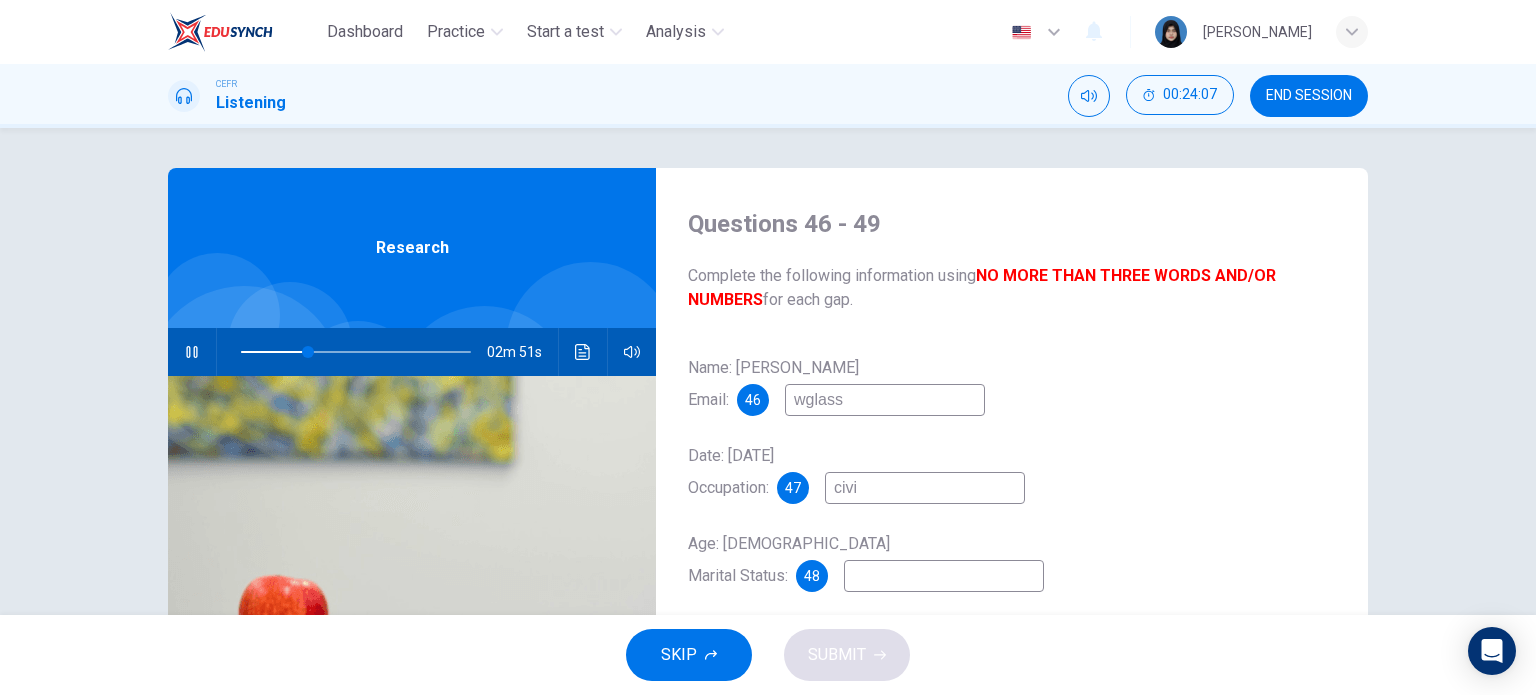 type on "30" 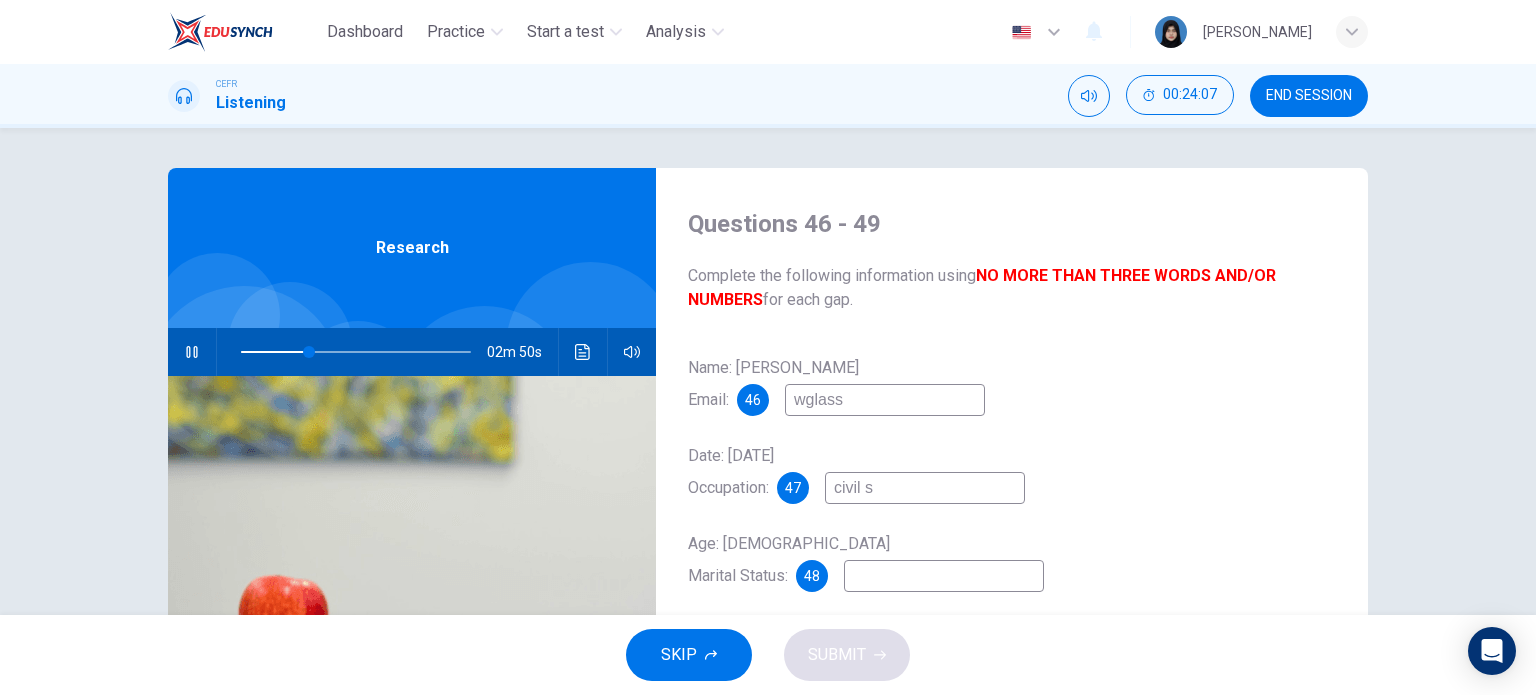 type on "civil se" 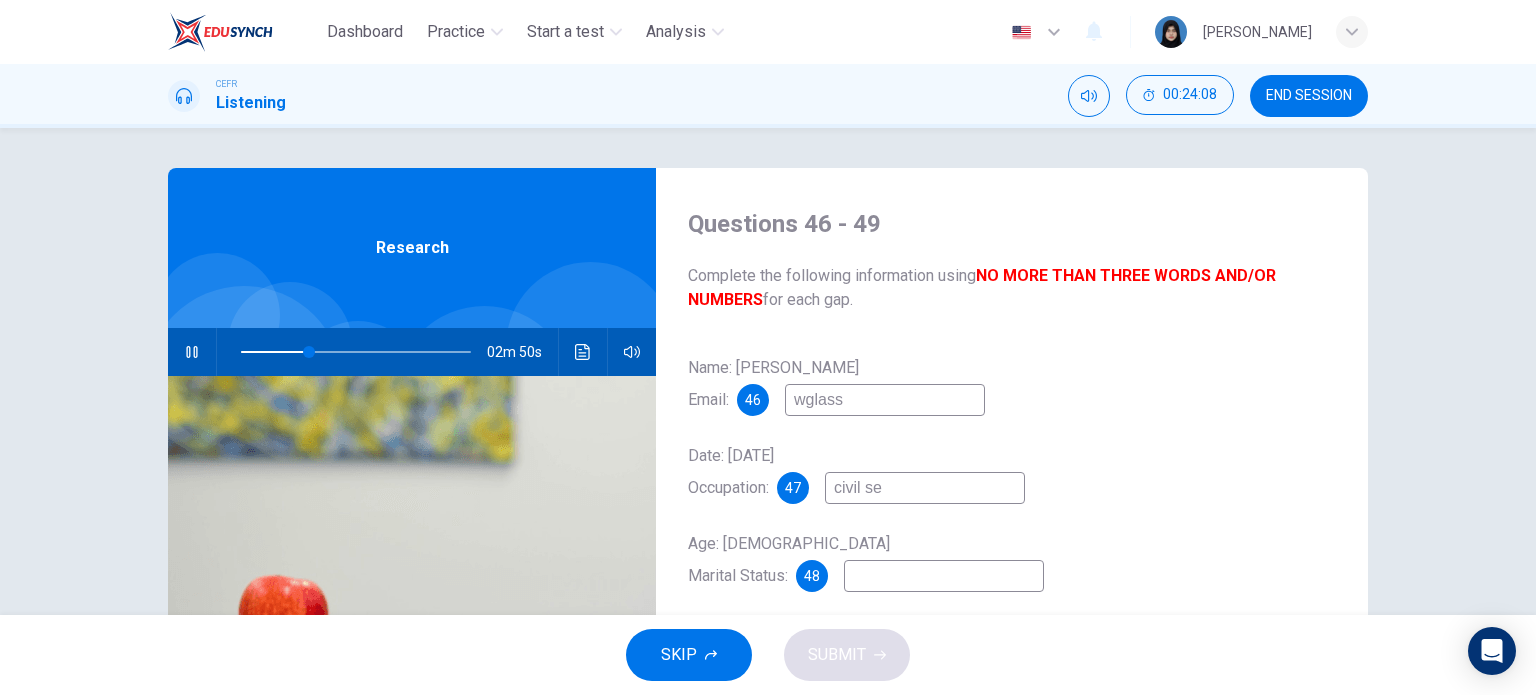 type on "30" 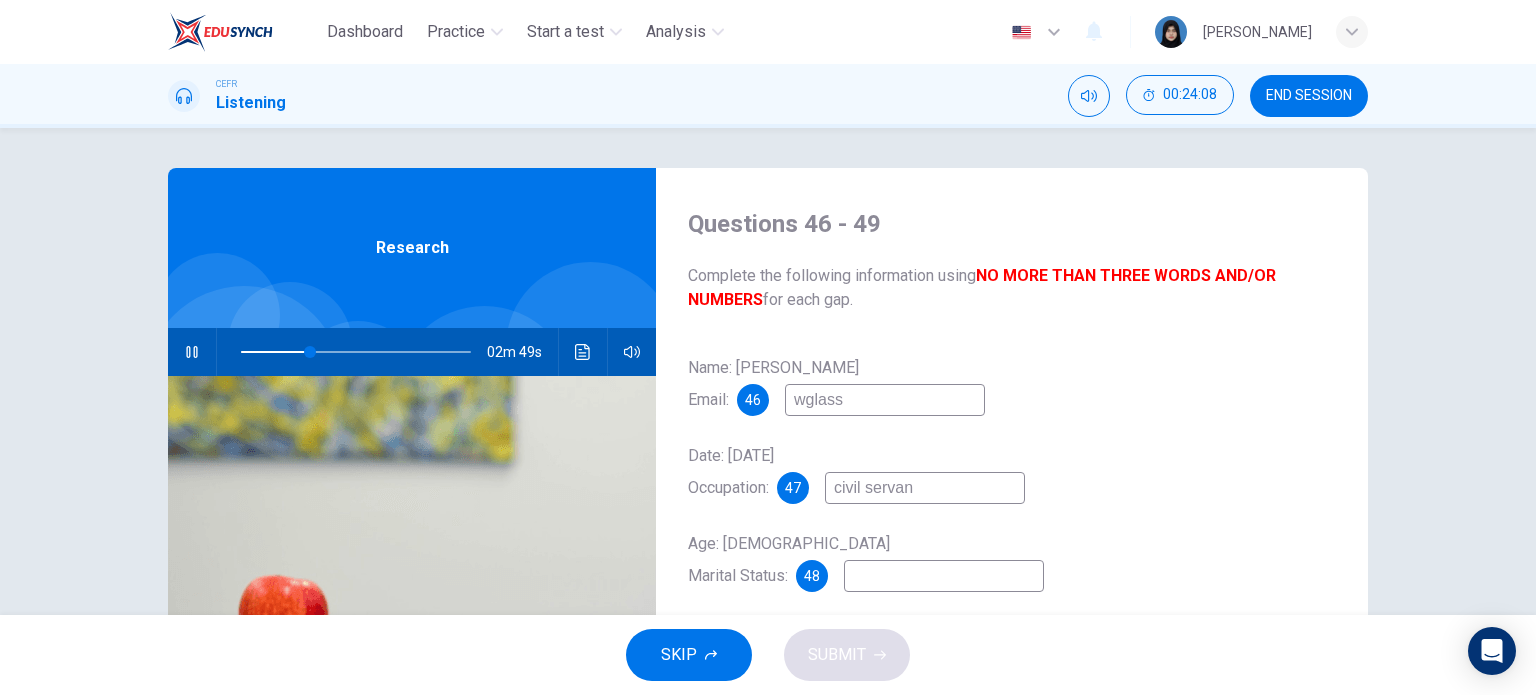 type on "civil servant" 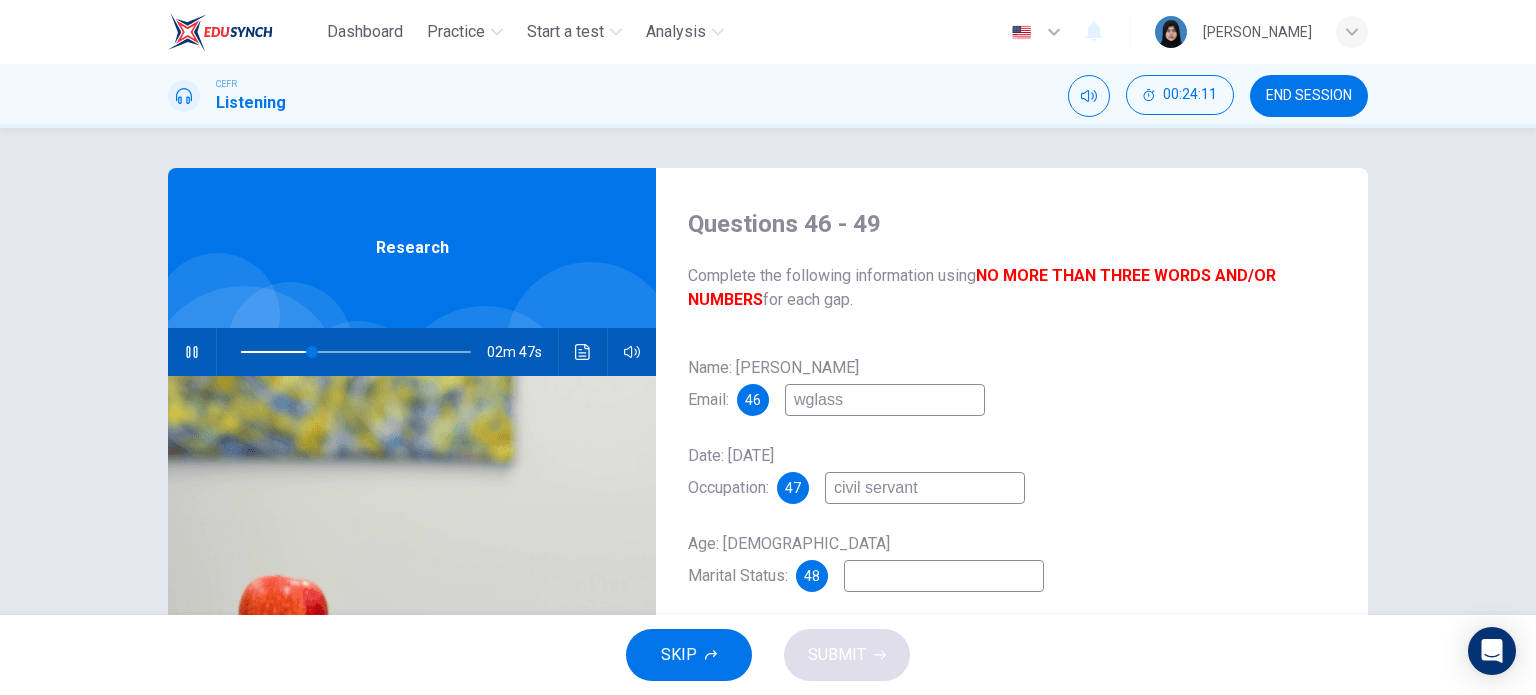 type on "31" 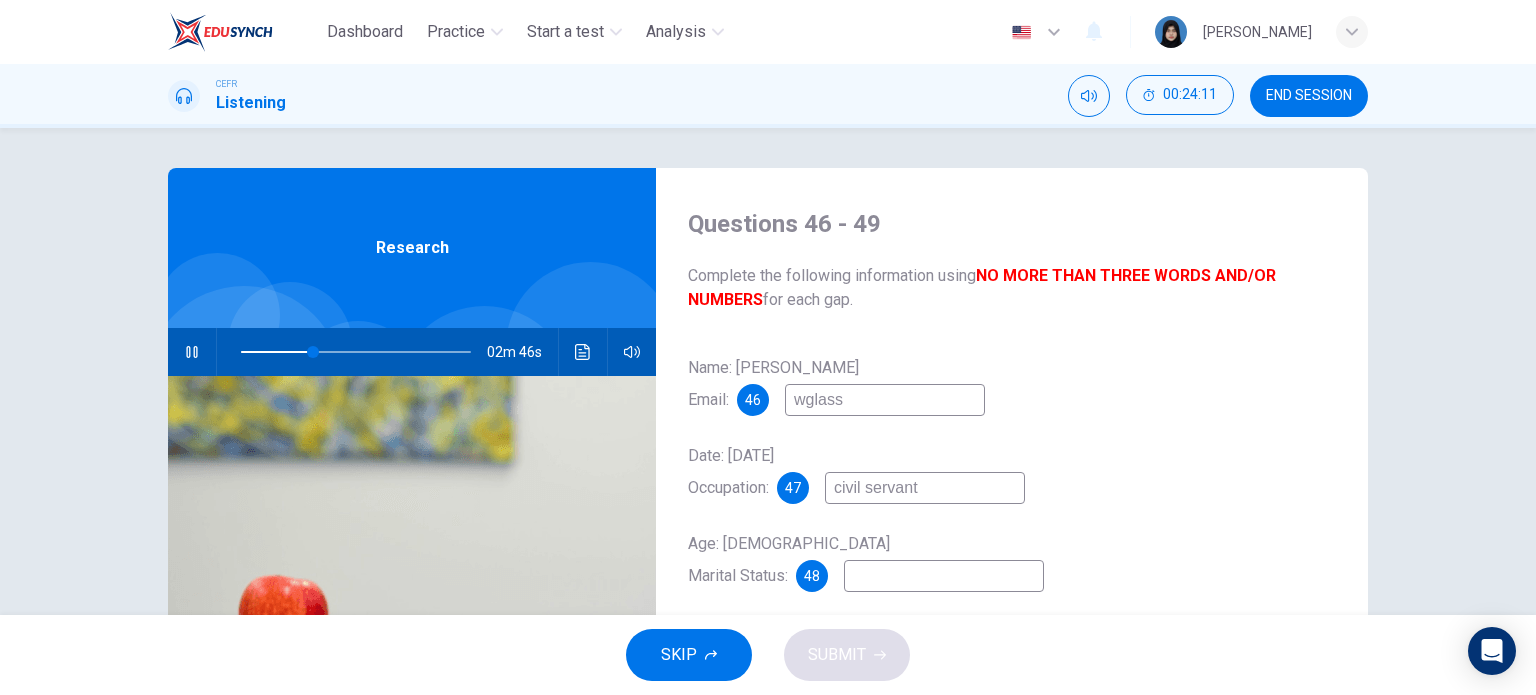type on "civil servant" 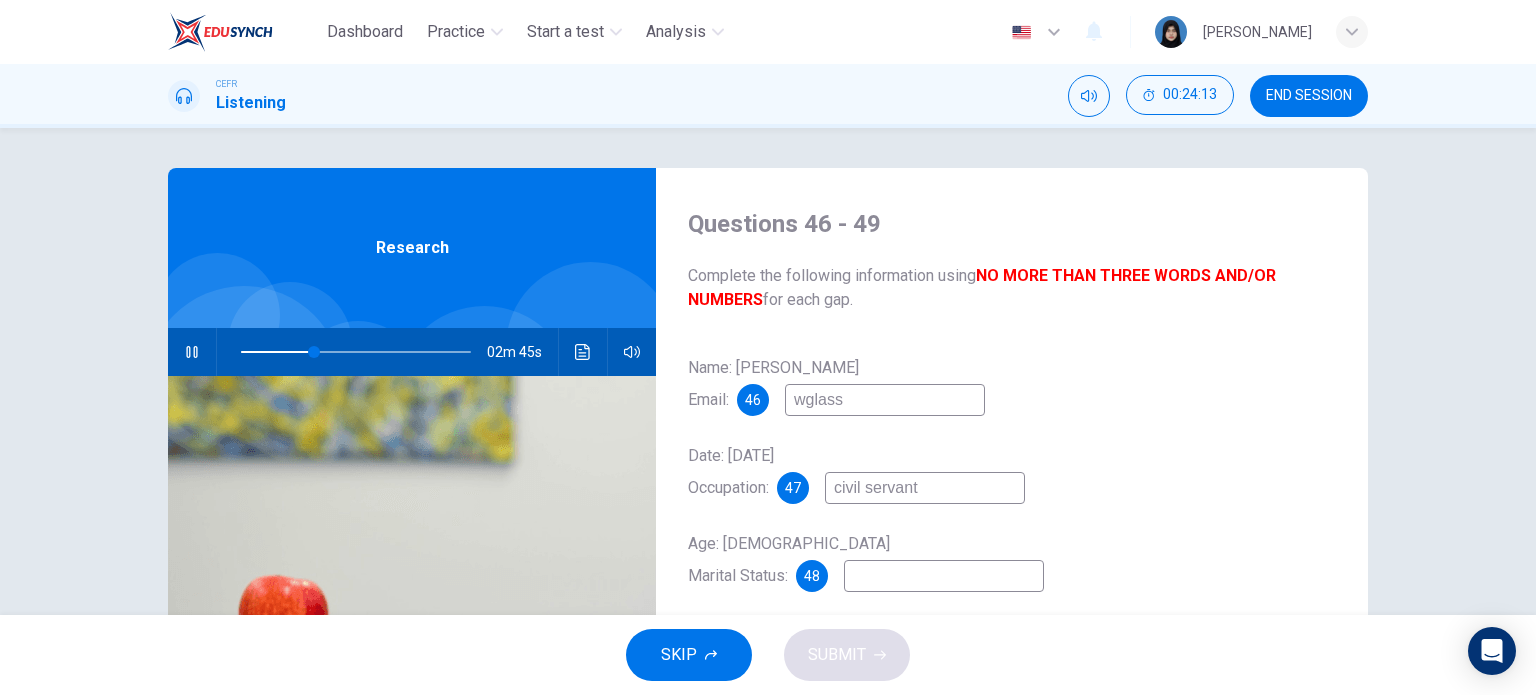 type on "32" 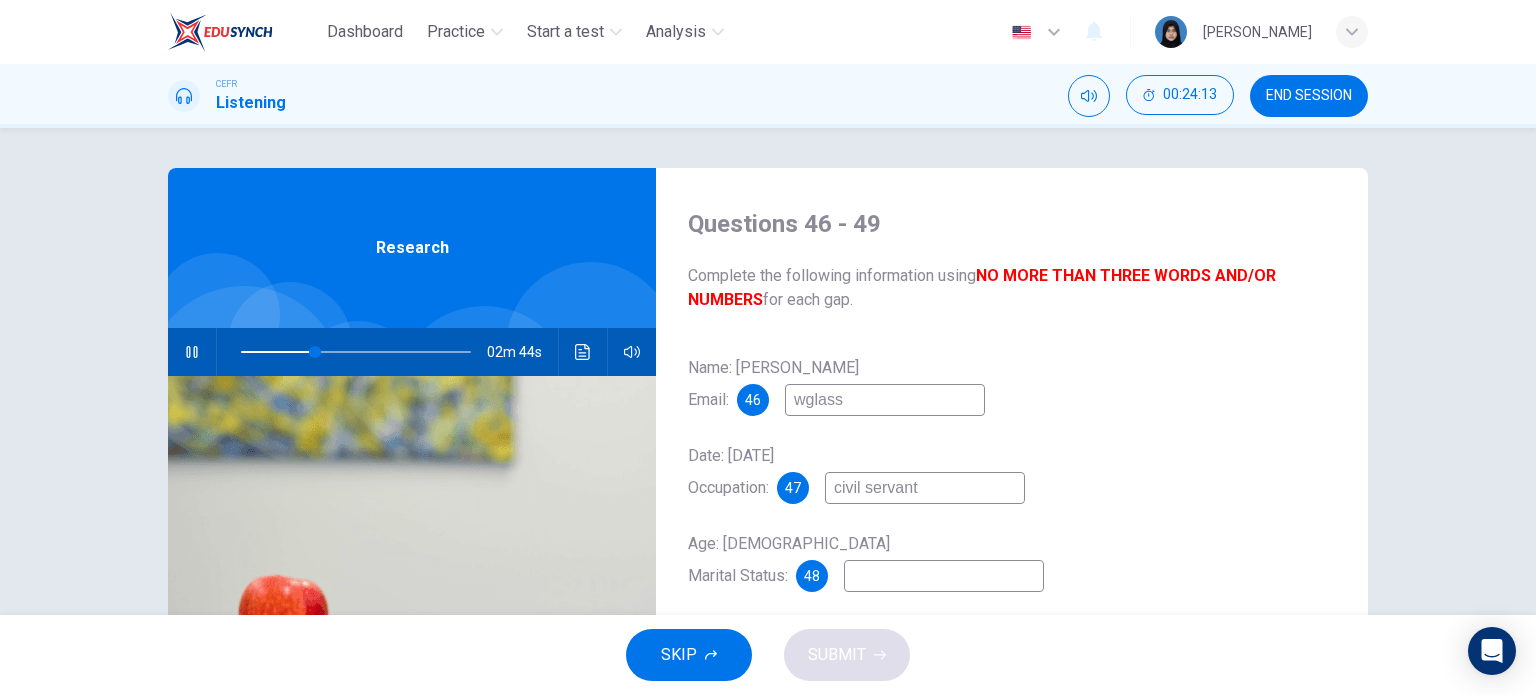 type on "s" 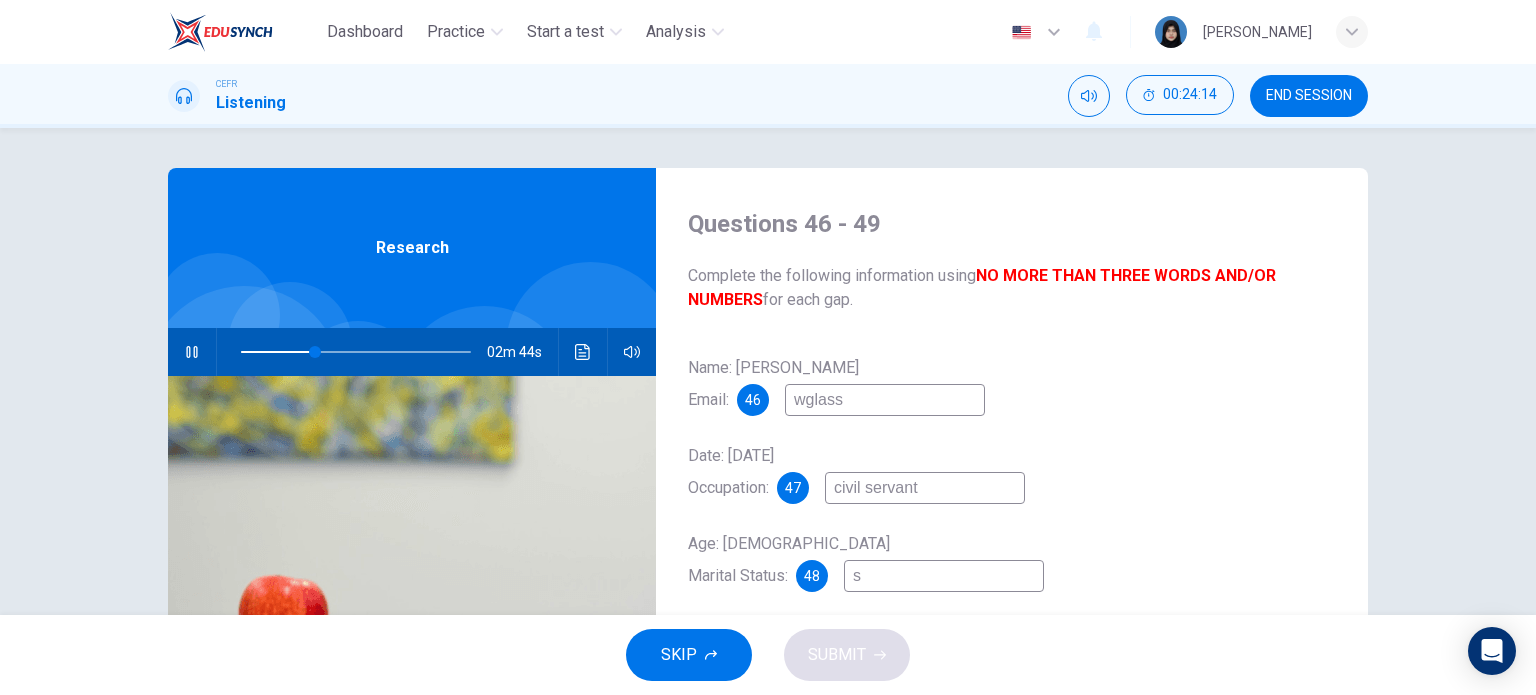 type on "33" 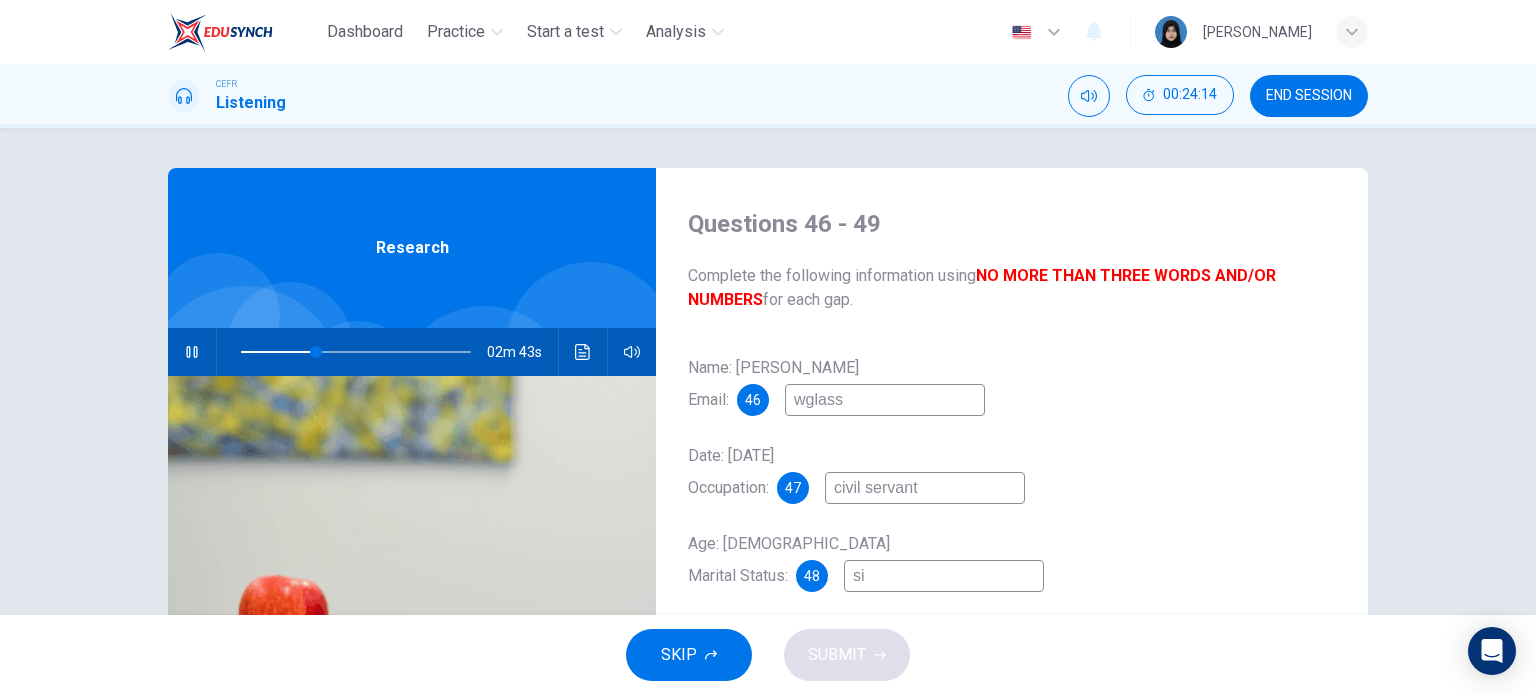 type on "sin" 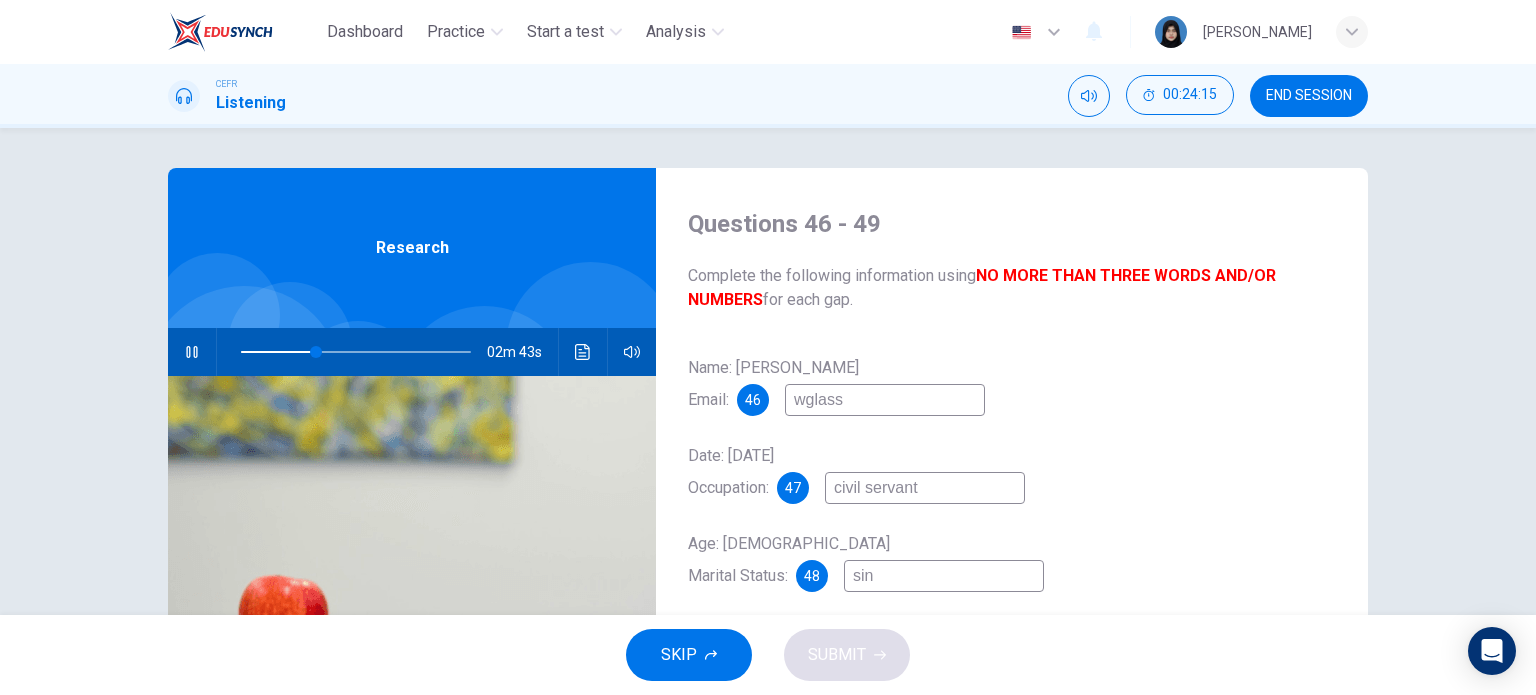 type on "33" 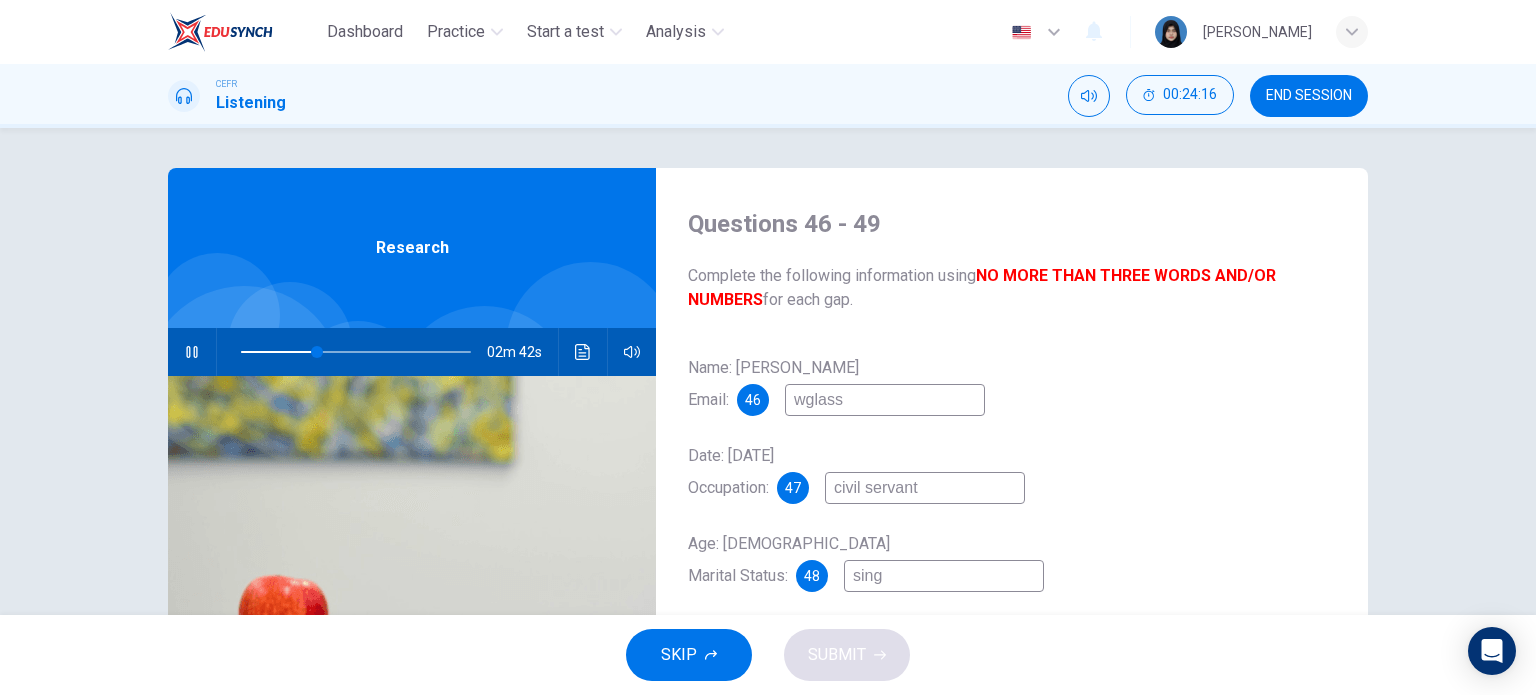 type on "singl" 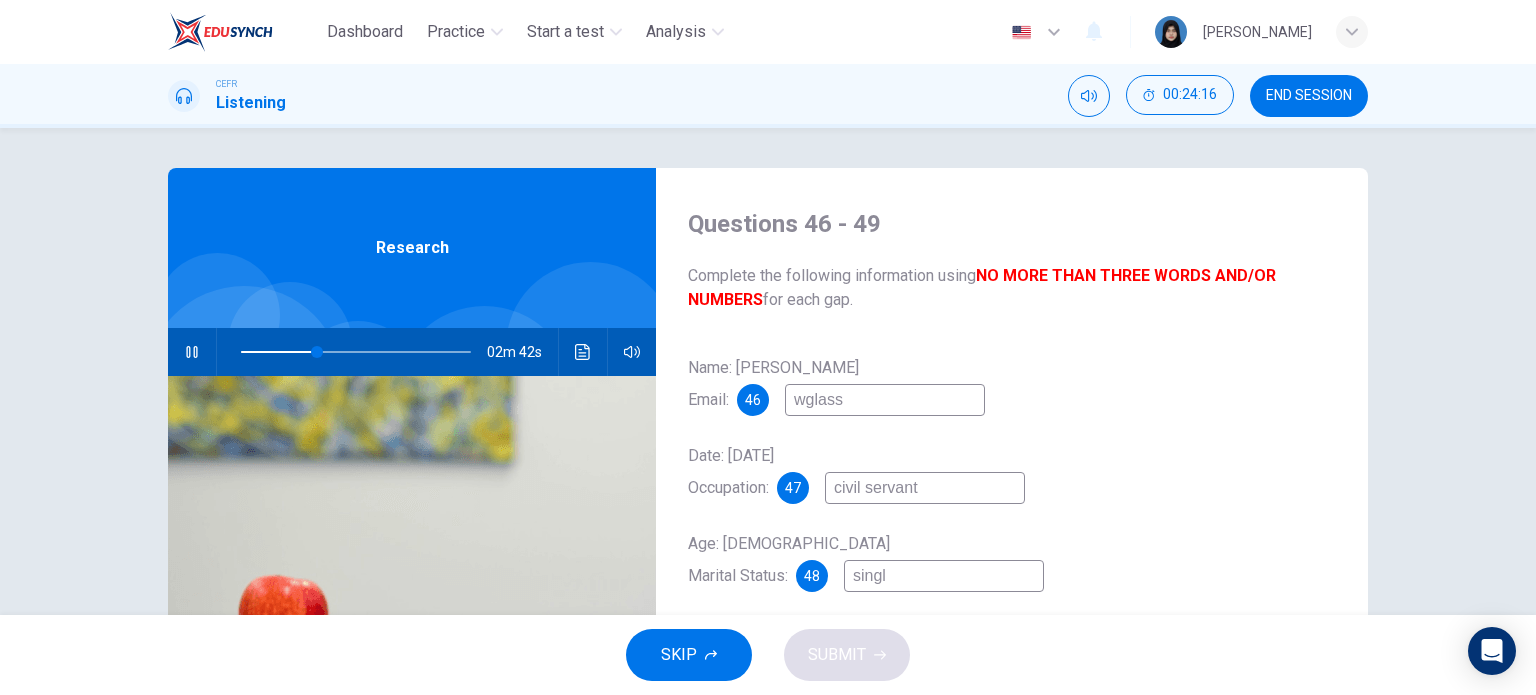 type on "33" 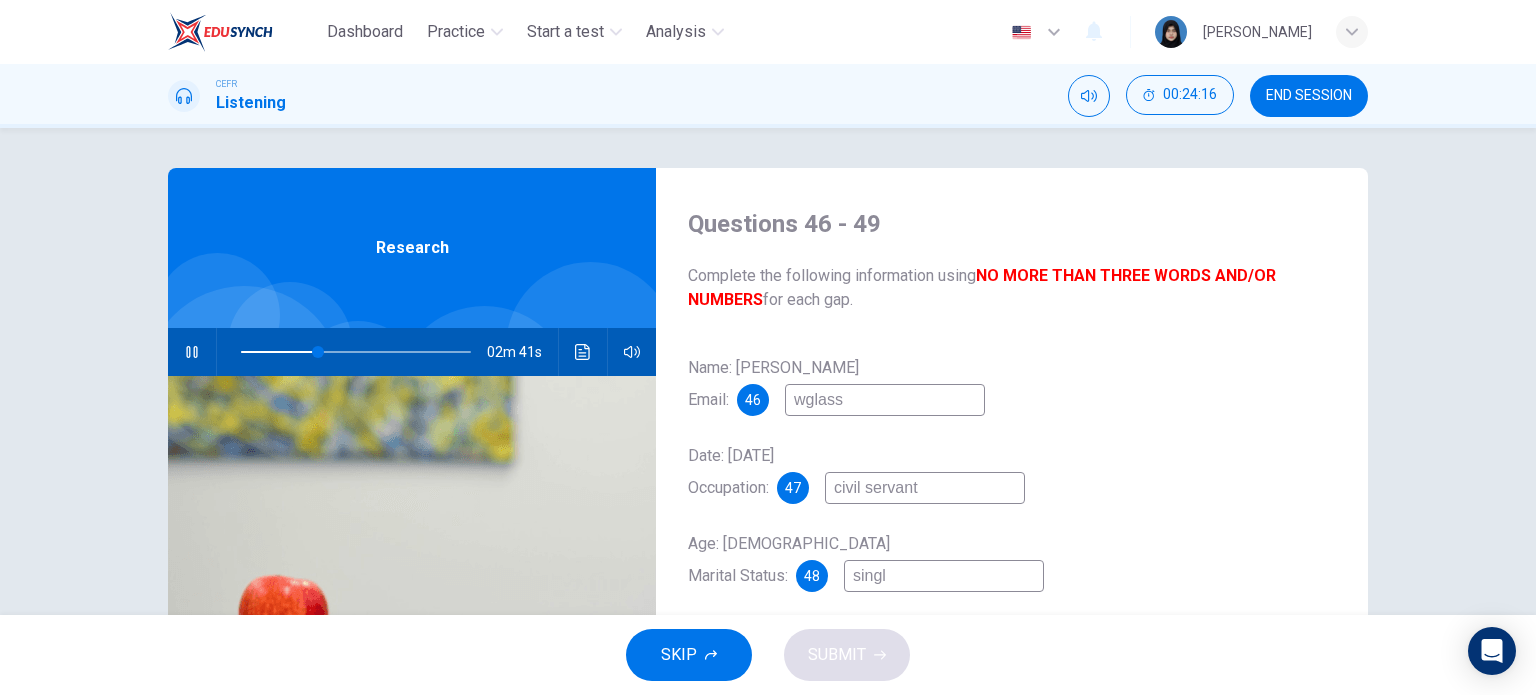 type on "single" 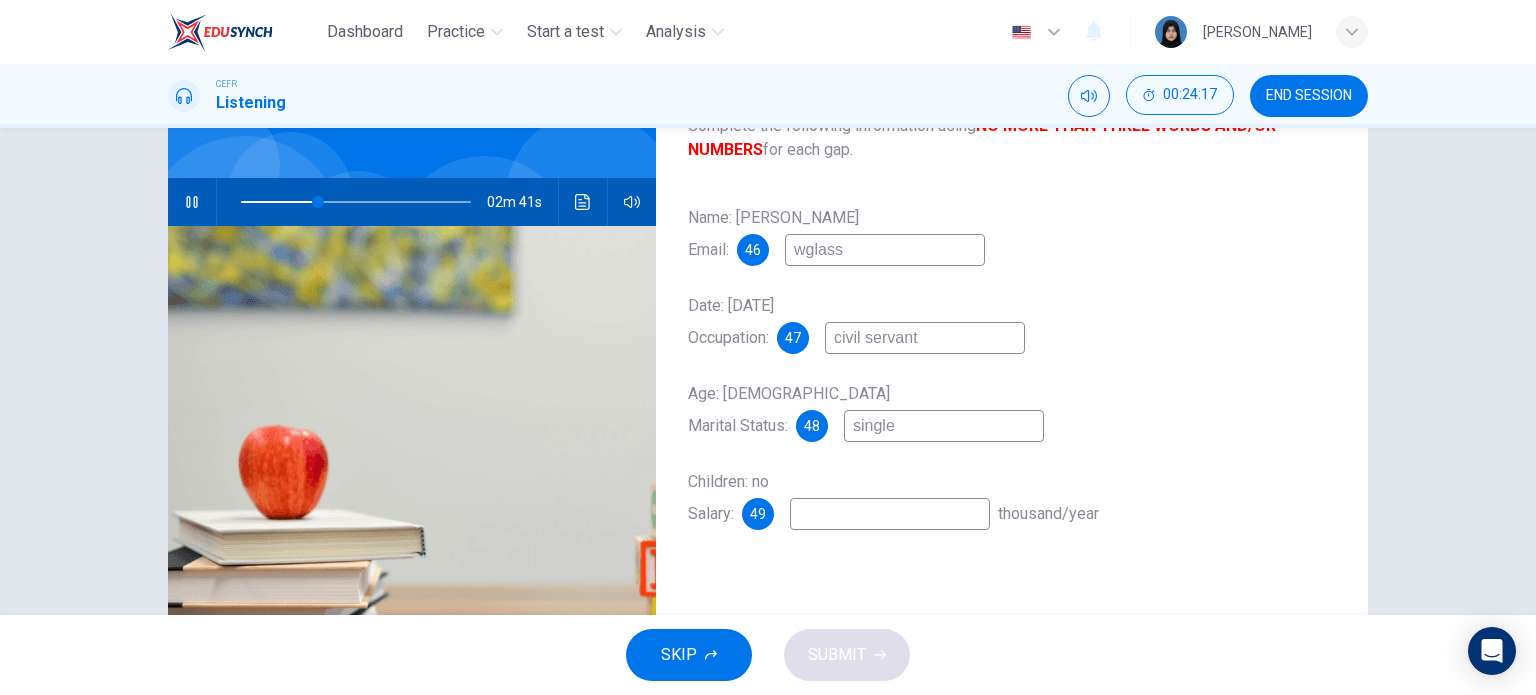 type on "34" 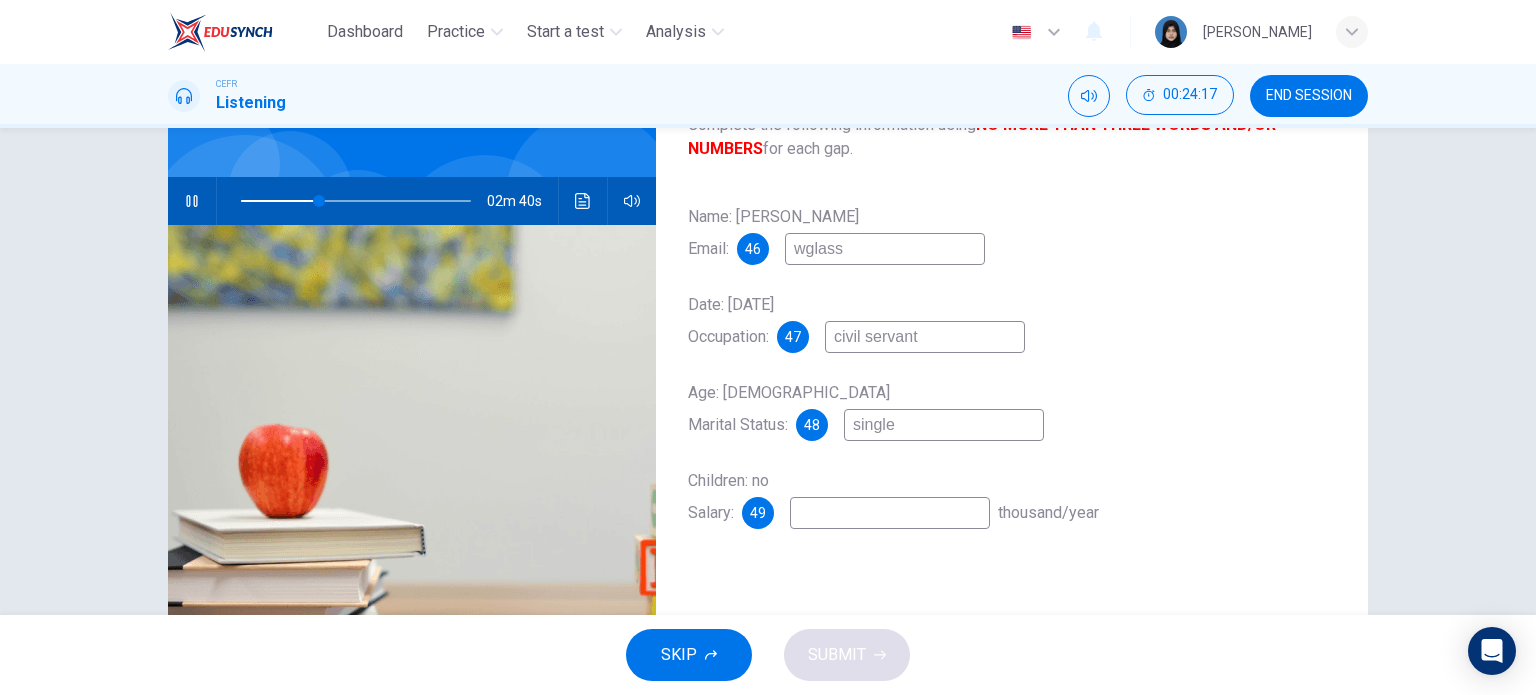 scroll, scrollTop: 152, scrollLeft: 0, axis: vertical 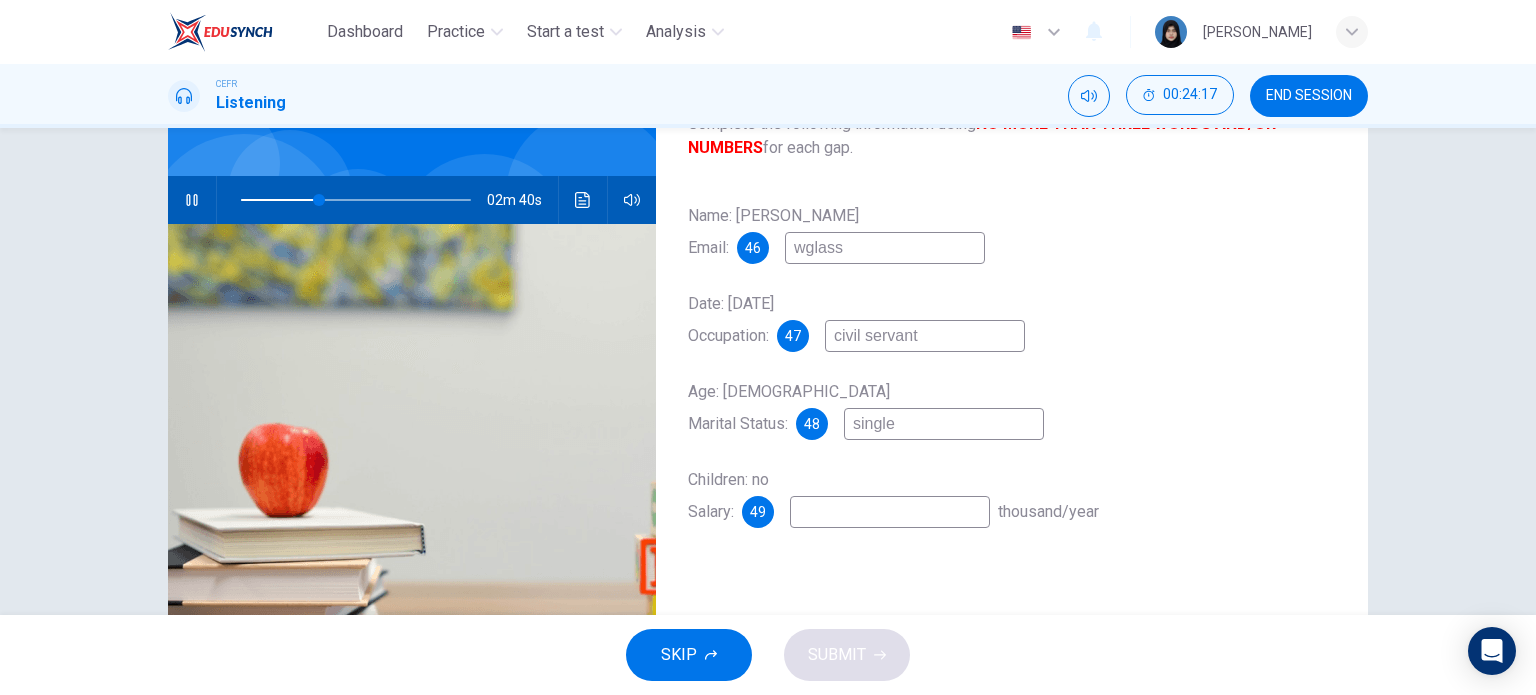 type on "single" 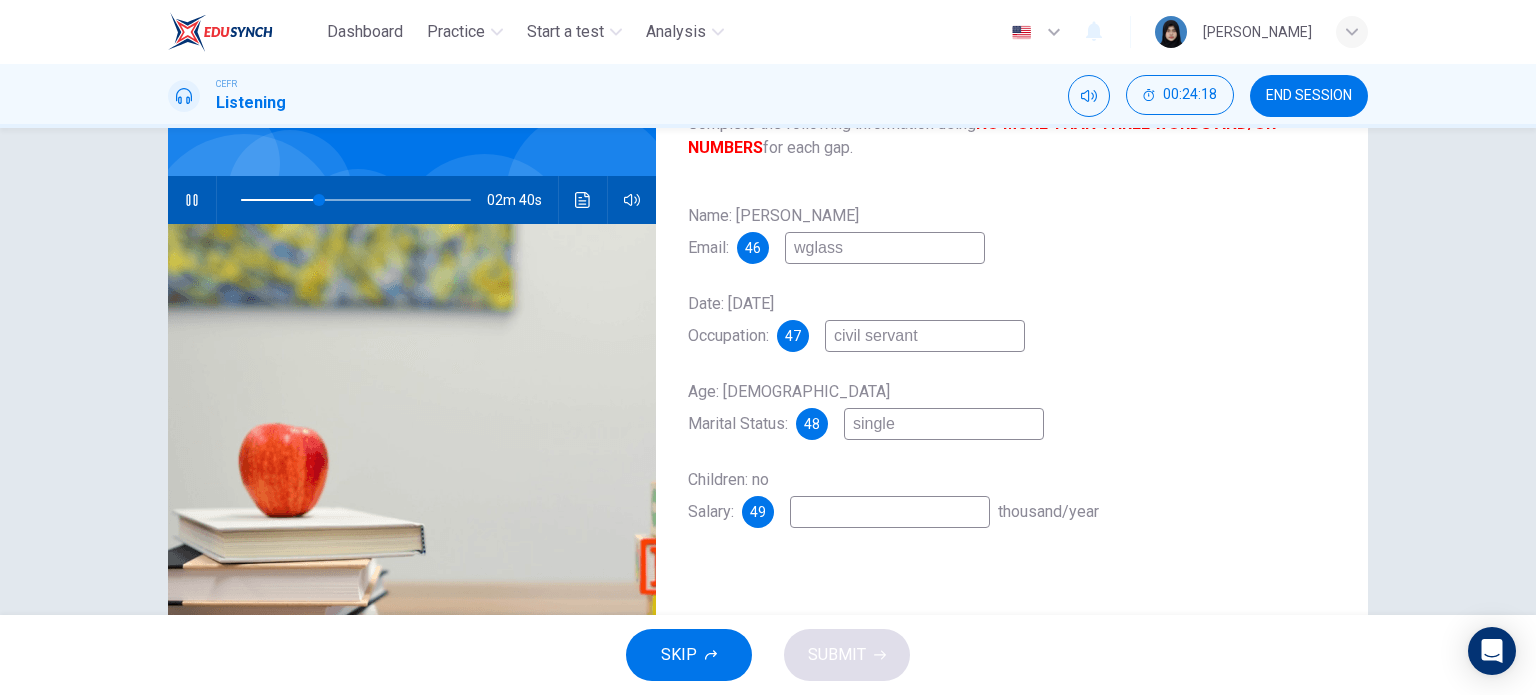 click at bounding box center (890, 512) 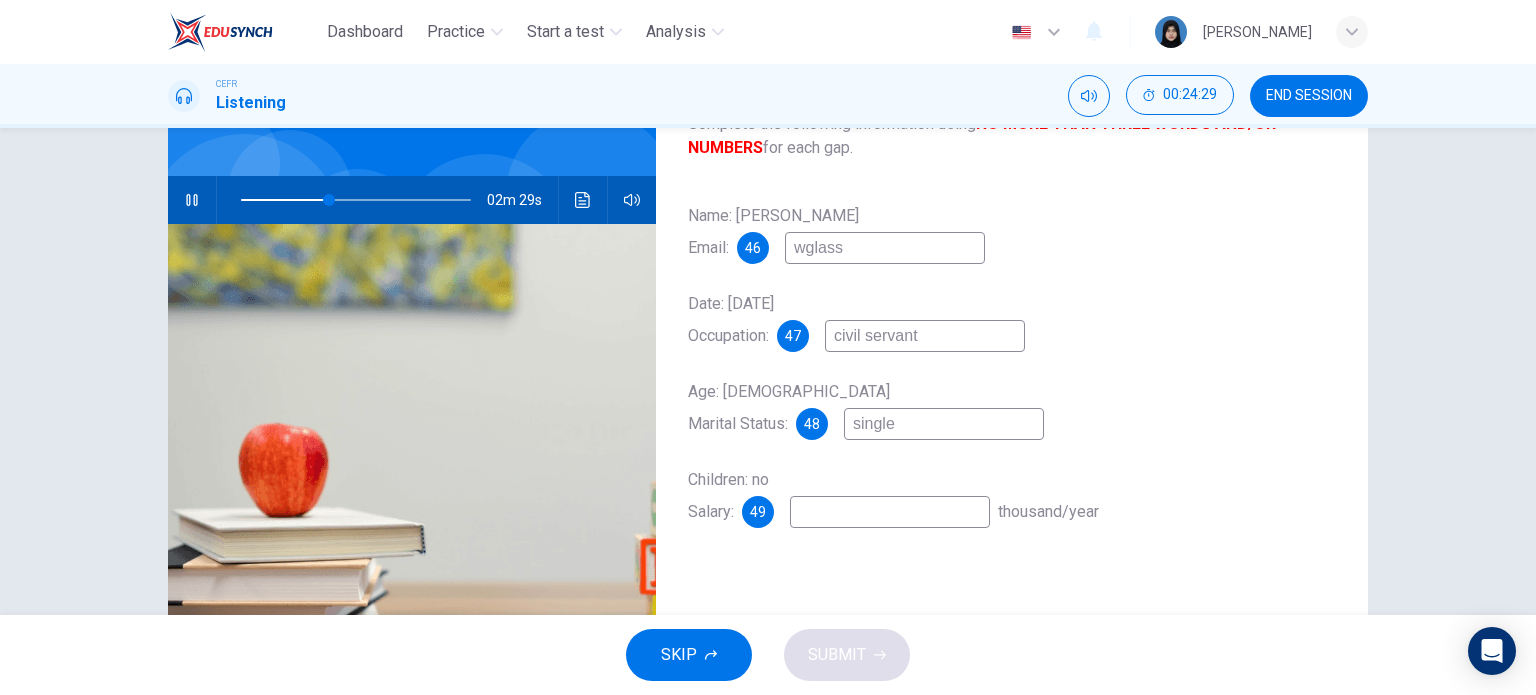 type on "39" 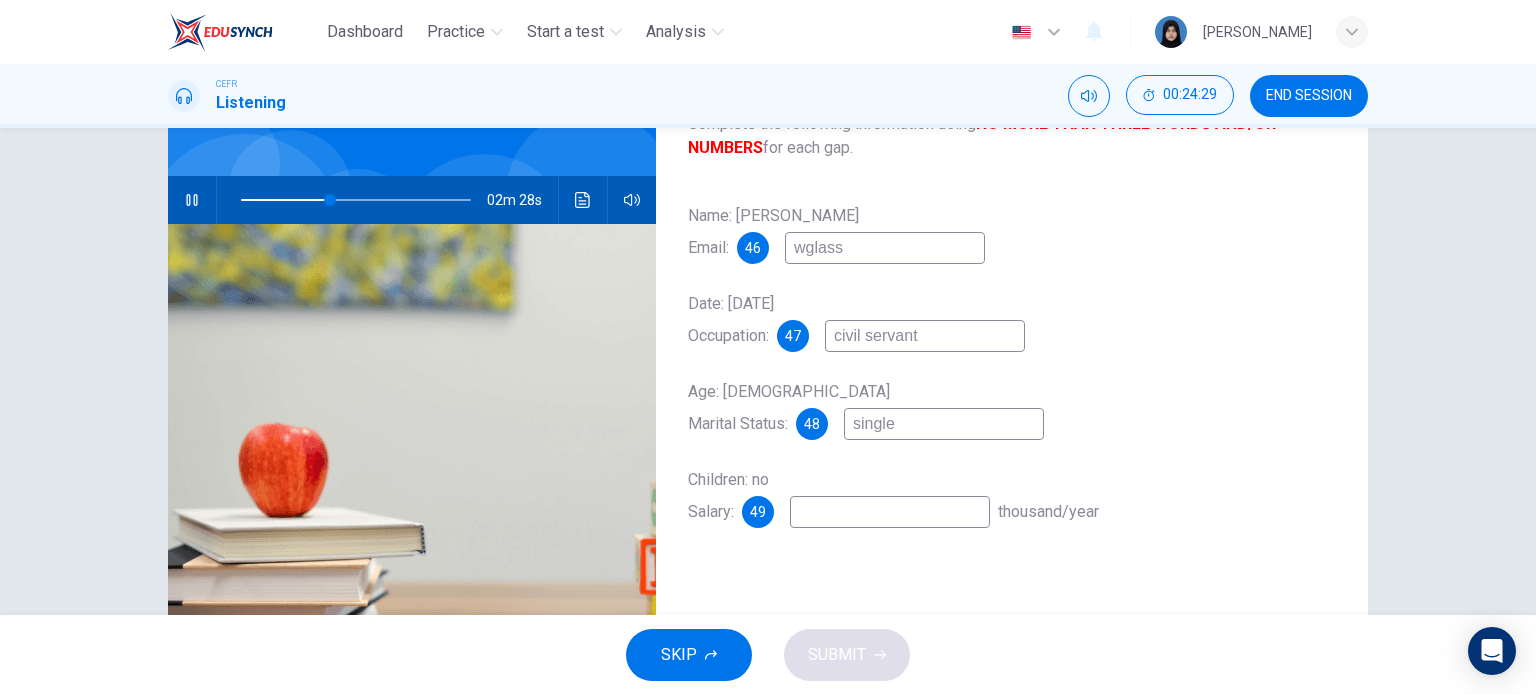 type on "2" 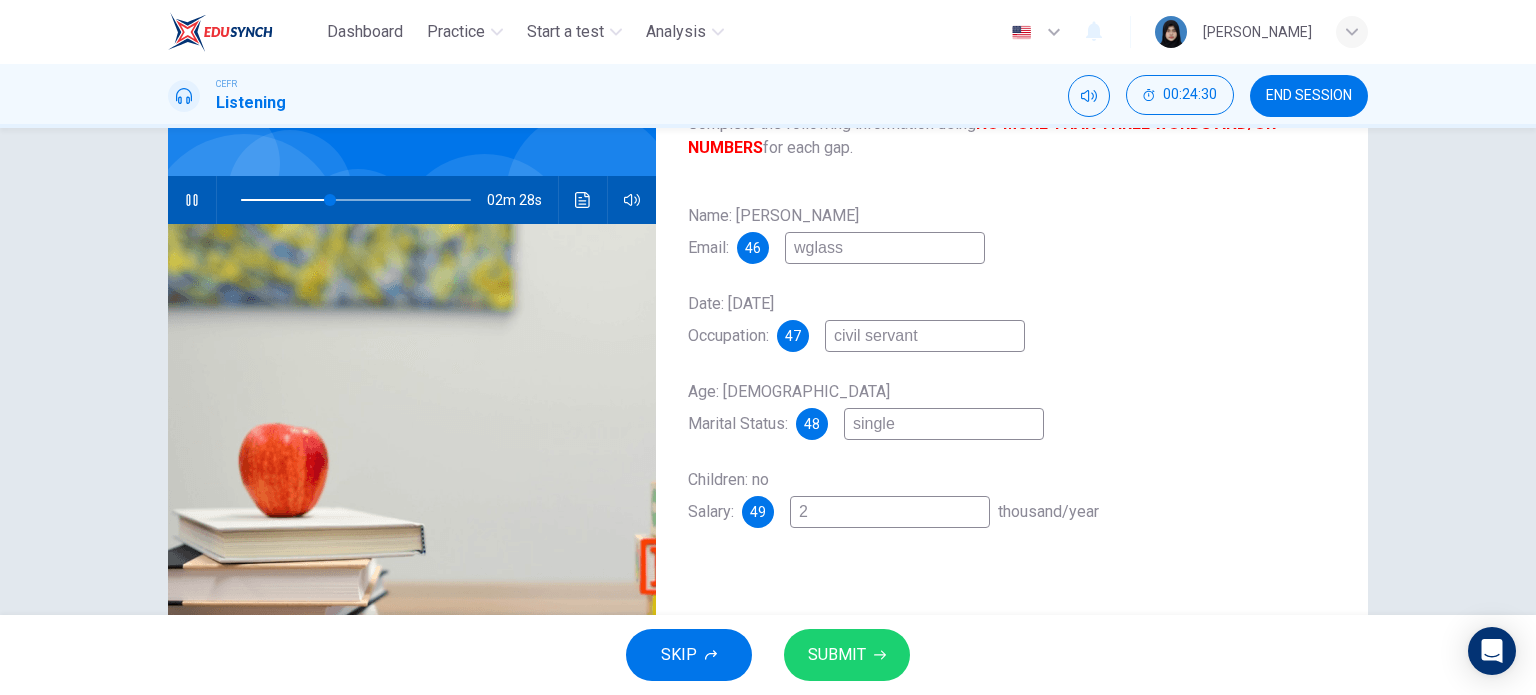 type on "39" 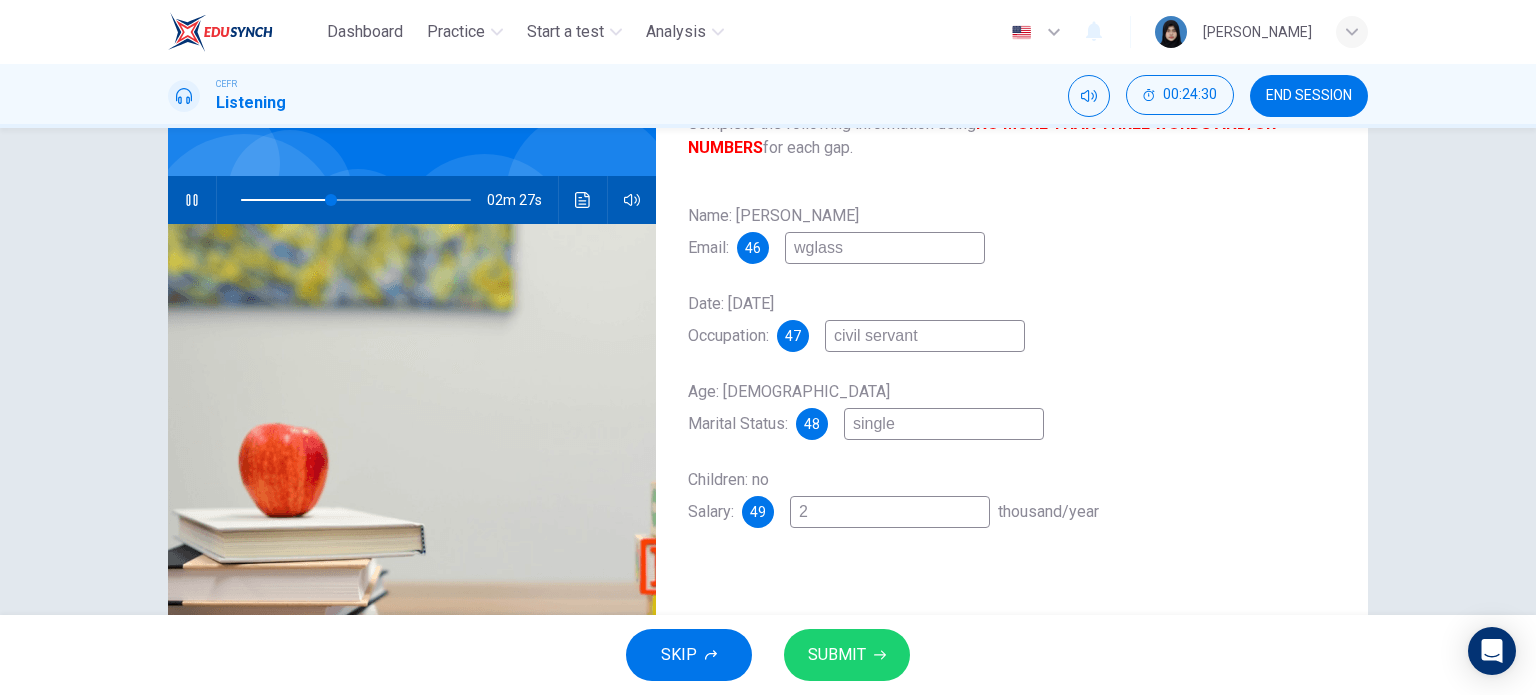 type on "24" 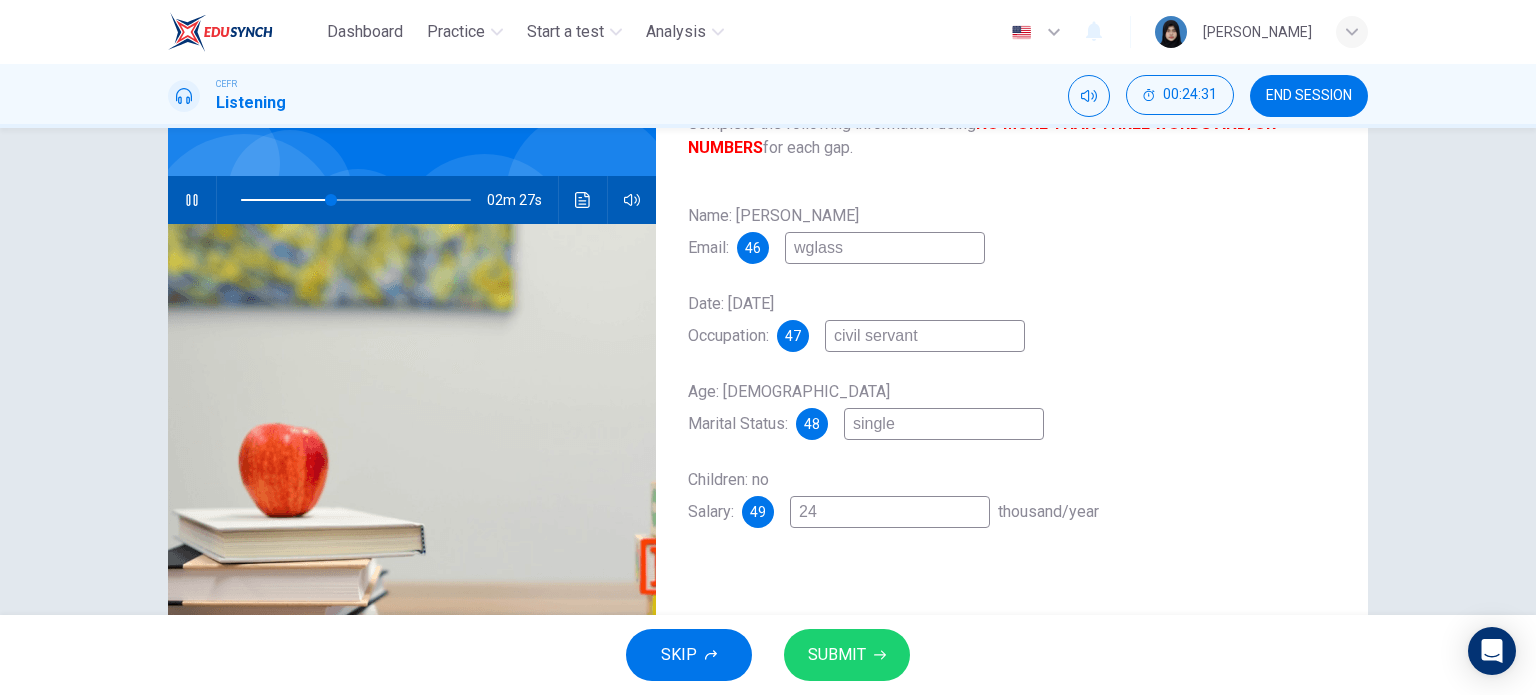 type on "40" 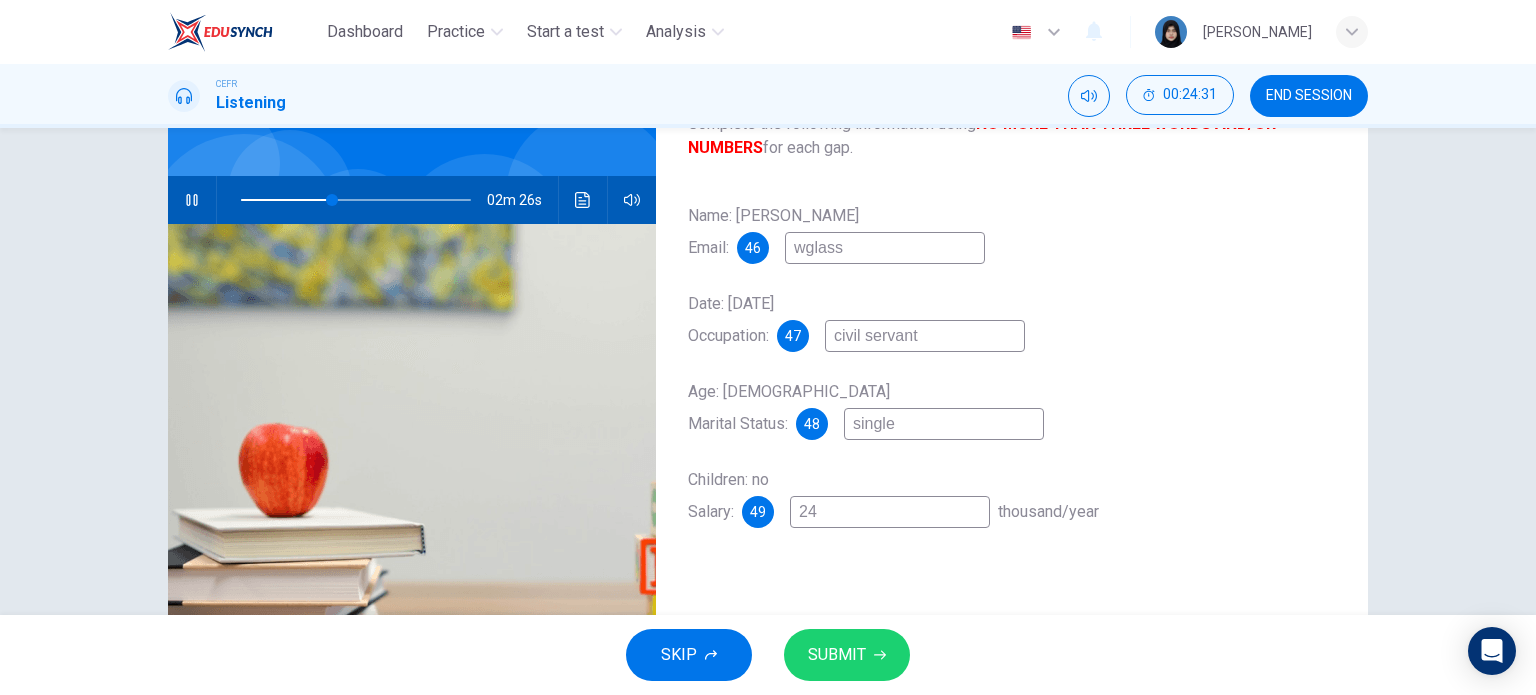 type on "24-" 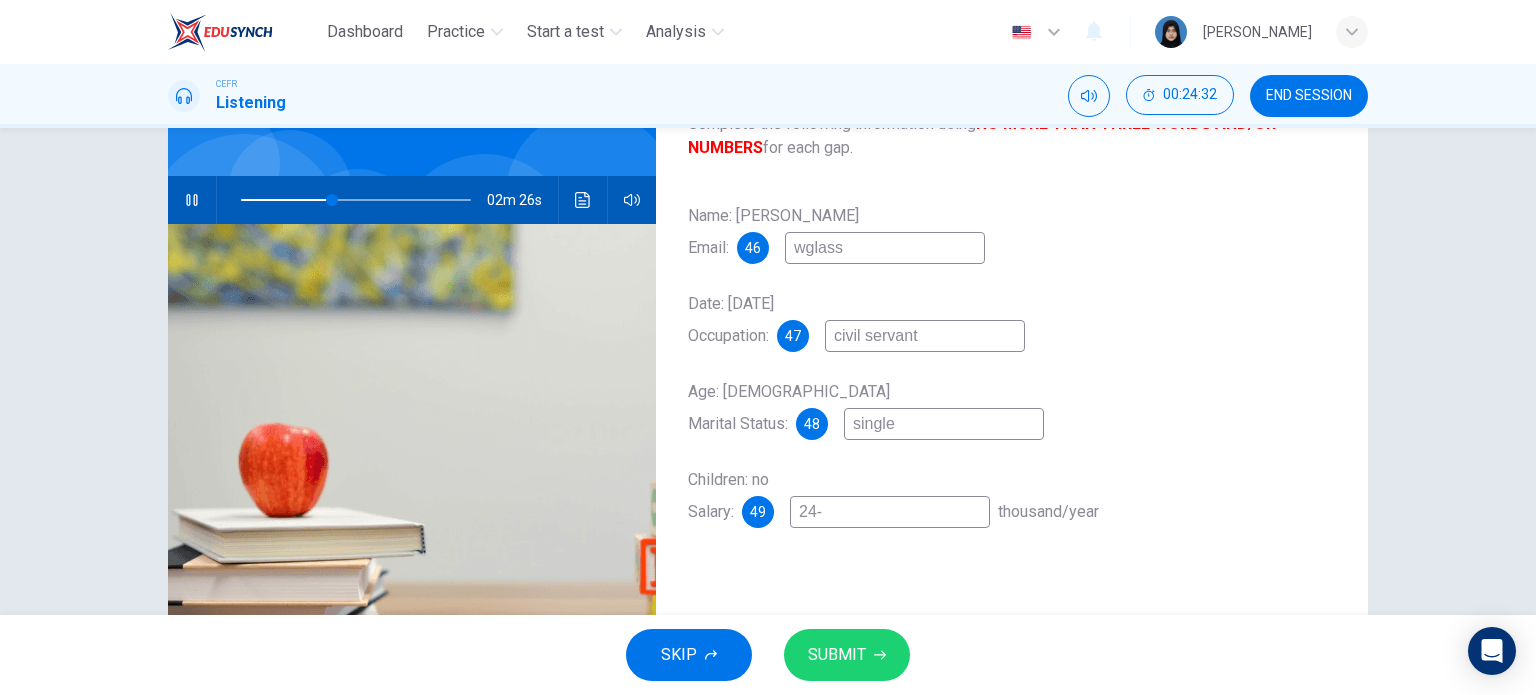 type on "40" 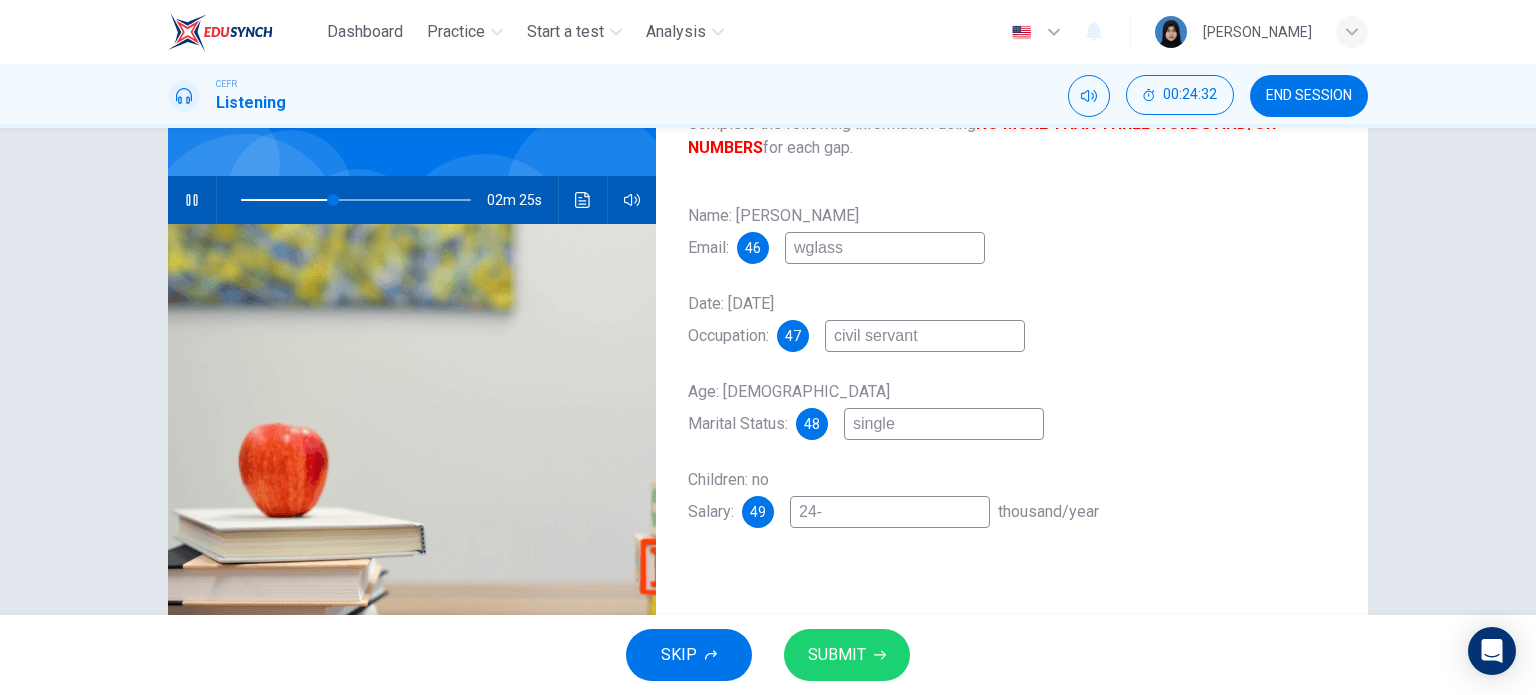 type on "24-2" 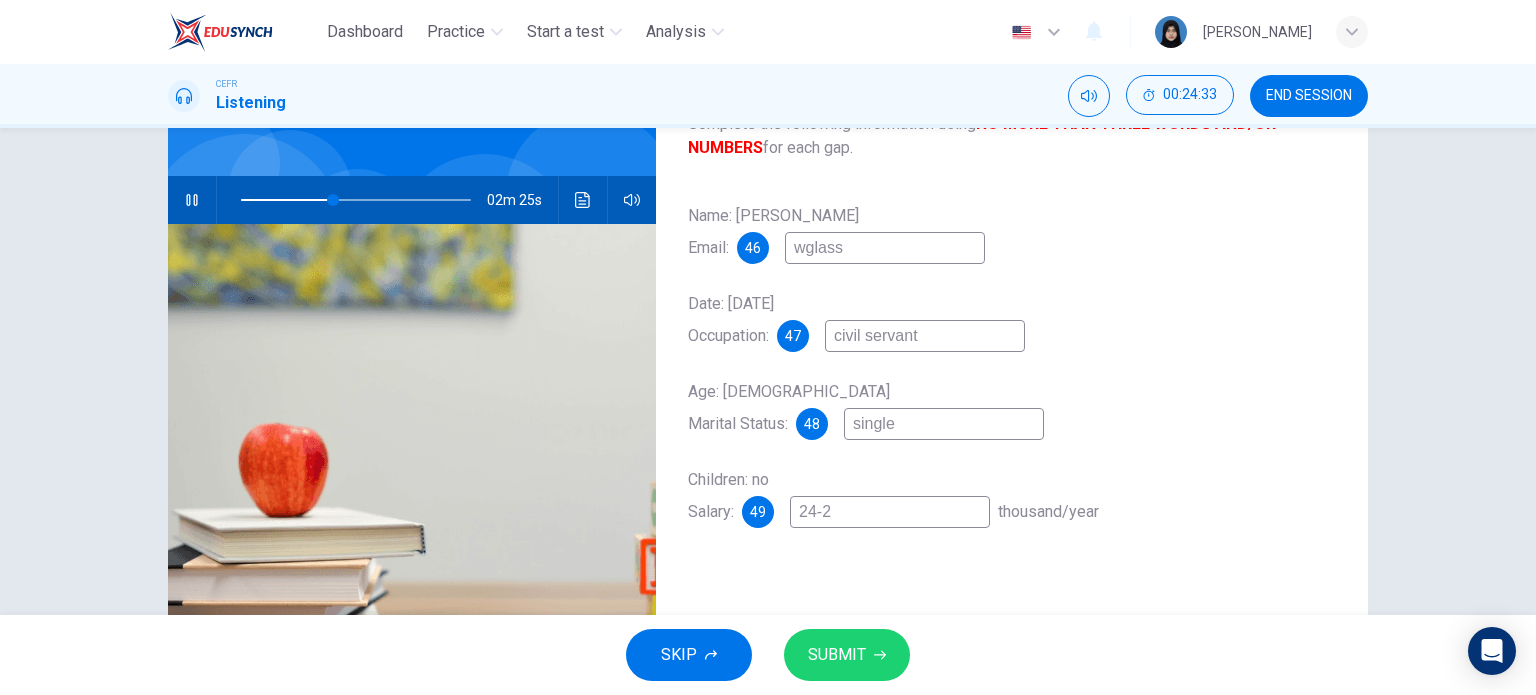 type on "24-26" 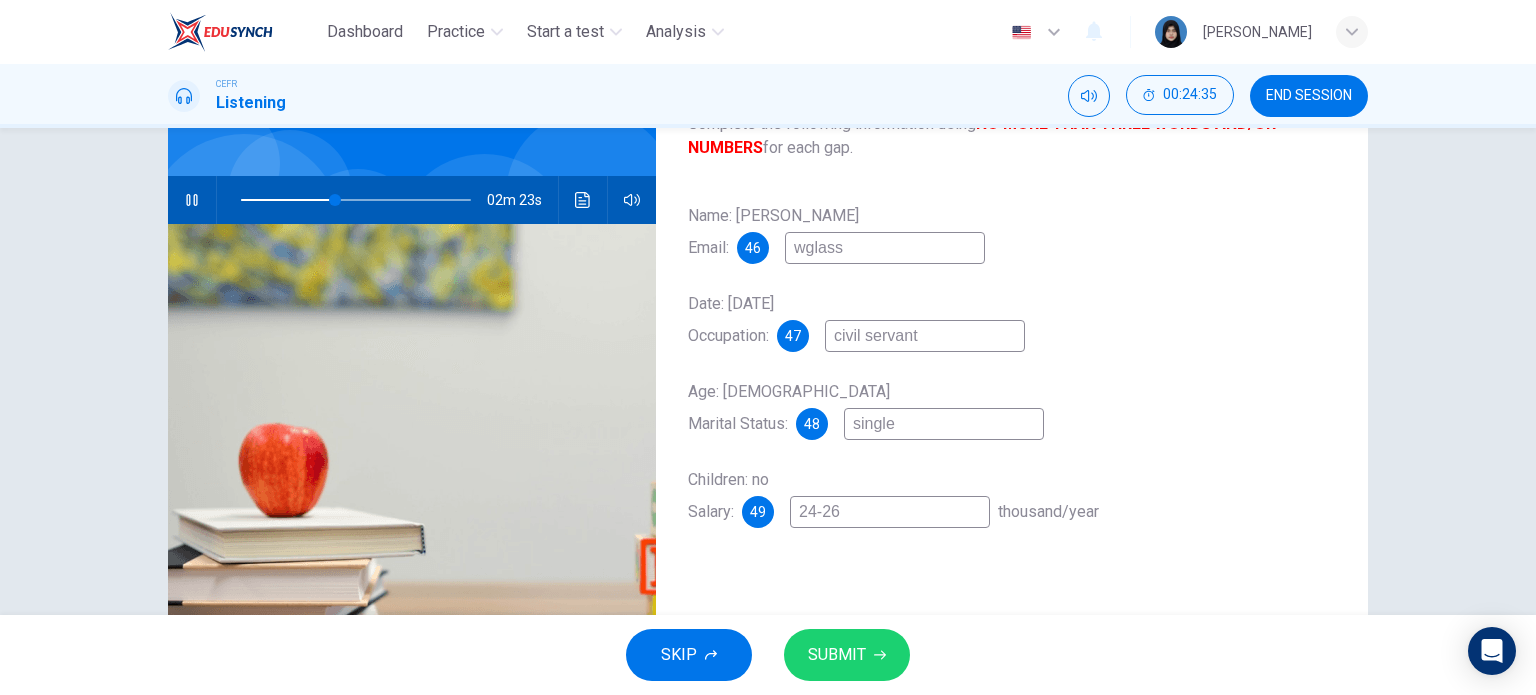 type on "41" 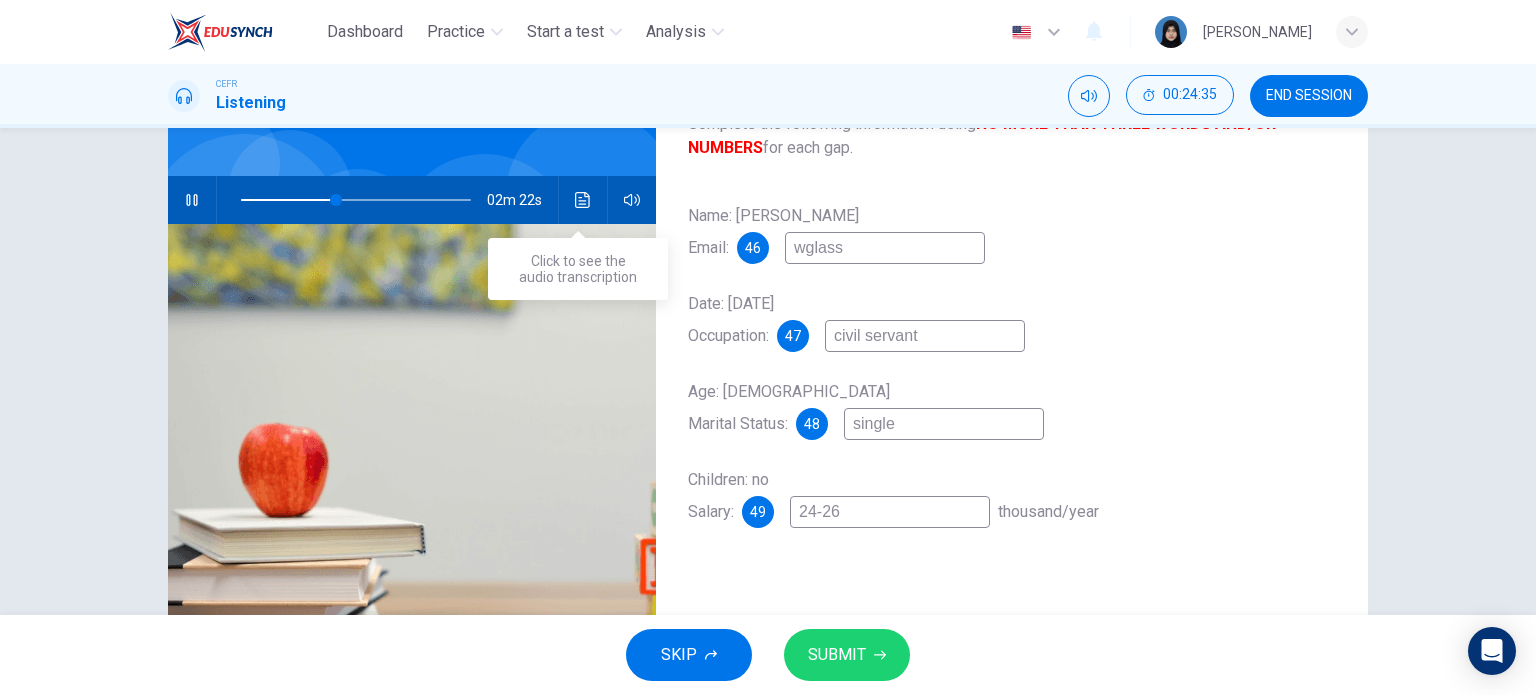 type on "24-26" 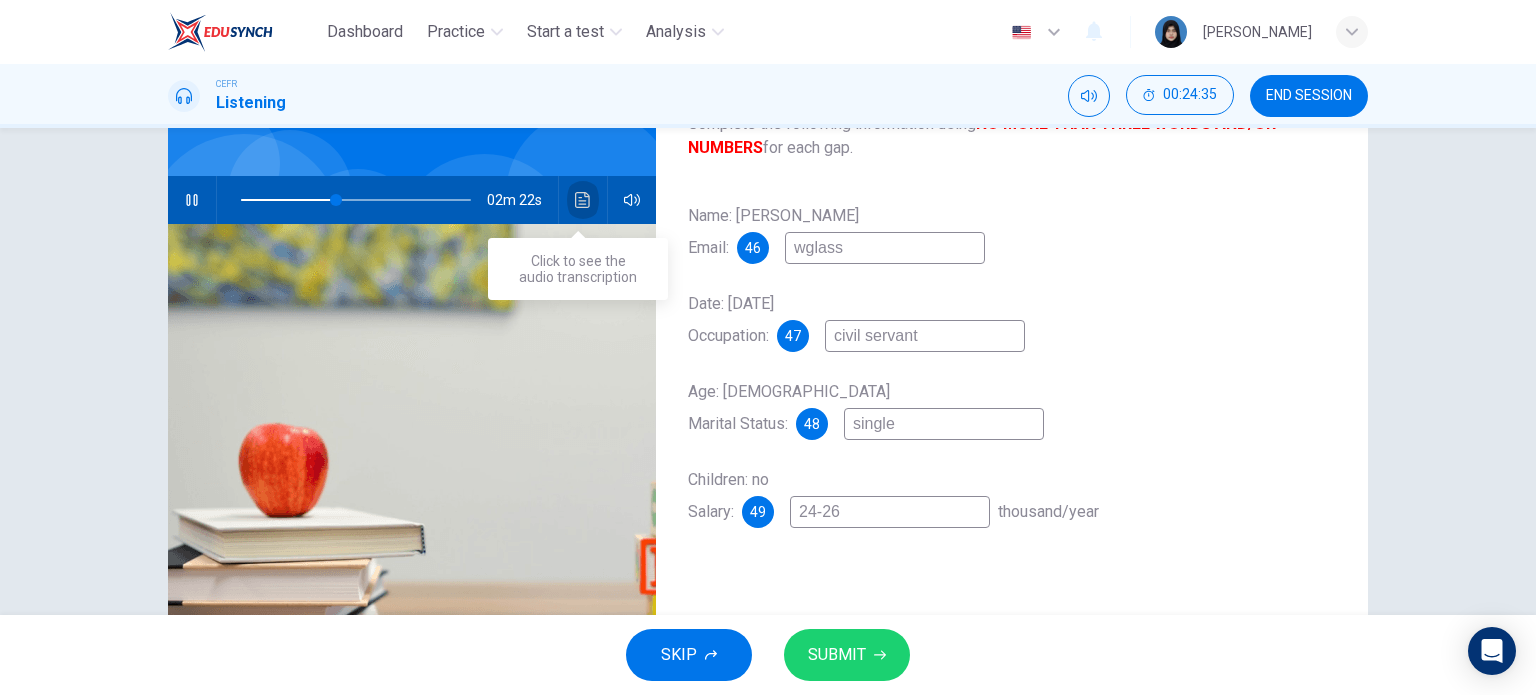 click 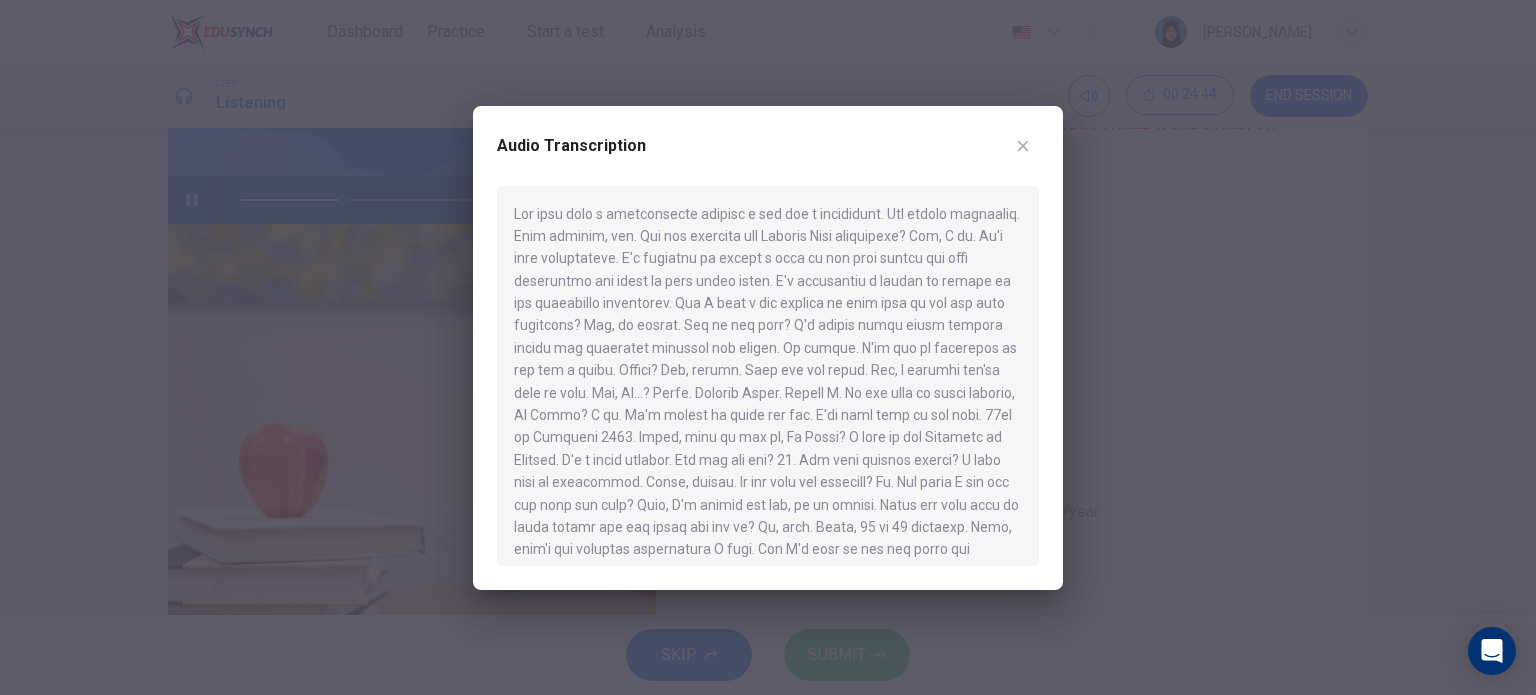 click at bounding box center [768, 347] 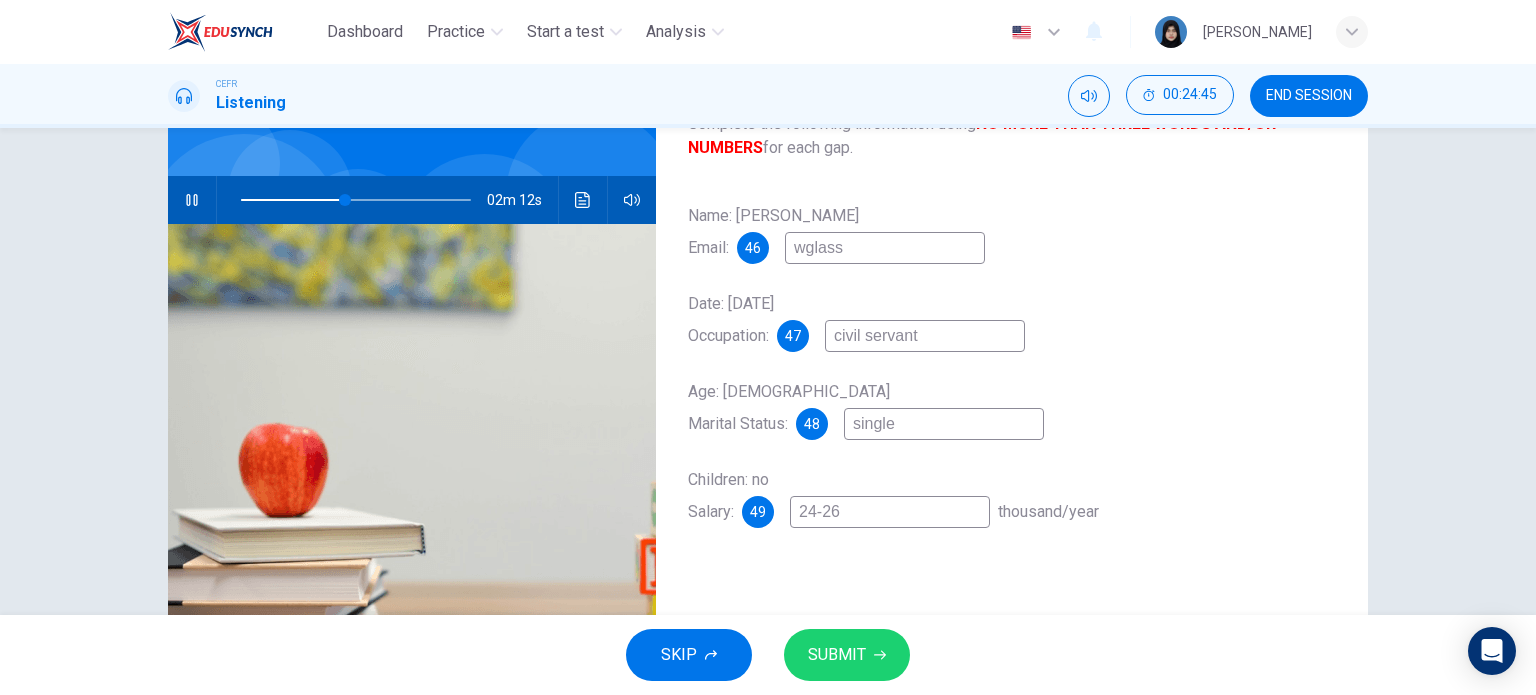 click on "wglass" at bounding box center [885, 248] 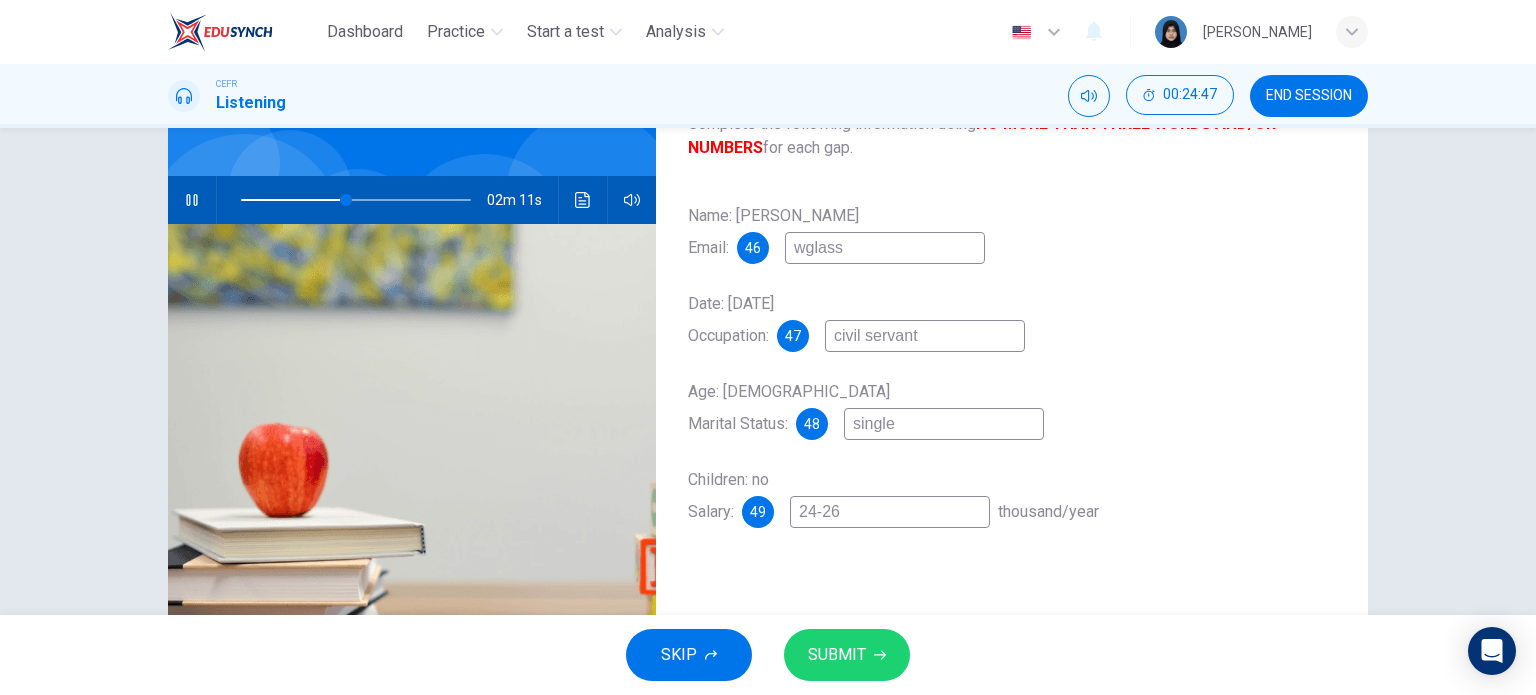 type on "46" 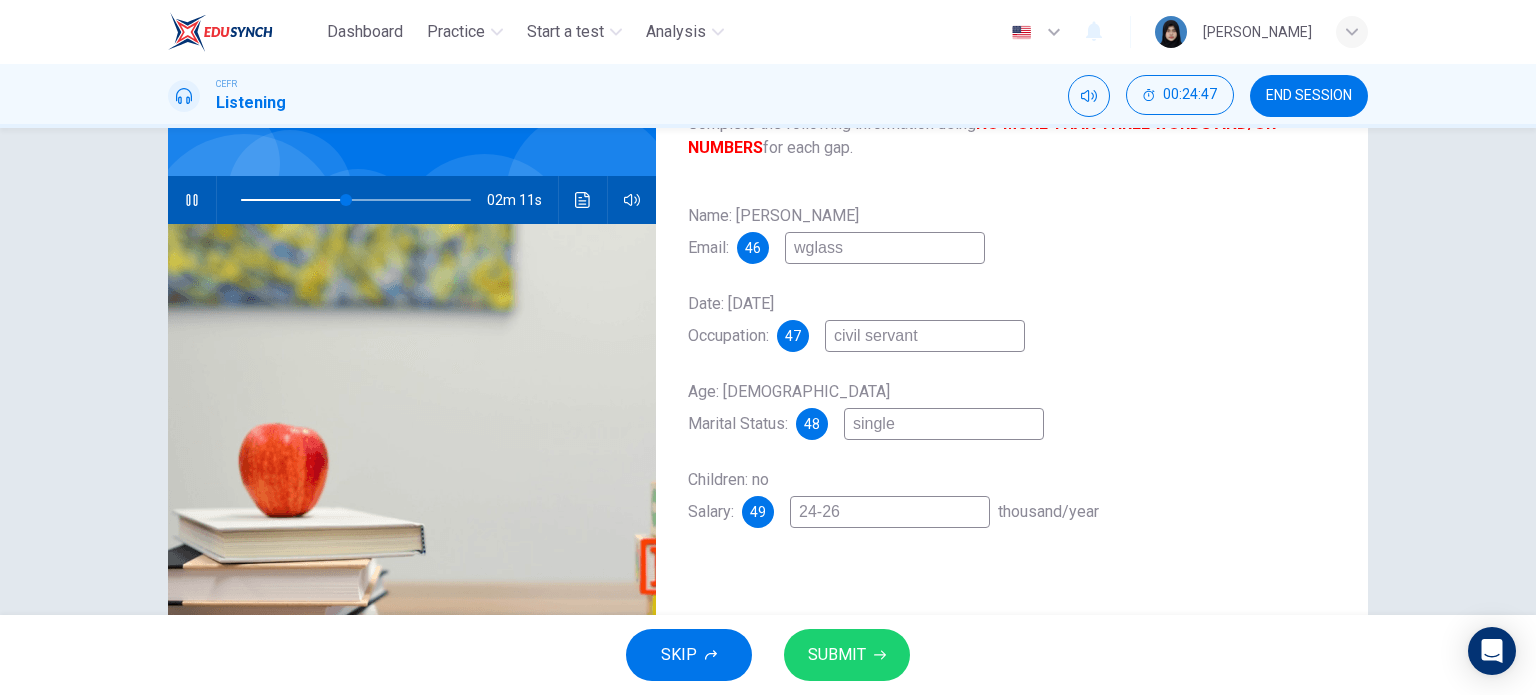 type on "wglass@" 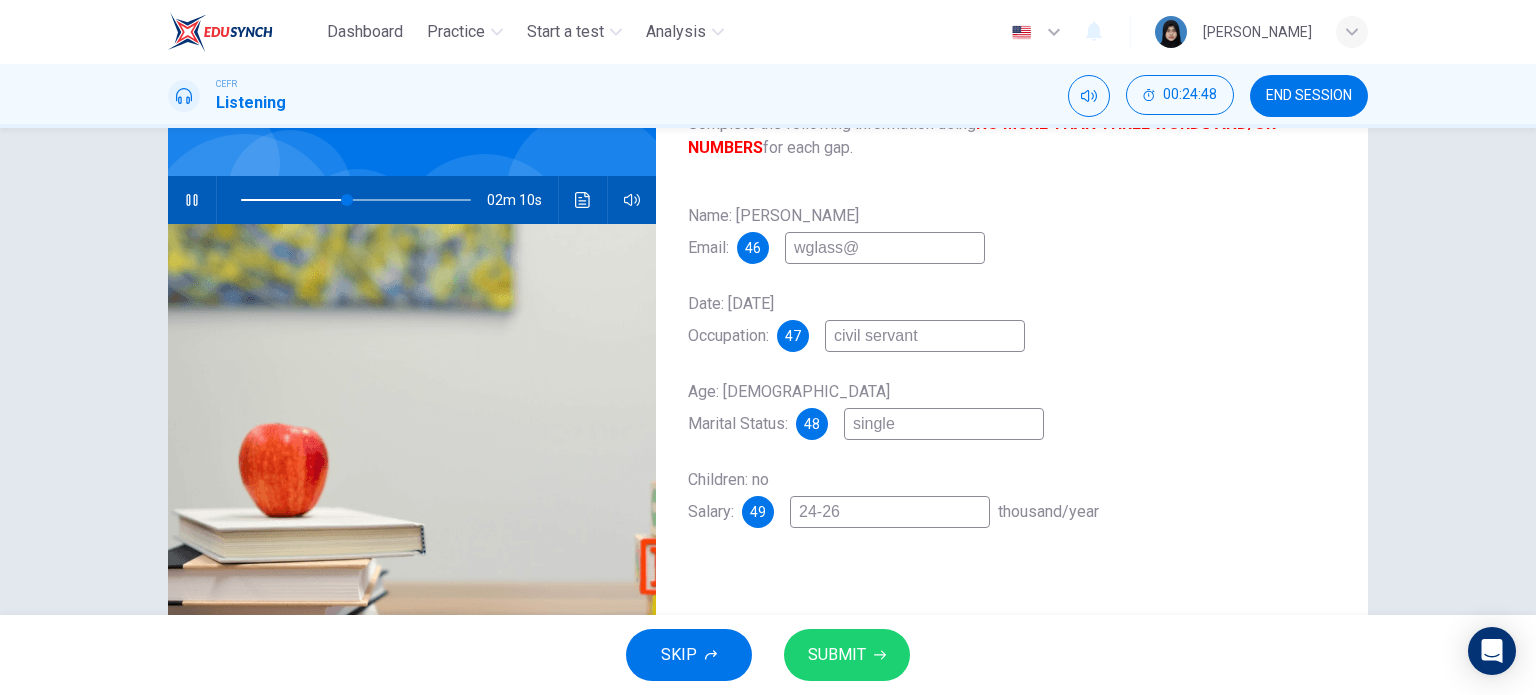 type on "47" 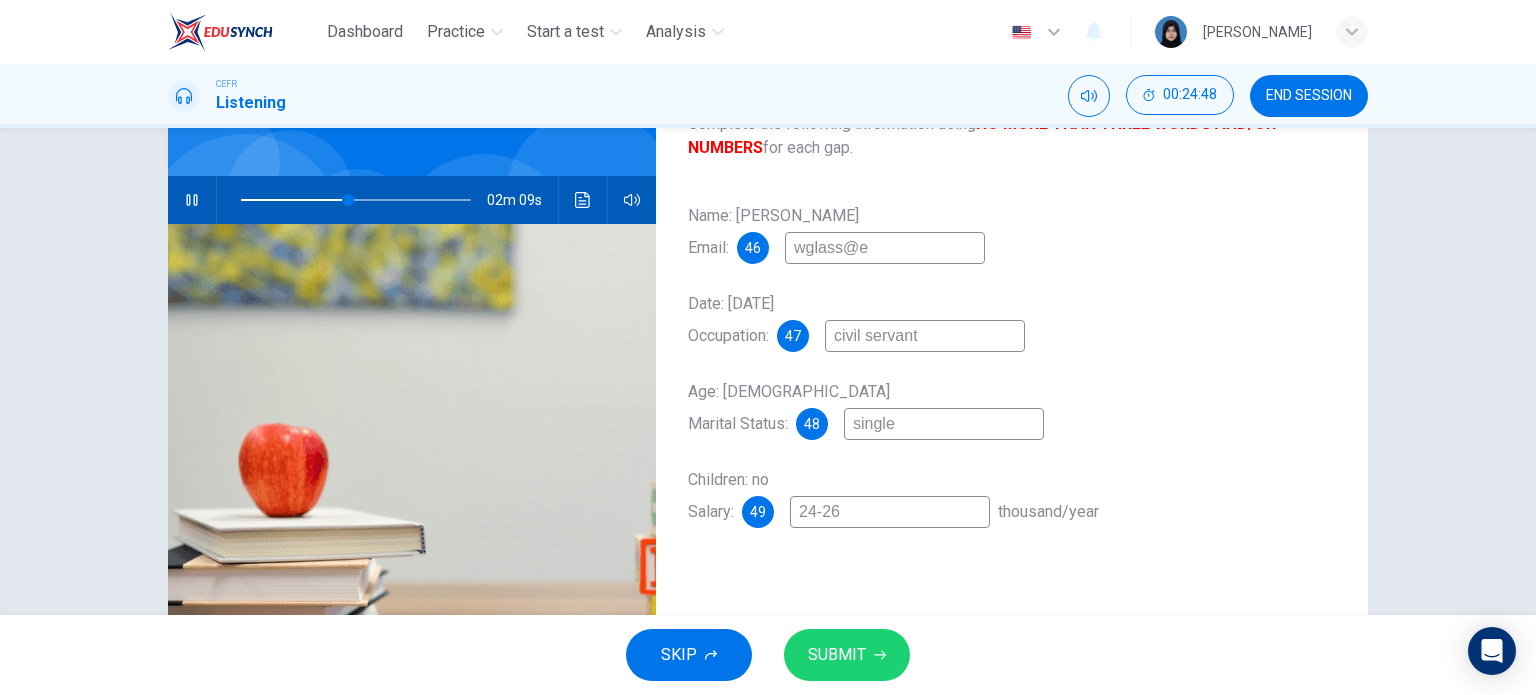 type on "wglass@em" 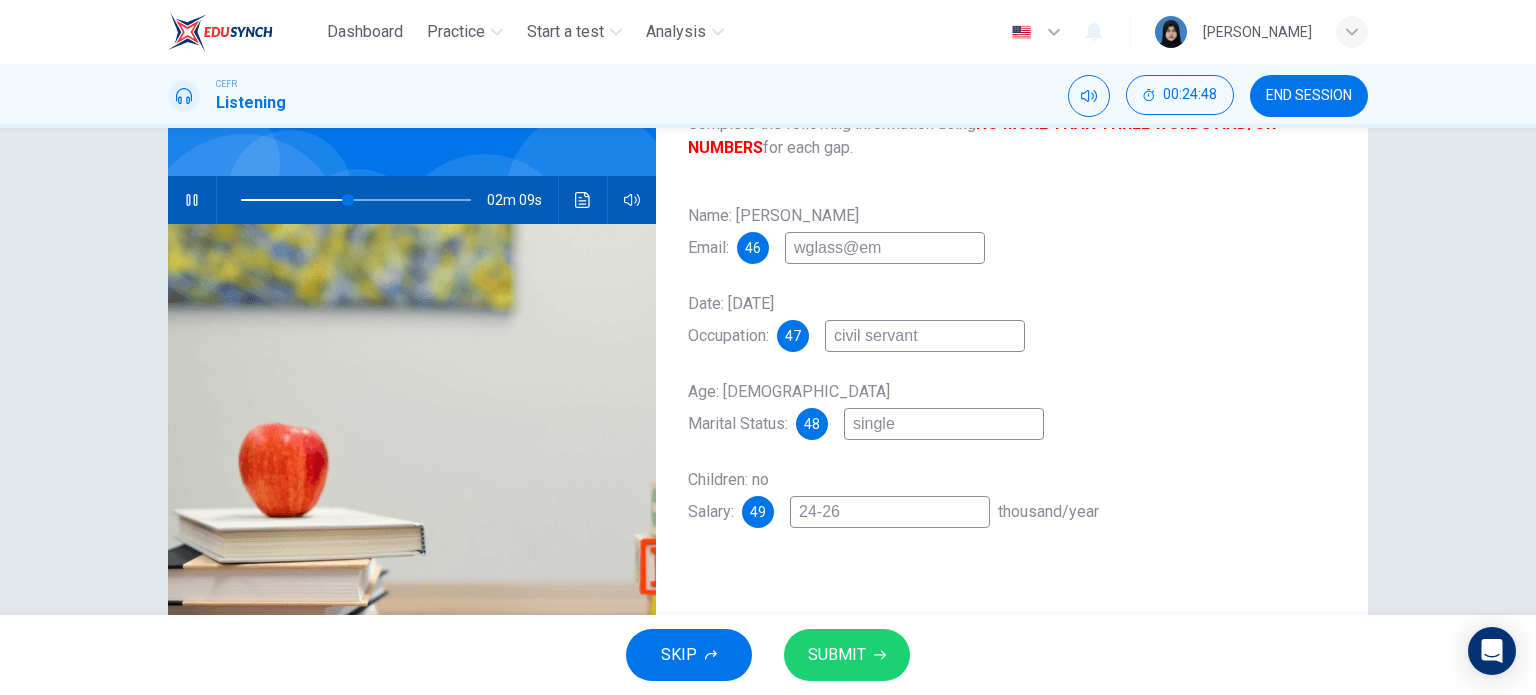 type on "47" 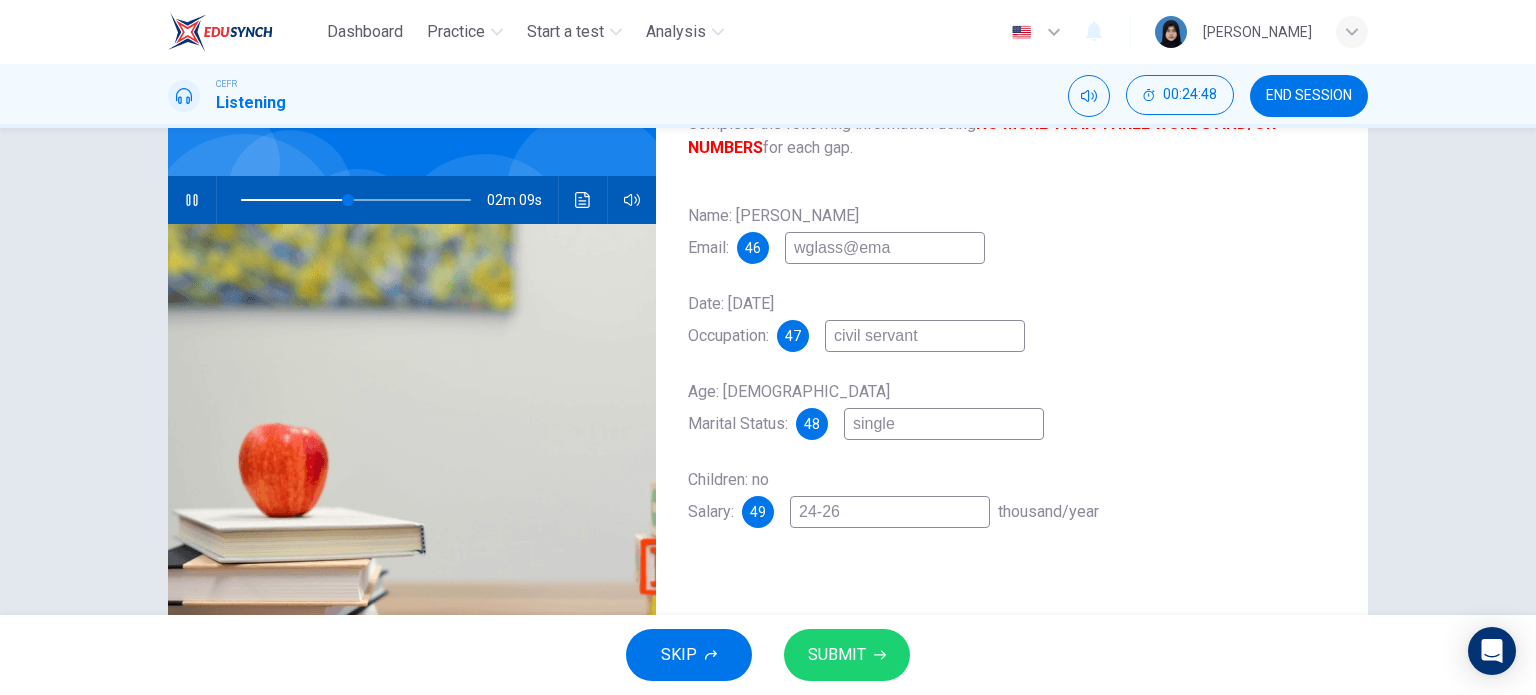 type on "47" 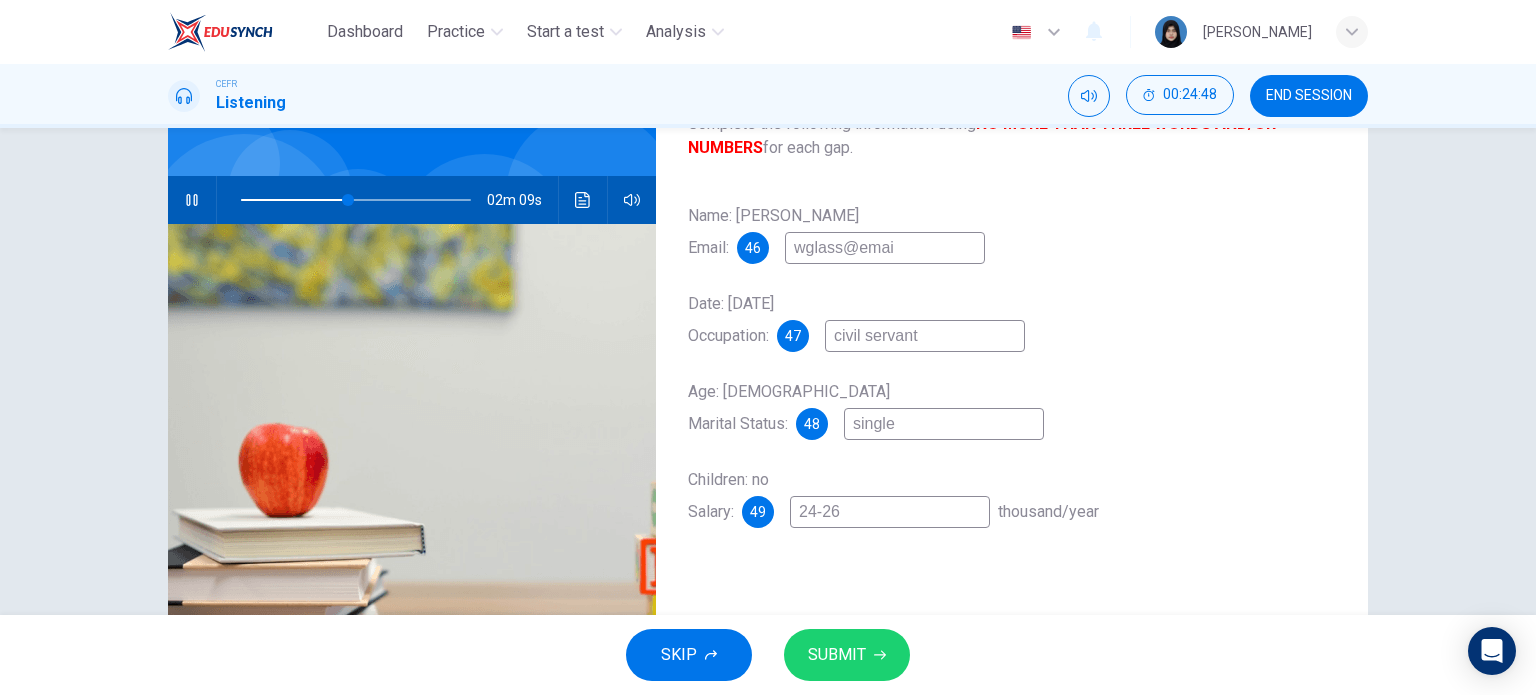 type on "47" 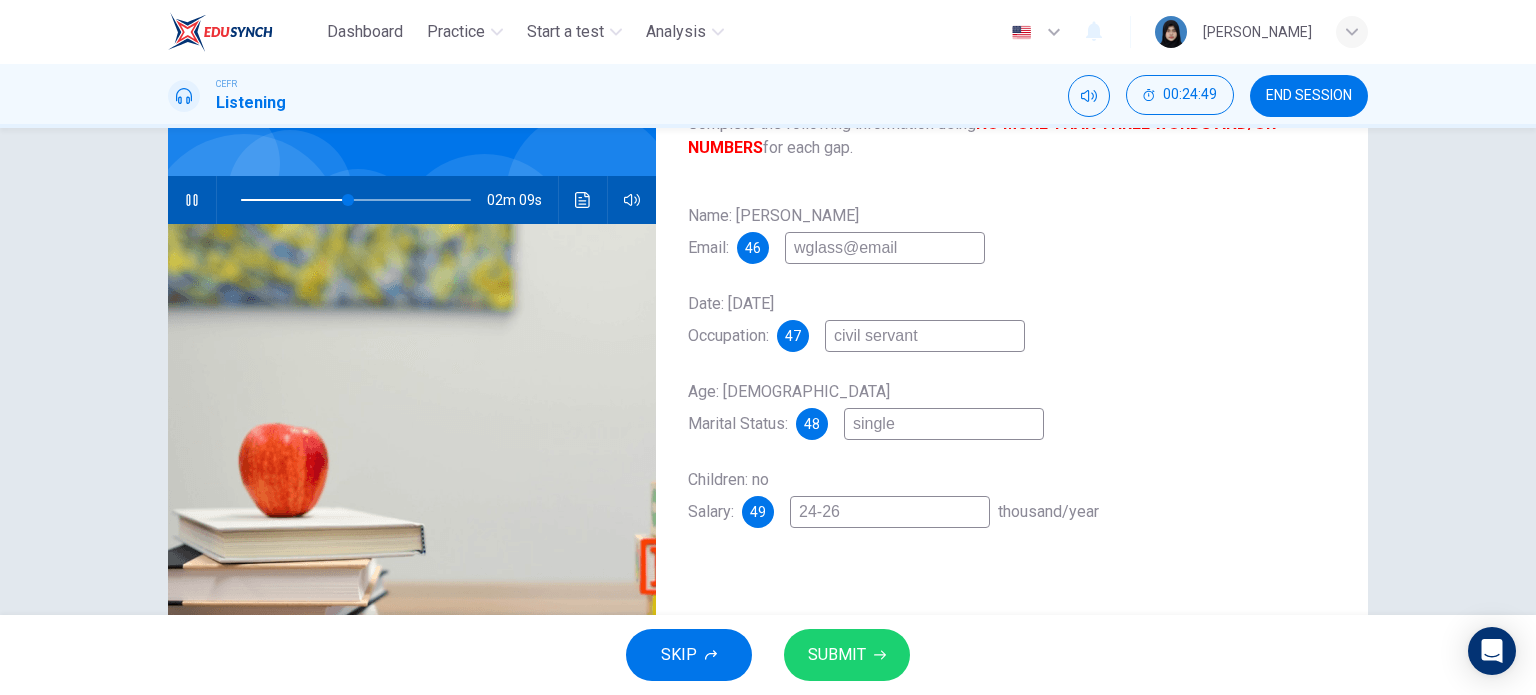 type on "47" 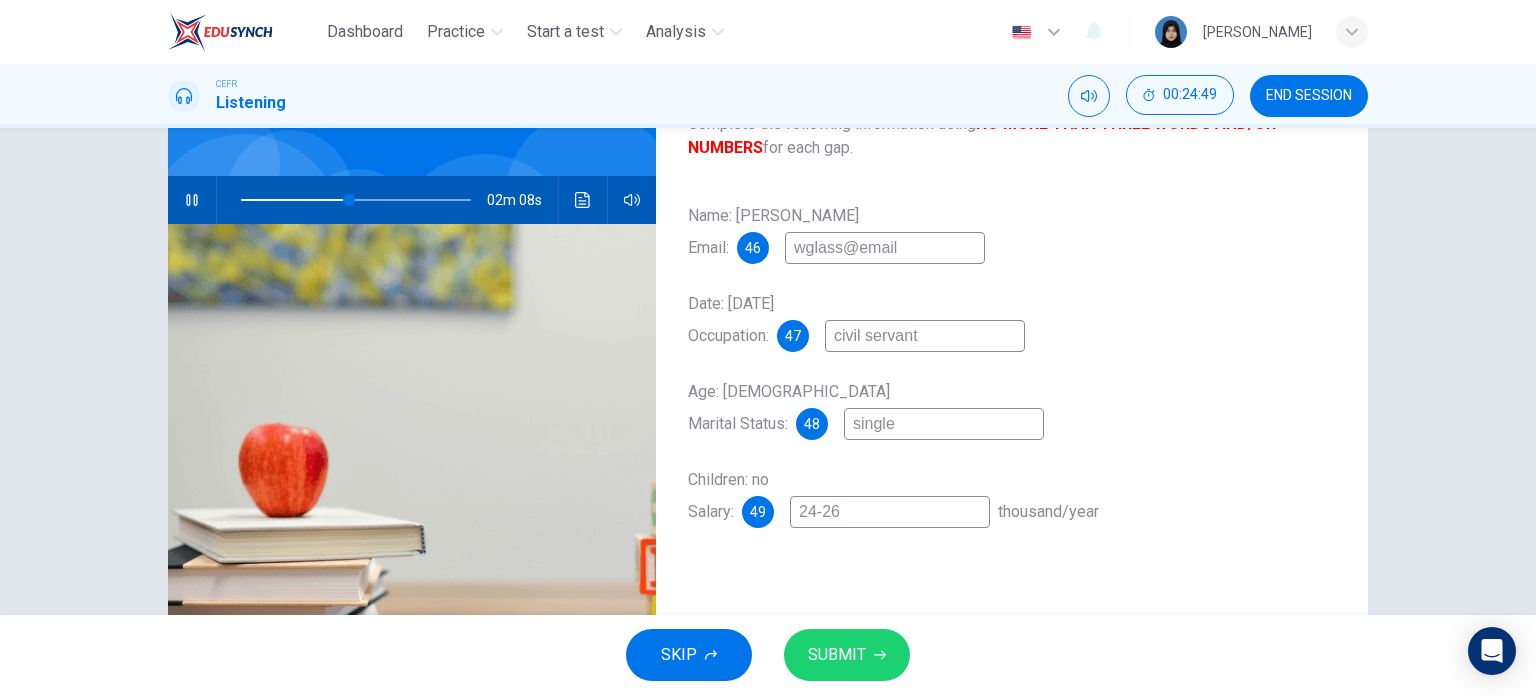 type on "wglass@email," 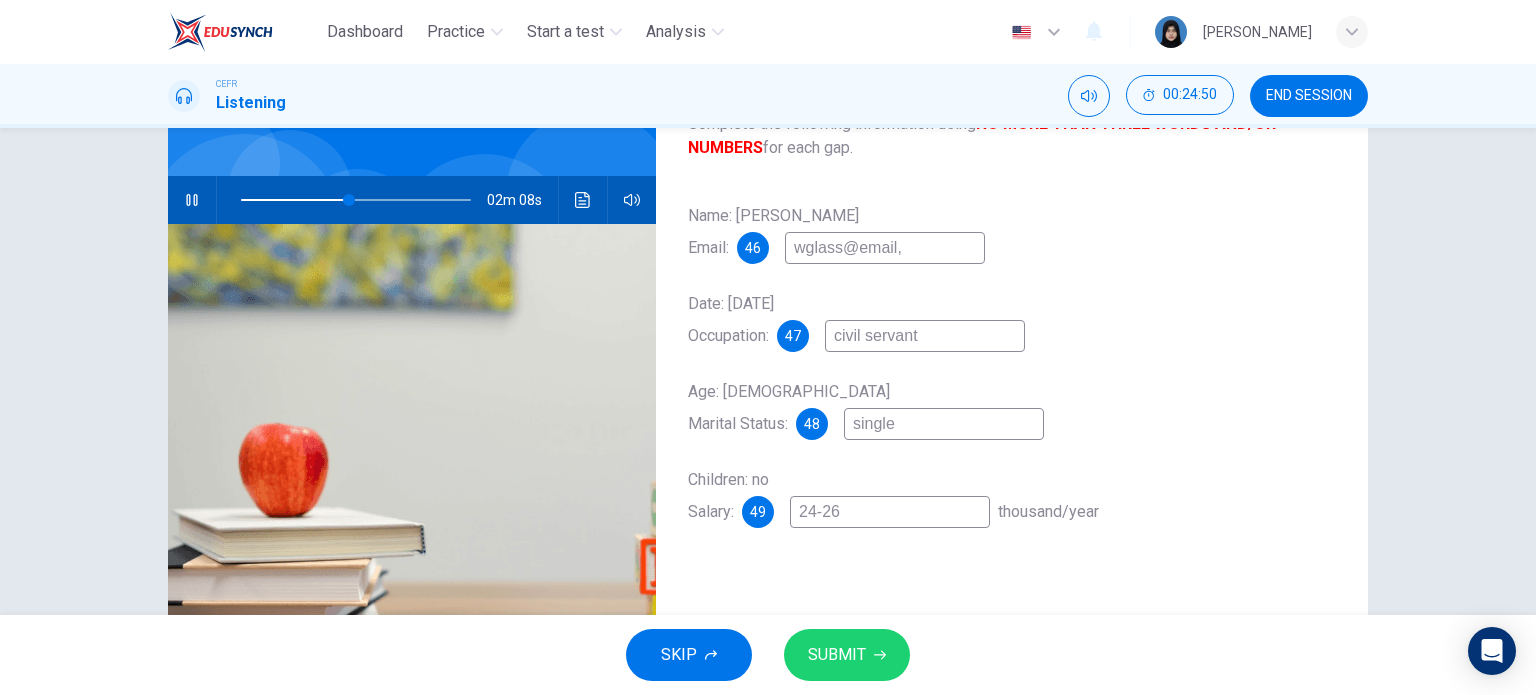 type on "47" 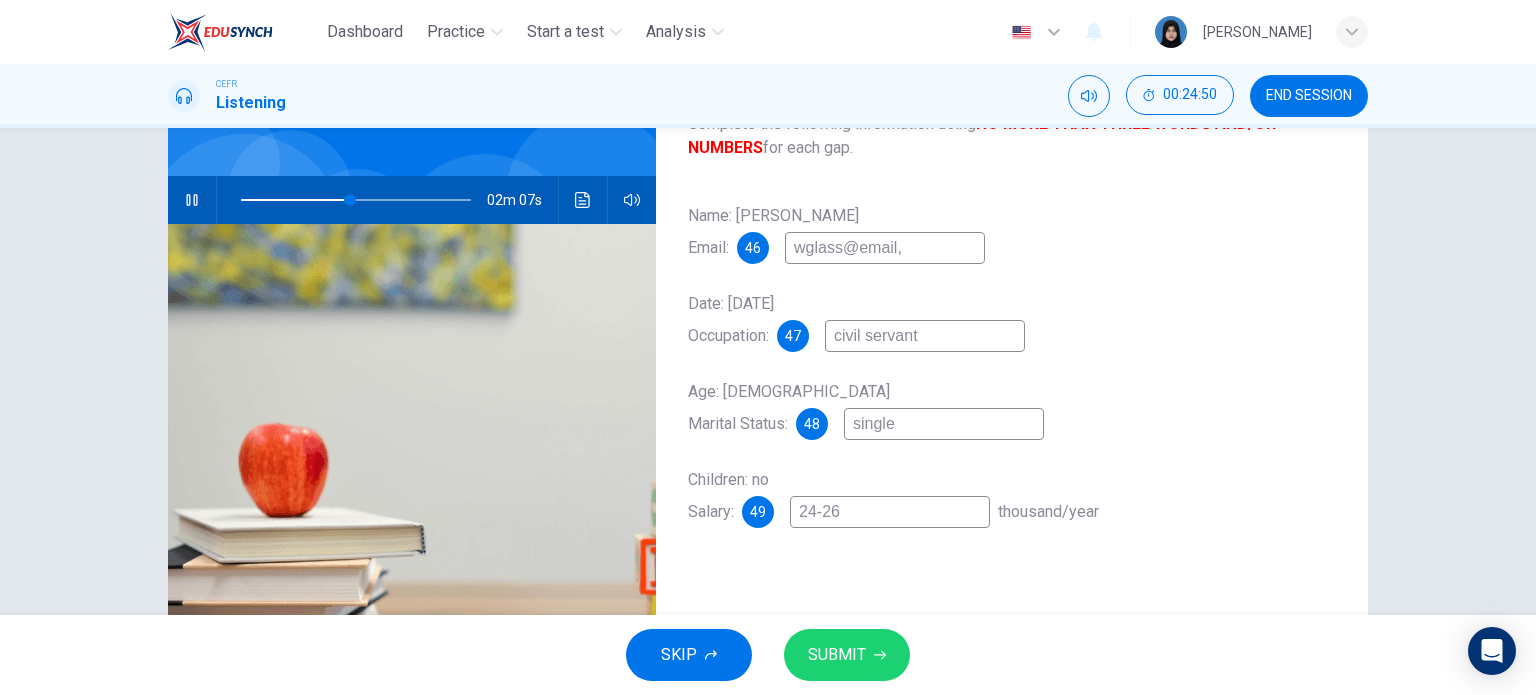 type on "wglass@email" 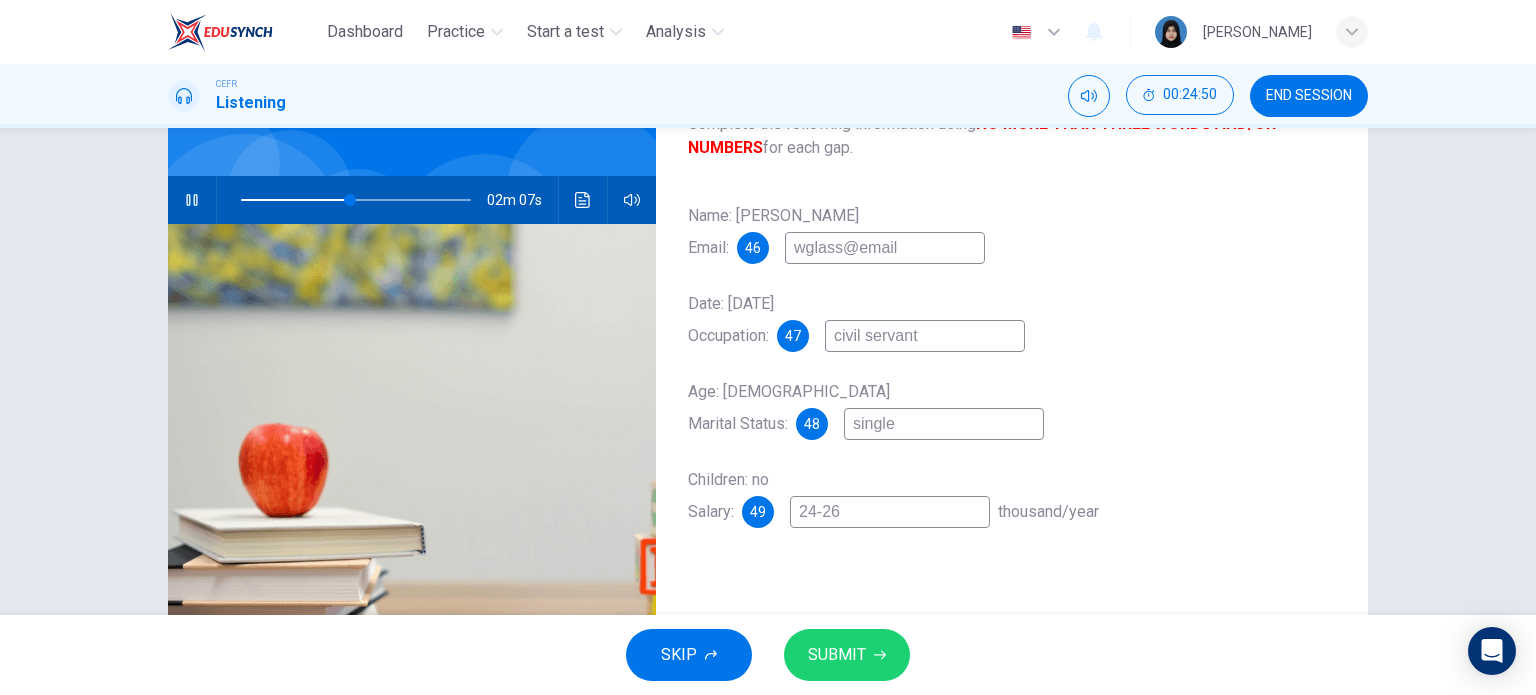type on "47" 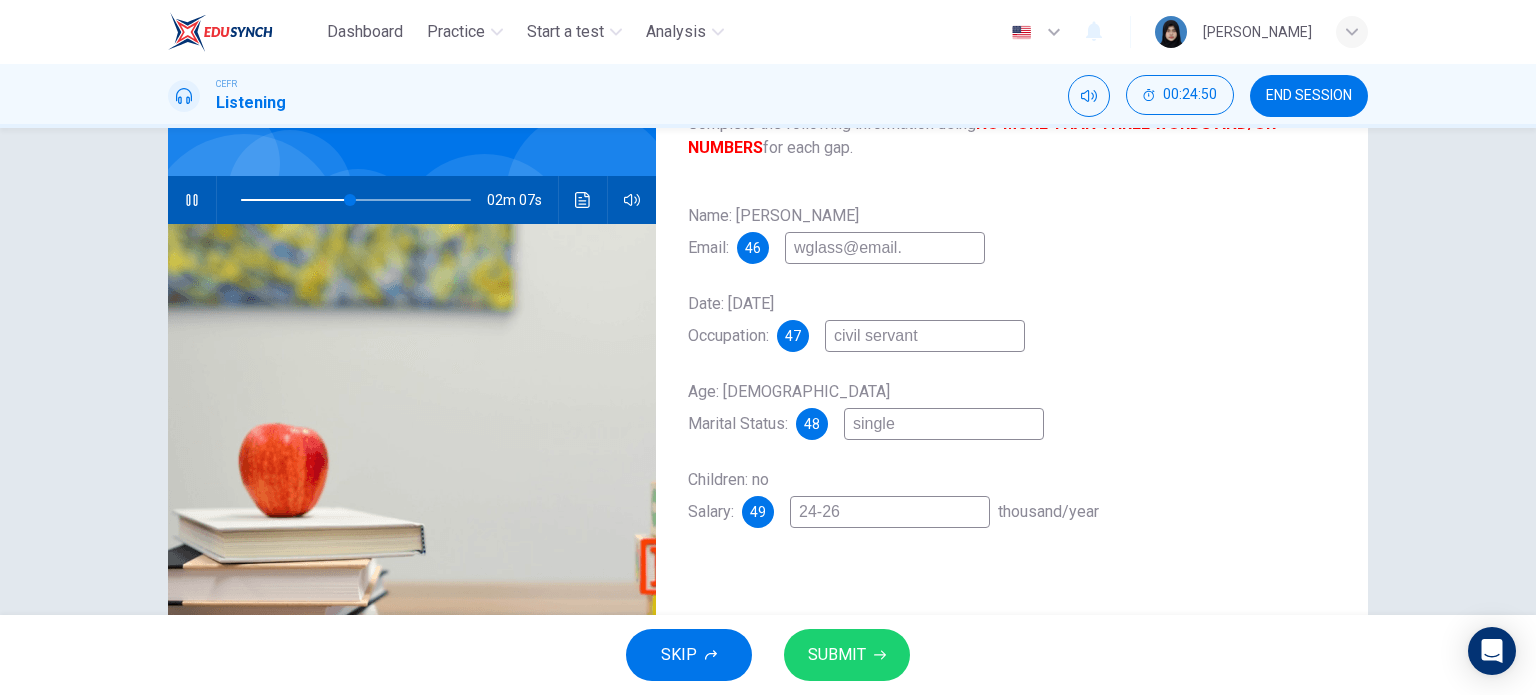 type on "47" 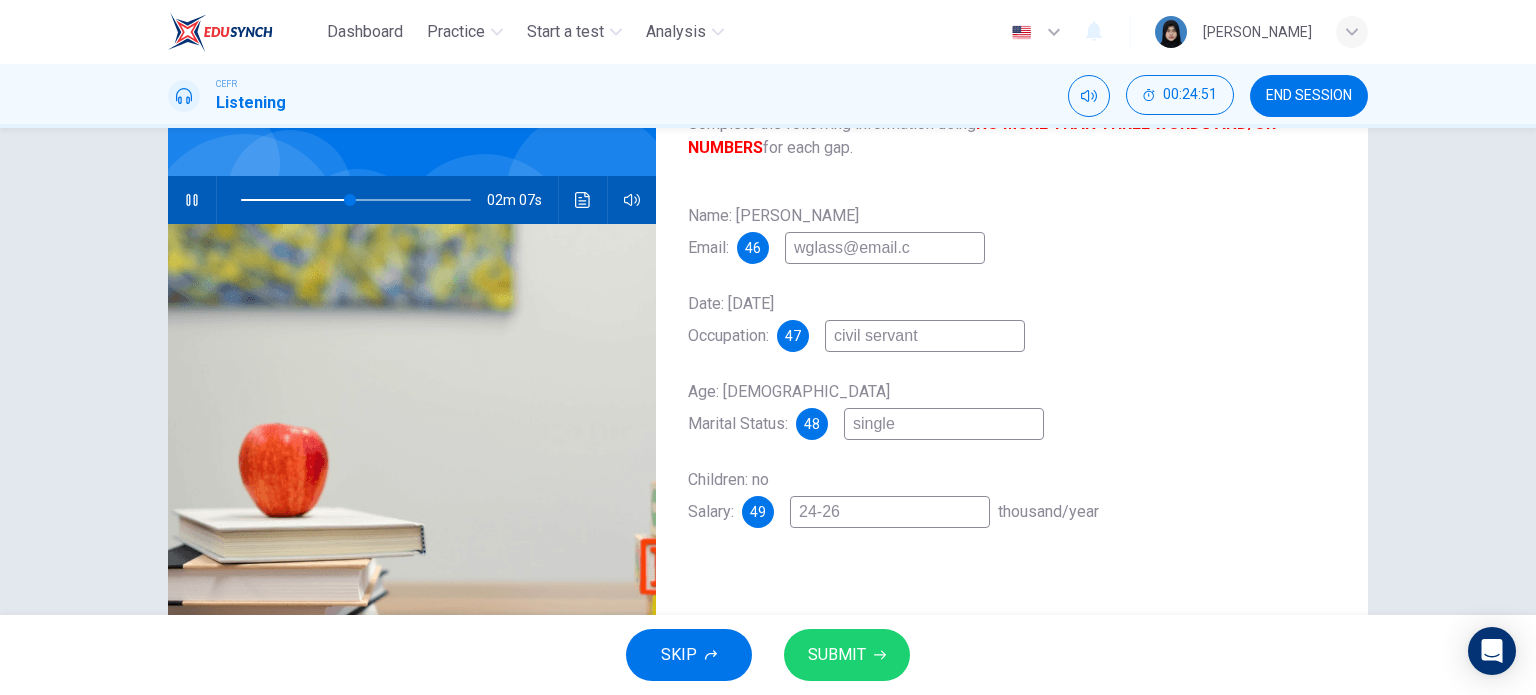 type on "wglass@email.co" 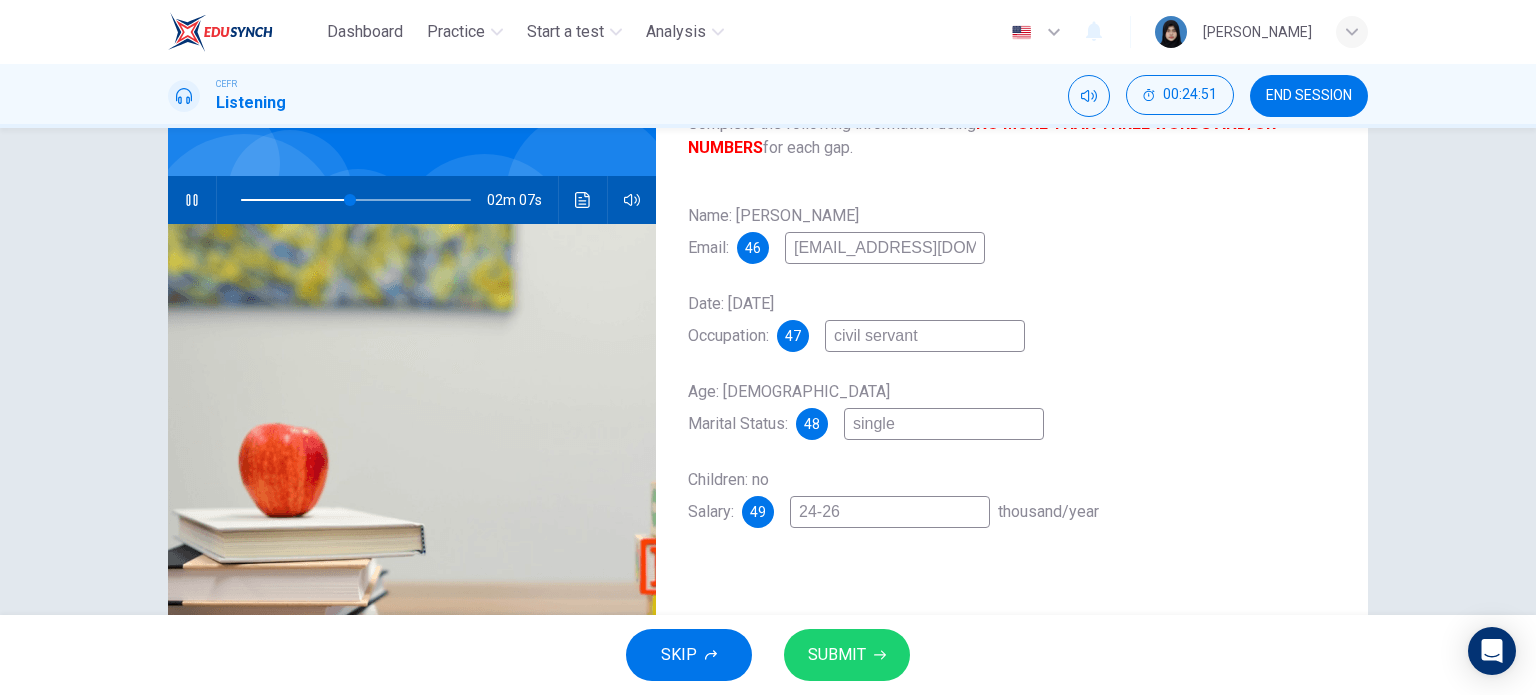 type on "48" 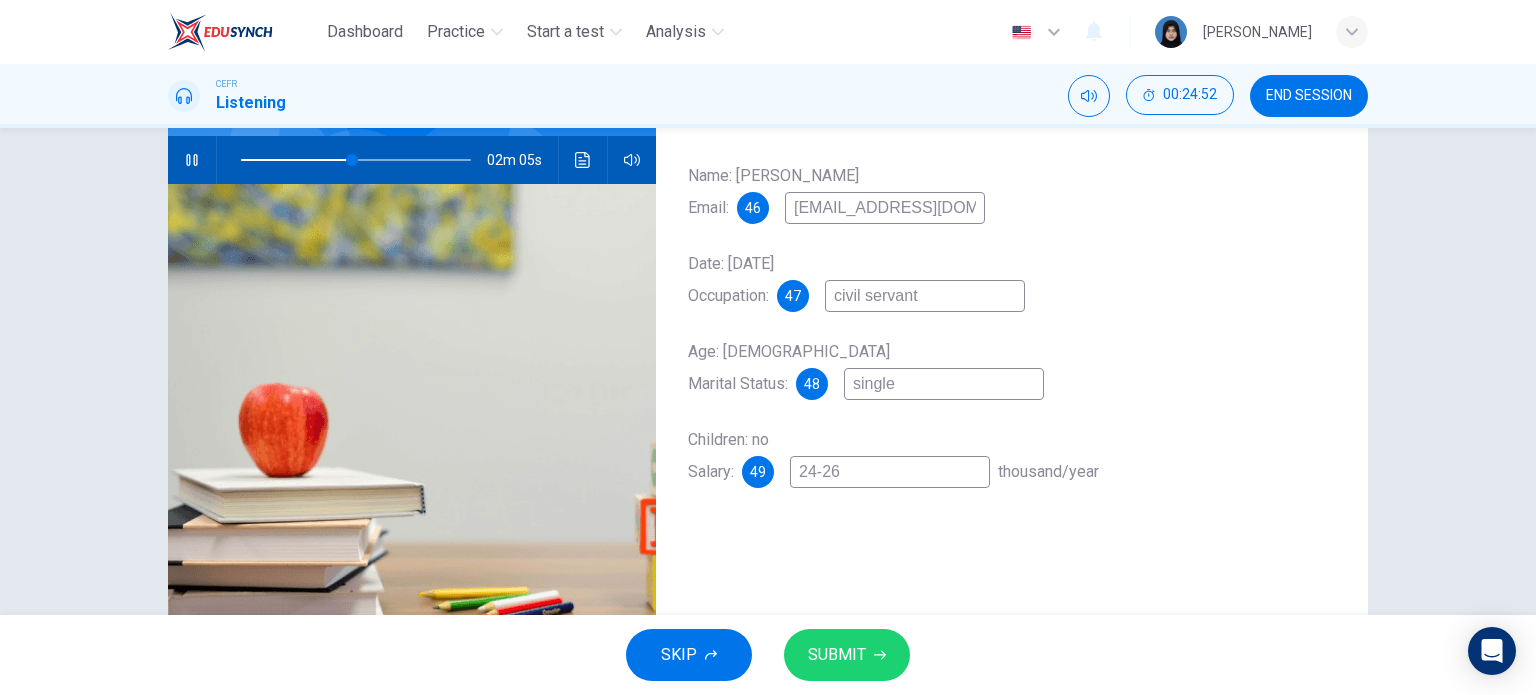 scroll, scrollTop: 288, scrollLeft: 0, axis: vertical 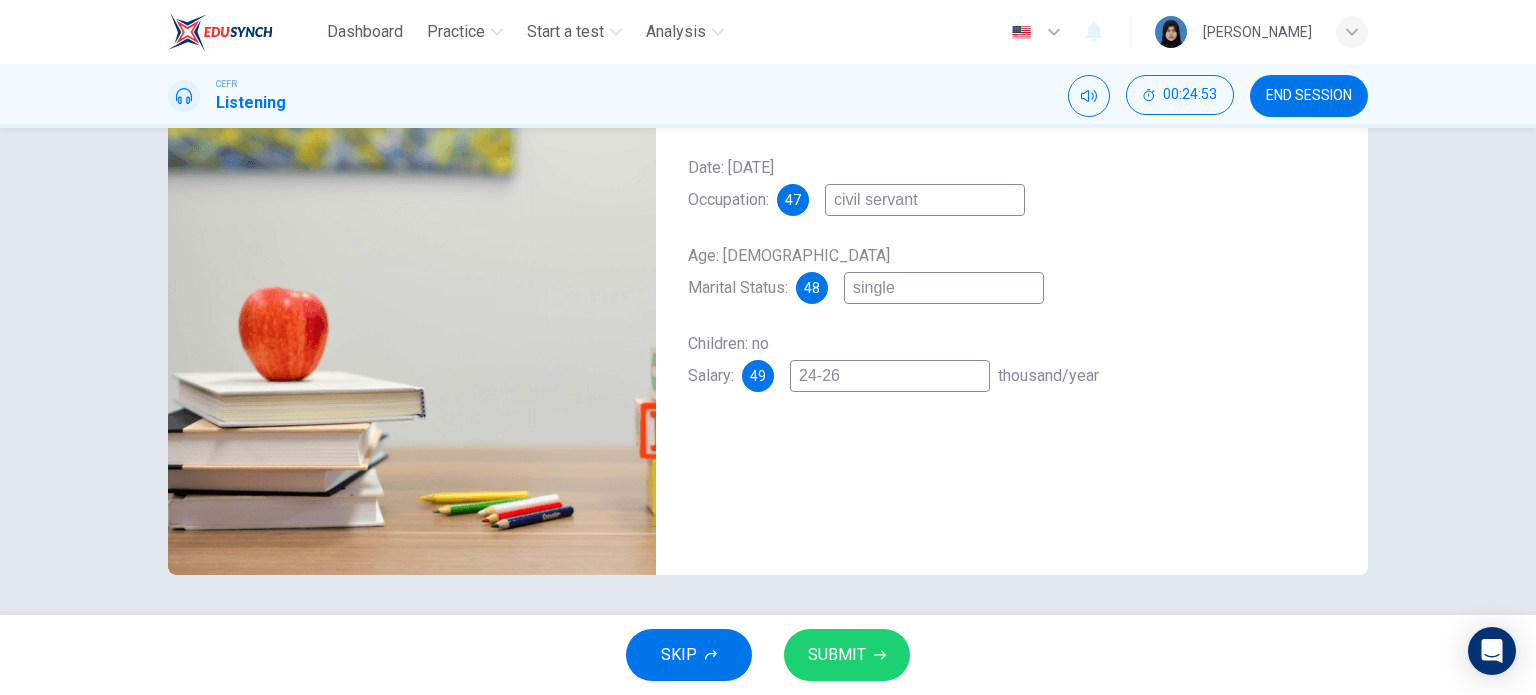 type on "49" 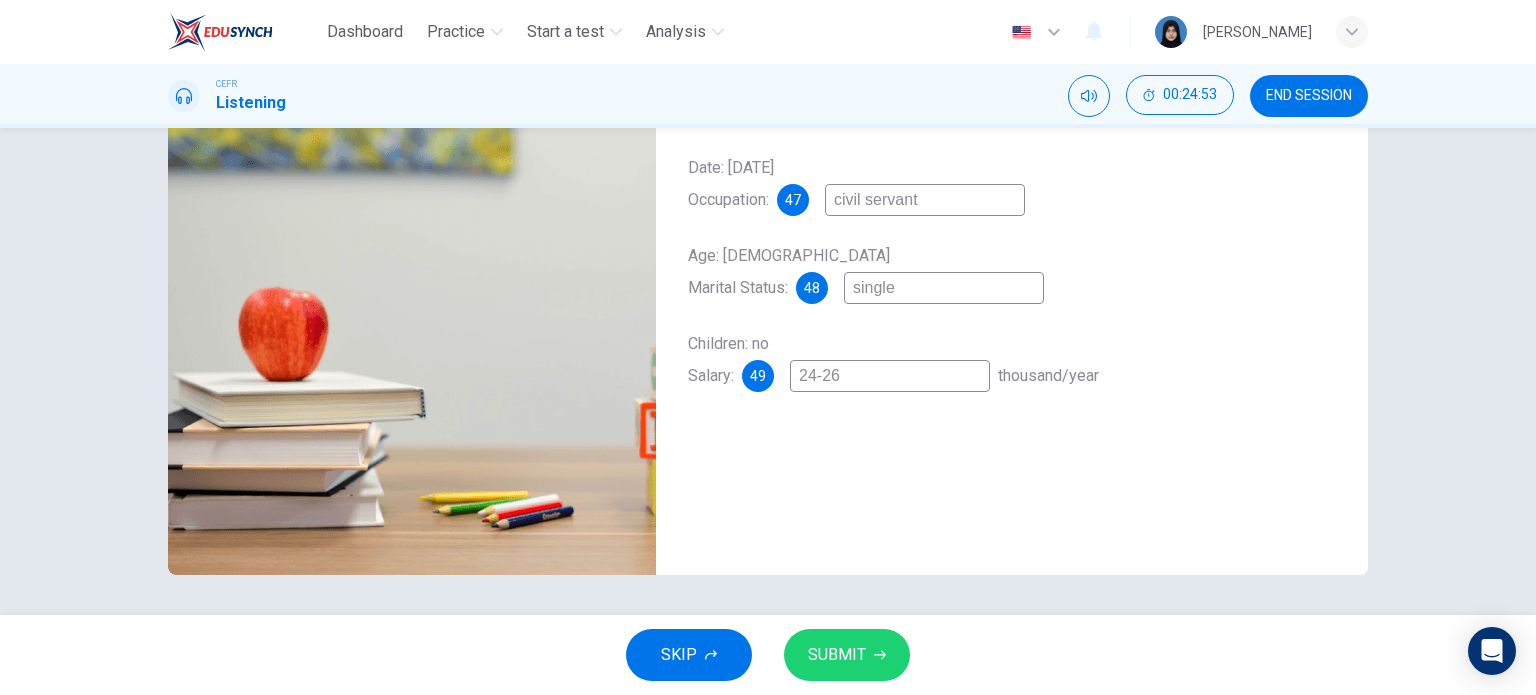 type on "wglass@email.com" 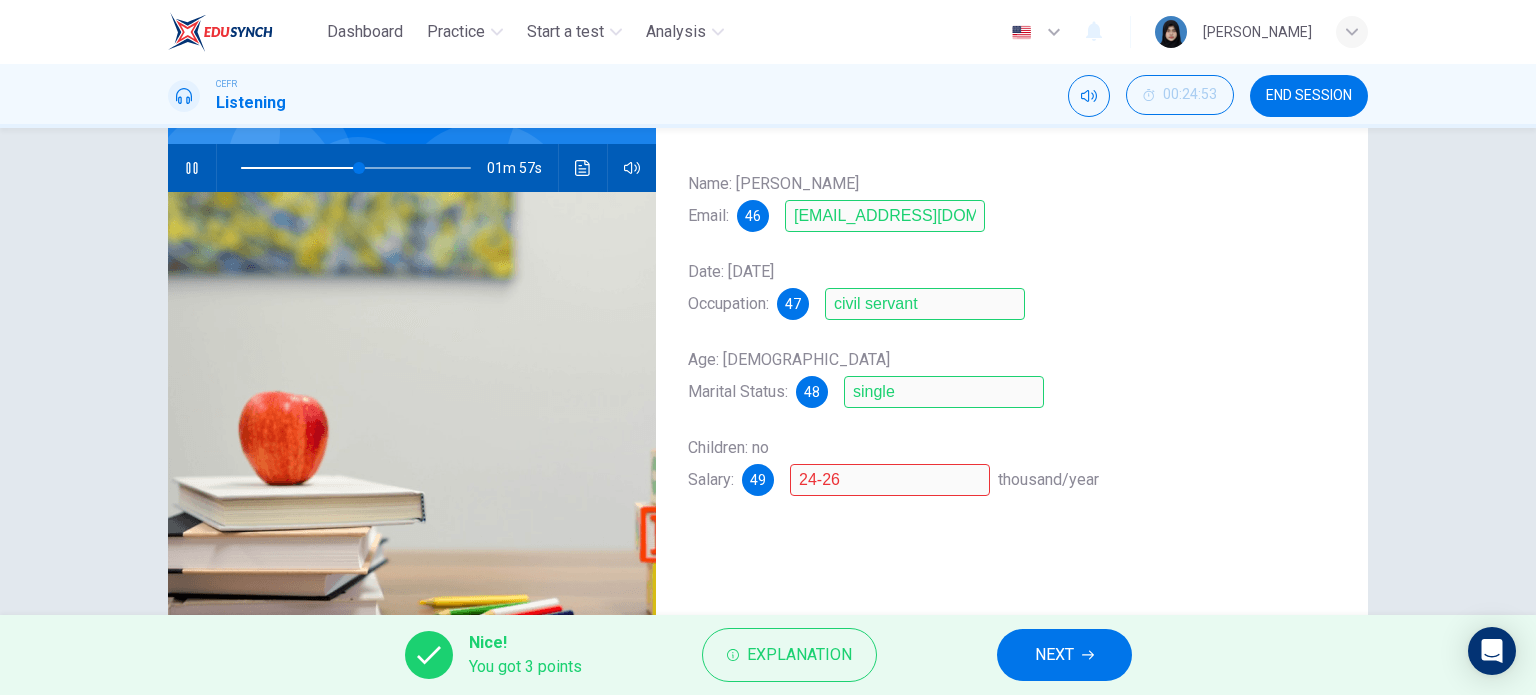 scroll, scrollTop: 0, scrollLeft: 0, axis: both 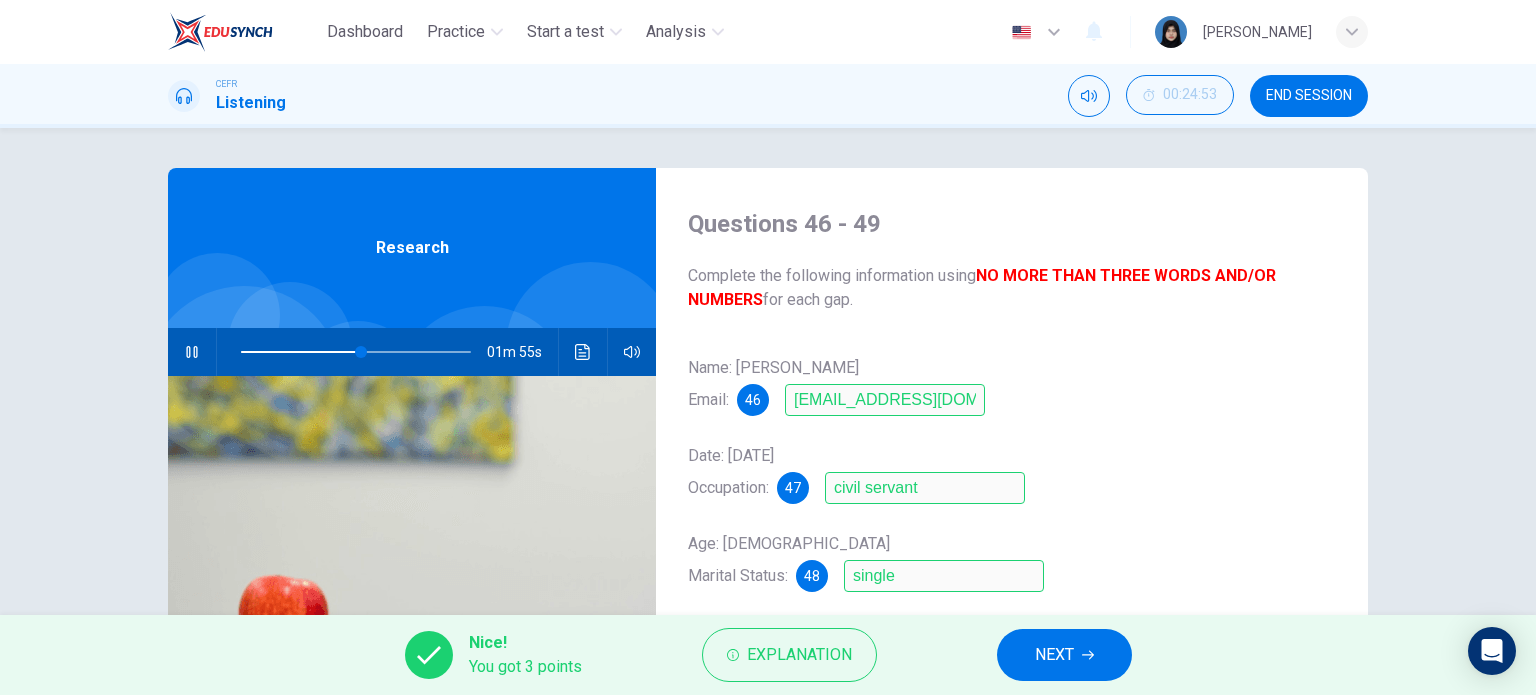 click on "NEXT" at bounding box center [1054, 655] 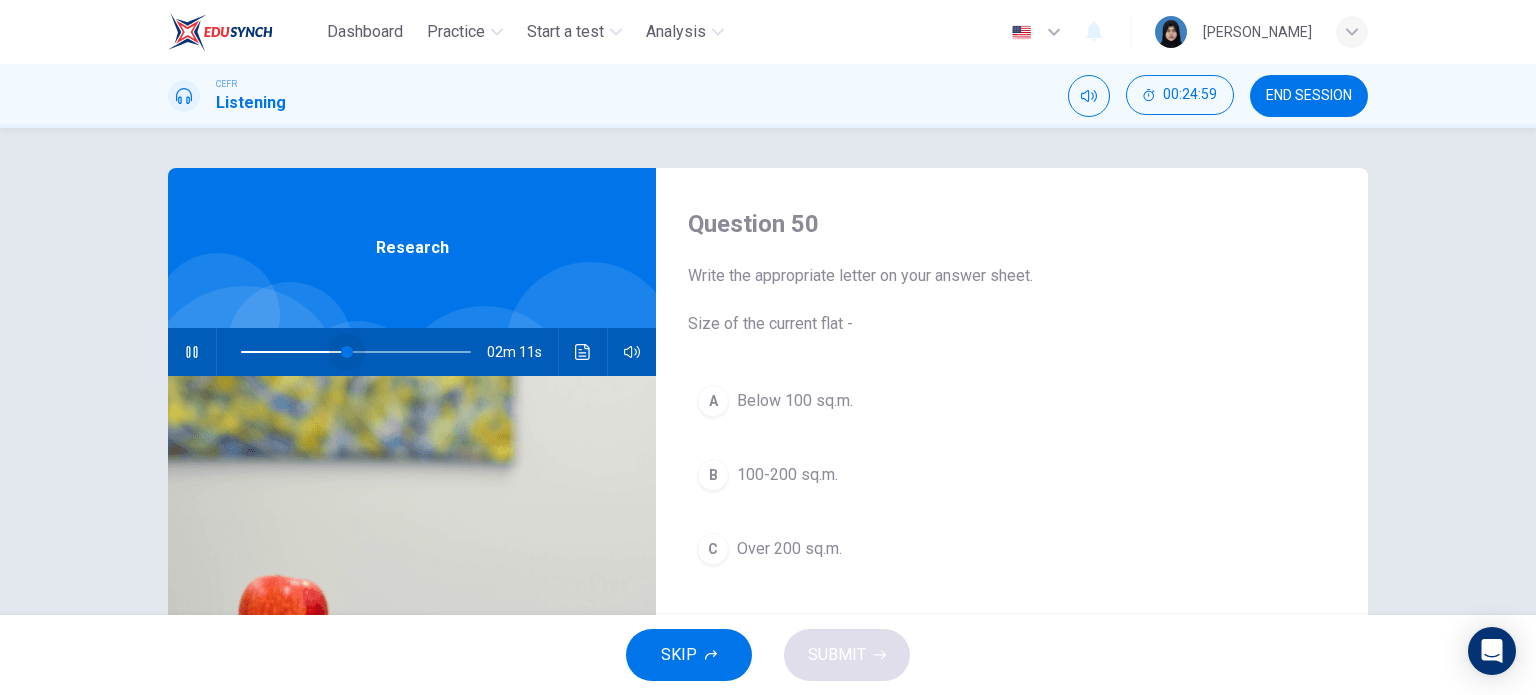 click at bounding box center (347, 352) 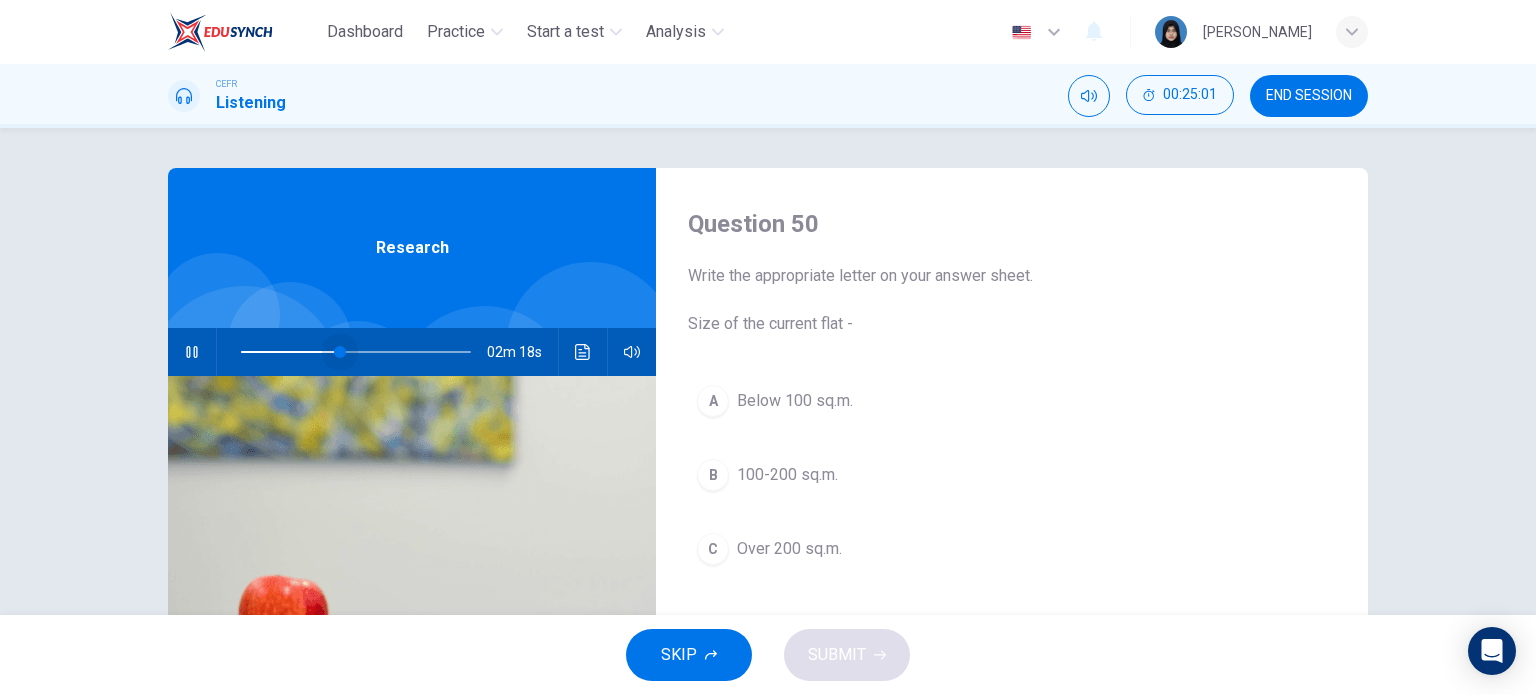 click at bounding box center (340, 352) 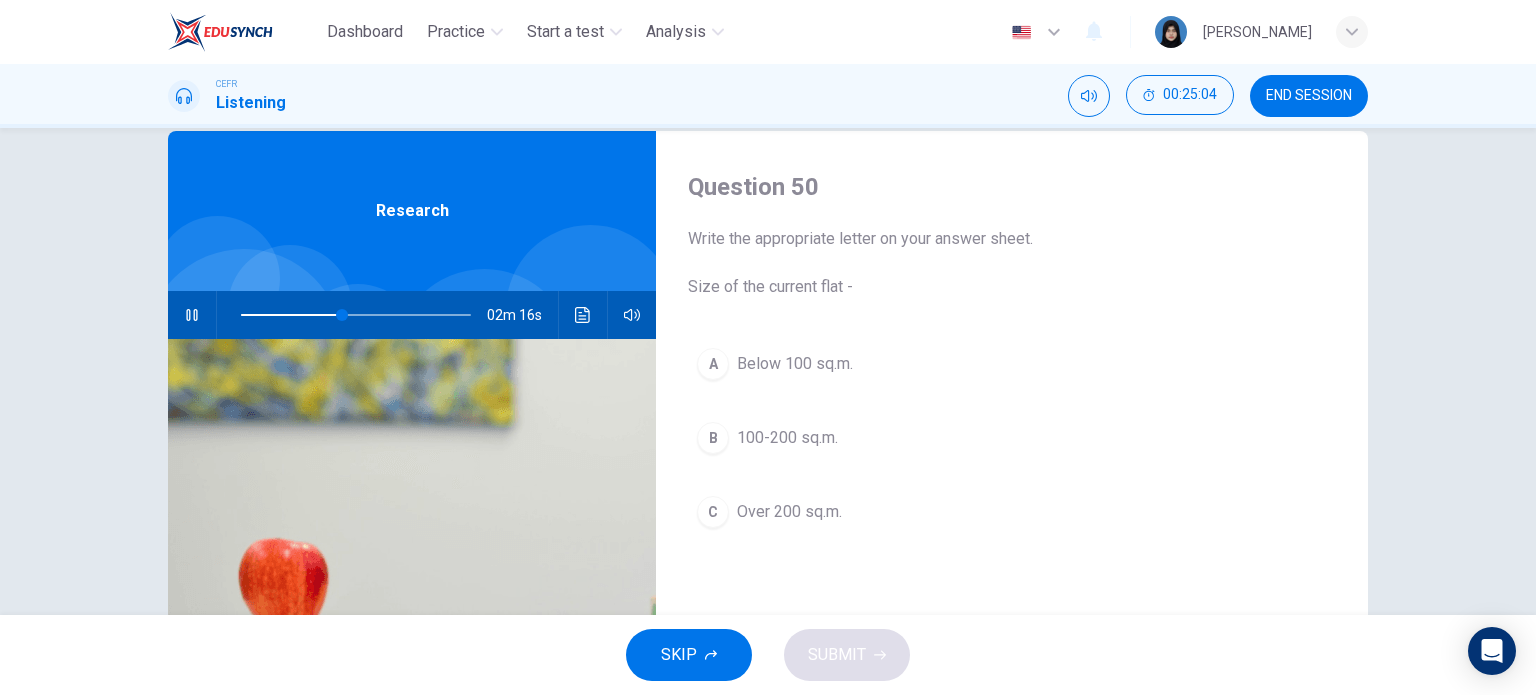 scroll, scrollTop: 100, scrollLeft: 0, axis: vertical 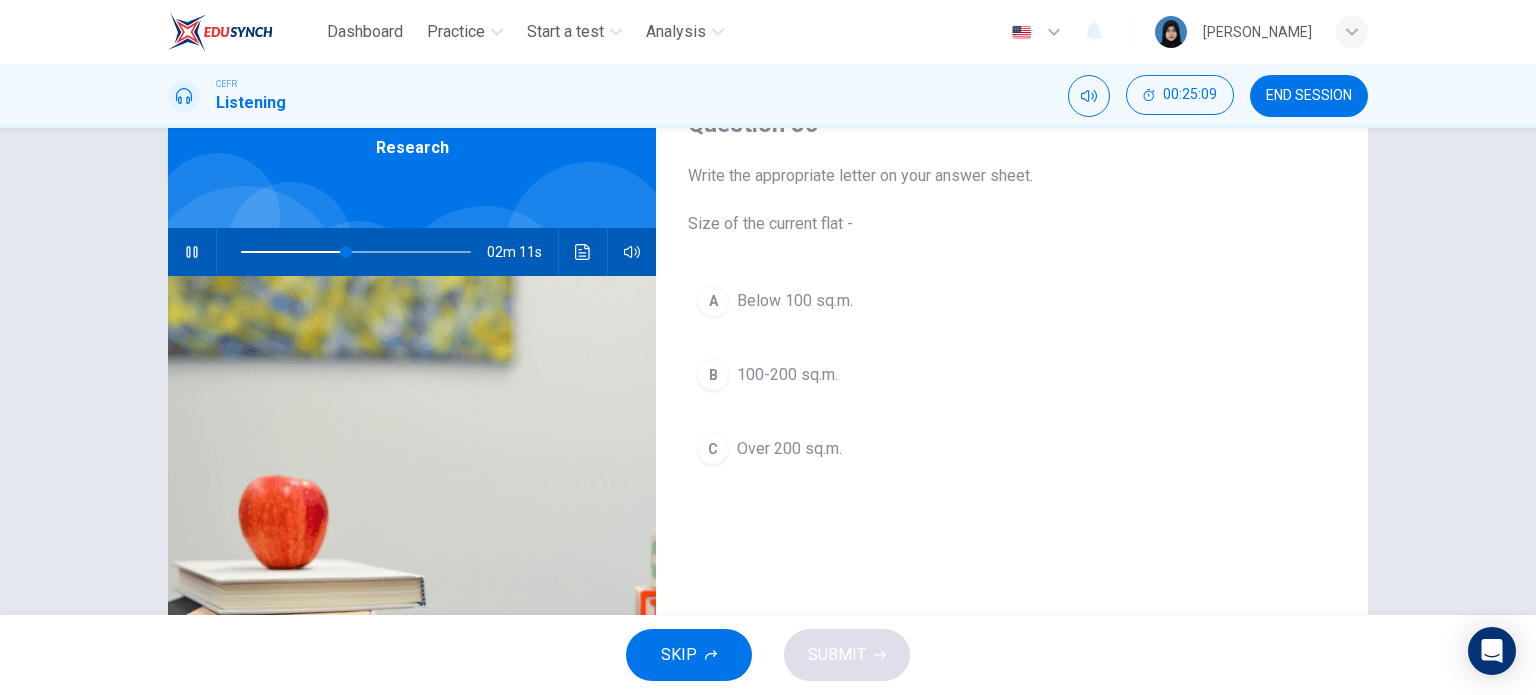 click on "Below 100 sq.m." at bounding box center (795, 301) 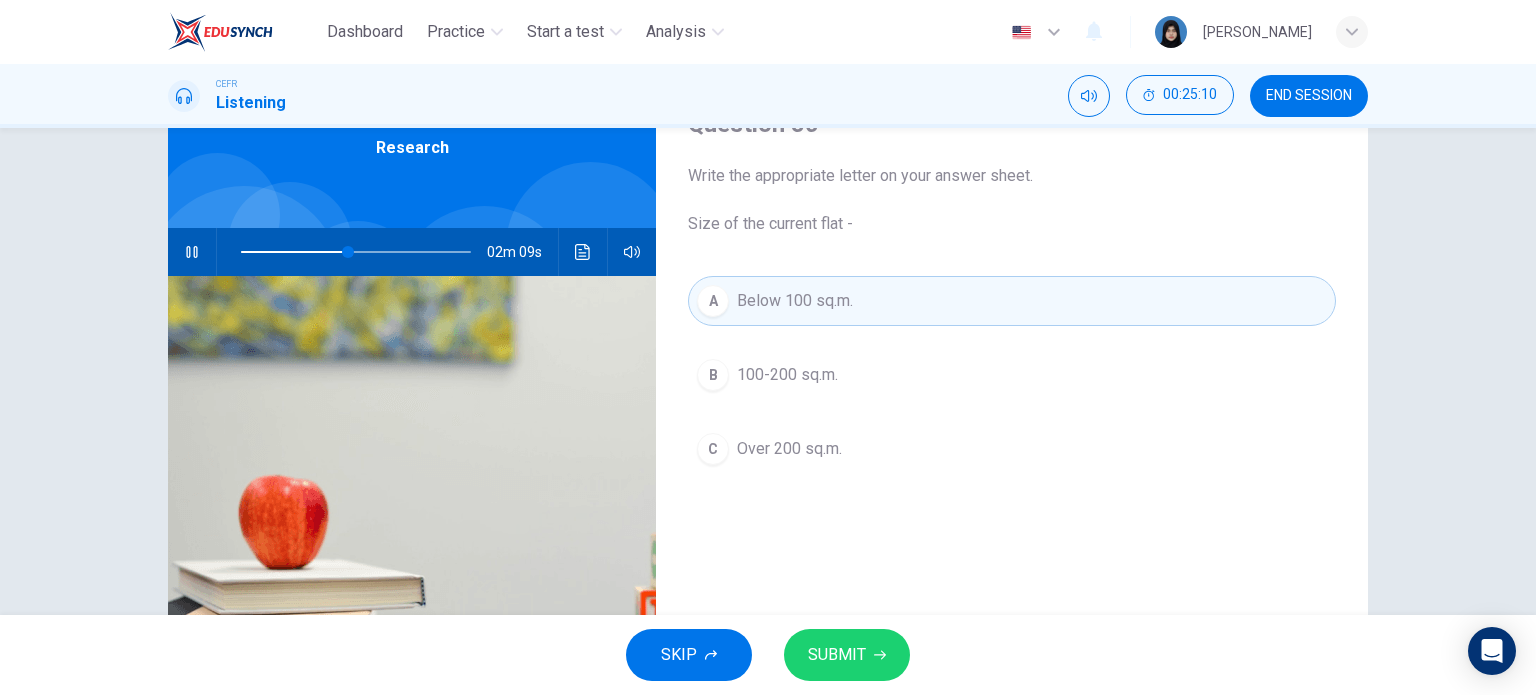 drag, startPoint x: 846, startPoint y: 670, endPoint x: 882, endPoint y: 625, distance: 57.628117 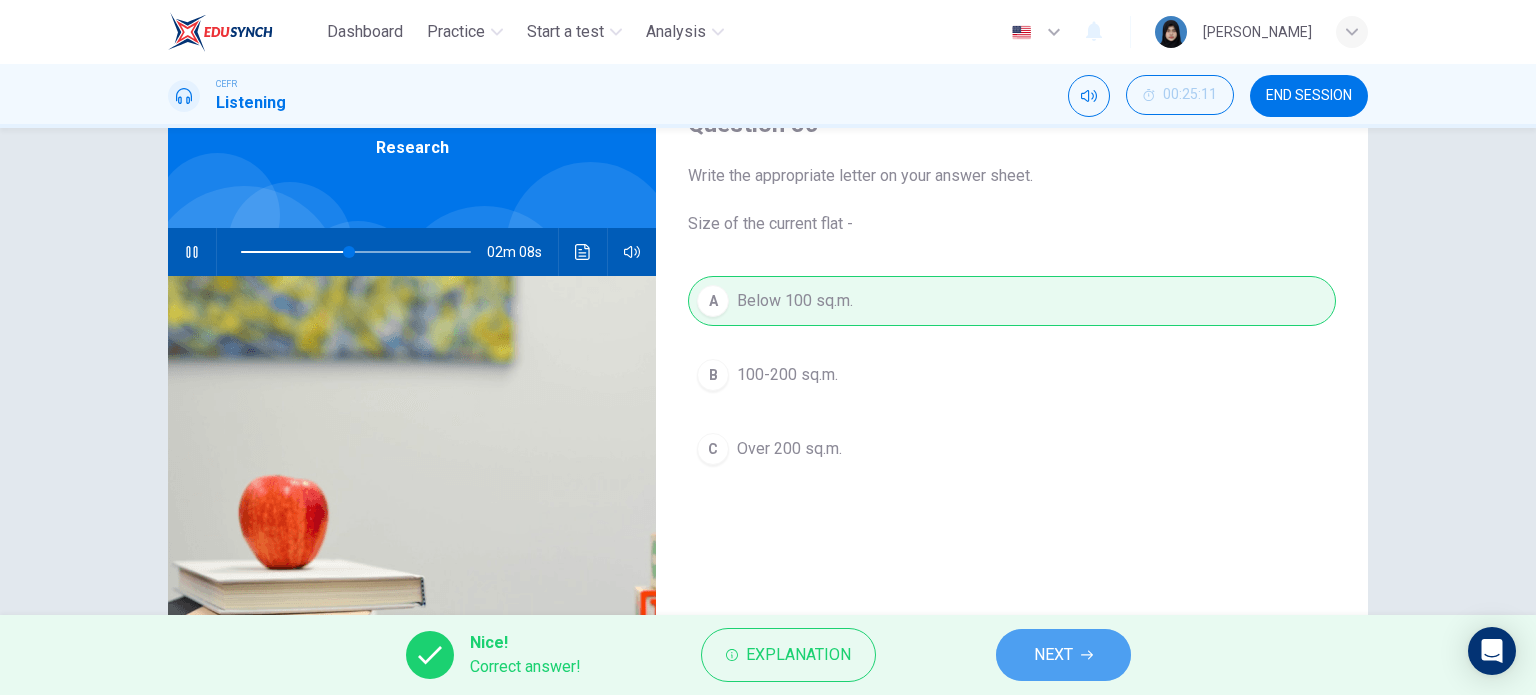 click 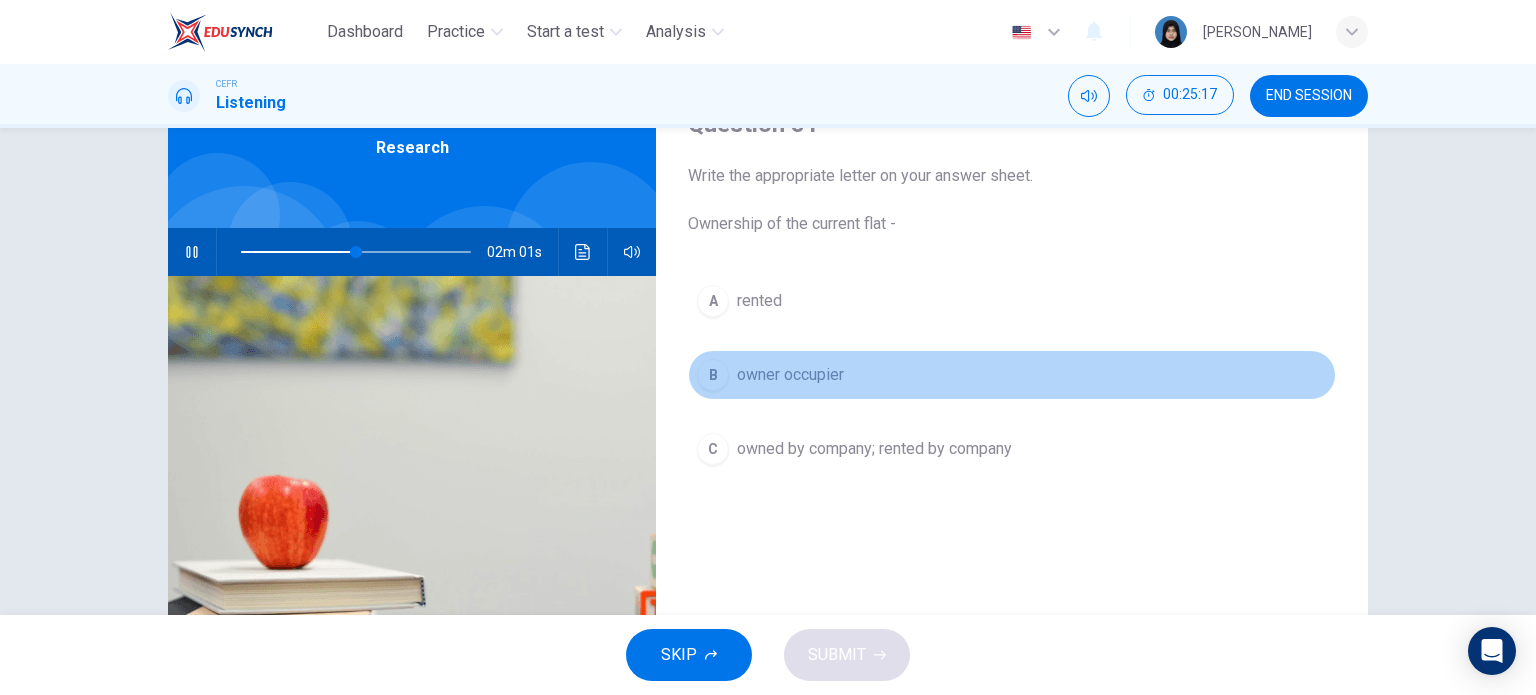 click on "owner occupier" at bounding box center (790, 375) 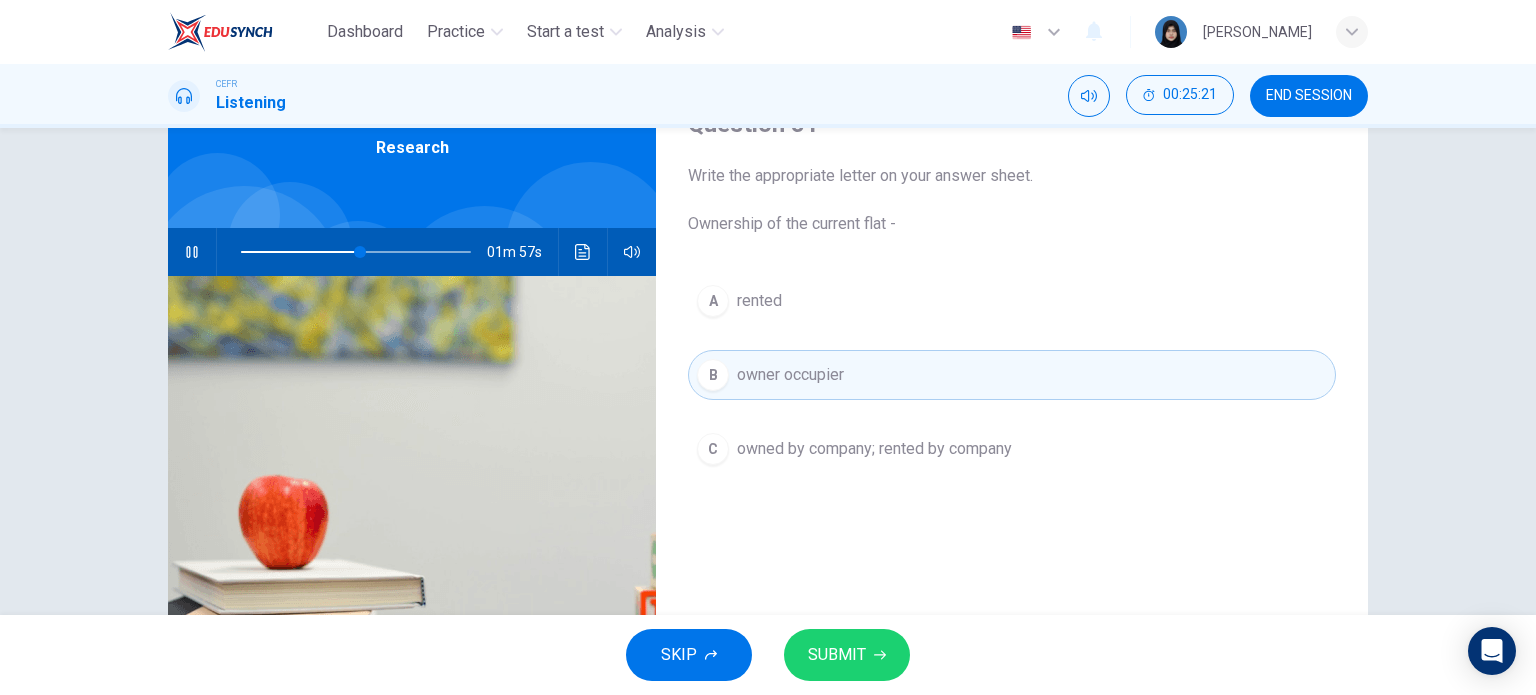 click on "SUBMIT" at bounding box center [837, 655] 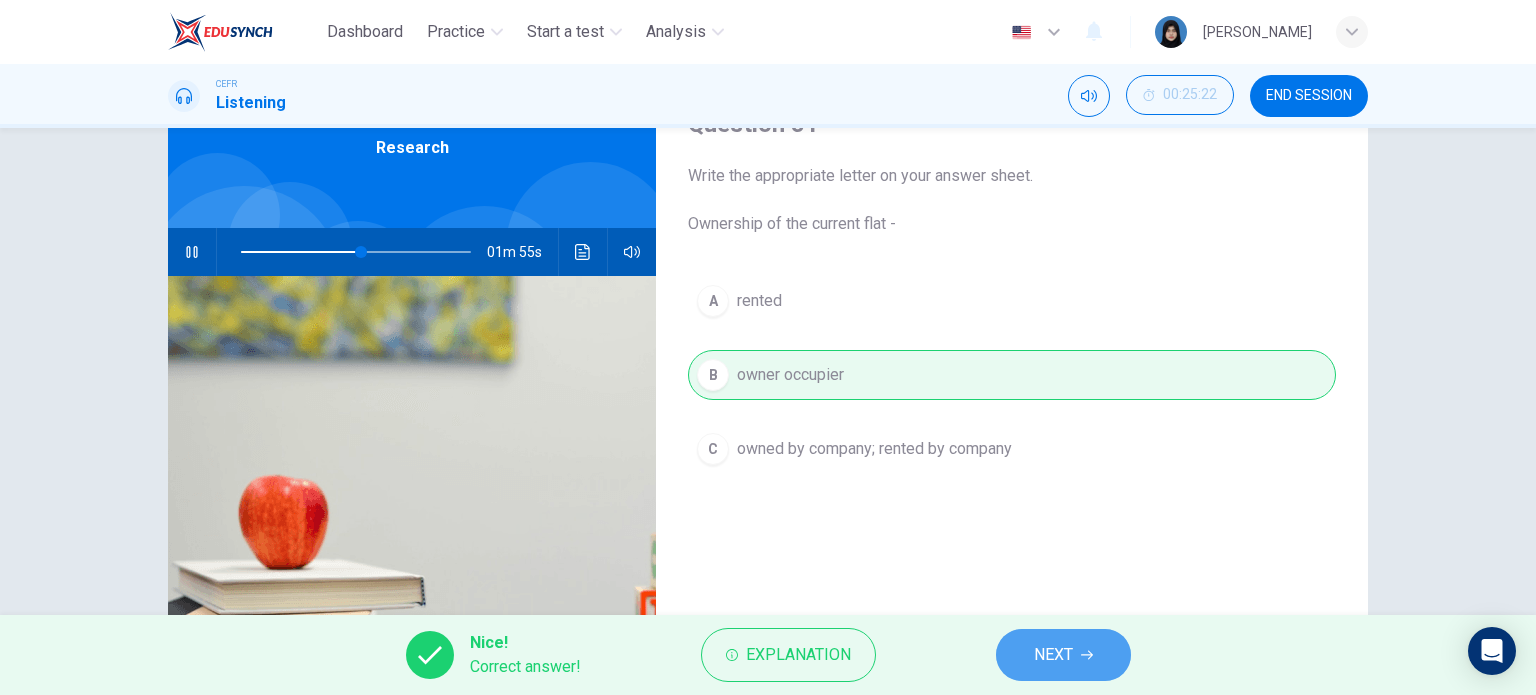 click 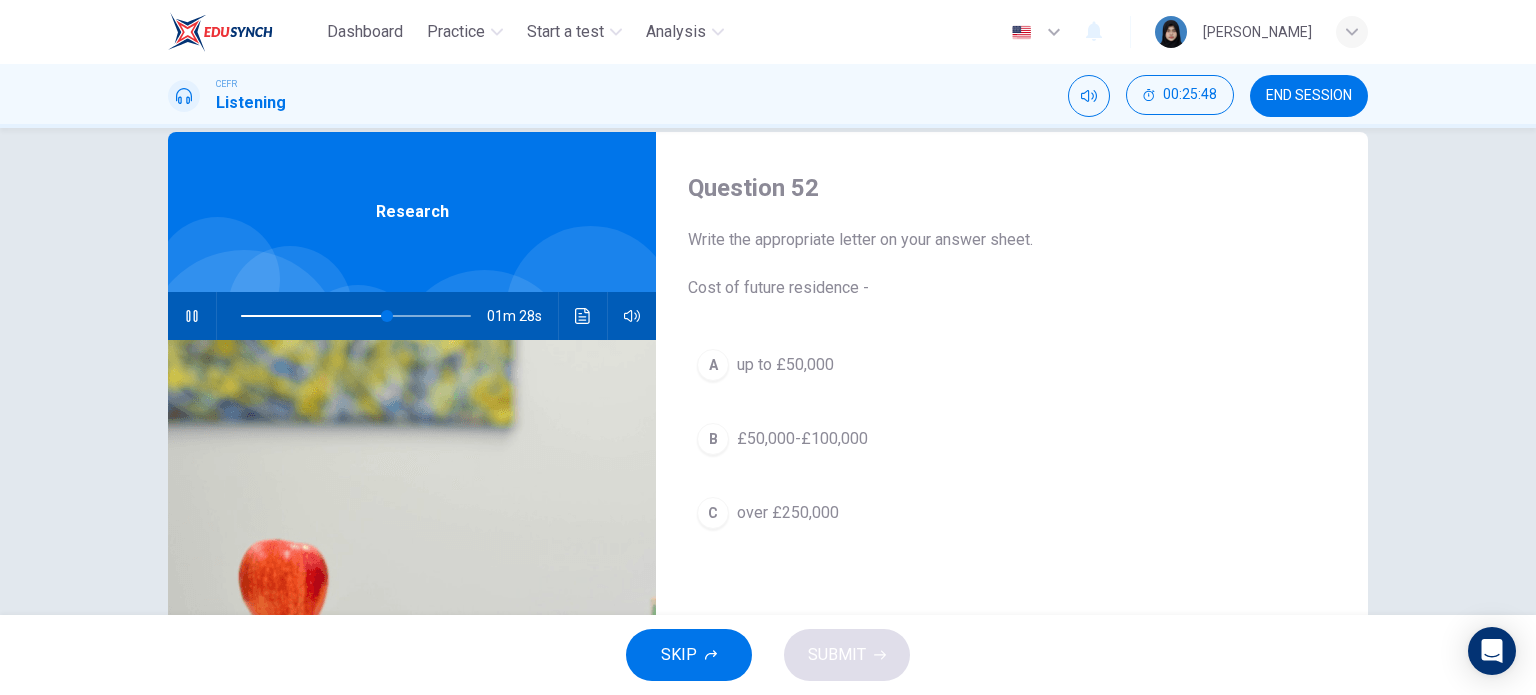 scroll, scrollTop: 100, scrollLeft: 0, axis: vertical 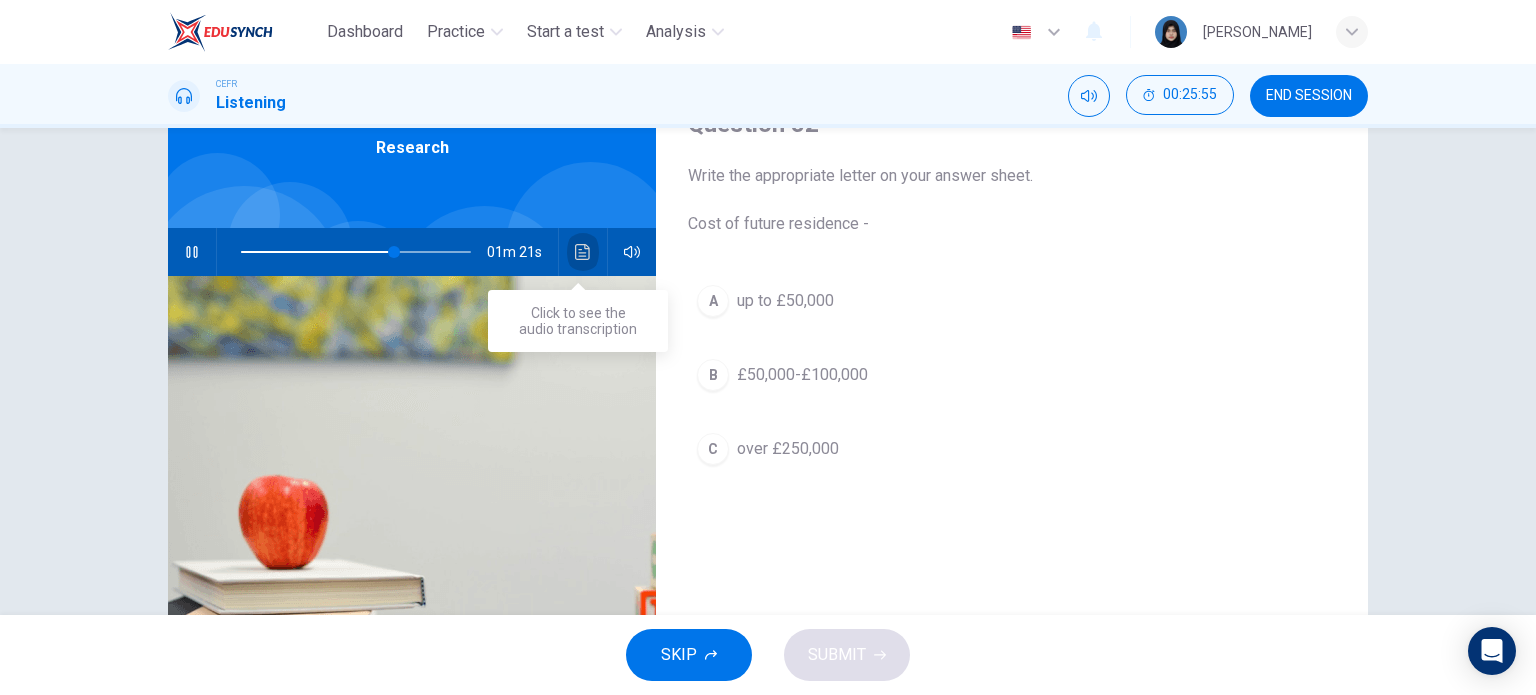 click 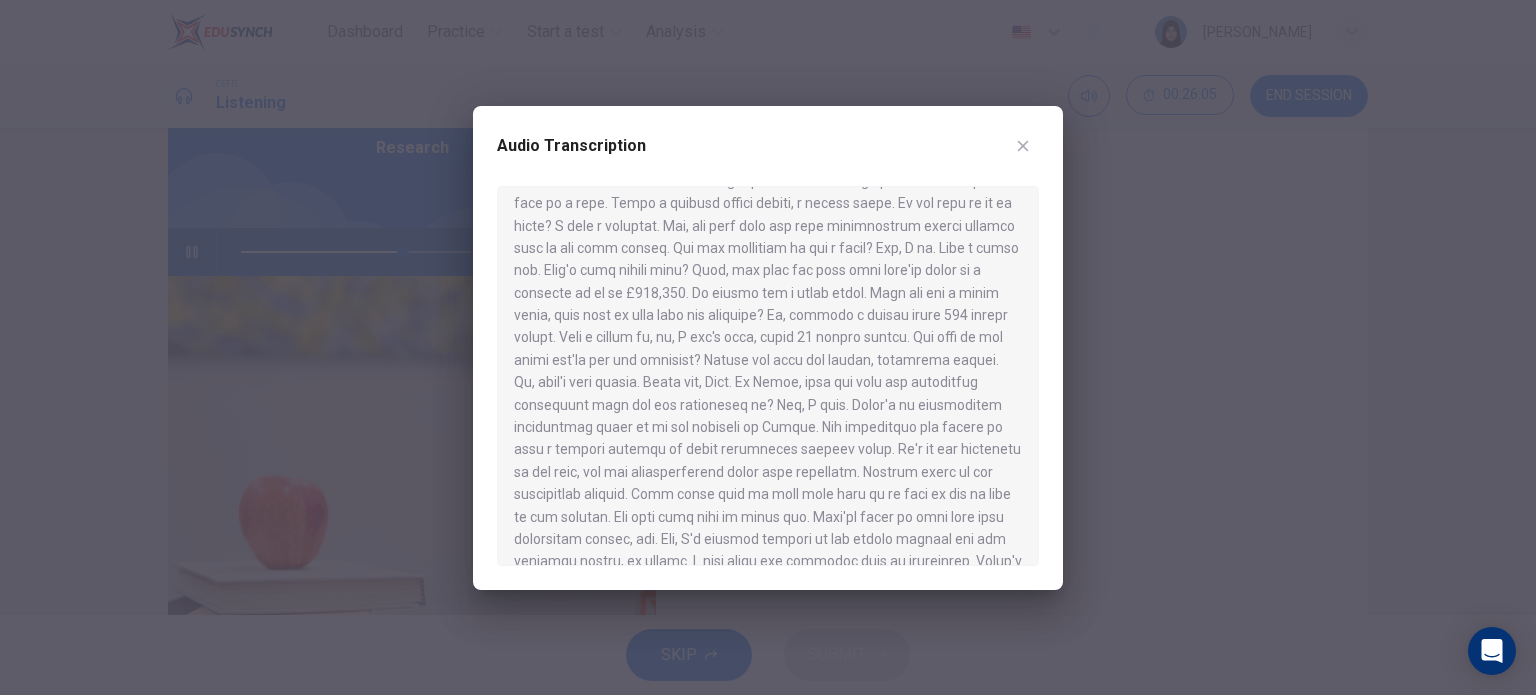 scroll, scrollTop: 339, scrollLeft: 0, axis: vertical 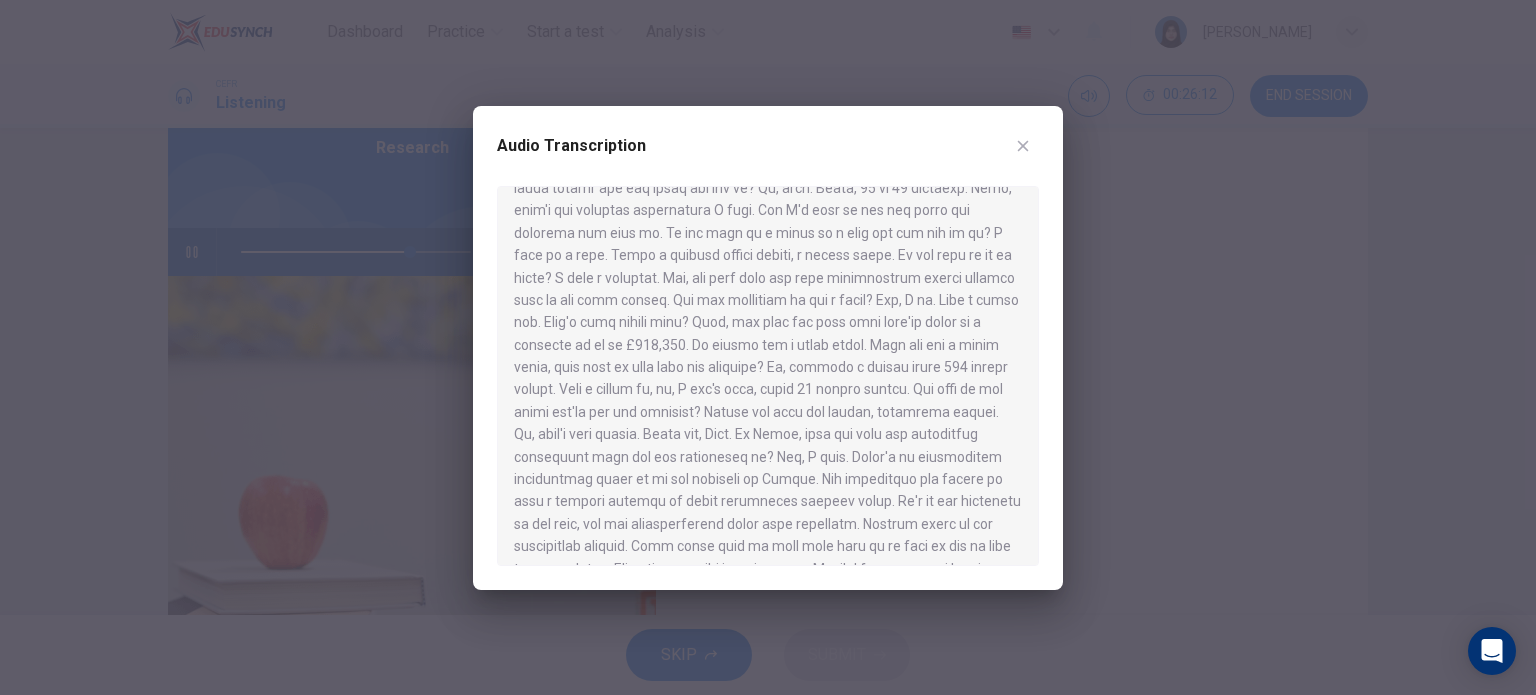 click at bounding box center (768, 347) 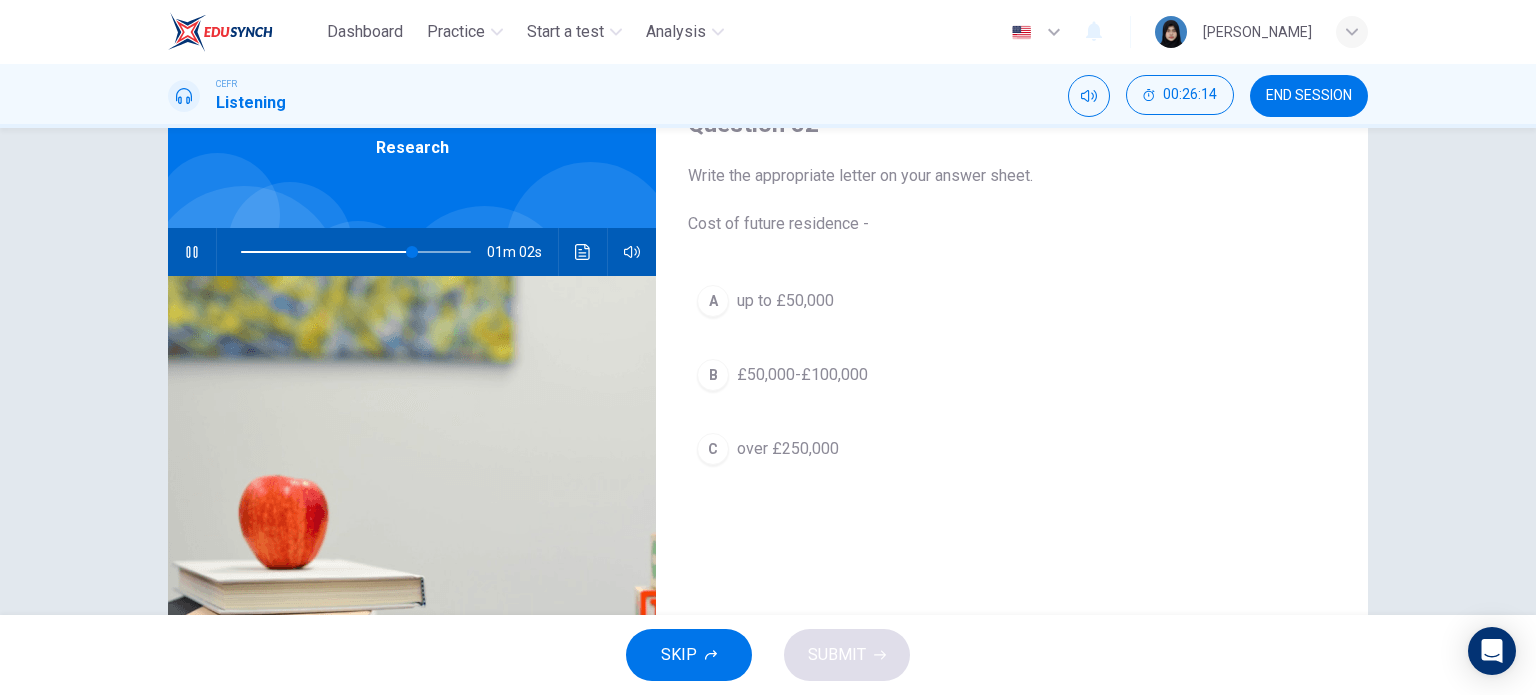 click on "£50,000-£100,000" at bounding box center [802, 375] 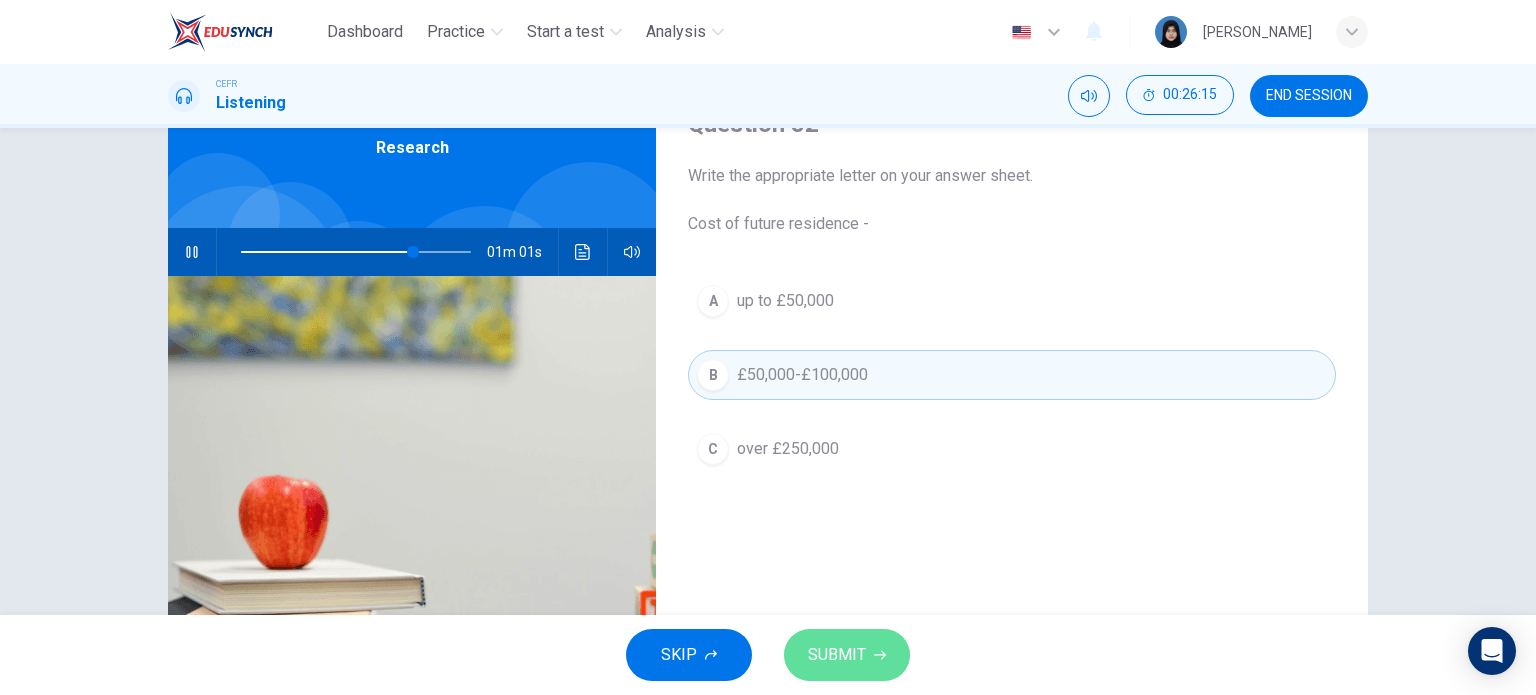 click on "SUBMIT" at bounding box center (837, 655) 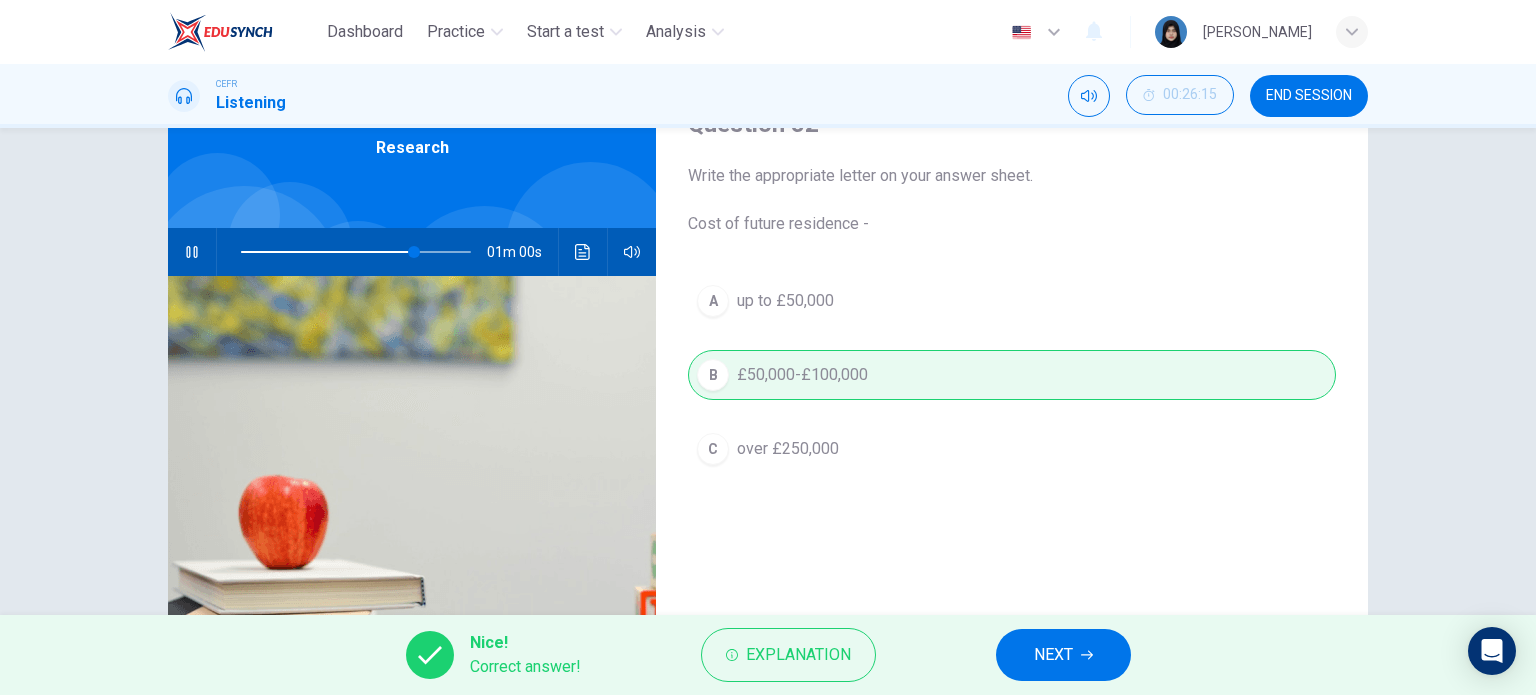click on "NEXT" at bounding box center (1053, 655) 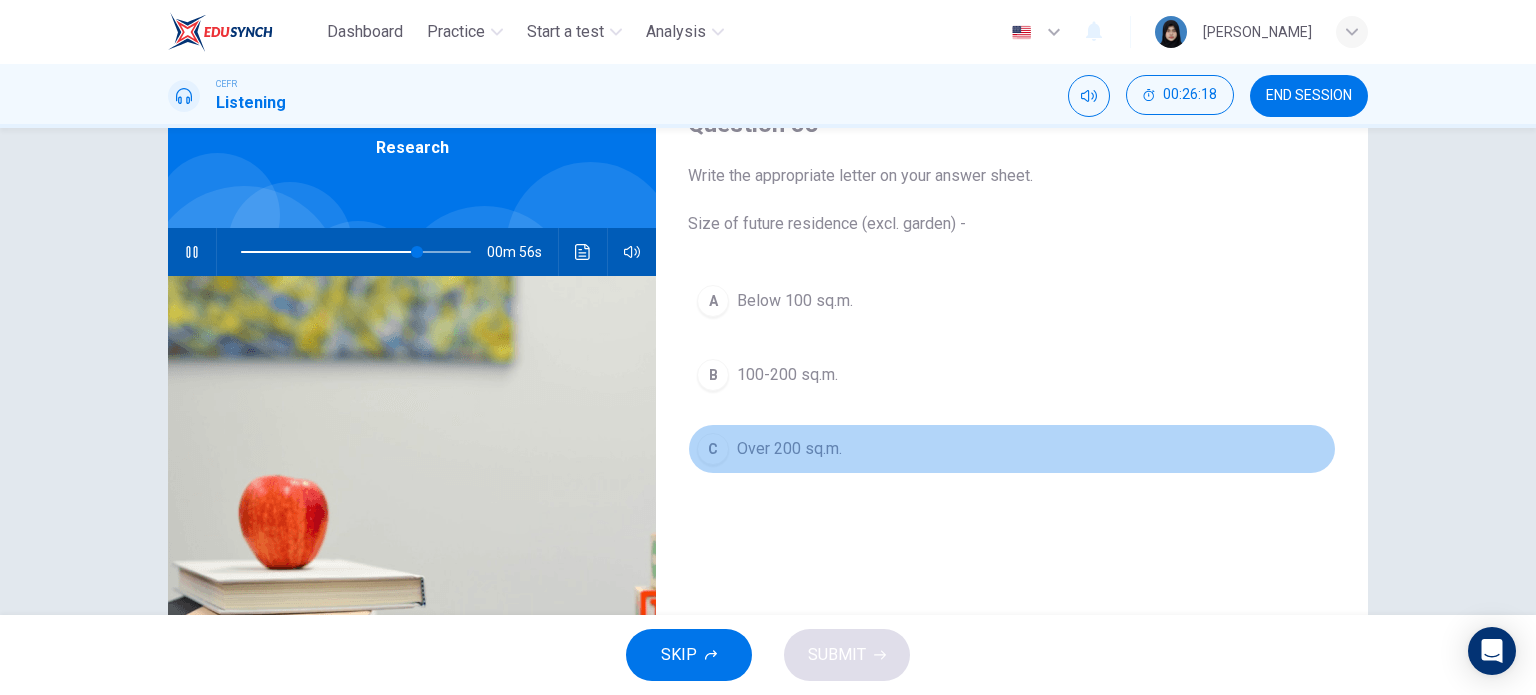 click on "Over 200 sq.m." at bounding box center [789, 449] 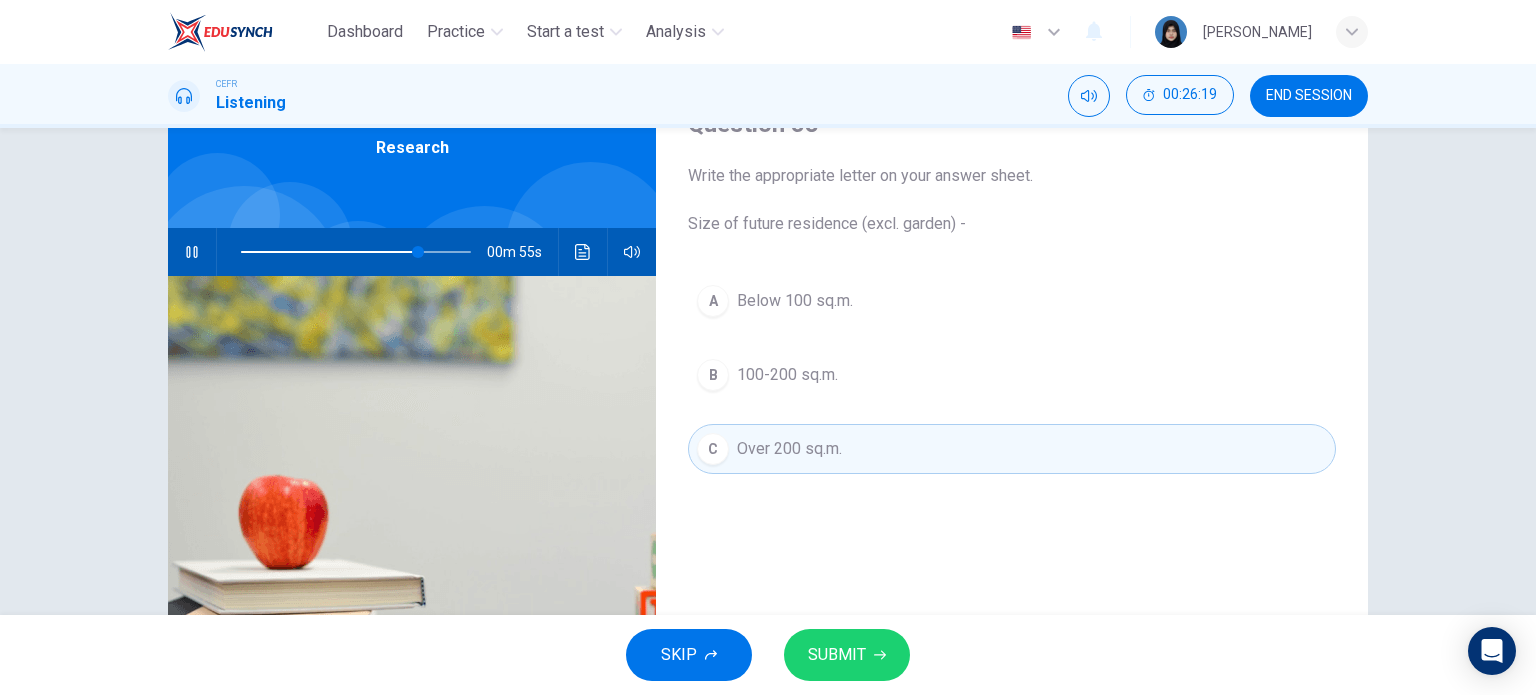 drag, startPoint x: 850, startPoint y: 659, endPoint x: 886, endPoint y: 609, distance: 61.611687 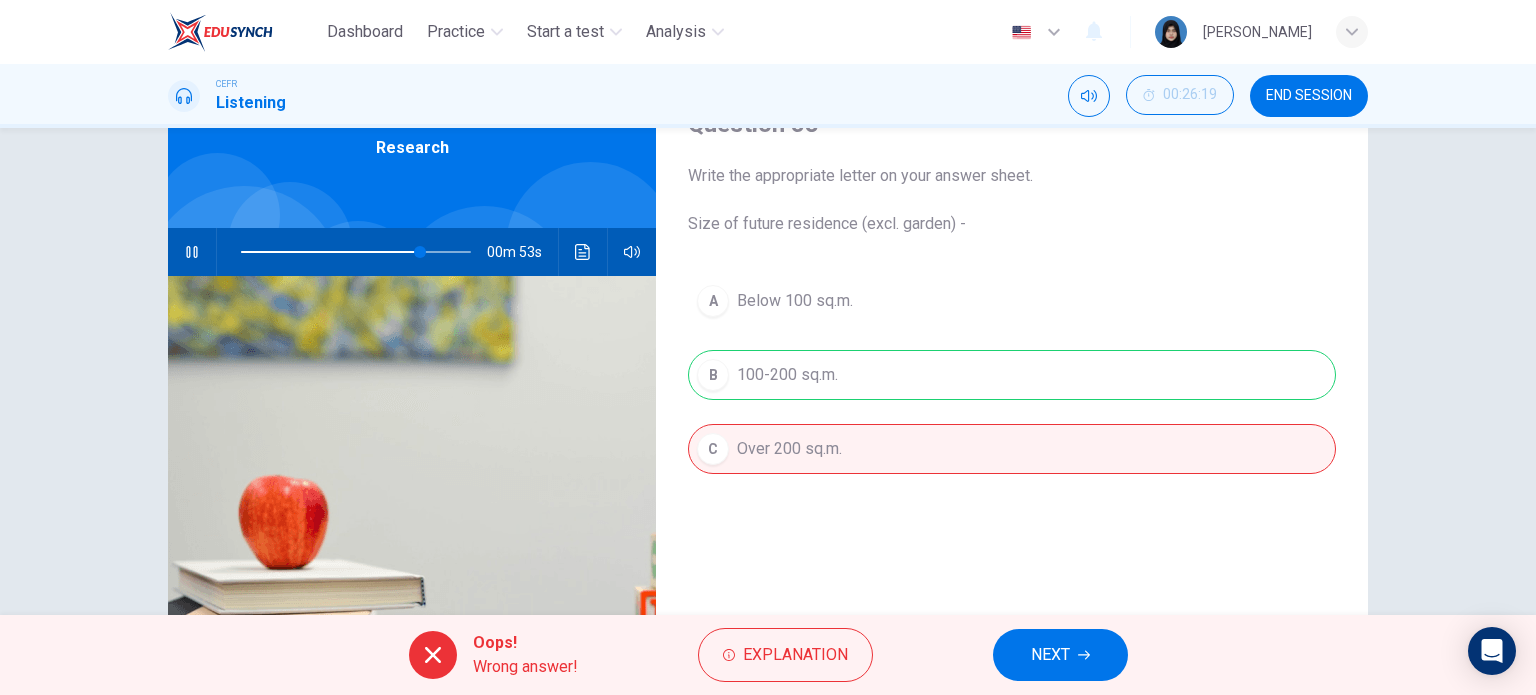 click on "NEXT" at bounding box center (1050, 655) 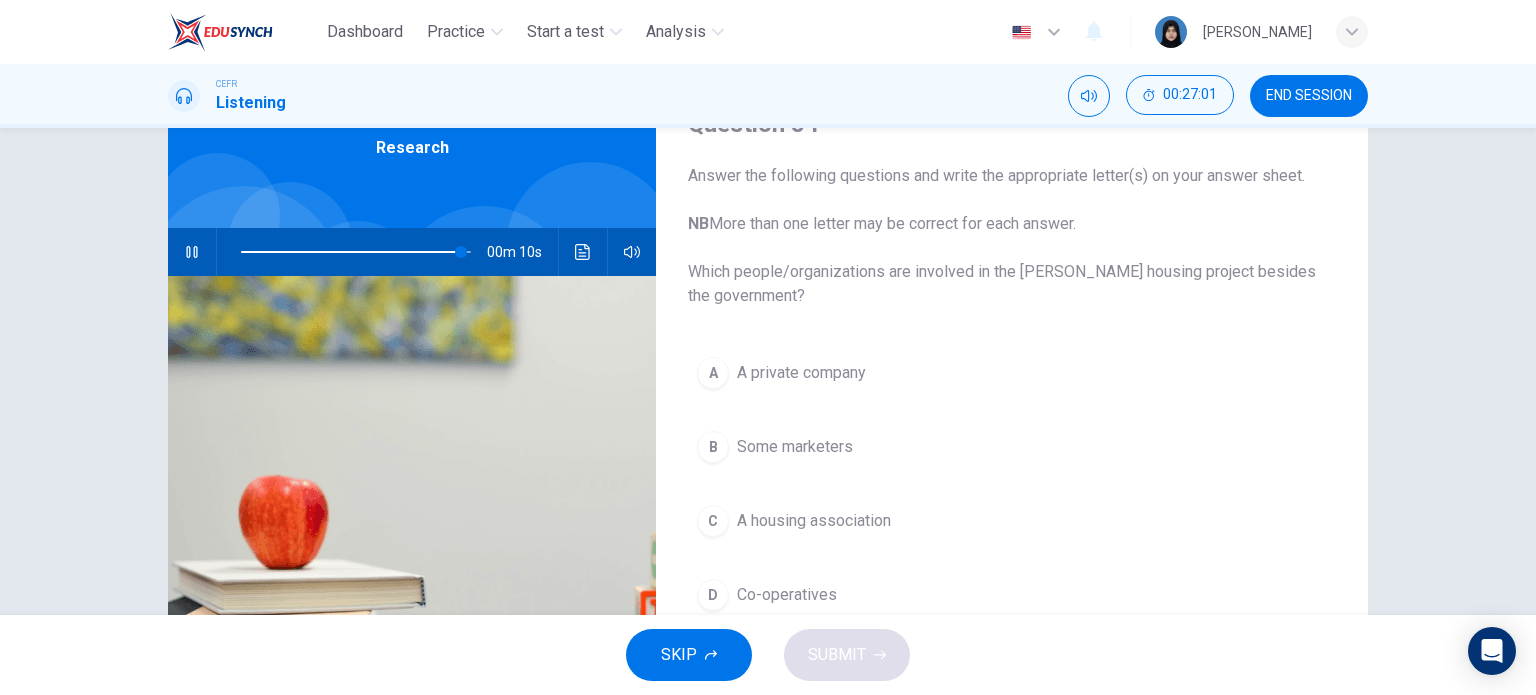 type on "96" 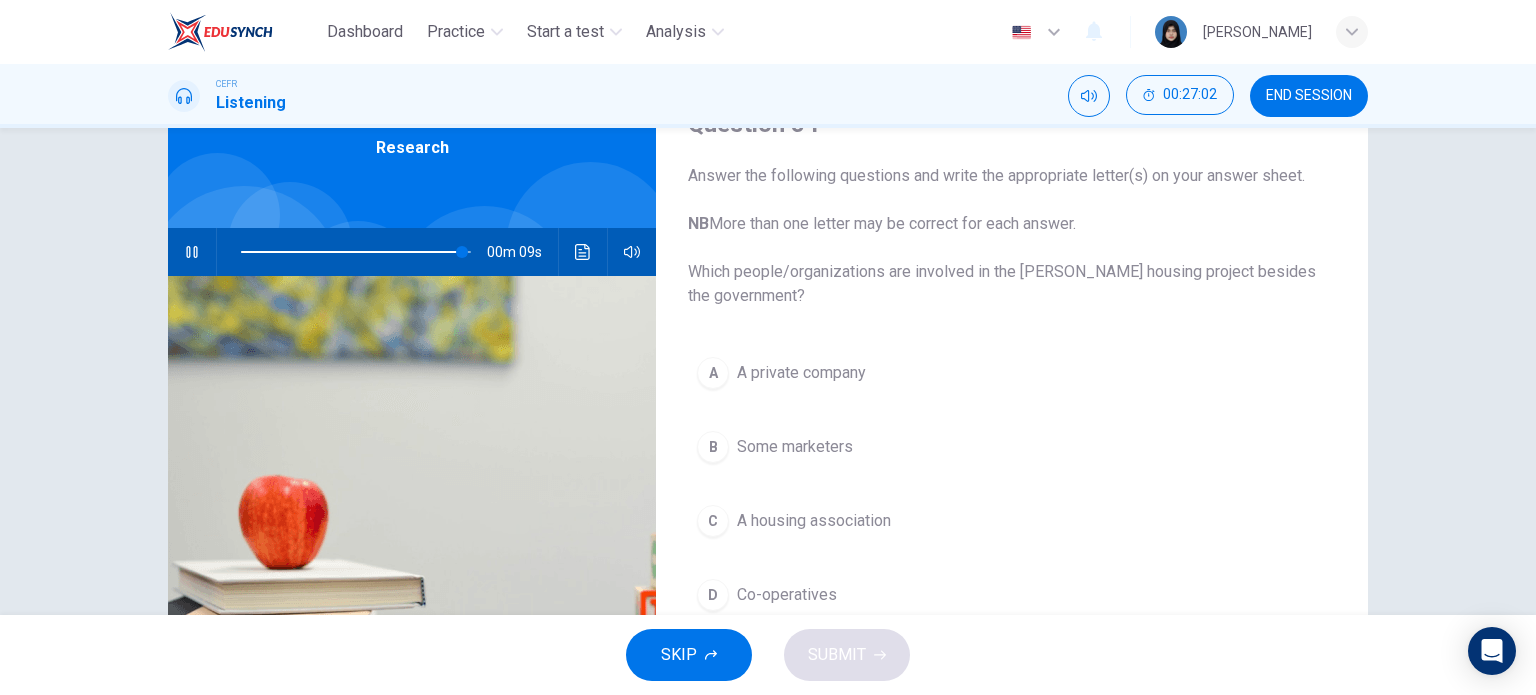 drag, startPoint x: 1304, startPoint y: 107, endPoint x: 862, endPoint y: 95, distance: 442.16287 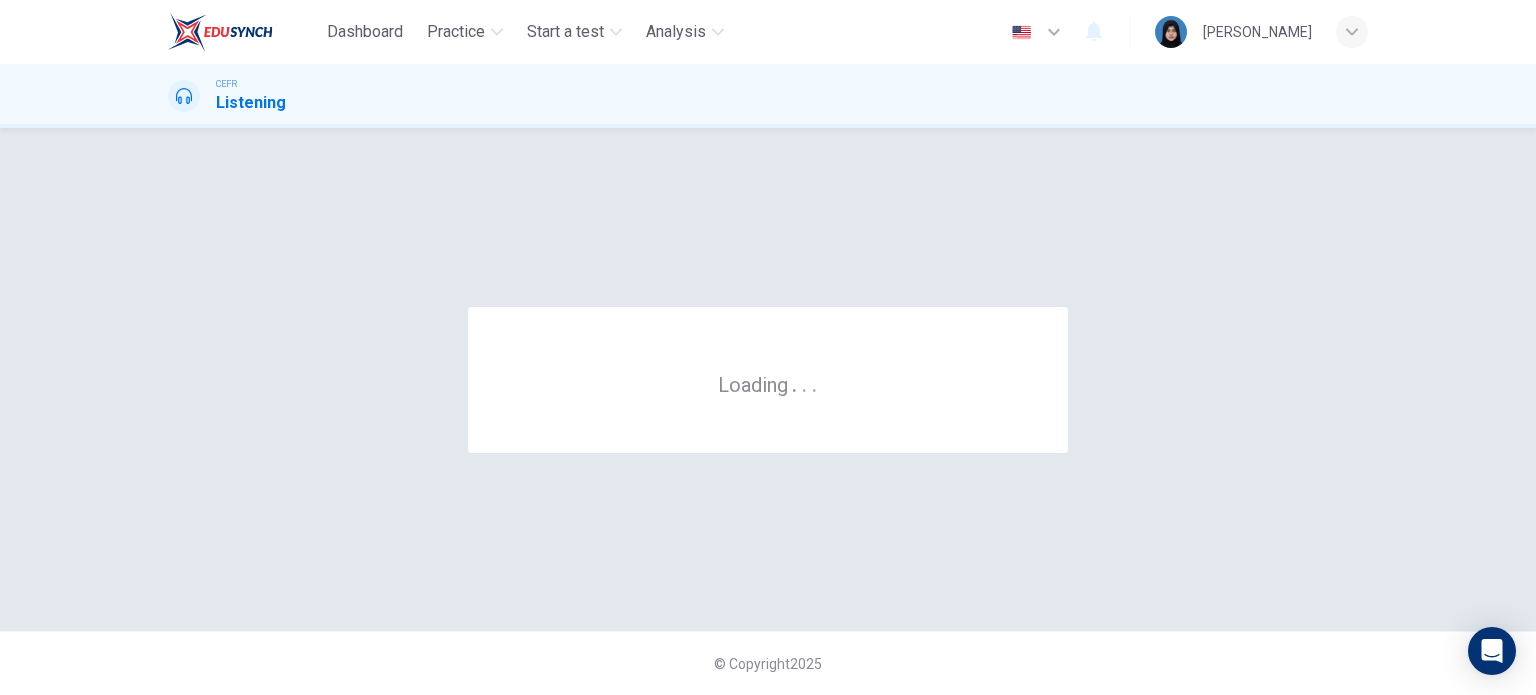 scroll, scrollTop: 0, scrollLeft: 0, axis: both 